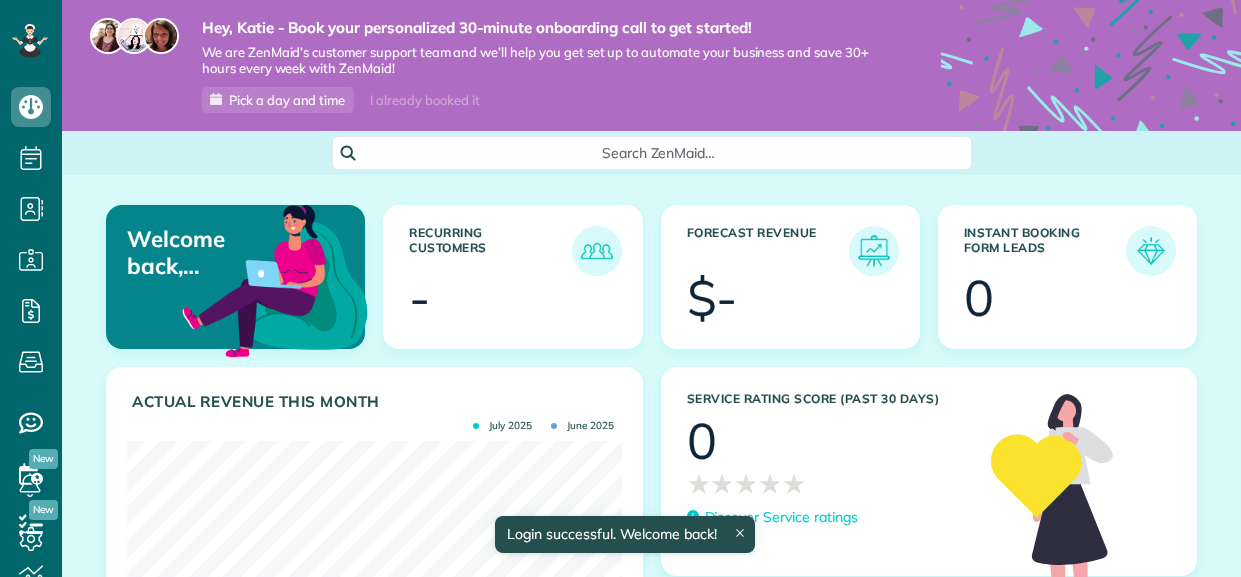 scroll, scrollTop: 0, scrollLeft: 0, axis: both 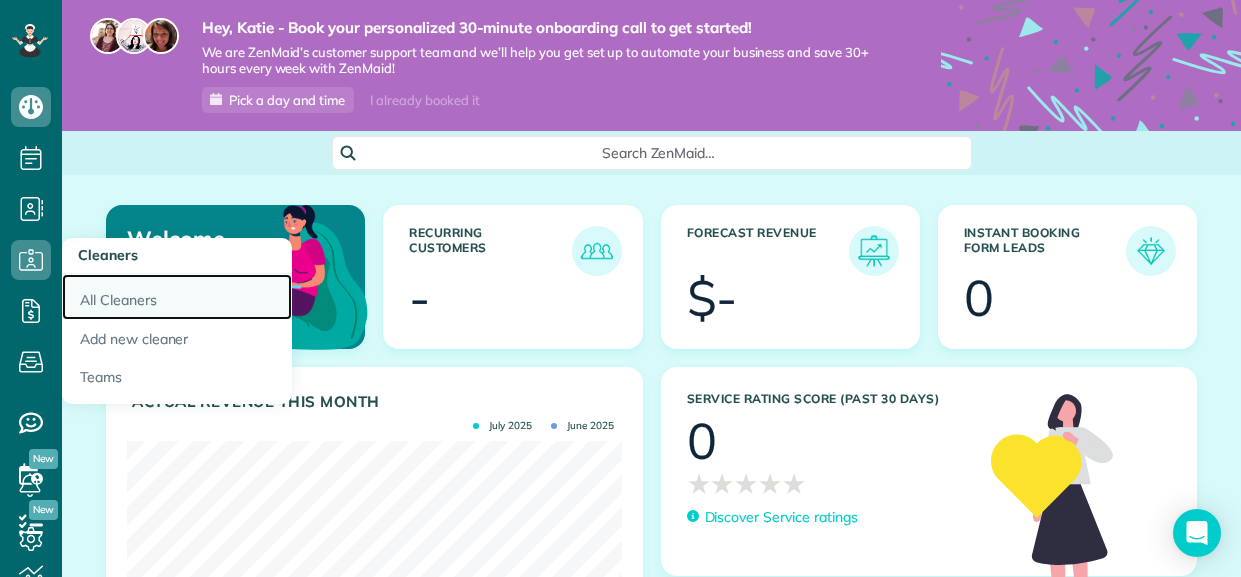 click on "All Cleaners" at bounding box center [177, 297] 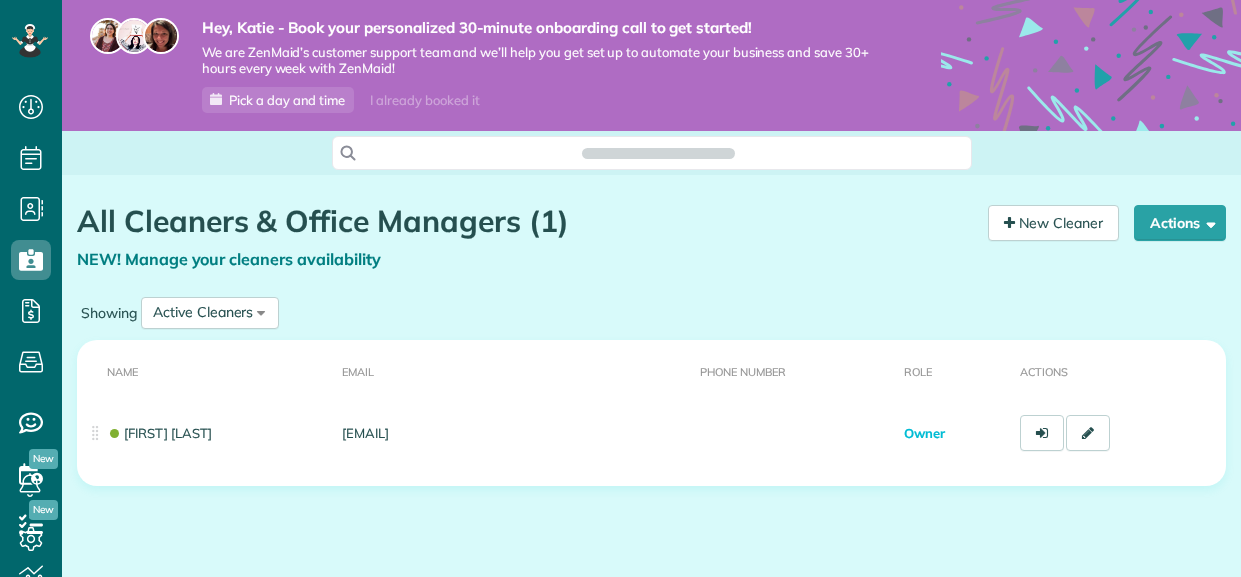 scroll, scrollTop: 0, scrollLeft: 0, axis: both 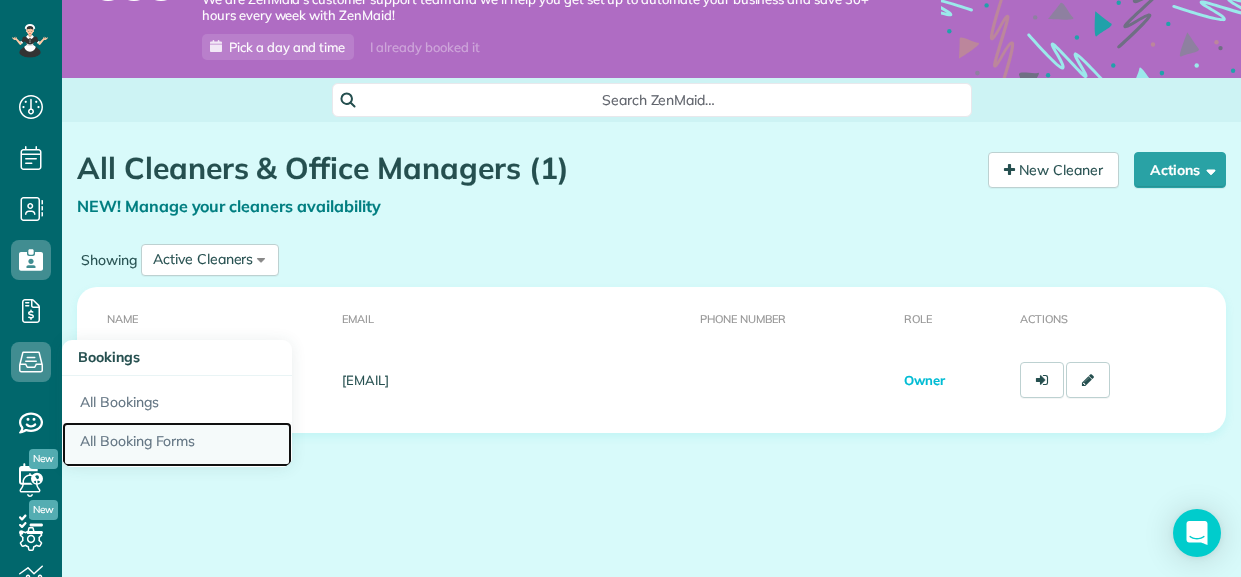 click on "All Booking Forms" at bounding box center (177, 445) 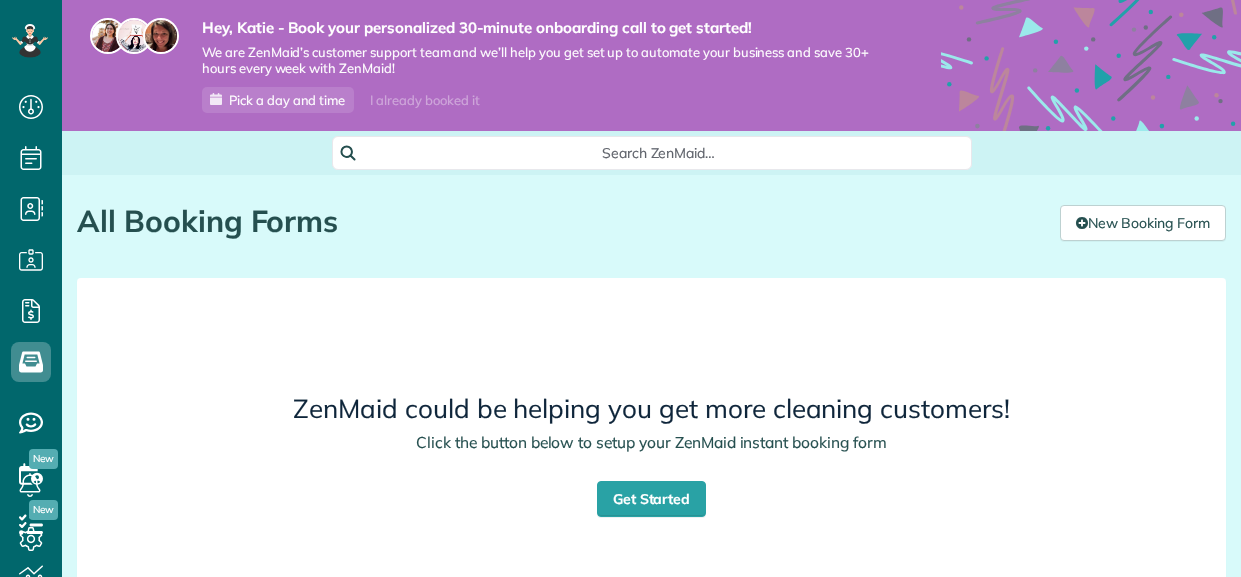 scroll, scrollTop: 0, scrollLeft: 0, axis: both 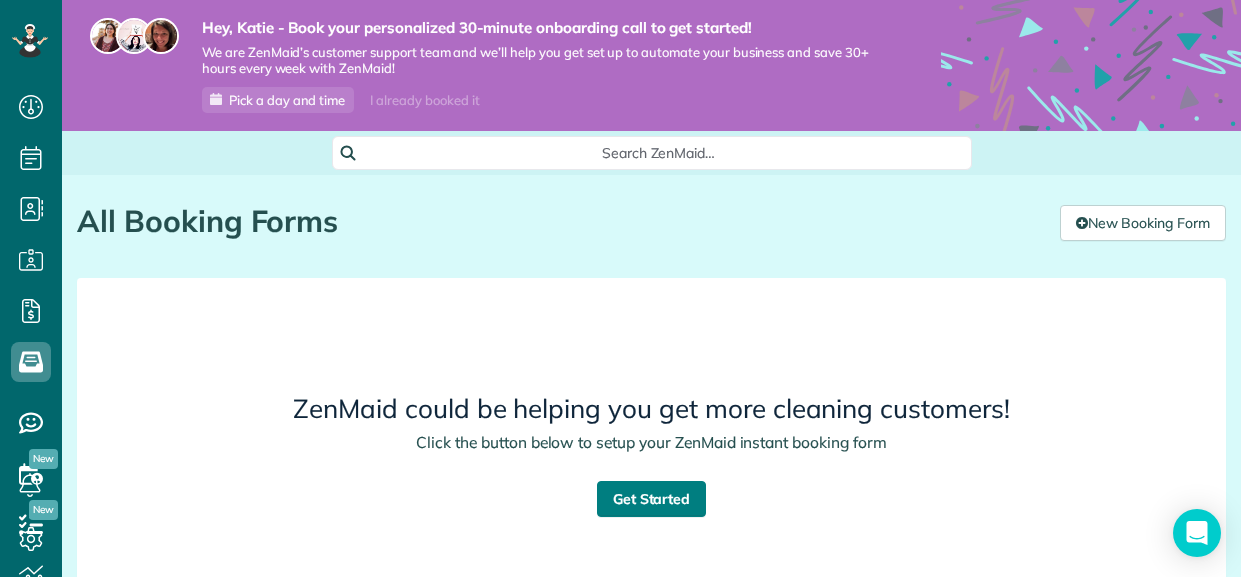 click on "Get Started" at bounding box center [652, 499] 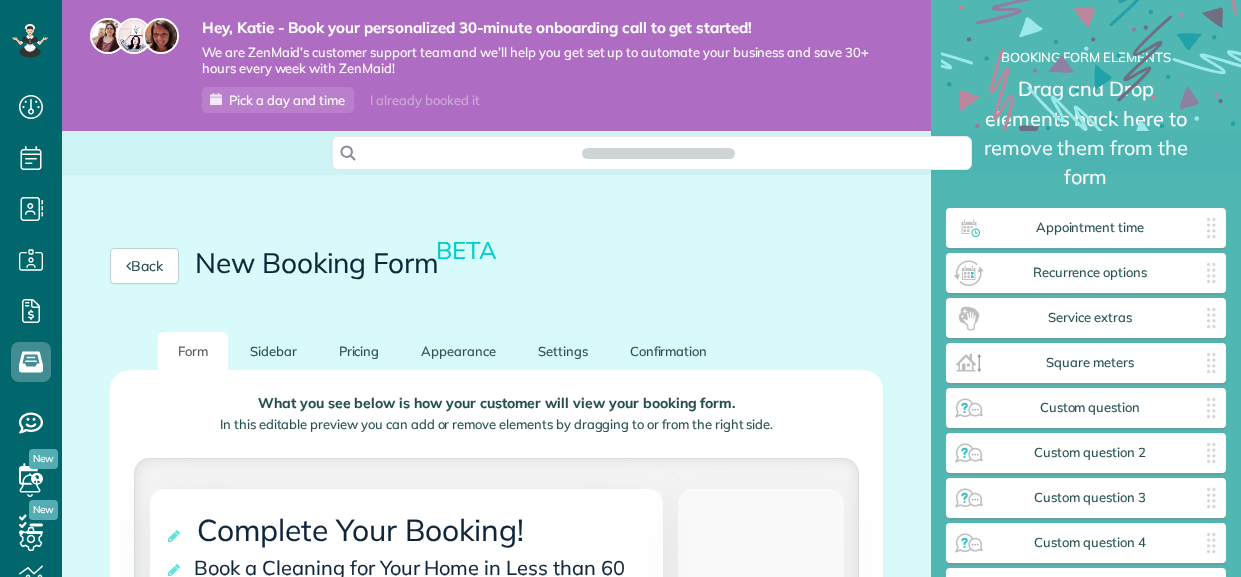 scroll, scrollTop: 0, scrollLeft: 0, axis: both 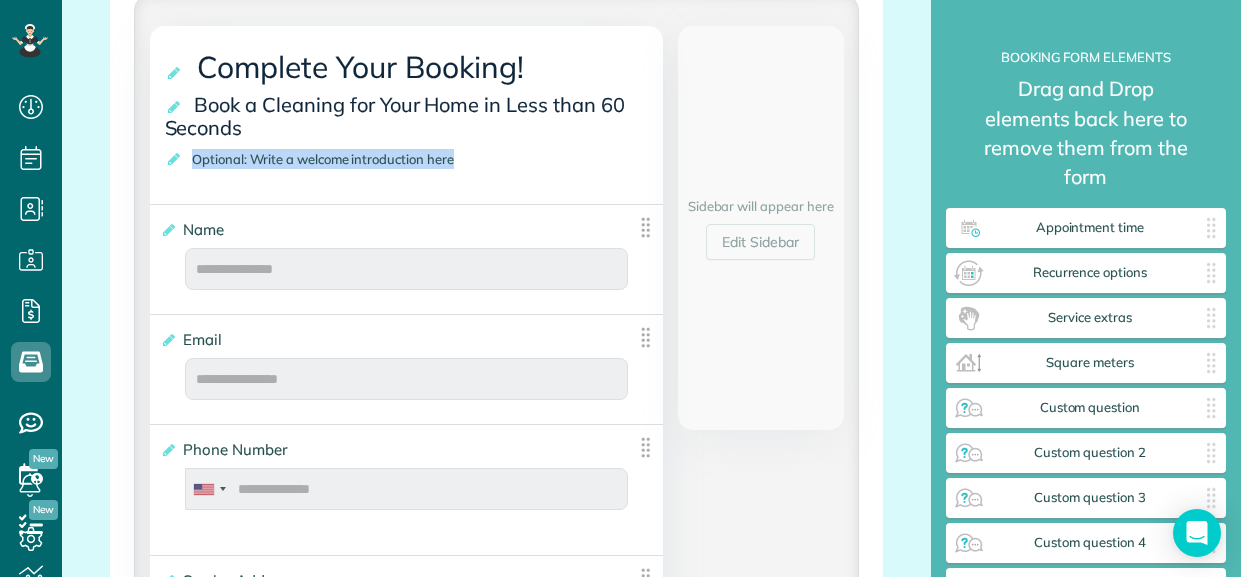drag, startPoint x: 193, startPoint y: 159, endPoint x: 458, endPoint y: 163, distance: 265.03018 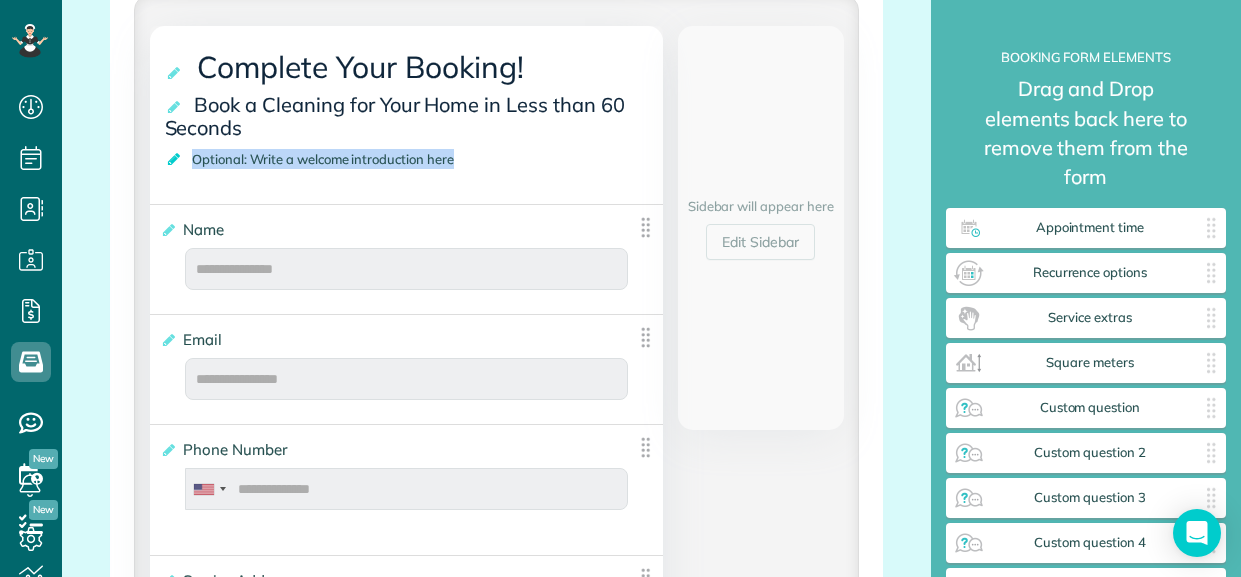 click at bounding box center [175, 159] 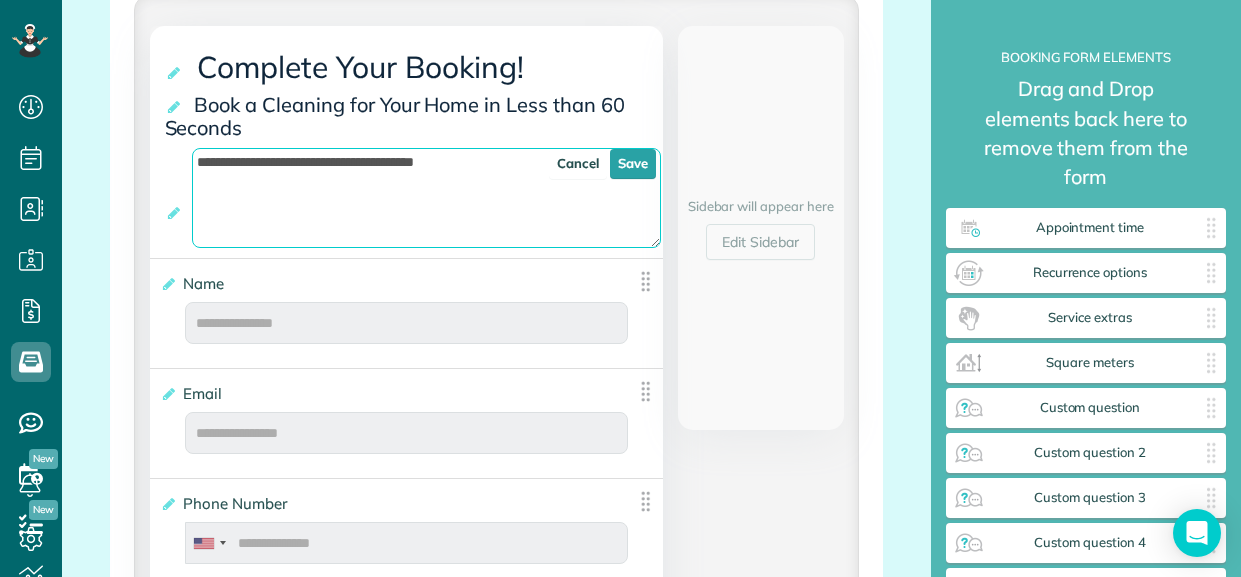 drag, startPoint x: 524, startPoint y: 160, endPoint x: 50, endPoint y: 146, distance: 474.2067 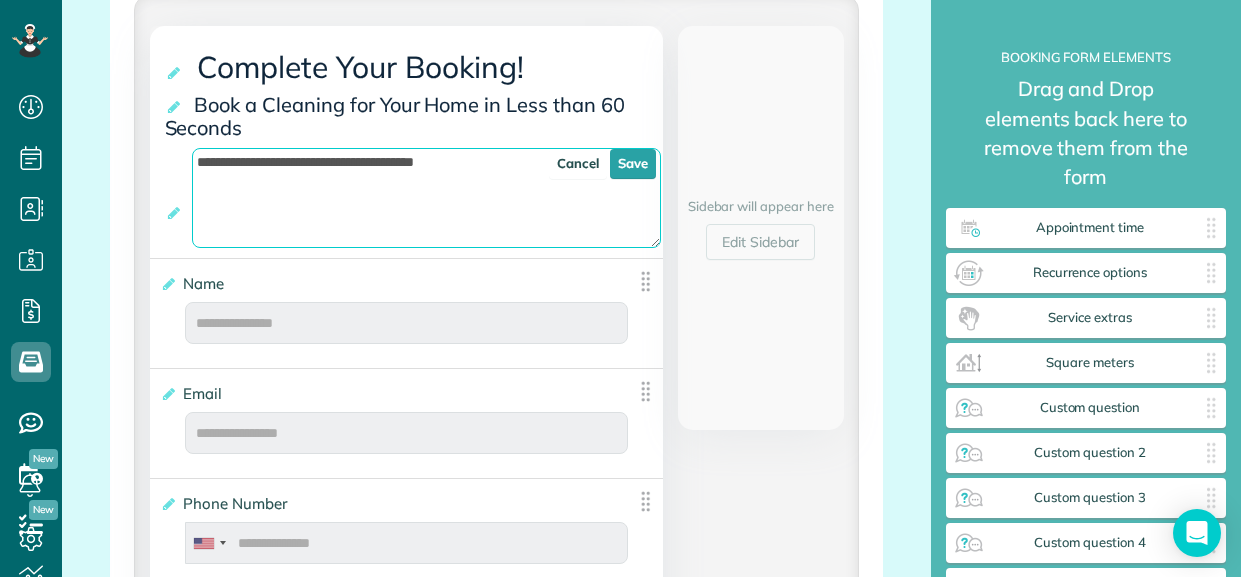 click on "Dashboard
Scheduling
Calendar View
List View
Dispatch View - Weekly scheduling (Beta)" at bounding box center (620, 288) 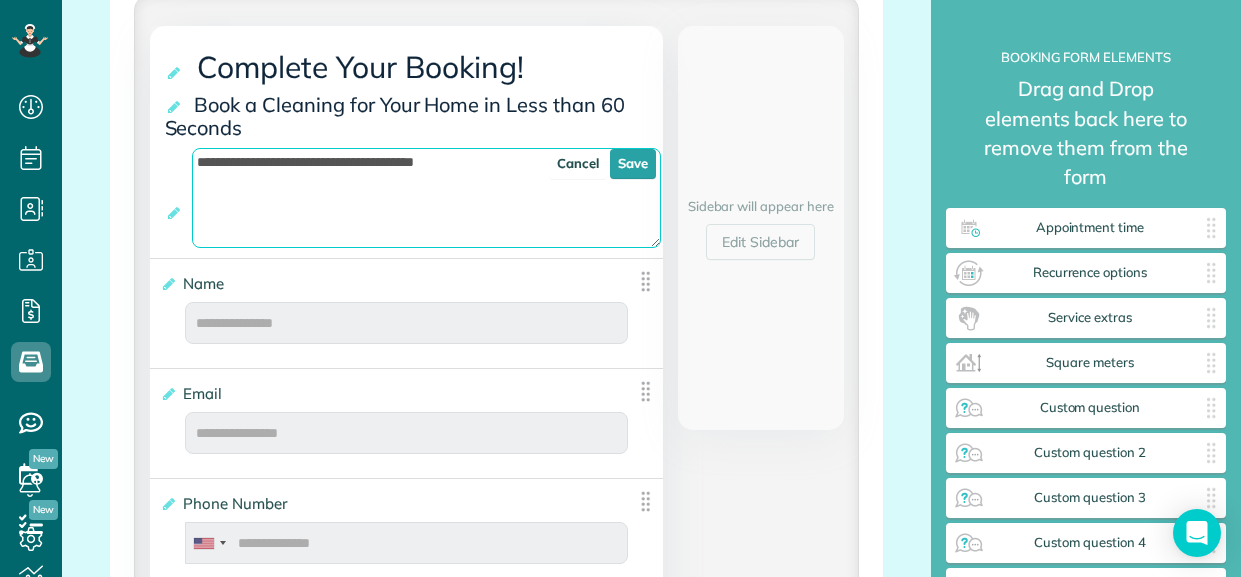 click on "**********" at bounding box center [426, 198] 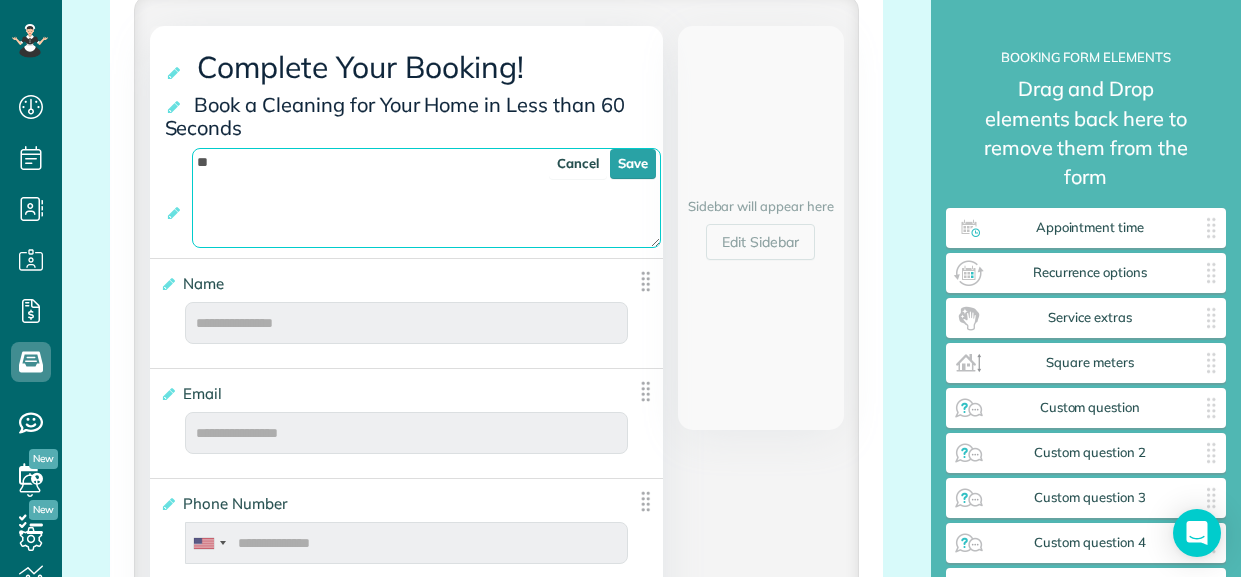 type on "*" 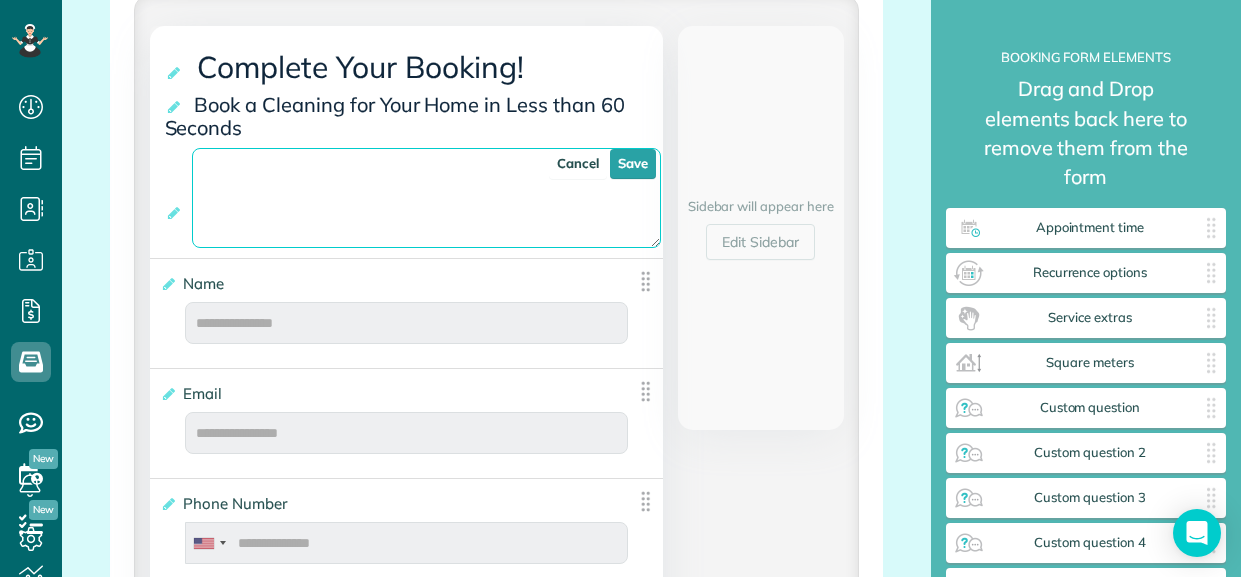 click on "**********" at bounding box center (426, 198) 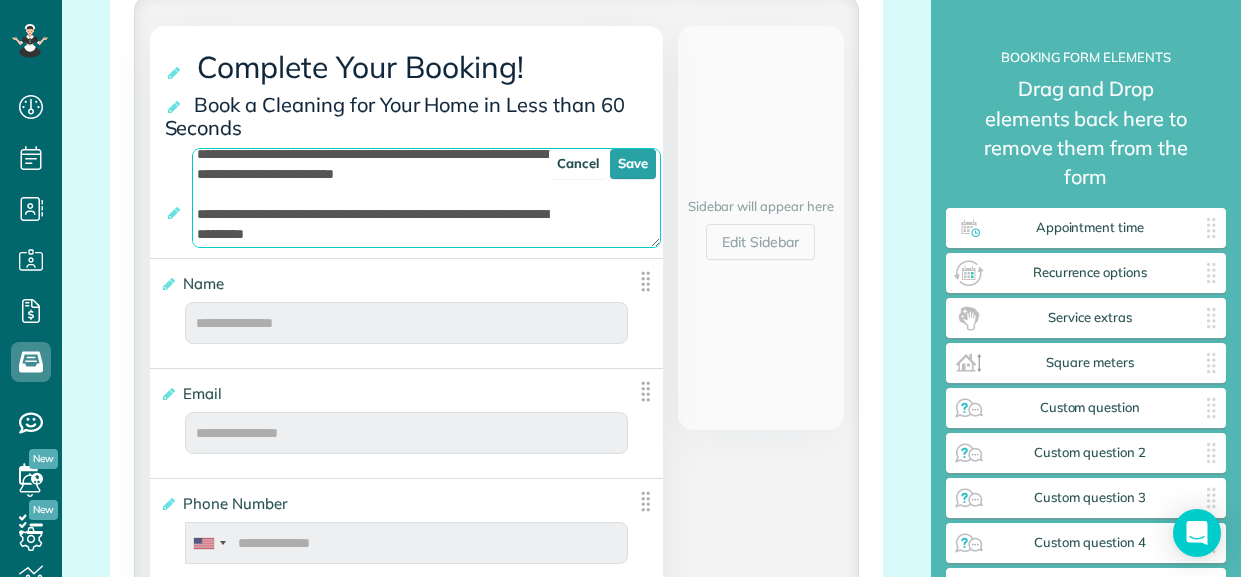 scroll, scrollTop: 287, scrollLeft: 0, axis: vertical 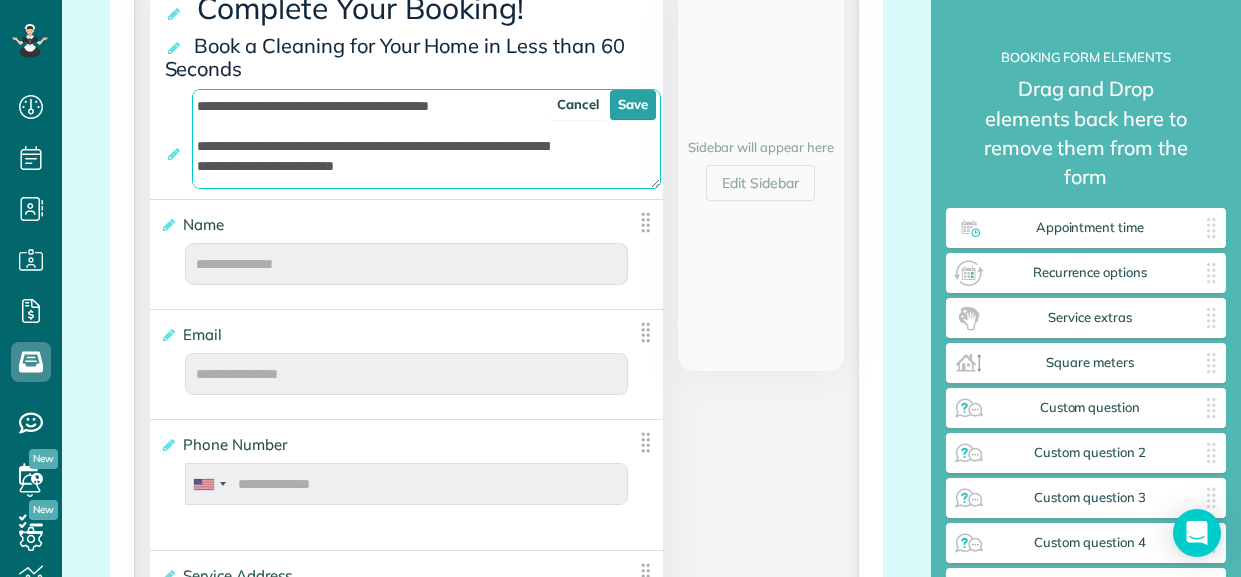 drag, startPoint x: 199, startPoint y: 159, endPoint x: 489, endPoint y: 185, distance: 291.16318 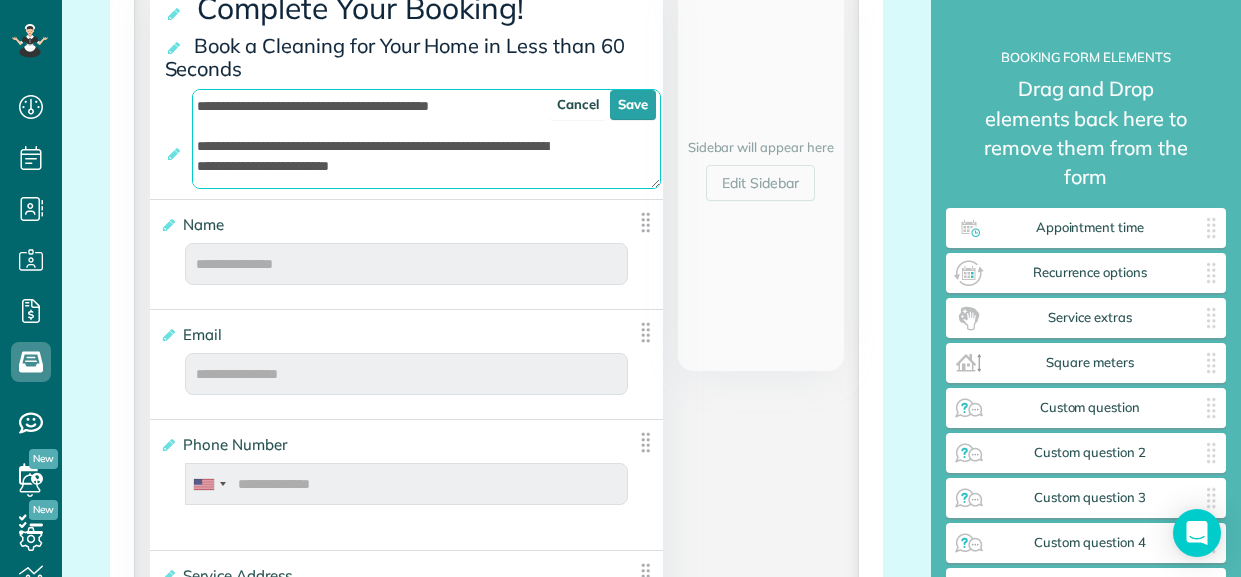 scroll, scrollTop: 223, scrollLeft: 0, axis: vertical 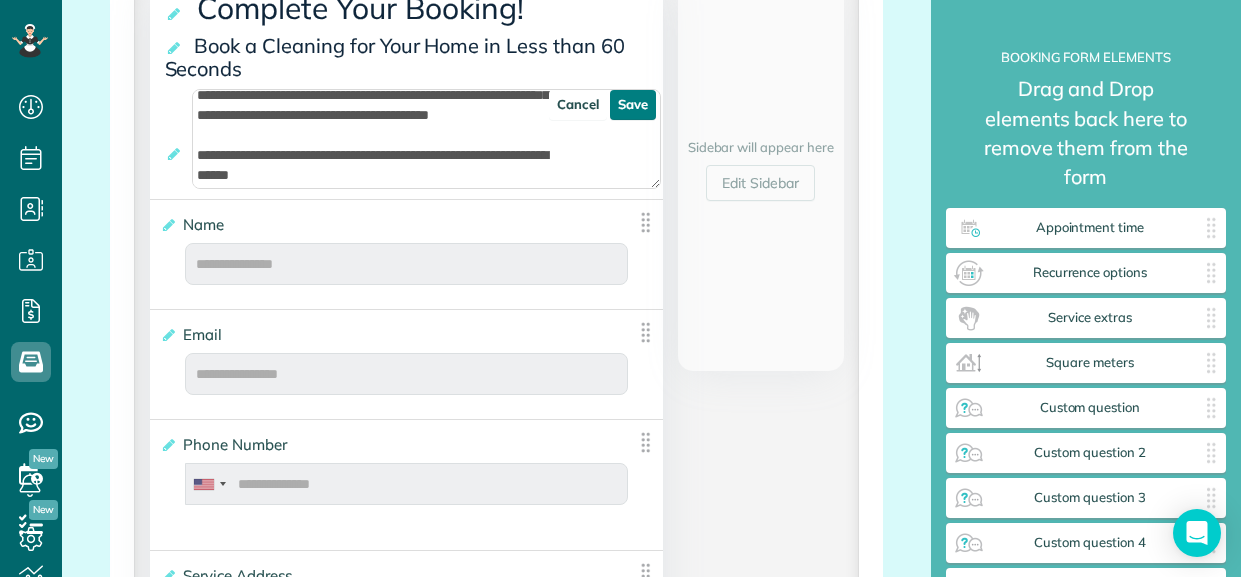 click on "Save" at bounding box center (633, 105) 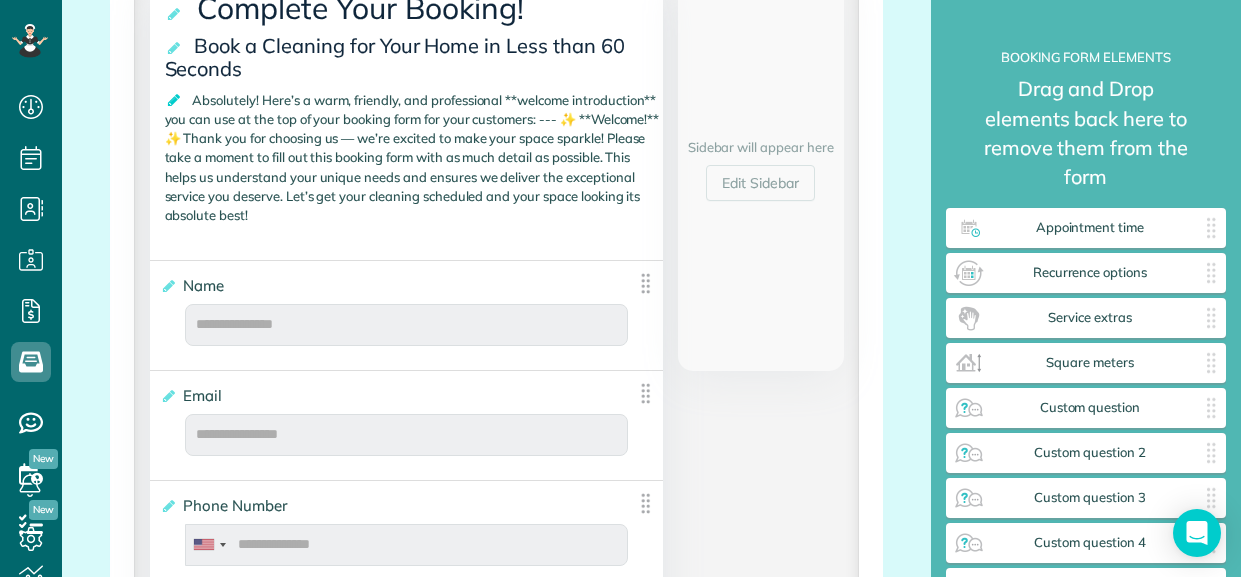 click at bounding box center (175, 100) 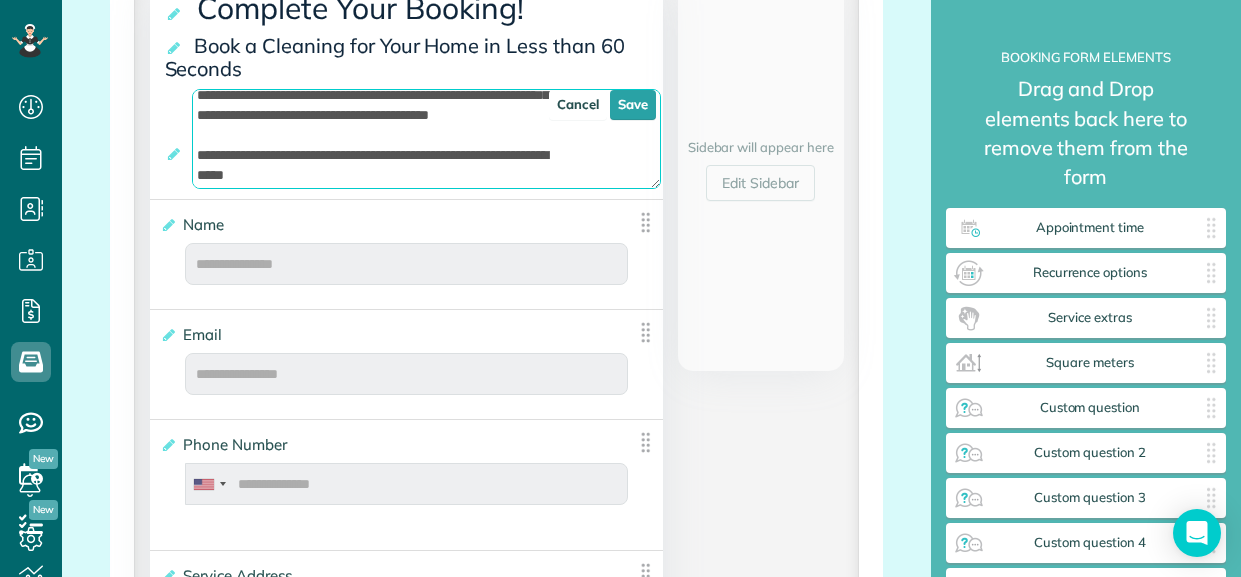 click on "**********" at bounding box center (426, 139) 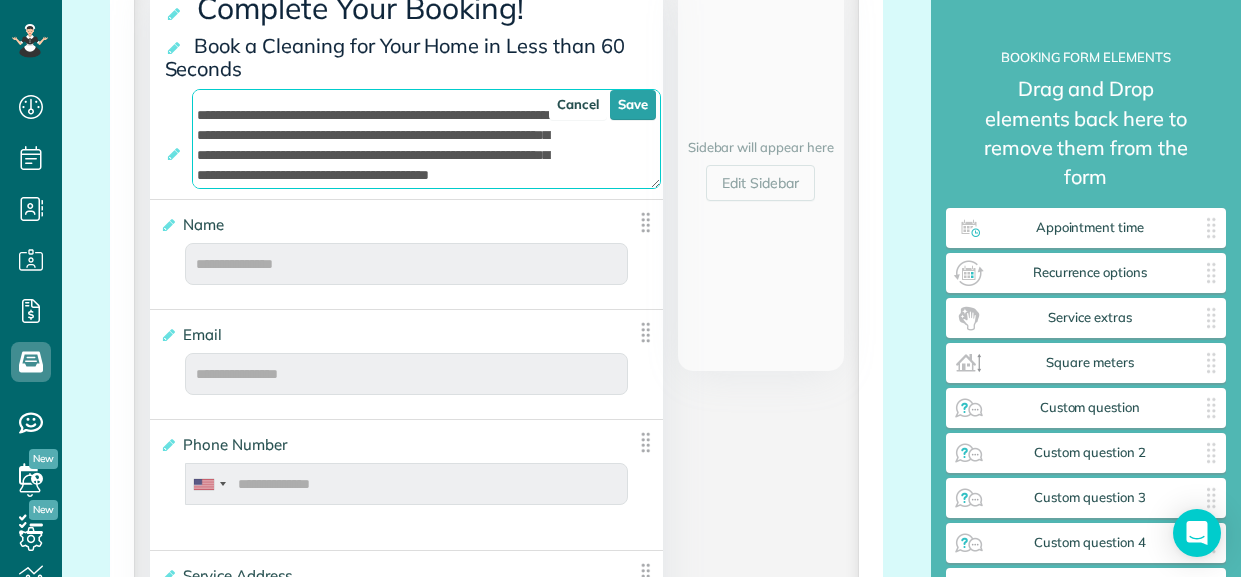 scroll, scrollTop: 143, scrollLeft: 0, axis: vertical 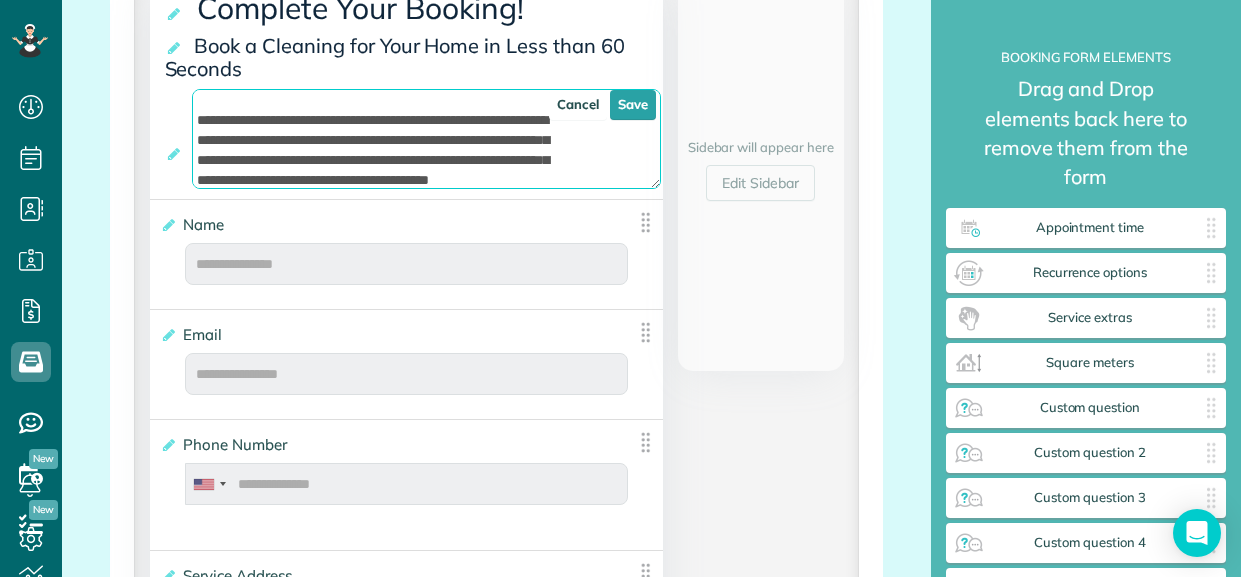 click on "**********" at bounding box center [426, 139] 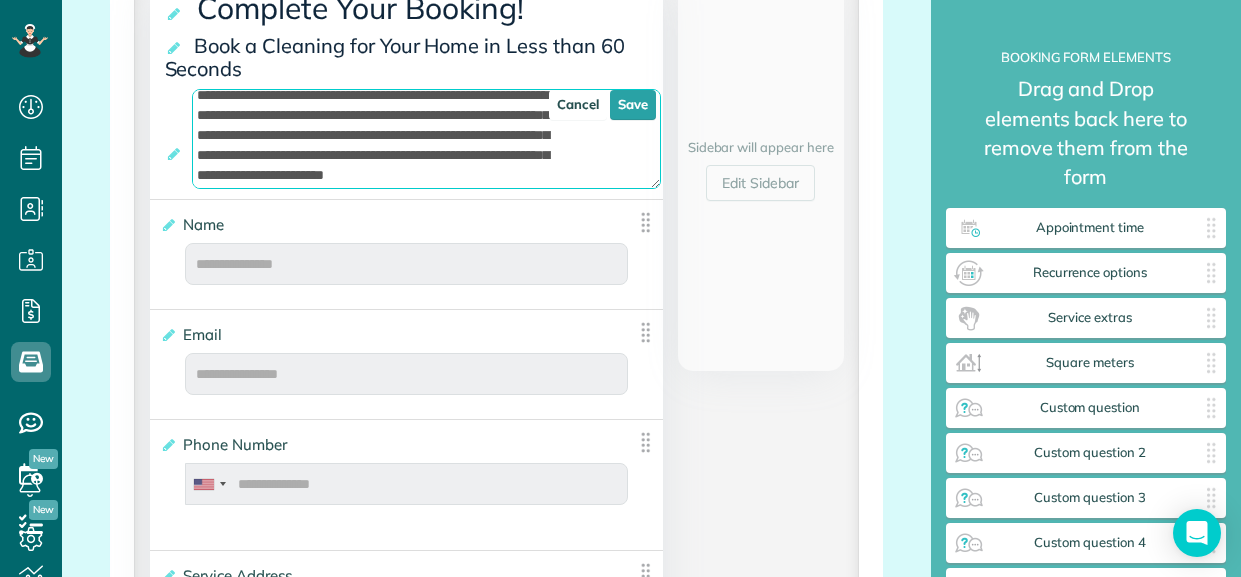 scroll, scrollTop: 3, scrollLeft: 0, axis: vertical 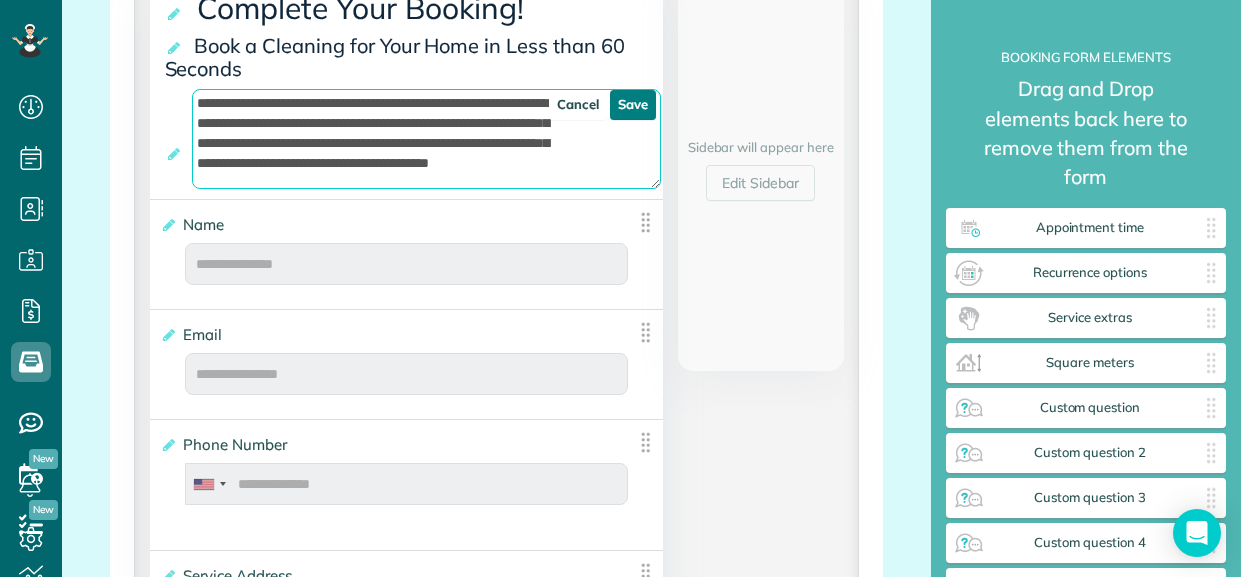 type on "**********" 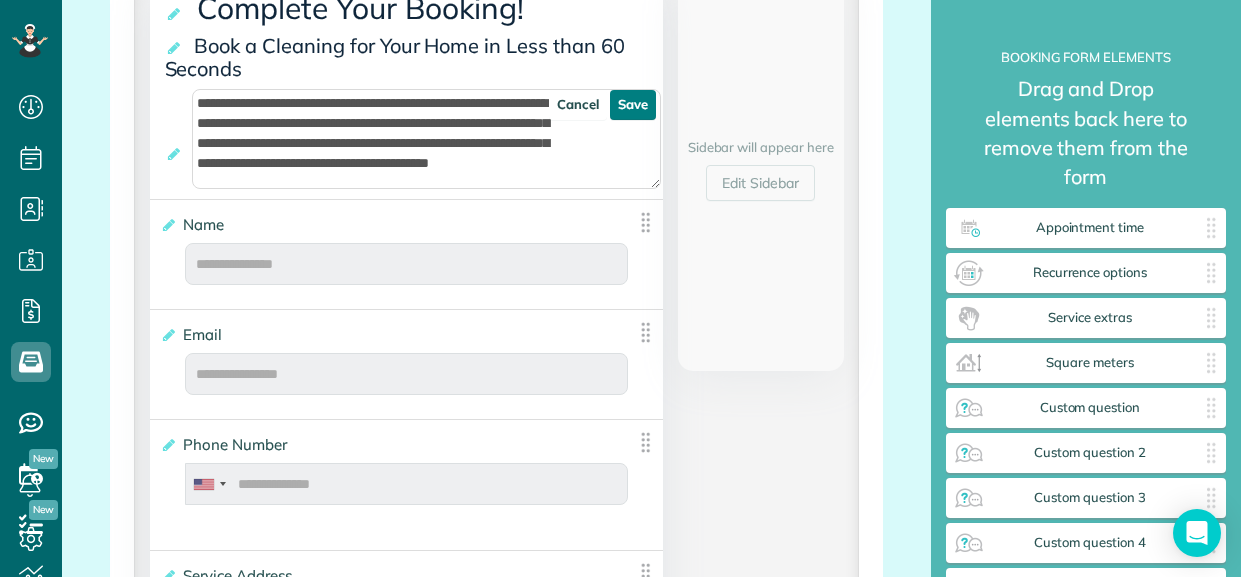 click on "Save" at bounding box center (633, 105) 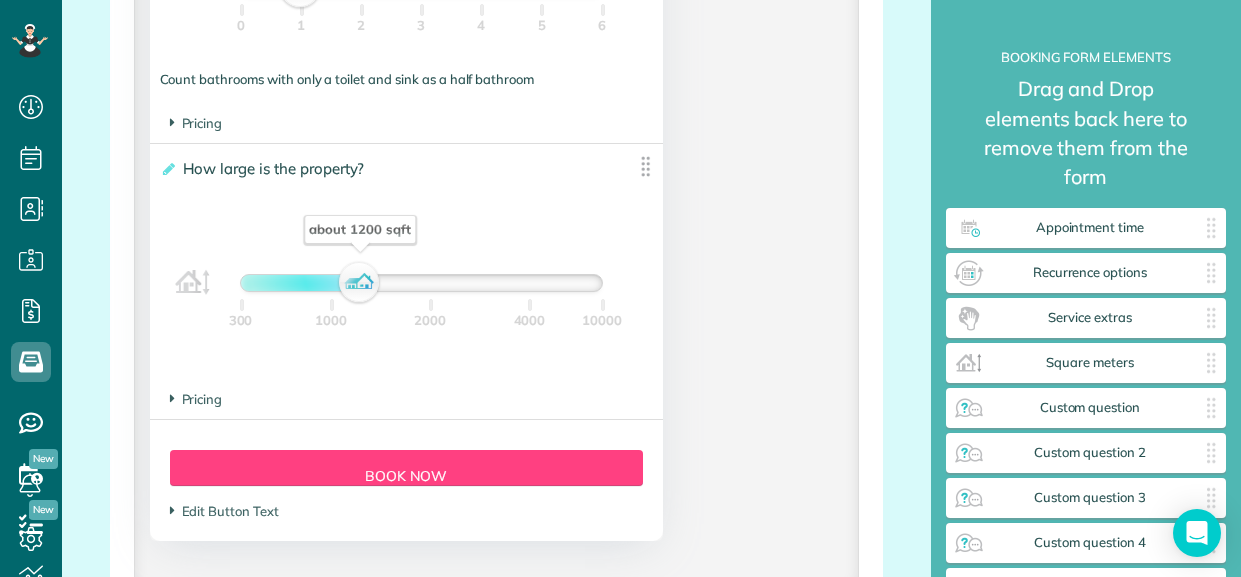 scroll, scrollTop: 1964, scrollLeft: 0, axis: vertical 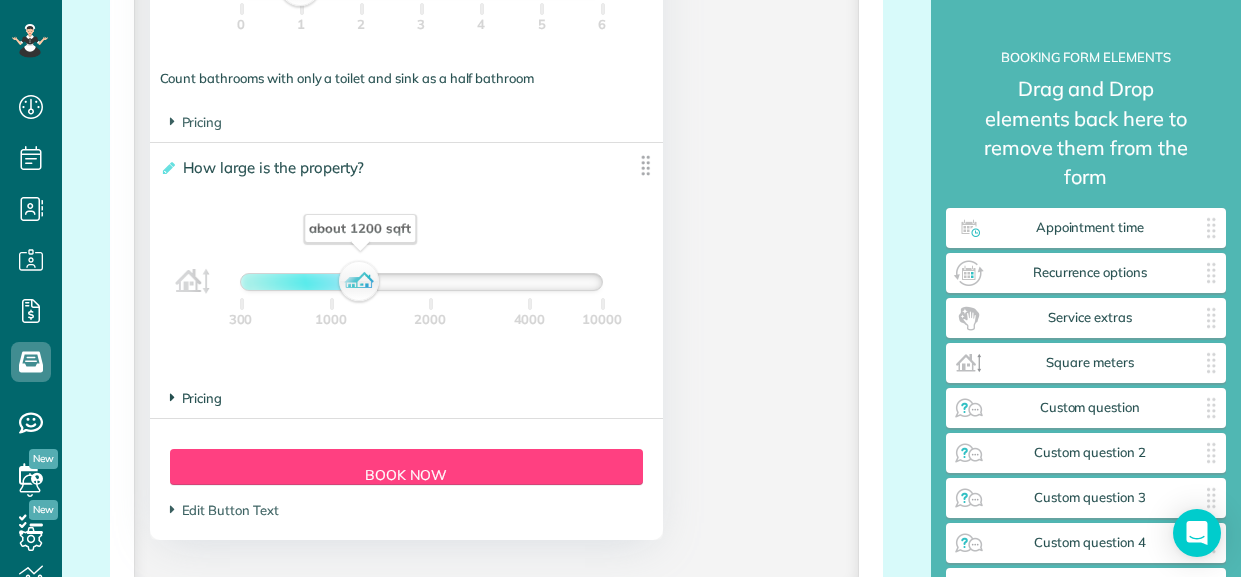 click at bounding box center (172, 397) 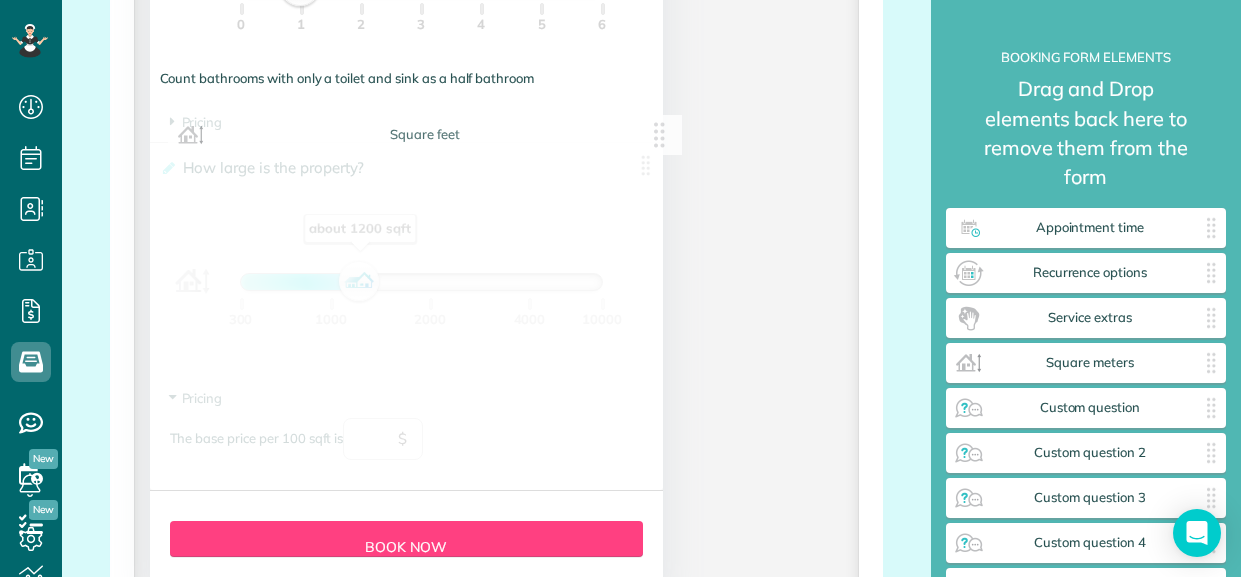 drag, startPoint x: 166, startPoint y: 434, endPoint x: 142, endPoint y: 393, distance: 47.507893 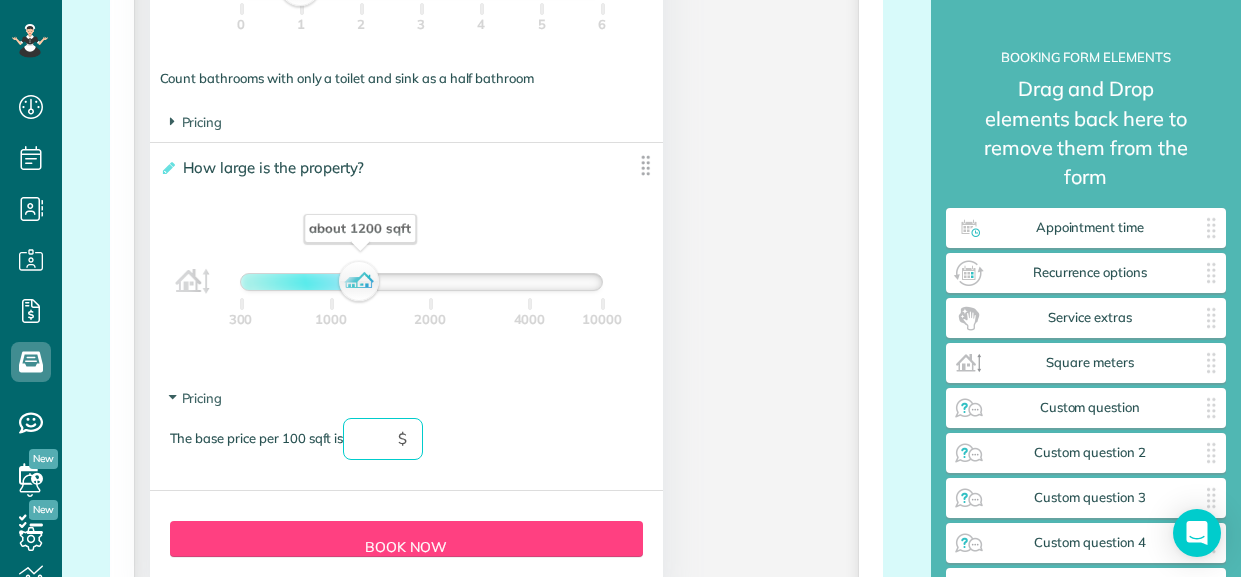 click at bounding box center (383, 439) 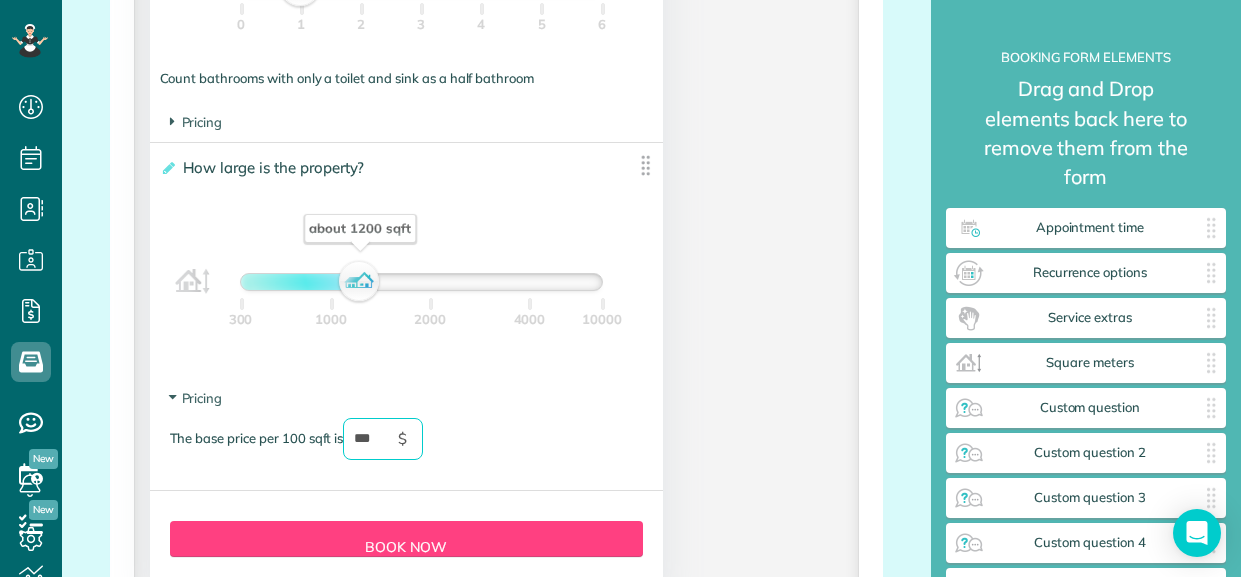 type on "****" 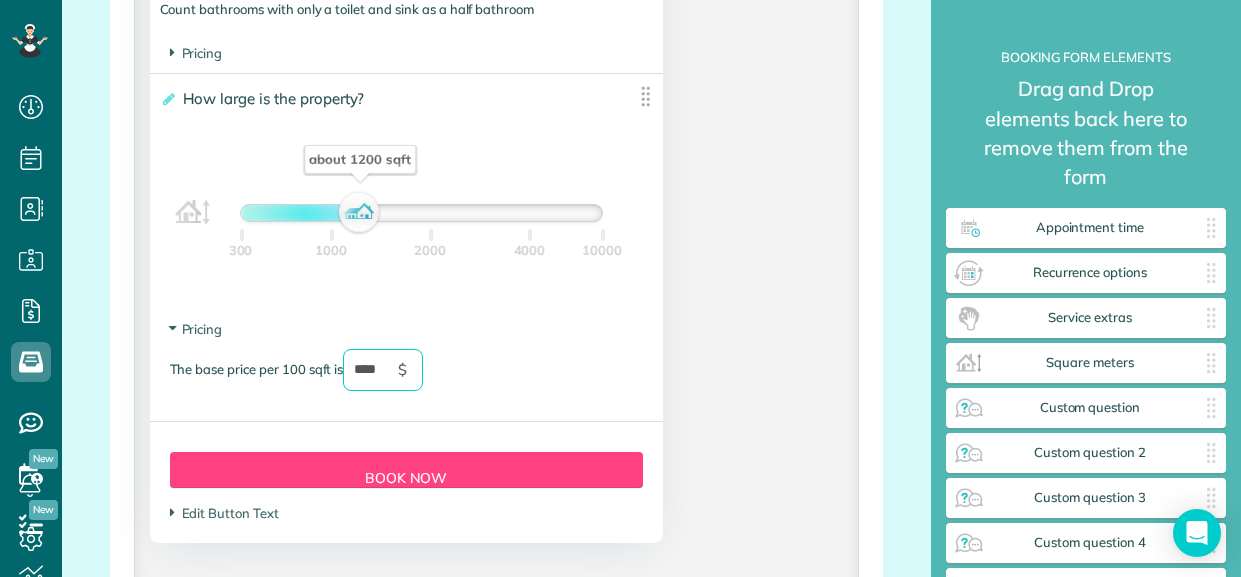 scroll, scrollTop: 2041, scrollLeft: 0, axis: vertical 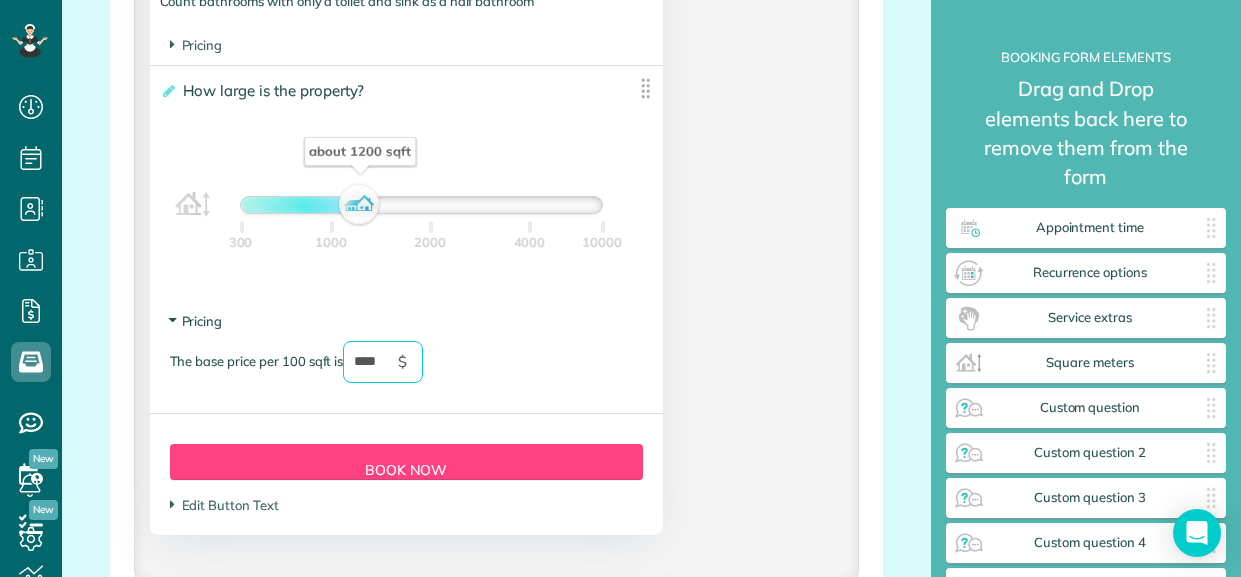 click at bounding box center (171, 320) 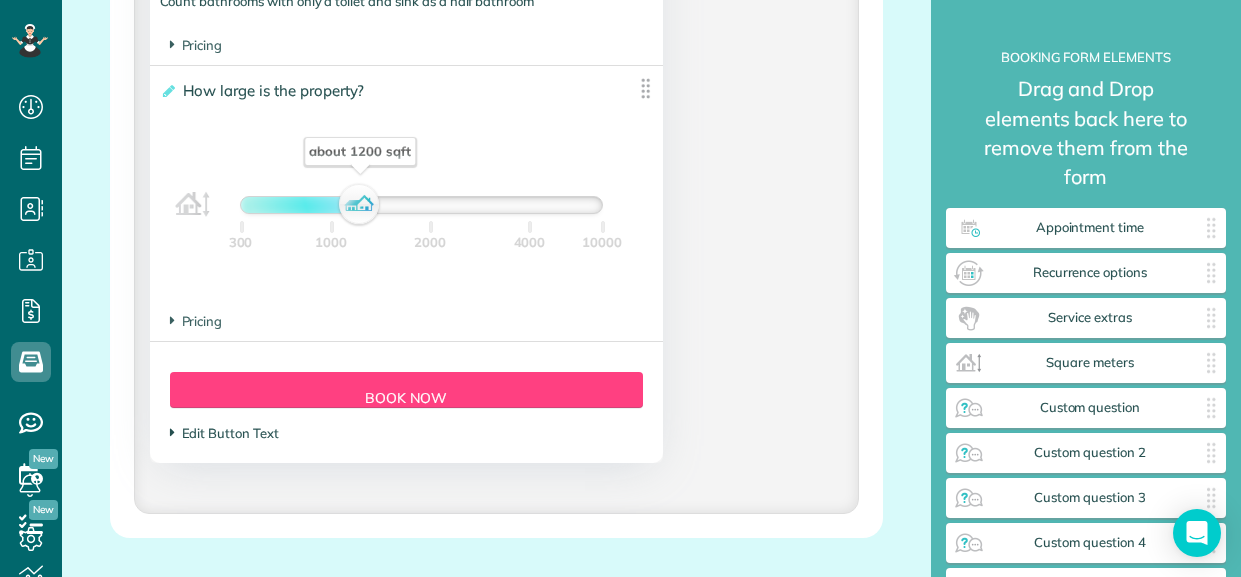 click at bounding box center [172, 432] 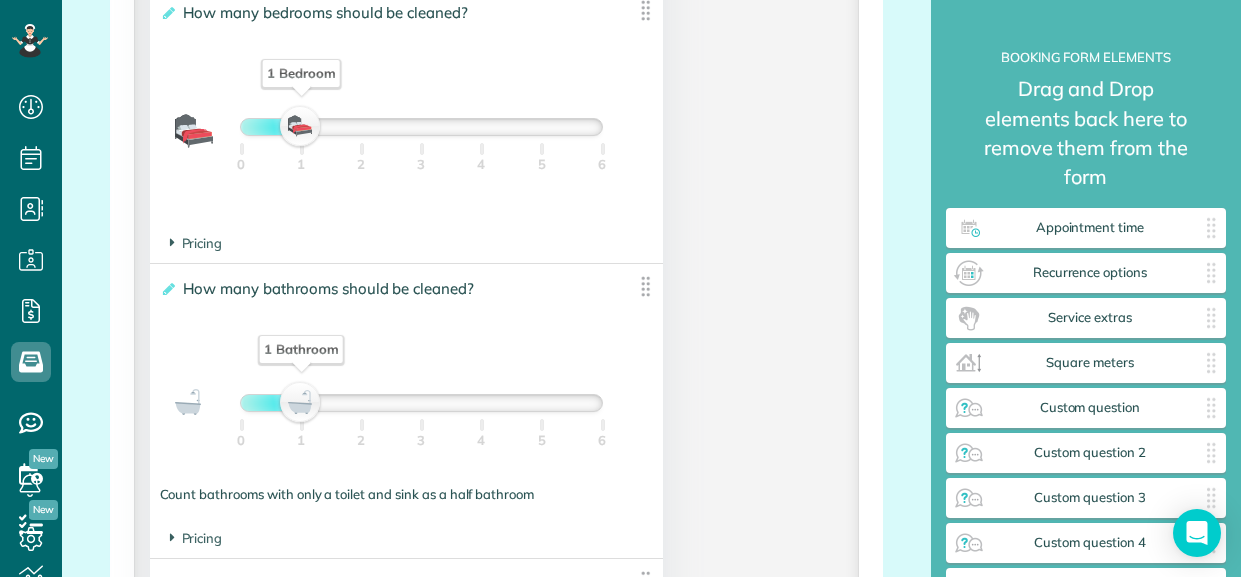 scroll, scrollTop: 1532, scrollLeft: 0, axis: vertical 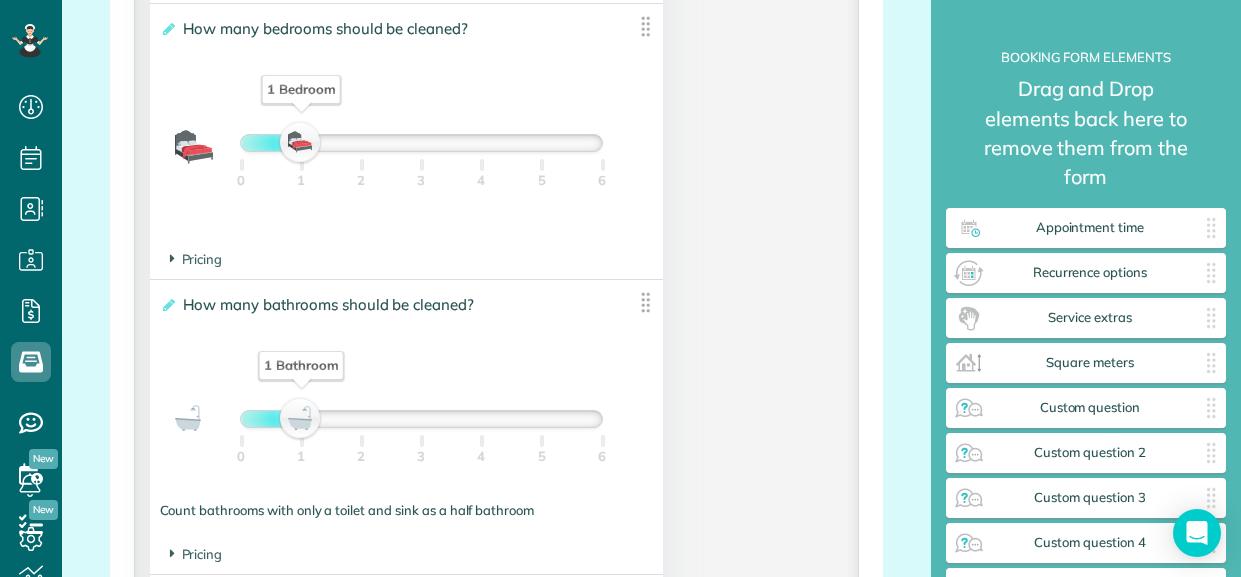 click on "Pricing
The base price per bedroom is
$" at bounding box center [406, 259] 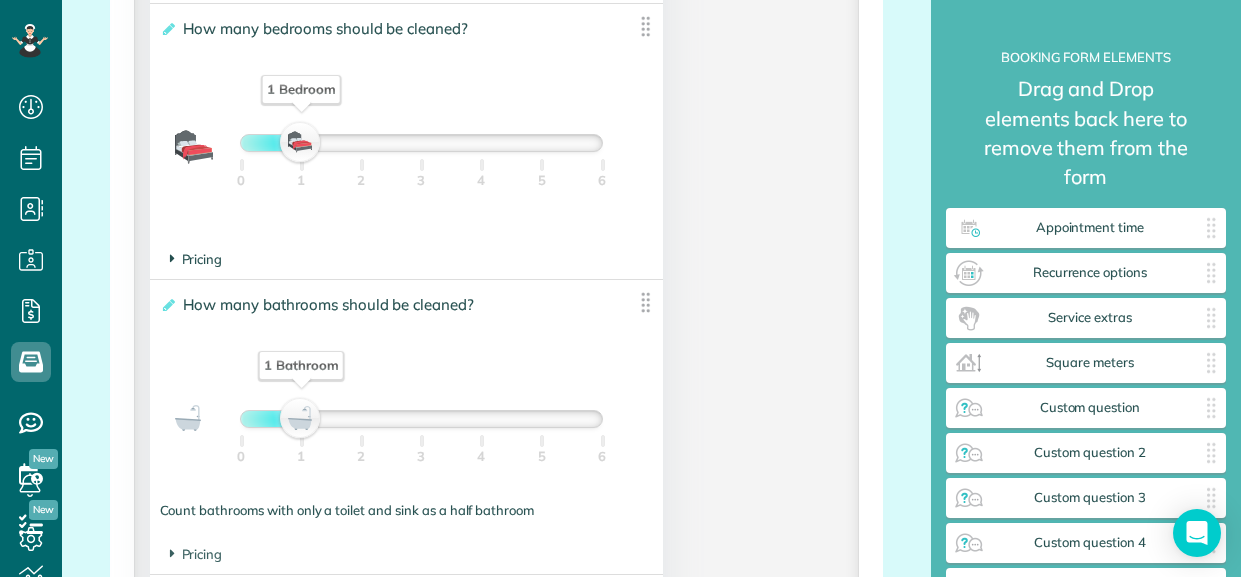 click at bounding box center [172, 258] 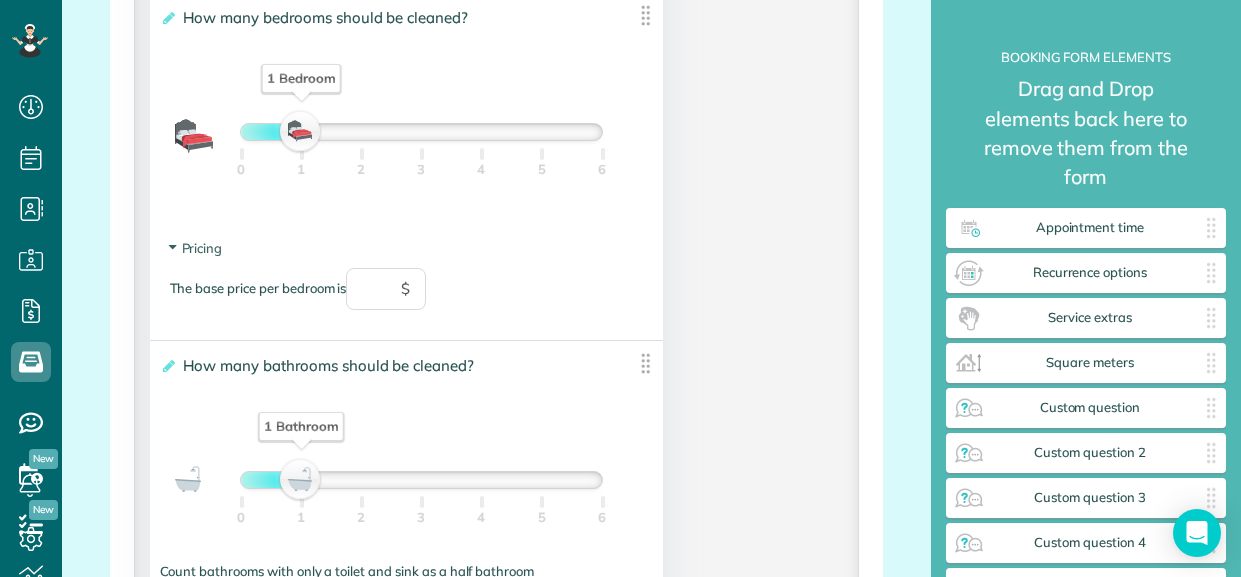 scroll, scrollTop: 1530, scrollLeft: 0, axis: vertical 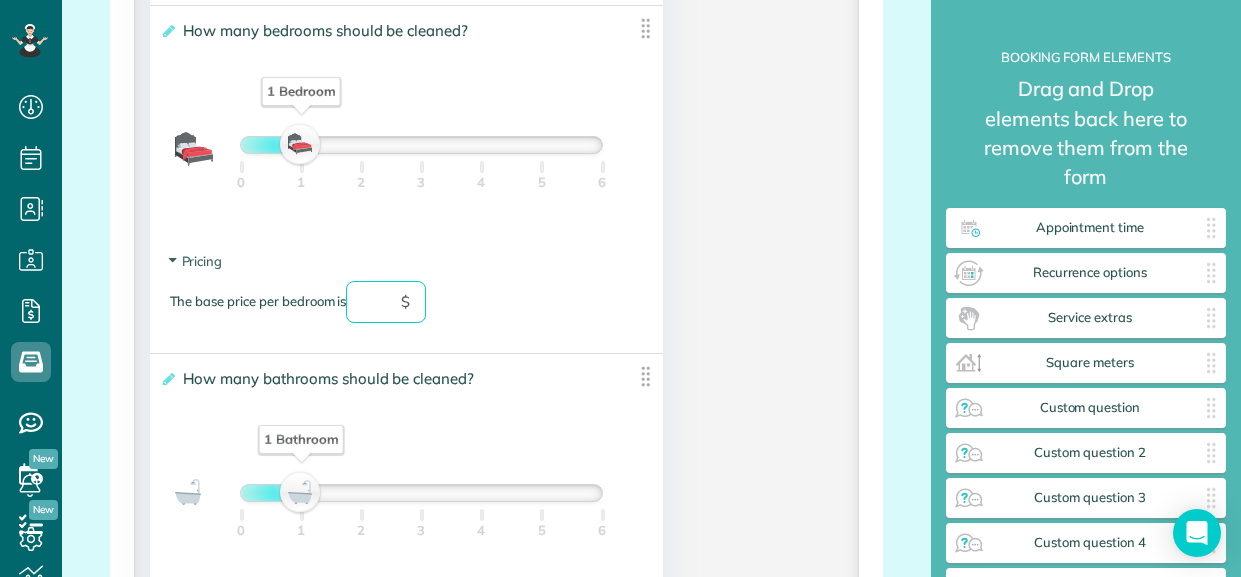 click at bounding box center (386, 302) 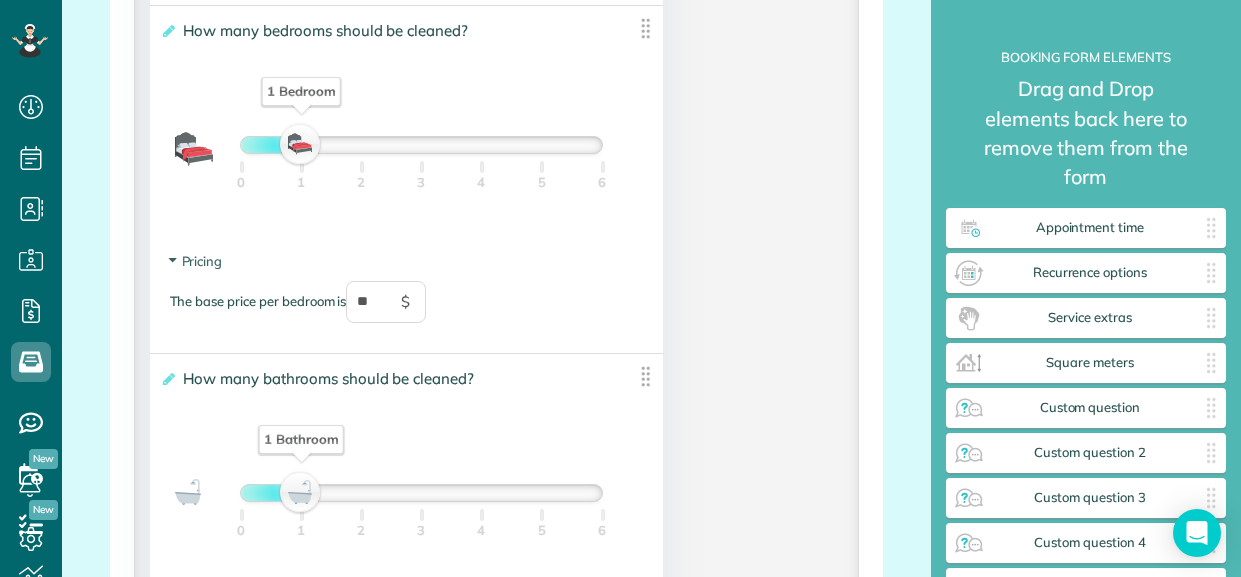click at bounding box center [421, 145] 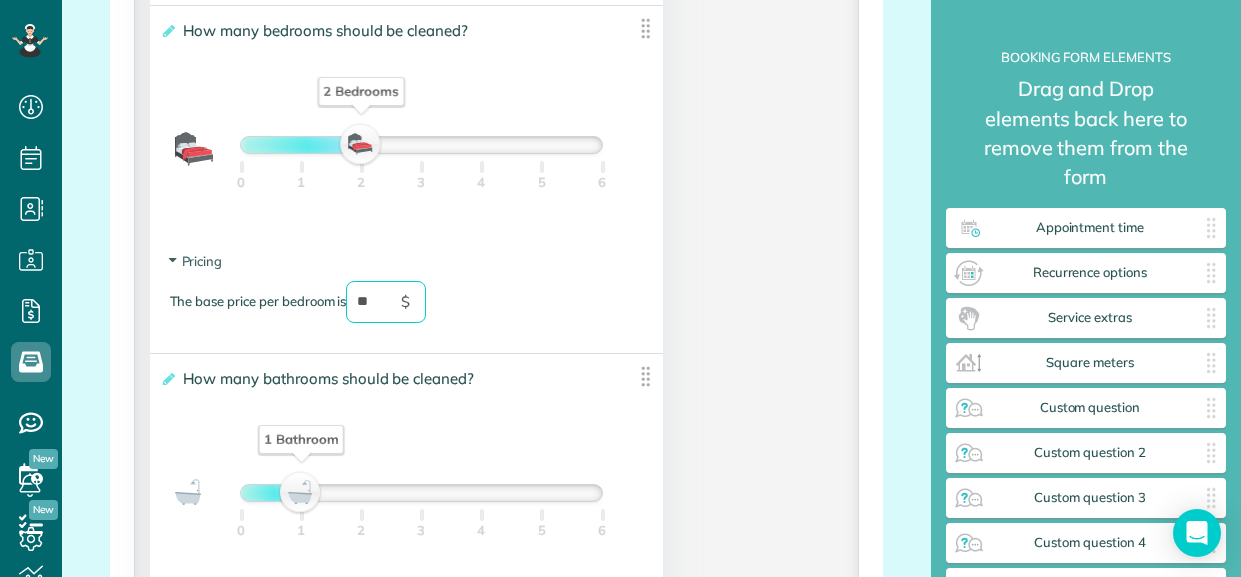 click on "**" at bounding box center [386, 302] 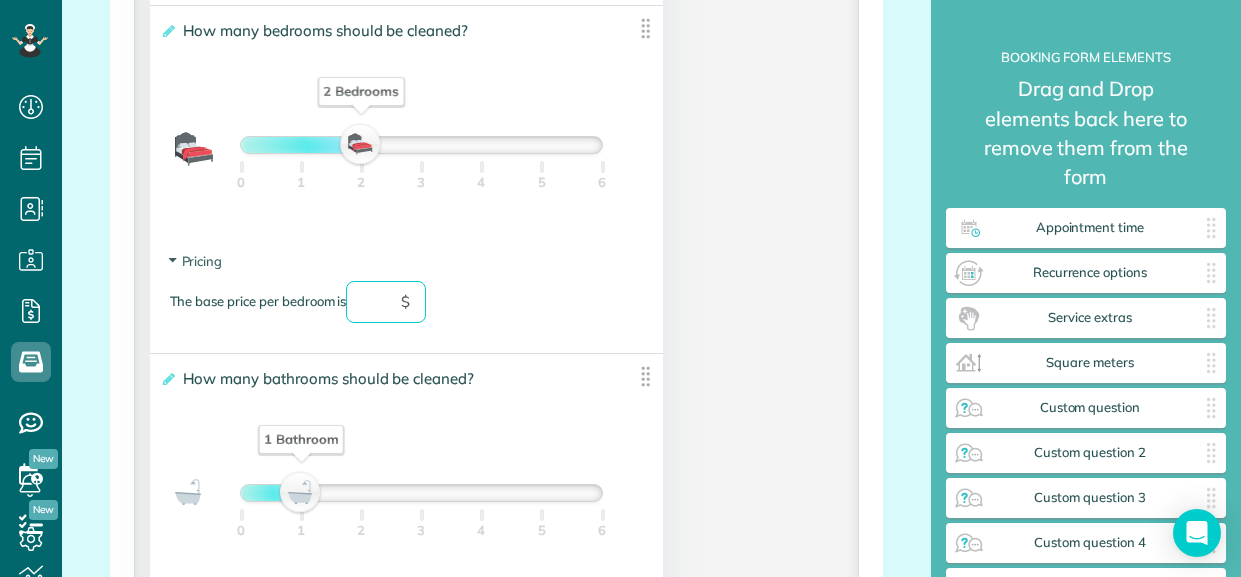type on "*" 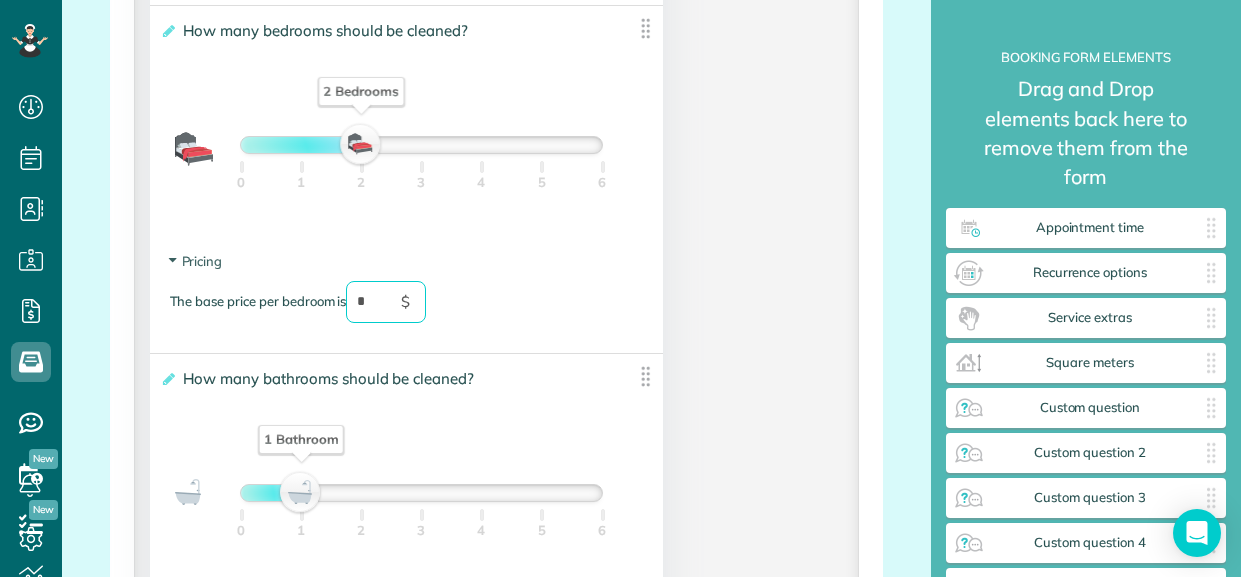 type on "**" 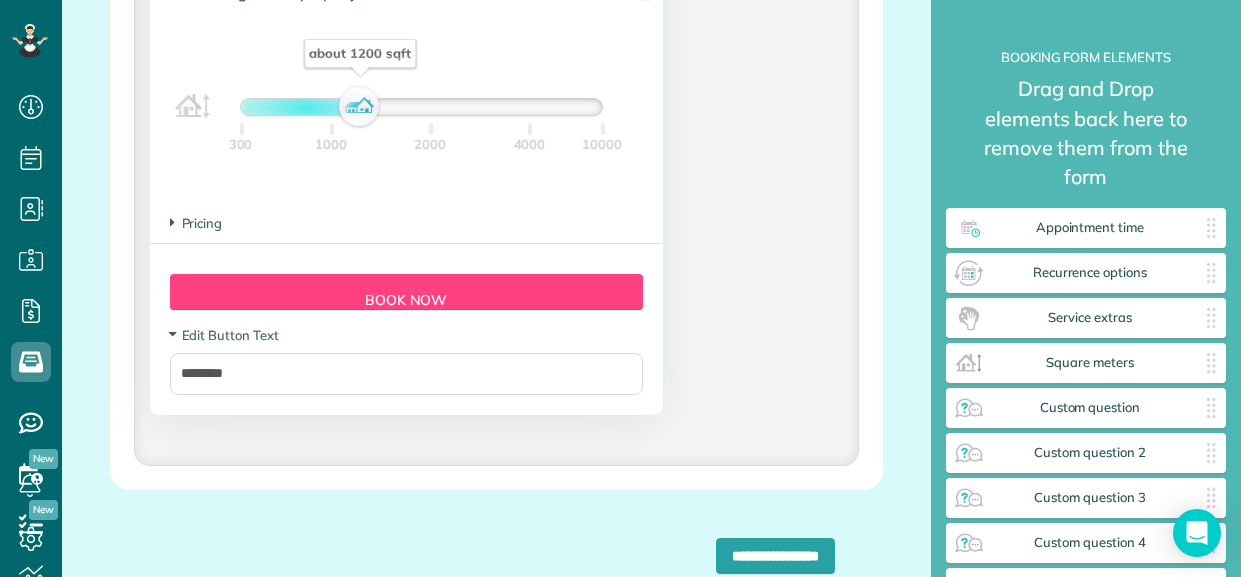 scroll, scrollTop: 2213, scrollLeft: 0, axis: vertical 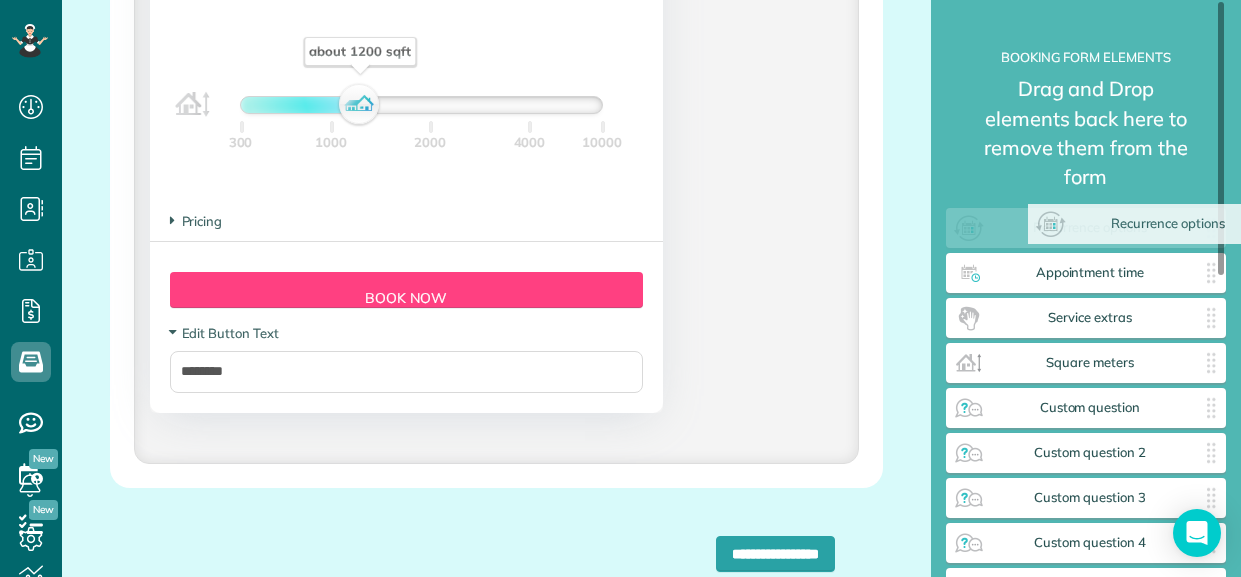 drag, startPoint x: 1086, startPoint y: 276, endPoint x: 1105, endPoint y: 224, distance: 55.362442 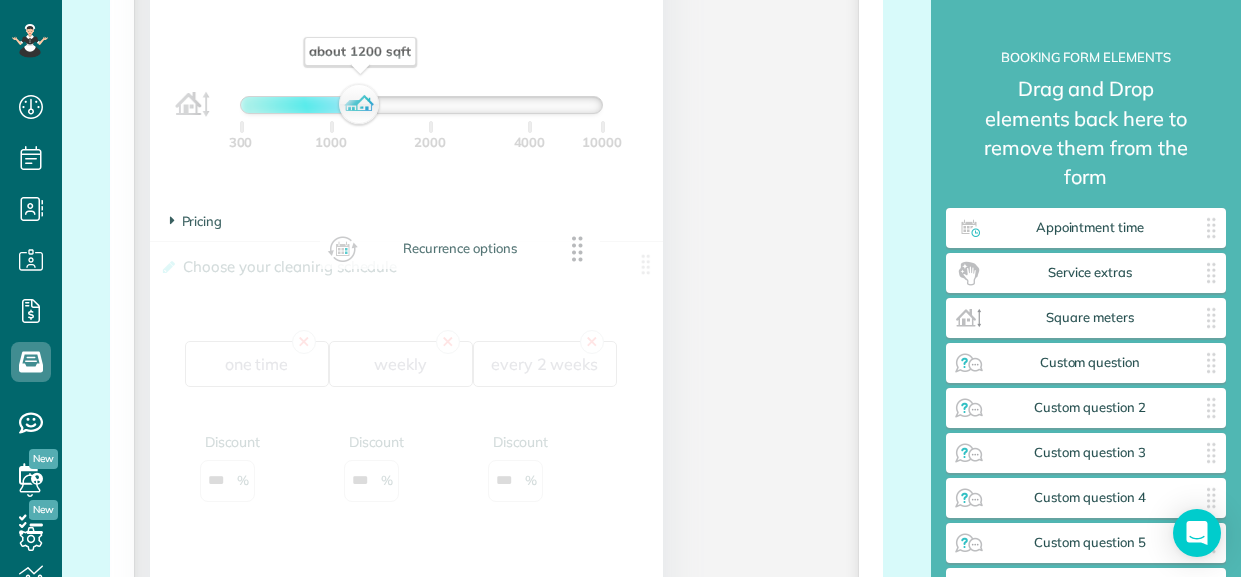 drag, startPoint x: 1190, startPoint y: 230, endPoint x: 506, endPoint y: 263, distance: 684.7956 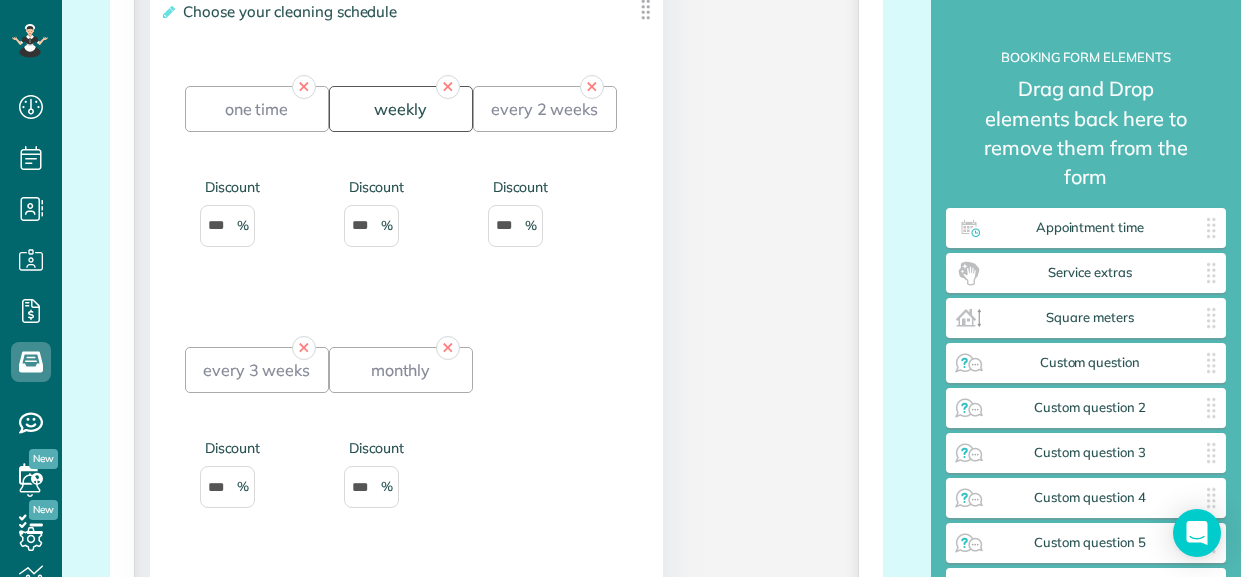 scroll, scrollTop: 2473, scrollLeft: 0, axis: vertical 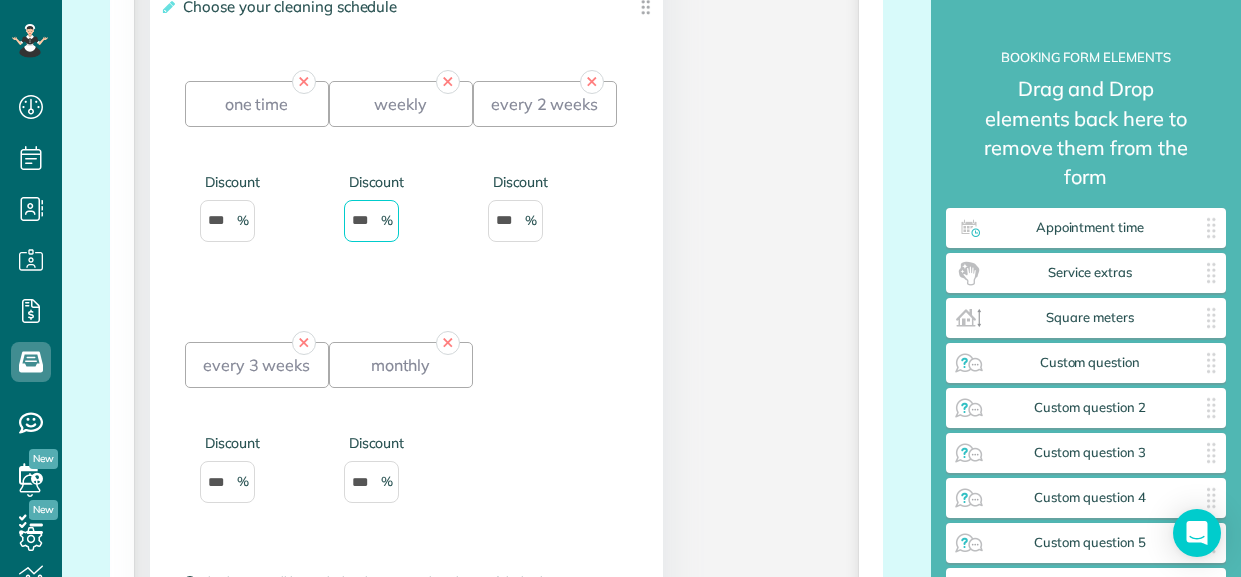 click on "***" at bounding box center [371, 221] 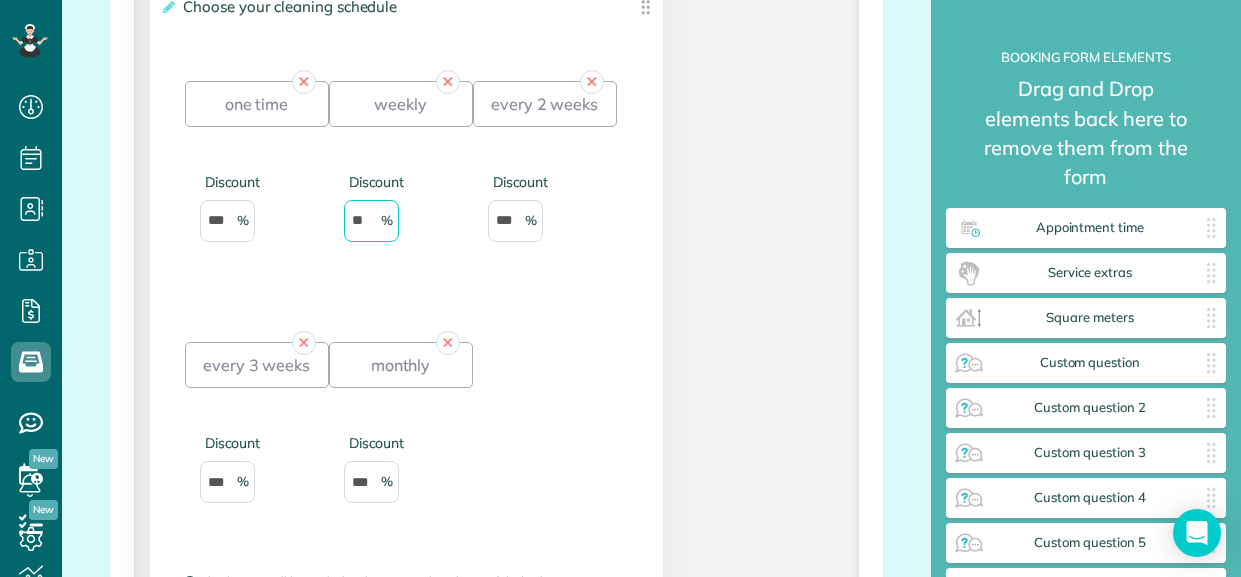 type on "*" 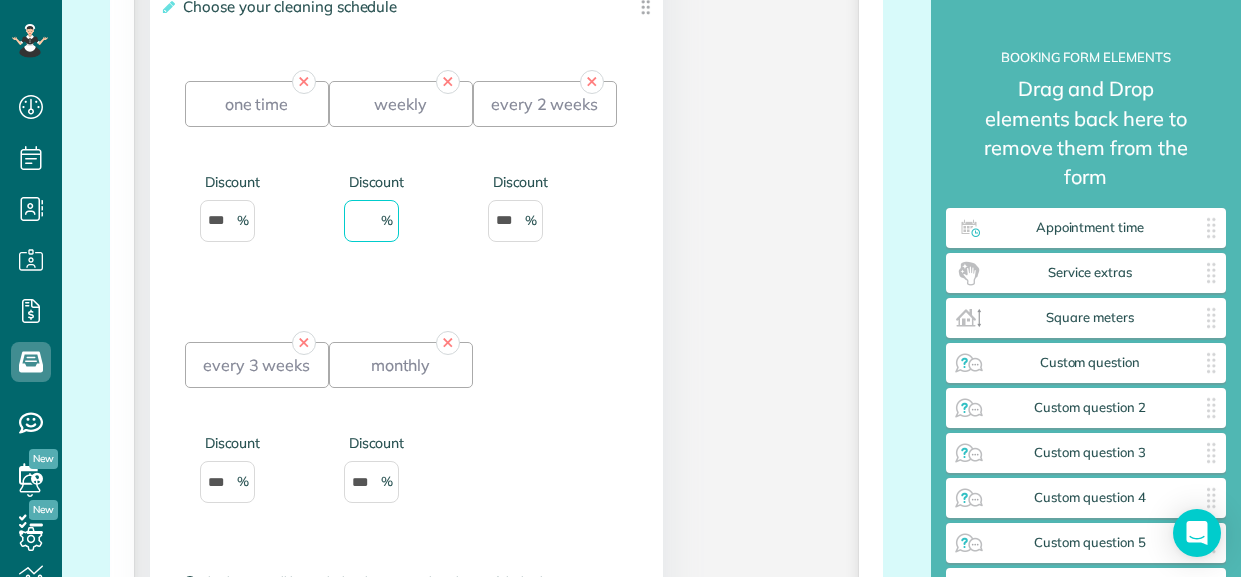 type on "*" 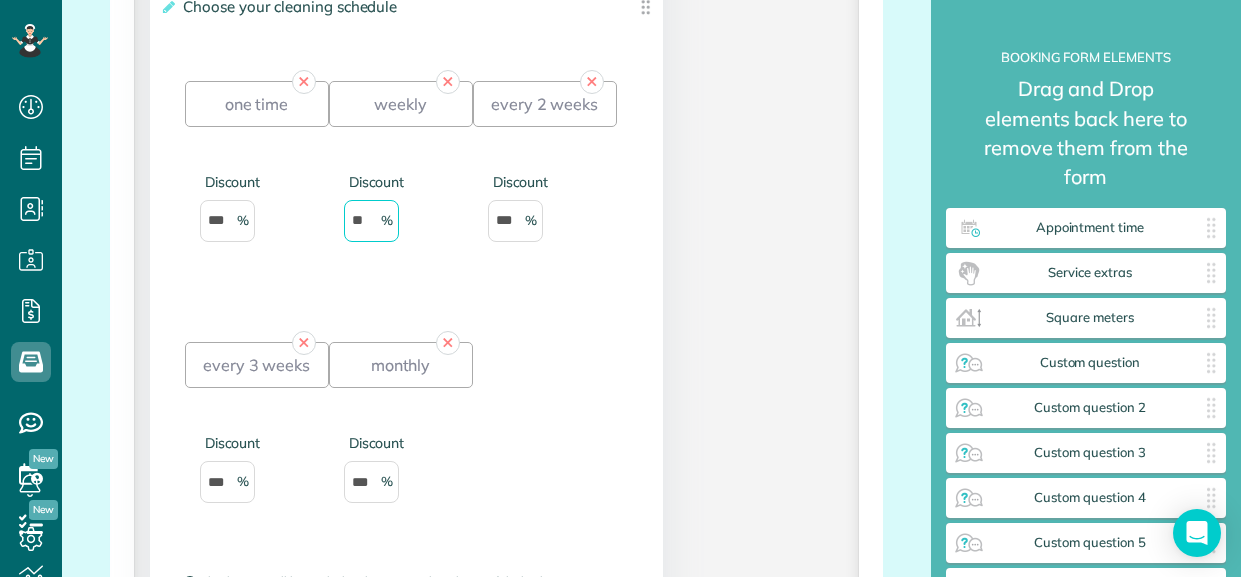 type on "**" 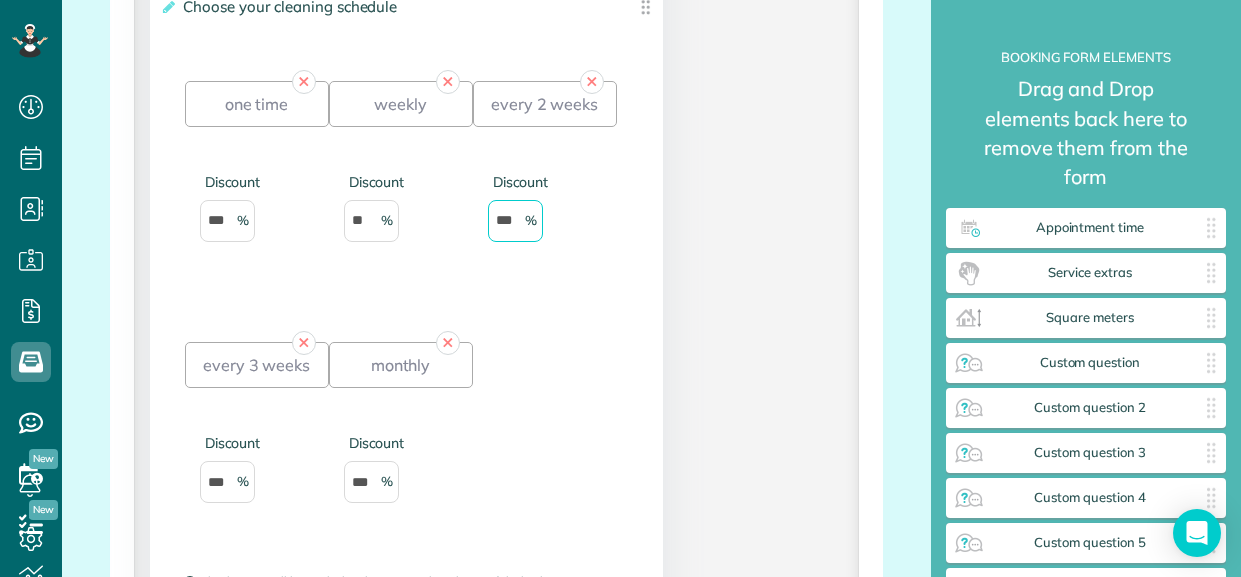 click on "***" at bounding box center (515, 221) 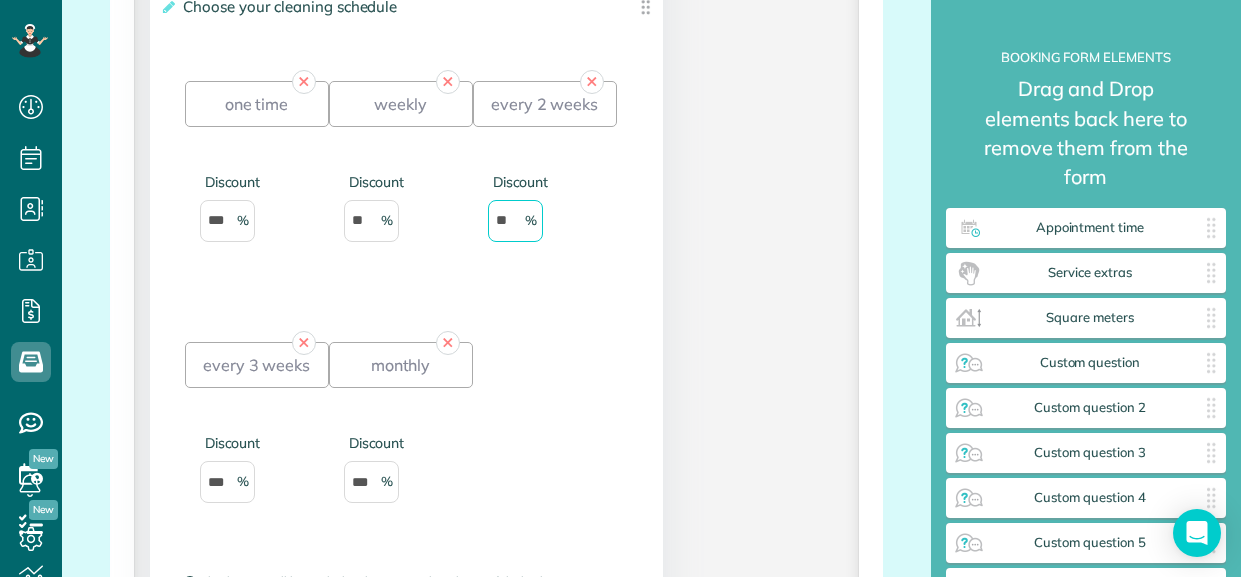 type on "**" 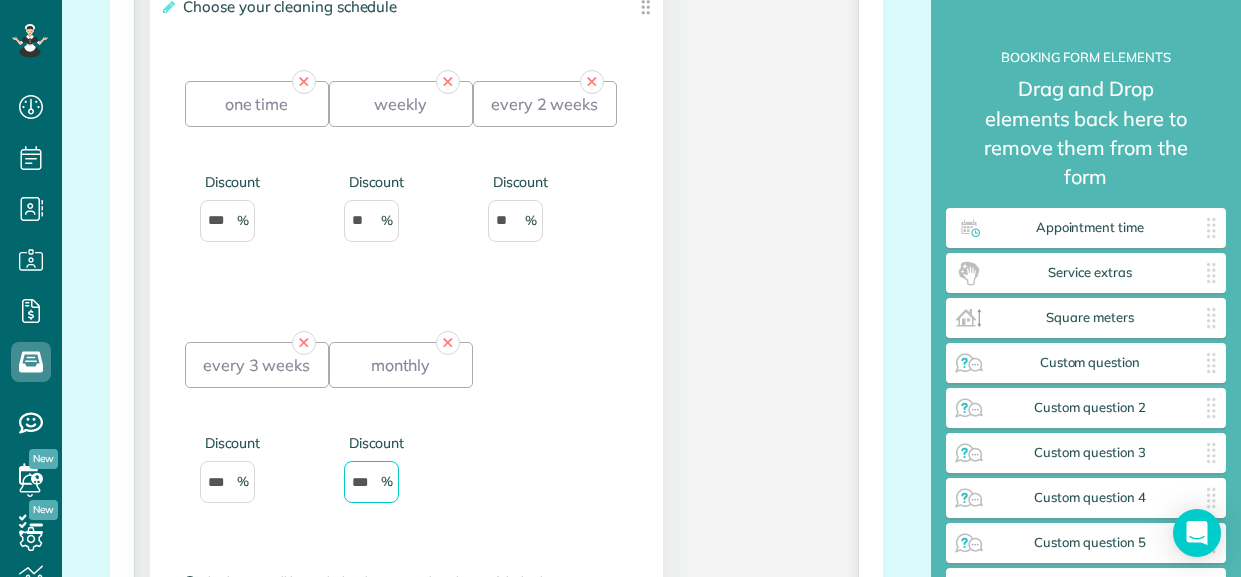 click on "***" at bounding box center (371, 482) 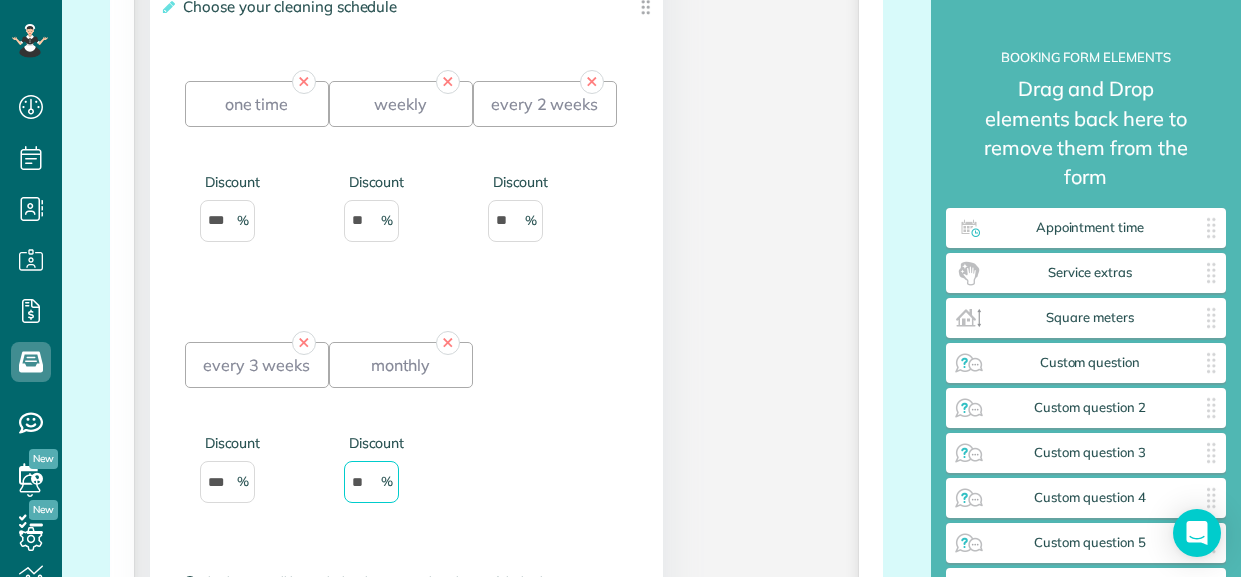 type on "*" 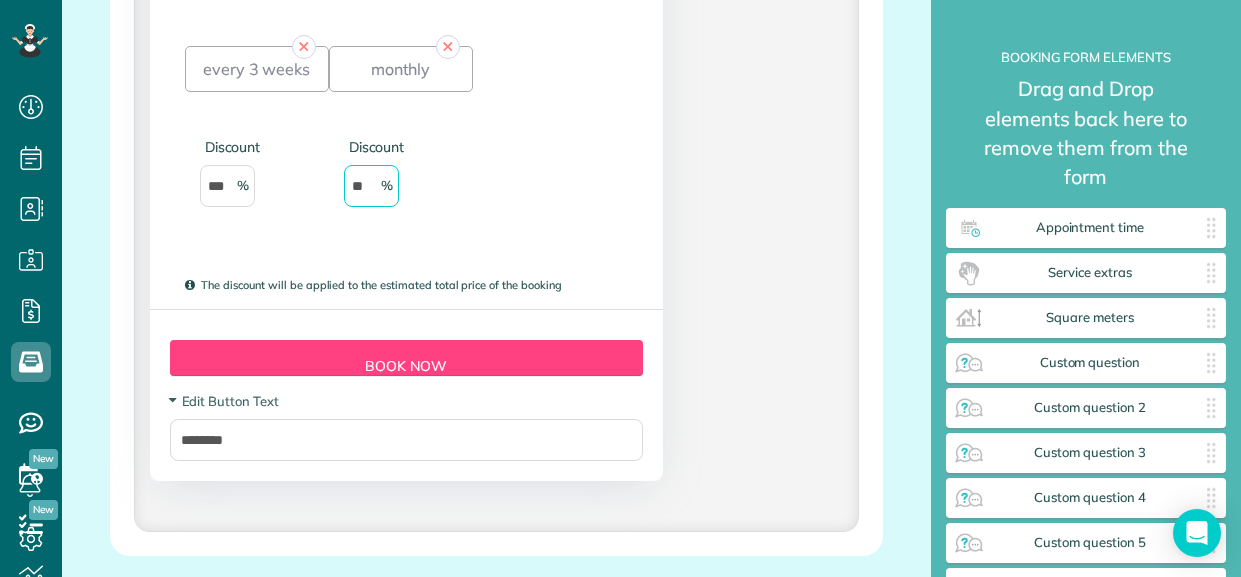 scroll, scrollTop: 2778, scrollLeft: 0, axis: vertical 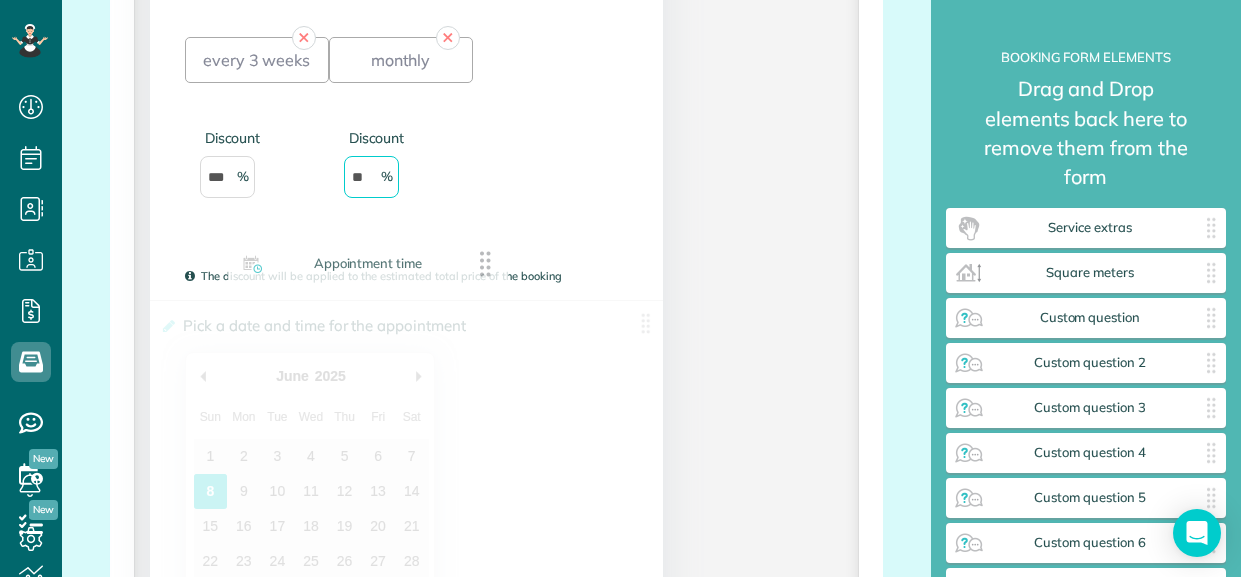 drag, startPoint x: 1078, startPoint y: 234, endPoint x: 334, endPoint y: 273, distance: 745.0215 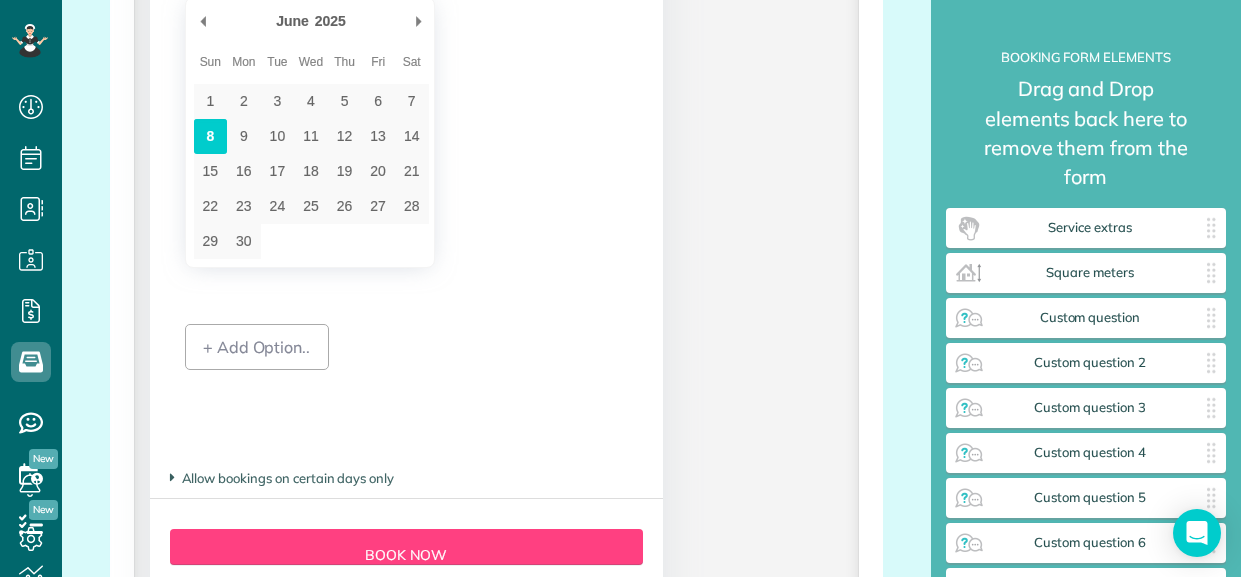 scroll, scrollTop: 3154, scrollLeft: 0, axis: vertical 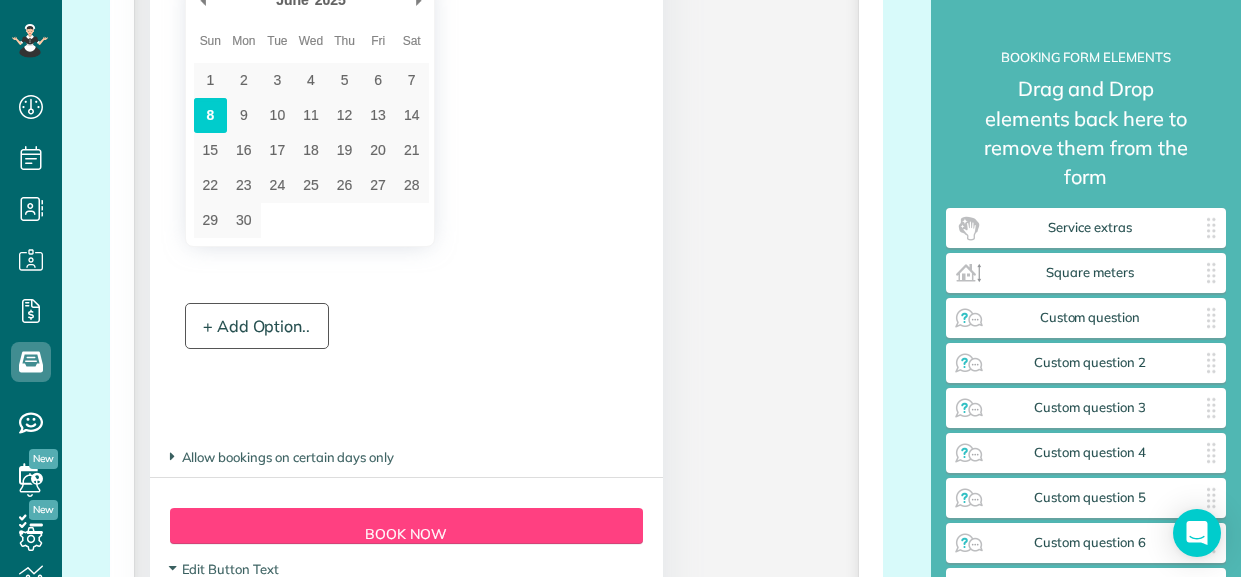 click on "+ Add Option.." at bounding box center (257, 326) 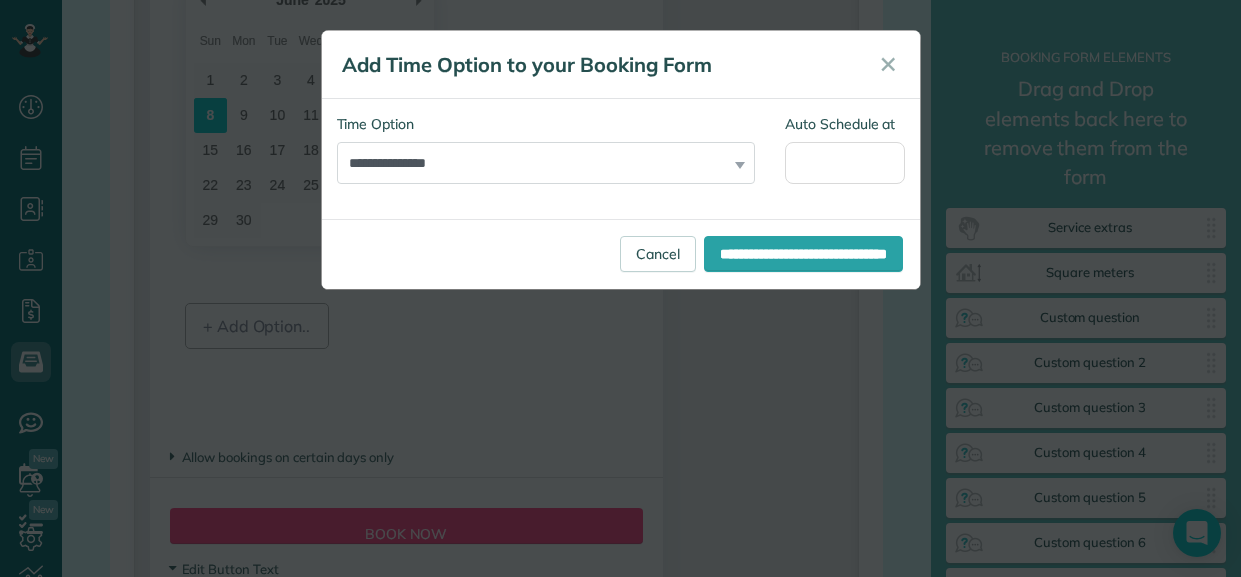 type on "**" 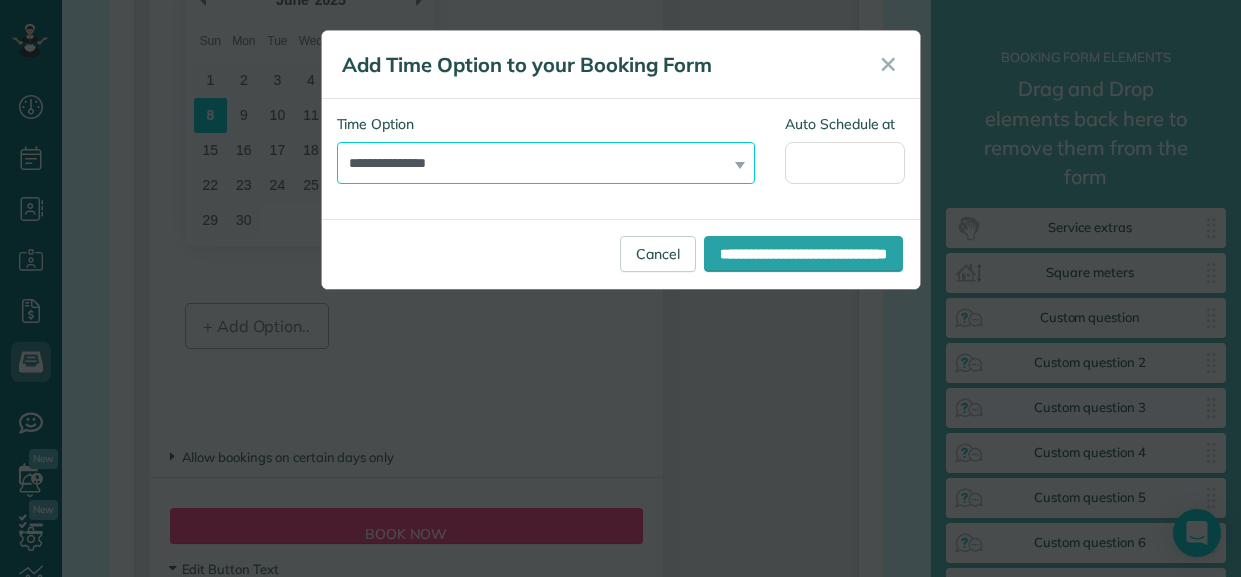 click on "**********" at bounding box center (546, 163) 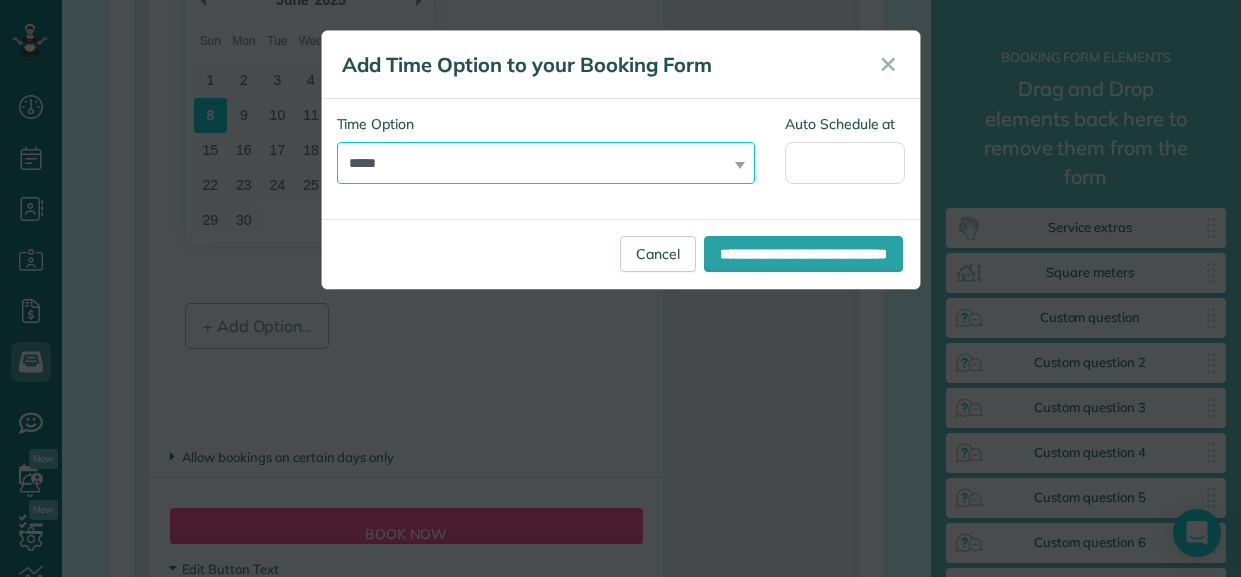click on "**********" at bounding box center [546, 163] 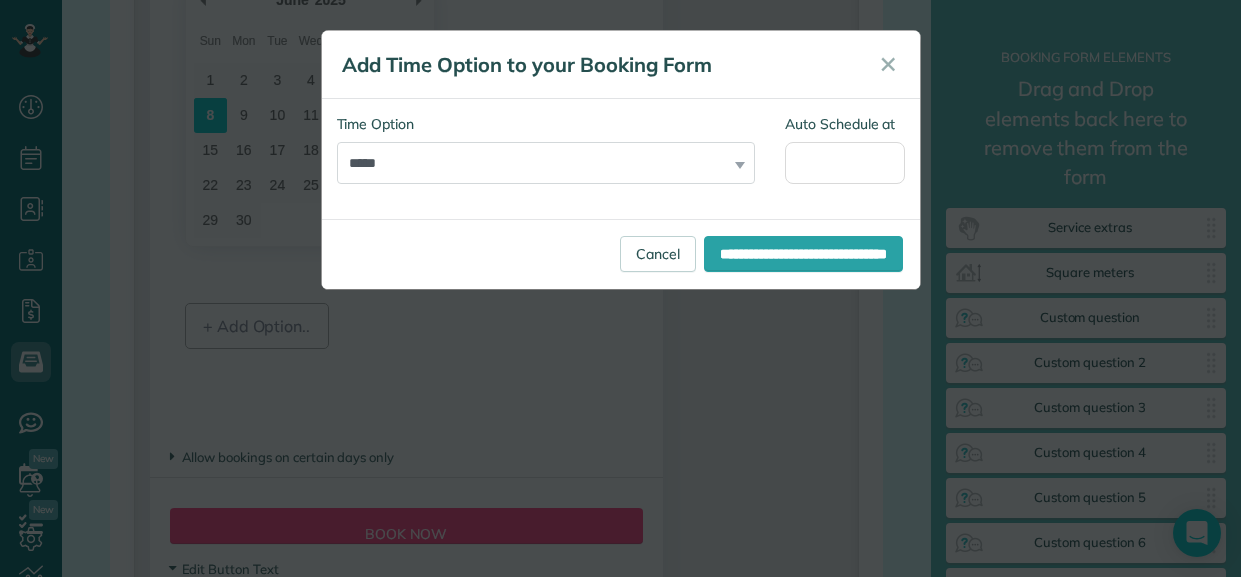 click on "**********" at bounding box center (546, 149) 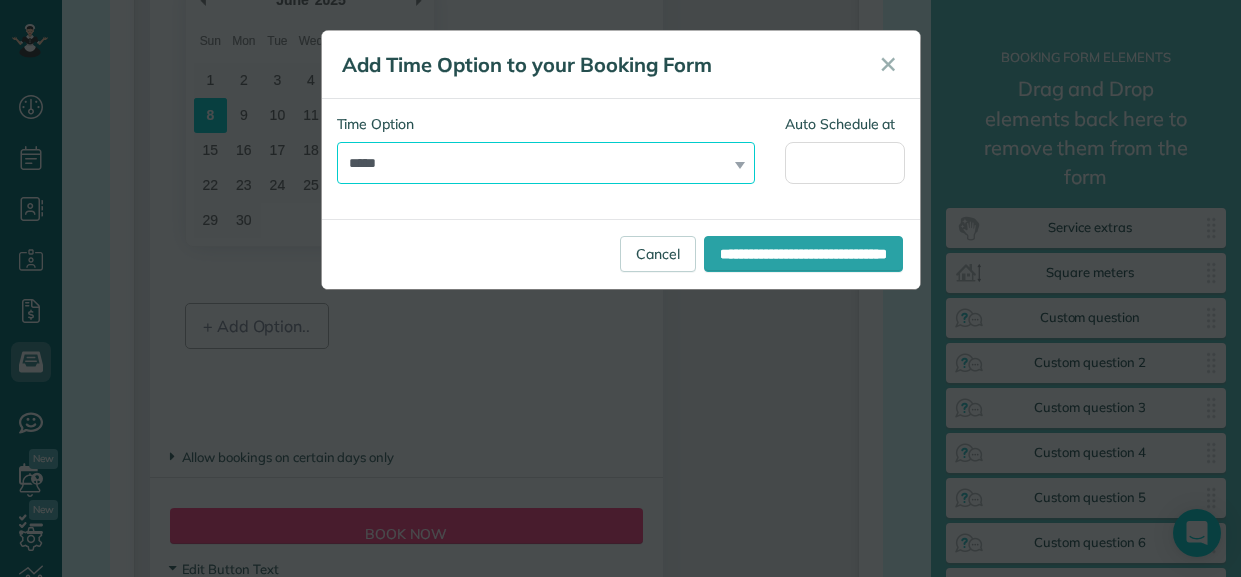 click on "**********" at bounding box center (546, 163) 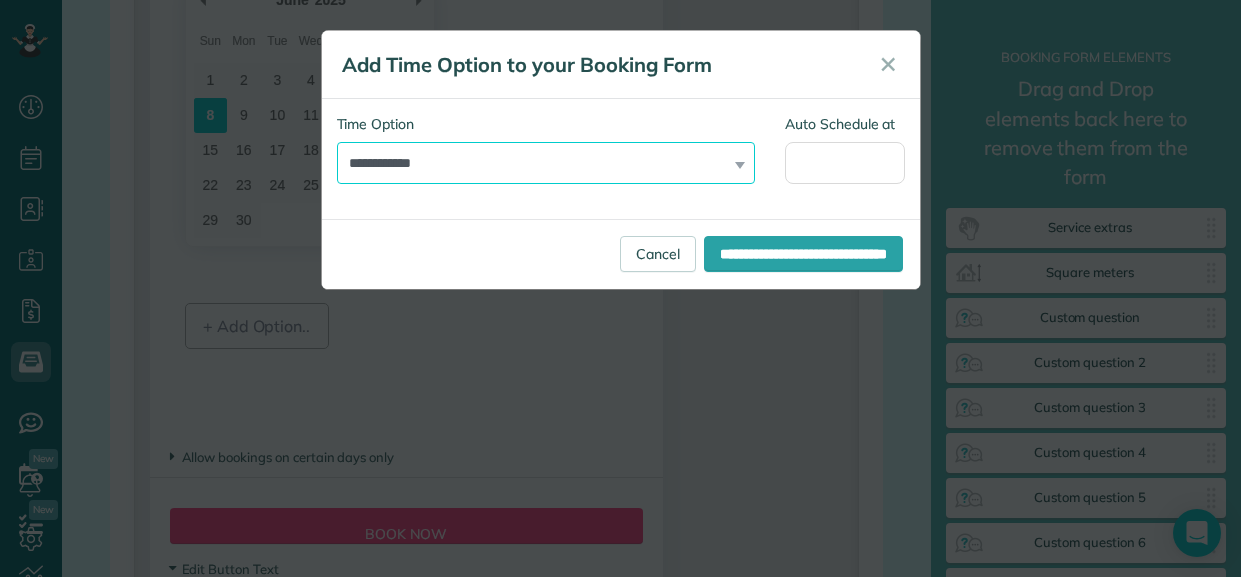 click on "**********" at bounding box center (546, 163) 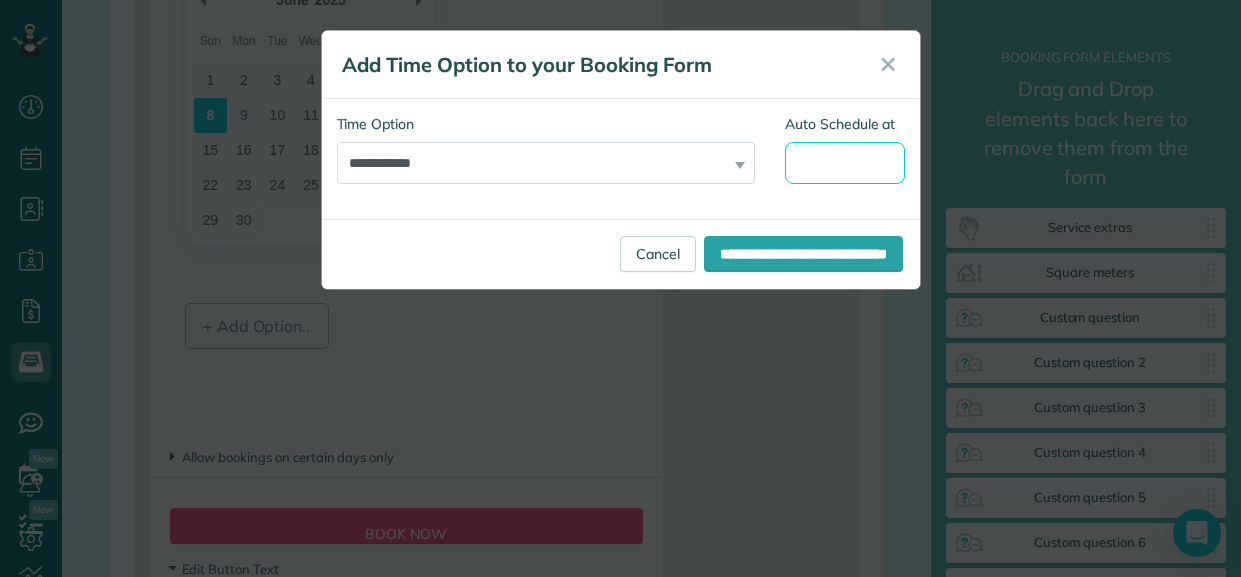 click on "Auto Schedule at" at bounding box center (845, 163) 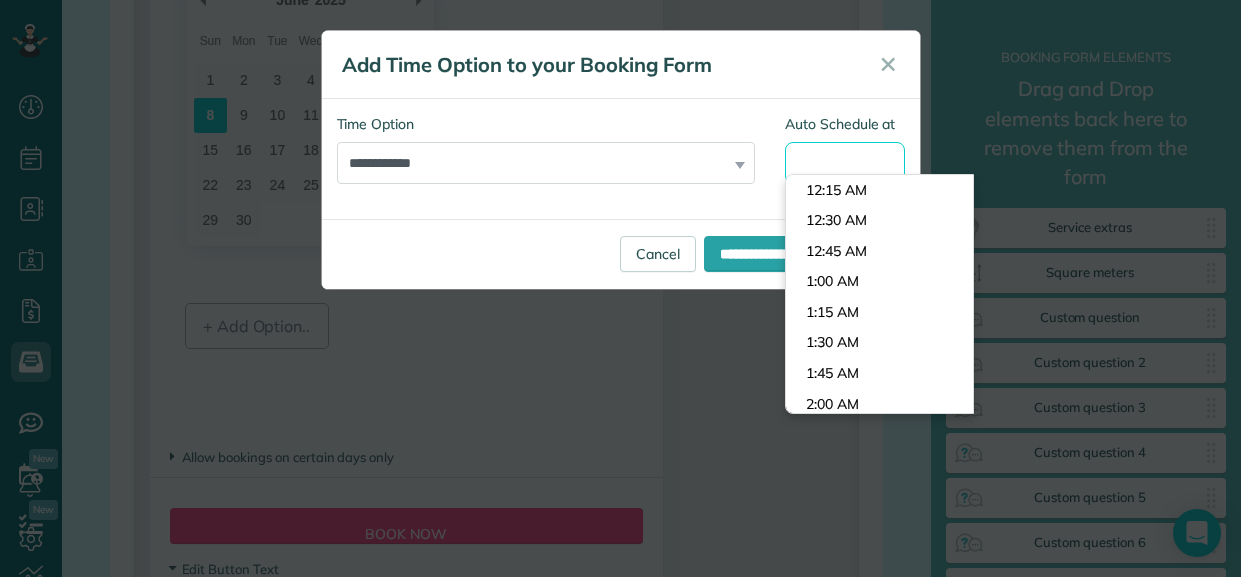 click on "Auto Schedule at" at bounding box center [845, 163] 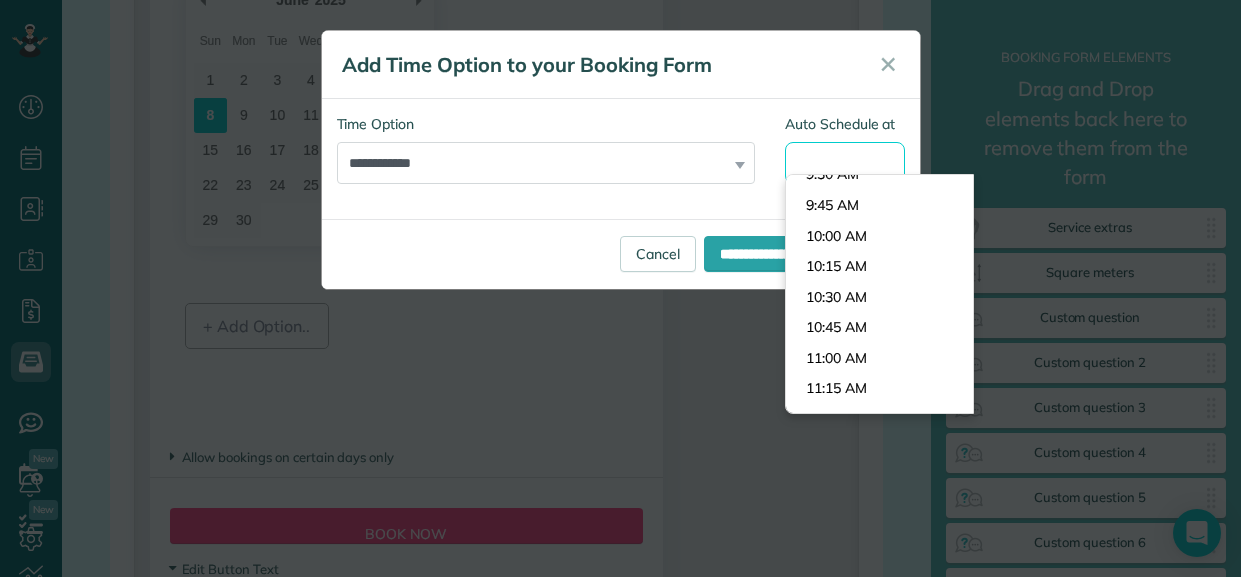 scroll, scrollTop: 1144, scrollLeft: 0, axis: vertical 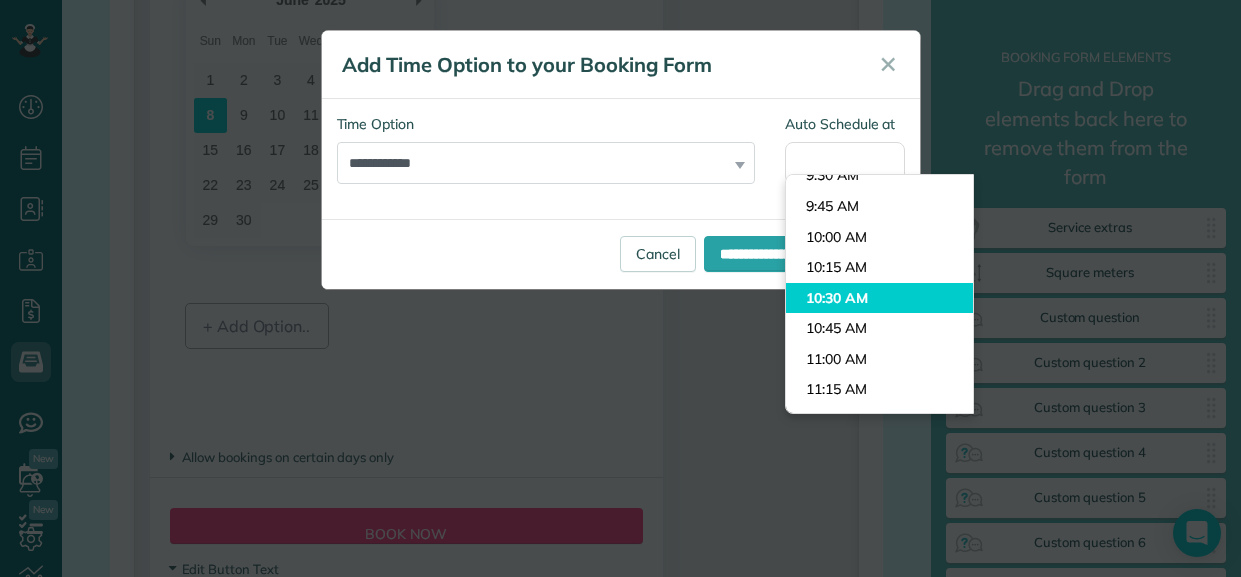 type on "********" 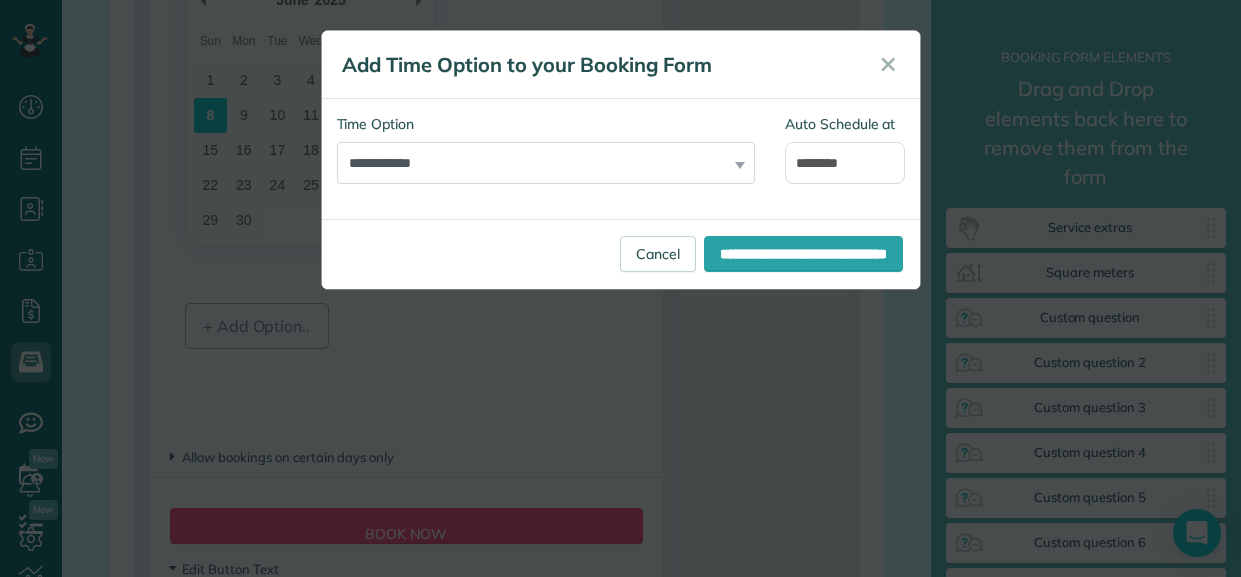click on "Dashboard
Scheduling
Calendar View
List View
Dispatch View - Weekly scheduling (Beta)" at bounding box center (620, 288) 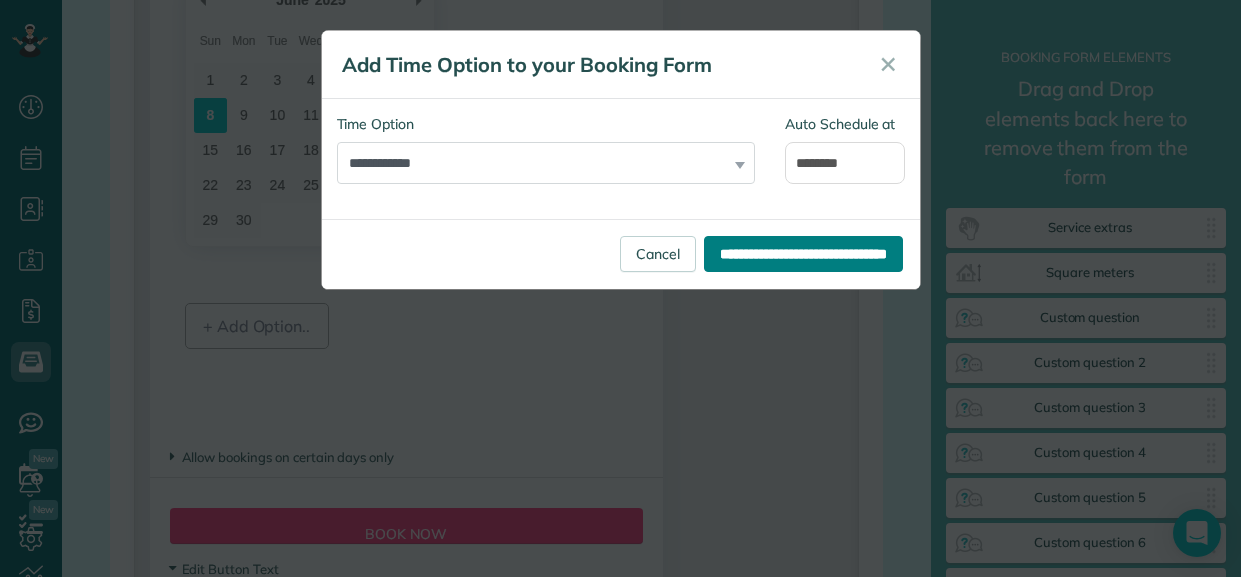 click on "**********" at bounding box center (803, 254) 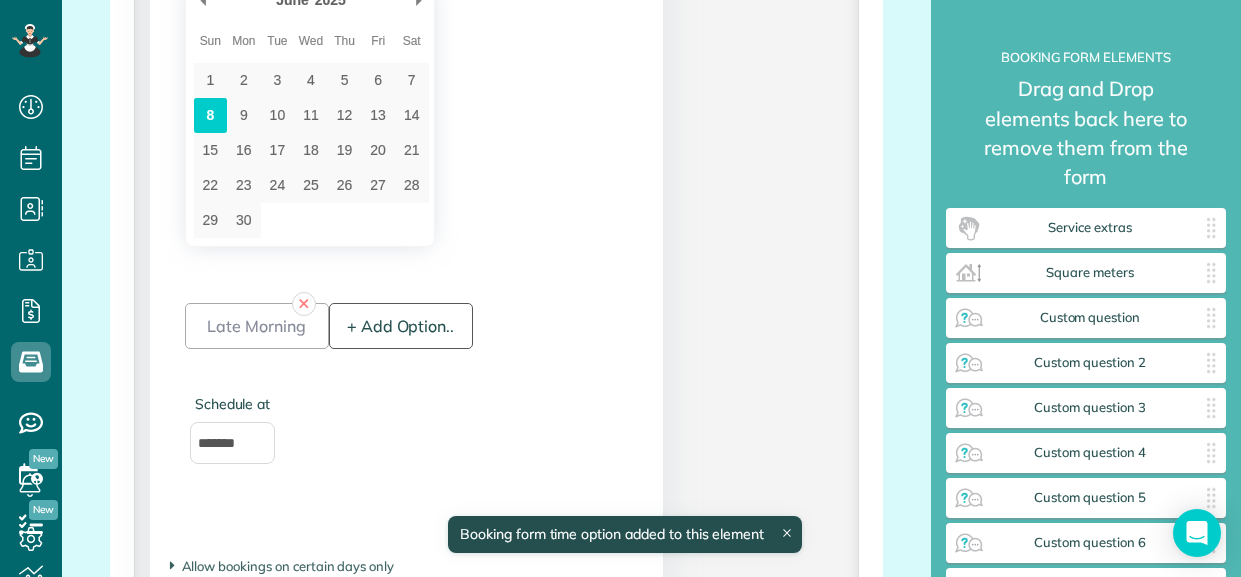 click on "+ Add Option.." at bounding box center (401, 326) 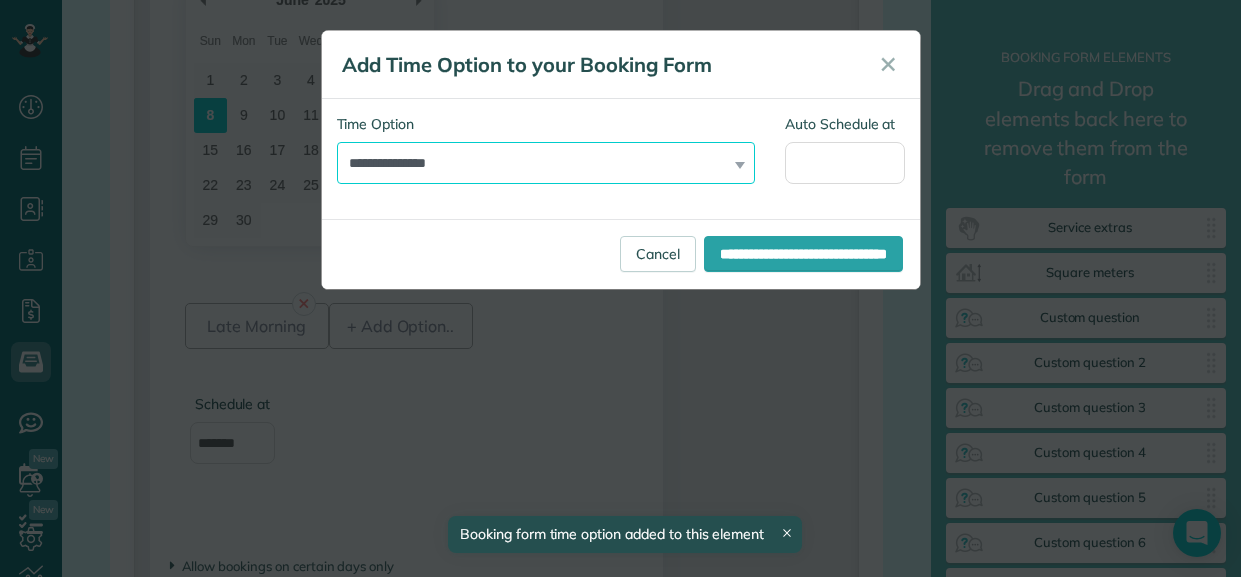 click on "**********" at bounding box center (546, 163) 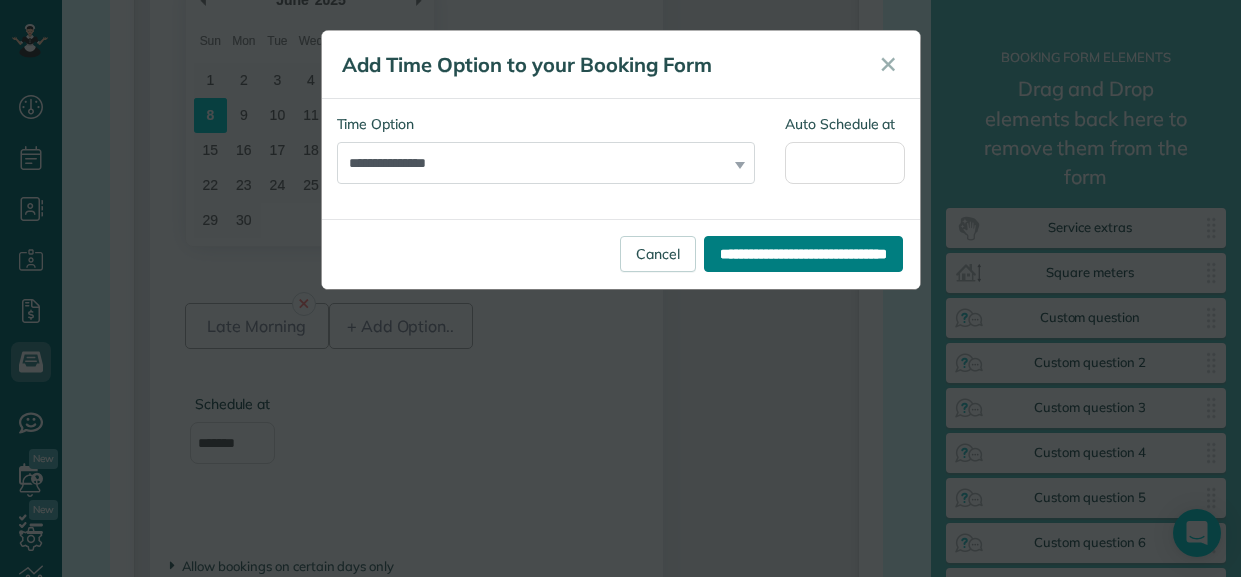 click on "**********" at bounding box center (803, 254) 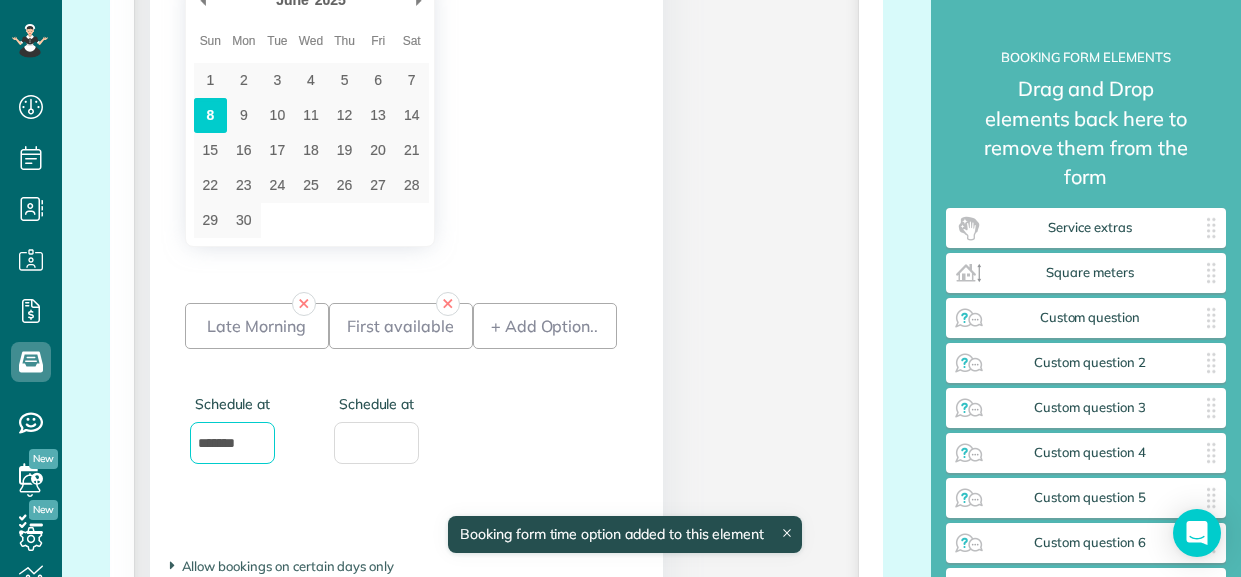 click on "*******" at bounding box center (232, 443) 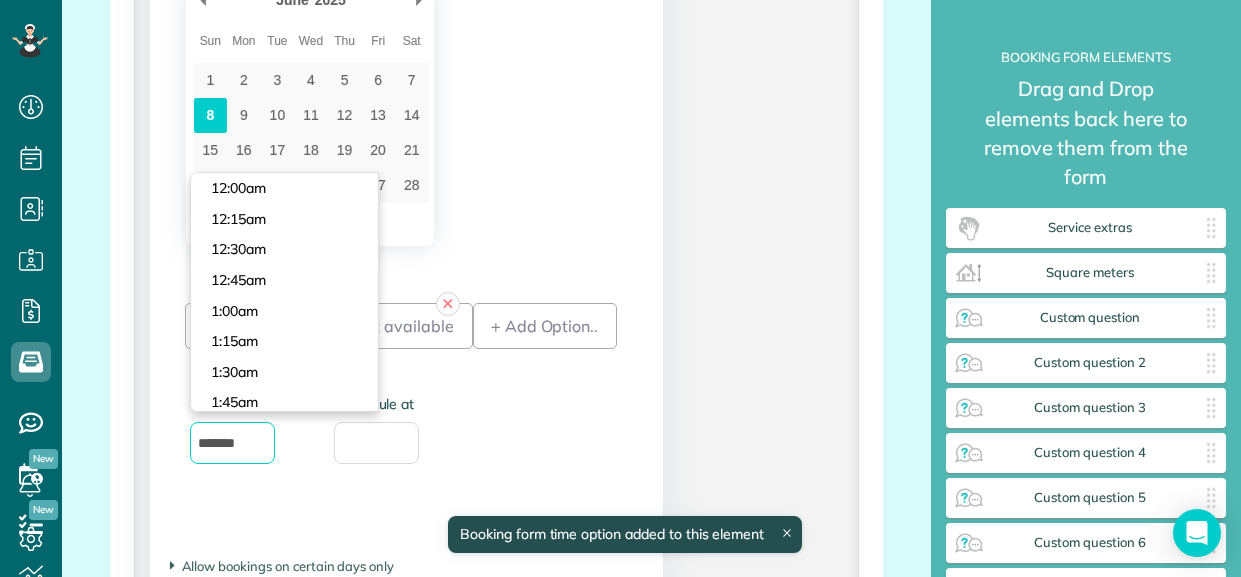 scroll, scrollTop: 1250, scrollLeft: 0, axis: vertical 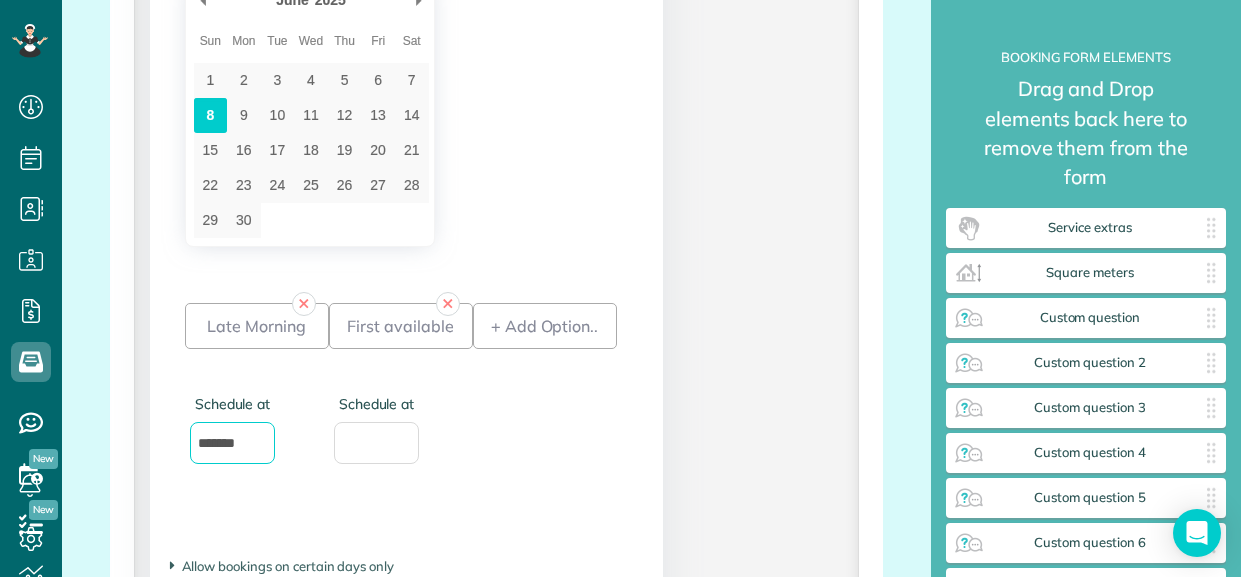 click on "+ Add Option.." at bounding box center (545, 401) 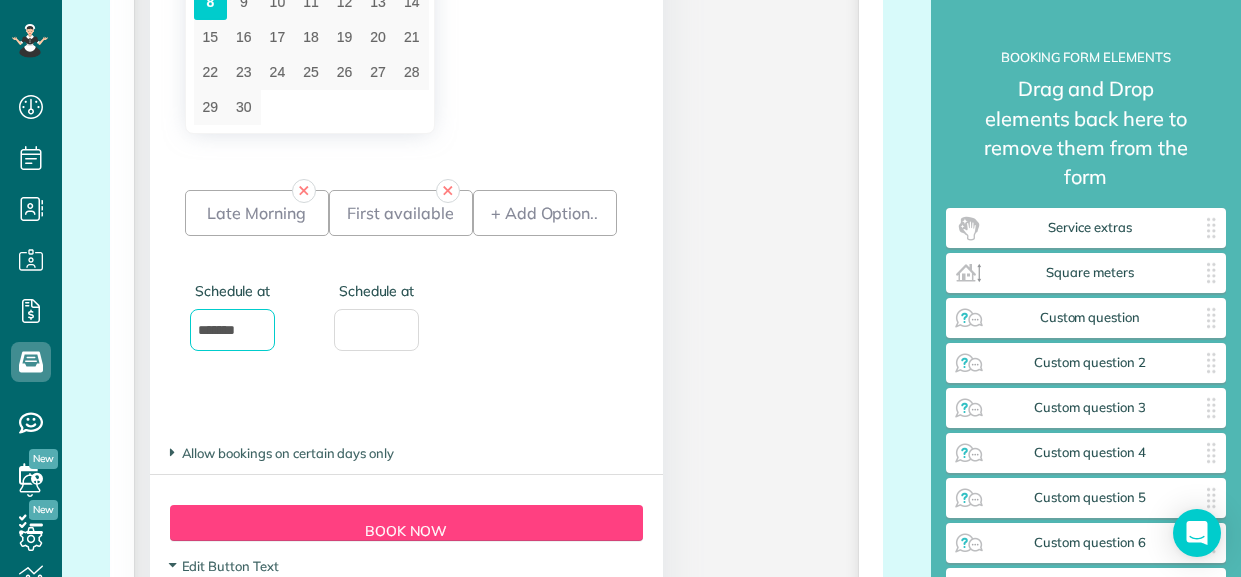 scroll, scrollTop: 3271, scrollLeft: 0, axis: vertical 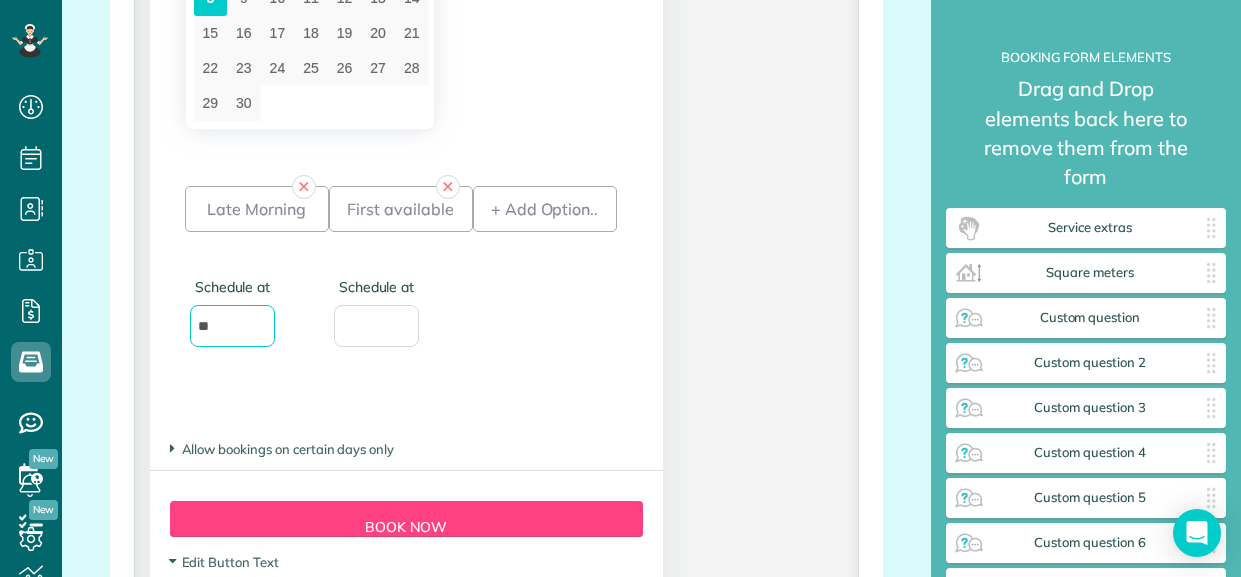 type on "*" 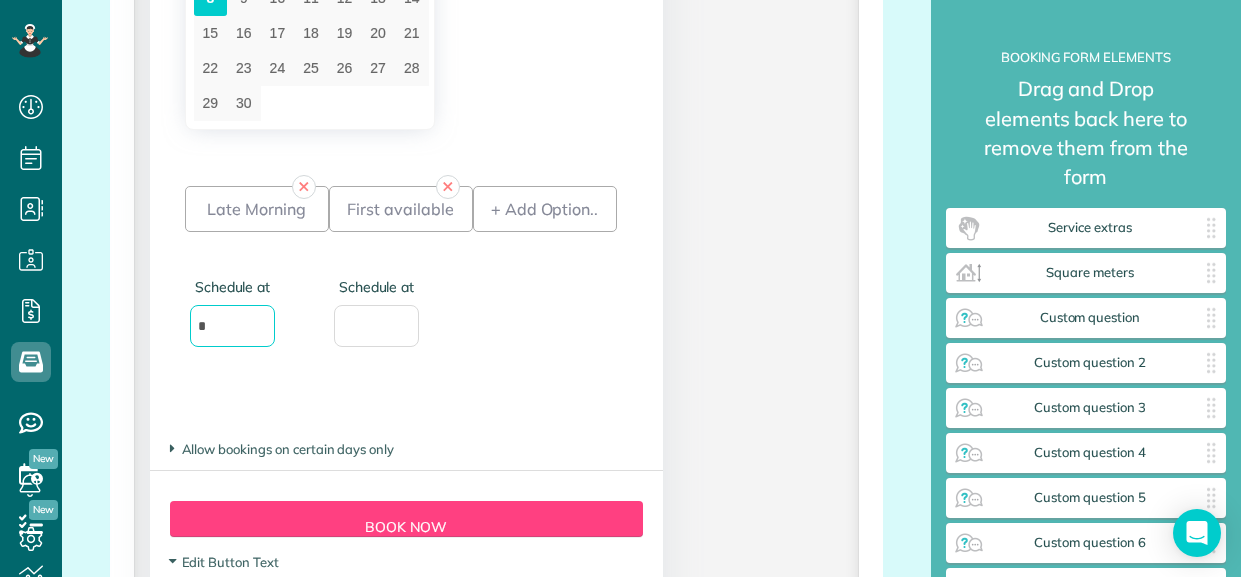 type 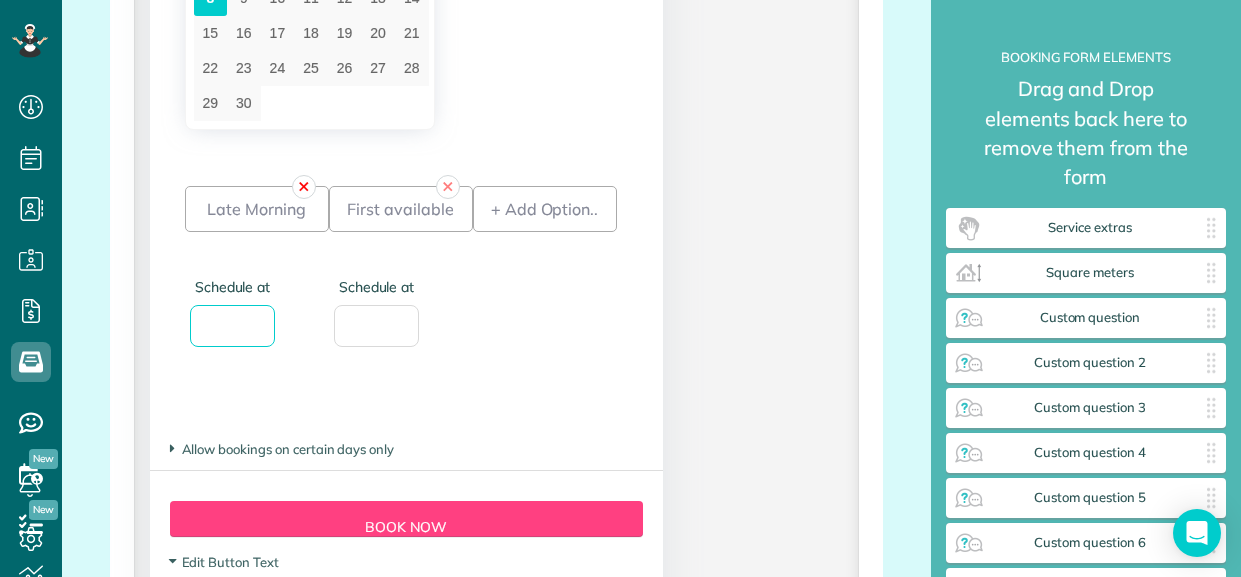 click on "✕" at bounding box center (304, 187) 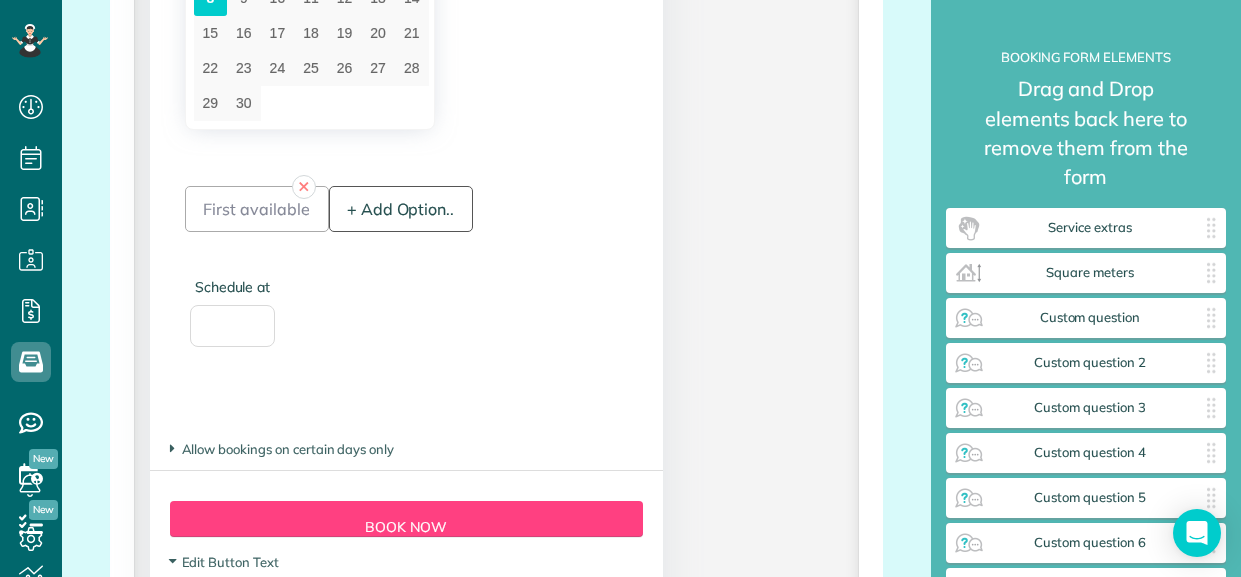 click on "+ Add Option.." at bounding box center (401, 209) 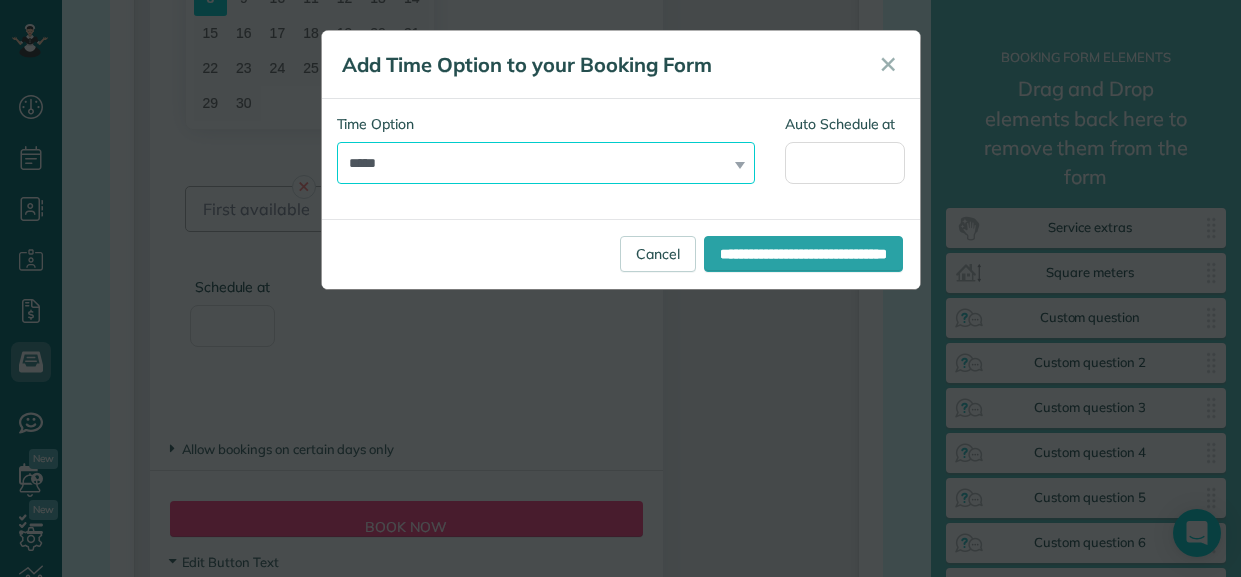 click on "**********" at bounding box center [546, 163] 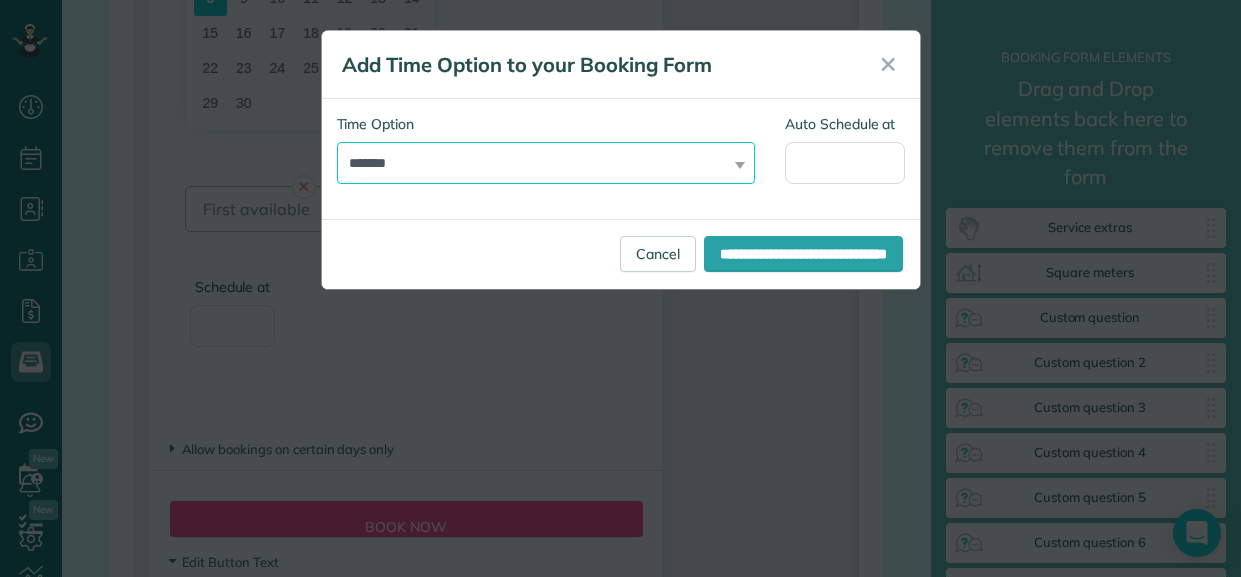 click on "**********" at bounding box center (546, 163) 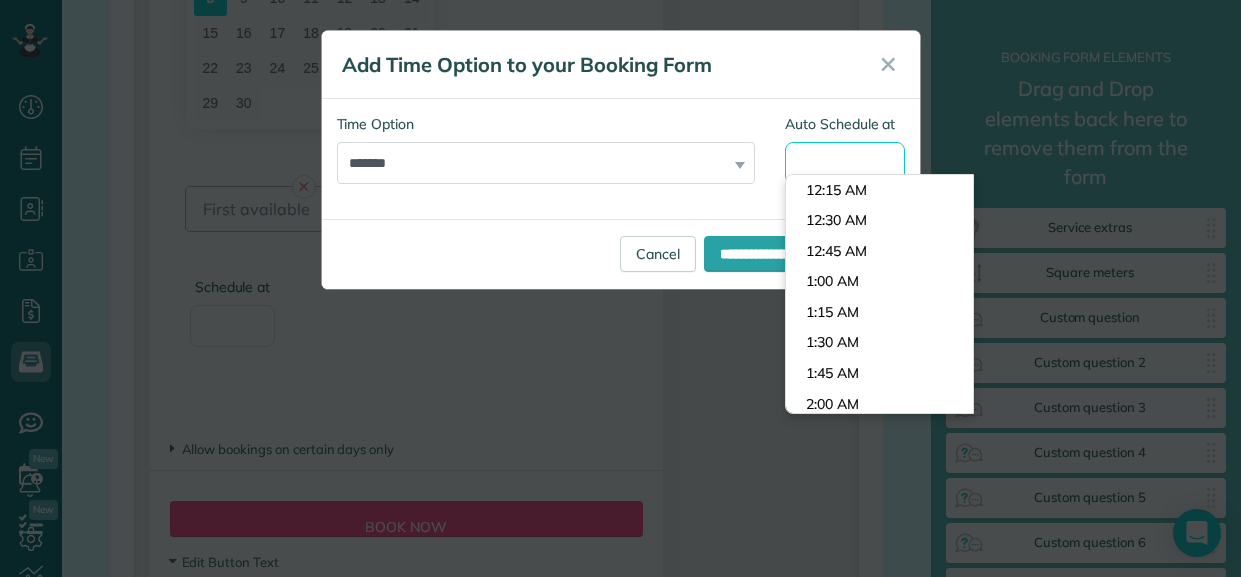 click on "Dashboard
Scheduling
Calendar View
List View
Dispatch View - Weekly scheduling (Beta)" at bounding box center (620, 288) 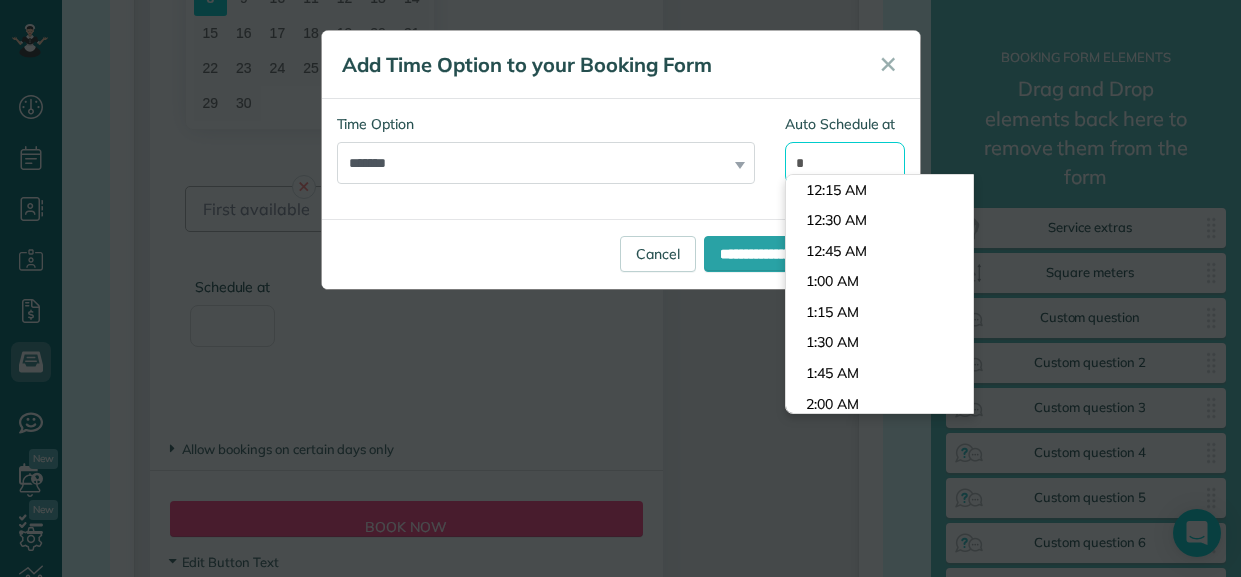 scroll, scrollTop: 1037, scrollLeft: 0, axis: vertical 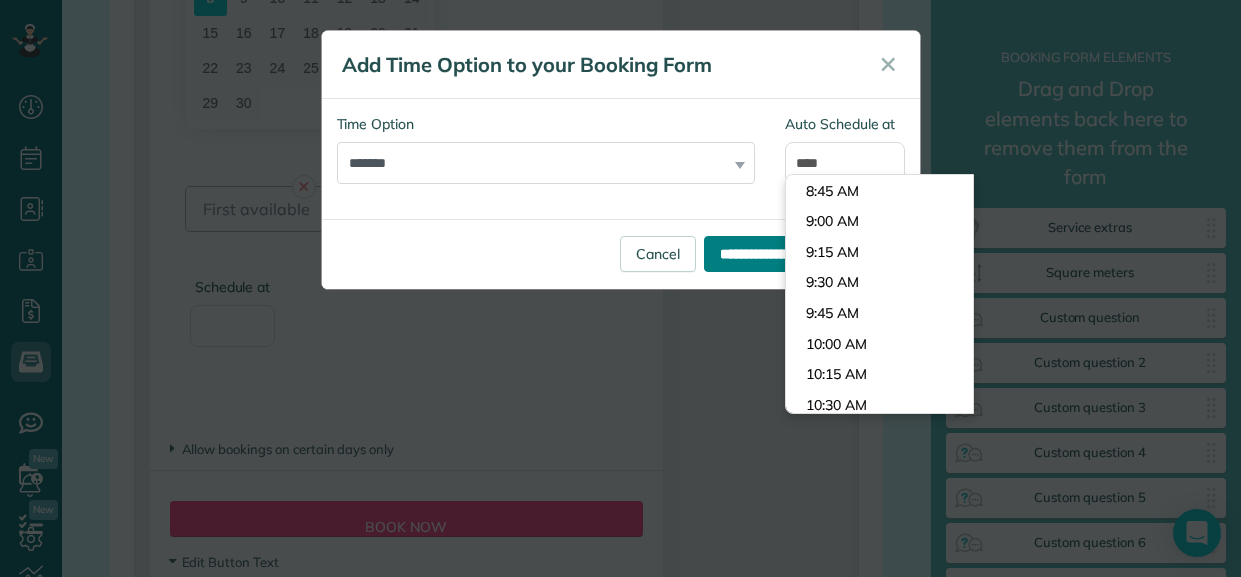 type on "*******" 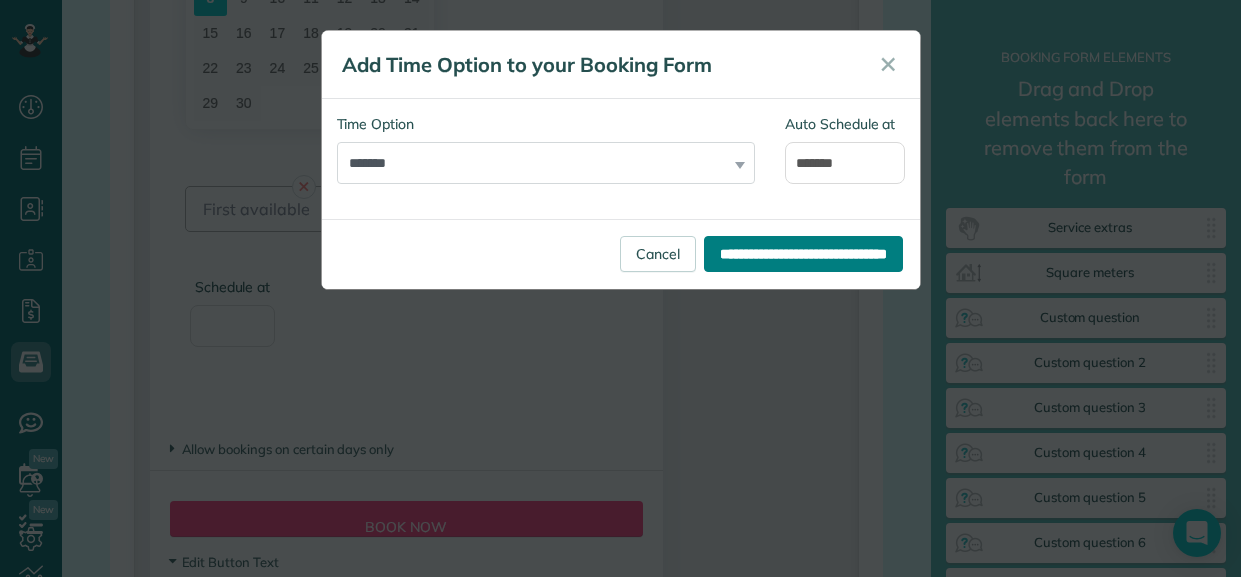 click on "**********" at bounding box center (803, 254) 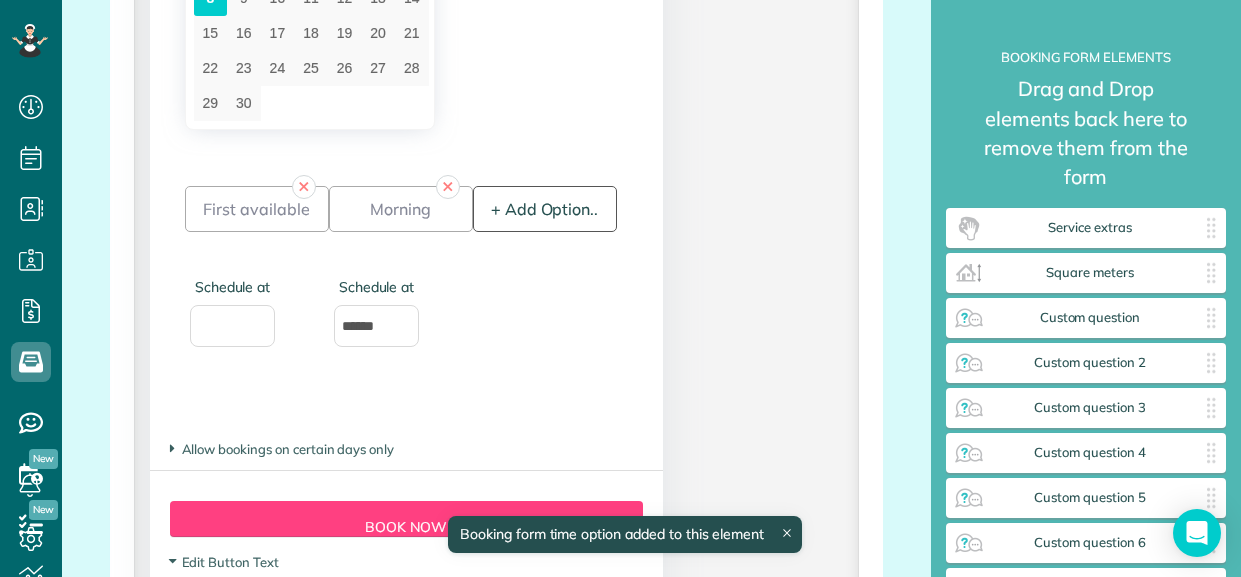 click on "+ Add Option.." at bounding box center (545, 209) 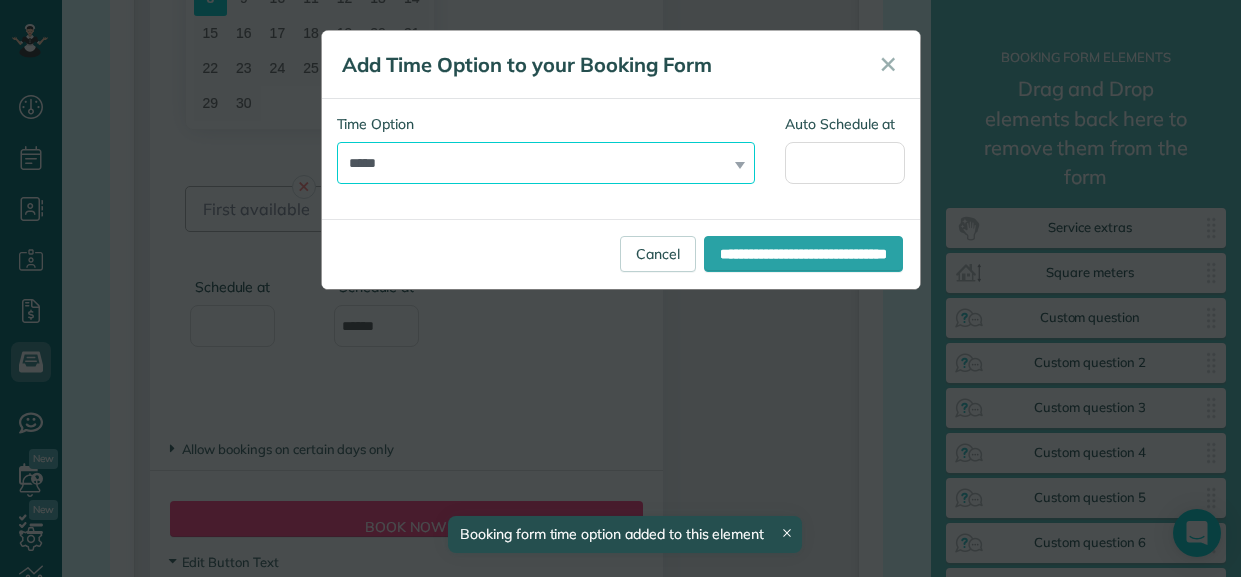 click on "**********" at bounding box center [546, 163] 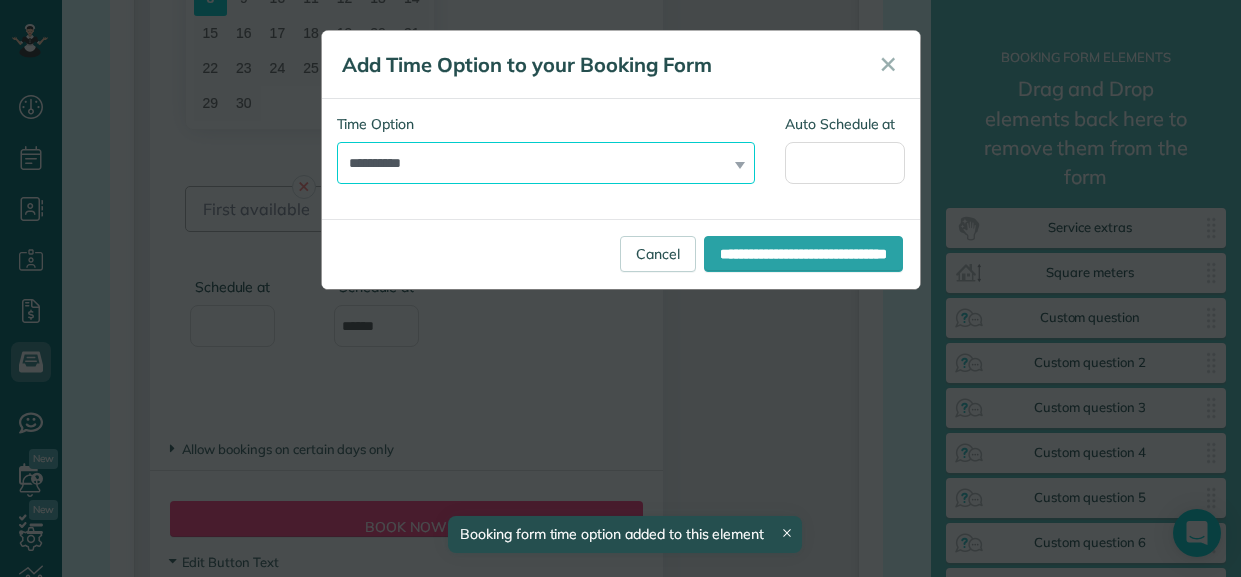 click on "**********" at bounding box center [546, 163] 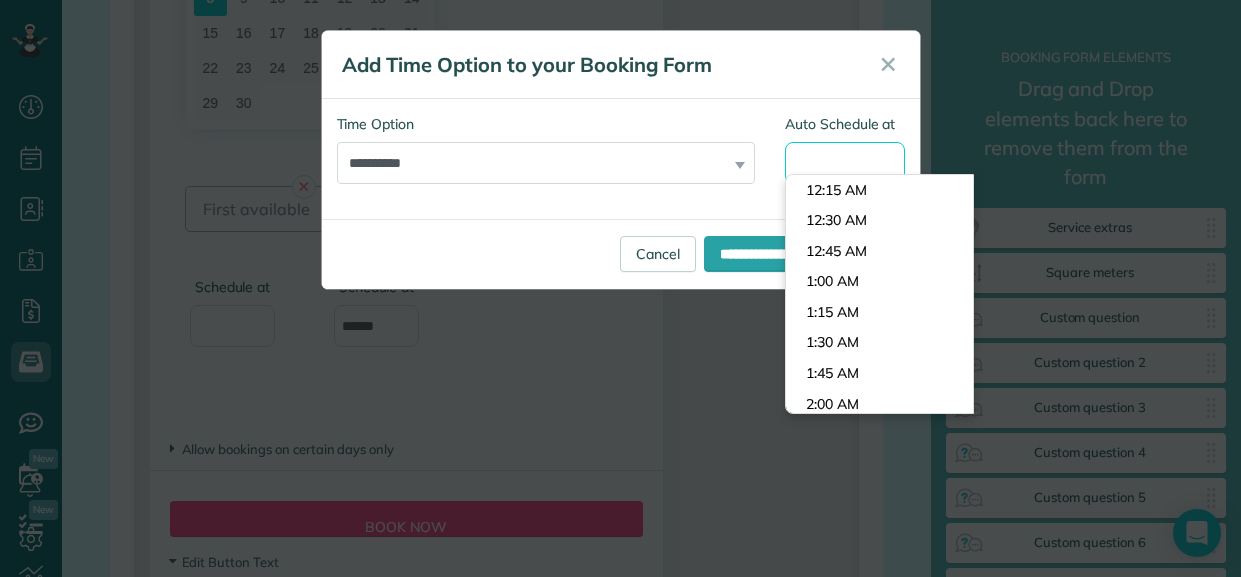click on "Auto Schedule at" at bounding box center [845, 163] 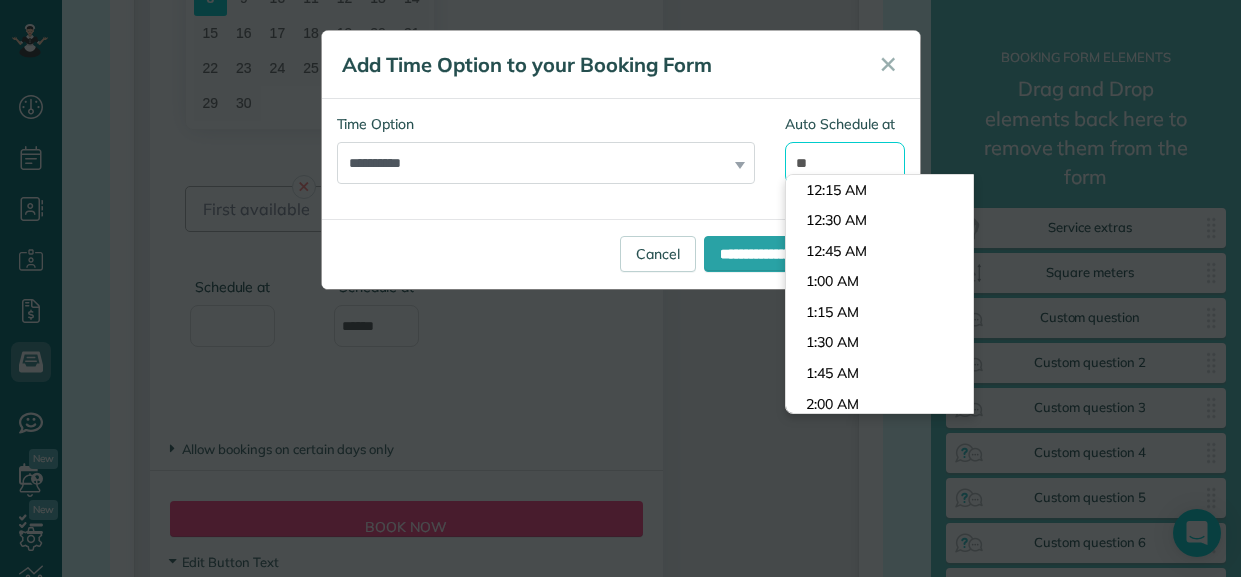 scroll, scrollTop: 1403, scrollLeft: 0, axis: vertical 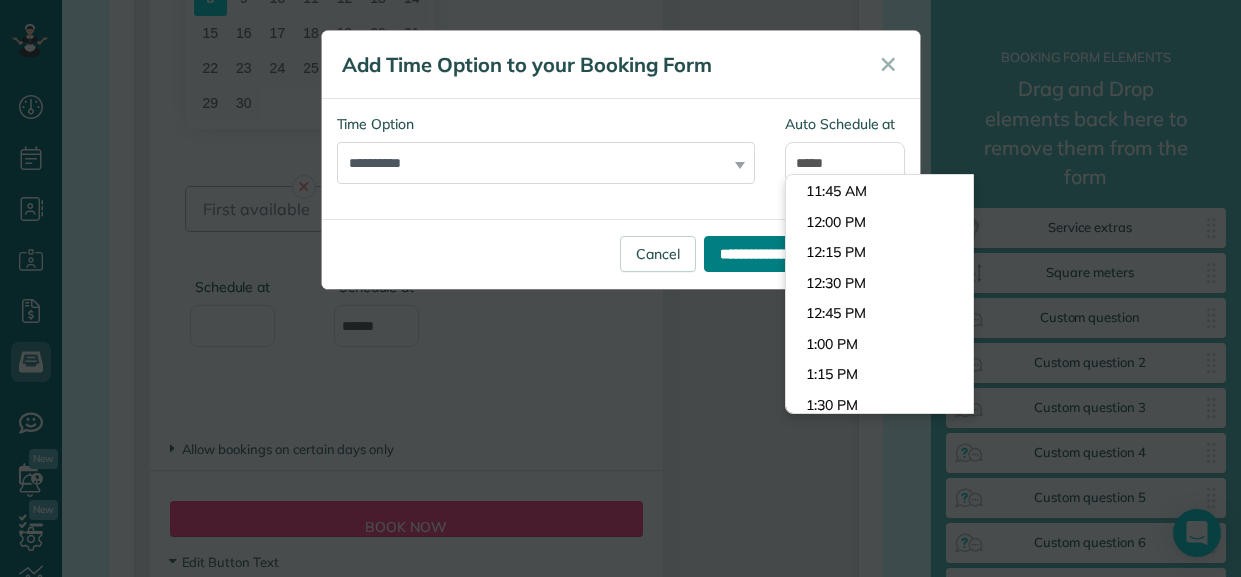 type on "********" 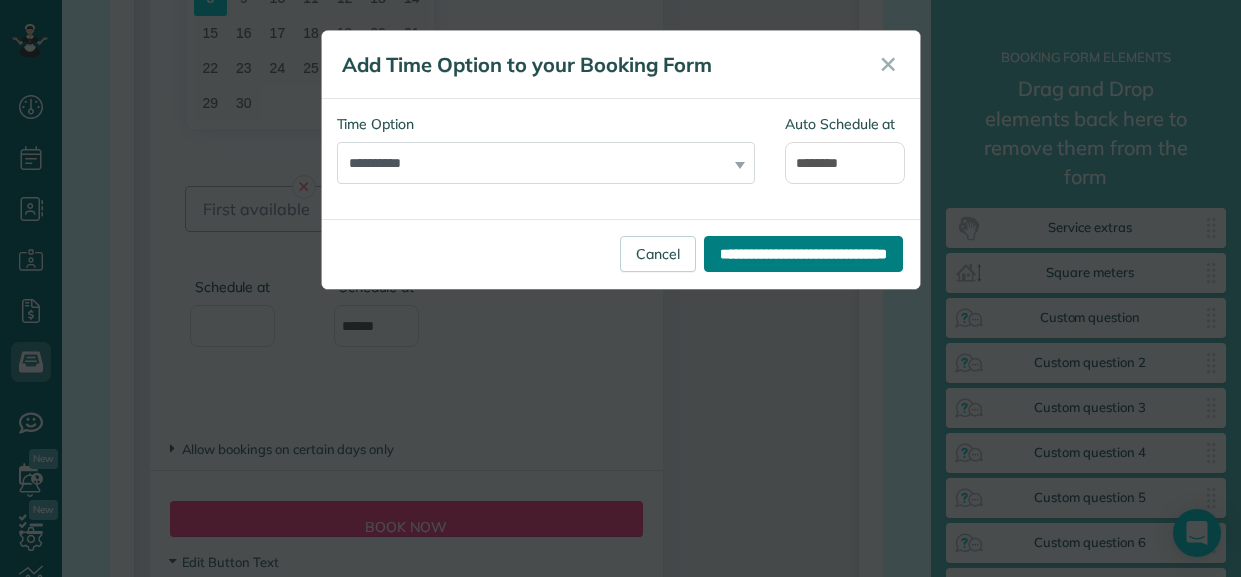 click on "**********" at bounding box center [803, 254] 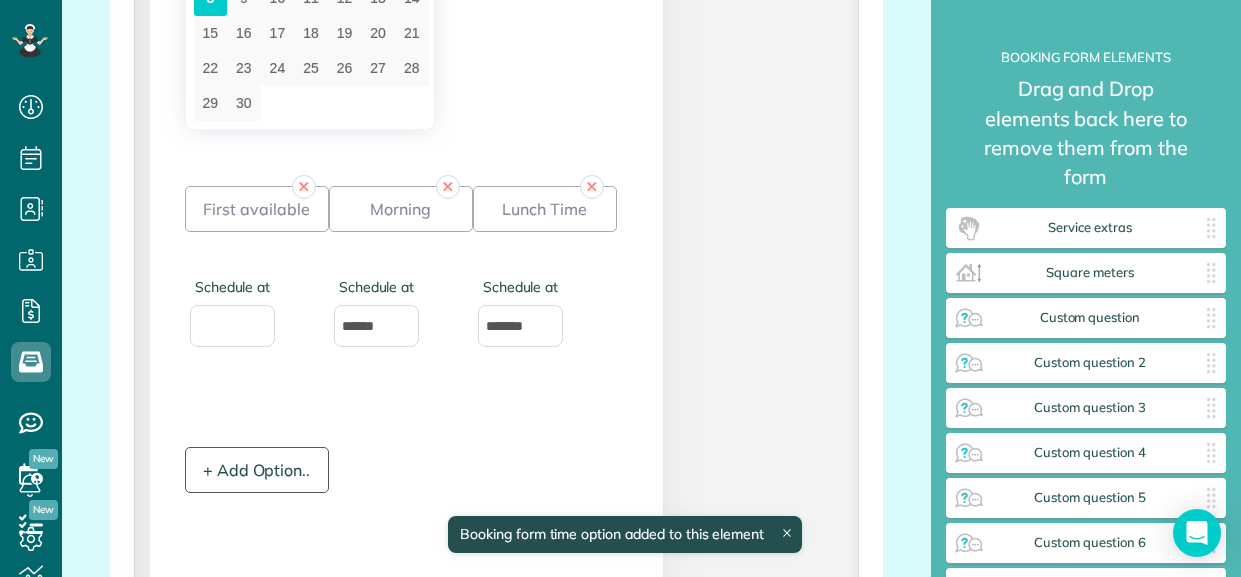 click on "+ Add Option.." at bounding box center [257, 470] 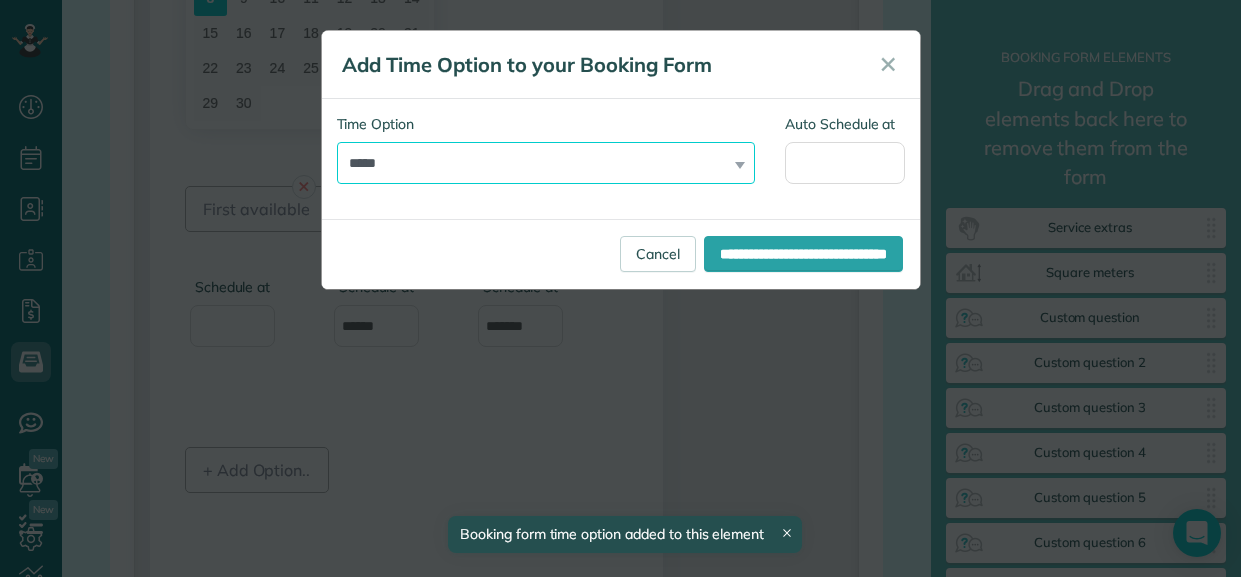 click on "**********" at bounding box center [546, 163] 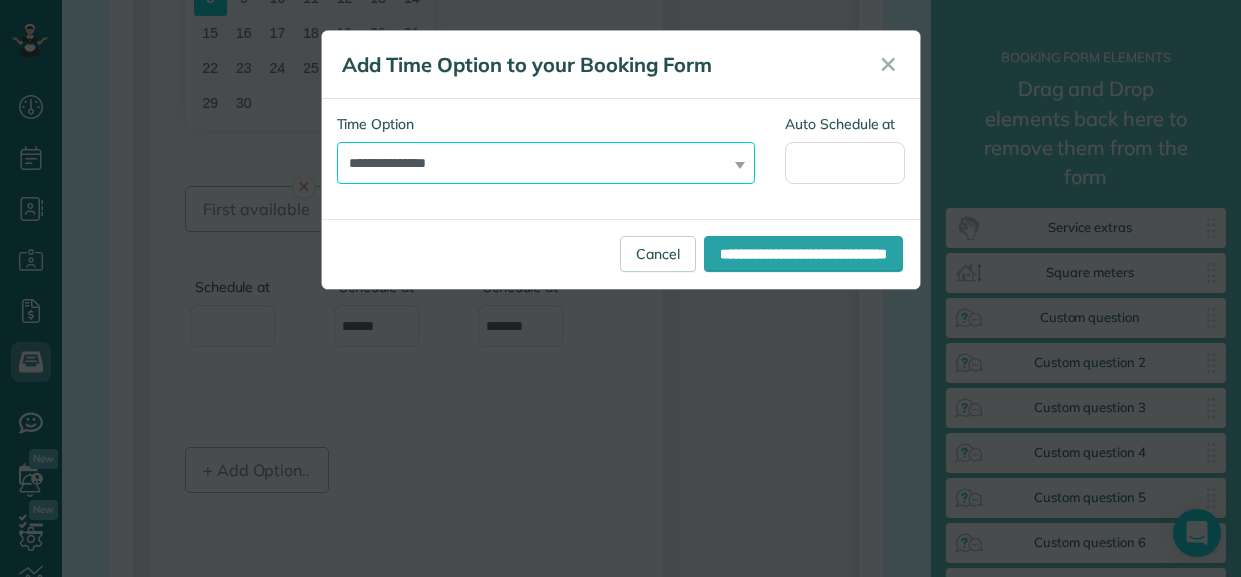 click on "**********" at bounding box center [546, 163] 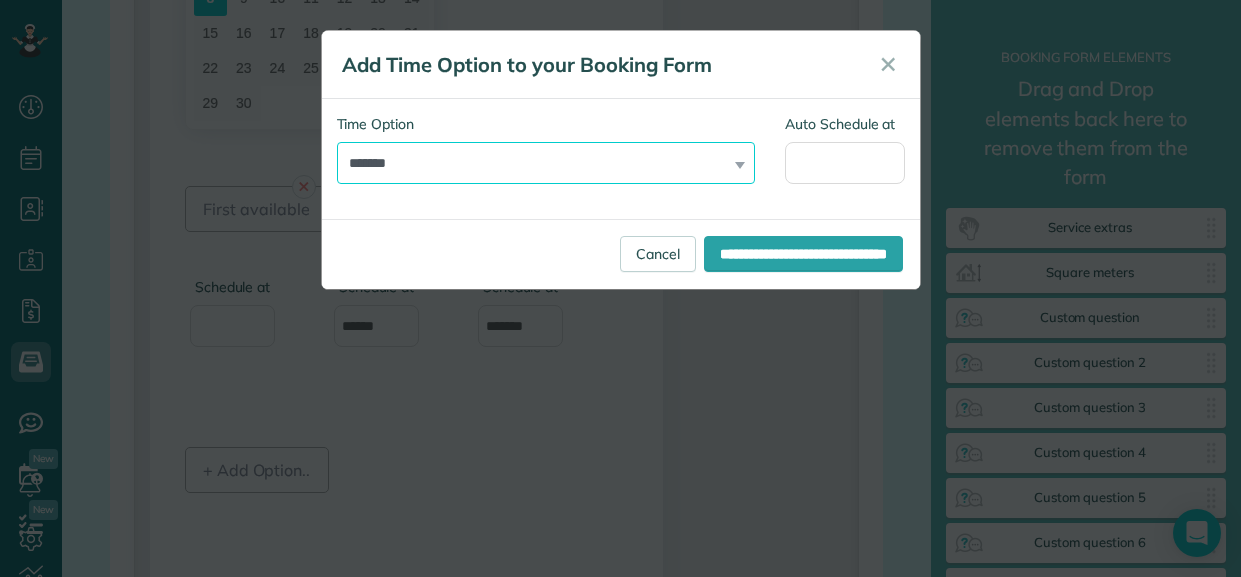 click on "**********" at bounding box center [546, 163] 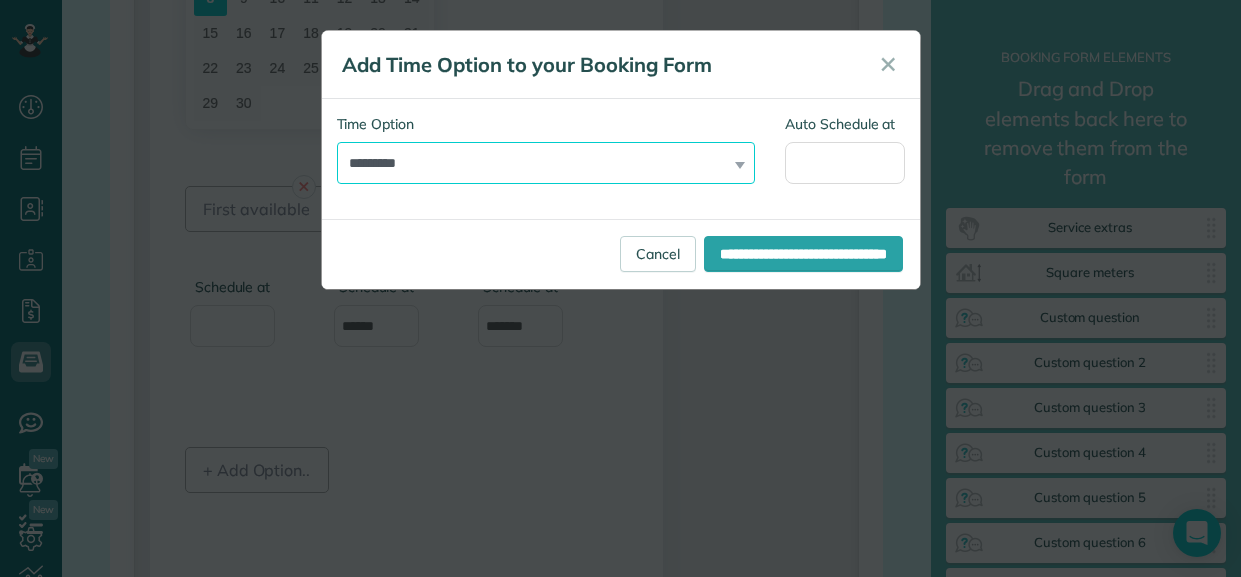 click on "**********" at bounding box center [546, 163] 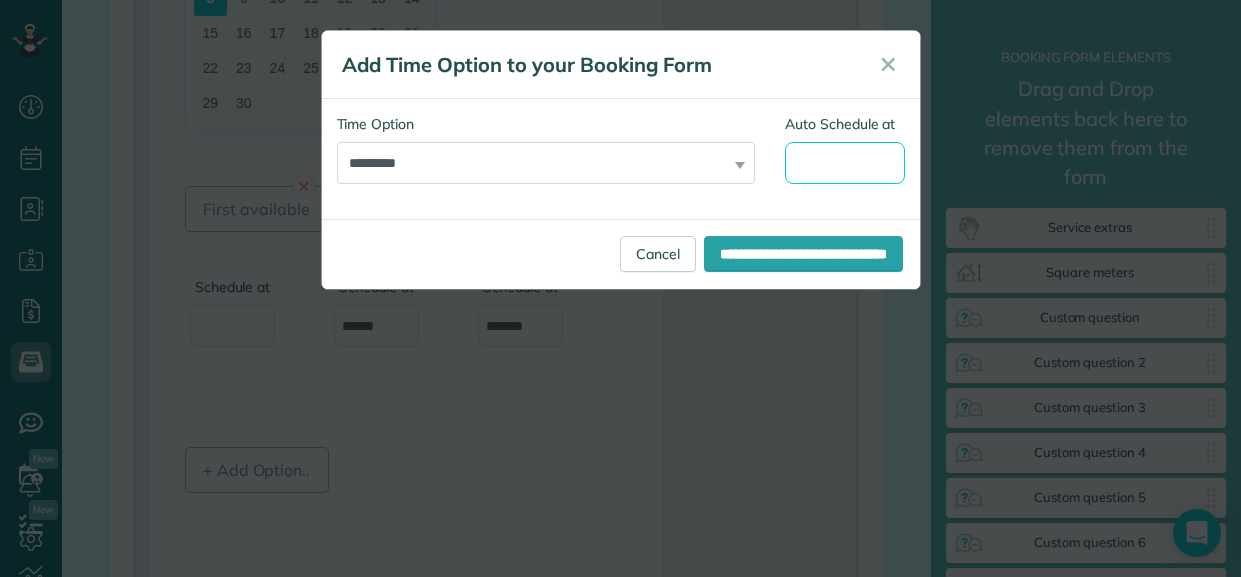 click on "Auto Schedule at" at bounding box center (845, 163) 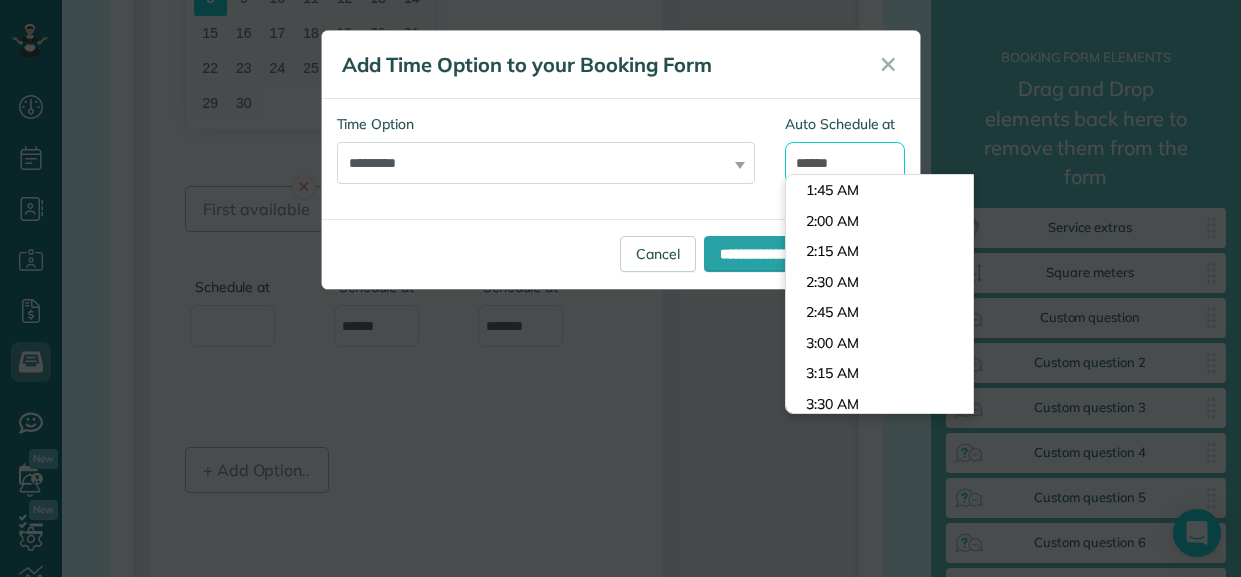scroll, scrollTop: 1648, scrollLeft: 0, axis: vertical 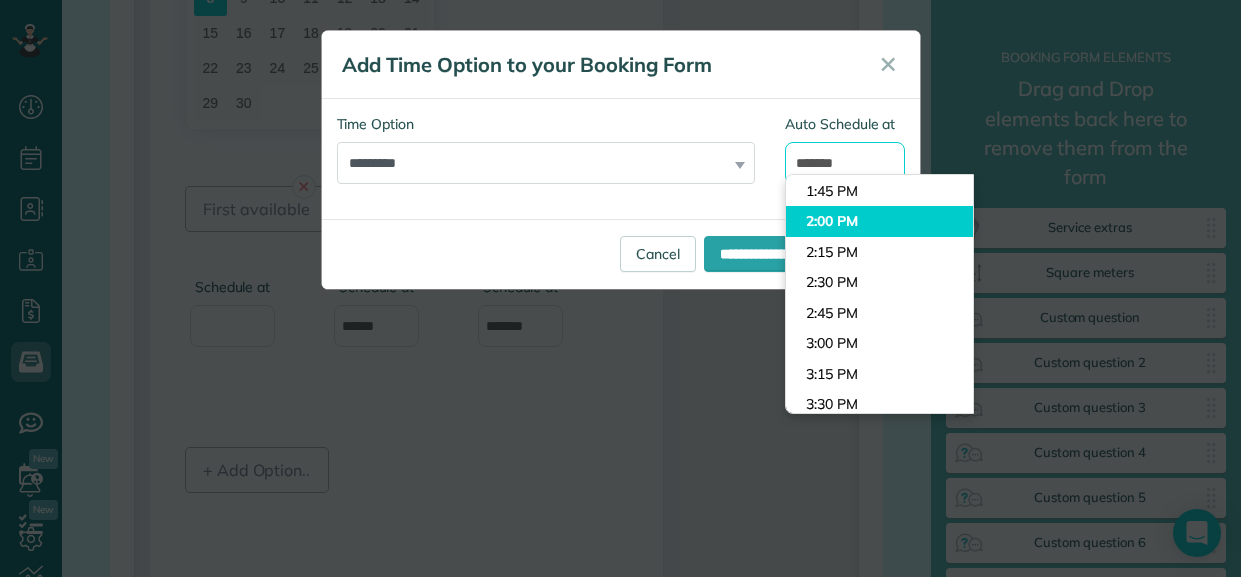 type on "*******" 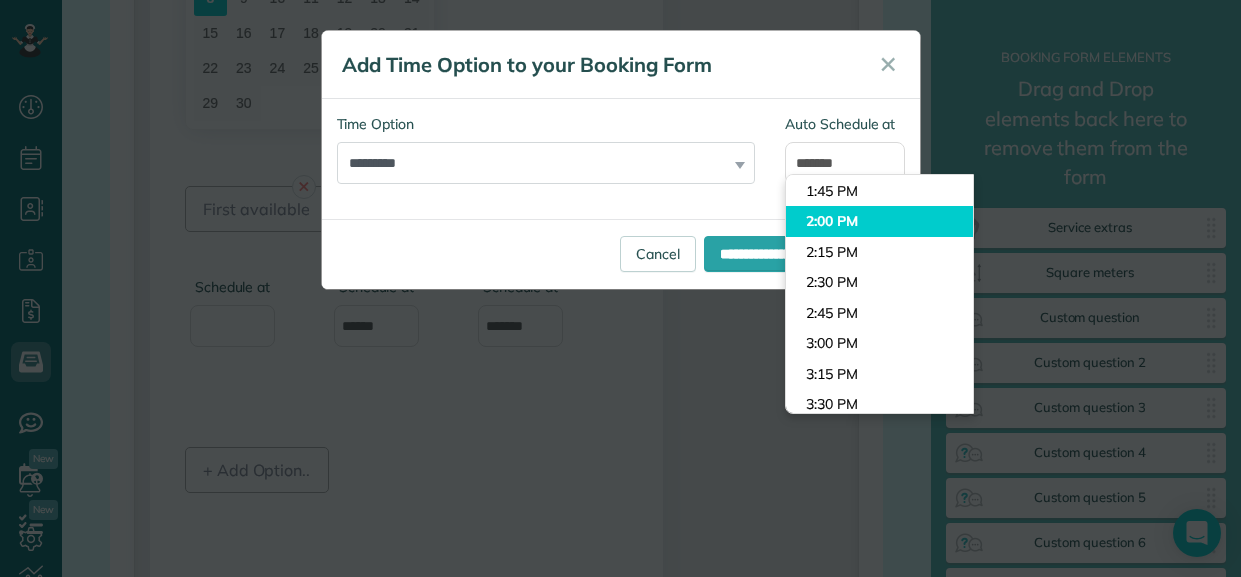 click on "Dashboard
Scheduling
Calendar View
List View
Dispatch View - Weekly scheduling (Beta)" at bounding box center (620, 288) 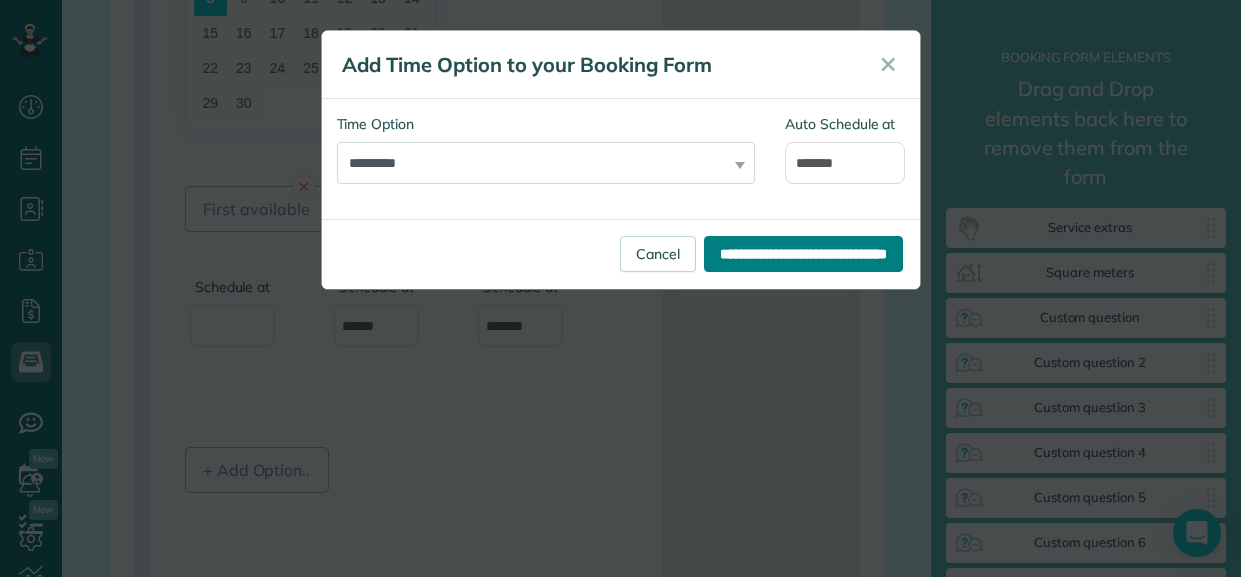 click on "**********" at bounding box center [803, 254] 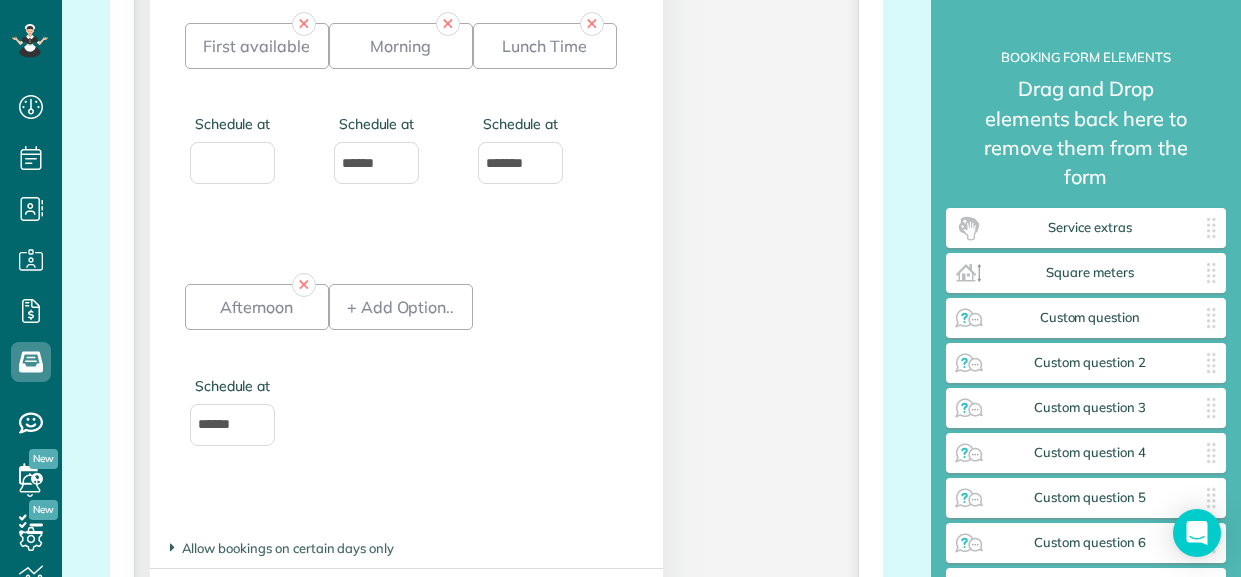 scroll, scrollTop: 3430, scrollLeft: 0, axis: vertical 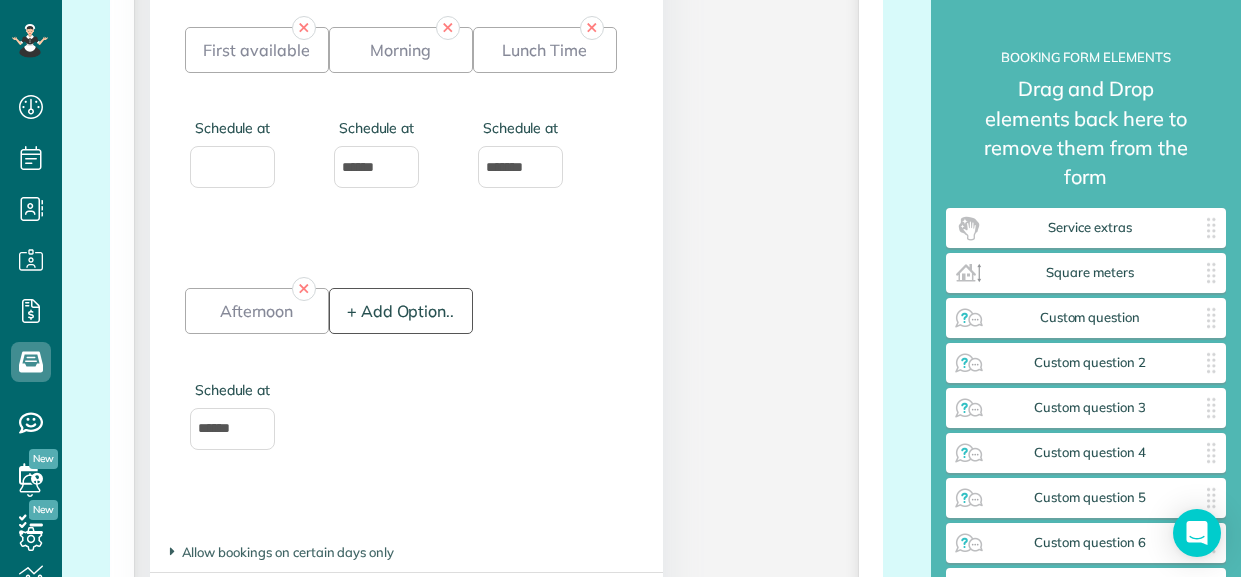 click on "+ Add Option.." at bounding box center [401, 311] 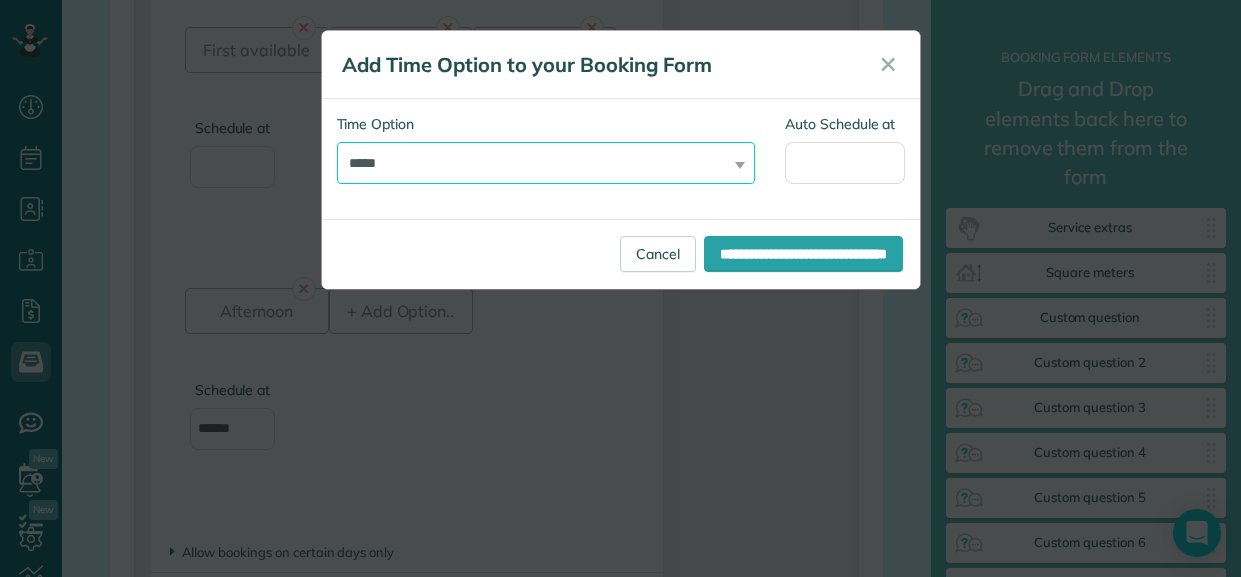 click on "**********" at bounding box center (546, 163) 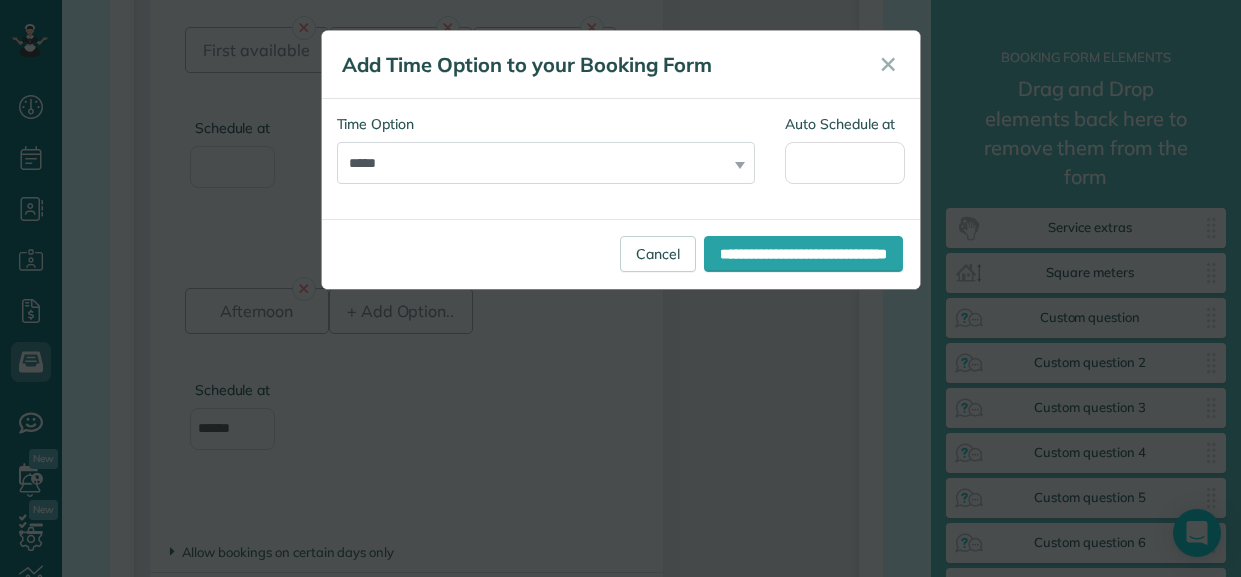 click on "Time Option" at bounding box center (546, 124) 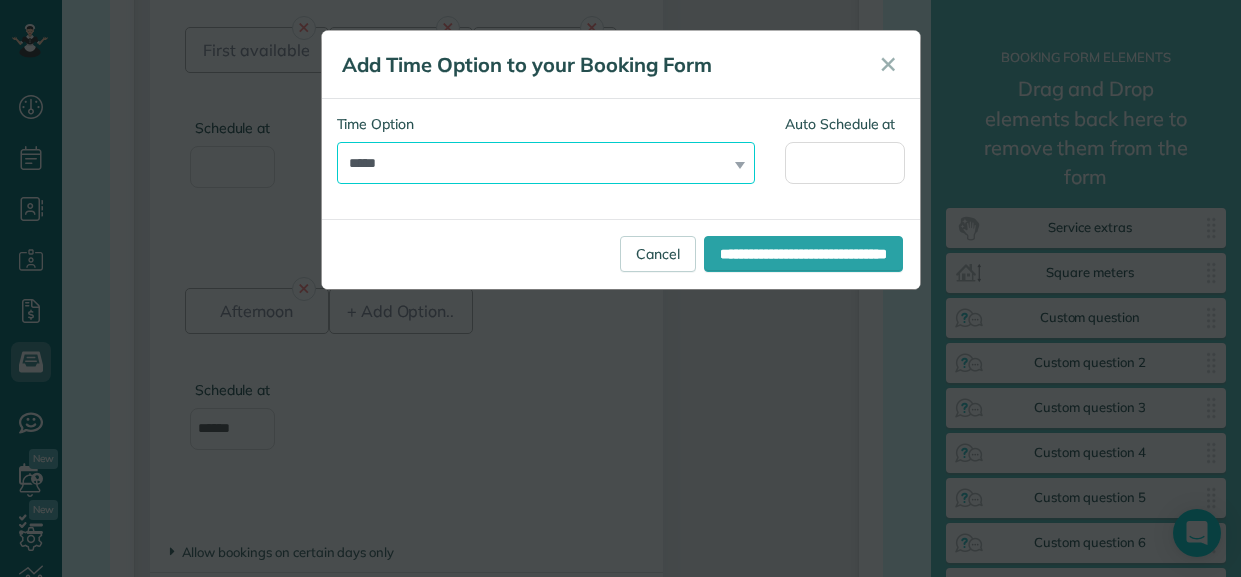 click on "**********" at bounding box center (546, 163) 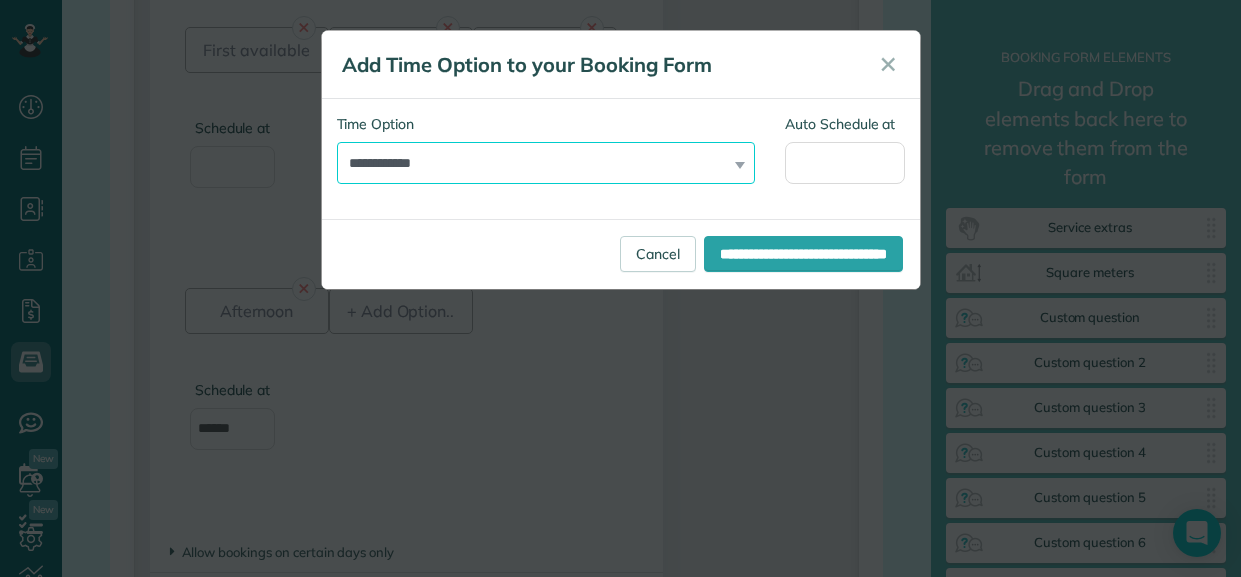 click on "**********" at bounding box center [546, 163] 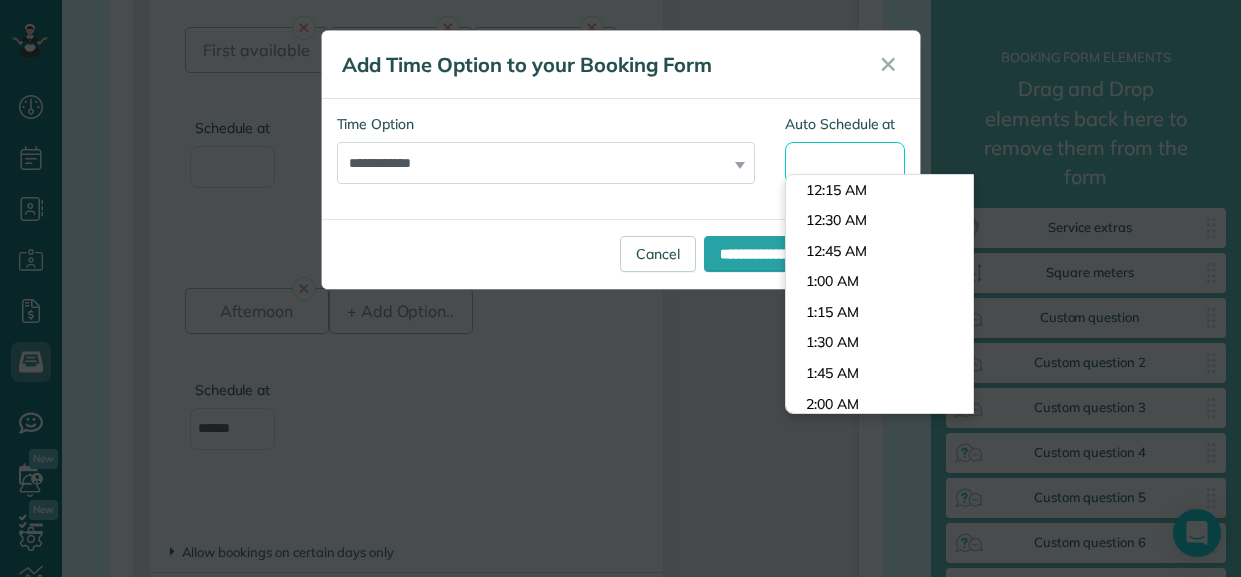 click on "Auto Schedule at" at bounding box center [845, 163] 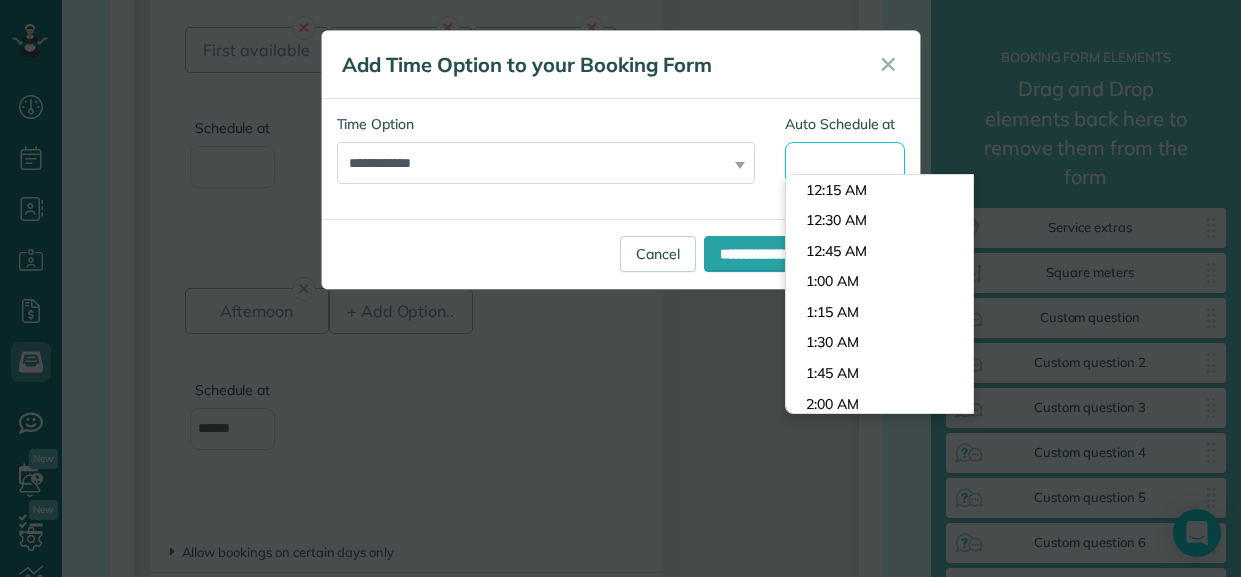 type on "*" 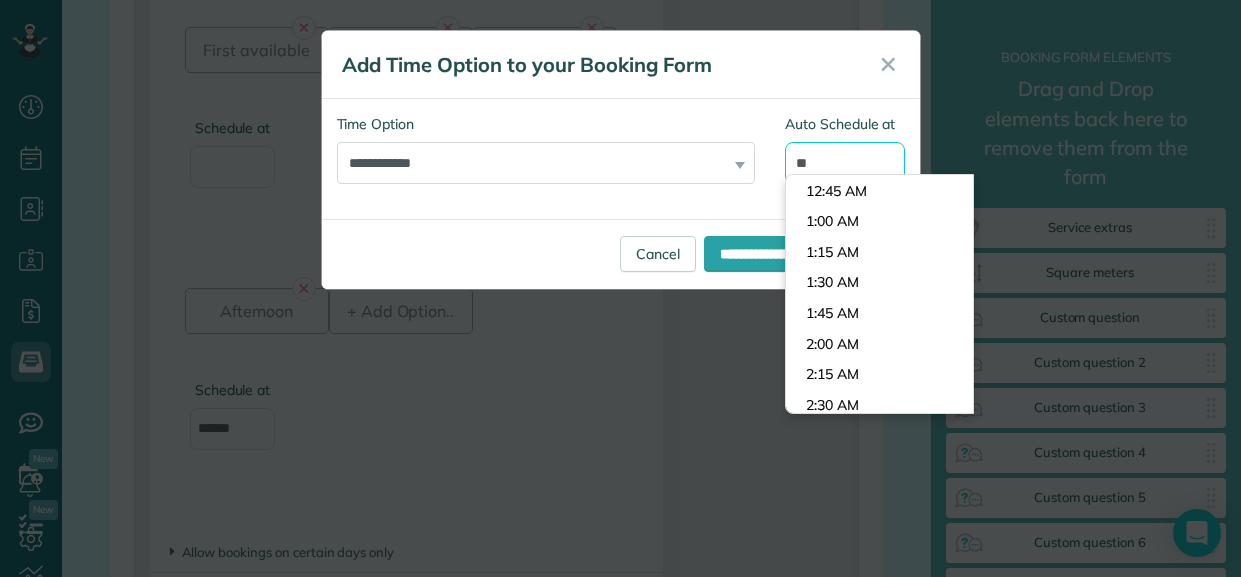 scroll, scrollTop: 1160, scrollLeft: 0, axis: vertical 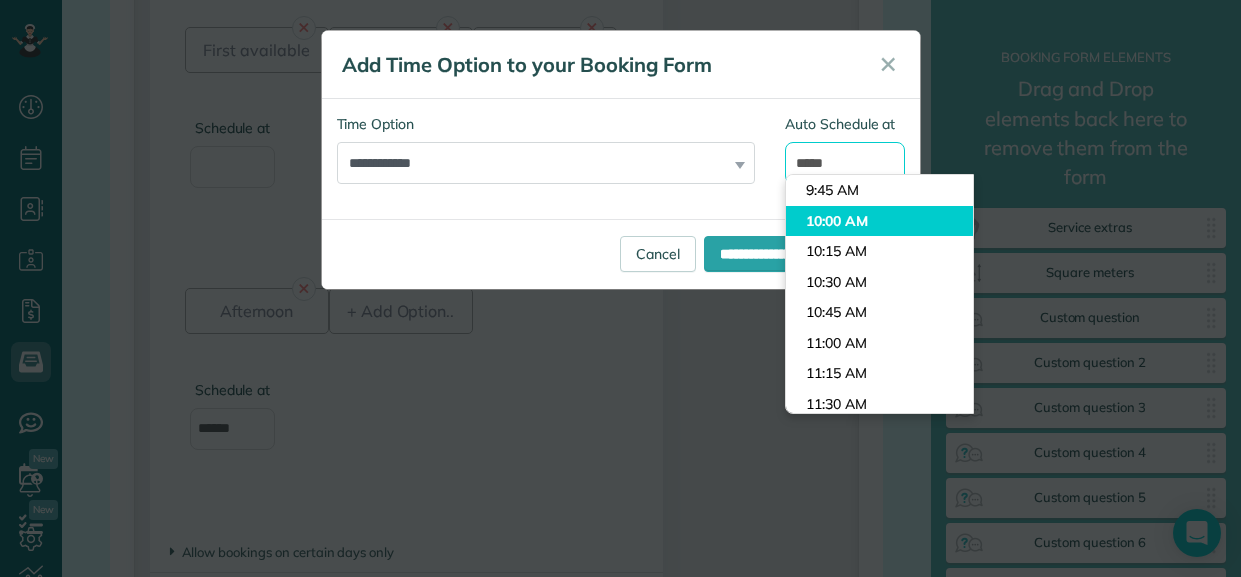type on "********" 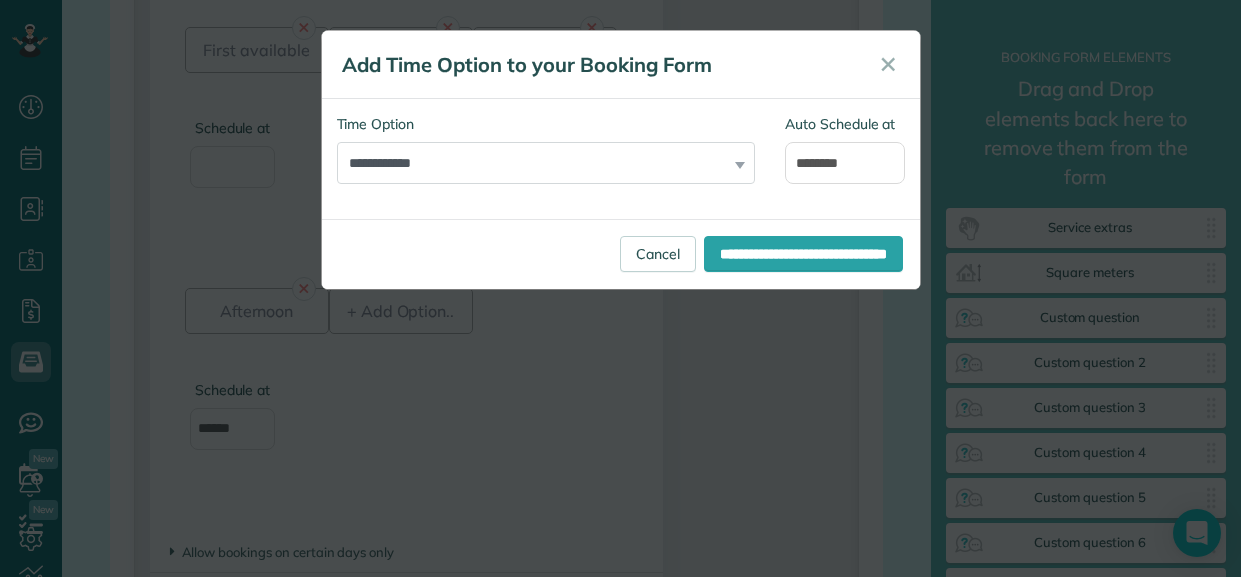 click on "Dashboard
Scheduling
Calendar View
List View
Dispatch View - Weekly scheduling (Beta)" at bounding box center (620, 288) 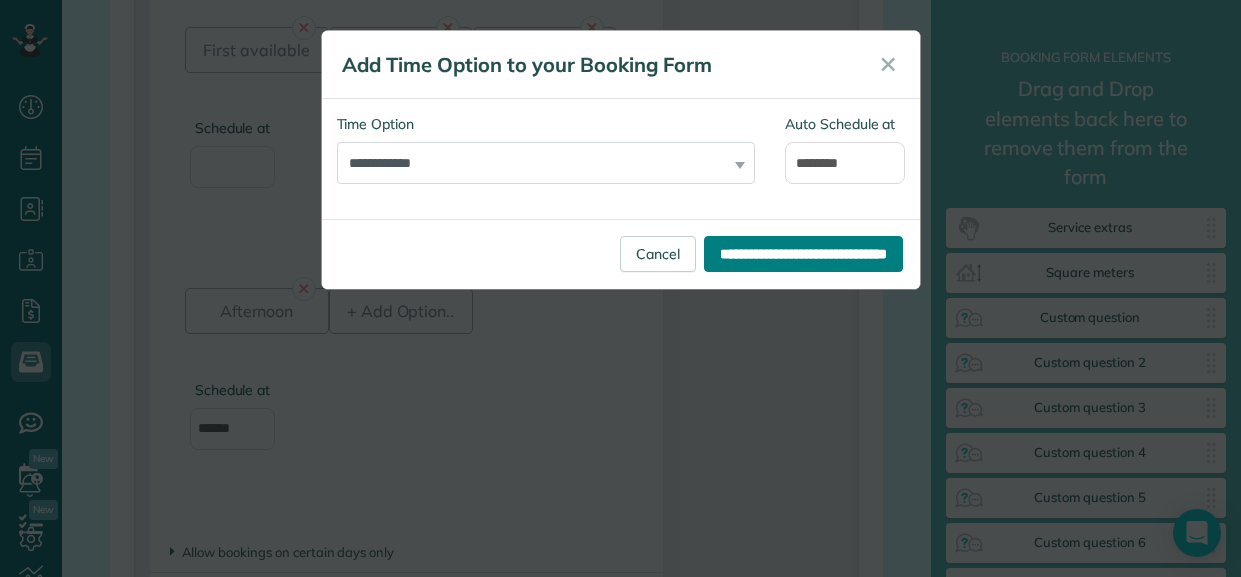 click on "**********" at bounding box center (803, 254) 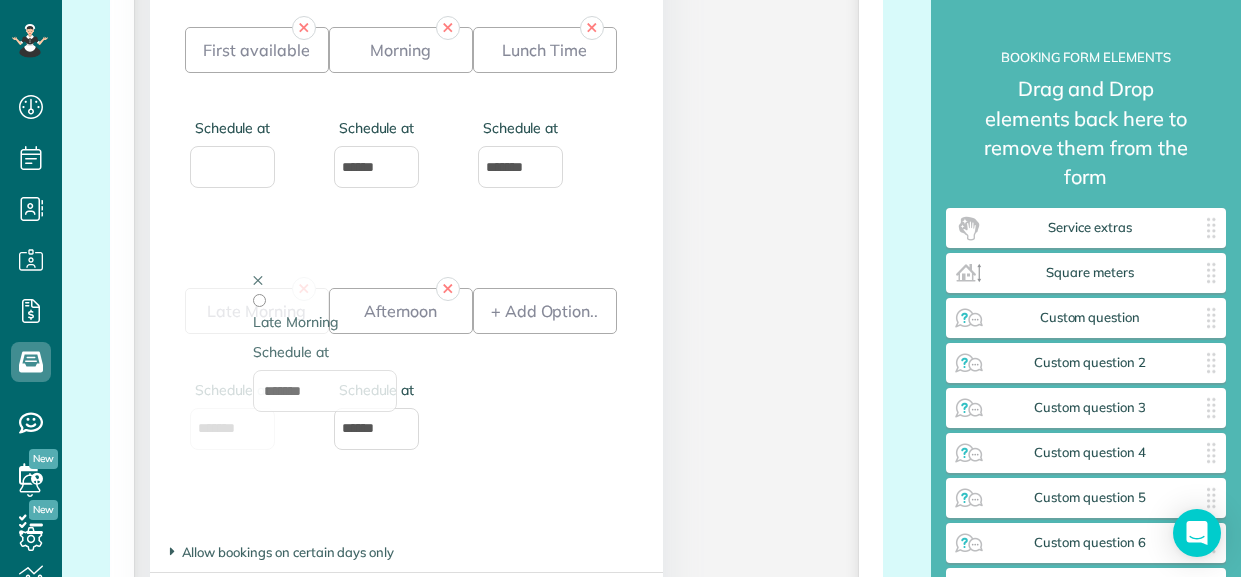 drag, startPoint x: 420, startPoint y: 321, endPoint x: 319, endPoint y: 306, distance: 102.10779 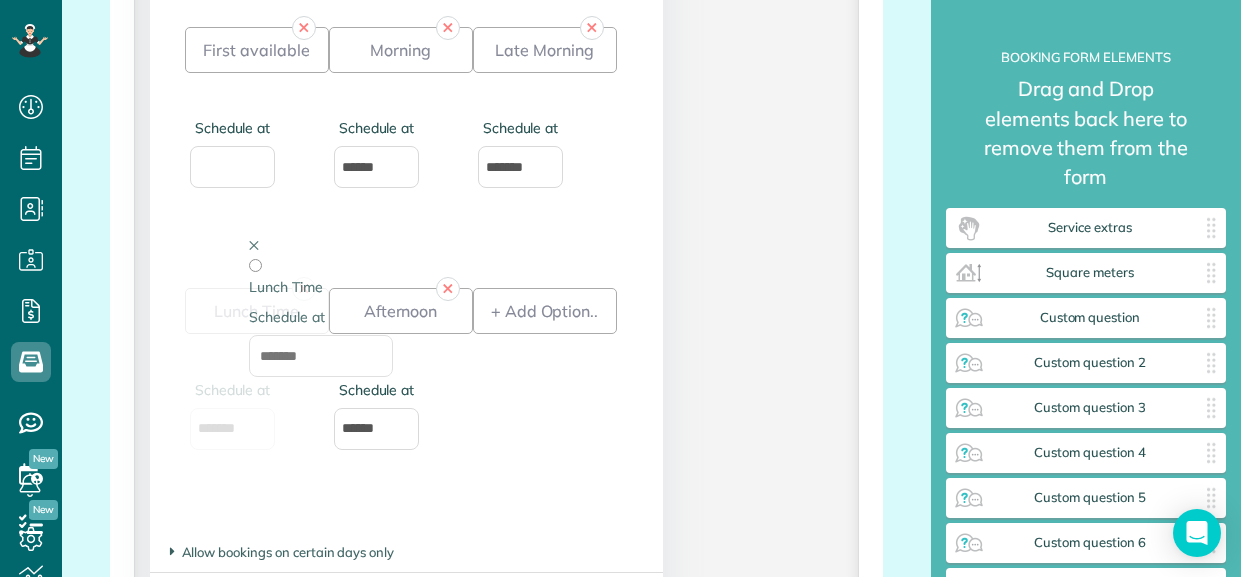 drag, startPoint x: 540, startPoint y: 65, endPoint x: 281, endPoint y: 318, distance: 362.06354 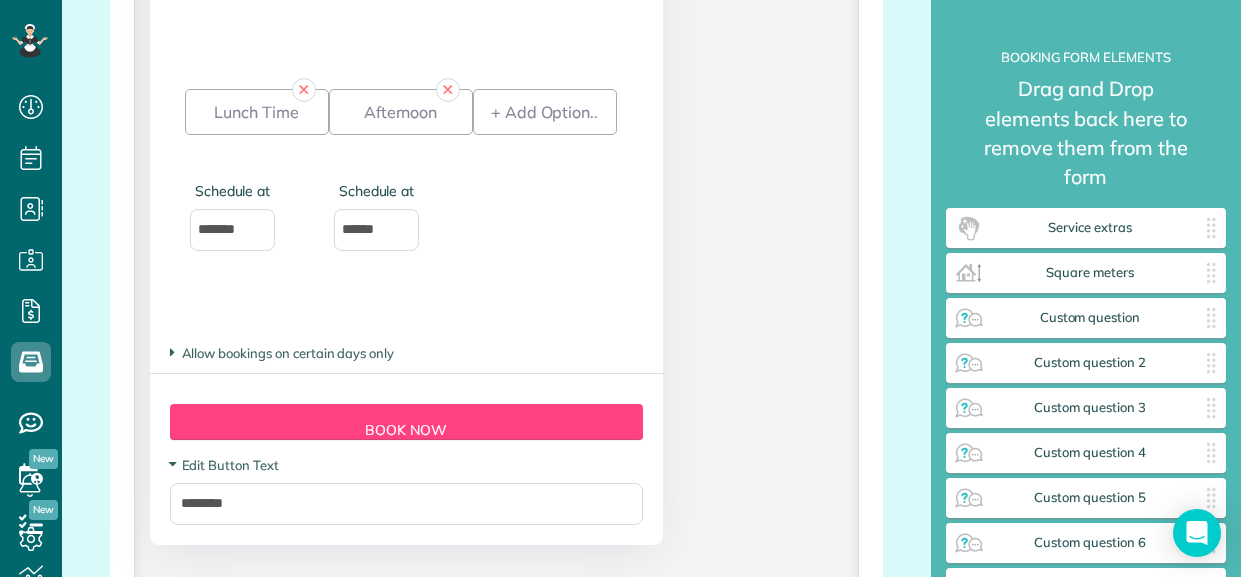 scroll, scrollTop: 3633, scrollLeft: 0, axis: vertical 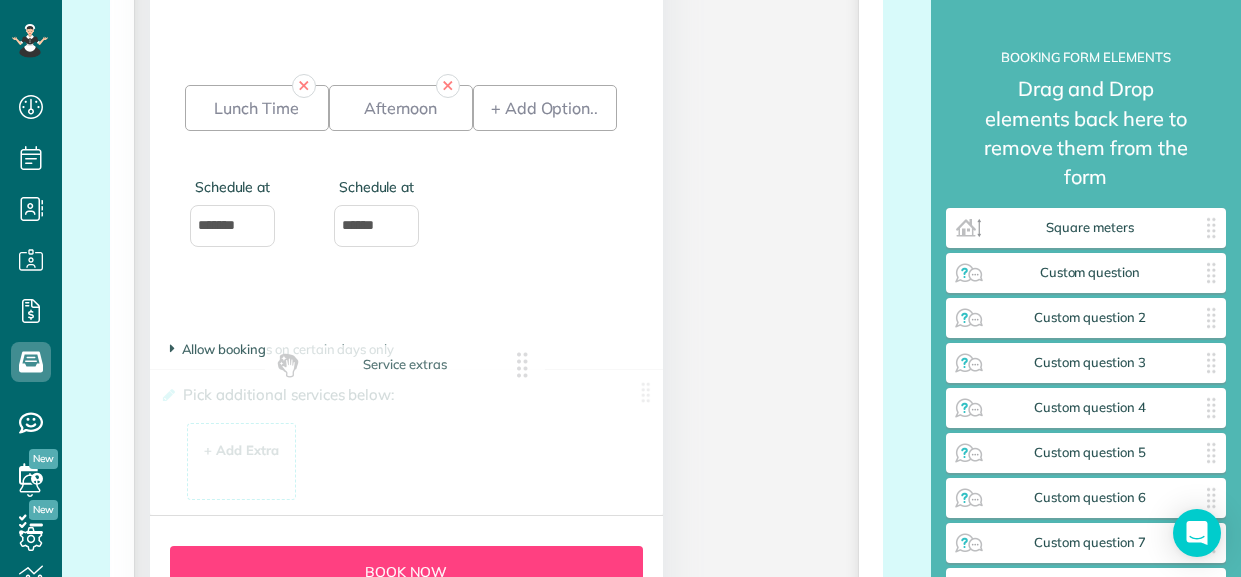 drag, startPoint x: 1052, startPoint y: 238, endPoint x: 438, endPoint y: 390, distance: 632.5346 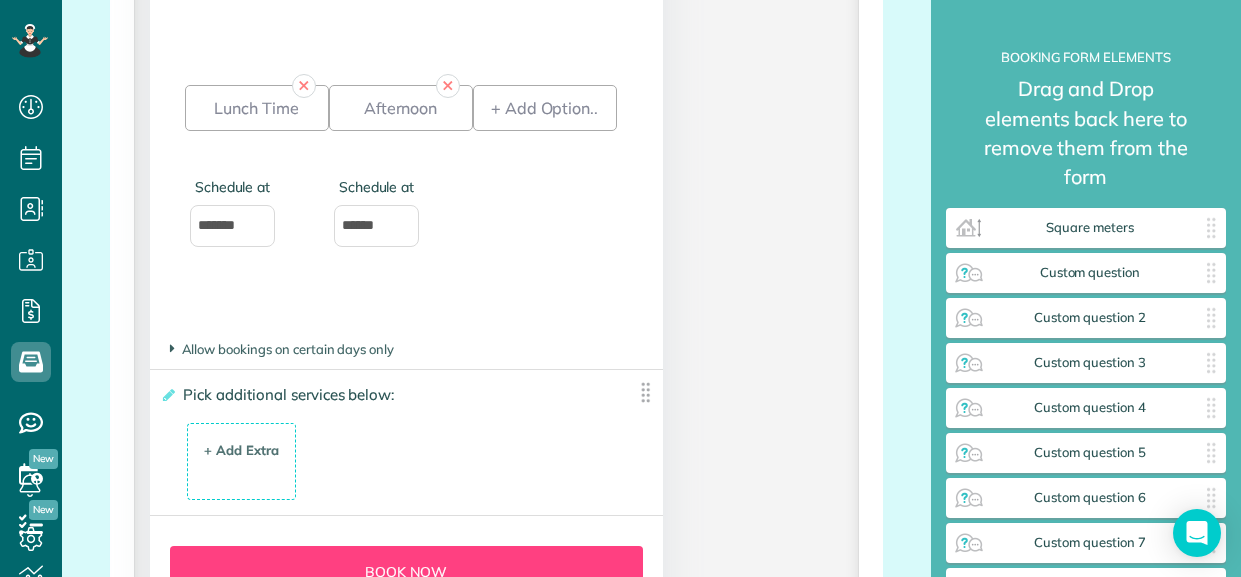 scroll, scrollTop: 3691, scrollLeft: 0, axis: vertical 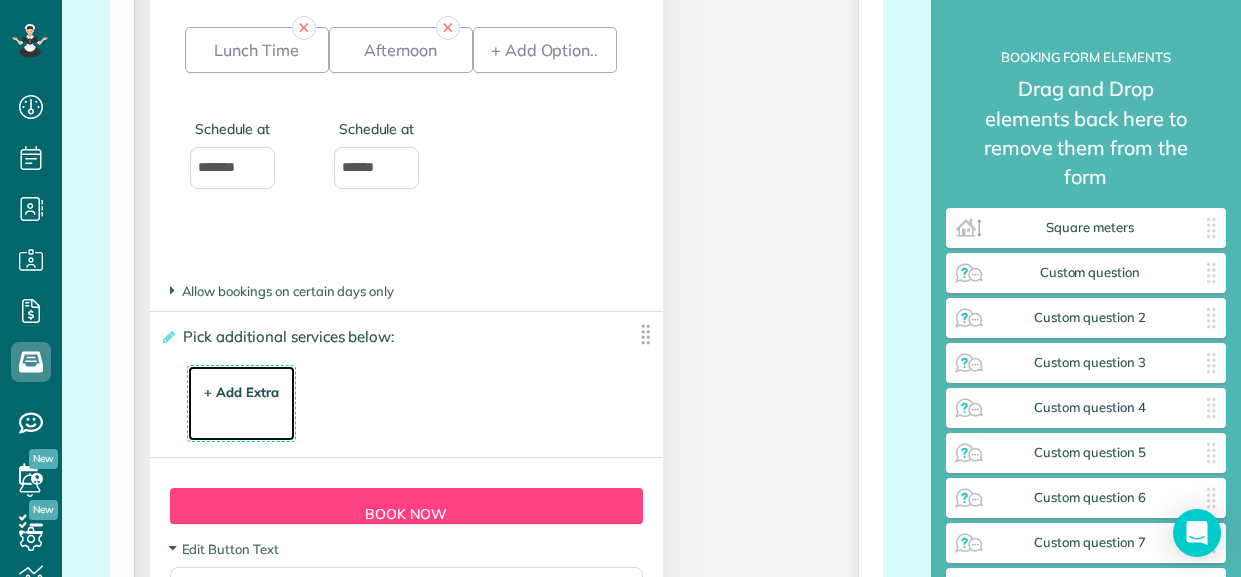 click on "+ Add Extra
$ 34 . 99" at bounding box center [241, 404] 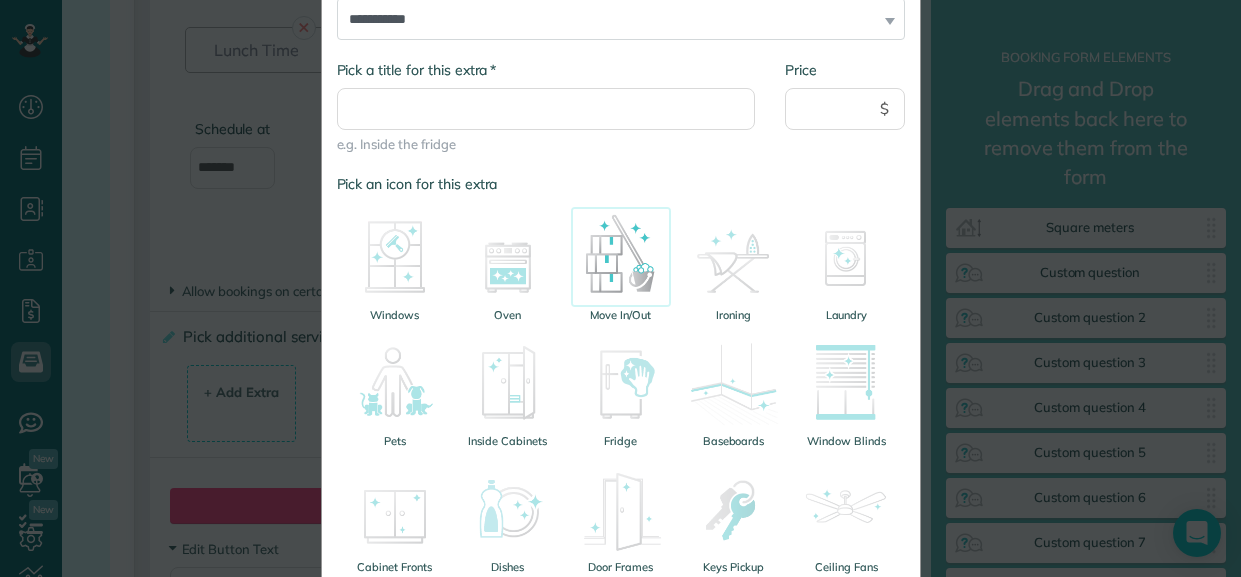 click at bounding box center (621, 383) 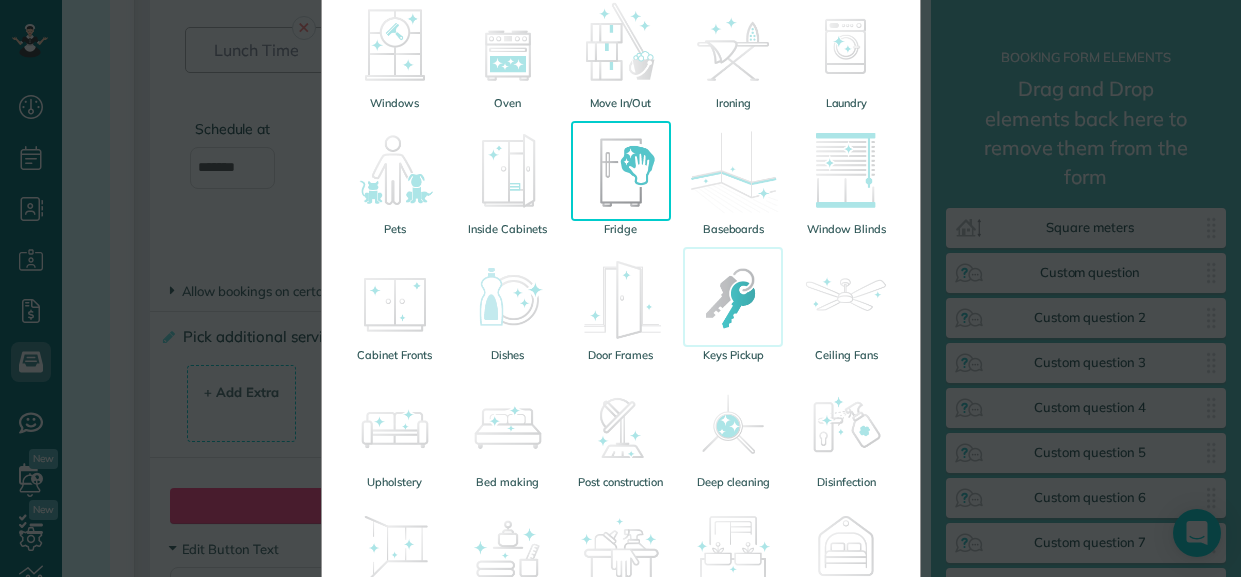 scroll, scrollTop: 372, scrollLeft: 0, axis: vertical 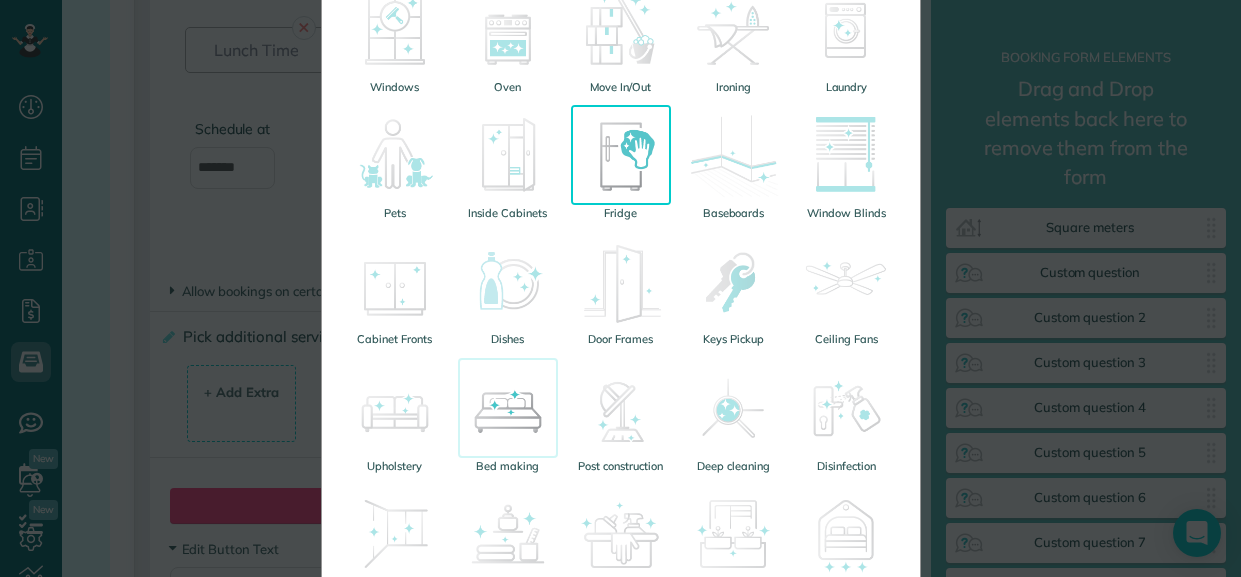 click at bounding box center (508, 408) 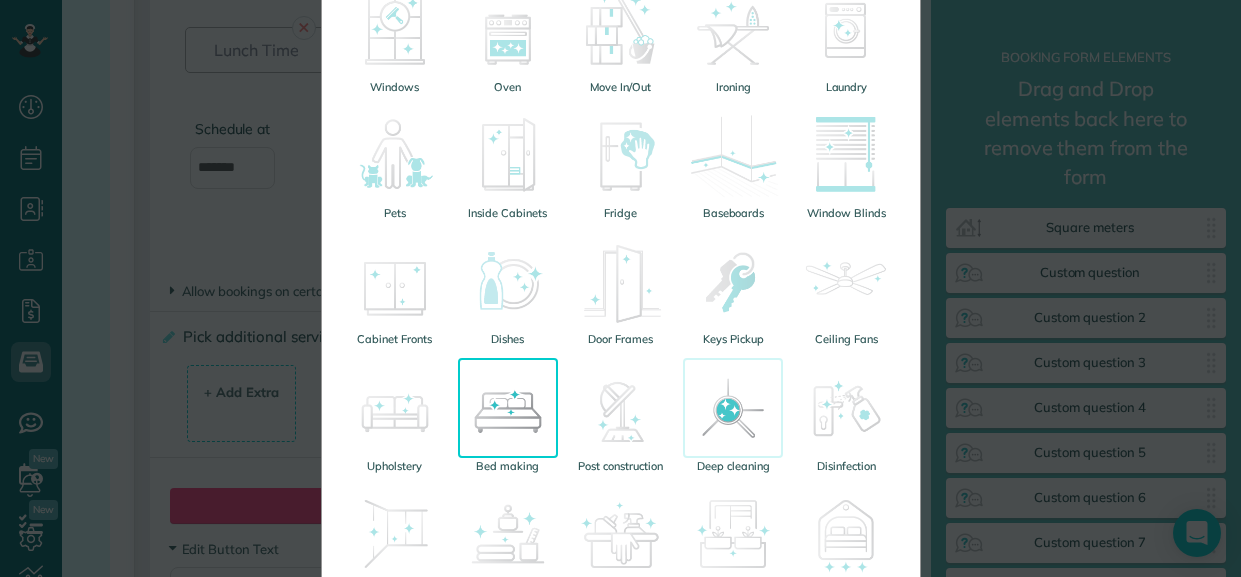 click at bounding box center [733, 408] 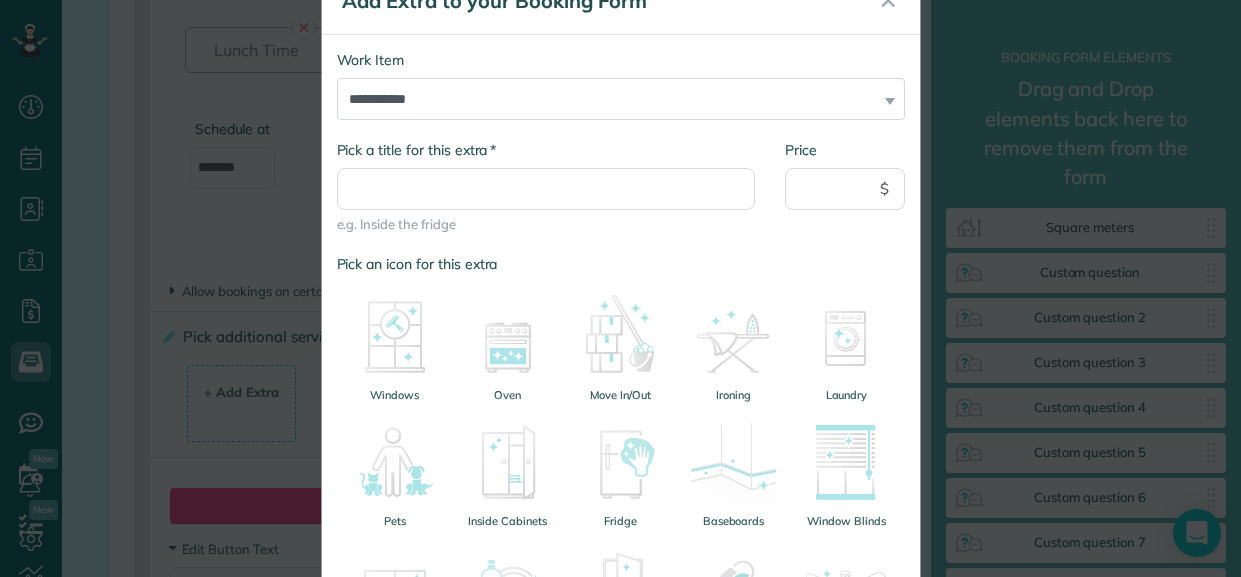 scroll, scrollTop: 0, scrollLeft: 0, axis: both 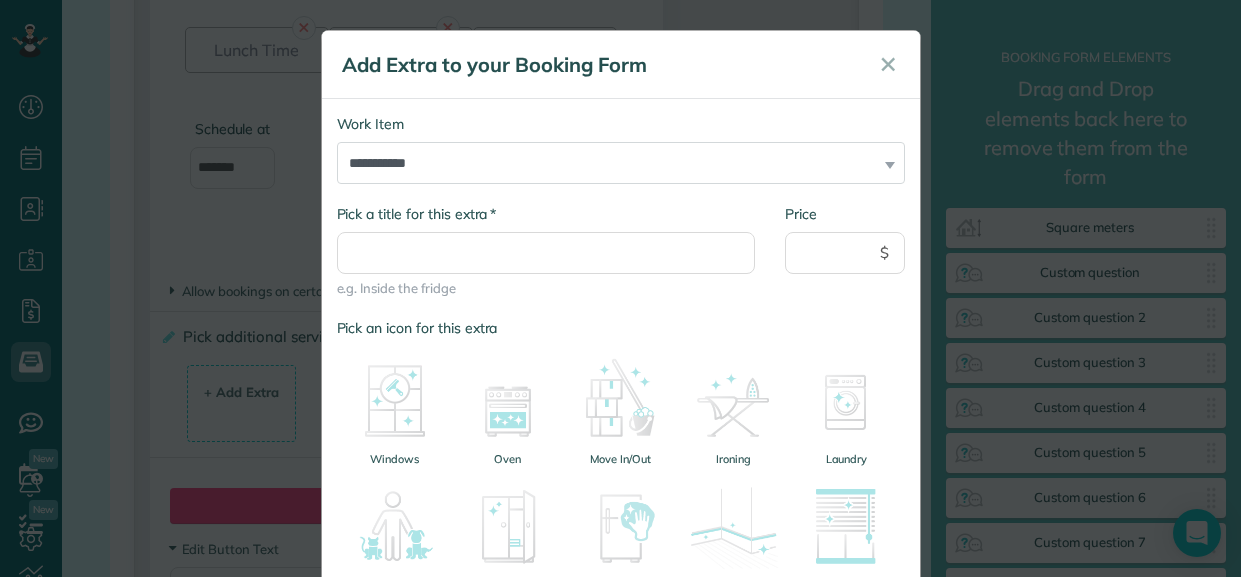 click on "**********" at bounding box center (621, 159) 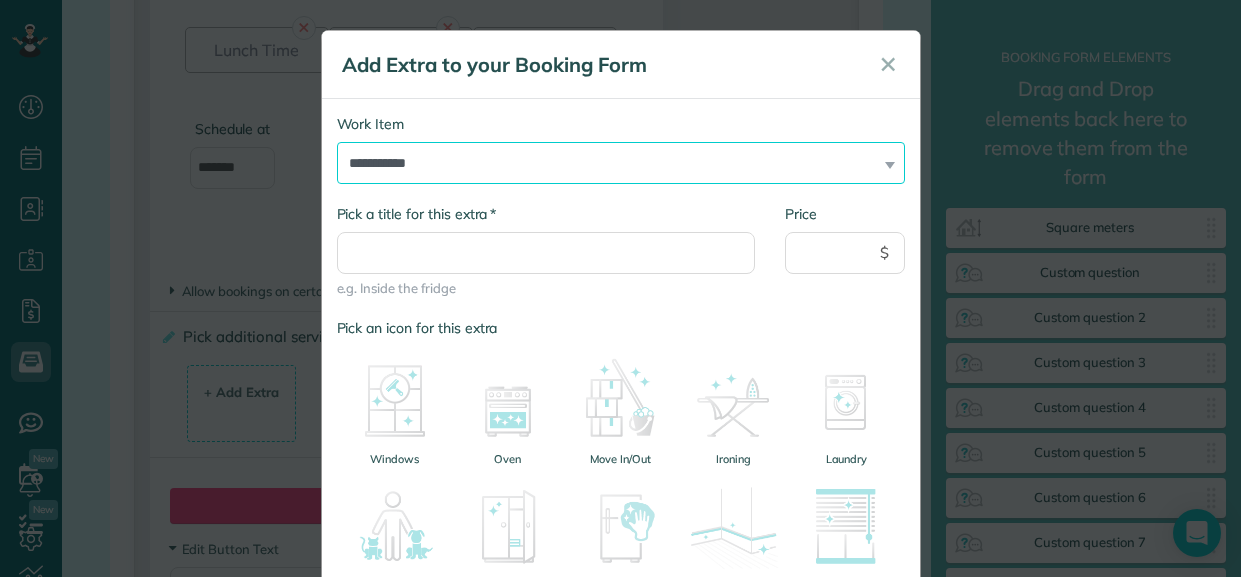click on "**********" at bounding box center [621, 163] 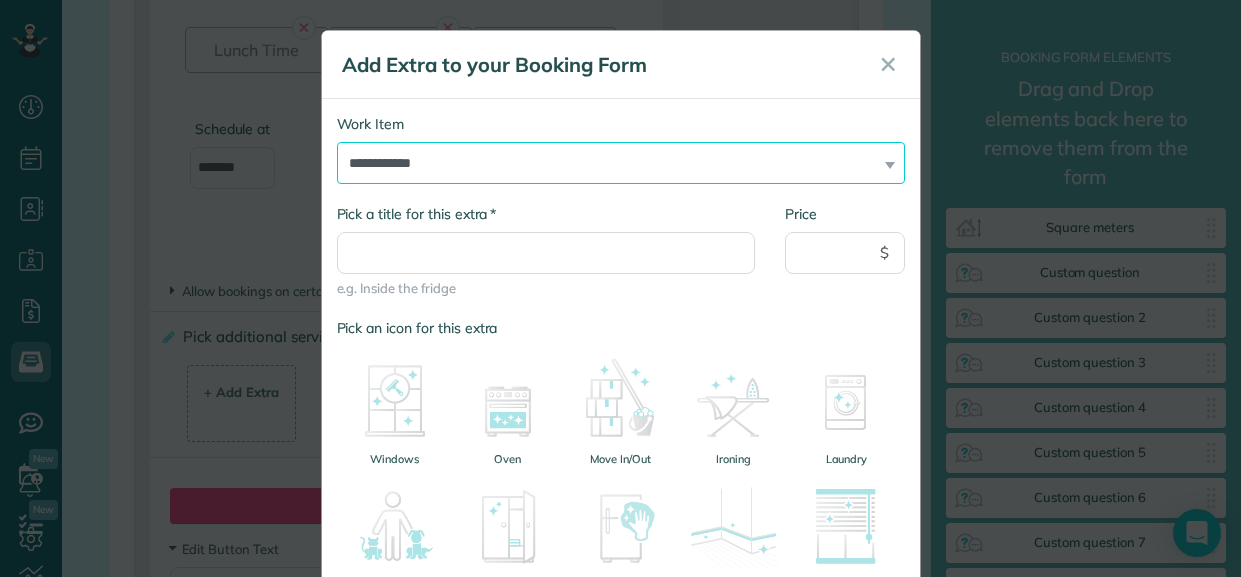 click on "**********" at bounding box center (621, 163) 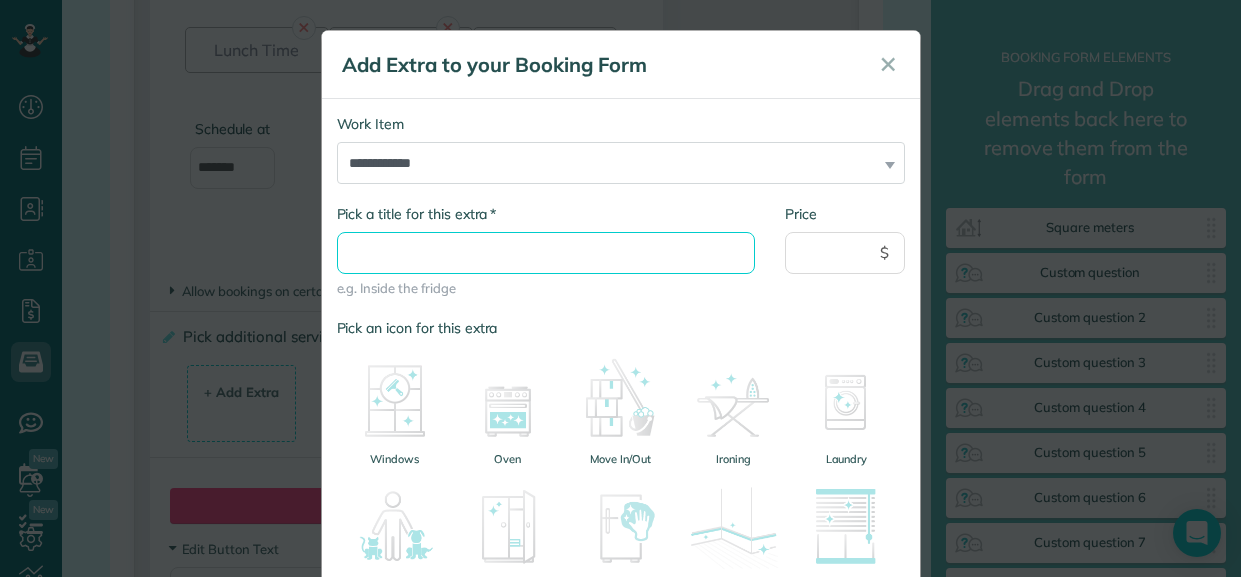 click on "*  Pick a title for this extra" at bounding box center [546, 253] 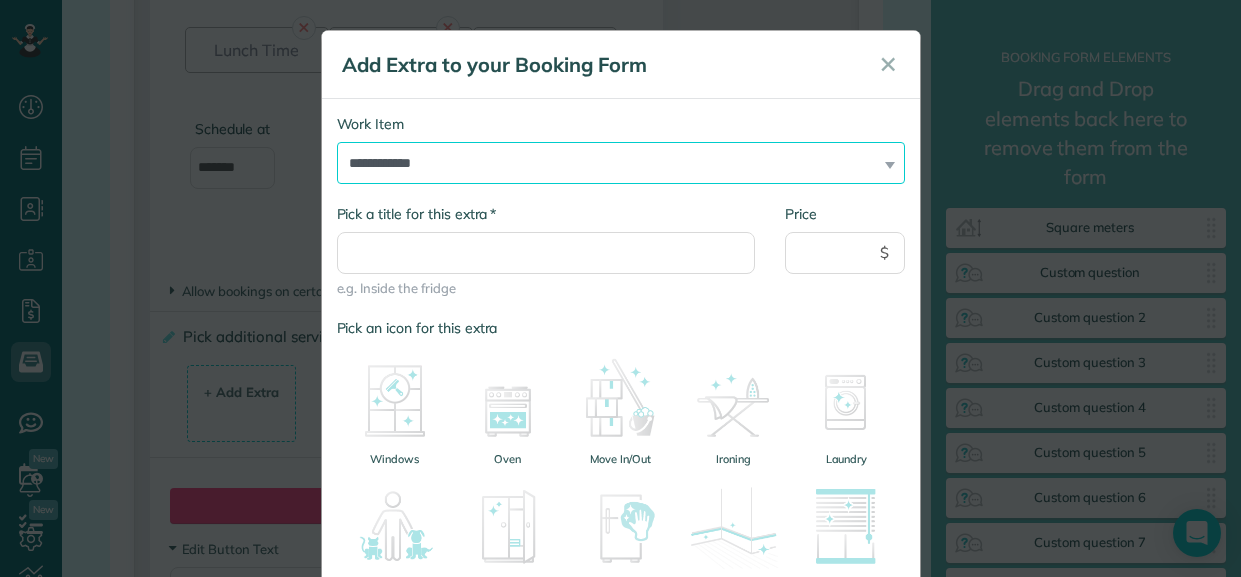 click on "**********" at bounding box center (621, 163) 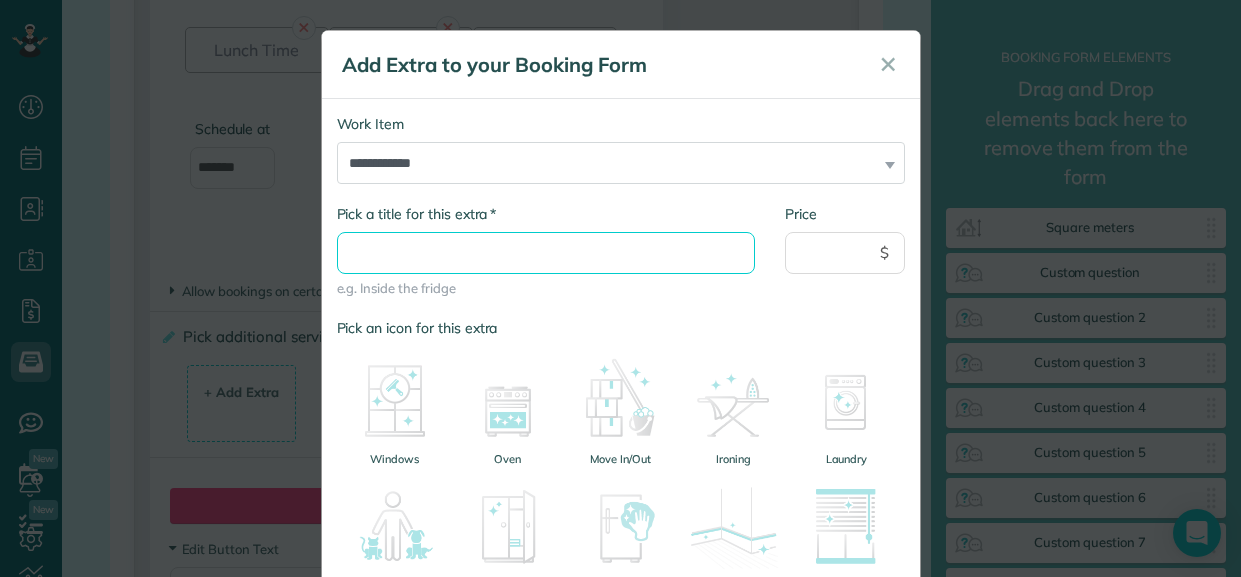 click on "*  Pick a title for this extra" at bounding box center (546, 253) 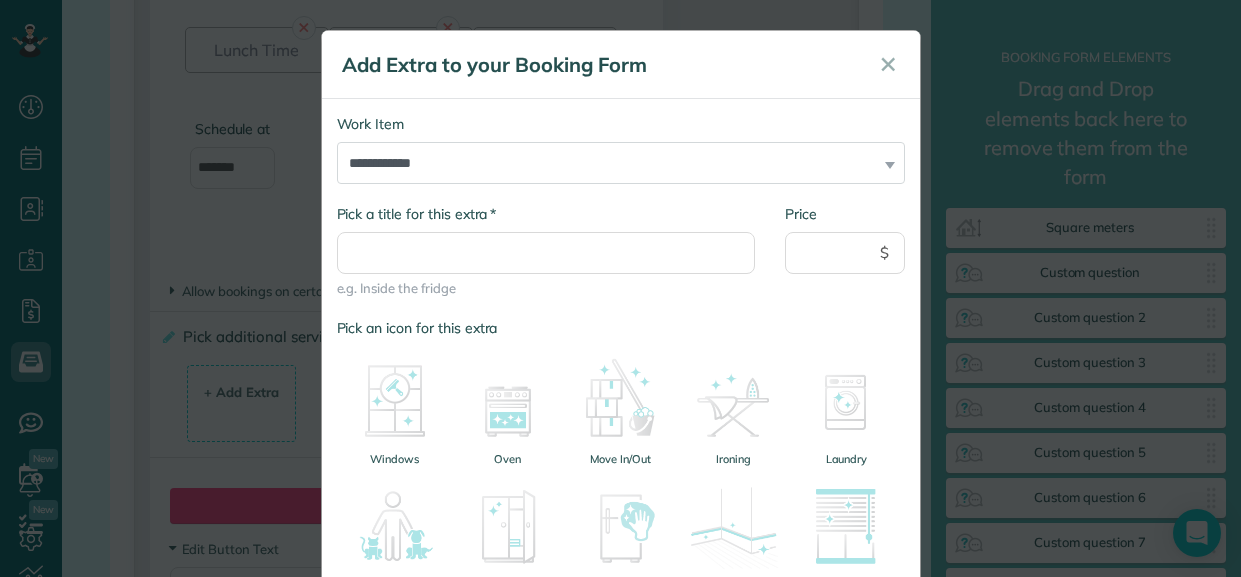 click on "*  Pick a title for this extra e.g. Inside the fridge" at bounding box center [546, 251] 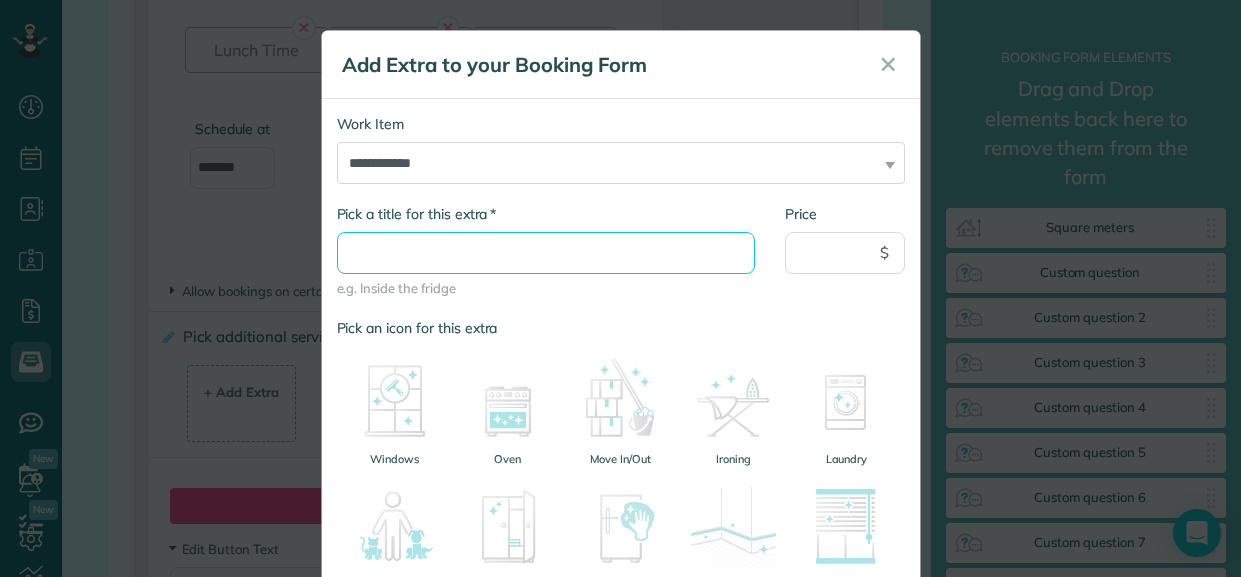 click on "*  Pick a title for this extra" at bounding box center (546, 253) 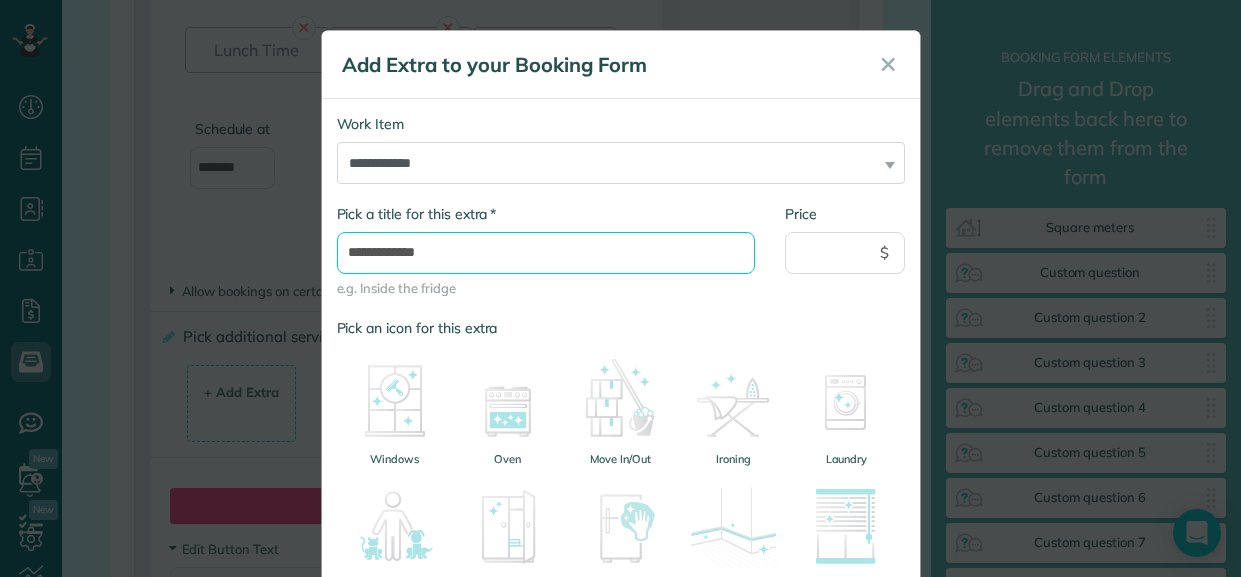 type on "**********" 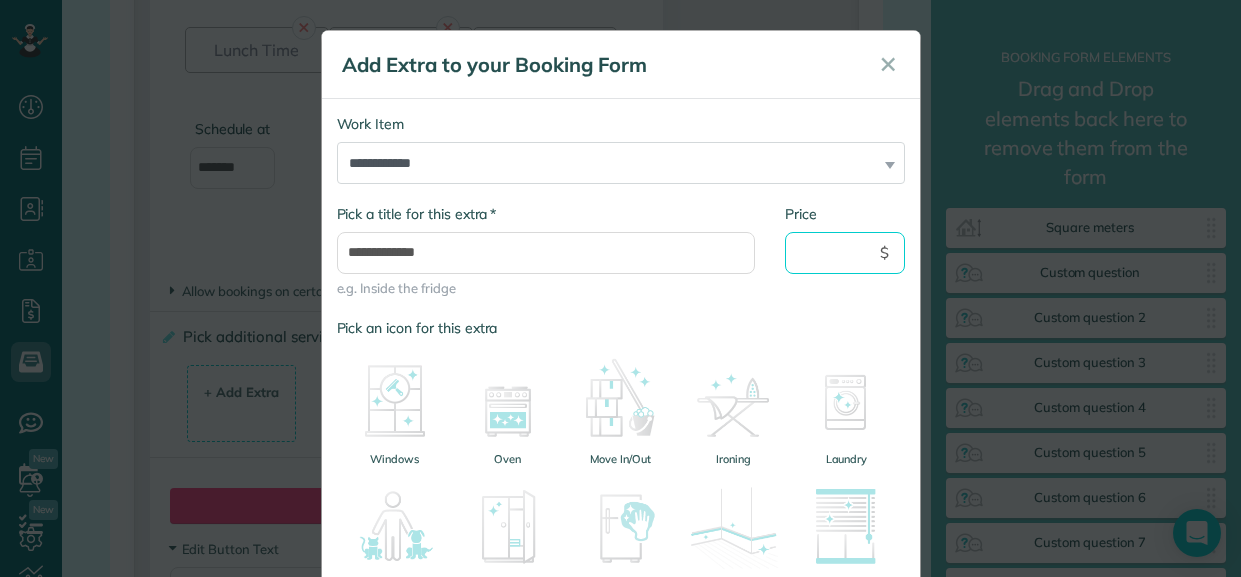 click on "Price" at bounding box center (845, 253) 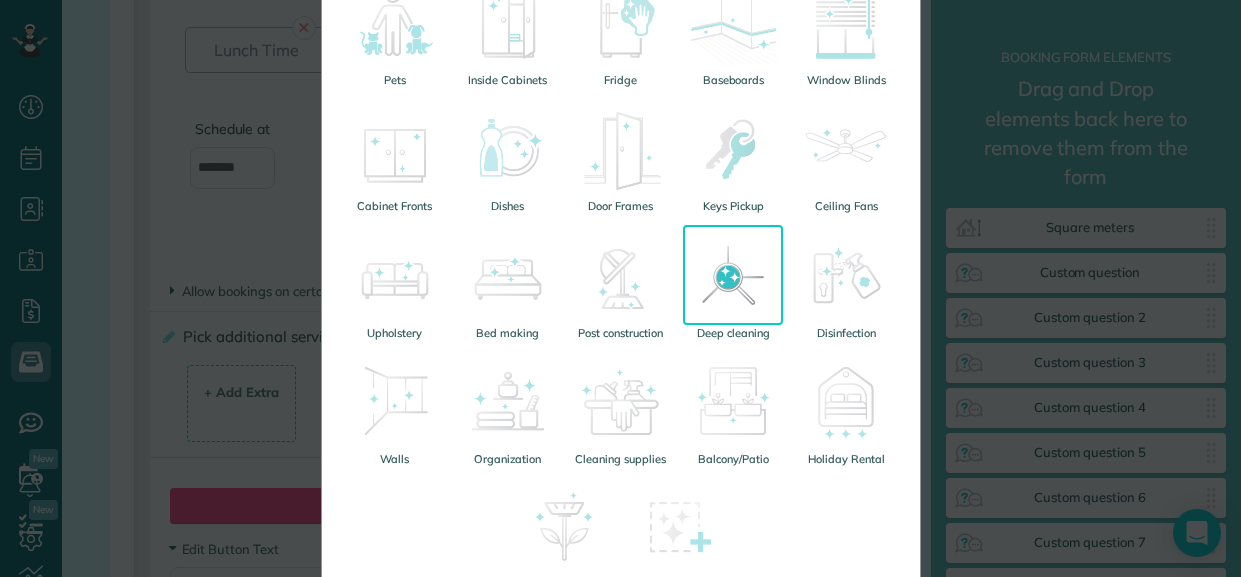 scroll, scrollTop: 680, scrollLeft: 0, axis: vertical 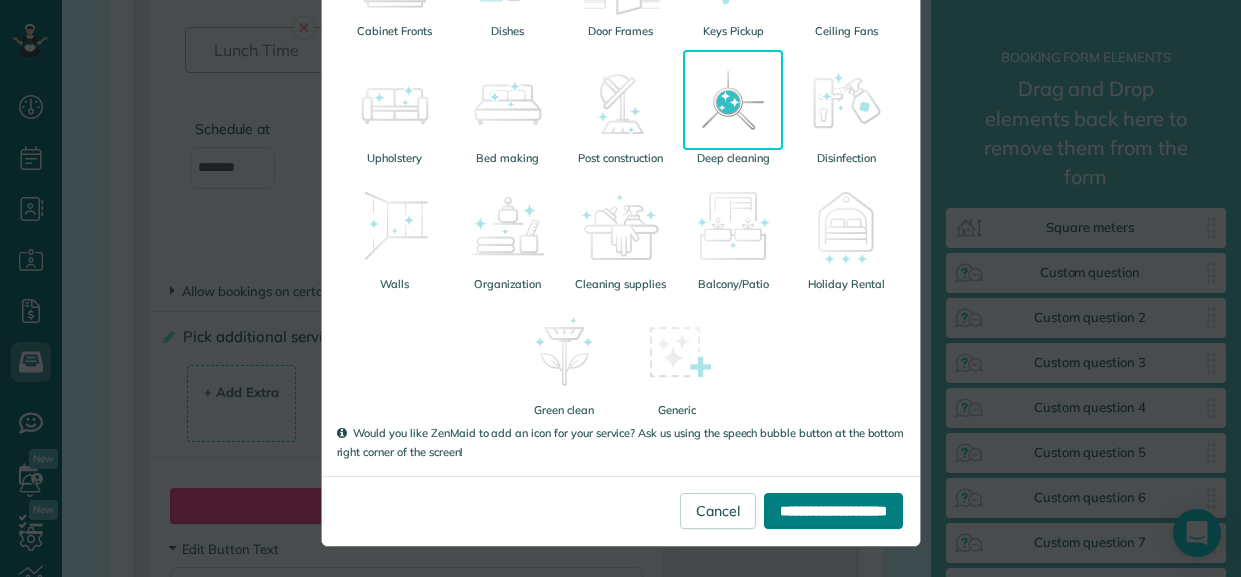 type on "**" 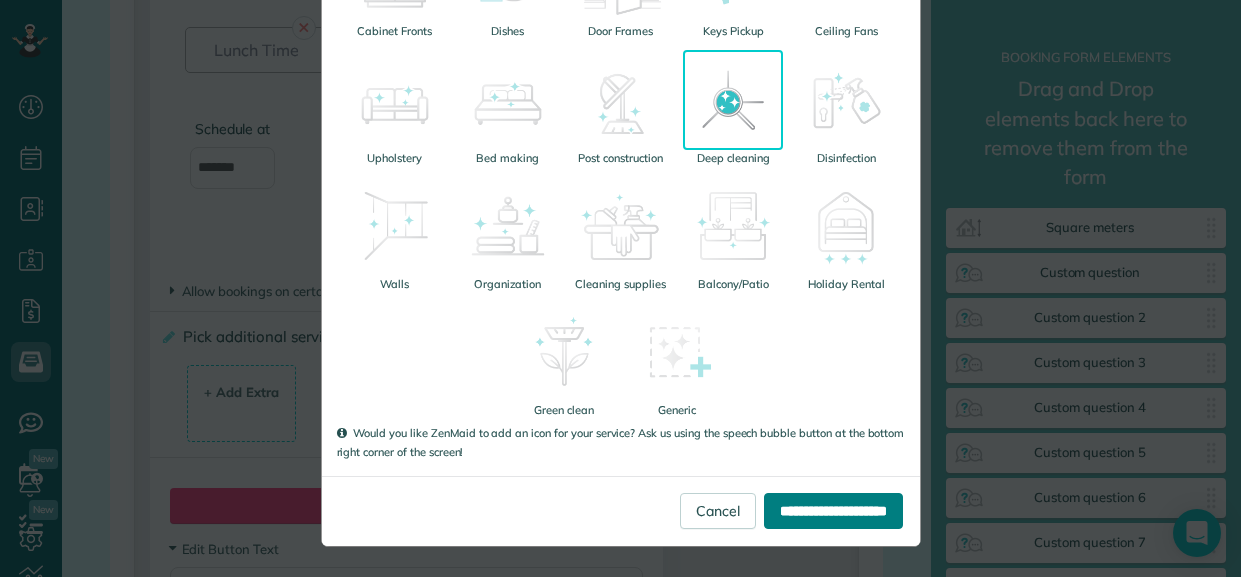 click on "**********" at bounding box center [833, 511] 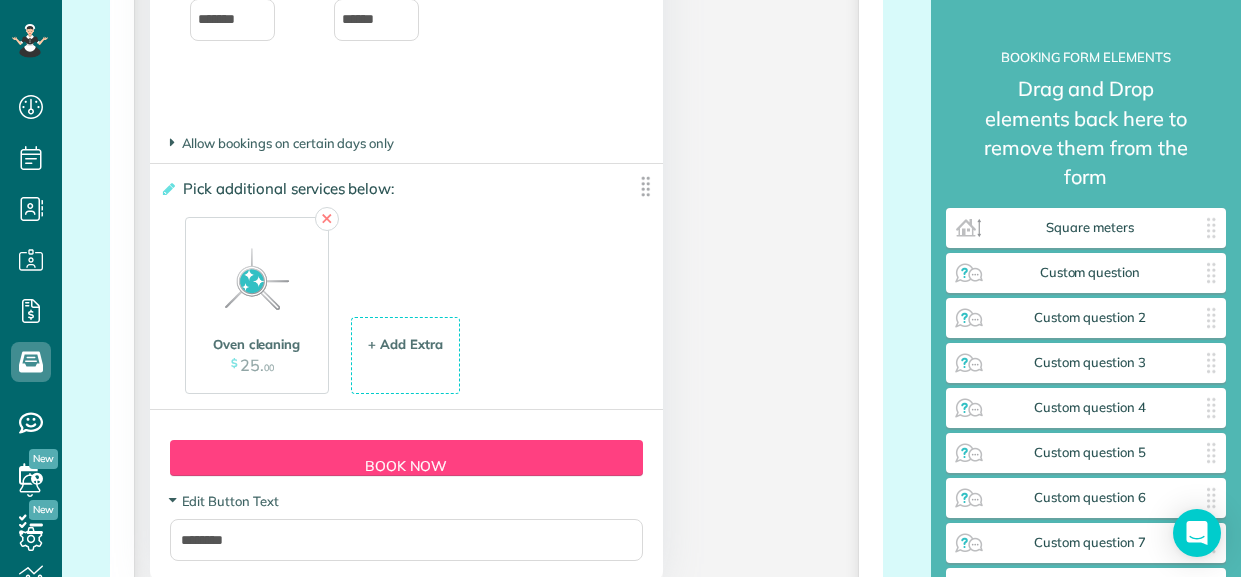 scroll, scrollTop: 3857, scrollLeft: 0, axis: vertical 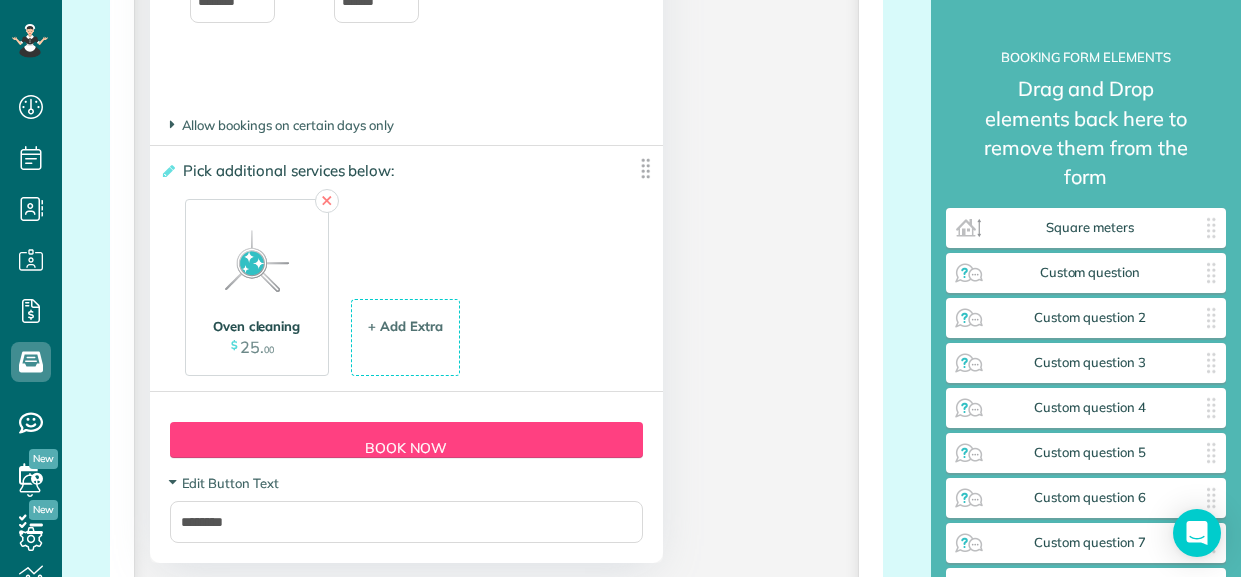 click at bounding box center (257, 261) 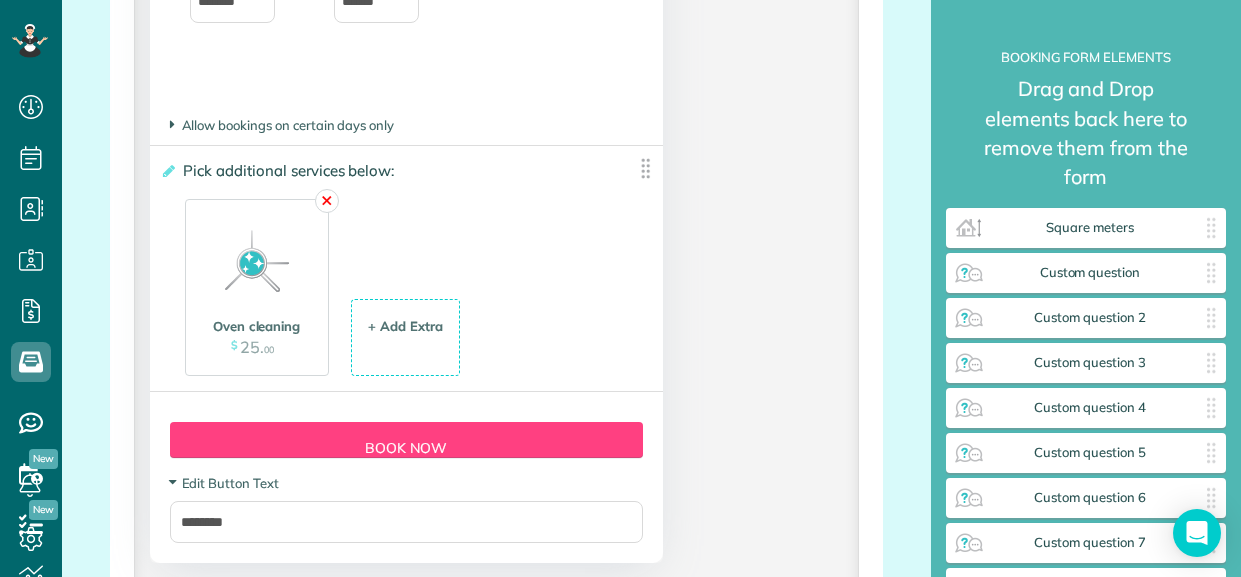 click on "✕" at bounding box center [327, 201] 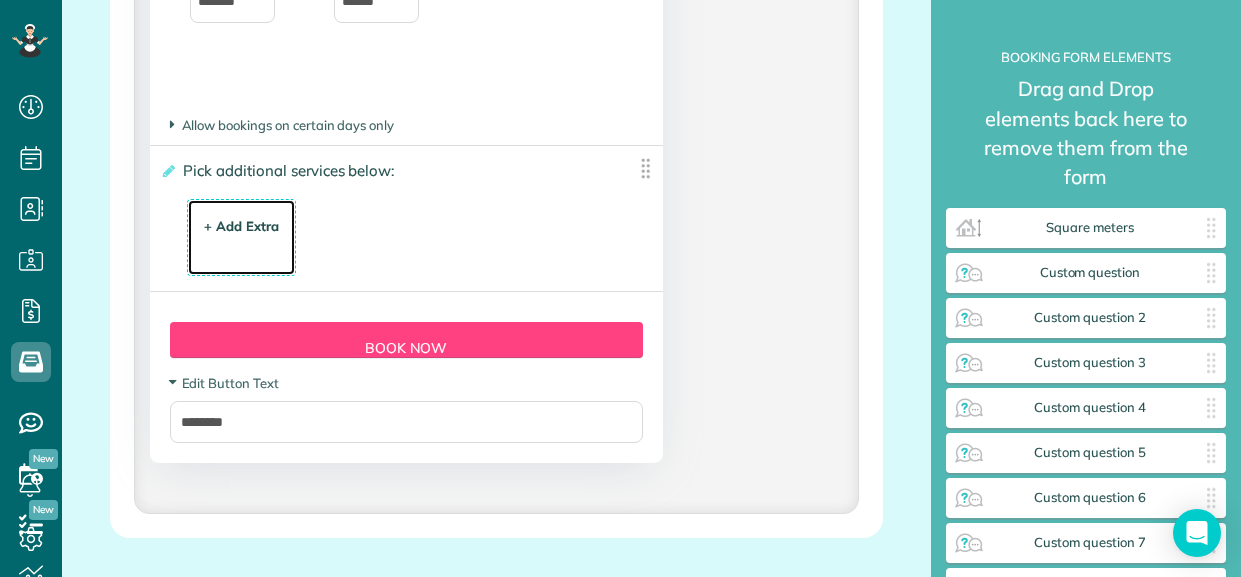 click on "+ Add Extra" at bounding box center [241, 226] 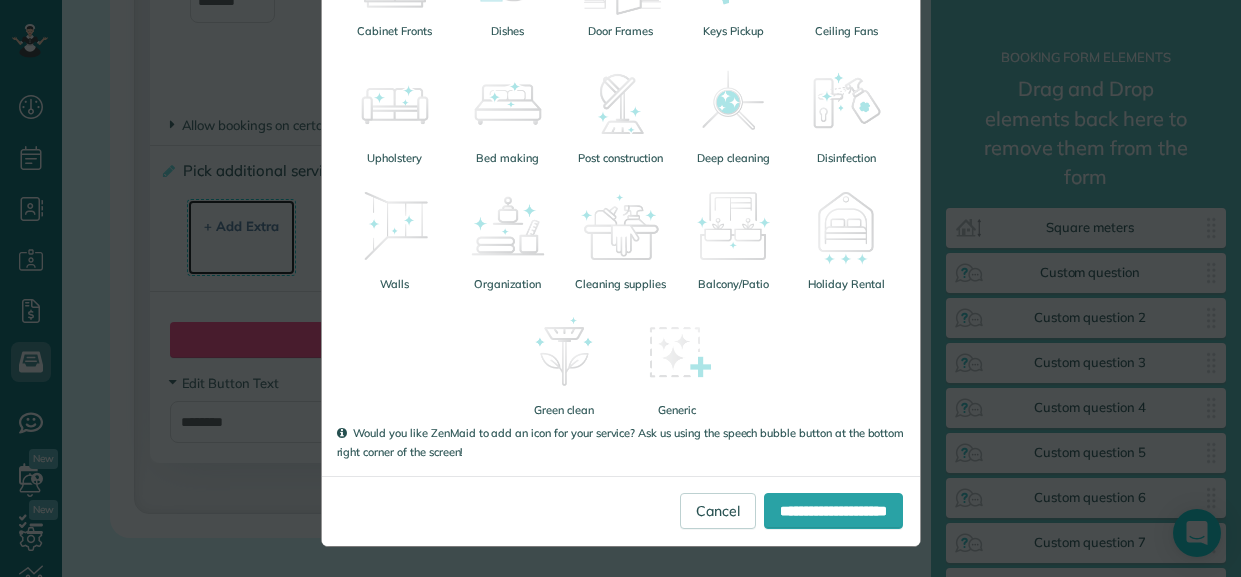 scroll, scrollTop: 0, scrollLeft: 0, axis: both 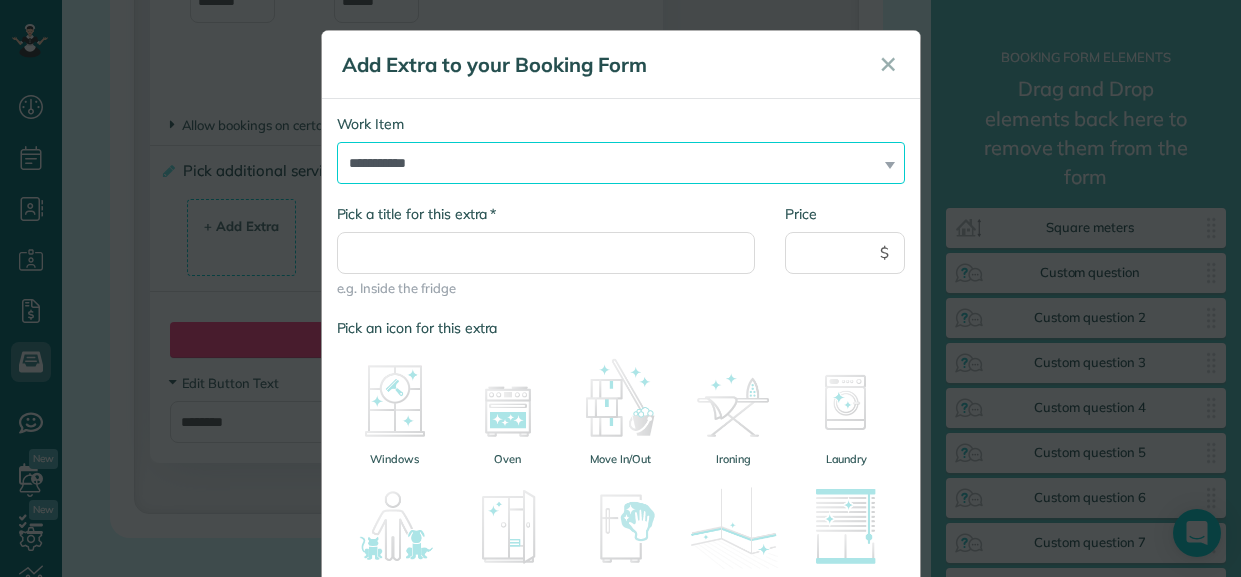 click on "**********" at bounding box center [621, 163] 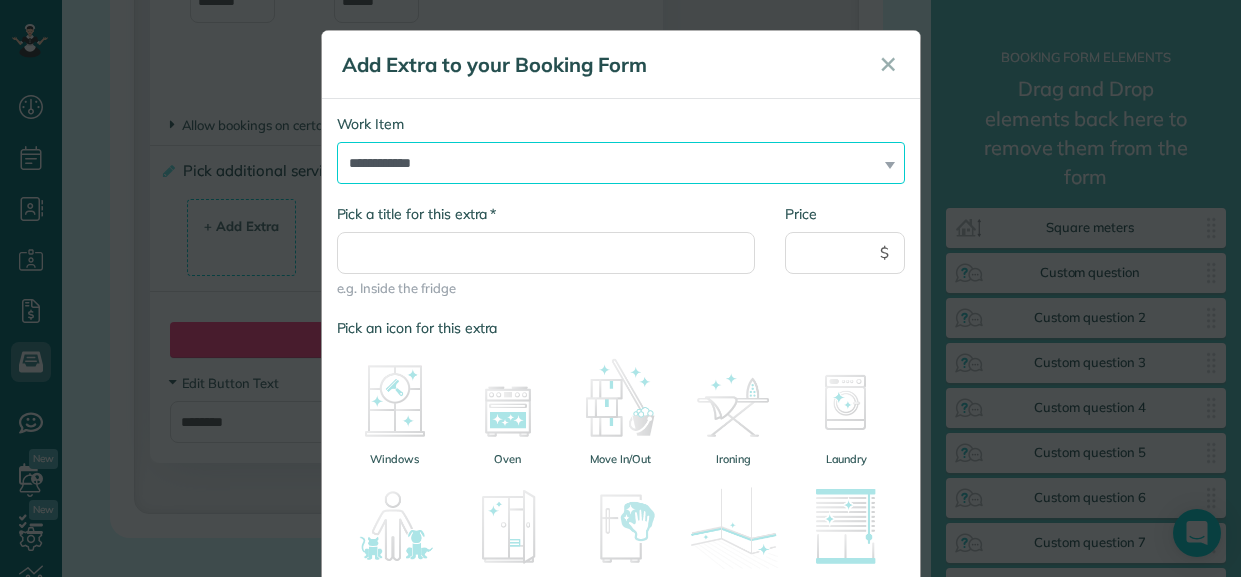 click on "**********" at bounding box center (621, 163) 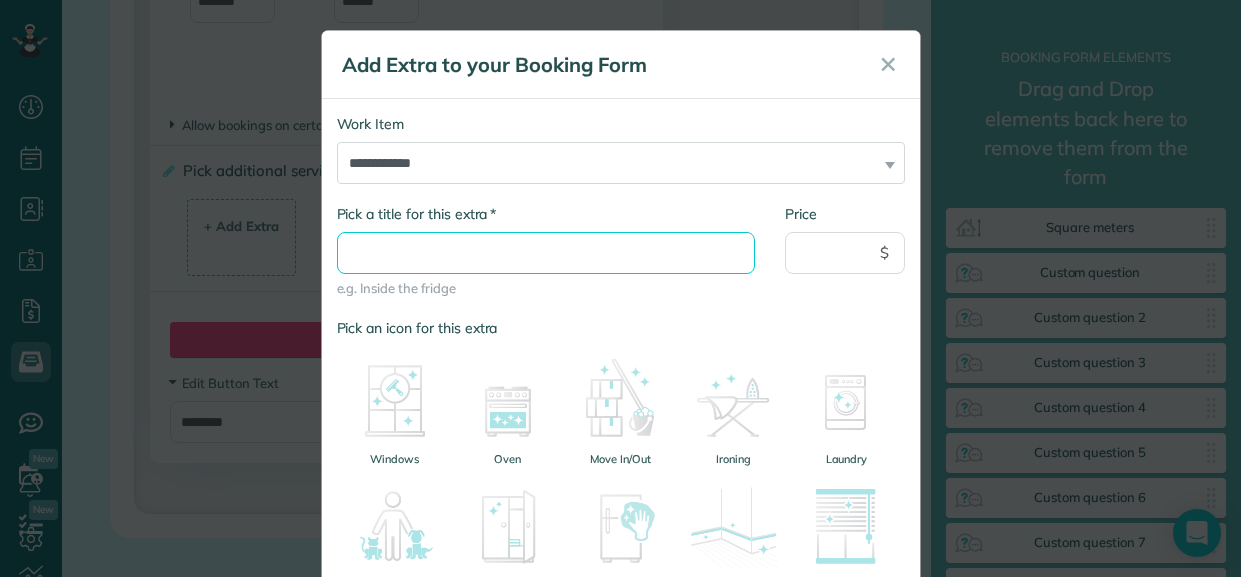 click on "*  Pick a title for this extra" at bounding box center [546, 253] 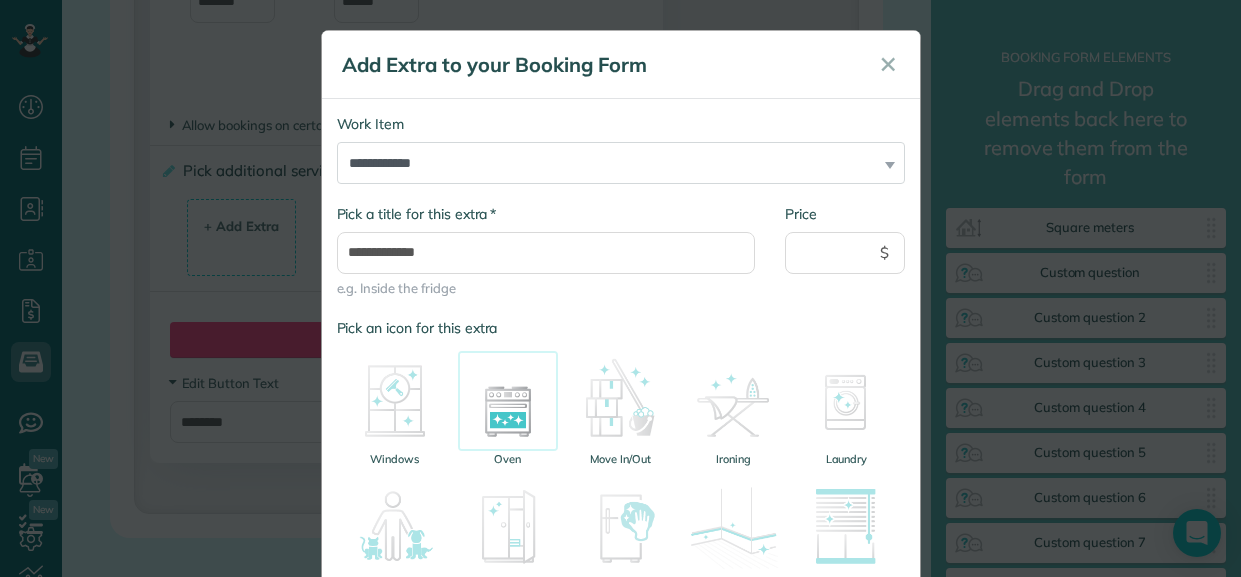 click at bounding box center (508, 401) 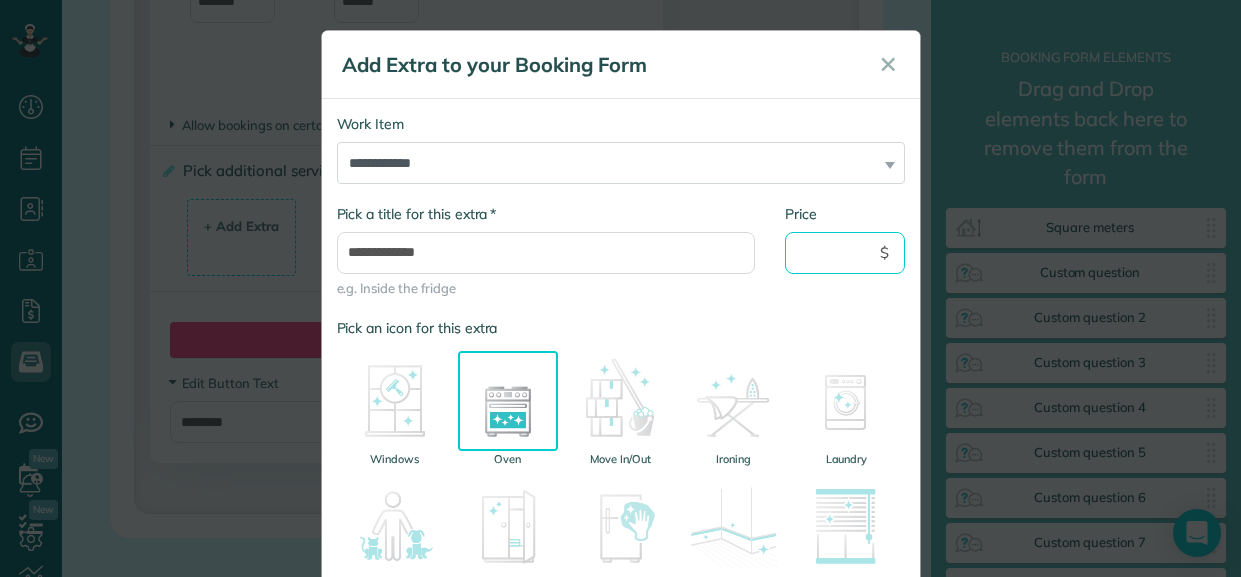 click on "Price" at bounding box center [845, 253] 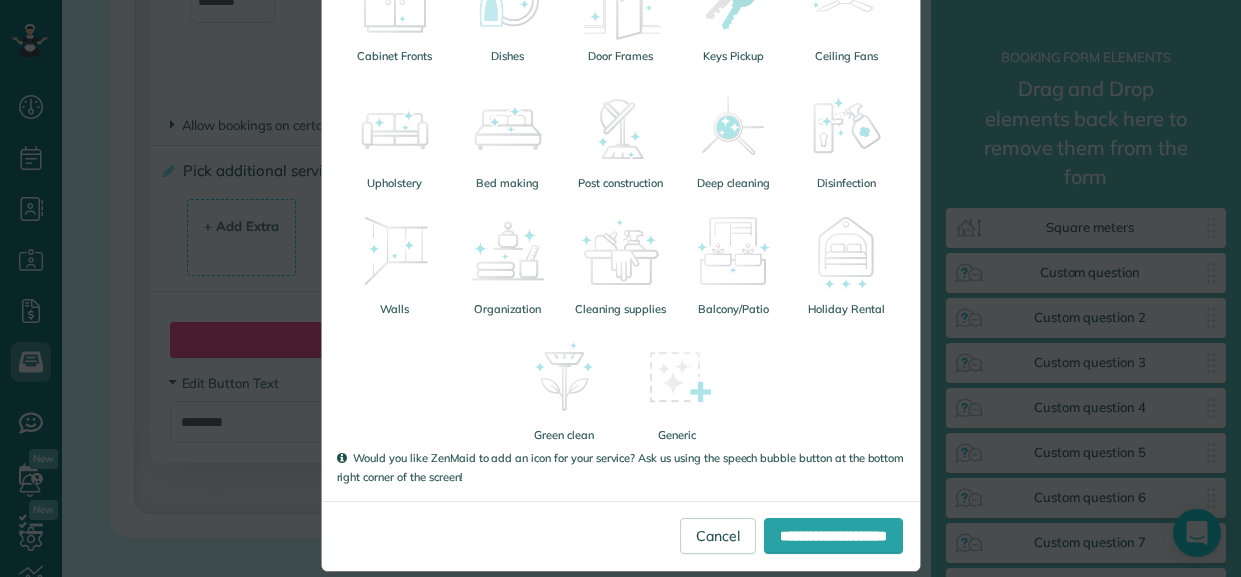 scroll, scrollTop: 680, scrollLeft: 0, axis: vertical 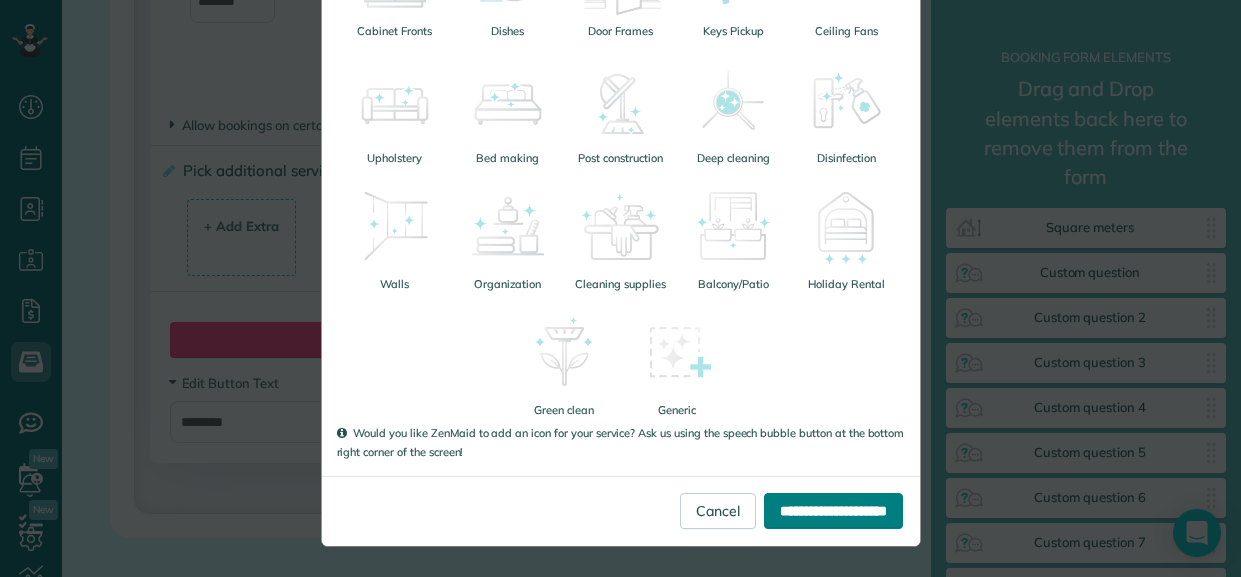 type on "**" 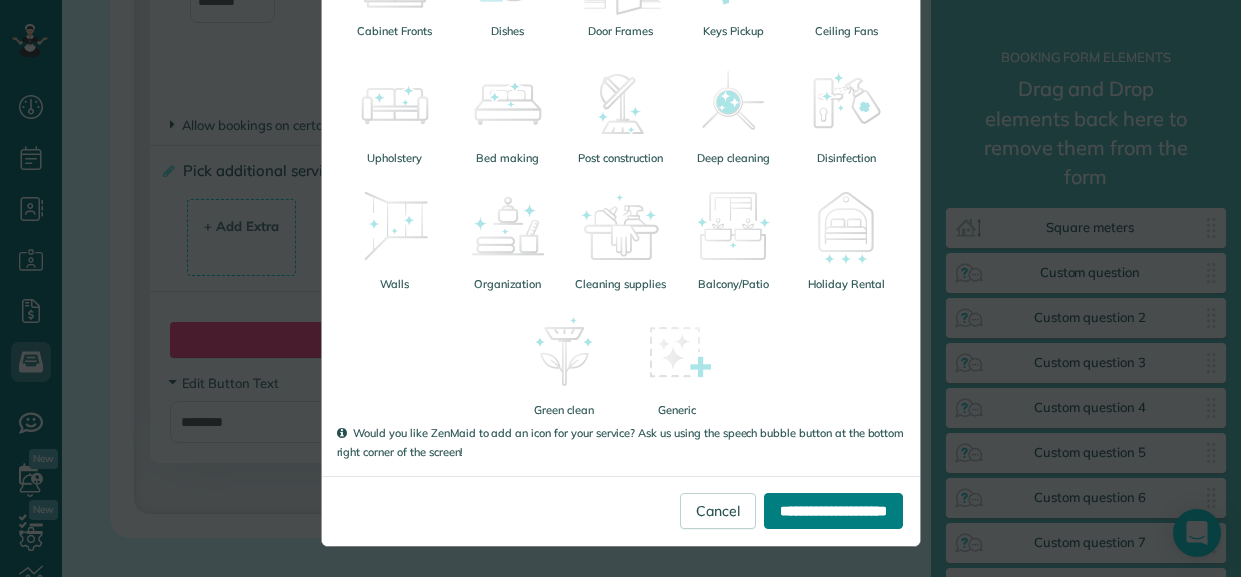 click on "**********" at bounding box center (833, 511) 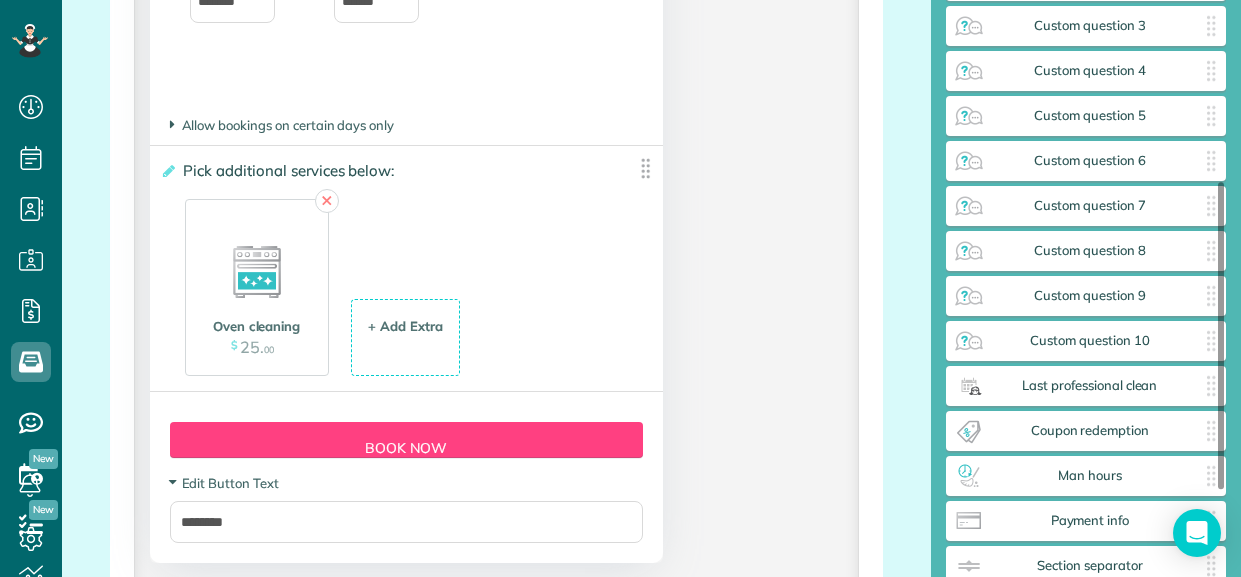 scroll, scrollTop: 340, scrollLeft: 0, axis: vertical 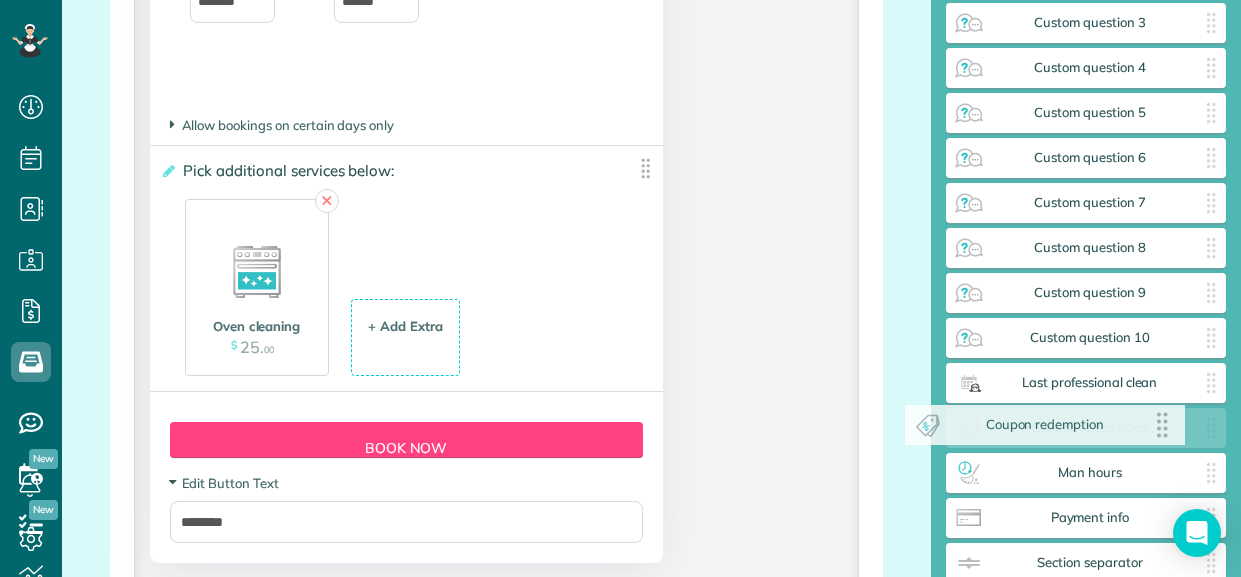 drag, startPoint x: 1112, startPoint y: 427, endPoint x: 1107, endPoint y: 416, distance: 12.083046 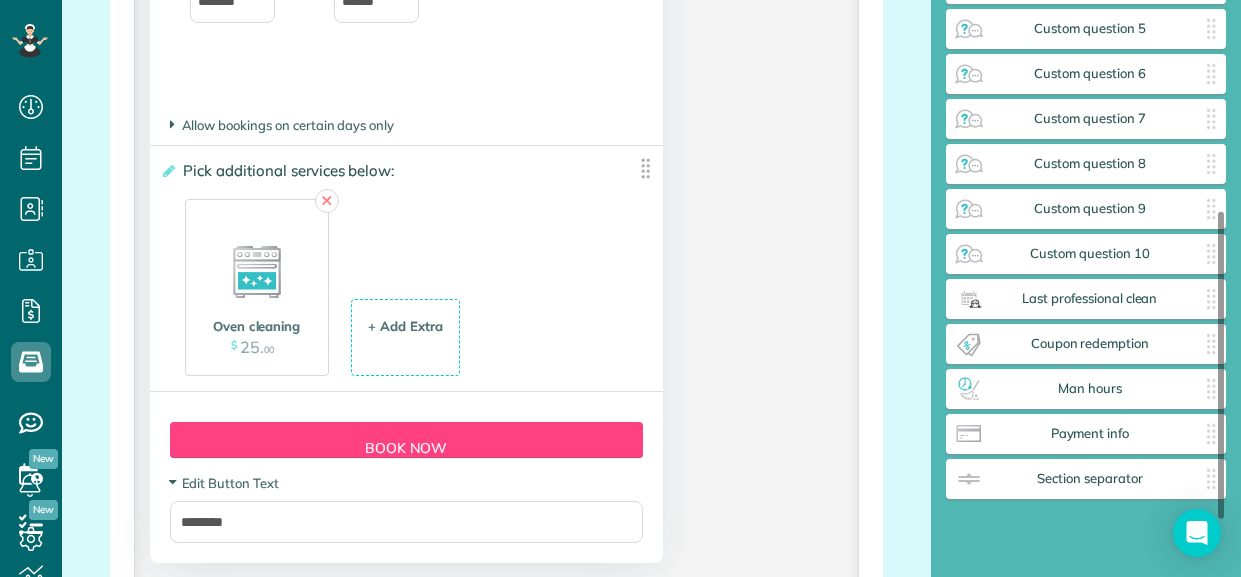 scroll, scrollTop: 437, scrollLeft: 0, axis: vertical 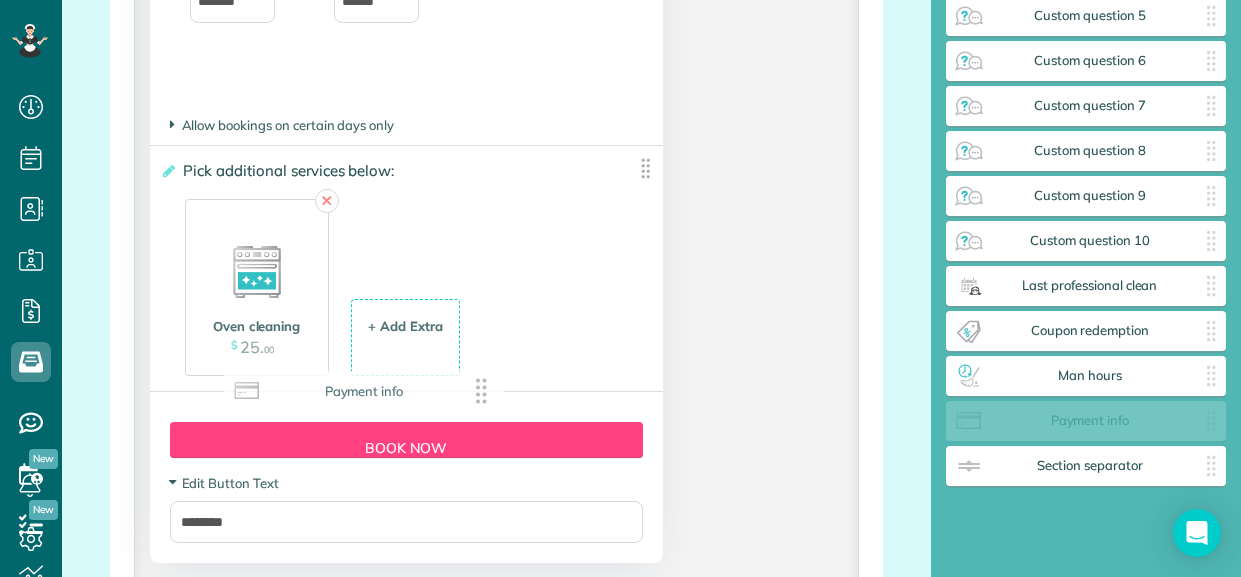 drag, startPoint x: 1098, startPoint y: 424, endPoint x: 373, endPoint y: 395, distance: 725.5798 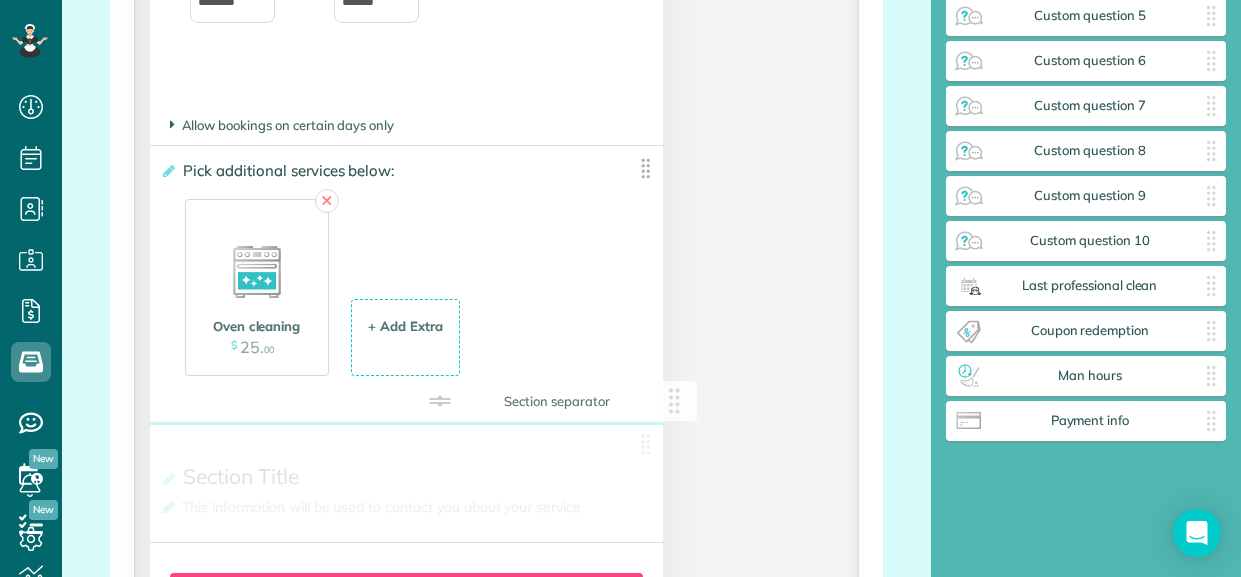 drag, startPoint x: 1080, startPoint y: 465, endPoint x: 287, endPoint y: 384, distance: 797.1261 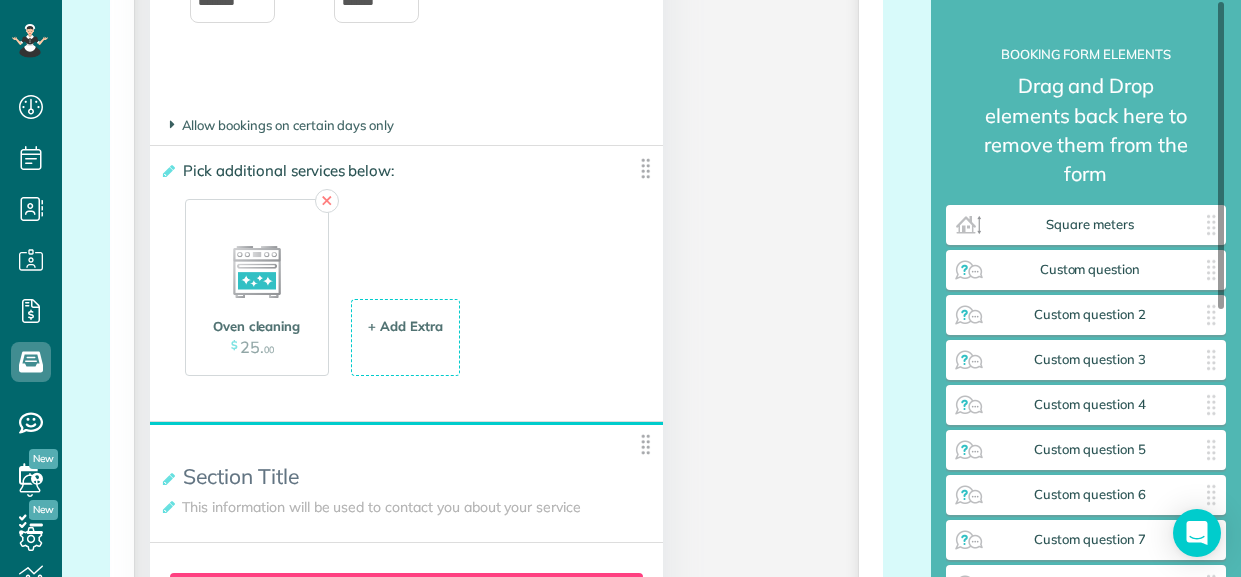 scroll, scrollTop: 0, scrollLeft: 0, axis: both 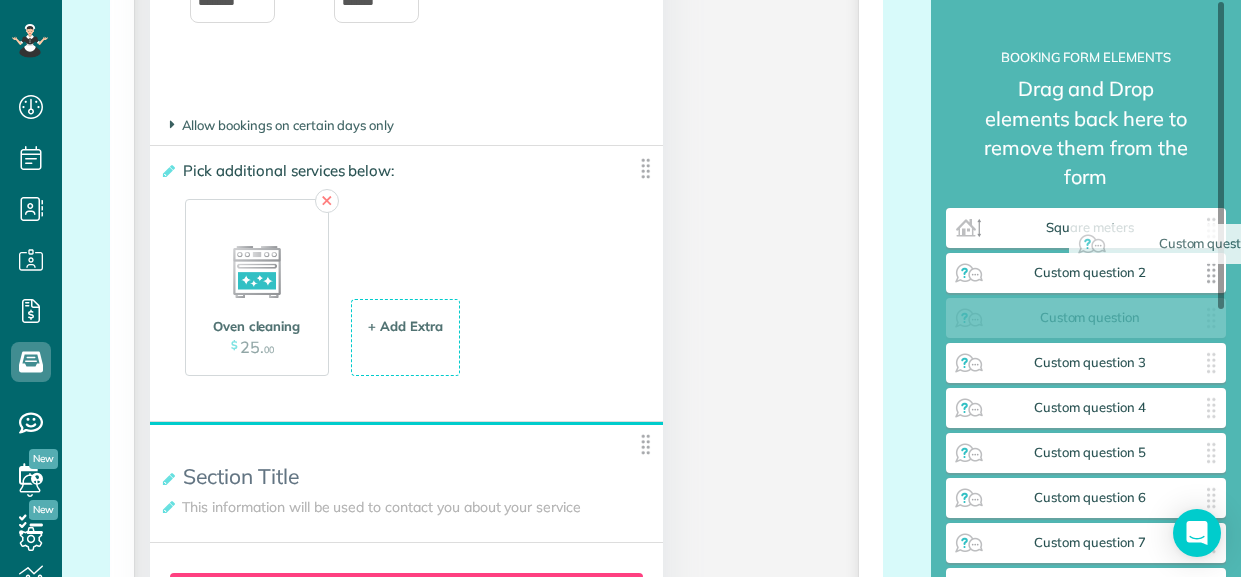 click on "Custom question 2
✕" at bounding box center [1086, 273] 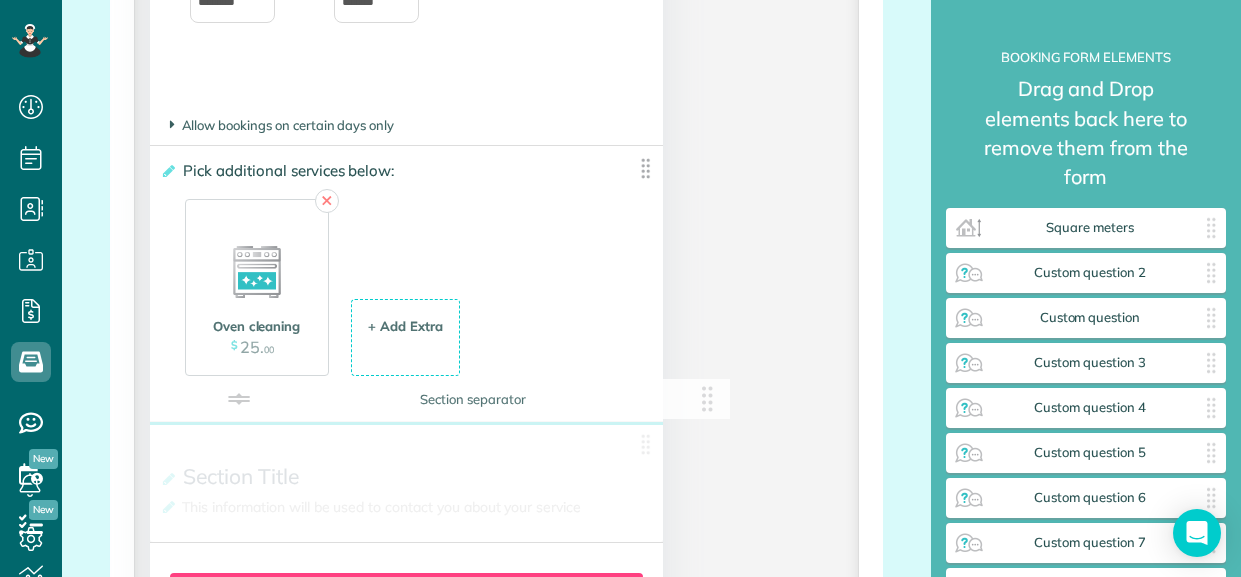 drag, startPoint x: 645, startPoint y: 442, endPoint x: 473, endPoint y: 522, distance: 189.69449 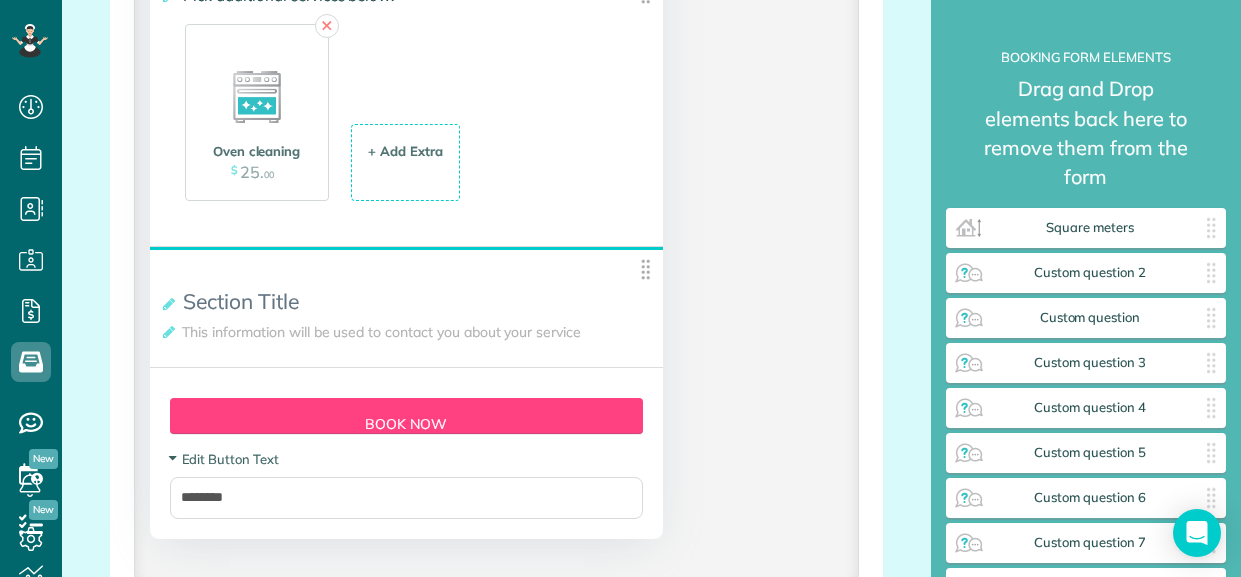 scroll, scrollTop: 4034, scrollLeft: 0, axis: vertical 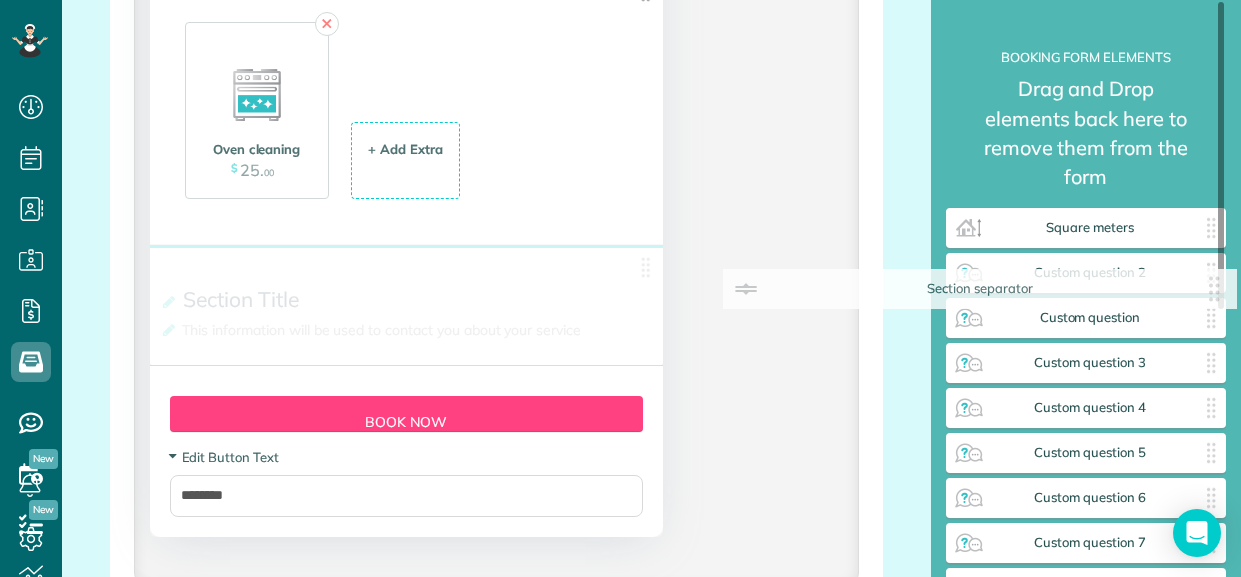 drag, startPoint x: 902, startPoint y: 391, endPoint x: 1240, endPoint y: 310, distance: 347.57013 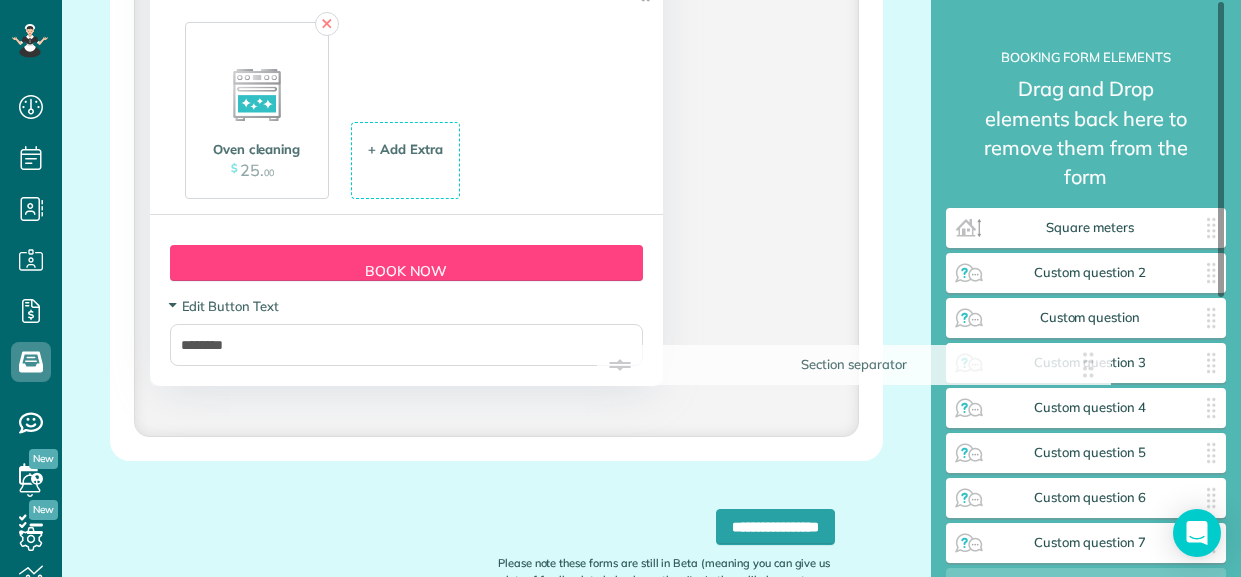 drag, startPoint x: 647, startPoint y: 262, endPoint x: 1156, endPoint y: 575, distance: 597.5366 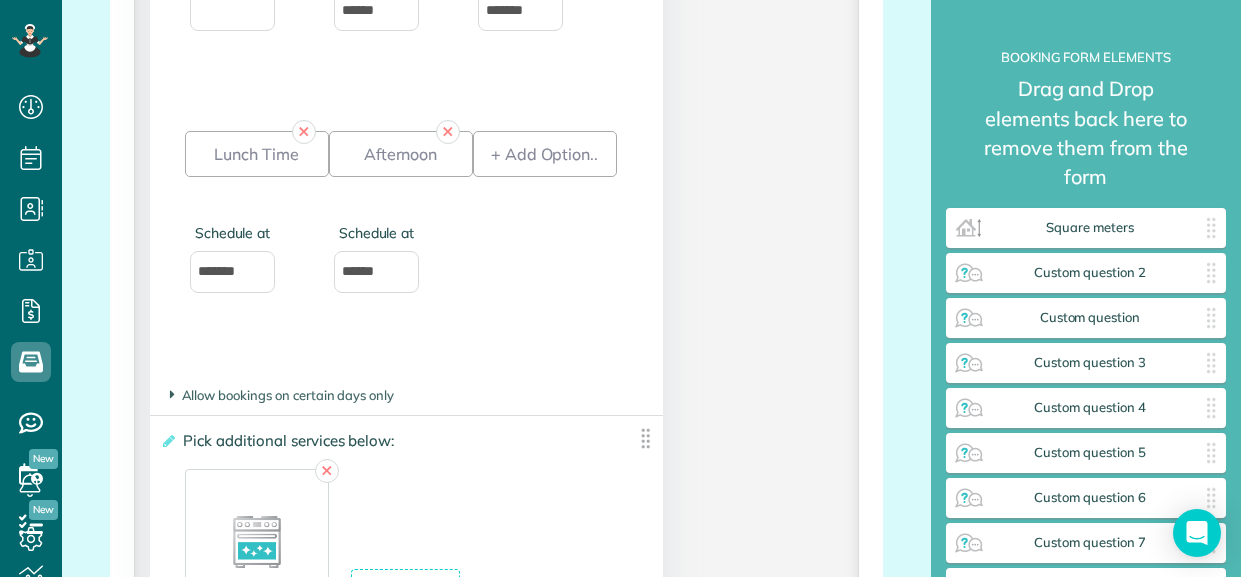scroll, scrollTop: 3578, scrollLeft: 0, axis: vertical 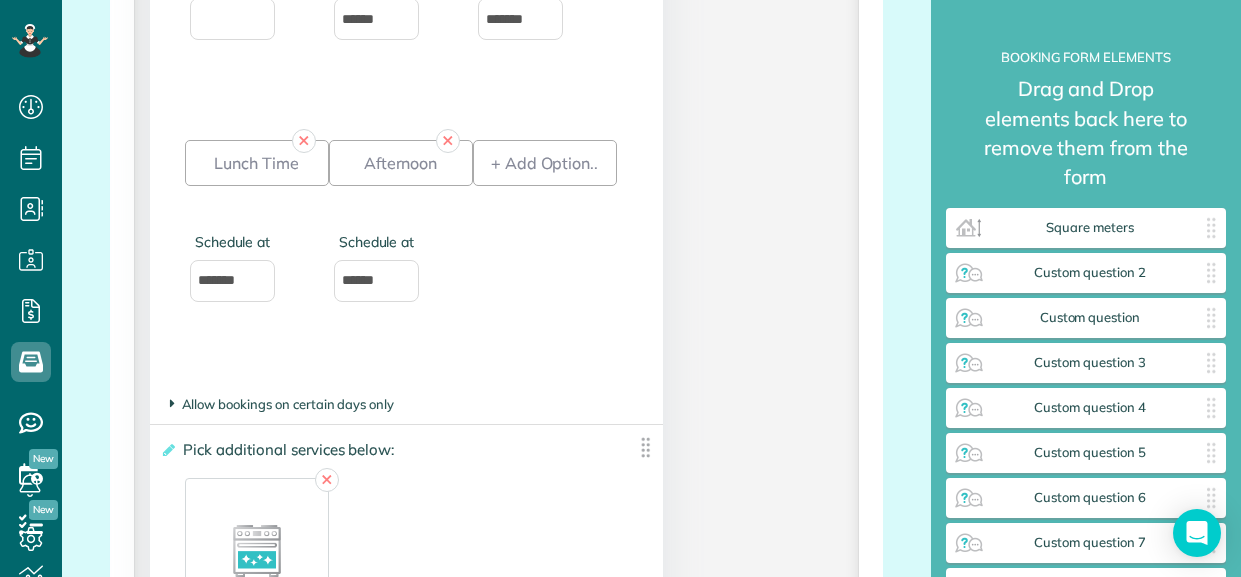 click at bounding box center (172, 403) 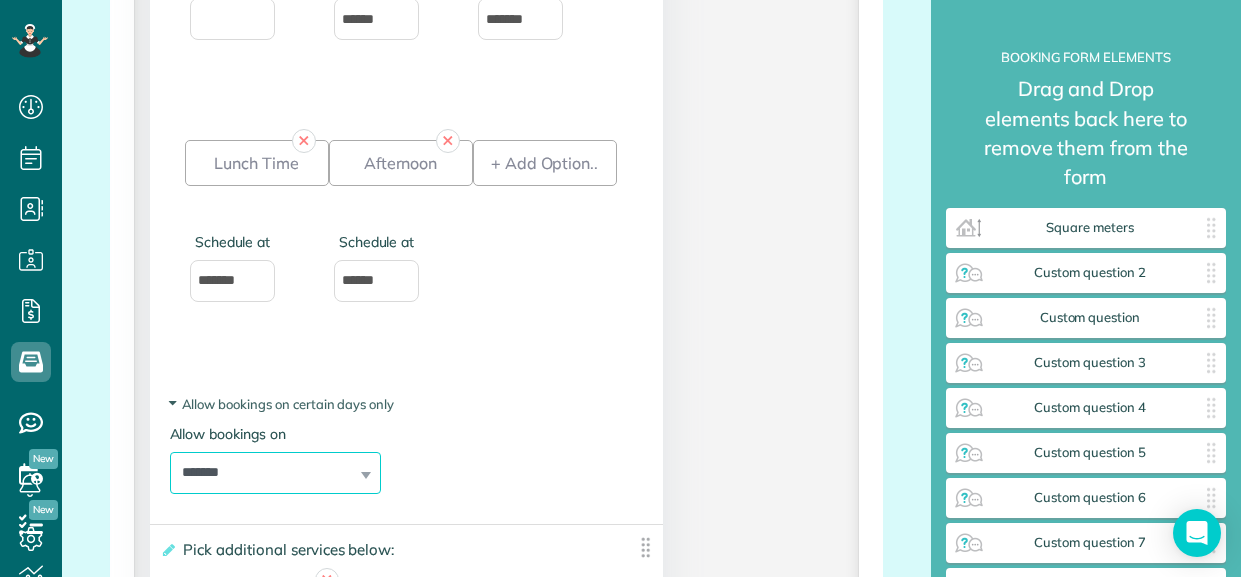 click on "**********" at bounding box center [275, 473] 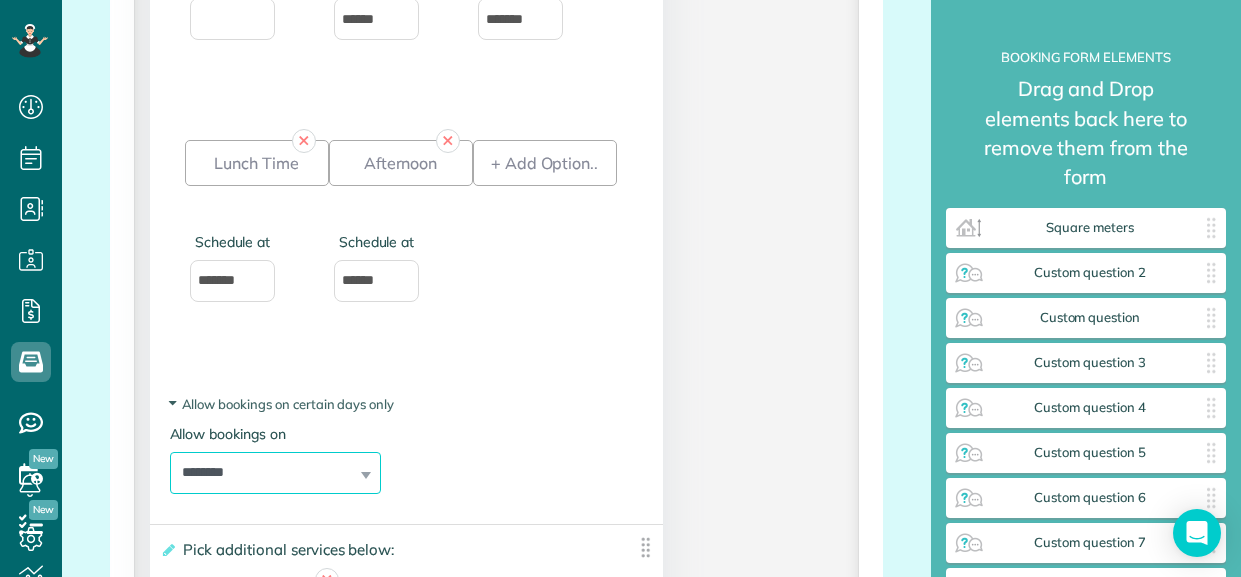 click on "**********" at bounding box center [275, 473] 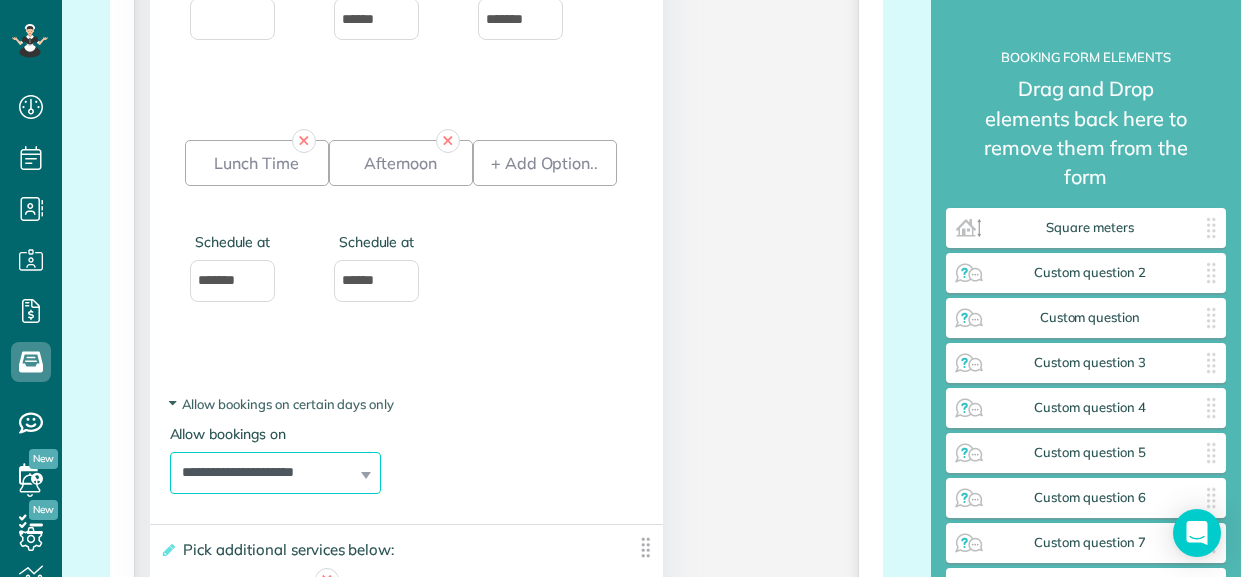 click on "**********" at bounding box center (275, 473) 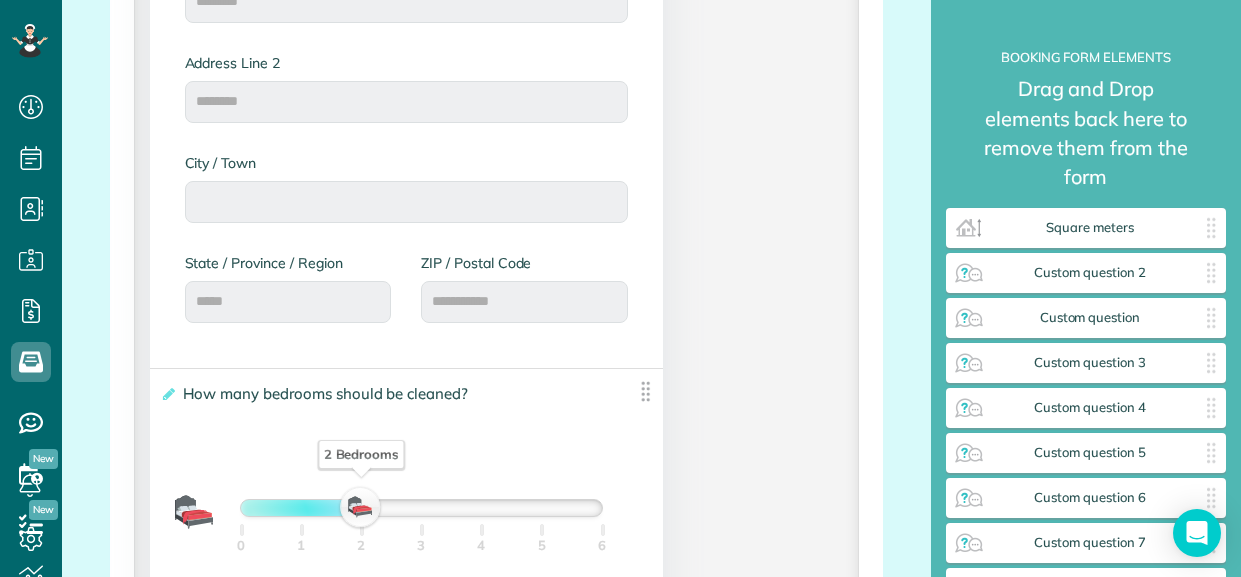 scroll, scrollTop: 1161, scrollLeft: 0, axis: vertical 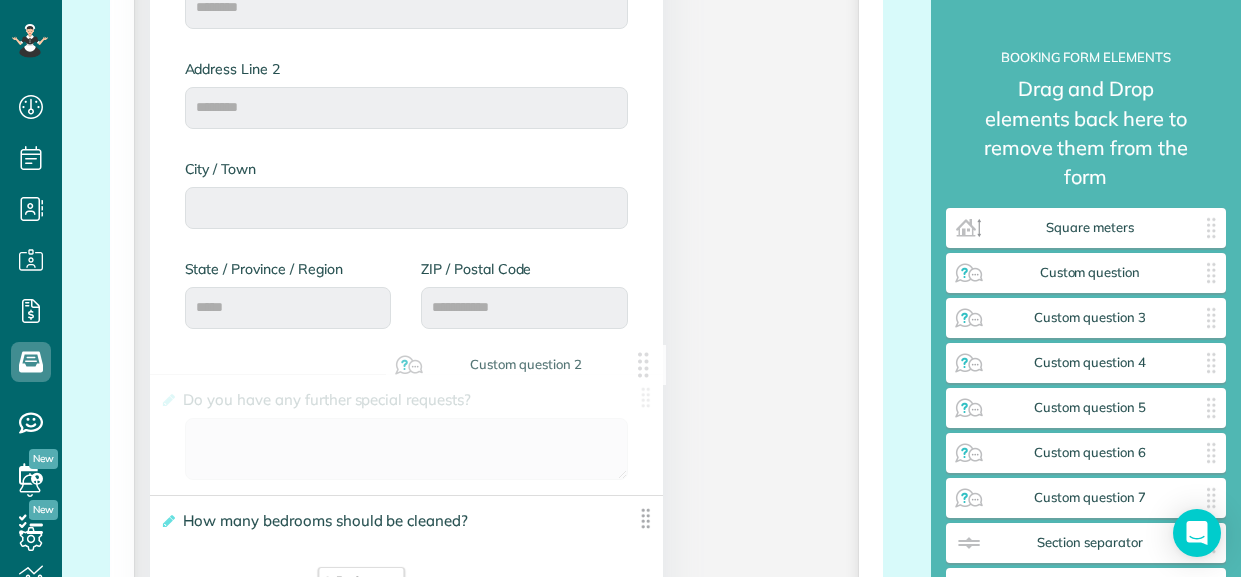 drag, startPoint x: 1070, startPoint y: 269, endPoint x: 337, endPoint y: 408, distance: 746.063 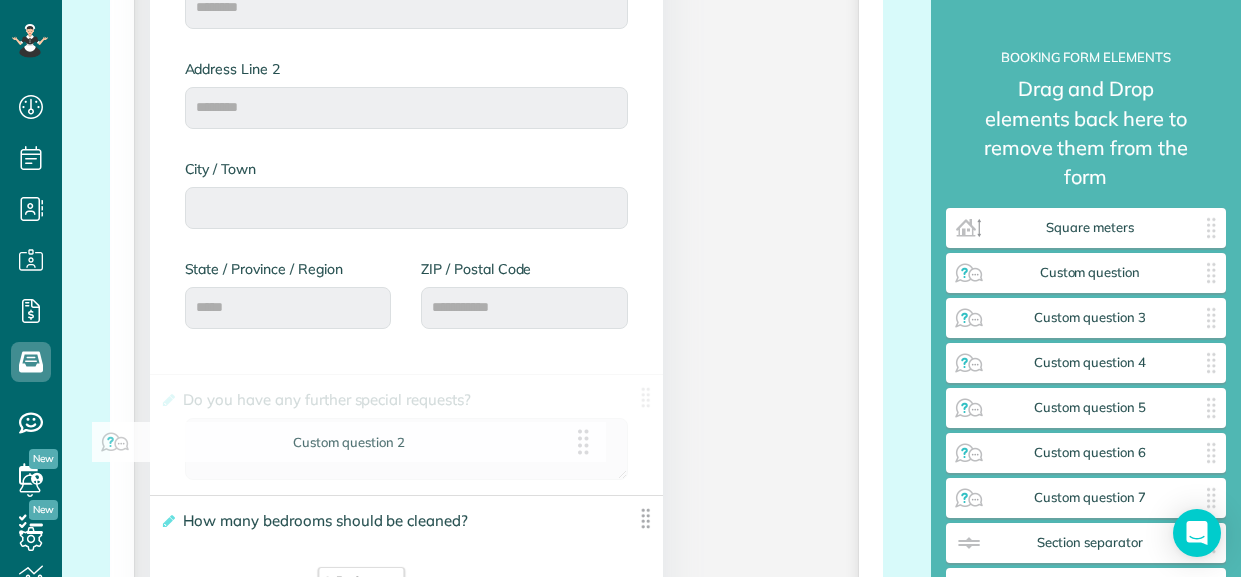 drag, startPoint x: 646, startPoint y: 393, endPoint x: 576, endPoint y: 481, distance: 112.44554 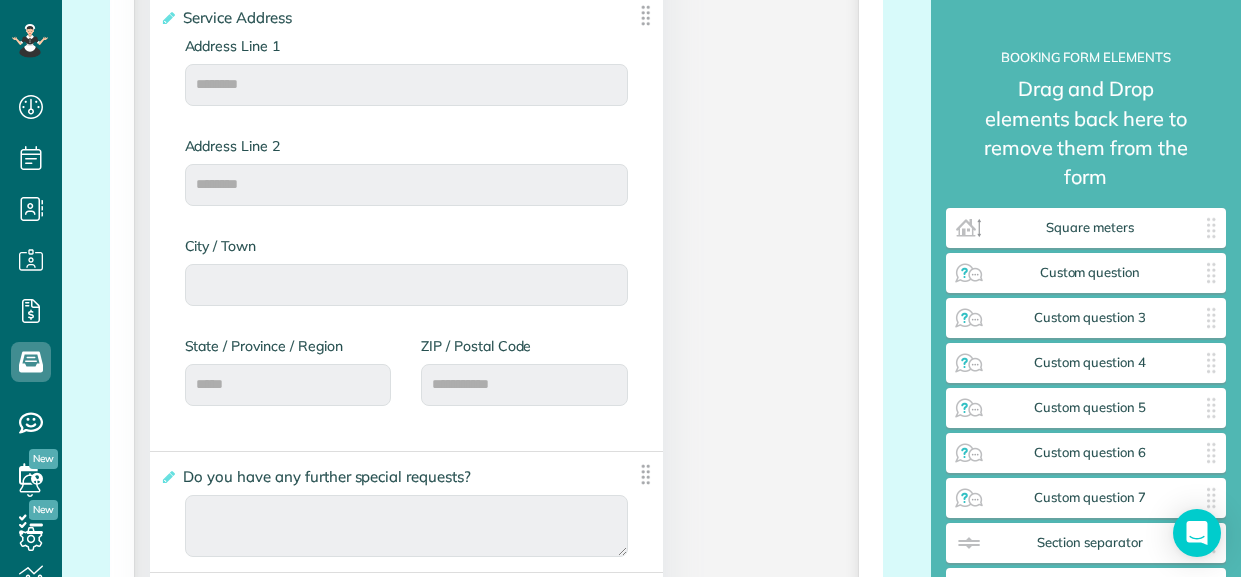 scroll, scrollTop: 1260, scrollLeft: 0, axis: vertical 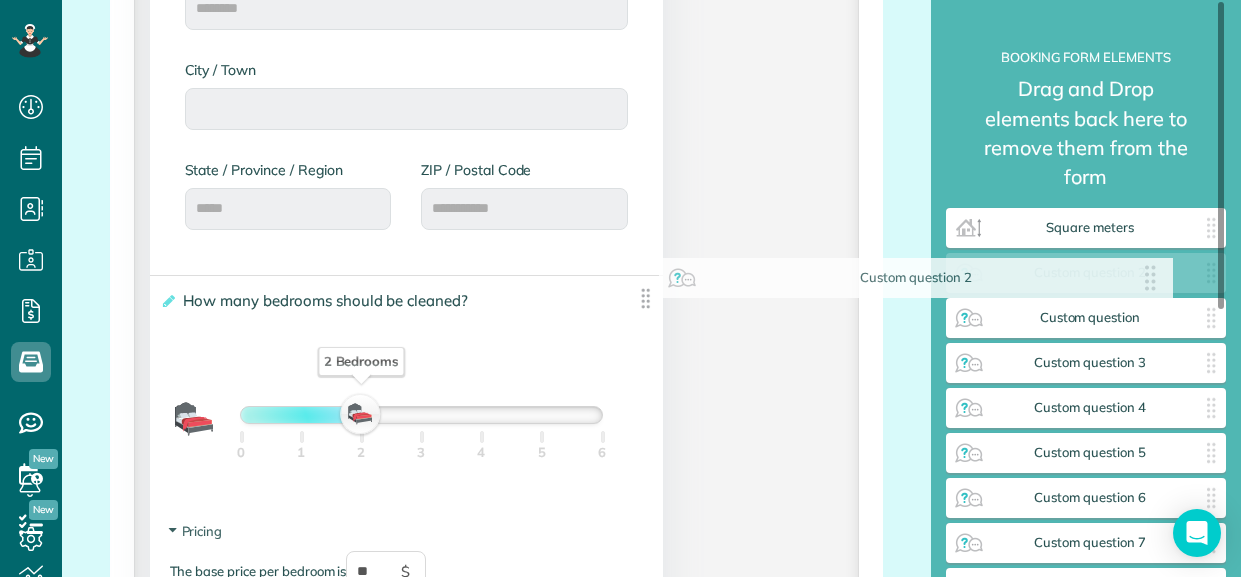 drag, startPoint x: 649, startPoint y: 292, endPoint x: 1188, endPoint y: 269, distance: 539.4905 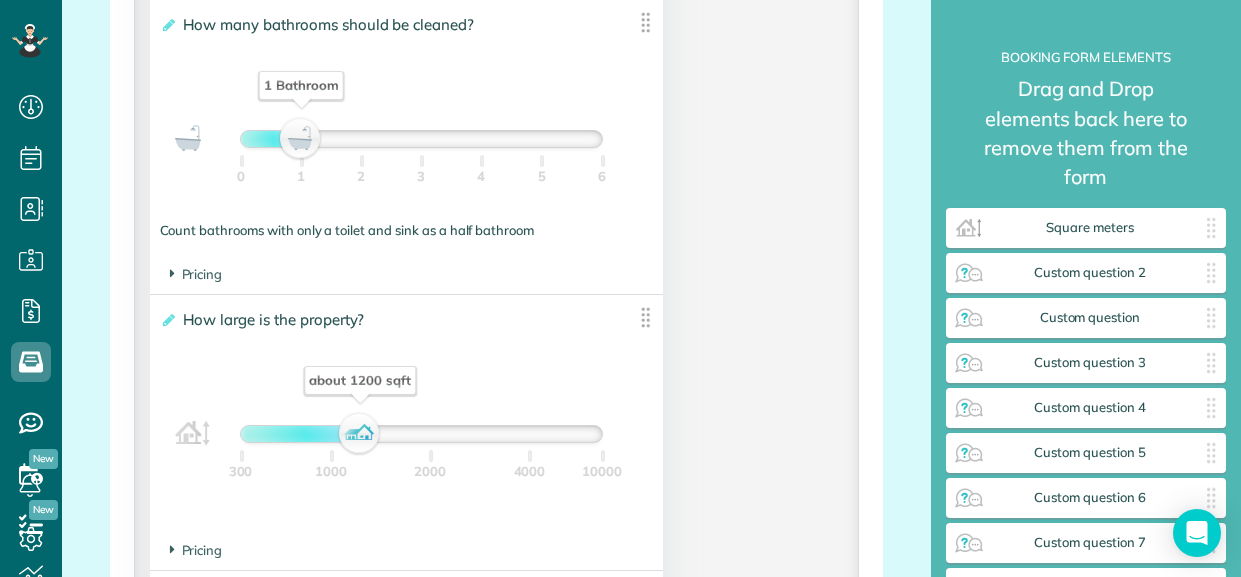 scroll, scrollTop: 1939, scrollLeft: 0, axis: vertical 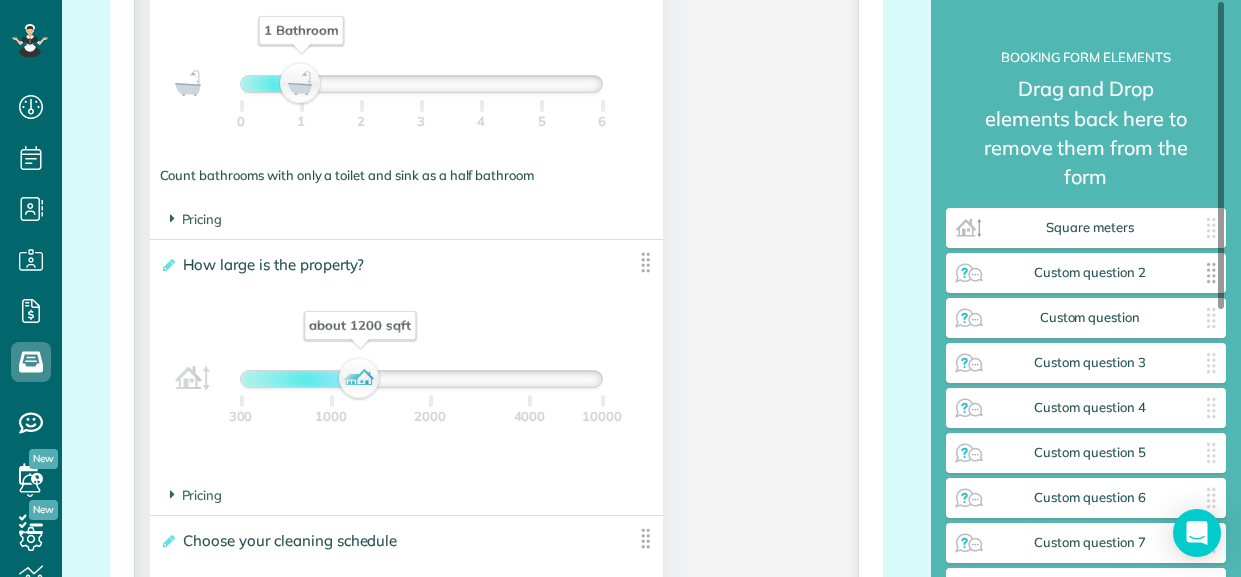 click on "**********" at bounding box center [1086, 288] 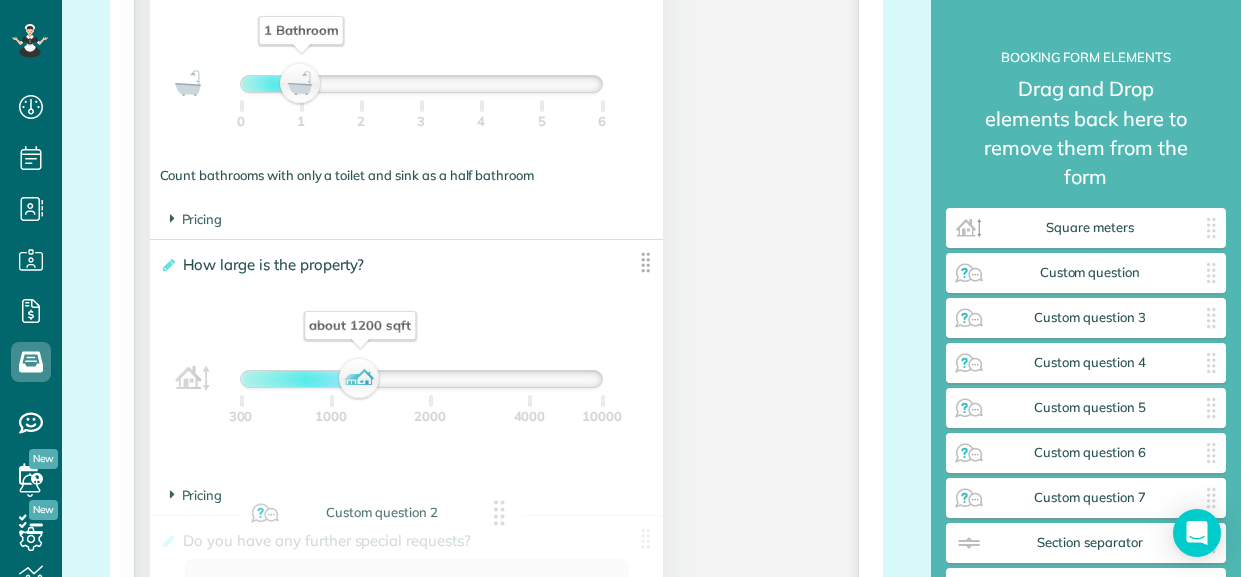drag, startPoint x: 1143, startPoint y: 278, endPoint x: 356, endPoint y: 544, distance: 830.7376 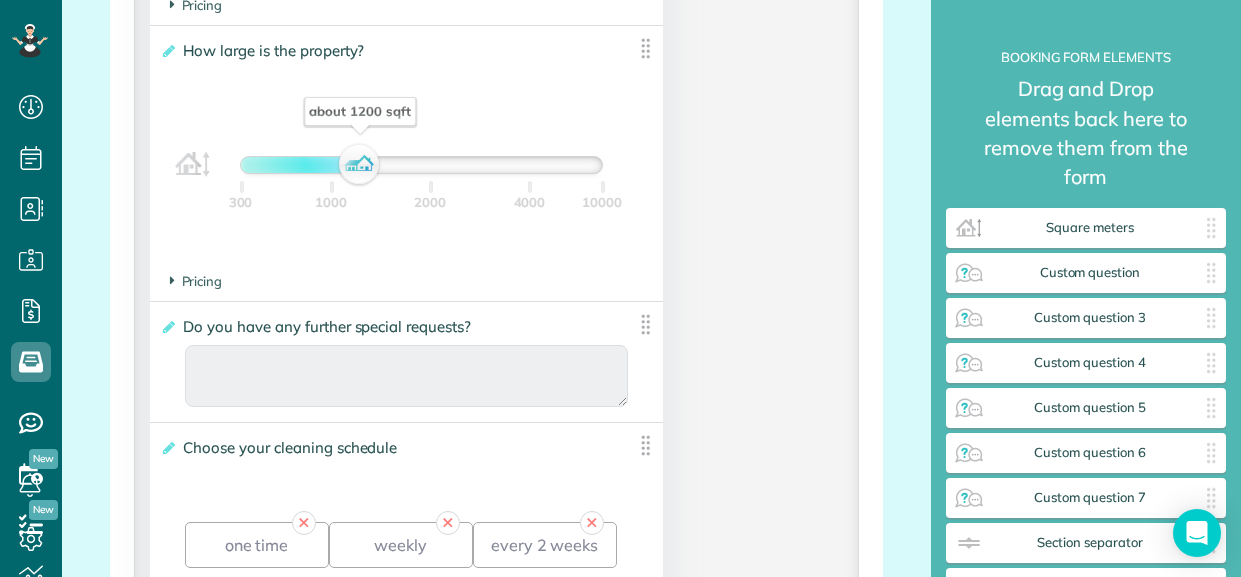 scroll, scrollTop: 2168, scrollLeft: 0, axis: vertical 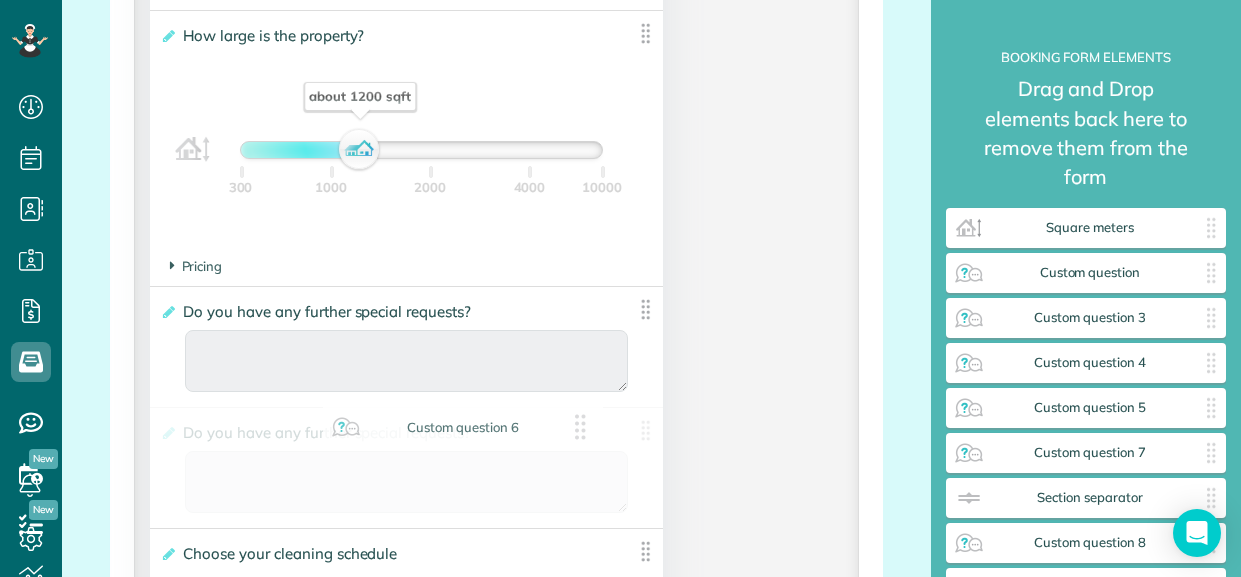 click on "Do you have any further special requests?" at bounding box center [330, 432] 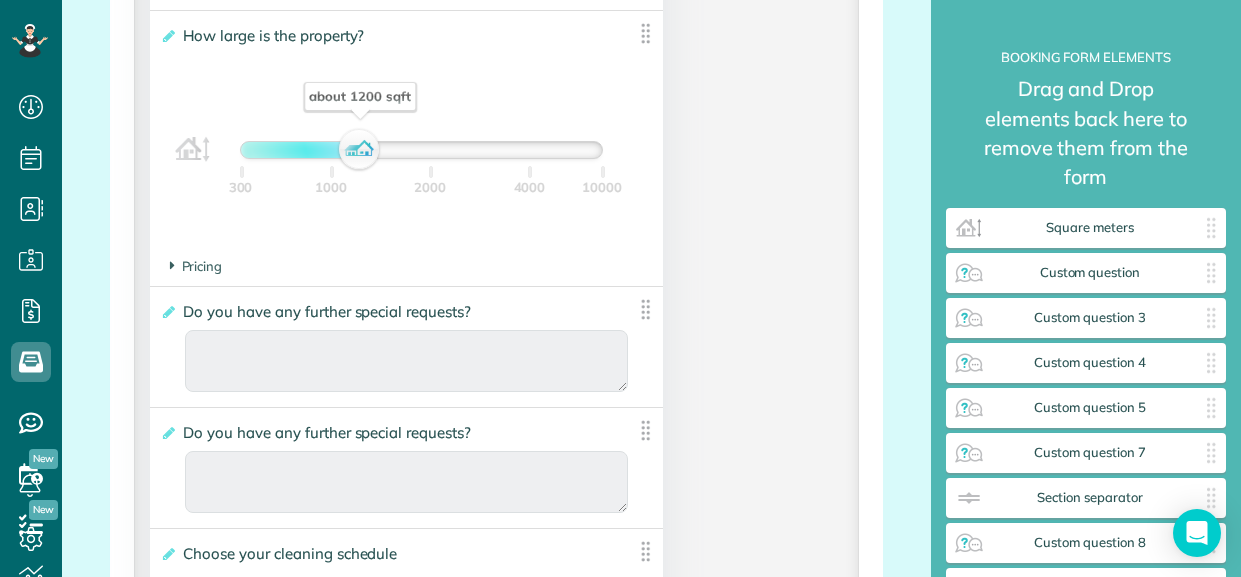 click on "Do you have any further special requests?" at bounding box center (330, 432) 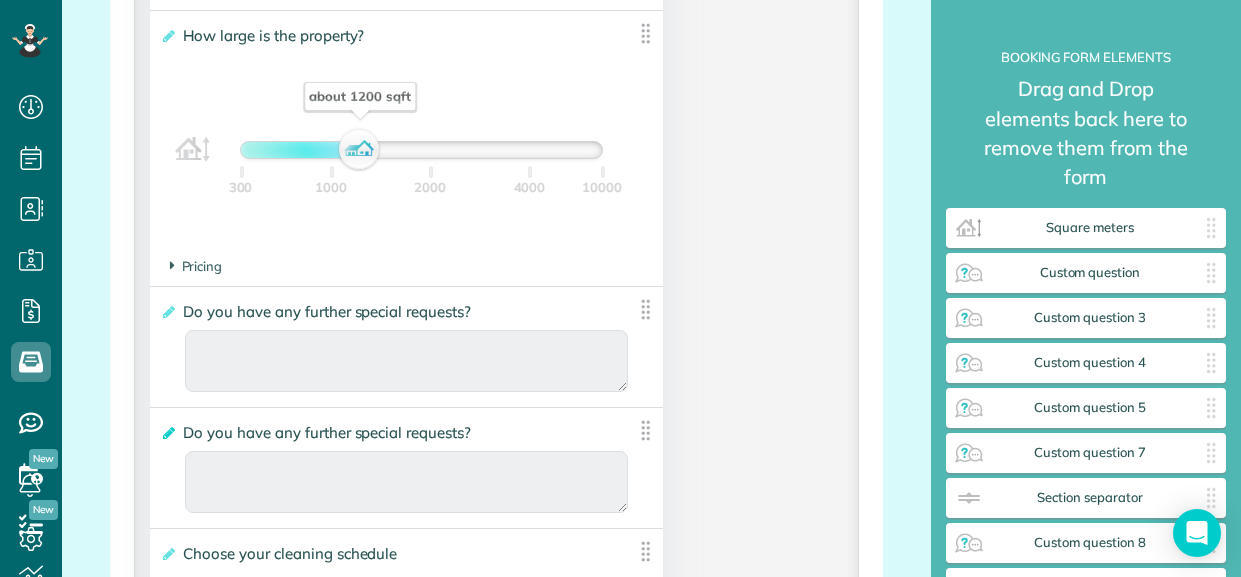 click at bounding box center (167, 433) 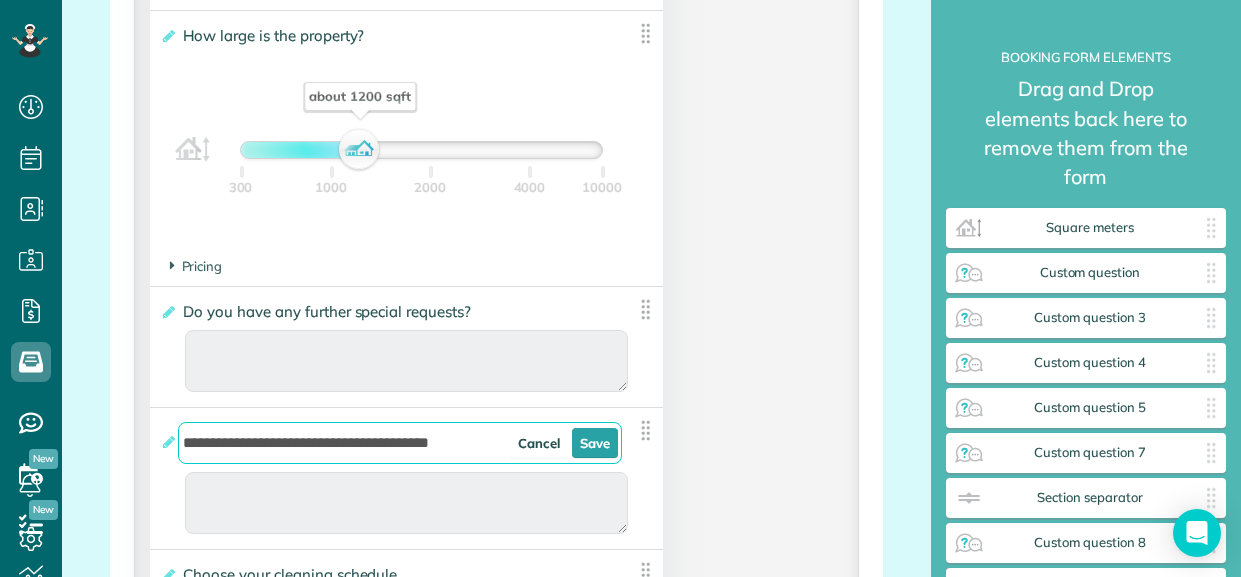 drag, startPoint x: 510, startPoint y: 443, endPoint x: 488, endPoint y: 439, distance: 22.36068 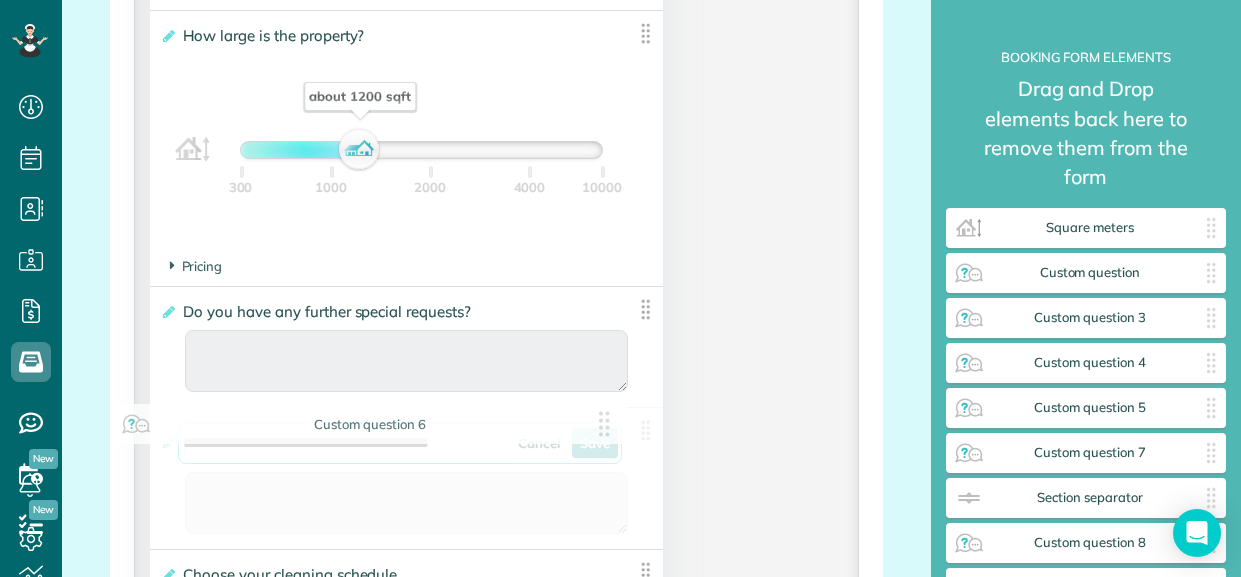 drag, startPoint x: 488, startPoint y: 439, endPoint x: 98, endPoint y: 485, distance: 392.70346 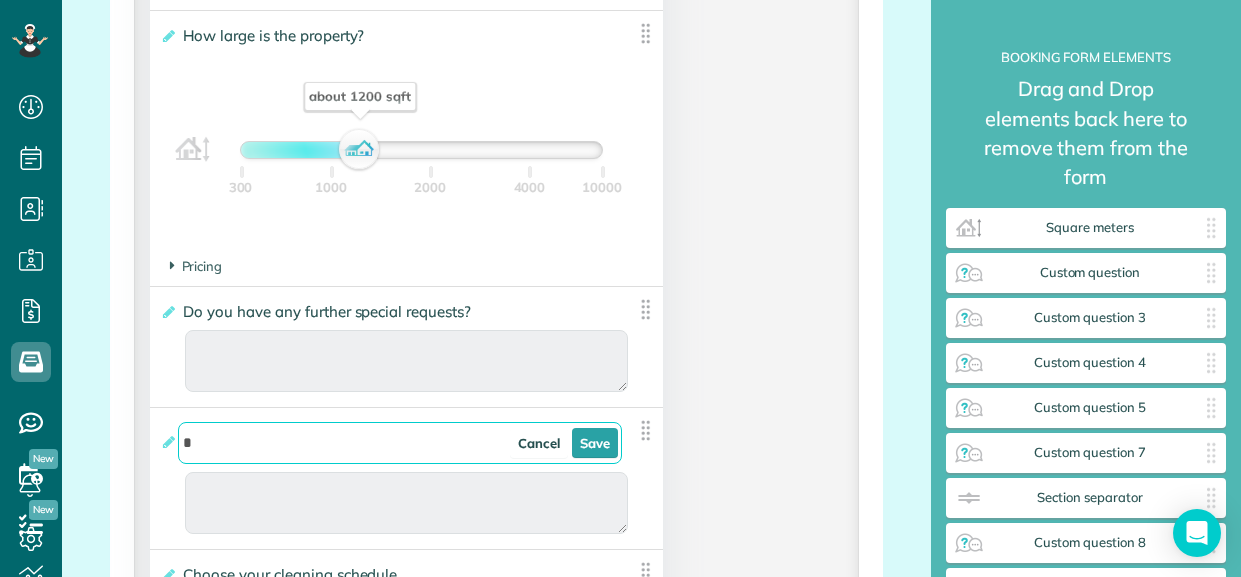 type on "*" 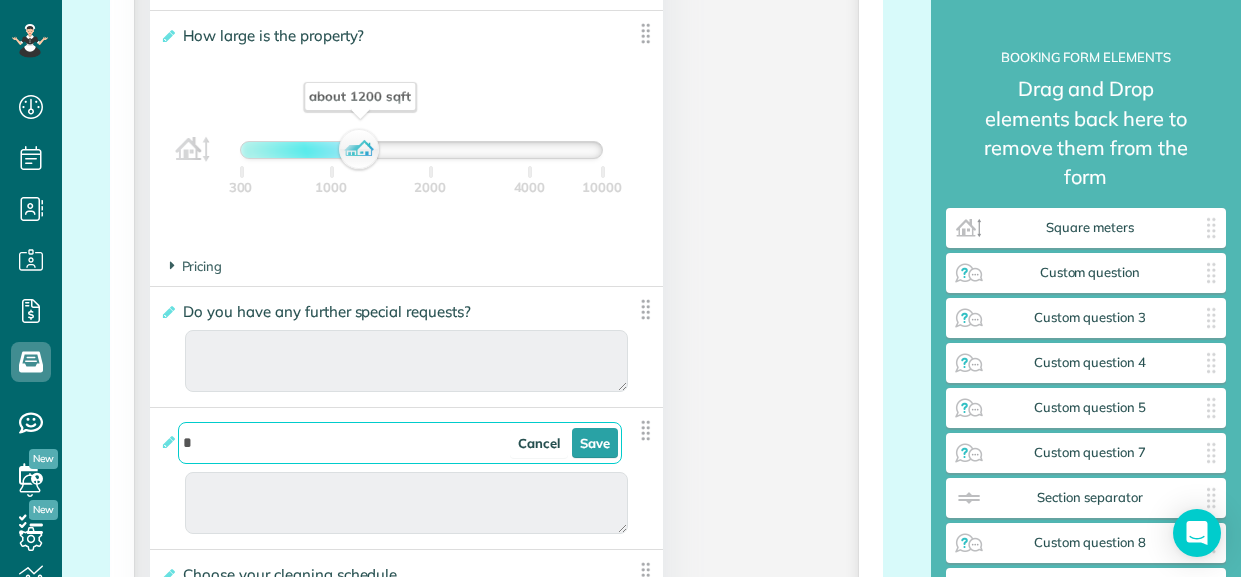 drag, startPoint x: 656, startPoint y: 376, endPoint x: 690, endPoint y: 375, distance: 34.0147 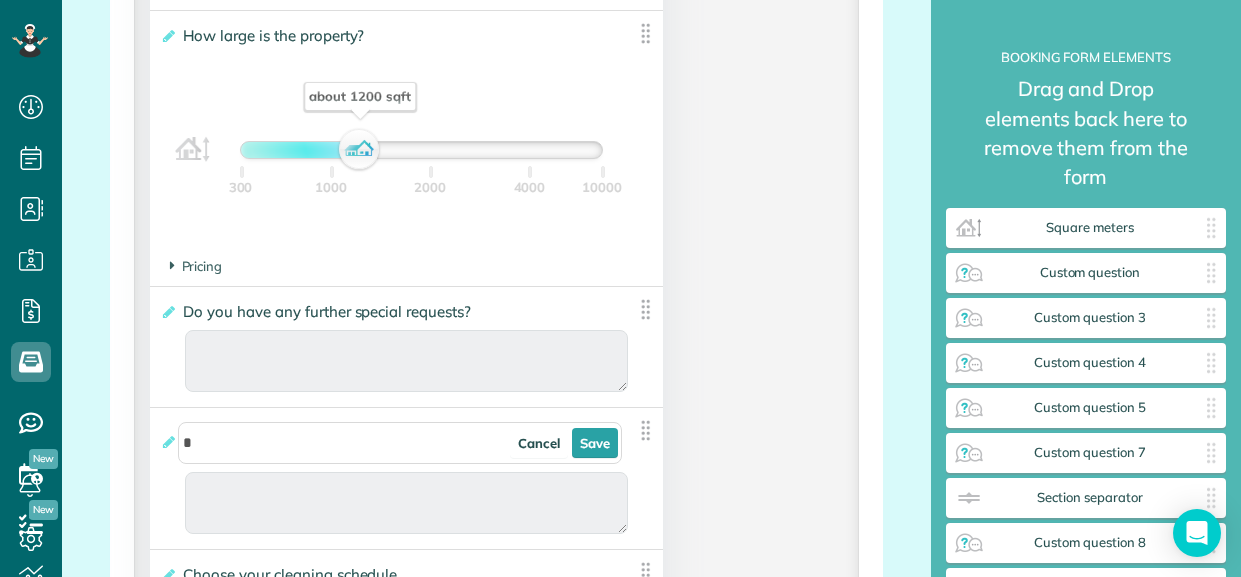 click on "**********" at bounding box center [497, 468] 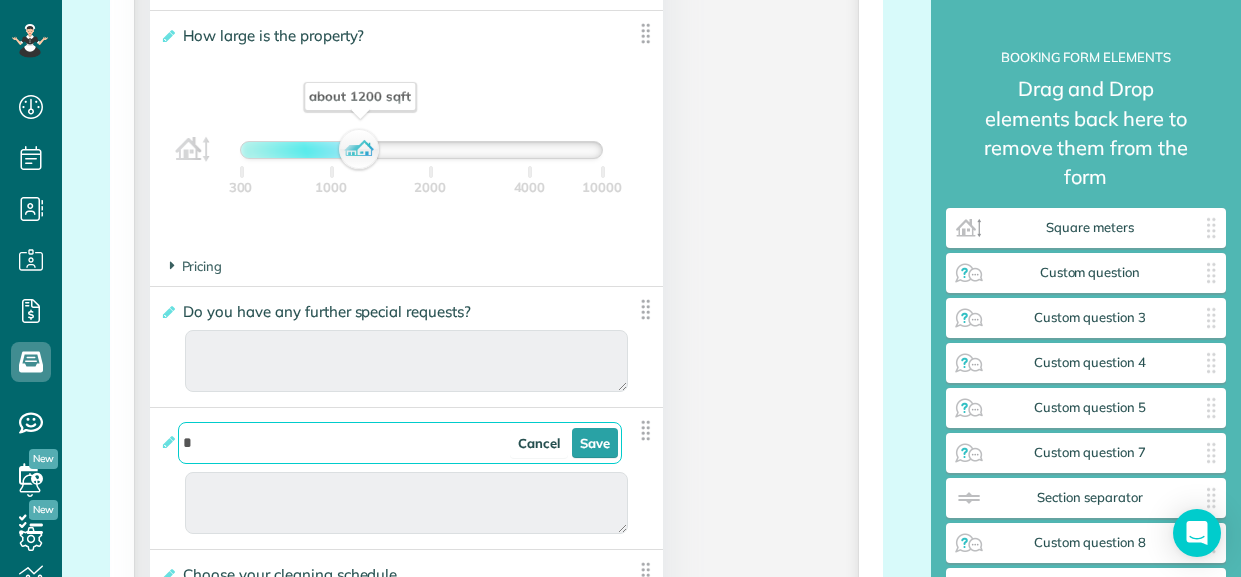 click on "*" at bounding box center [399, 443] 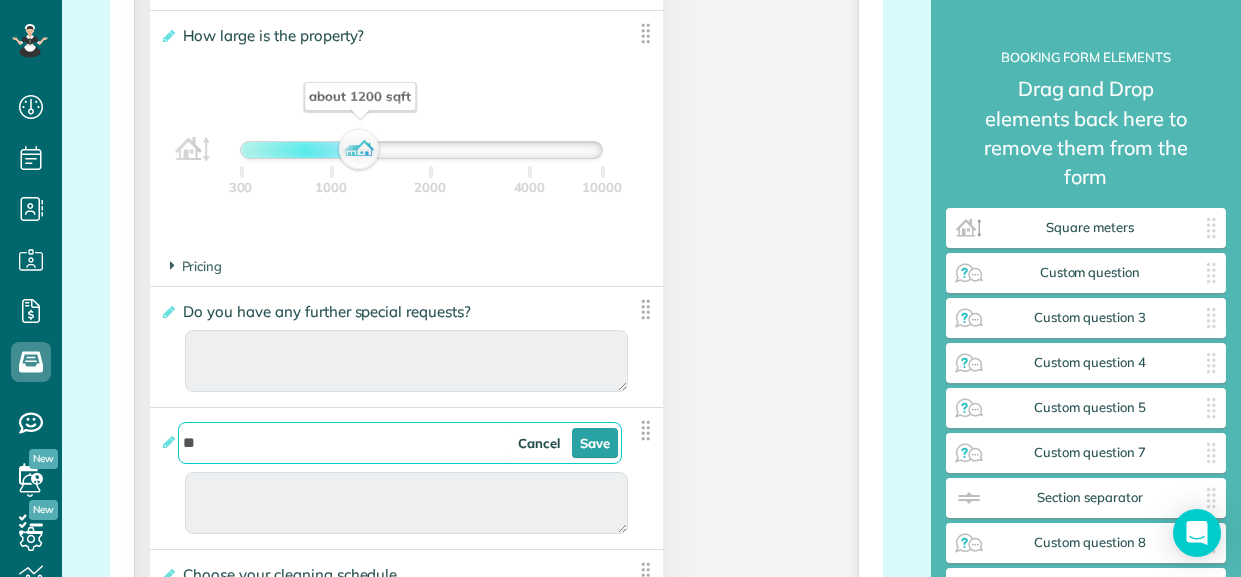 type on "*" 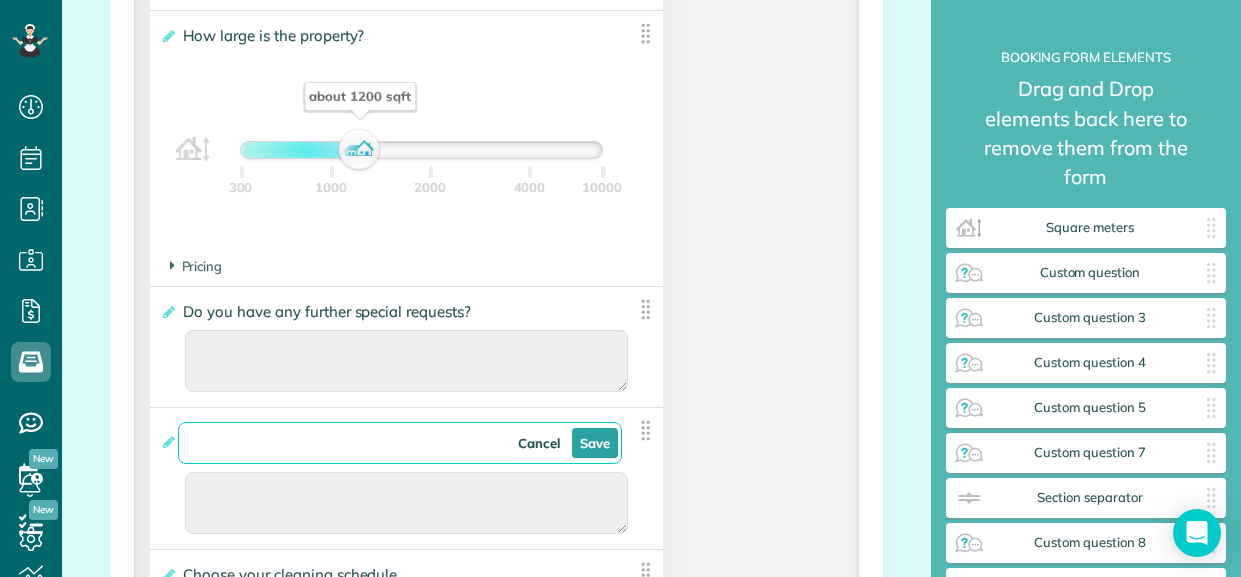 type on "*" 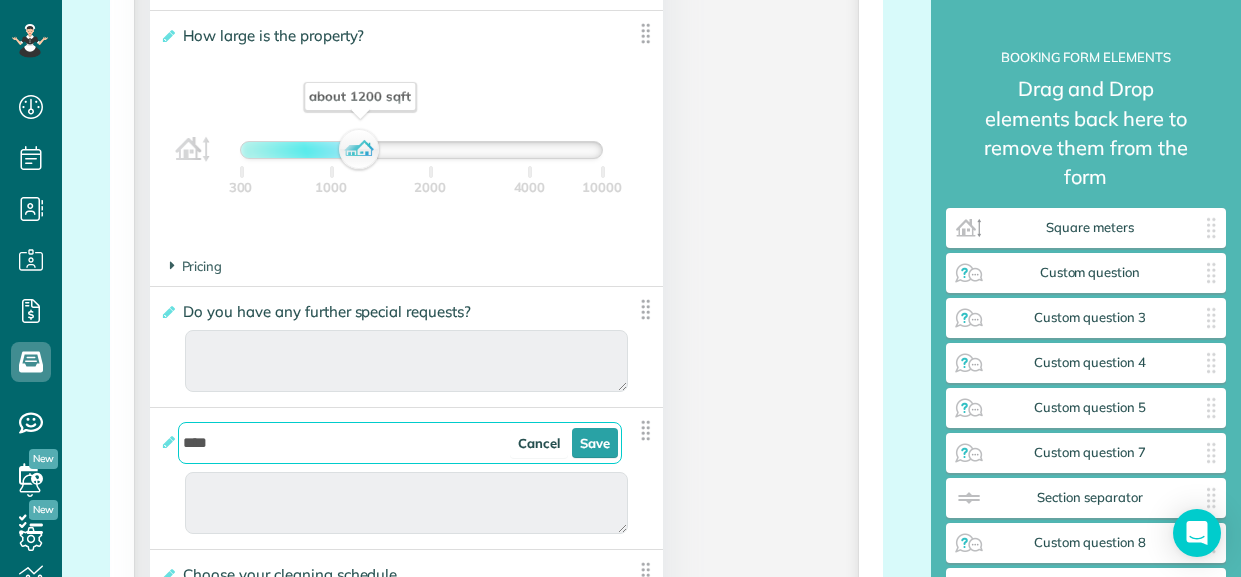 type on "*****" 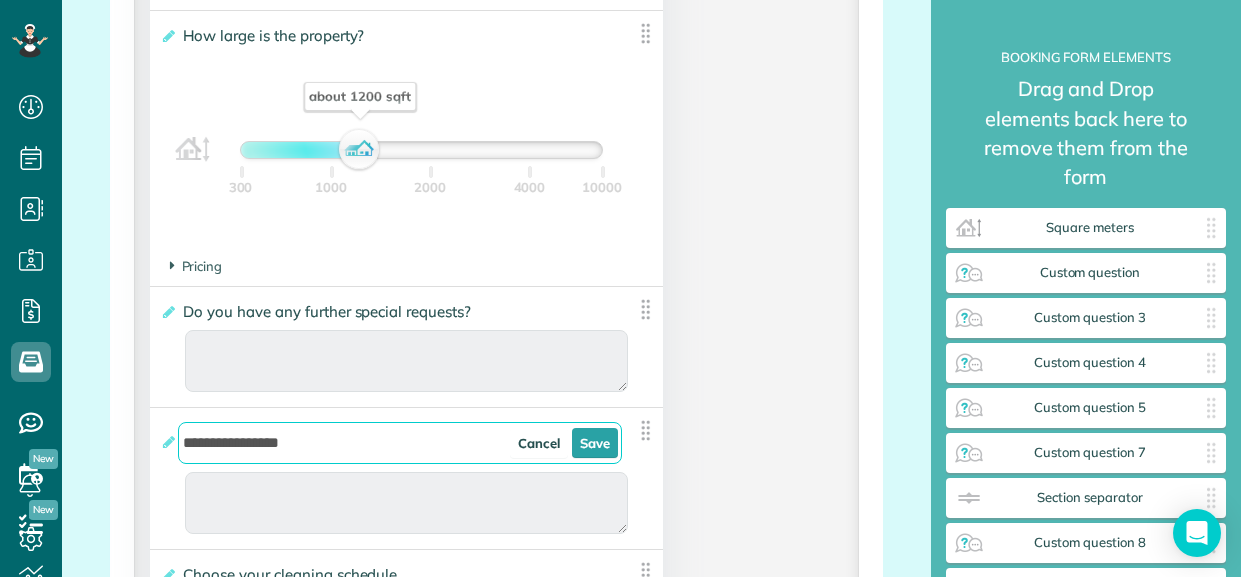 type on "**********" 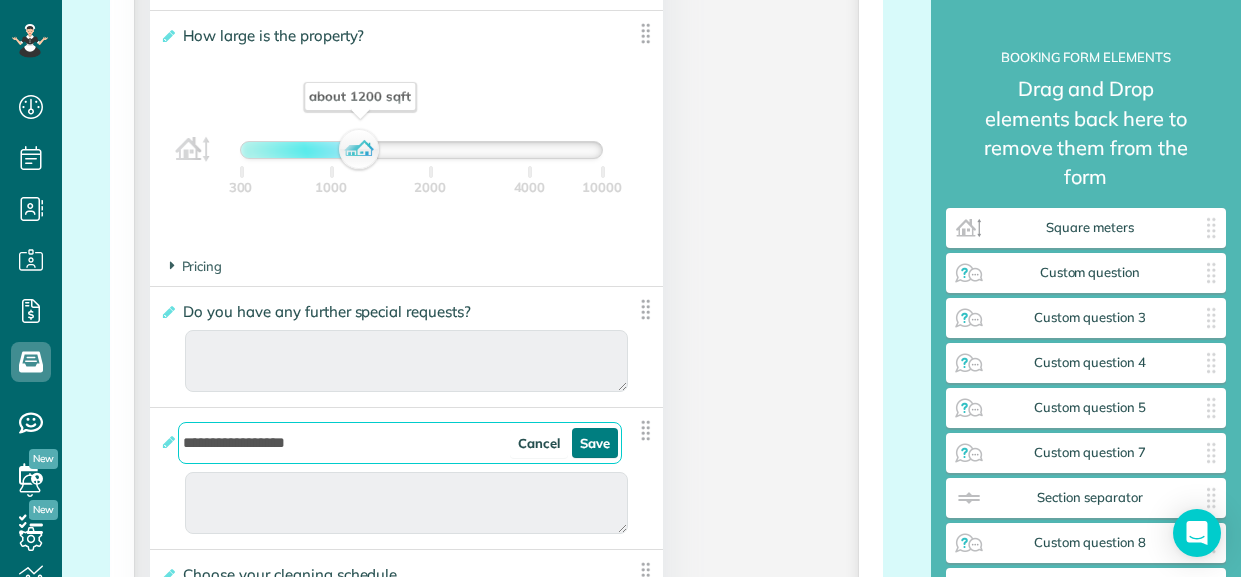 click on "Save" at bounding box center (595, 443) 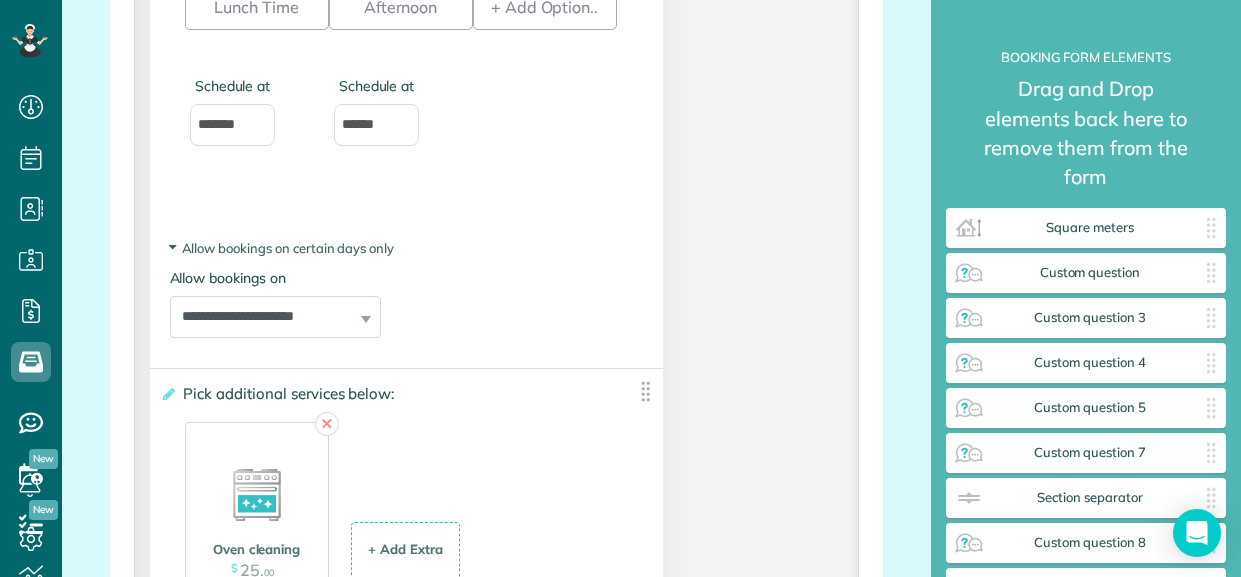 scroll, scrollTop: 4507, scrollLeft: 0, axis: vertical 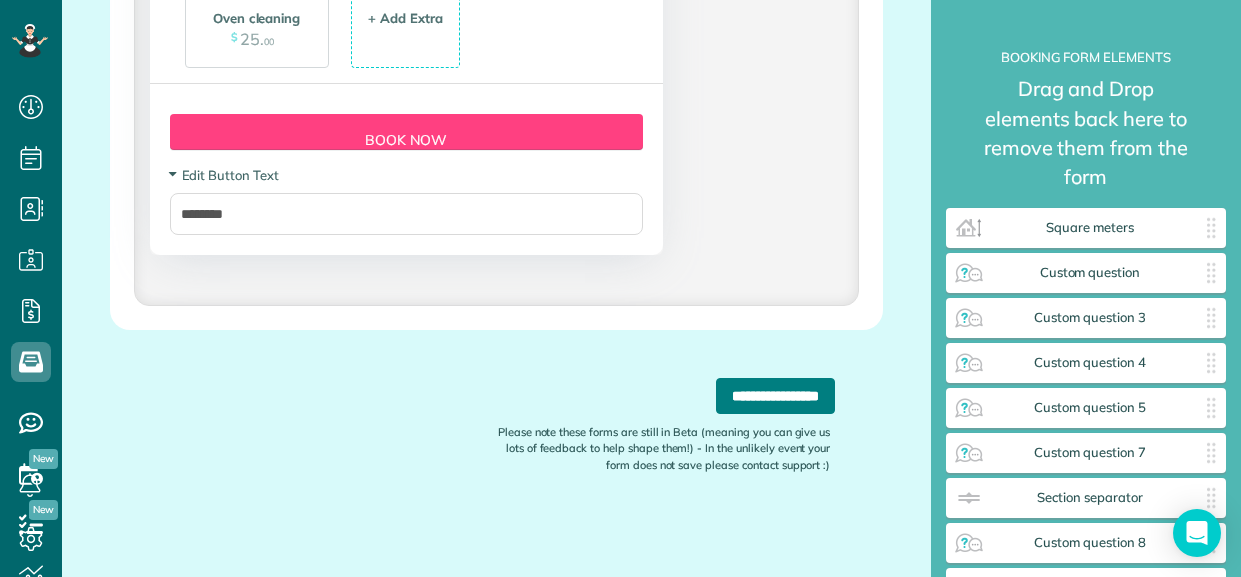 click on "**********" at bounding box center [775, 396] 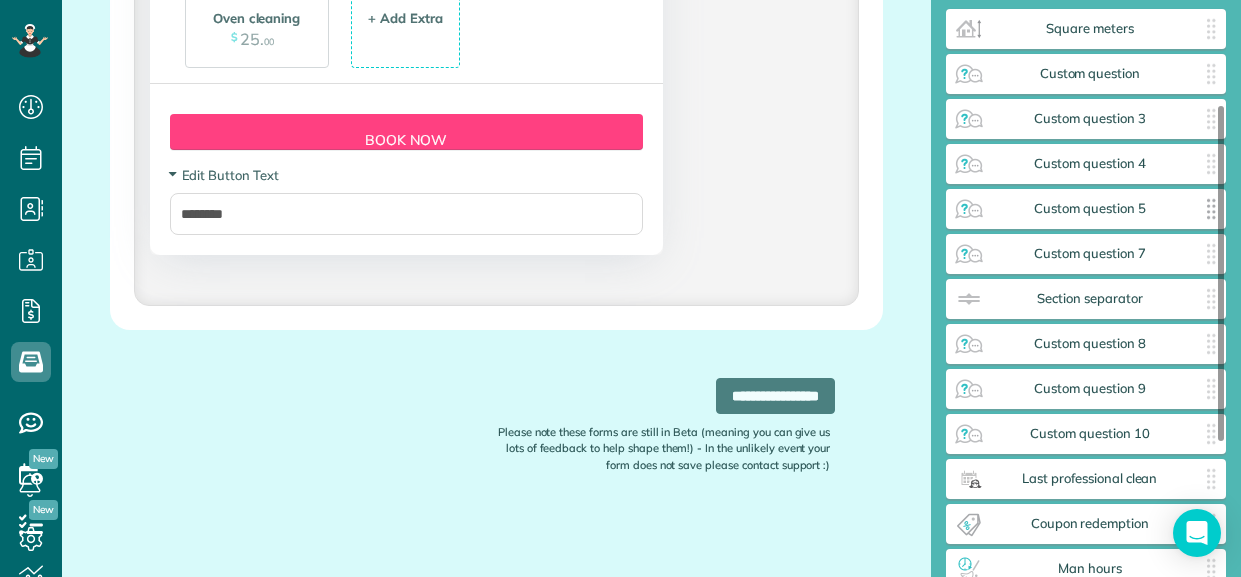 scroll, scrollTop: 255, scrollLeft: 0, axis: vertical 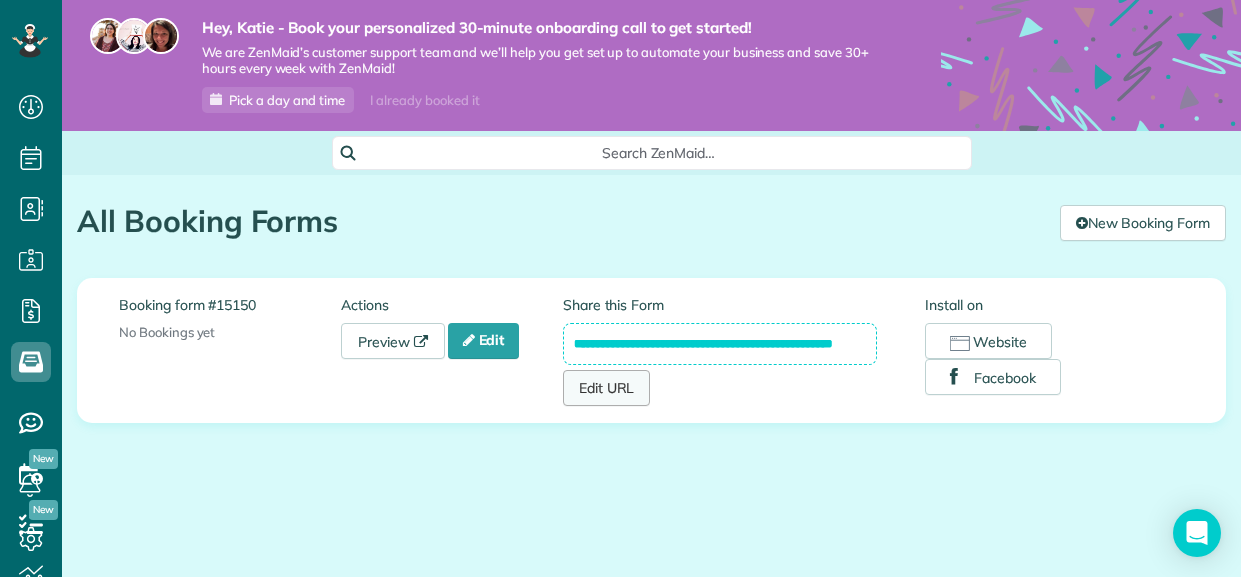 click on "Edit URL" at bounding box center (607, 388) 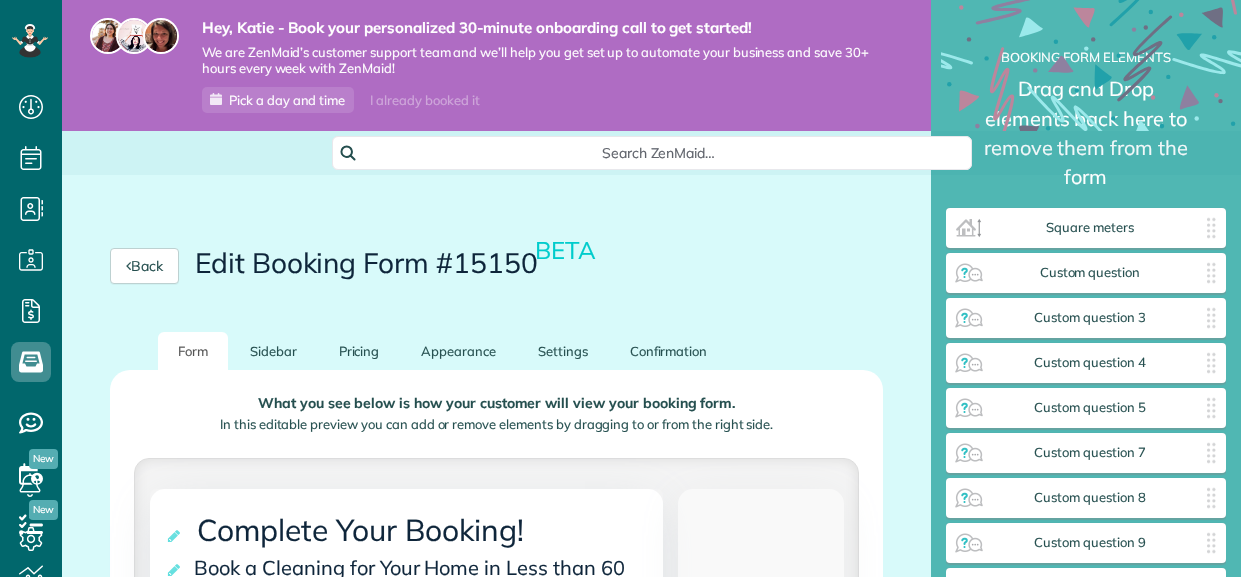 scroll, scrollTop: 0, scrollLeft: 0, axis: both 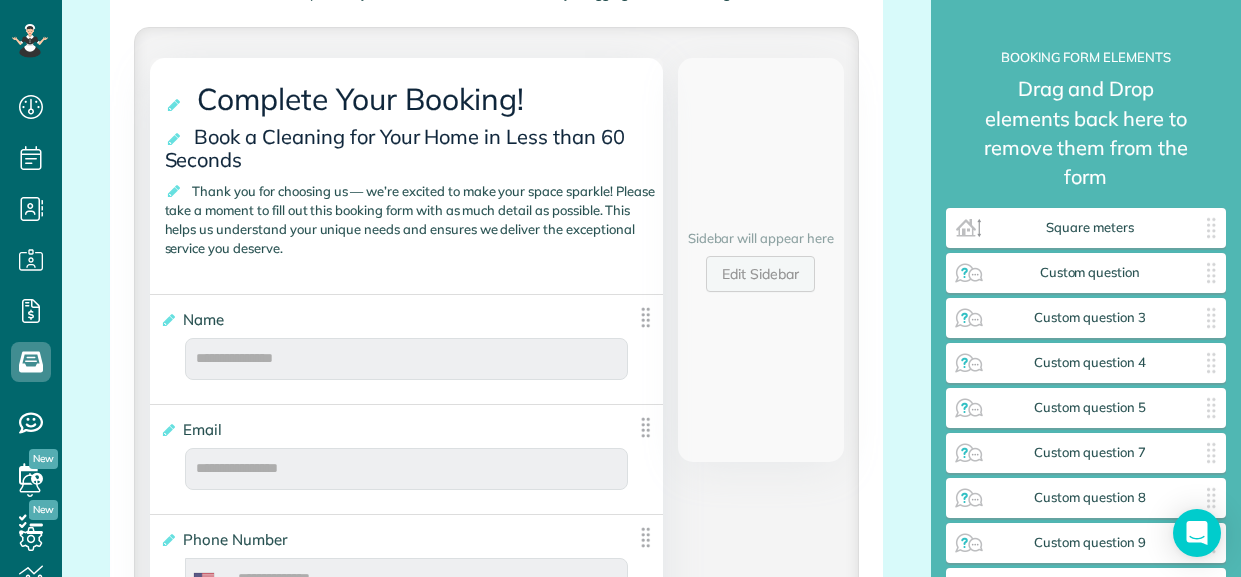 click on "Edit Sidebar" at bounding box center (760, 274) 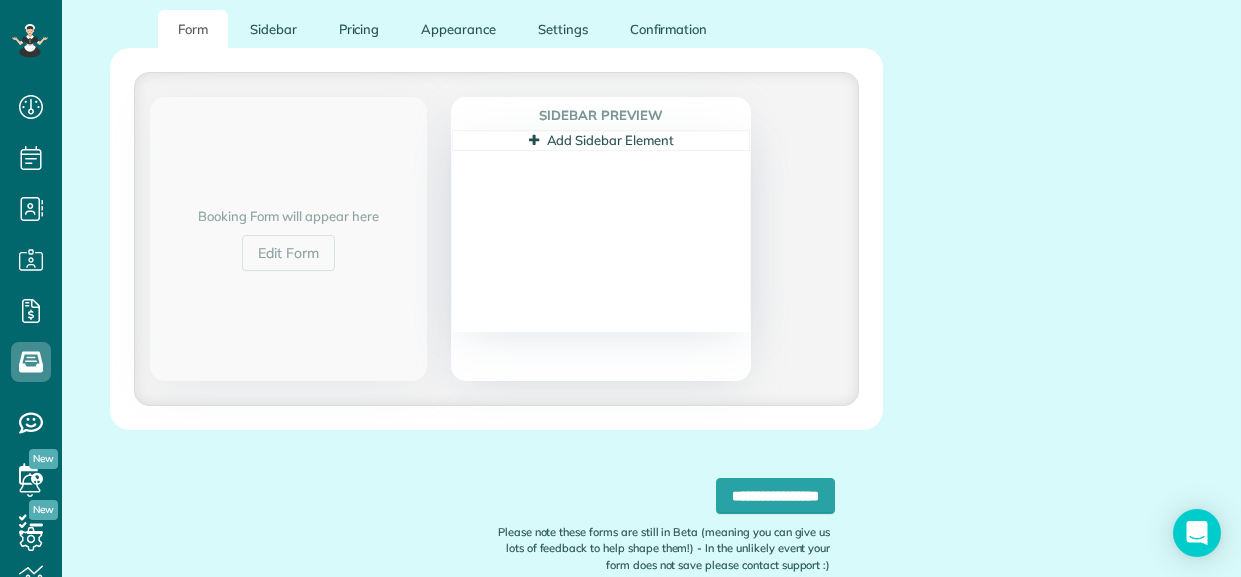scroll, scrollTop: 320, scrollLeft: 0, axis: vertical 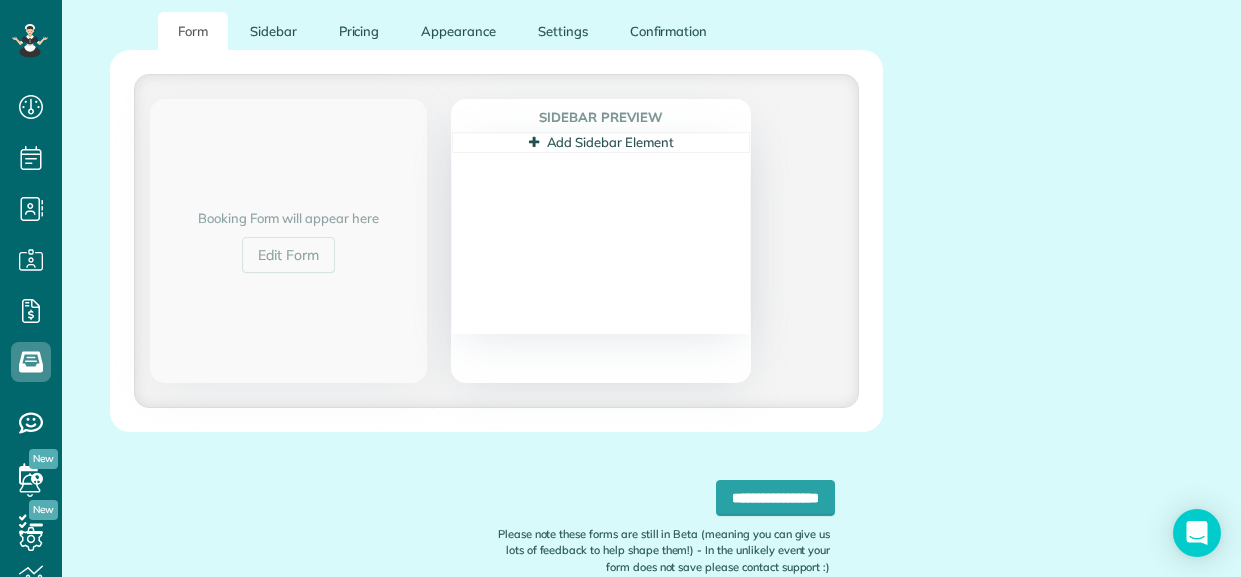 click on "Add Sidebar Element" at bounding box center [601, 142] 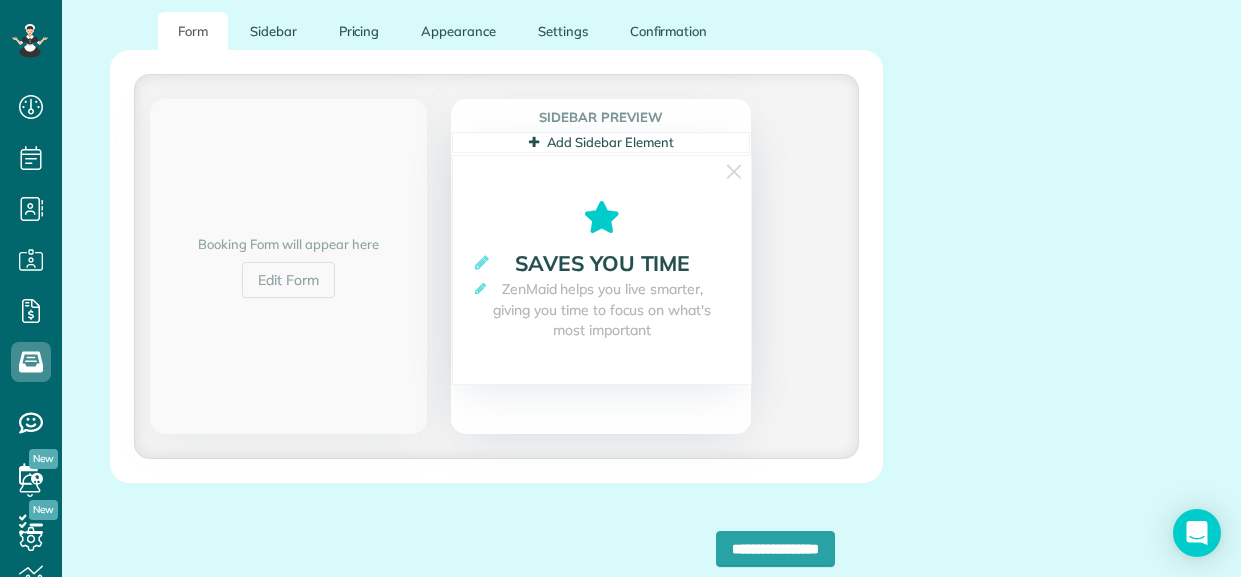 click on "Add Sidebar Element" at bounding box center (601, 142) 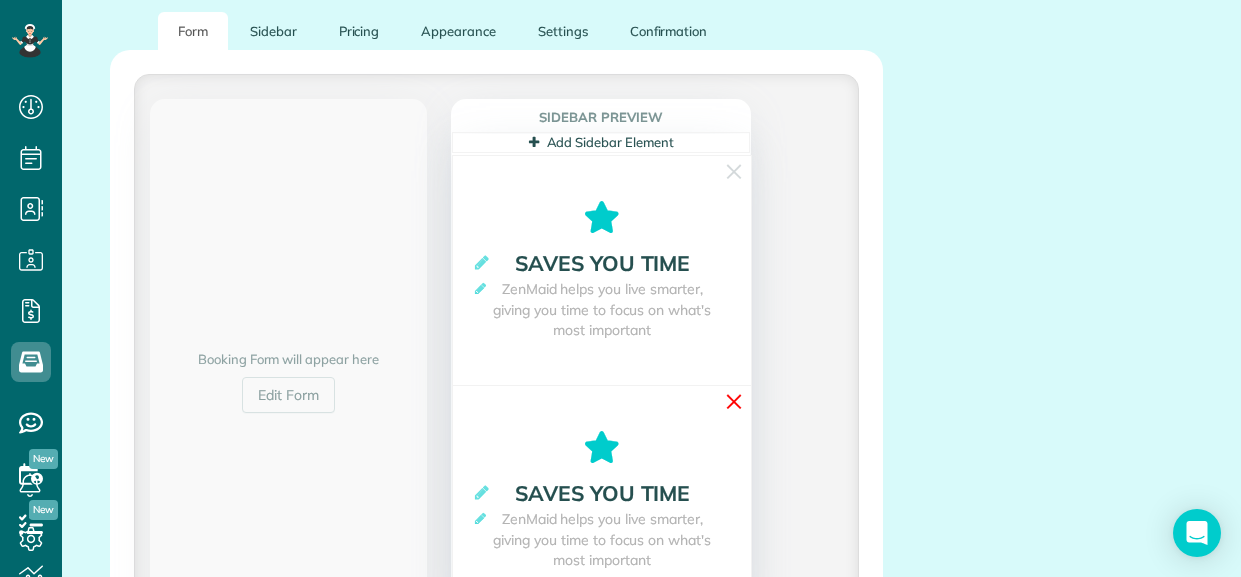 click on "✕" at bounding box center [734, 401] 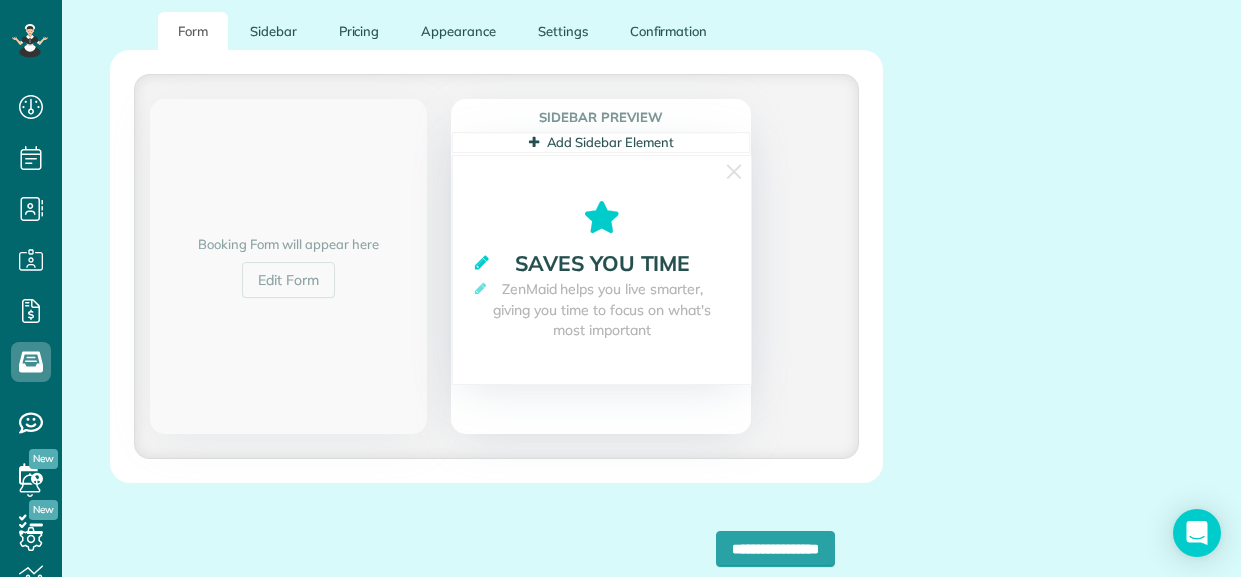 click at bounding box center (482, 262) 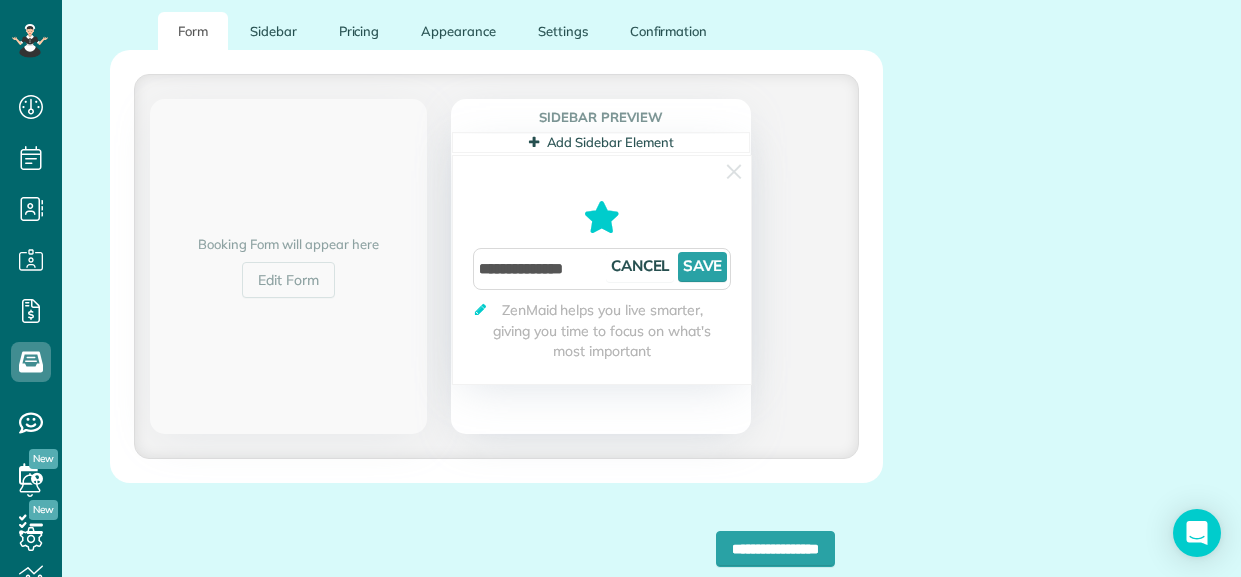 click at bounding box center (480, 309) 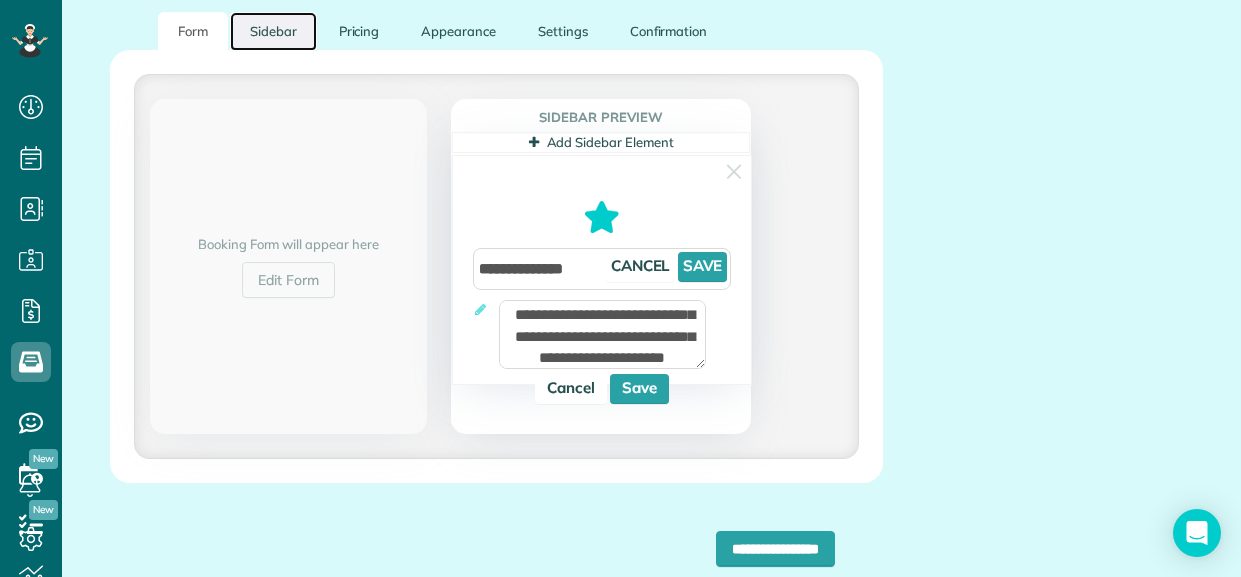 click on "Sidebar" at bounding box center [273, 31] 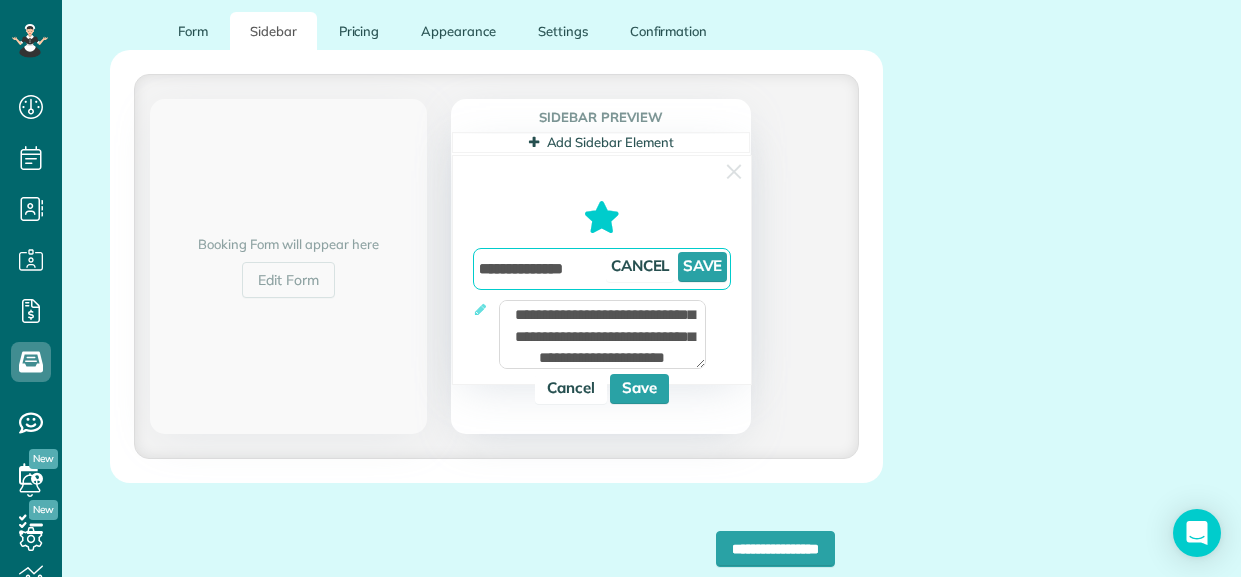 drag, startPoint x: 592, startPoint y: 262, endPoint x: 478, endPoint y: 257, distance: 114.1096 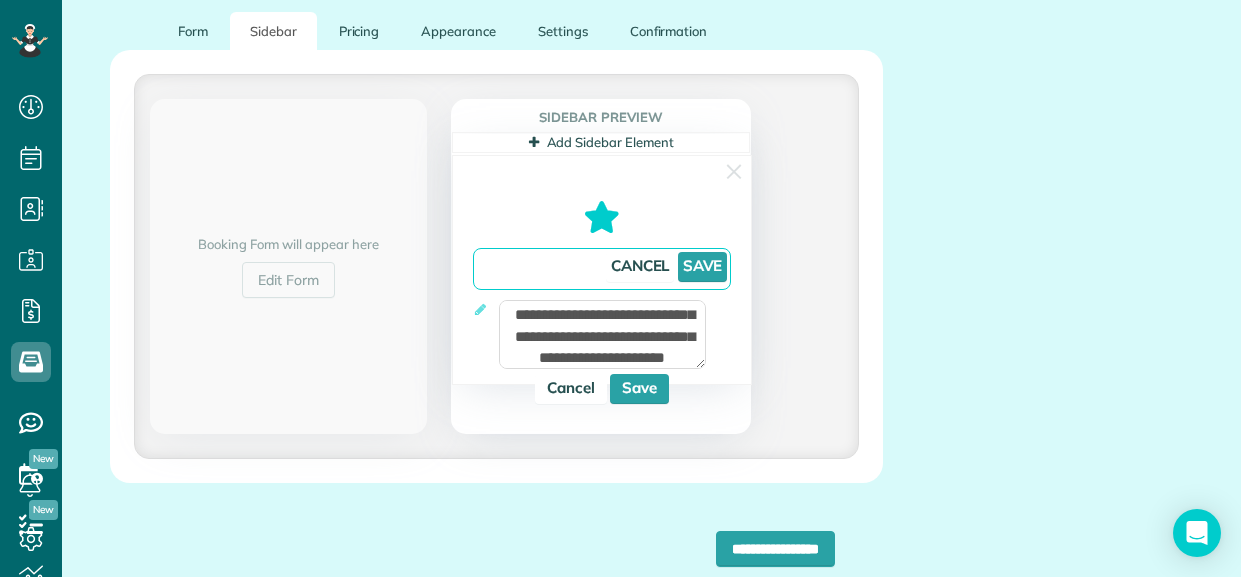 paste on "**********" 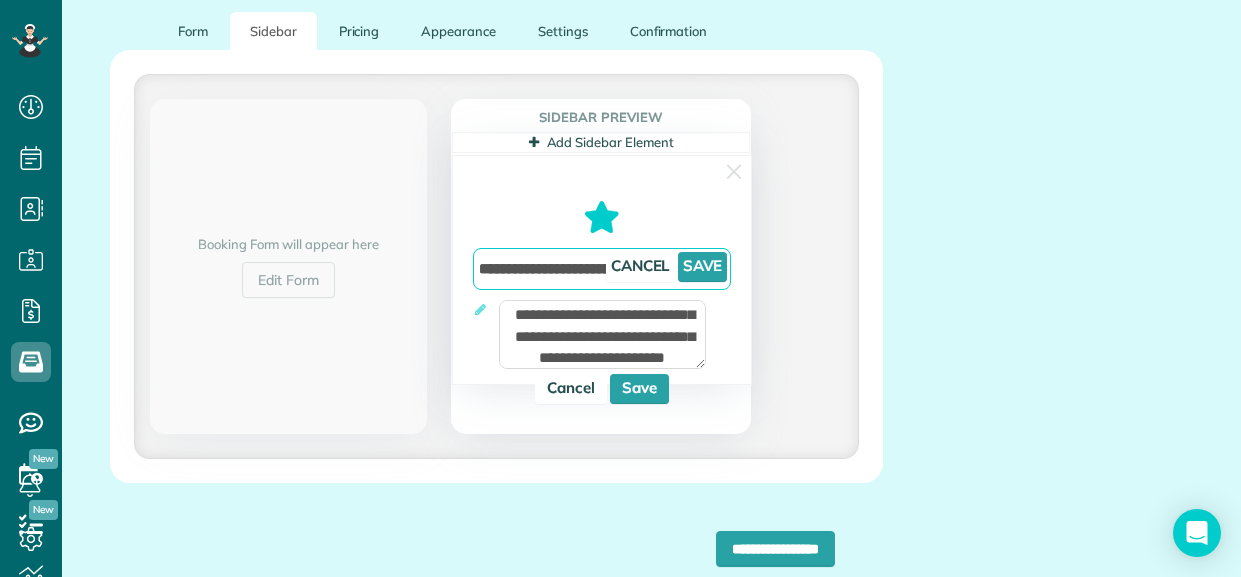 type on "**********" 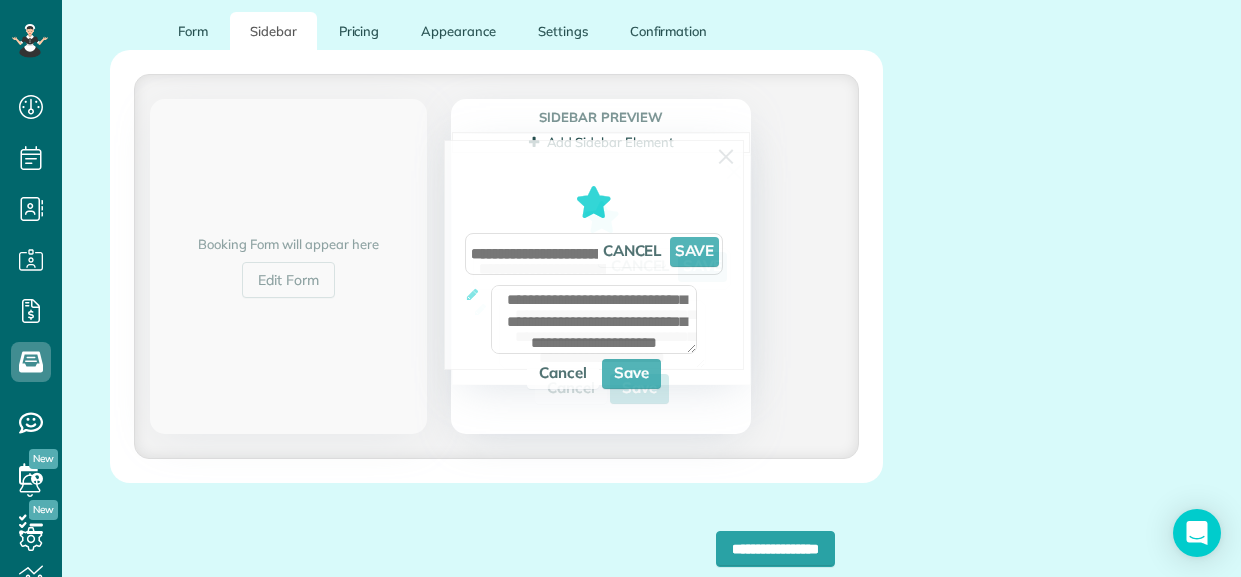drag, startPoint x: 518, startPoint y: 314, endPoint x: 606, endPoint y: 344, distance: 92.973114 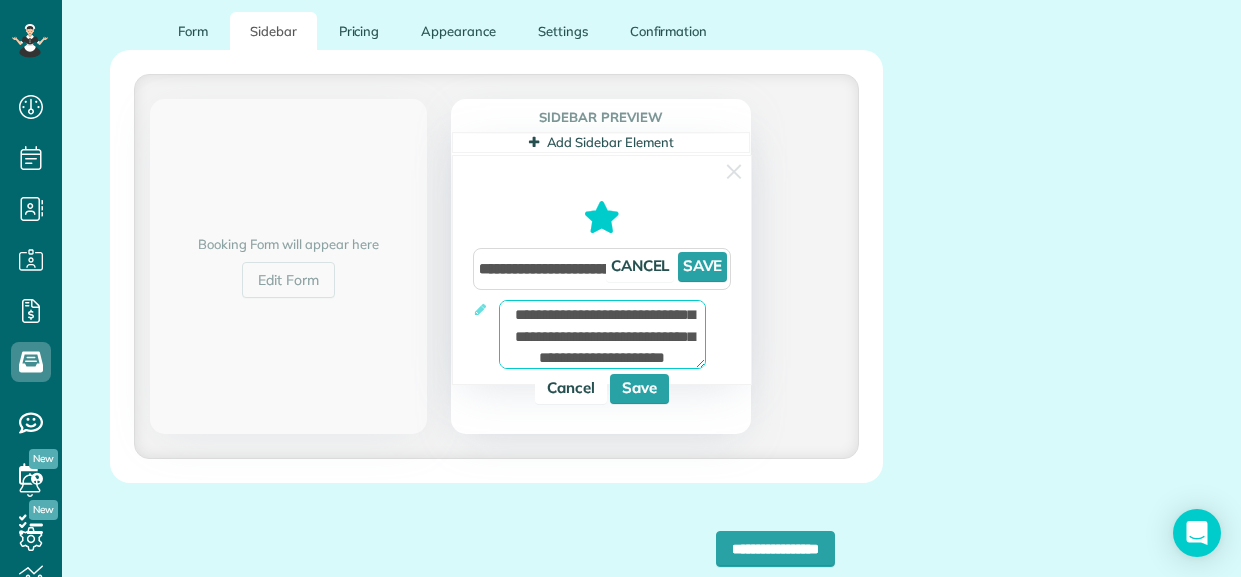 click on "**********" at bounding box center [602, 334] 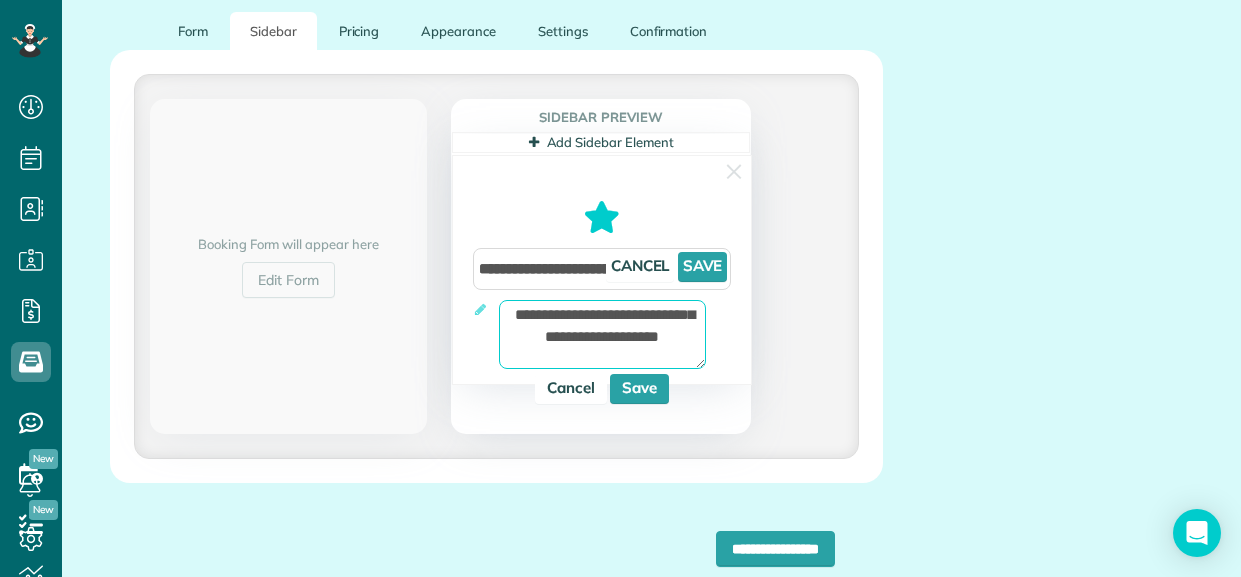 scroll, scrollTop: 0, scrollLeft: 0, axis: both 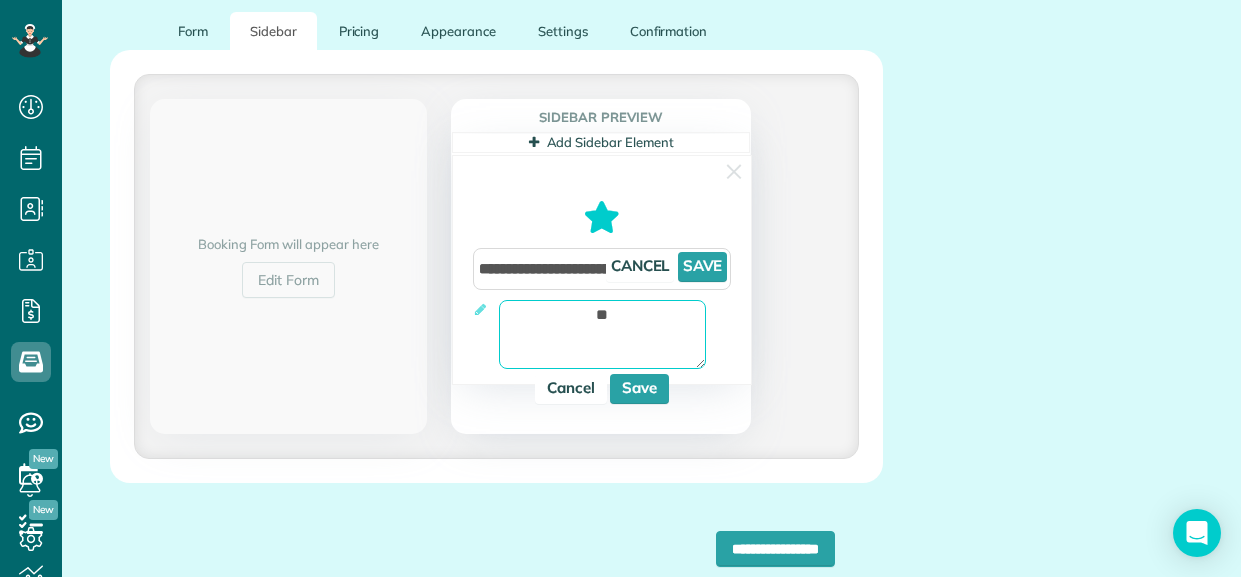 type on "*" 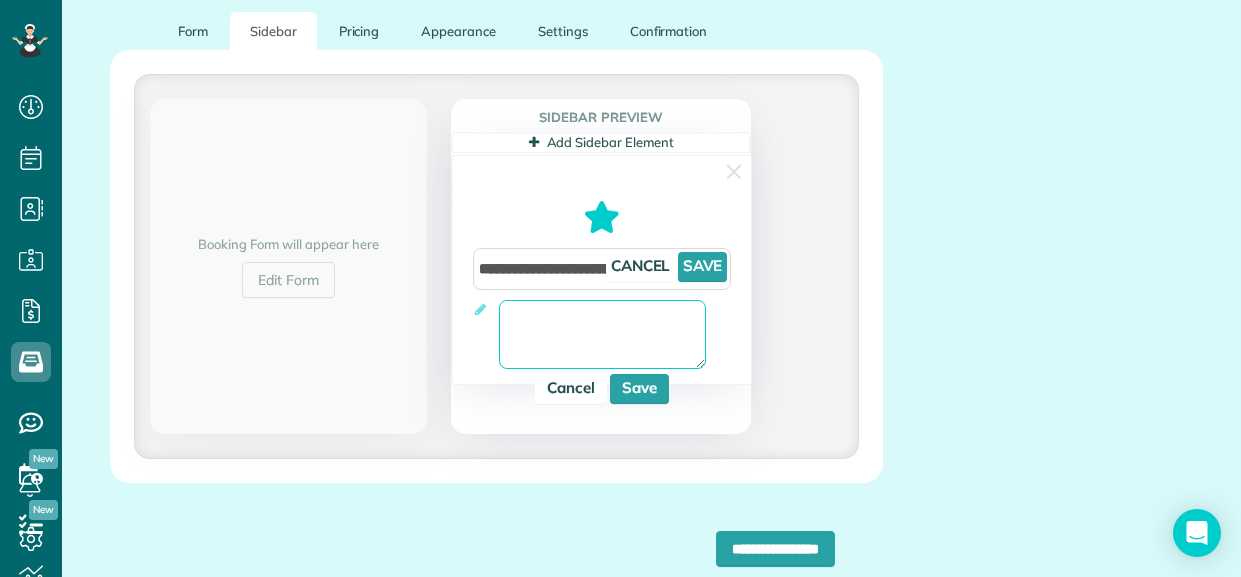 paste on "**********" 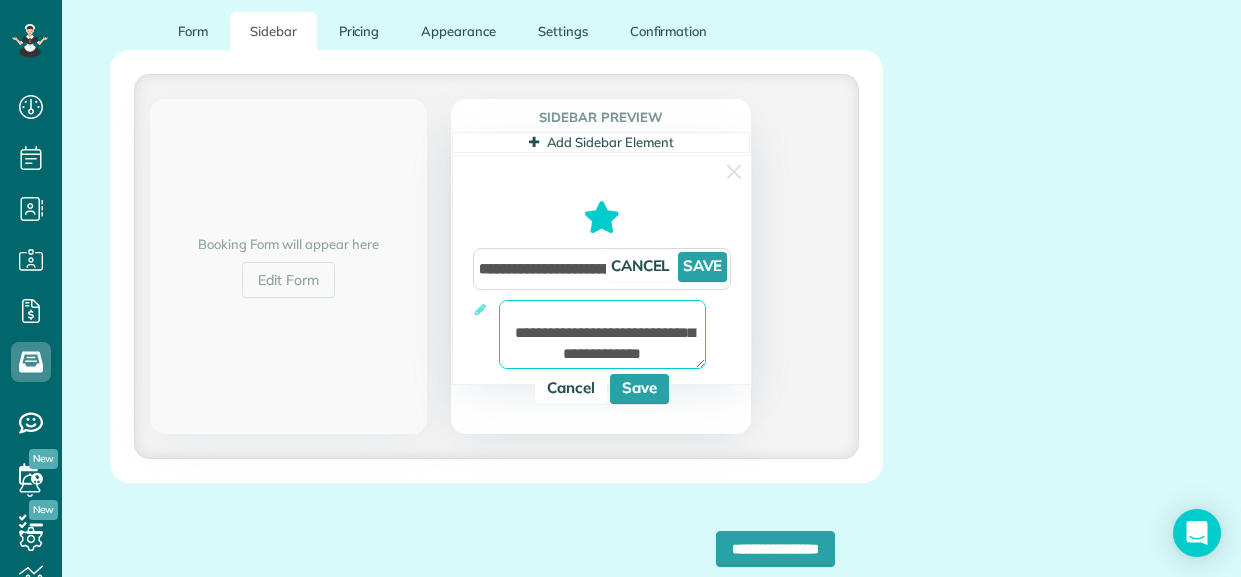 scroll, scrollTop: 235, scrollLeft: 0, axis: vertical 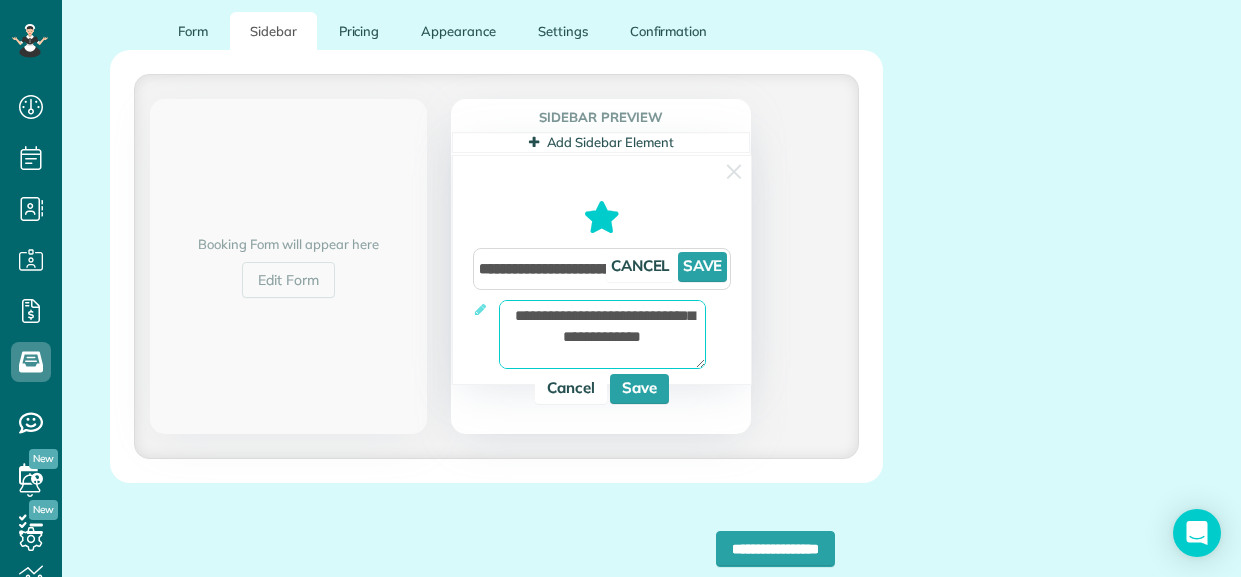 click on "**********" at bounding box center [602, 334] 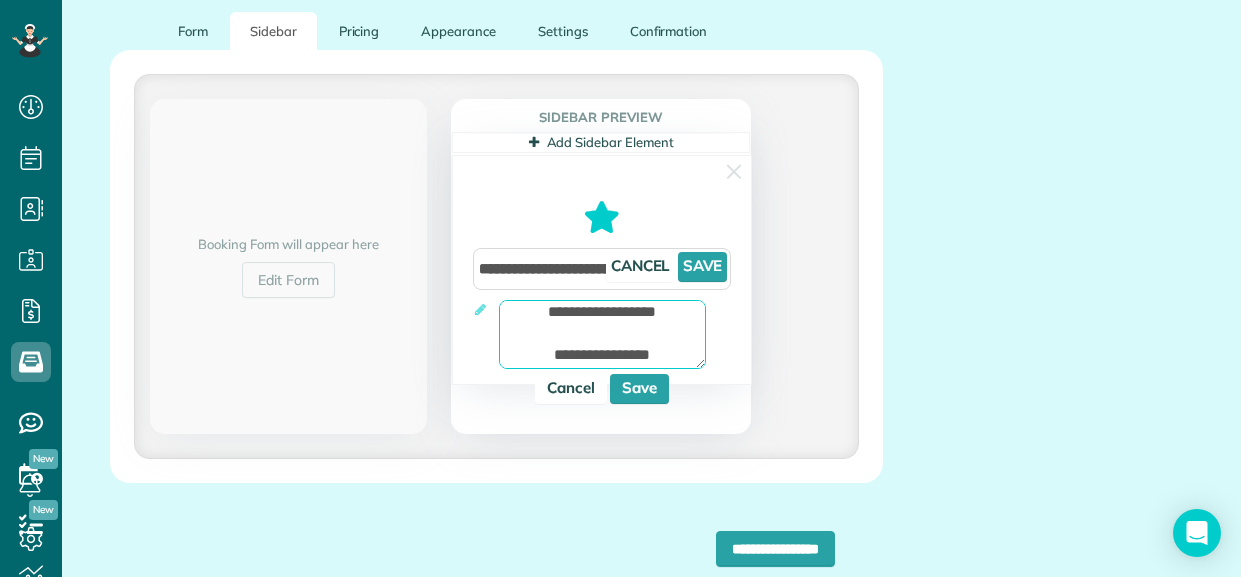 scroll, scrollTop: 148, scrollLeft: 0, axis: vertical 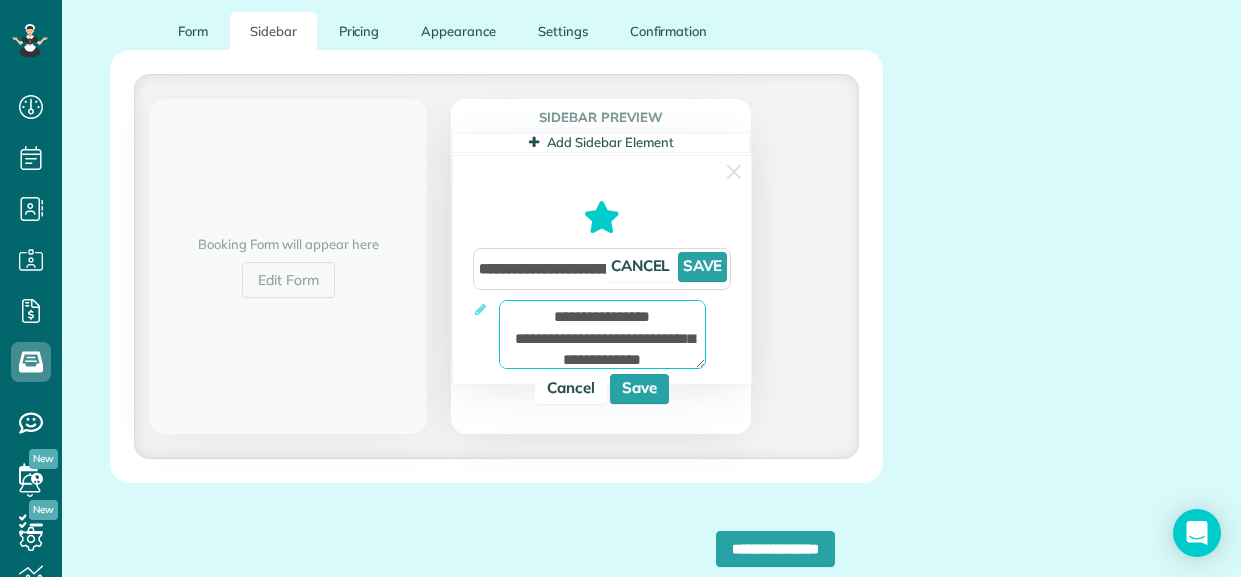click on "**********" at bounding box center (602, 334) 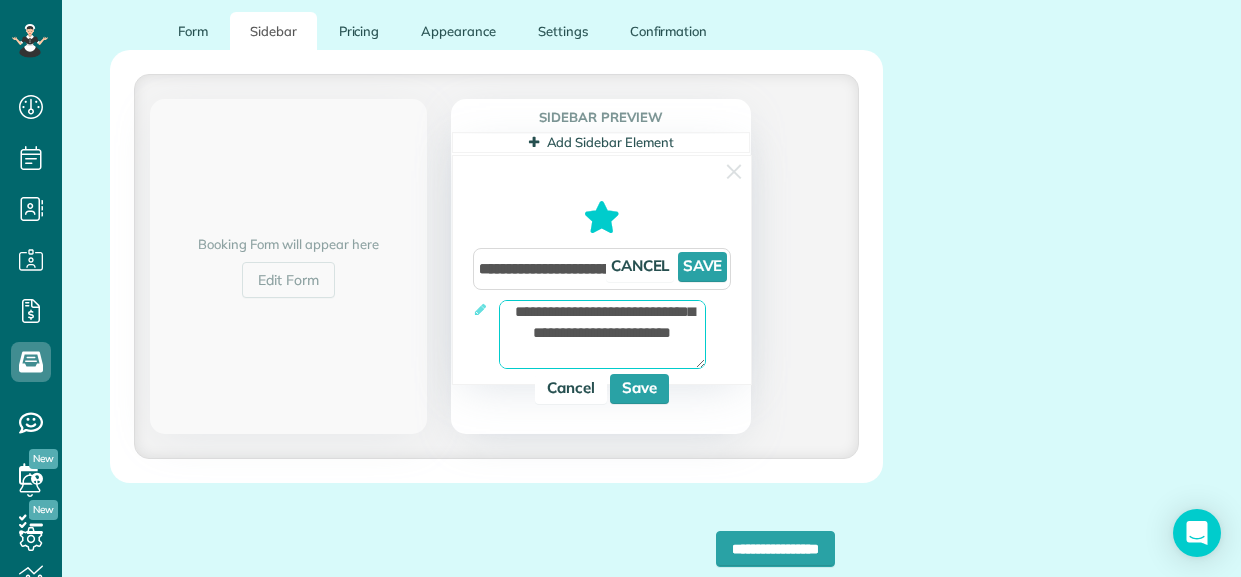 scroll, scrollTop: 25, scrollLeft: 0, axis: vertical 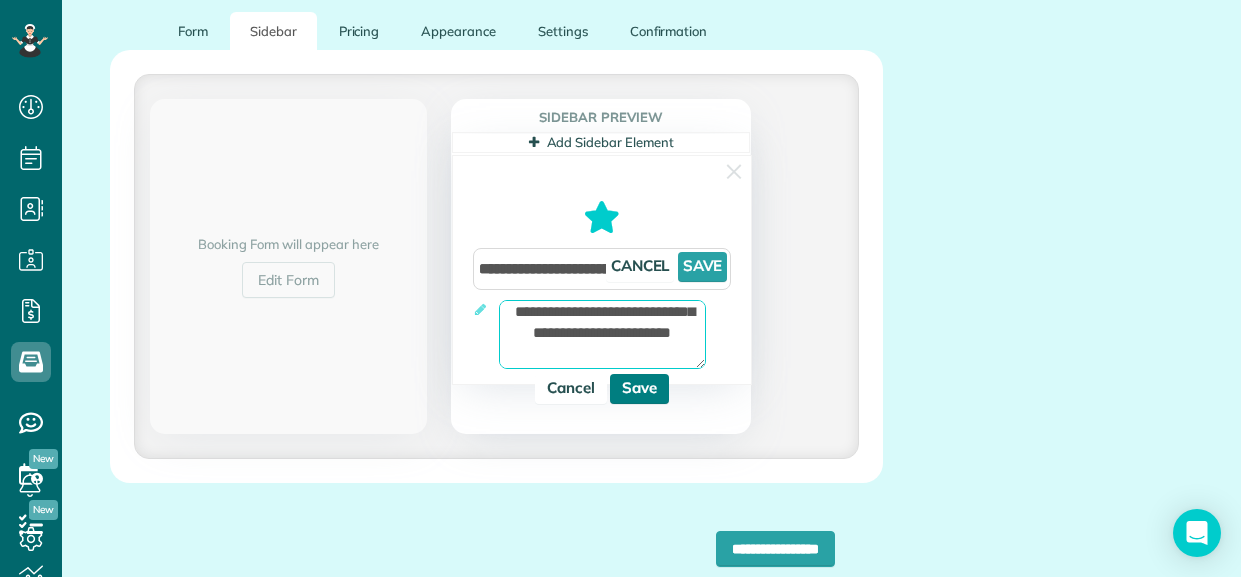 click on "Save" at bounding box center (639, 389) 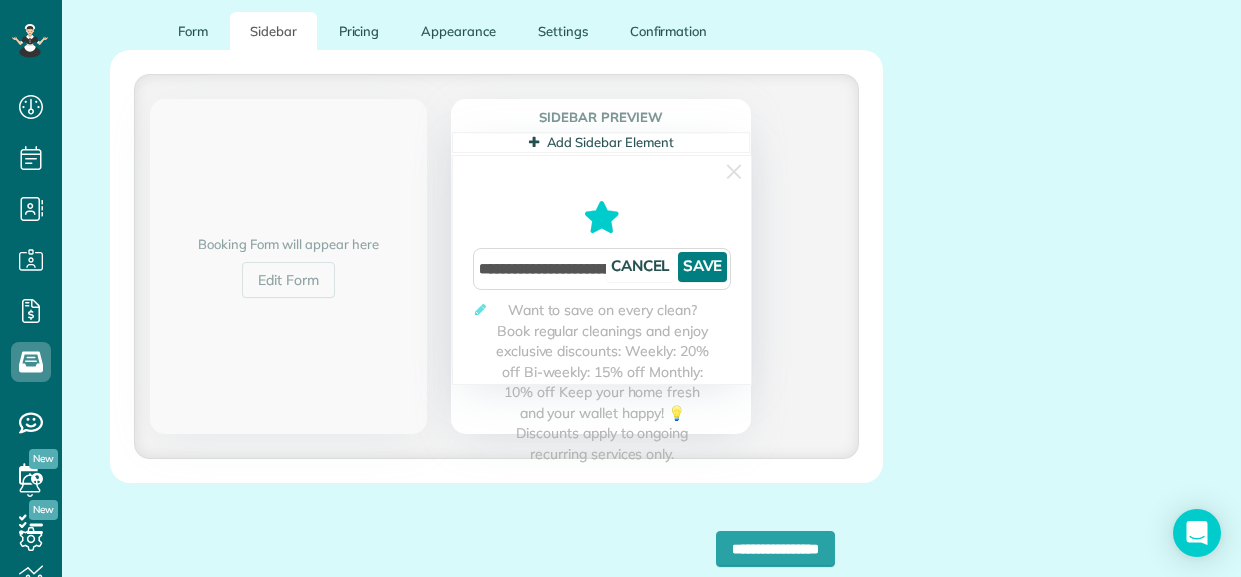 click on "Save" at bounding box center [702, 267] 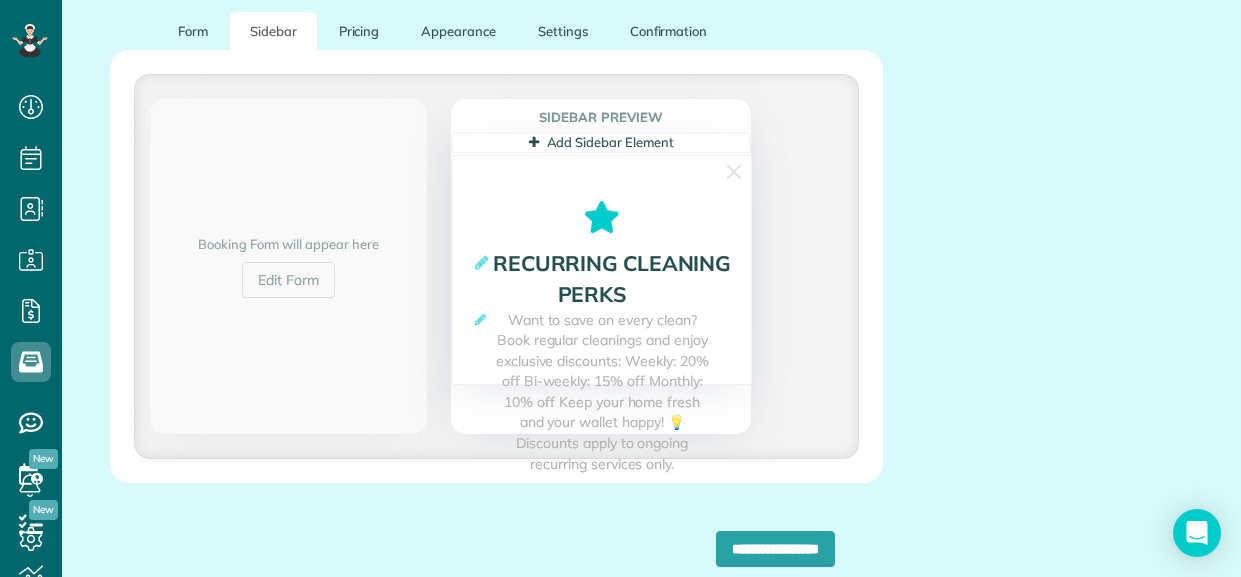 click on "Want to save on every clean?
Book regular cleanings and enjoy exclusive discounts:
Weekly: 20% off
Bi-weekly: 15% off
Monthly: 10% off
Keep your home fresh and your wallet happy!
💡 Discounts apply to ongoing recurring services only." at bounding box center [602, 392] 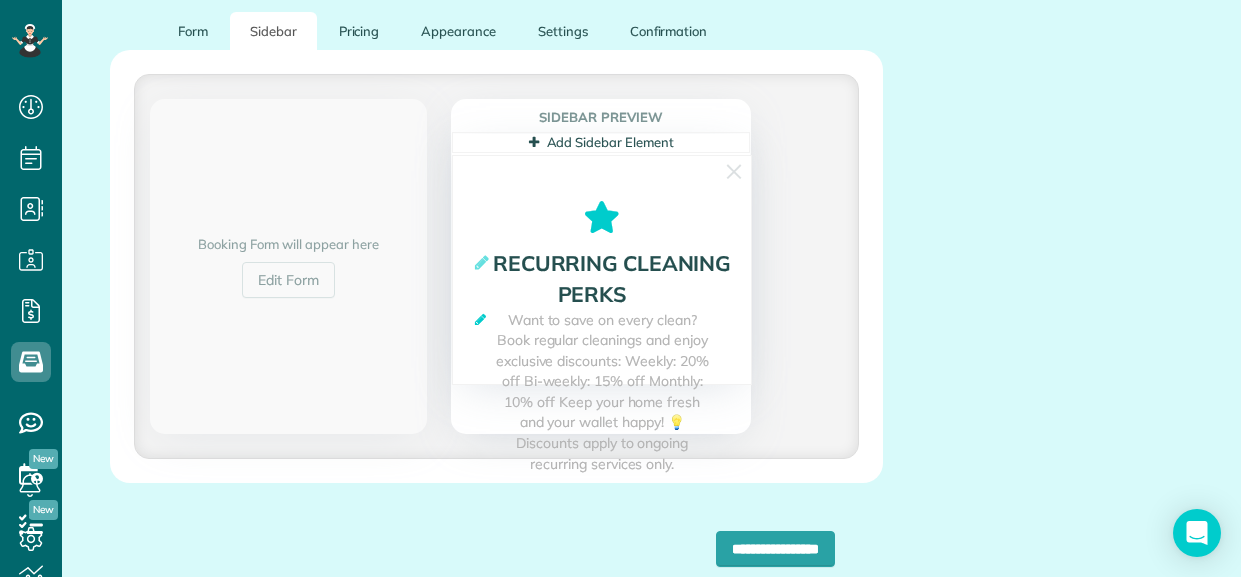 click at bounding box center (480, 319) 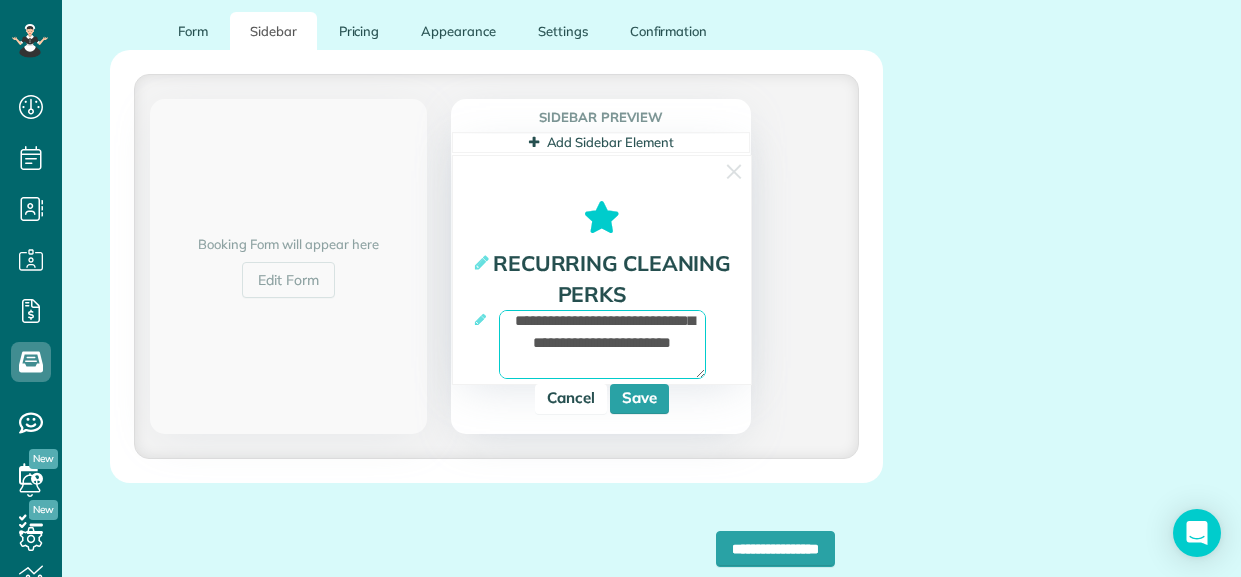click on "**********" at bounding box center [602, 344] 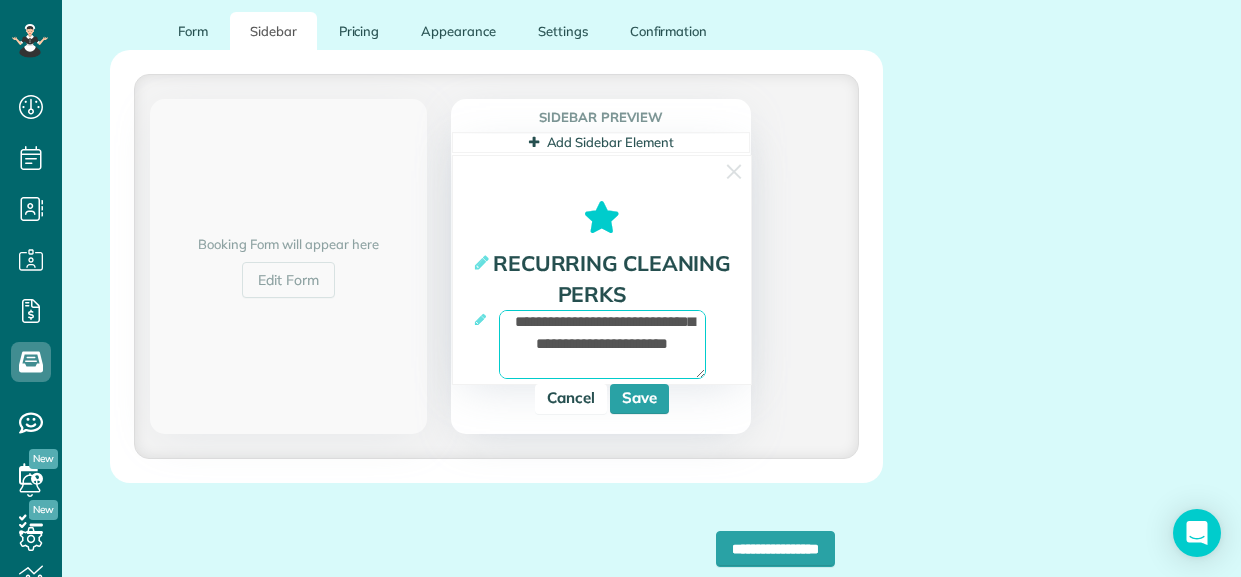 scroll, scrollTop: 3, scrollLeft: 0, axis: vertical 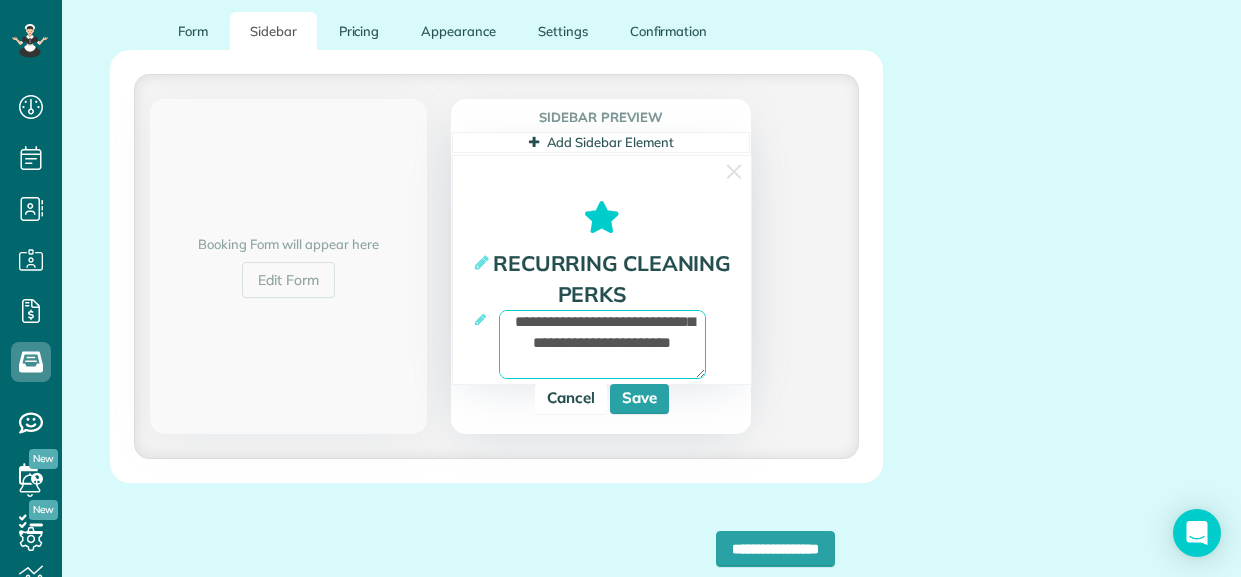 click on "**********" at bounding box center (602, 344) 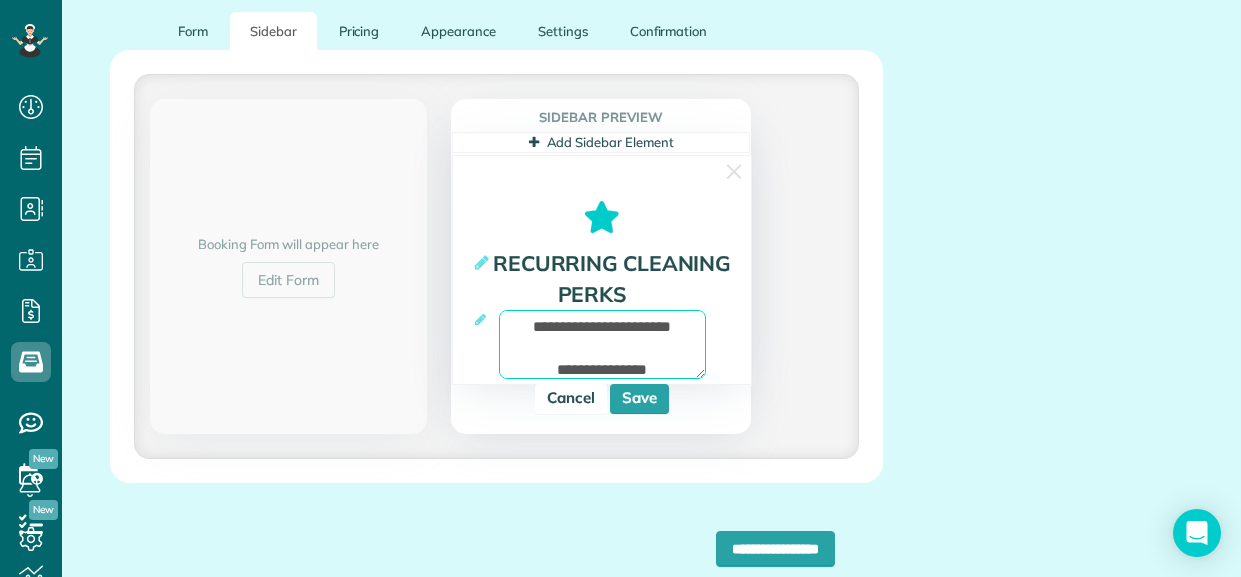 click on "**********" at bounding box center [602, 344] 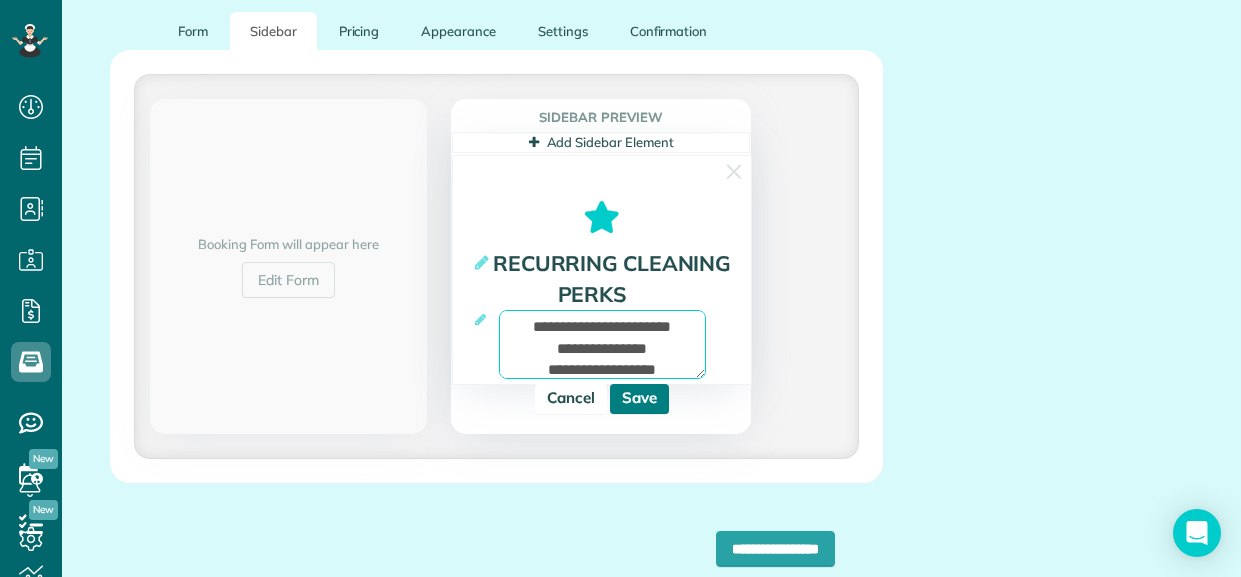 click on "Save" at bounding box center (639, 399) 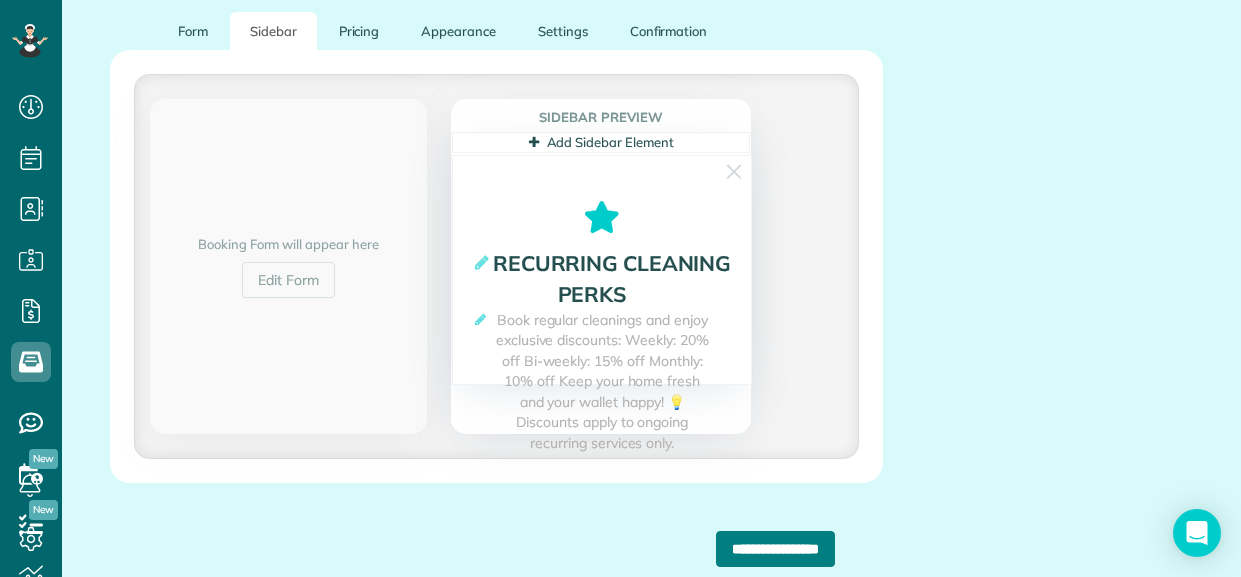 click on "**********" at bounding box center (775, 549) 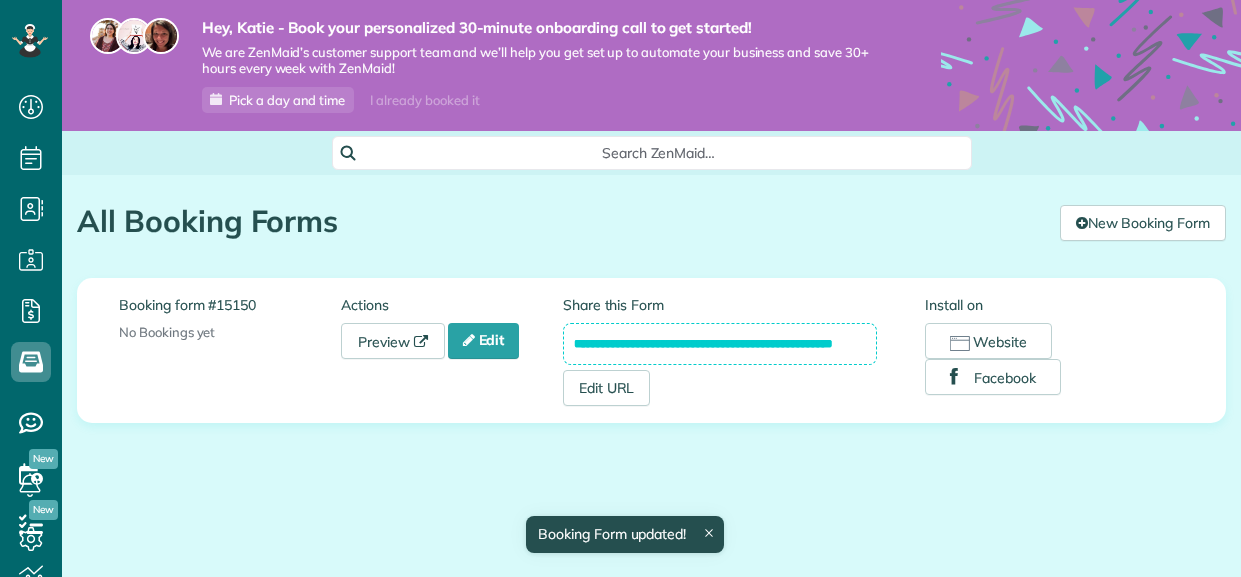 scroll, scrollTop: 0, scrollLeft: 0, axis: both 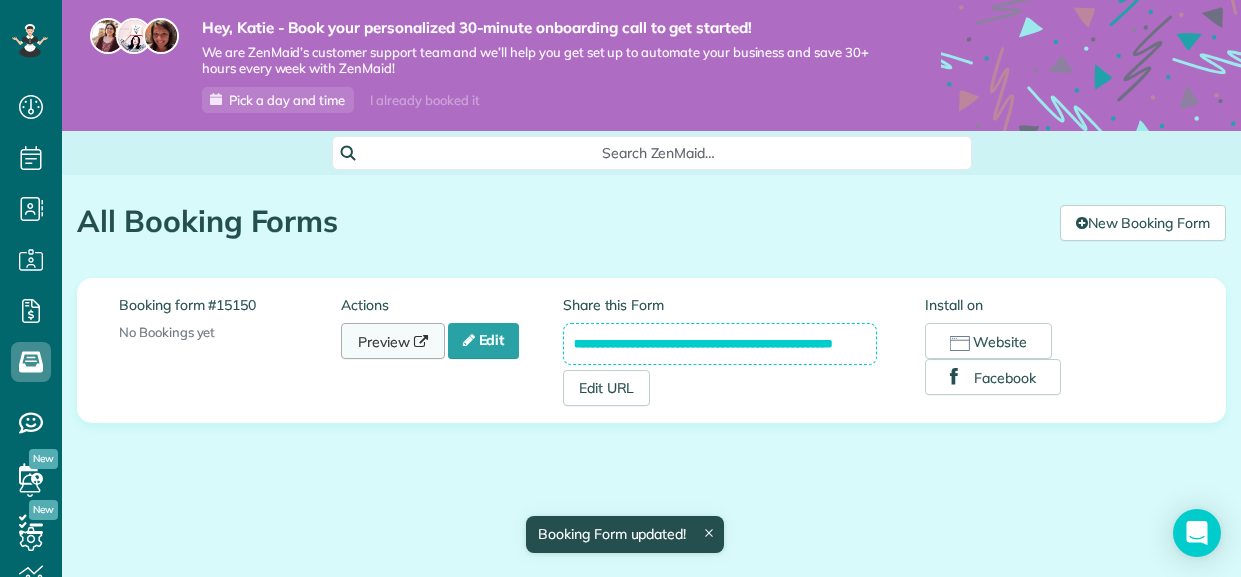 click at bounding box center (421, 342) 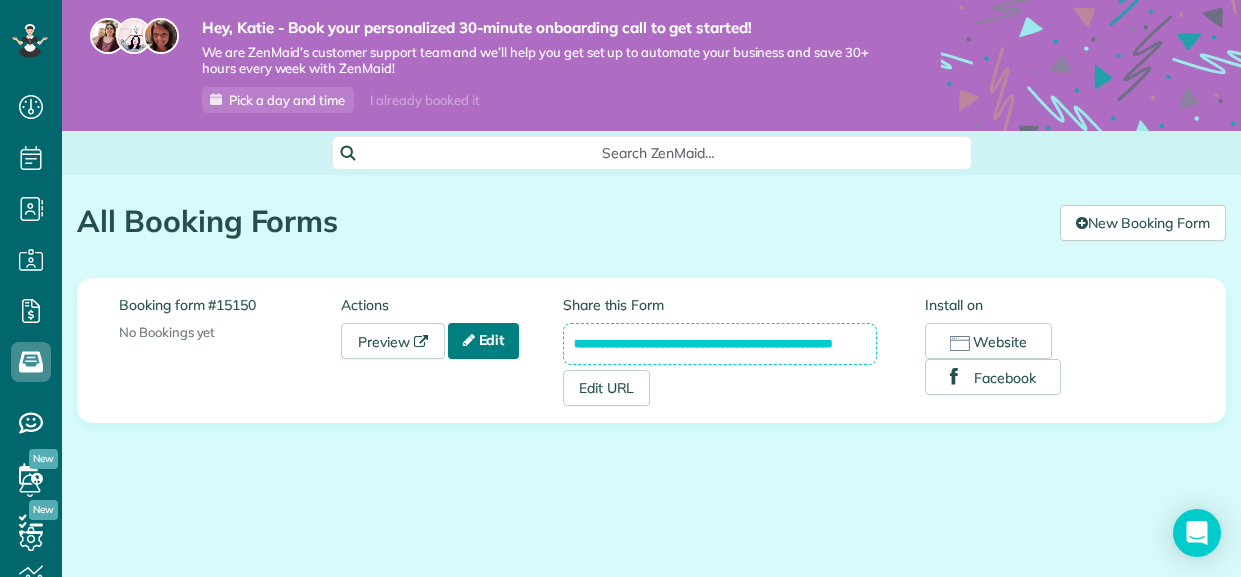 click on "Edit" at bounding box center (484, 341) 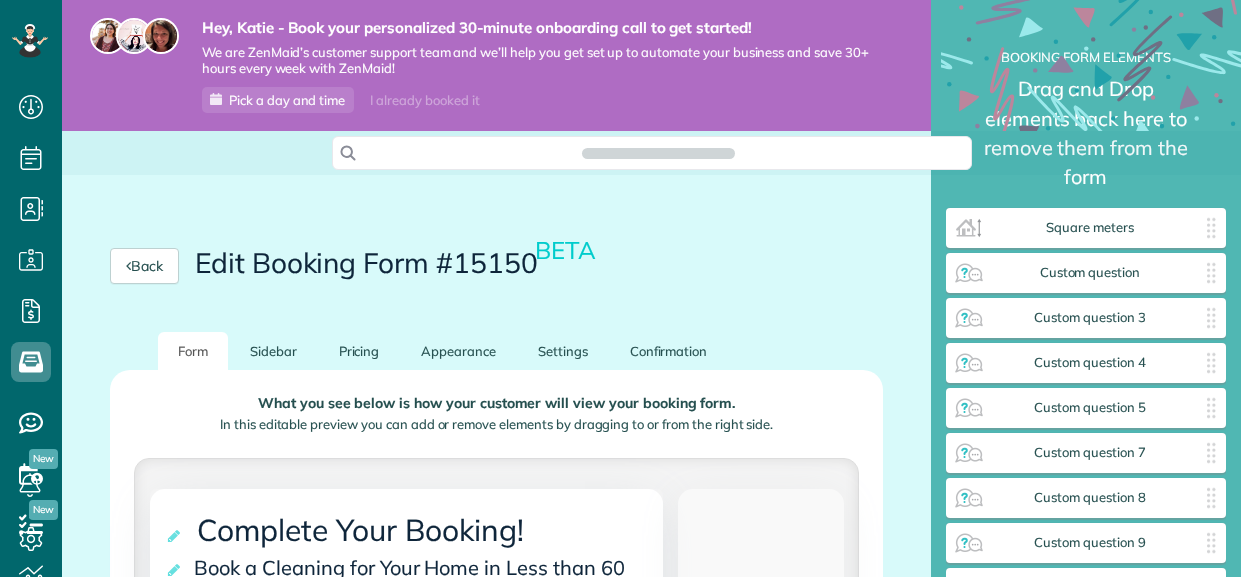 click on "Edit Booking Form #15150  BETA" at bounding box center [397, 263] 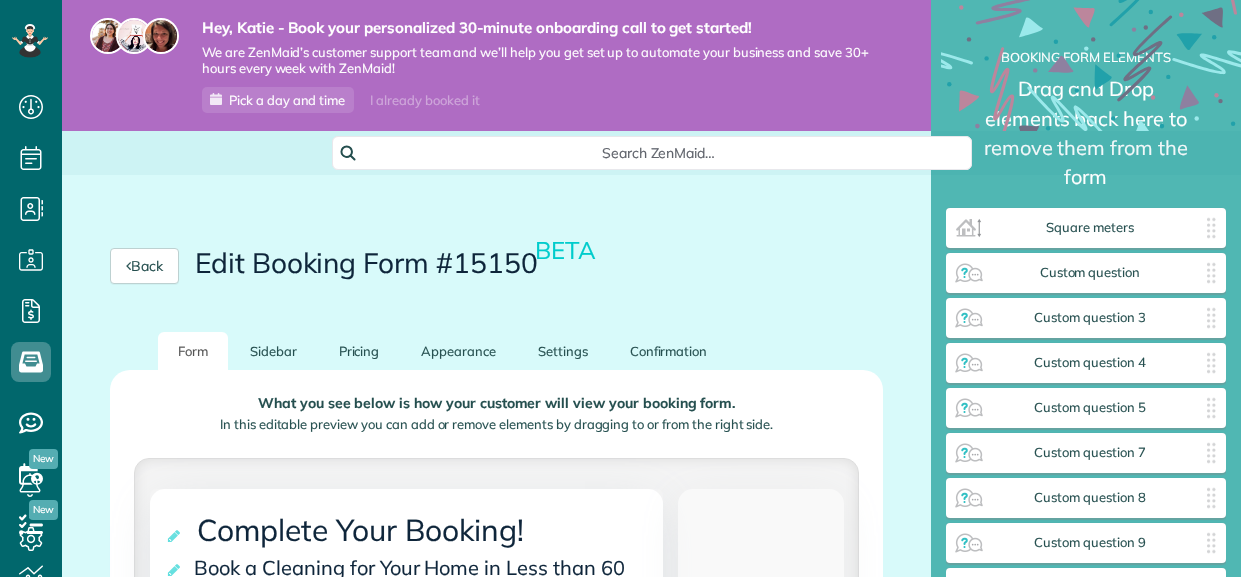 scroll, scrollTop: 576, scrollLeft: 61, axis: both 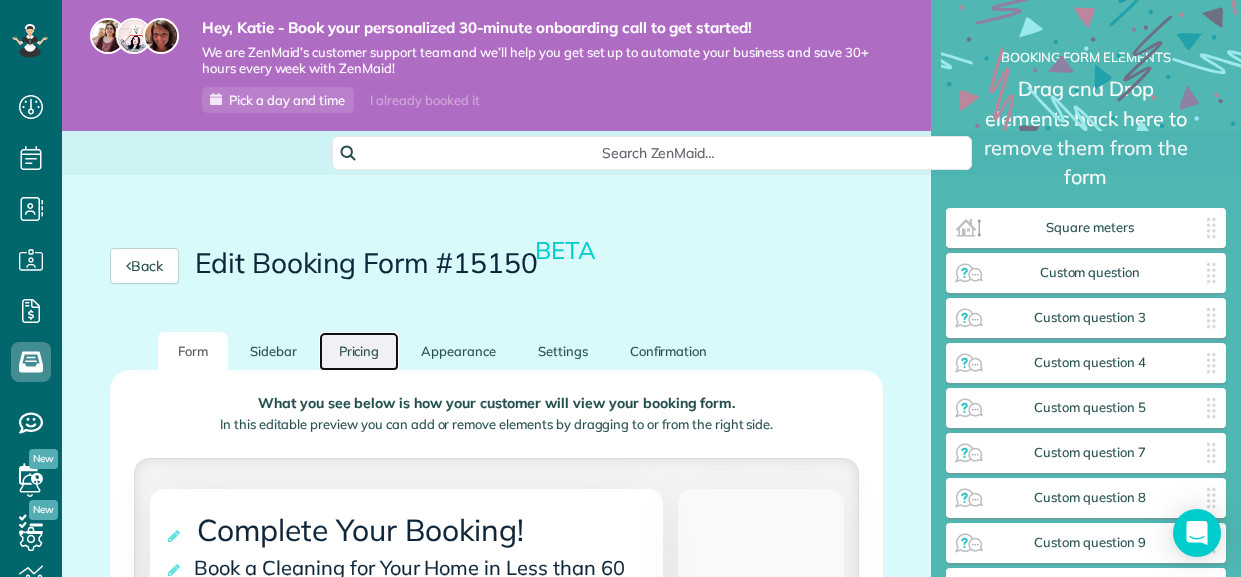 click on "Pricing" at bounding box center (359, 351) 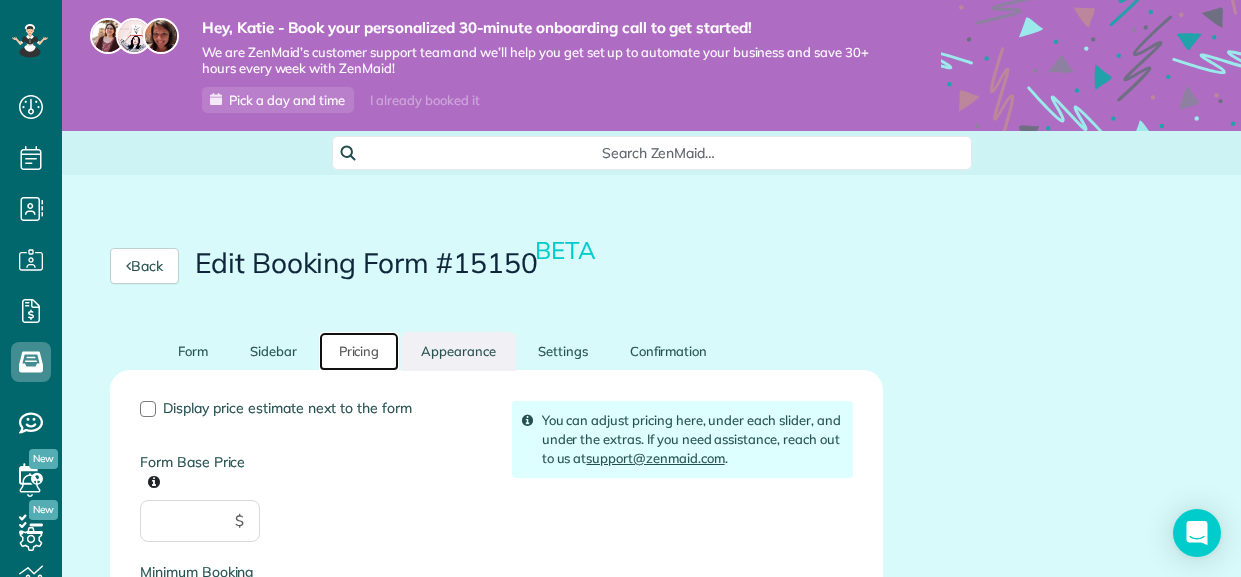 scroll, scrollTop: 133, scrollLeft: 0, axis: vertical 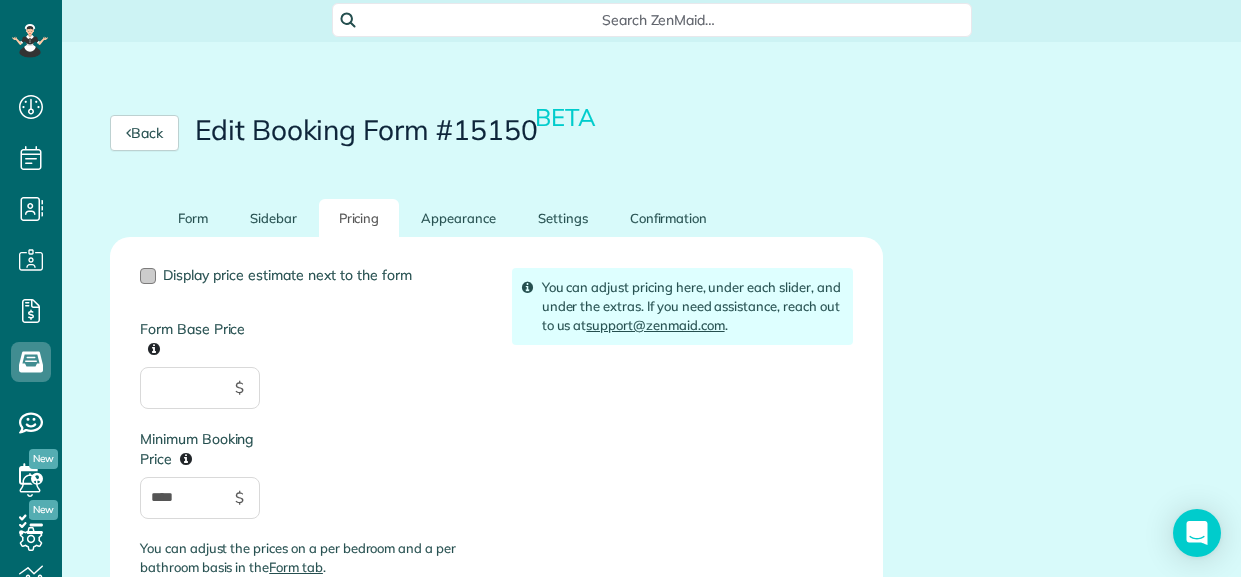 click at bounding box center (148, 276) 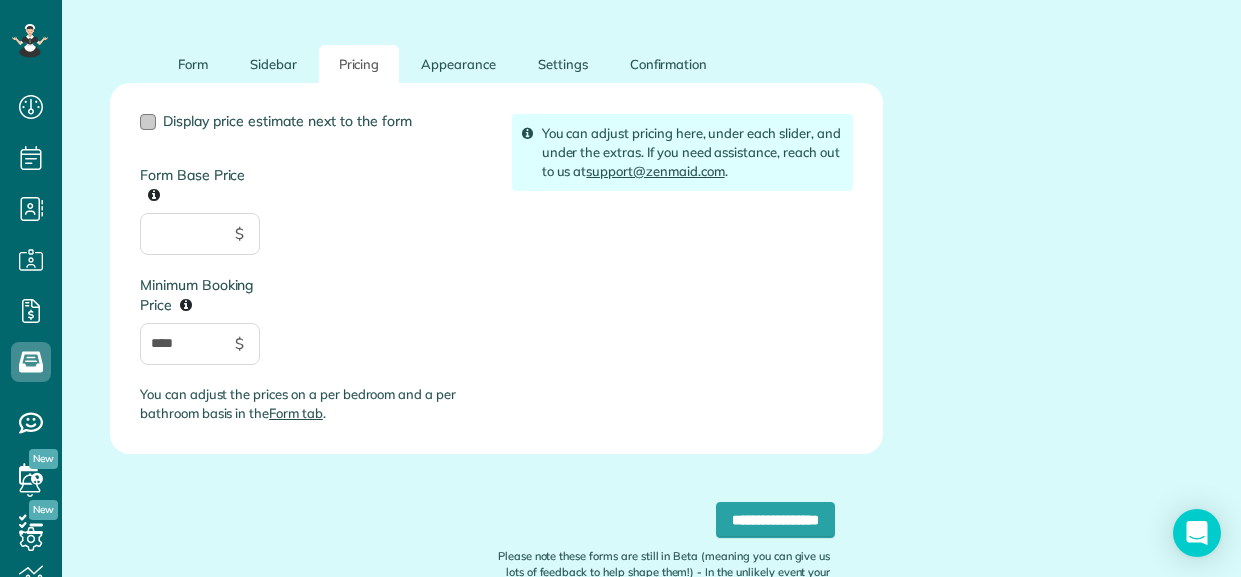 scroll, scrollTop: 296, scrollLeft: 0, axis: vertical 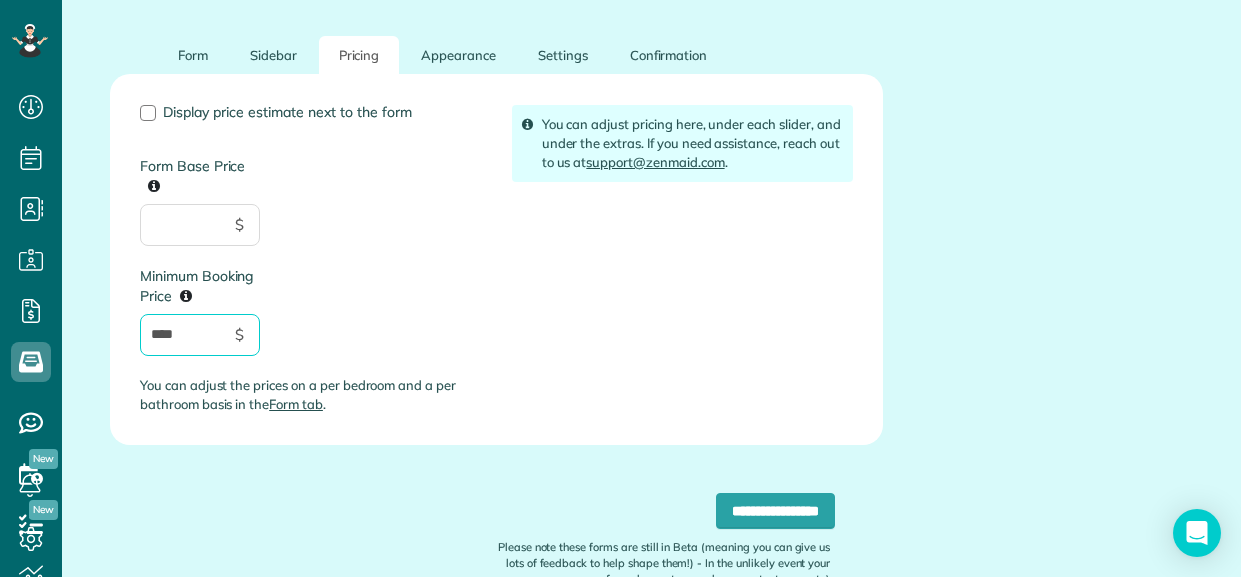click on "****" at bounding box center [200, 335] 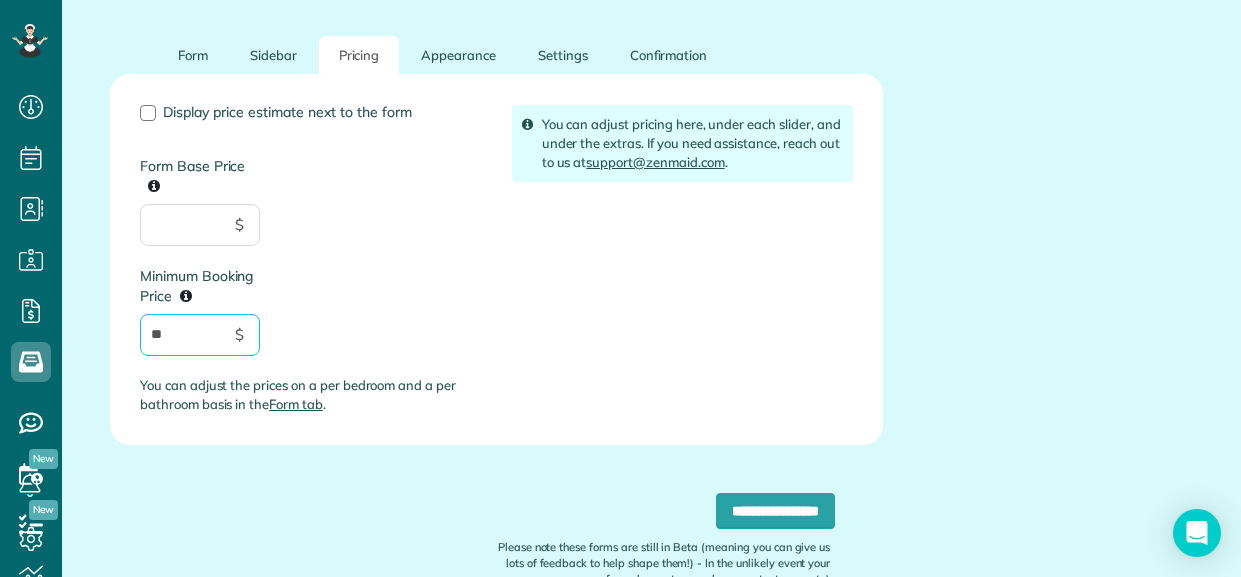 type on "*" 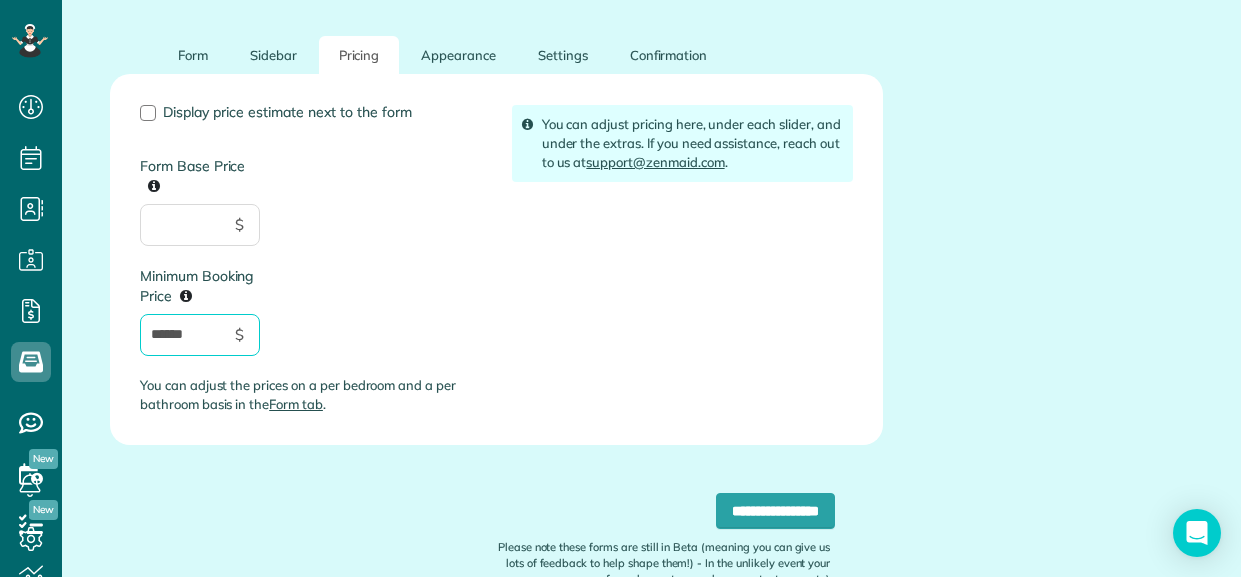 type on "******" 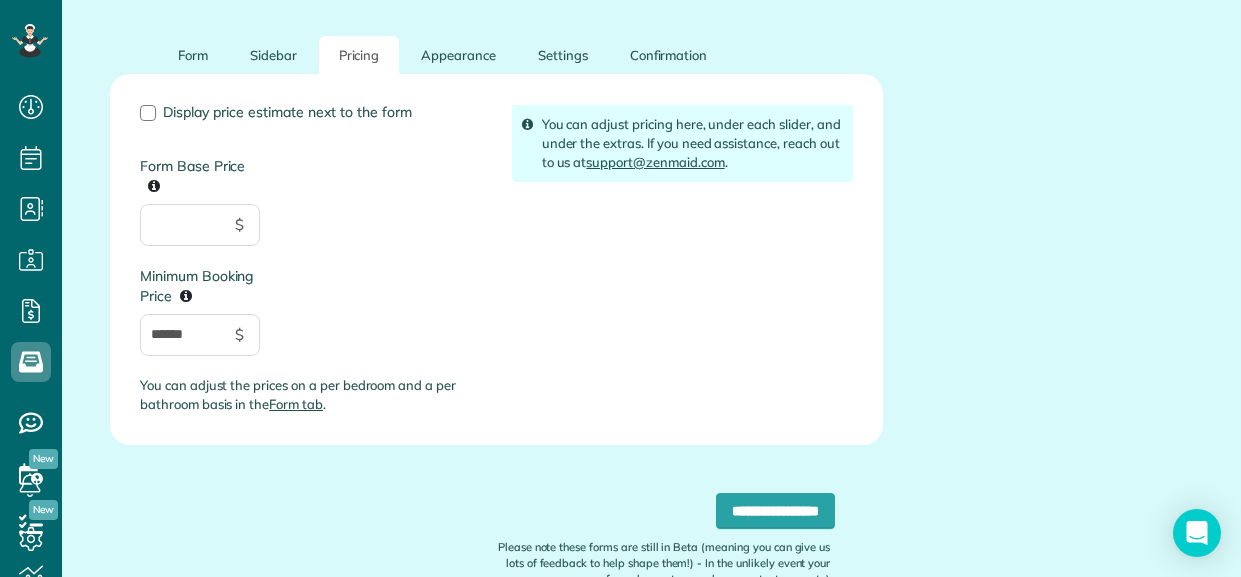 click on "Form Base Price
$" at bounding box center [200, 185] 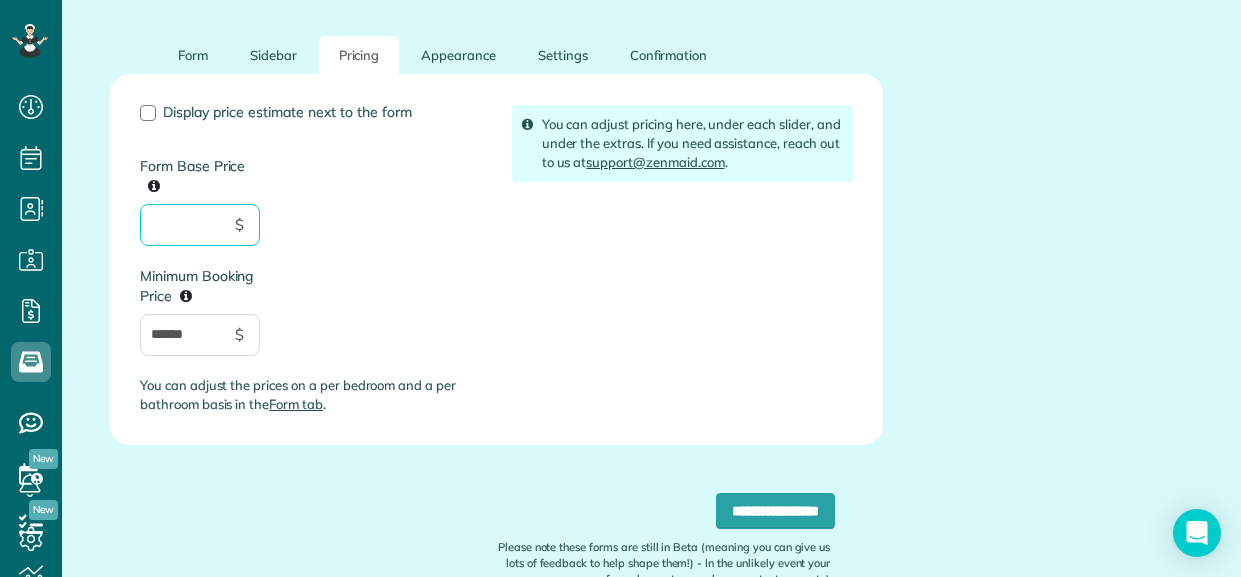 click on "Form Base Price" at bounding box center [200, 225] 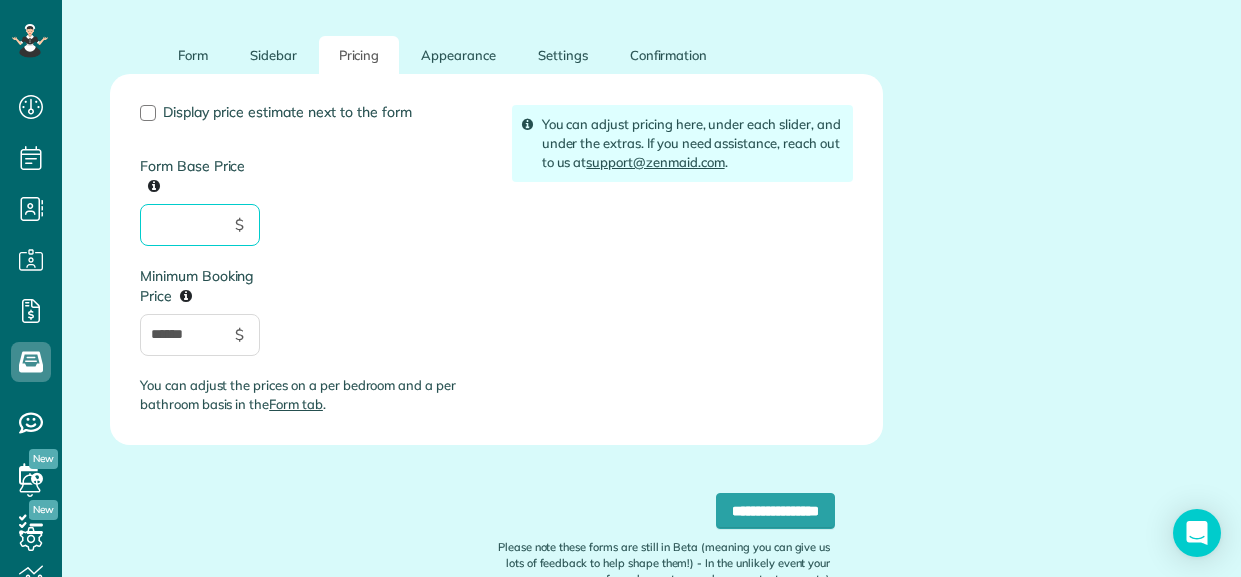 click on "Form Base Price" at bounding box center (200, 225) 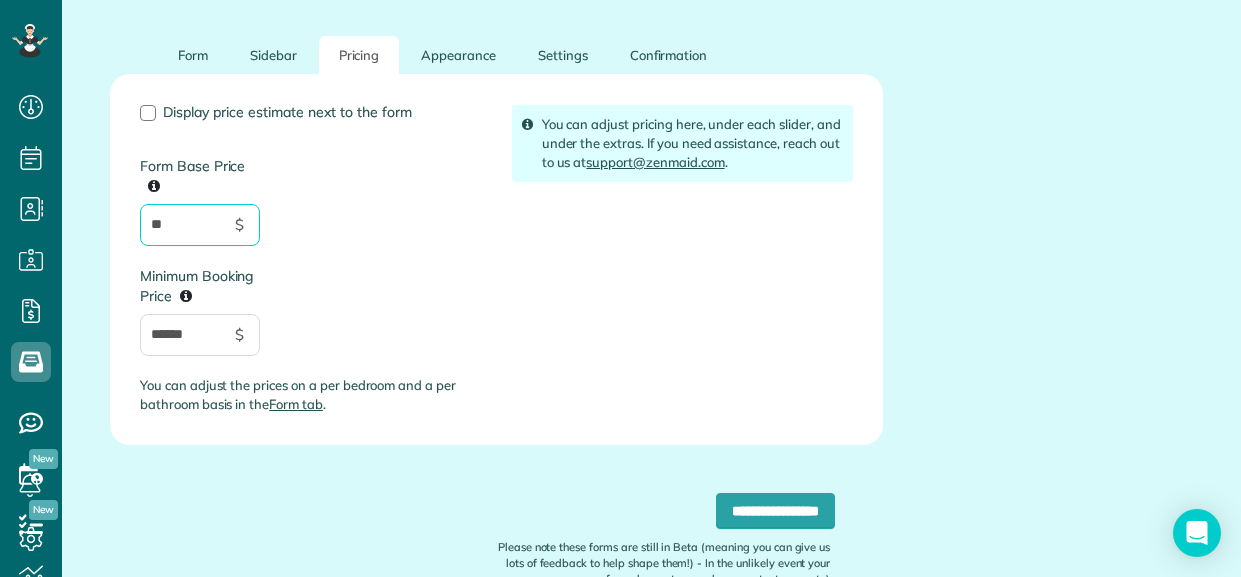 type on "*" 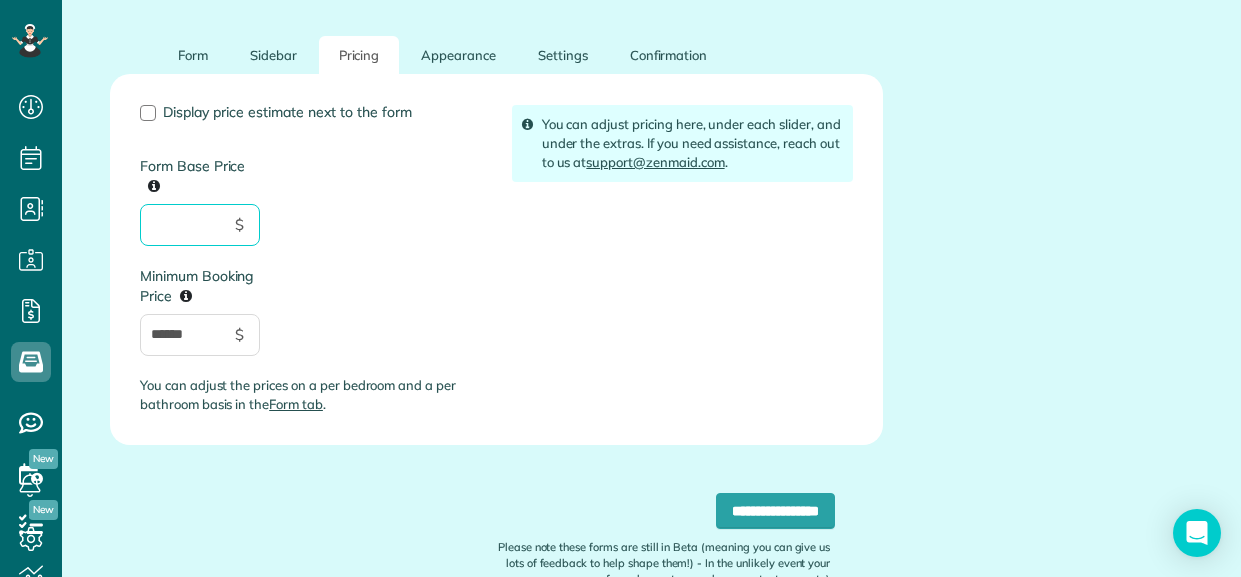 type on "*" 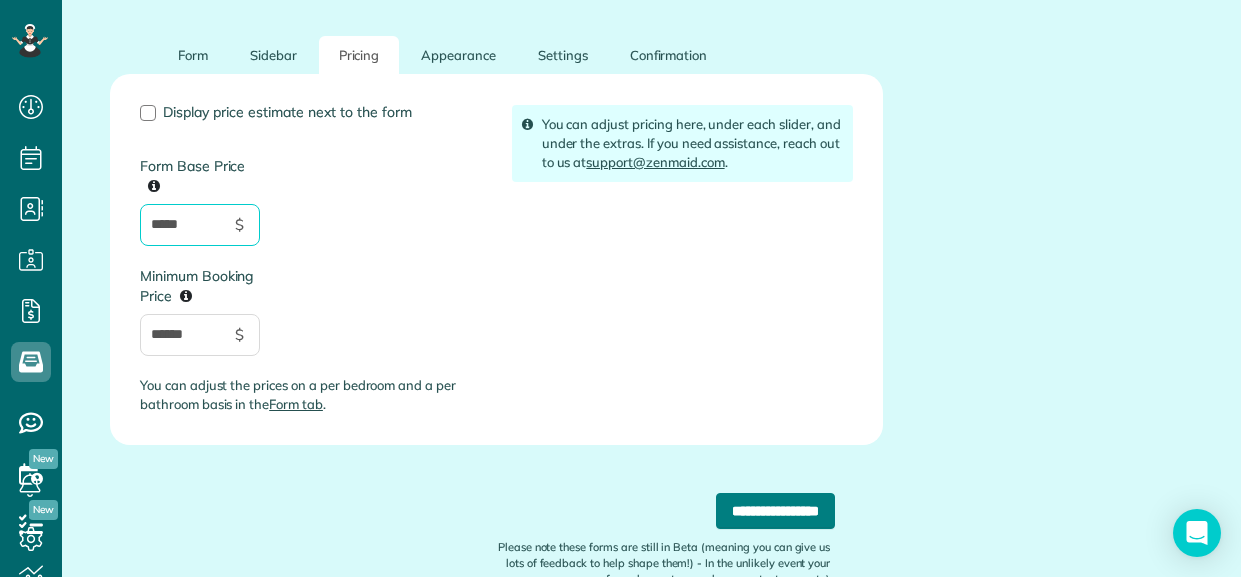 type on "*****" 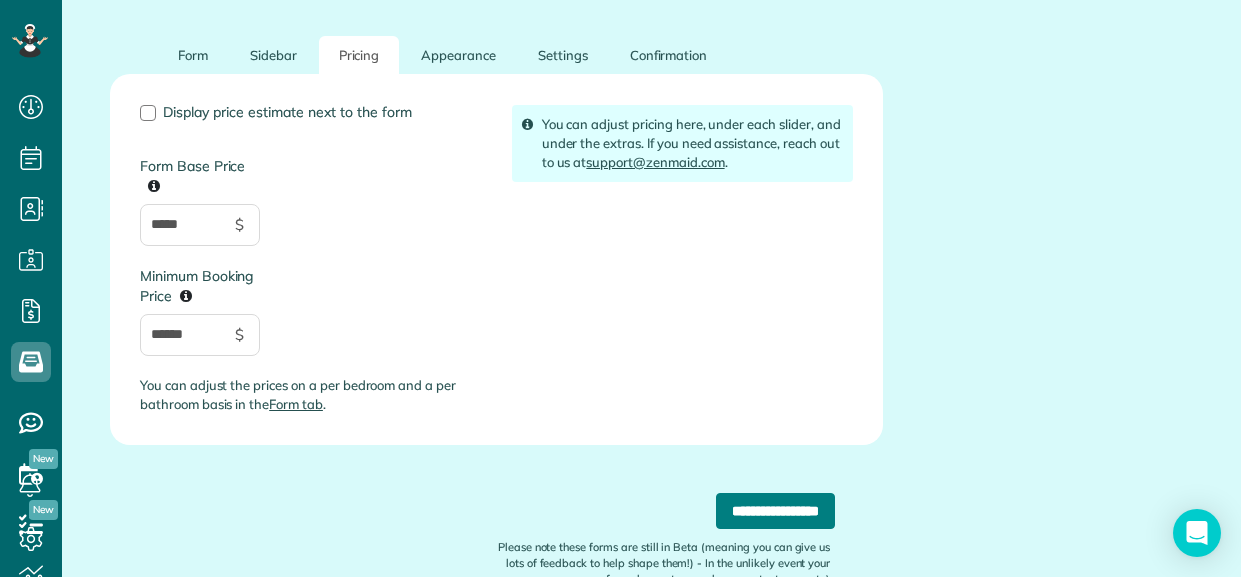 click on "**********" at bounding box center [775, 511] 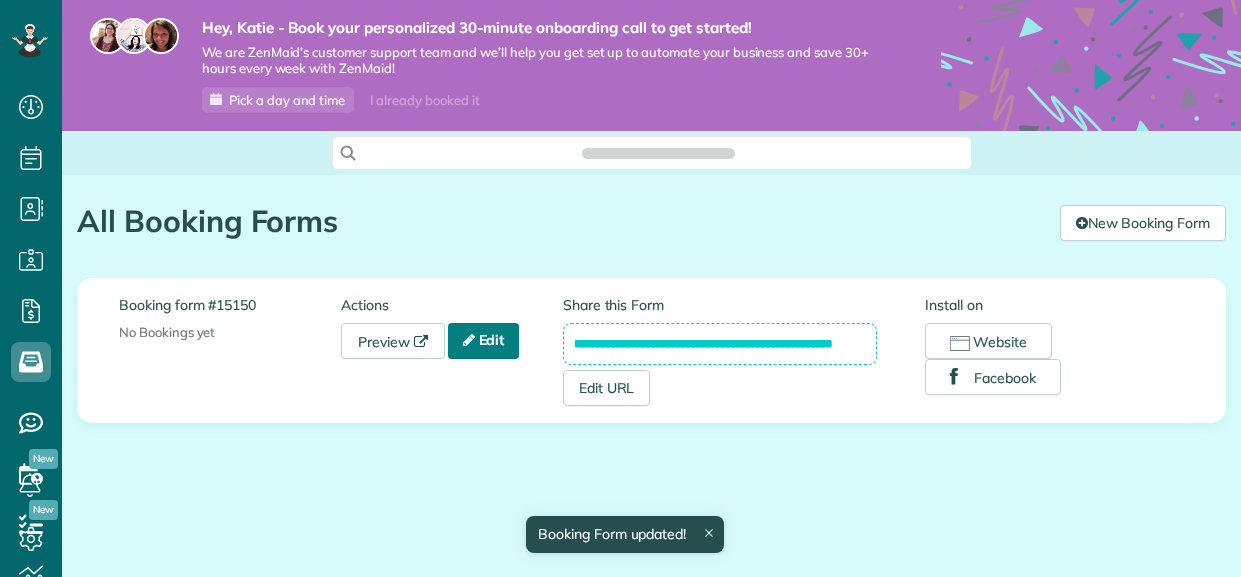 scroll, scrollTop: 0, scrollLeft: 0, axis: both 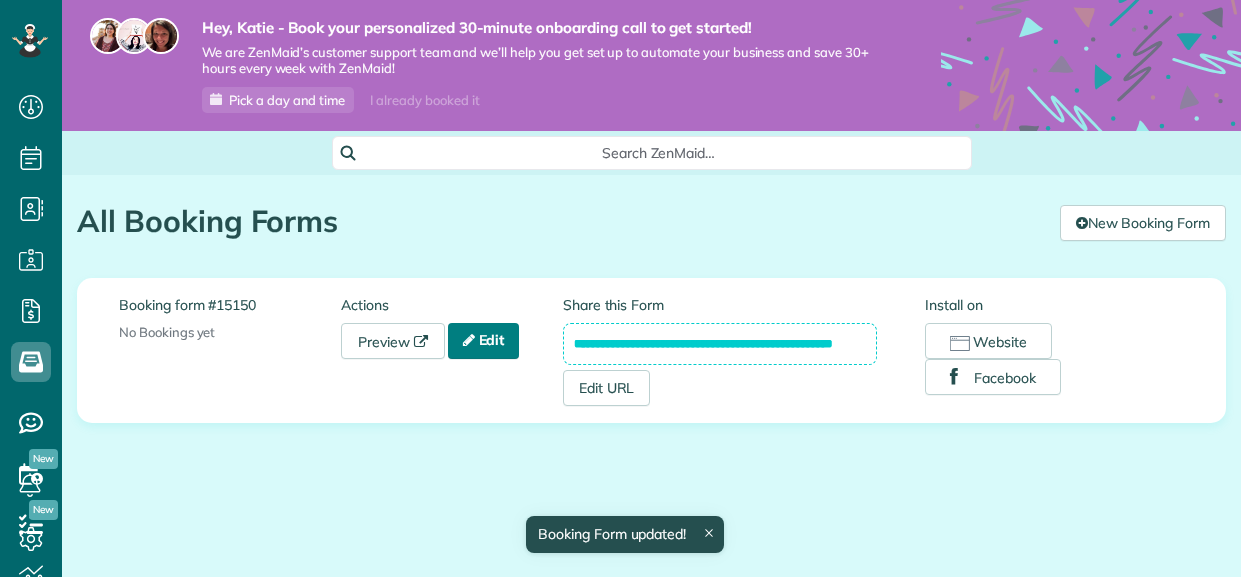 click on "Edit" at bounding box center [484, 341] 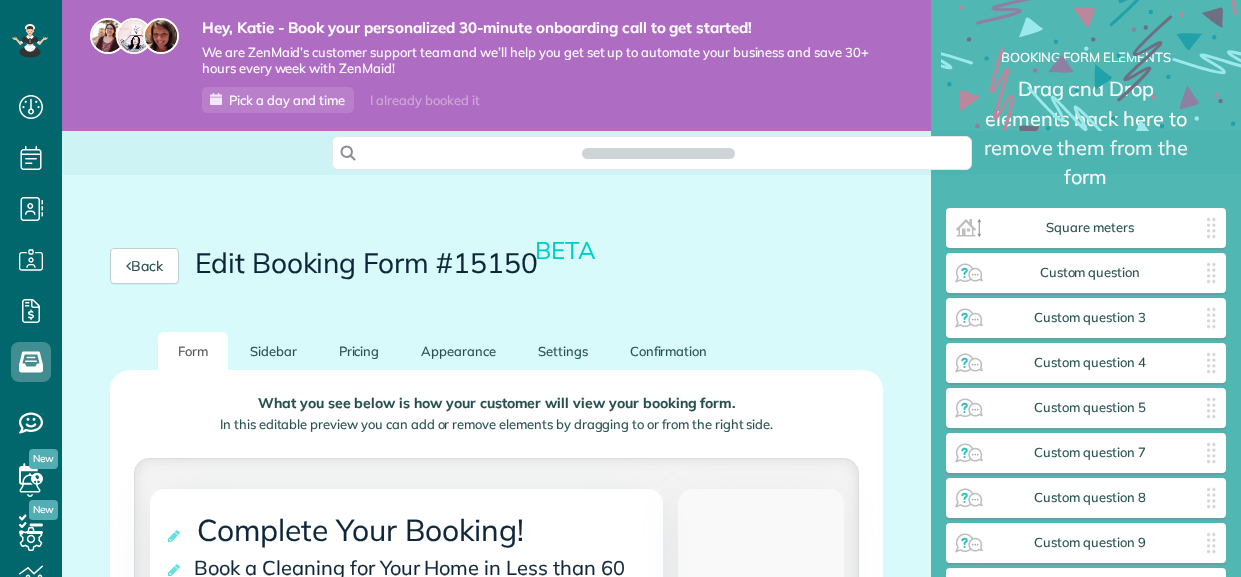 click on "Appearance" at bounding box center (458, 351) 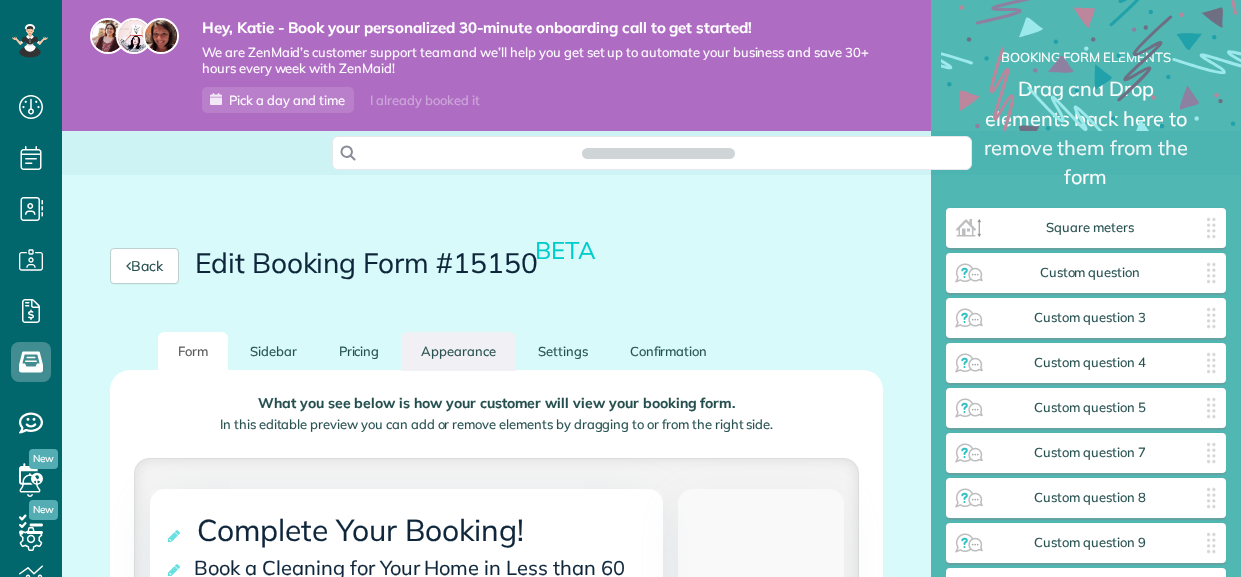 scroll, scrollTop: 0, scrollLeft: 0, axis: both 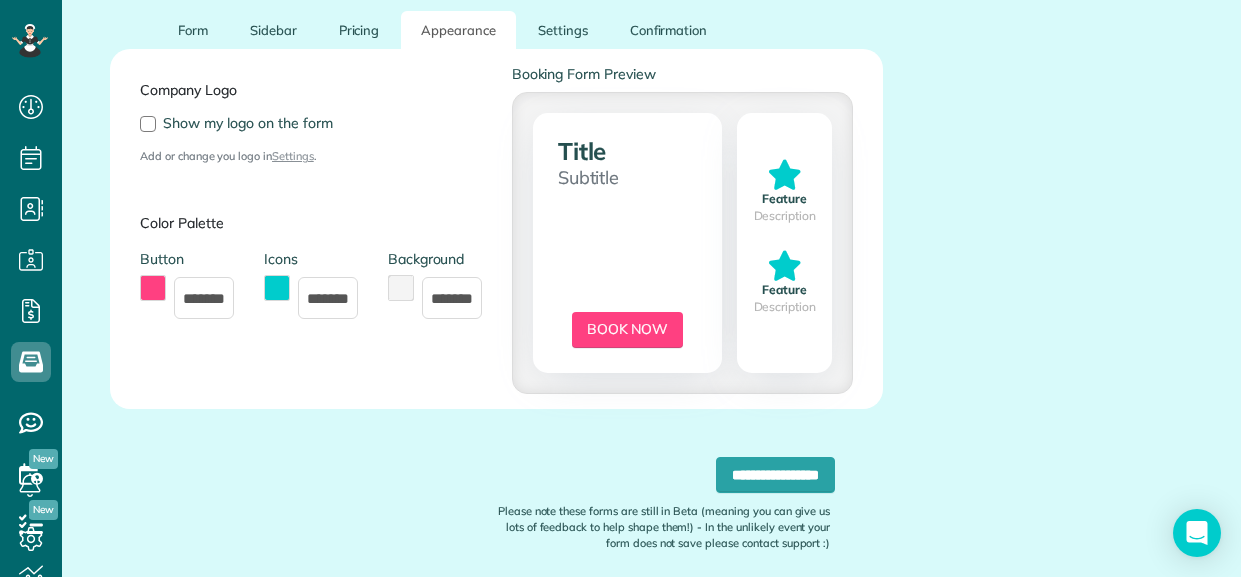 click at bounding box center (277, 288) 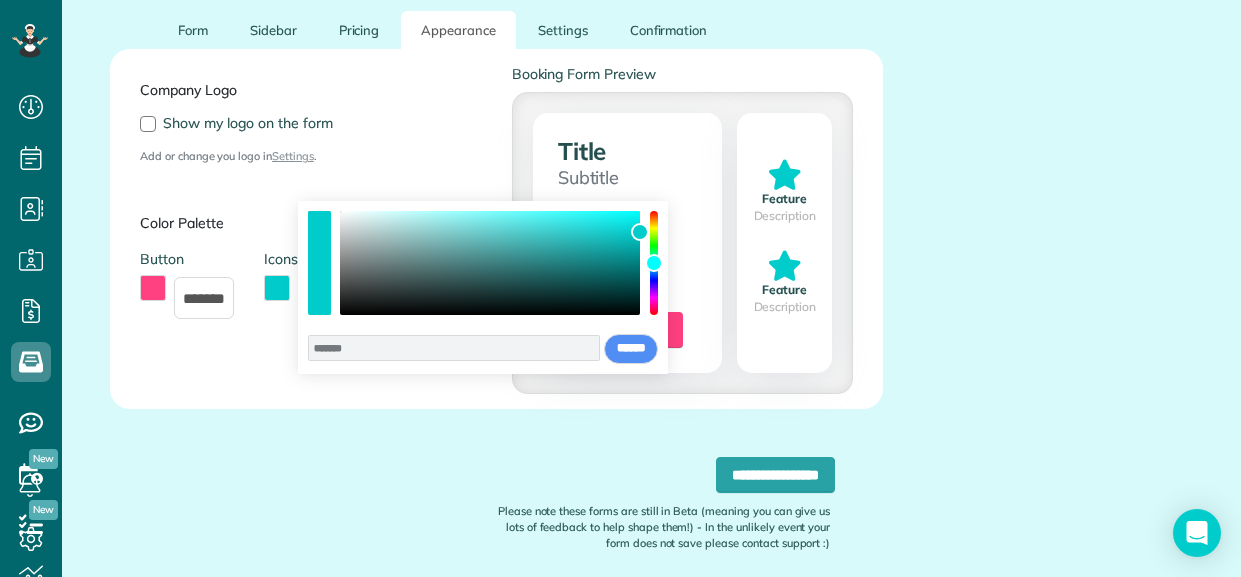 click at bounding box center (483, 263) 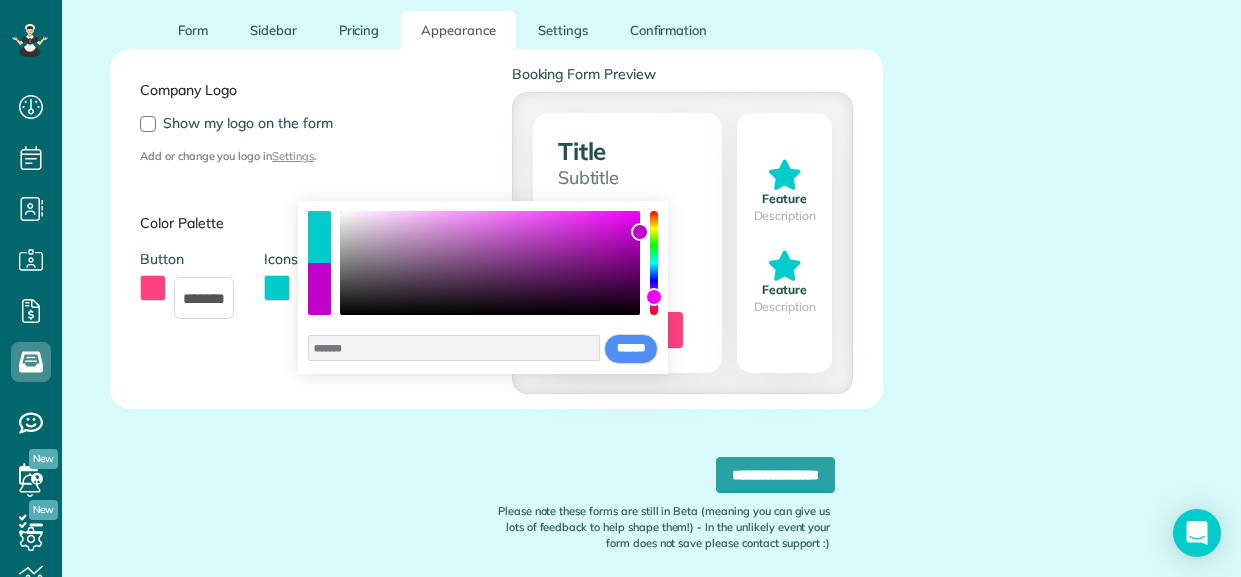 click at bounding box center (654, 297) 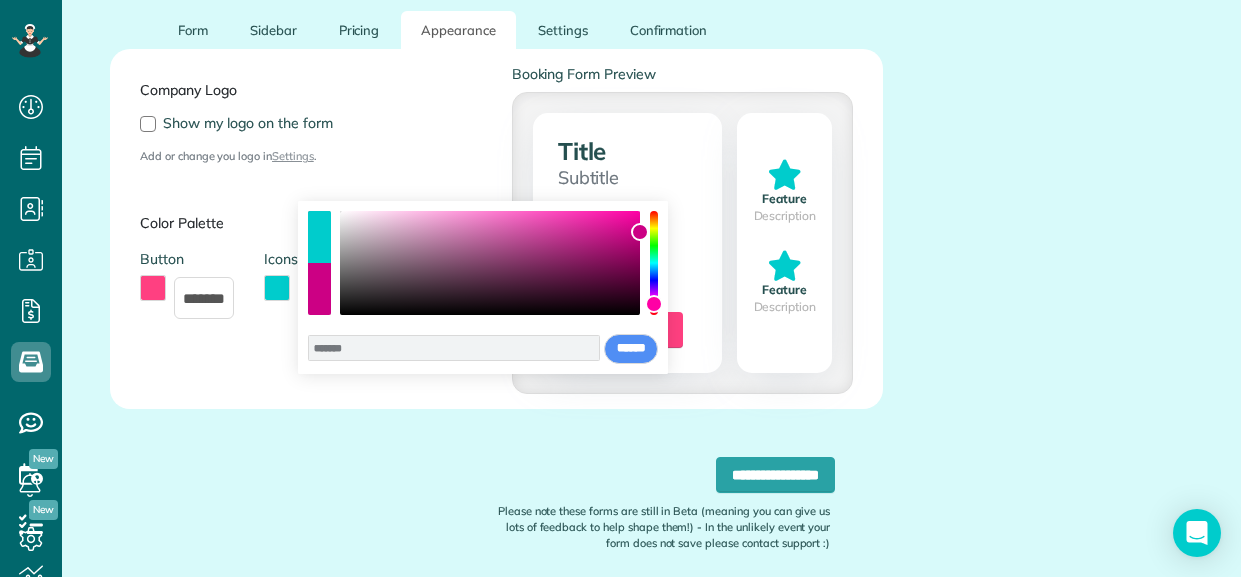 click at bounding box center [654, 304] 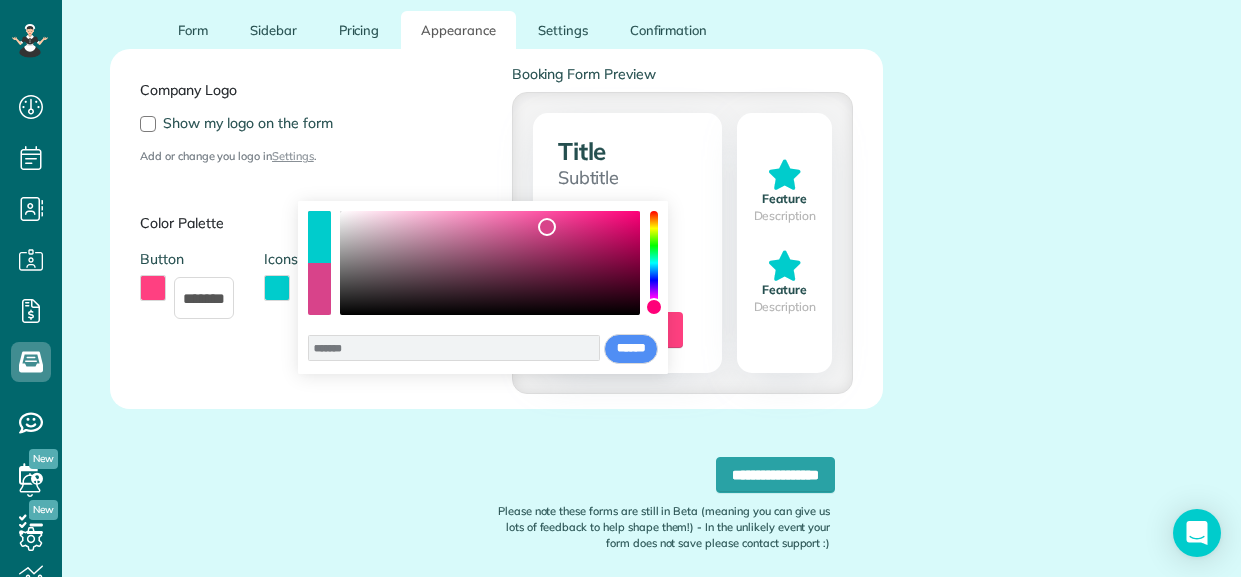 click at bounding box center [654, 307] 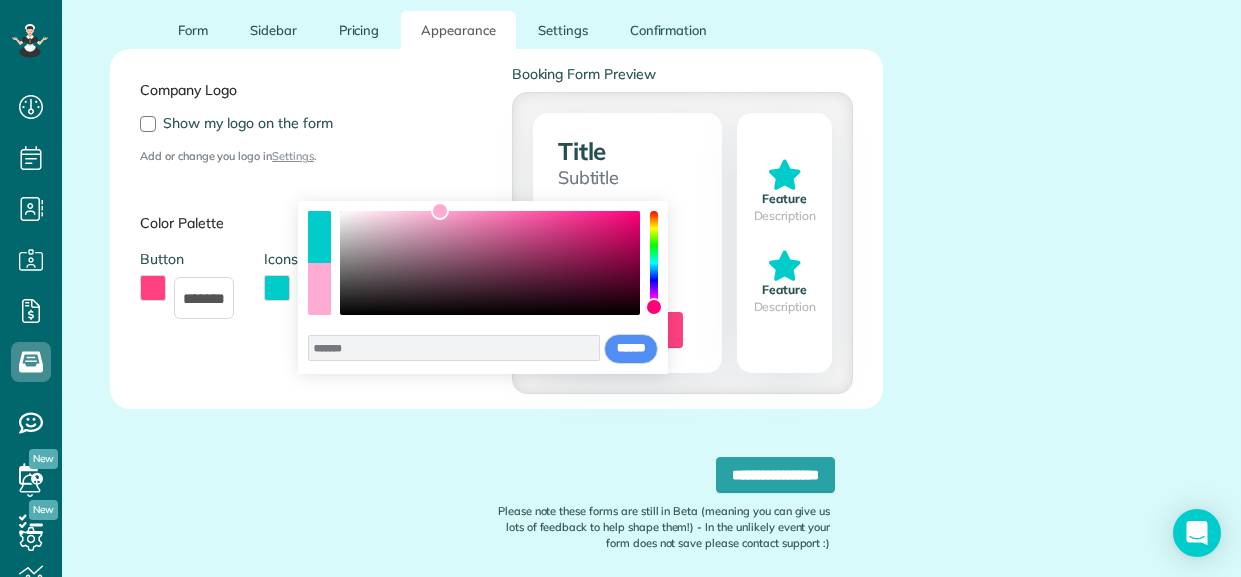 drag, startPoint x: 491, startPoint y: 228, endPoint x: 441, endPoint y: 191, distance: 62.201286 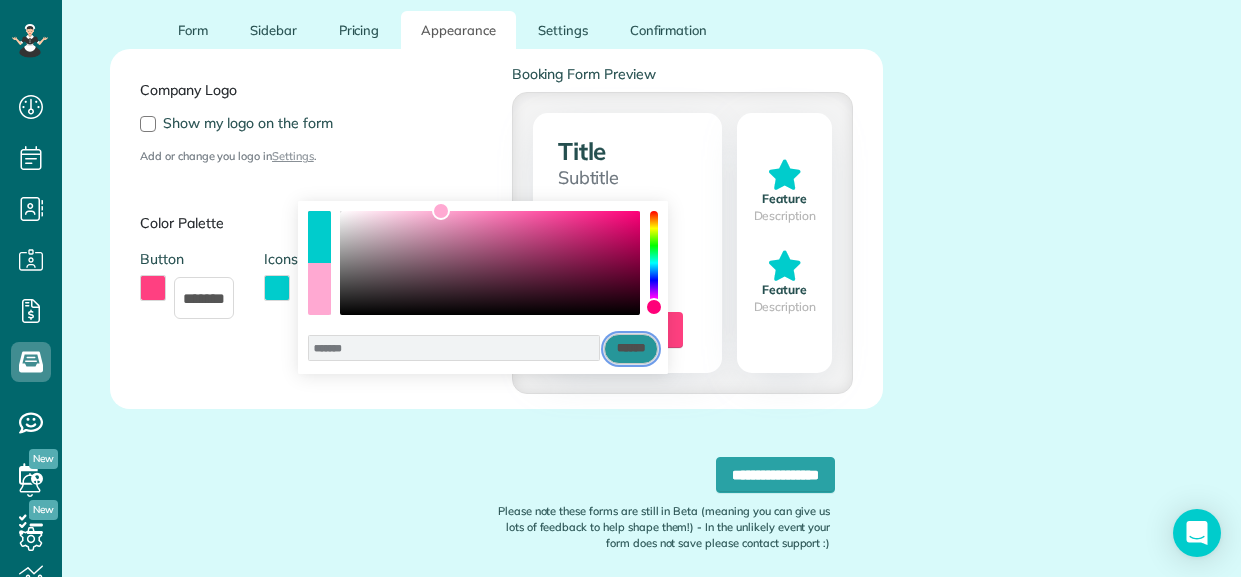 click on "******" at bounding box center (631, 349) 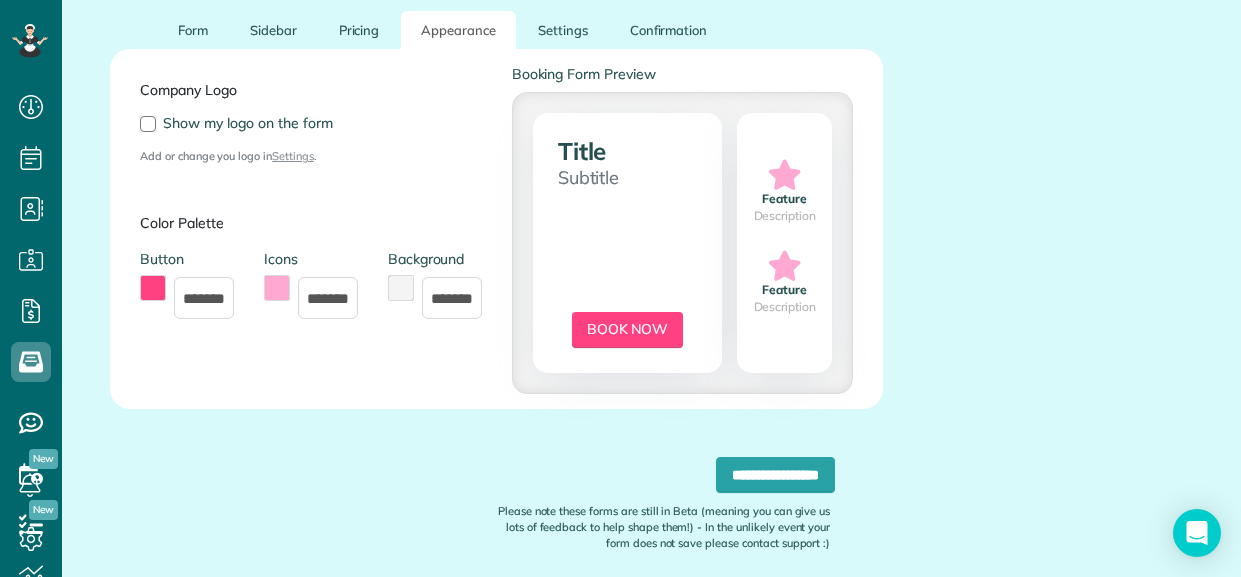click at bounding box center [401, 288] 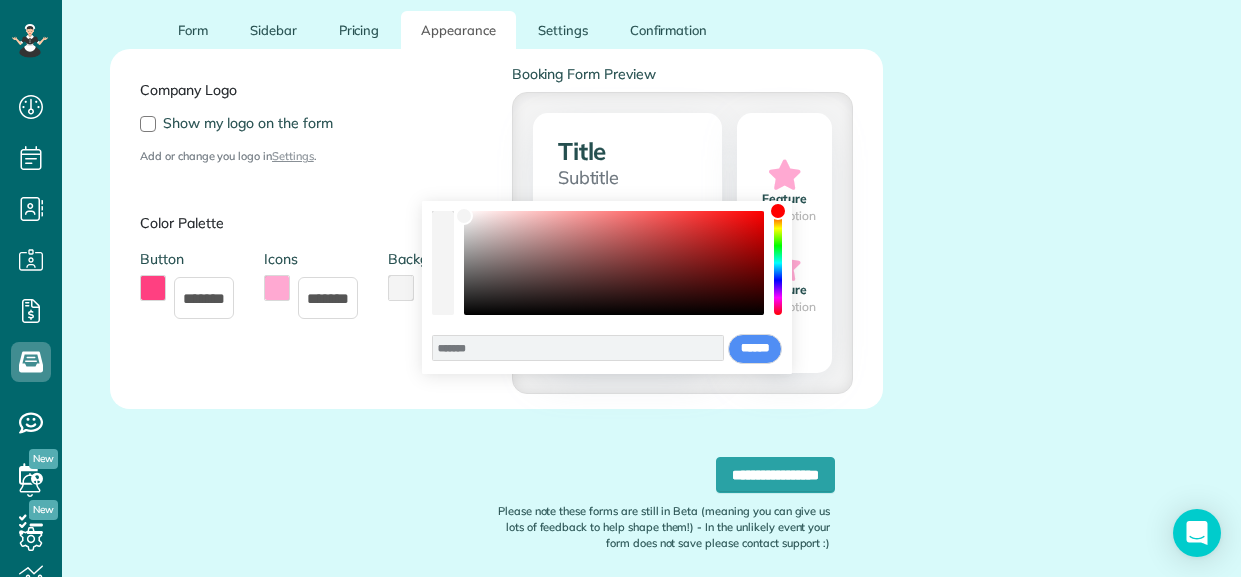click at bounding box center (778, 263) 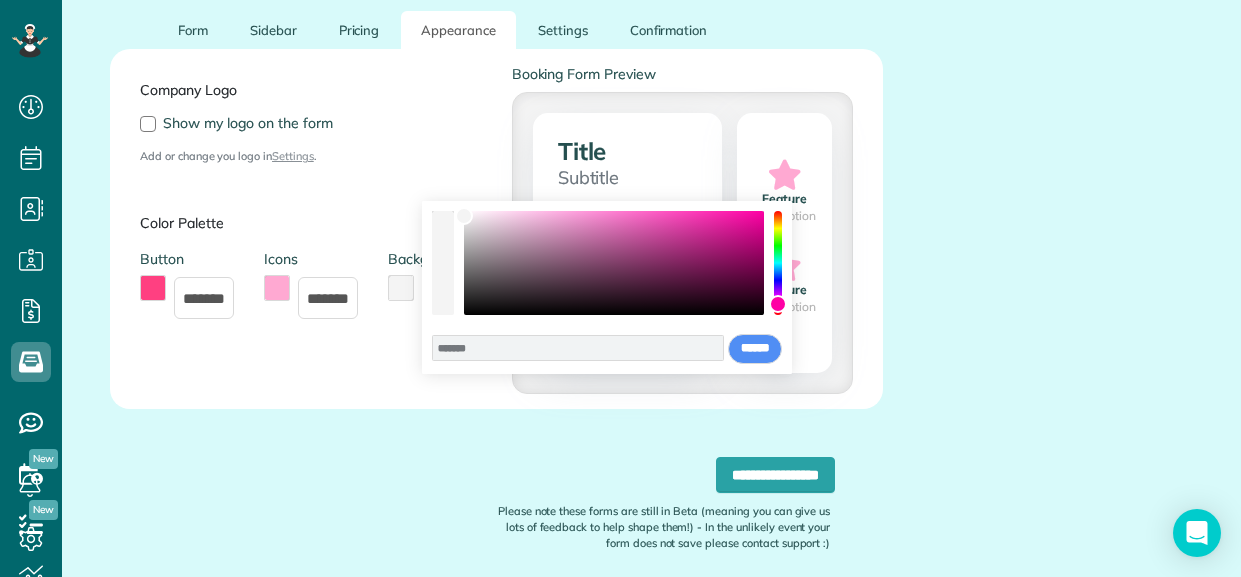 click at bounding box center (778, 304) 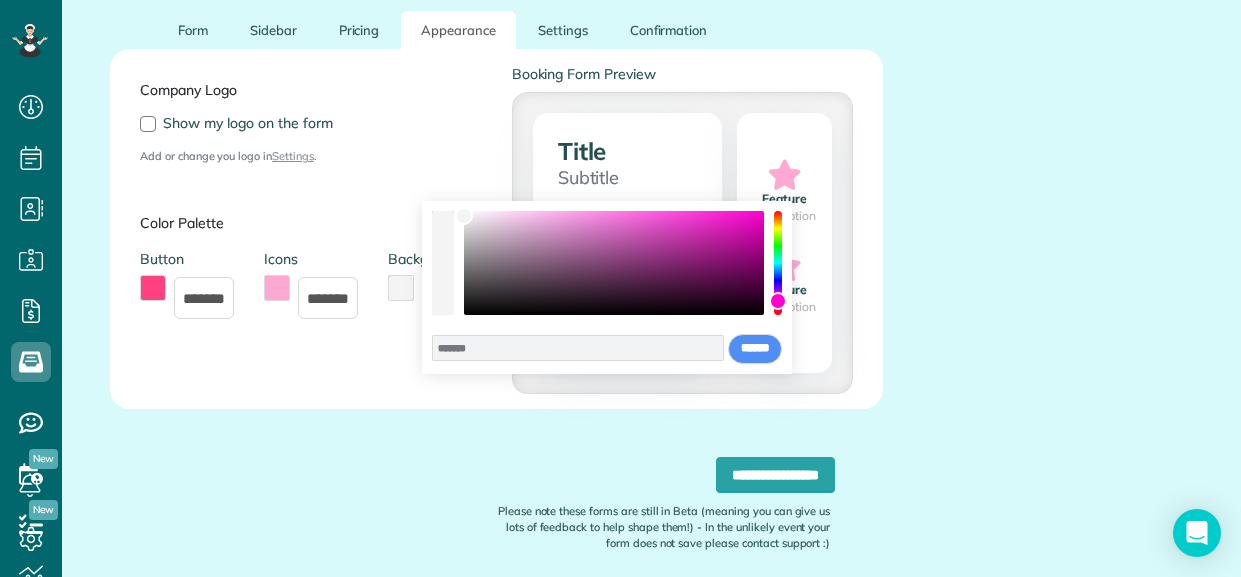 click at bounding box center [778, 301] 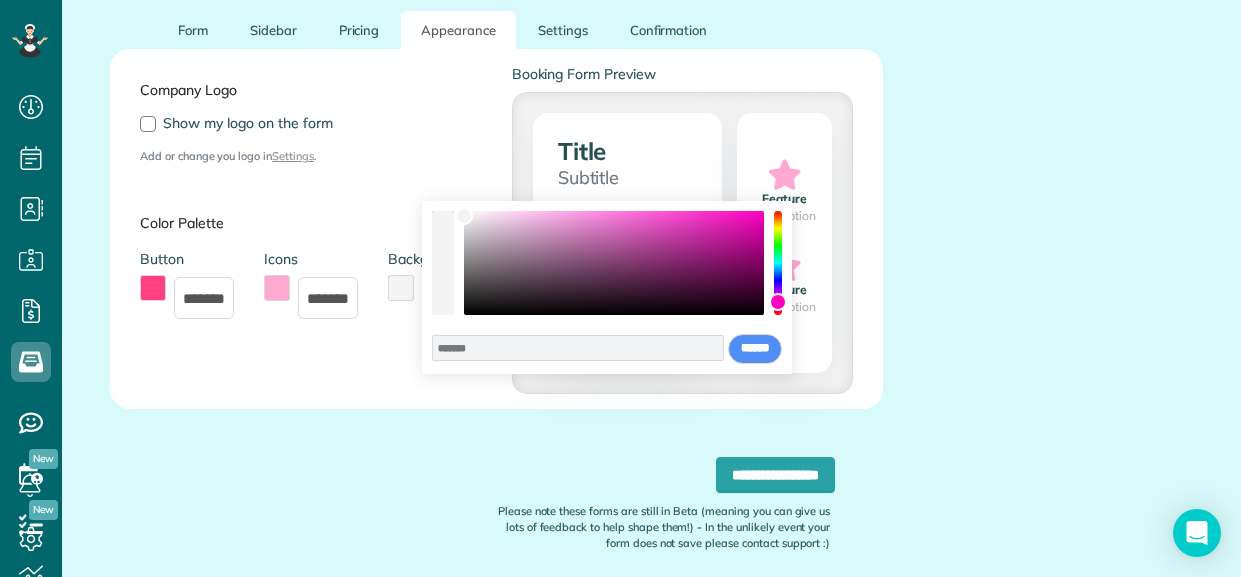 click at bounding box center [778, 302] 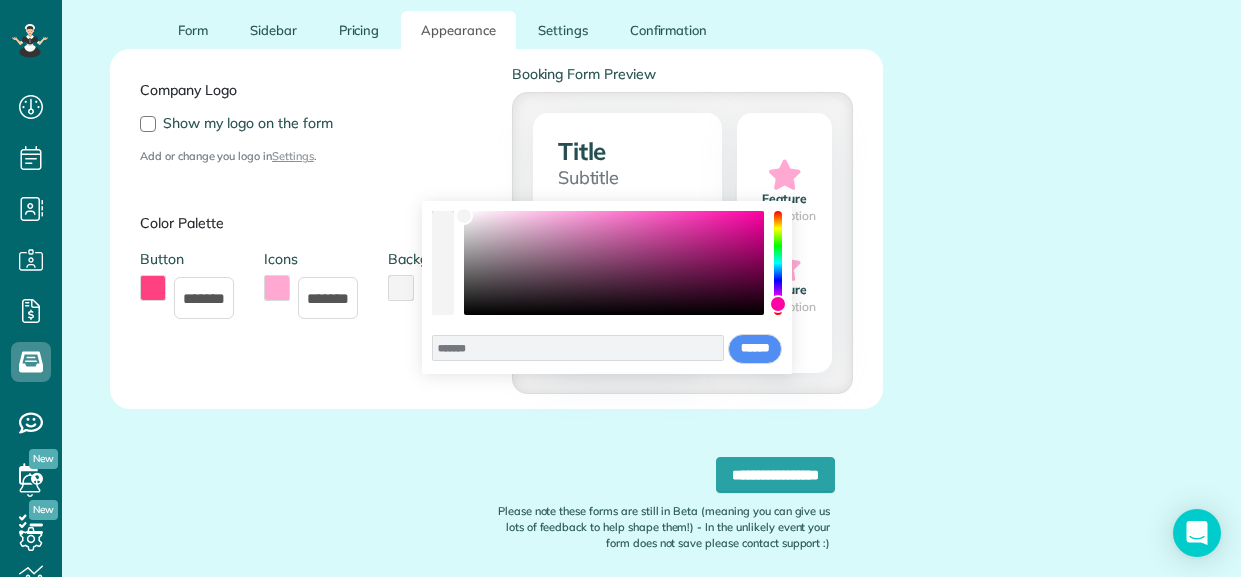 click at bounding box center [778, 304] 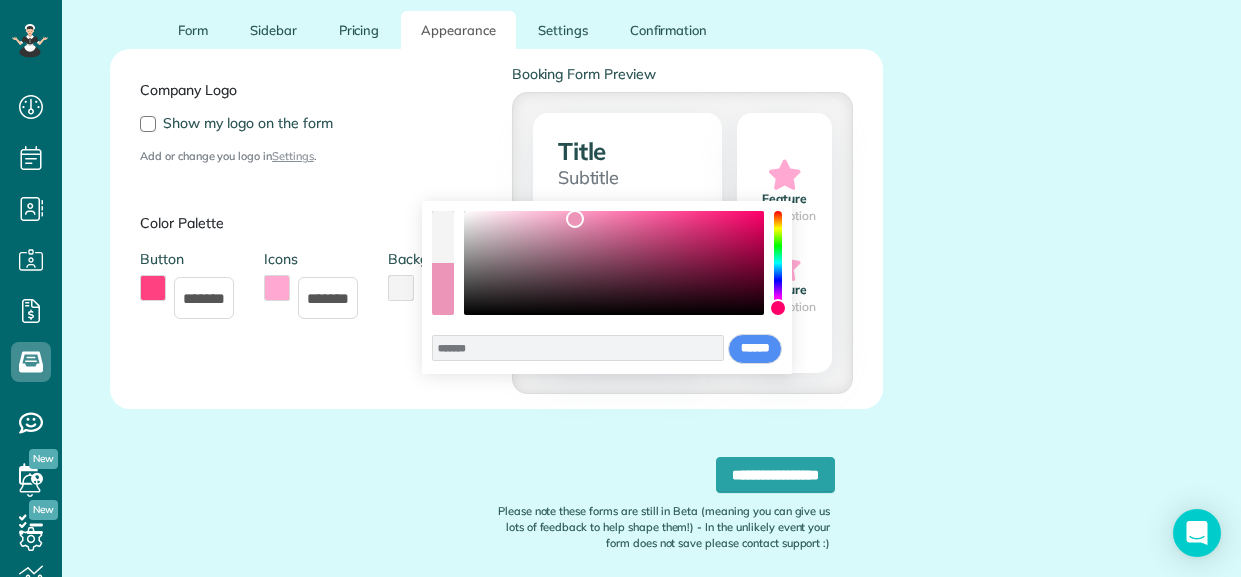 click at bounding box center (778, 308) 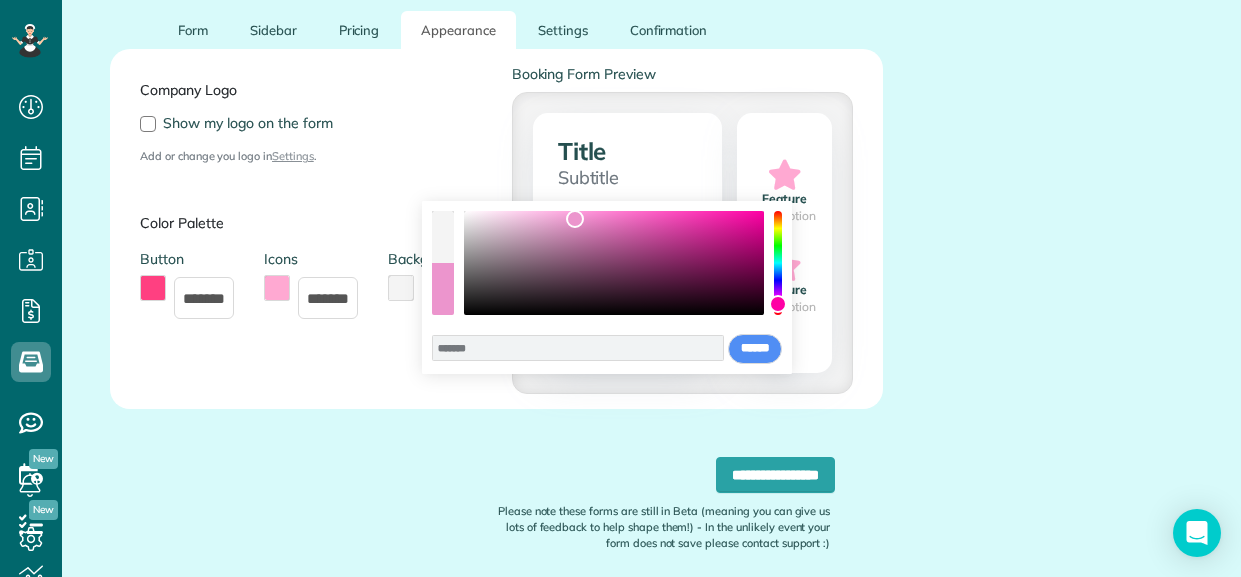 click at bounding box center [778, 304] 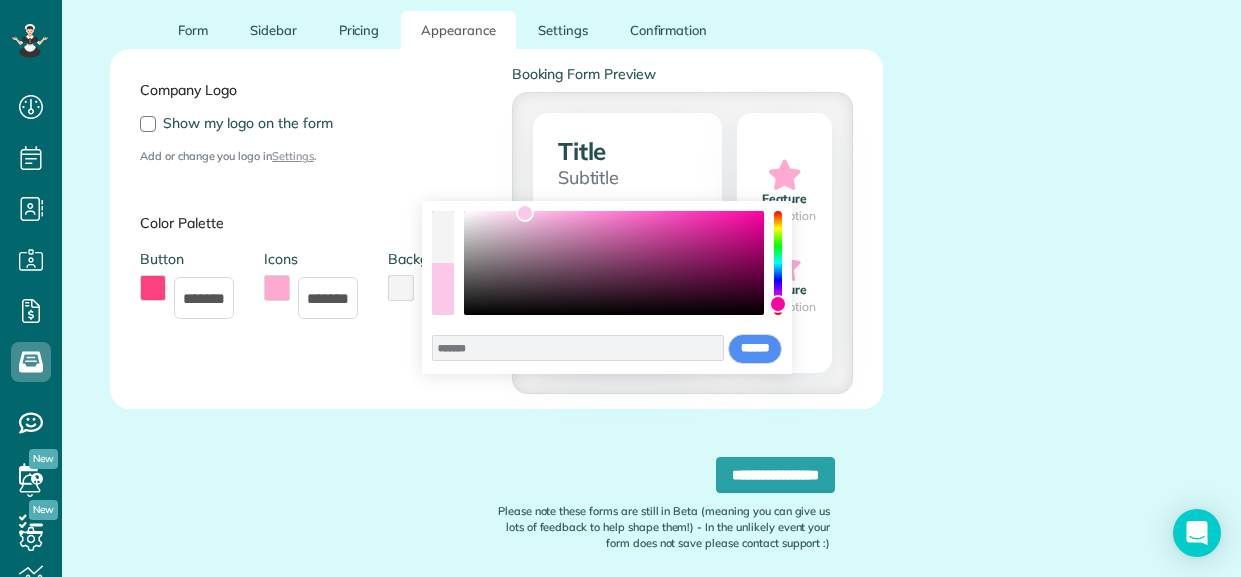 type on "*******" 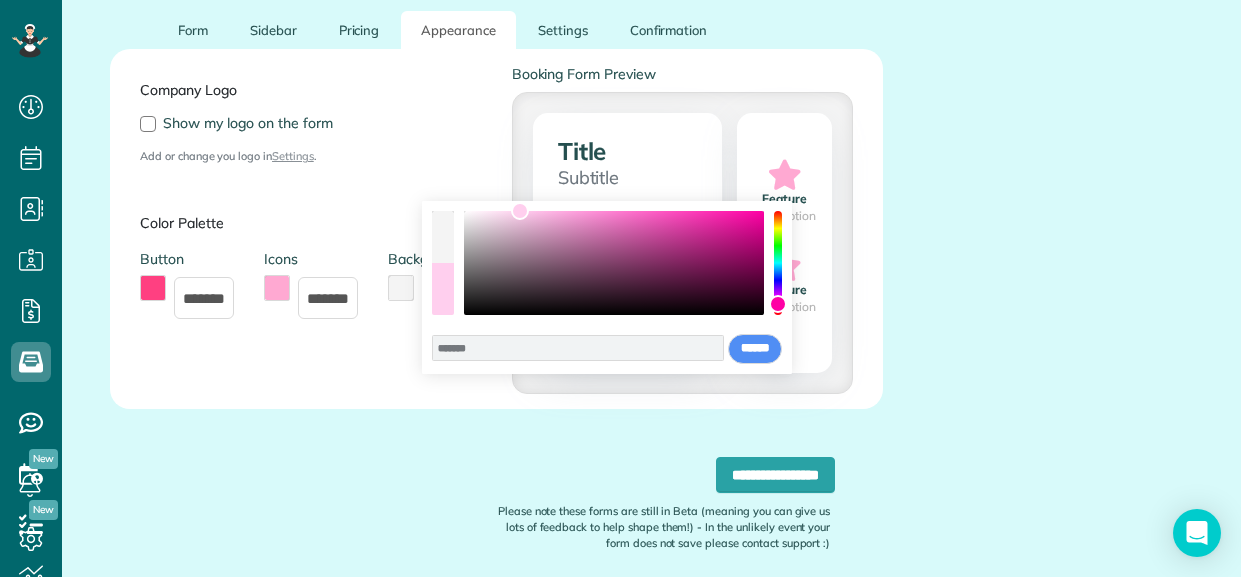 drag, startPoint x: 558, startPoint y: 218, endPoint x: 520, endPoint y: 211, distance: 38.63936 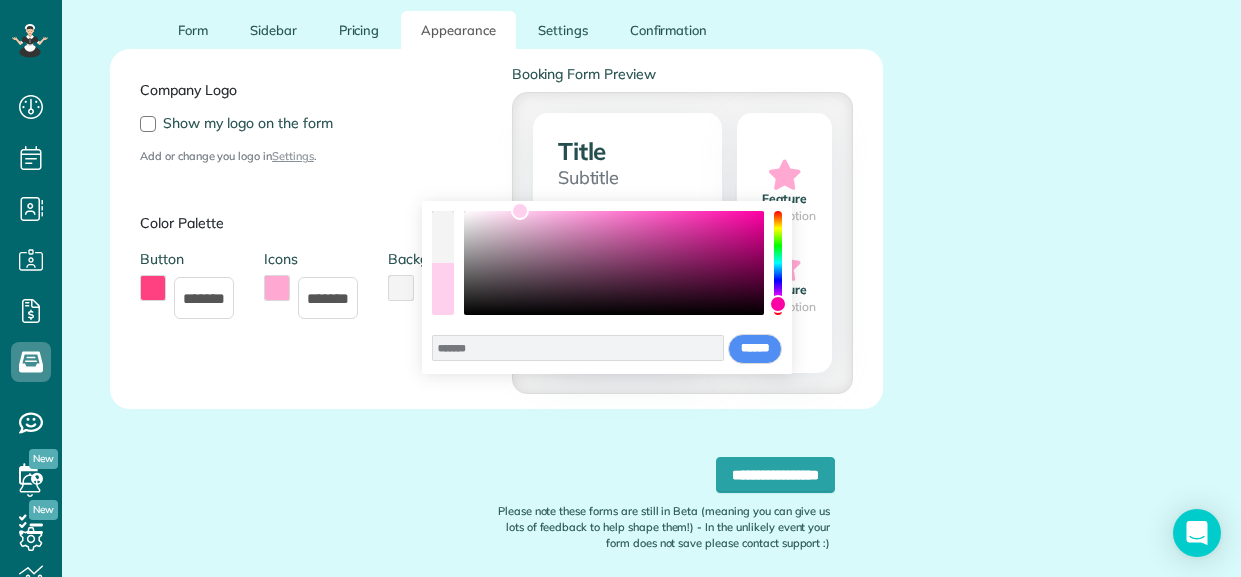 click at bounding box center (520, 211) 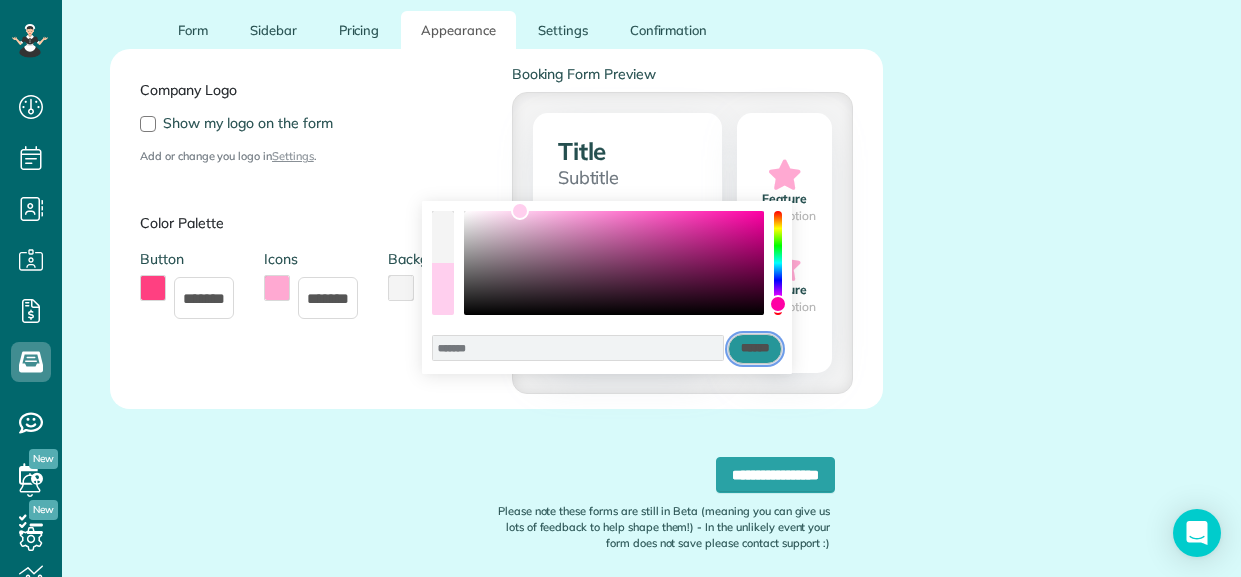click on "******" at bounding box center (755, 349) 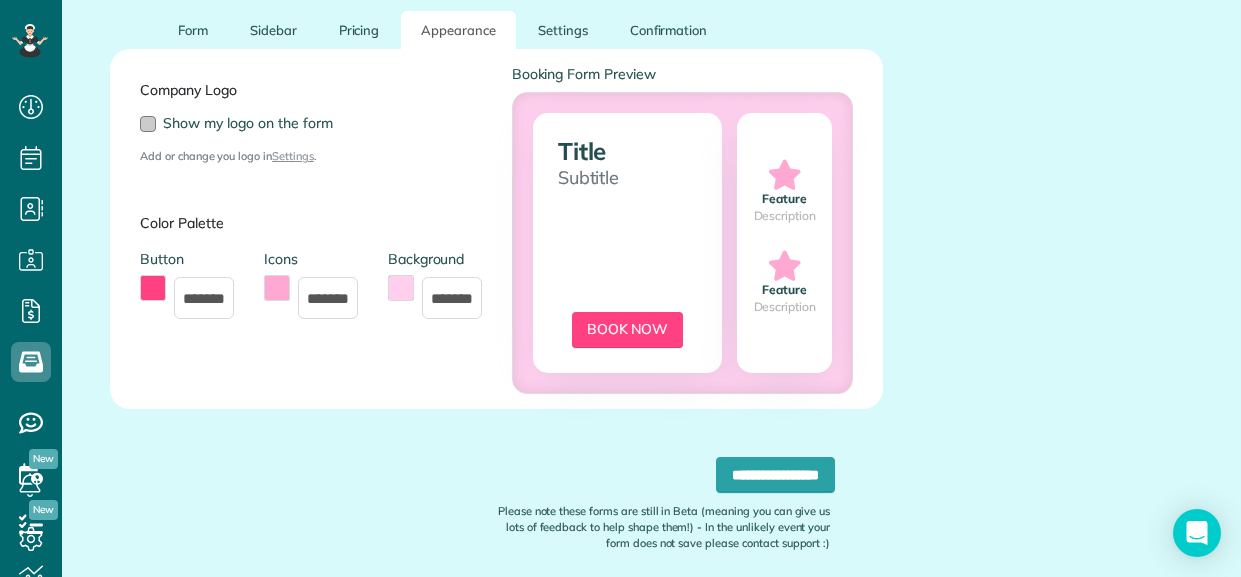 click on "Show my logo on the form" at bounding box center [236, 123] 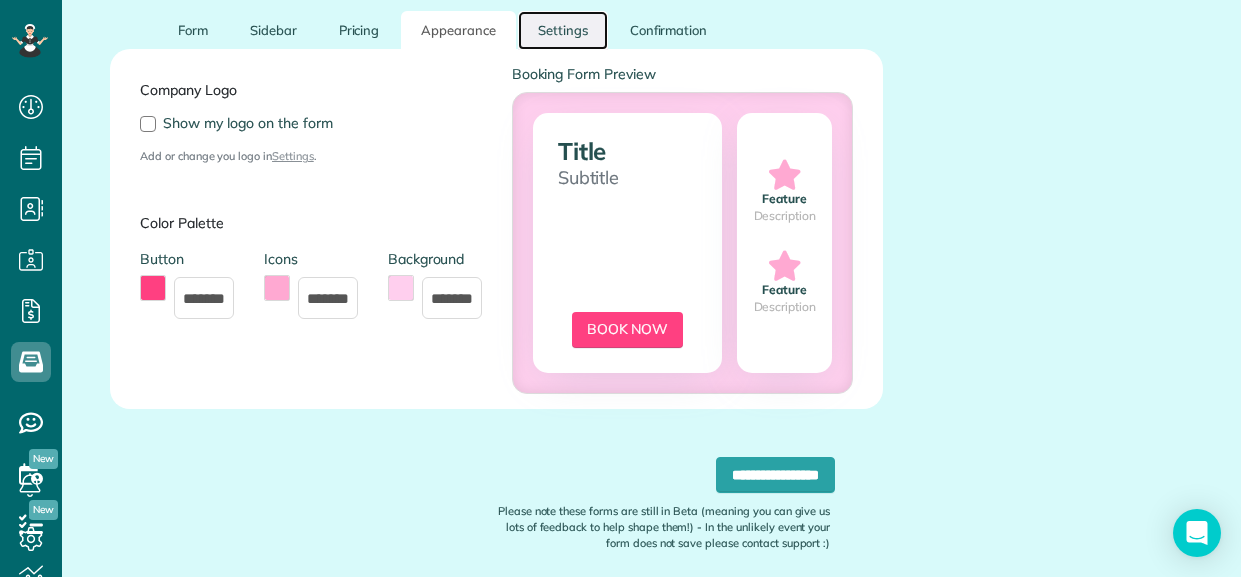 click on "Settings" at bounding box center [563, 30] 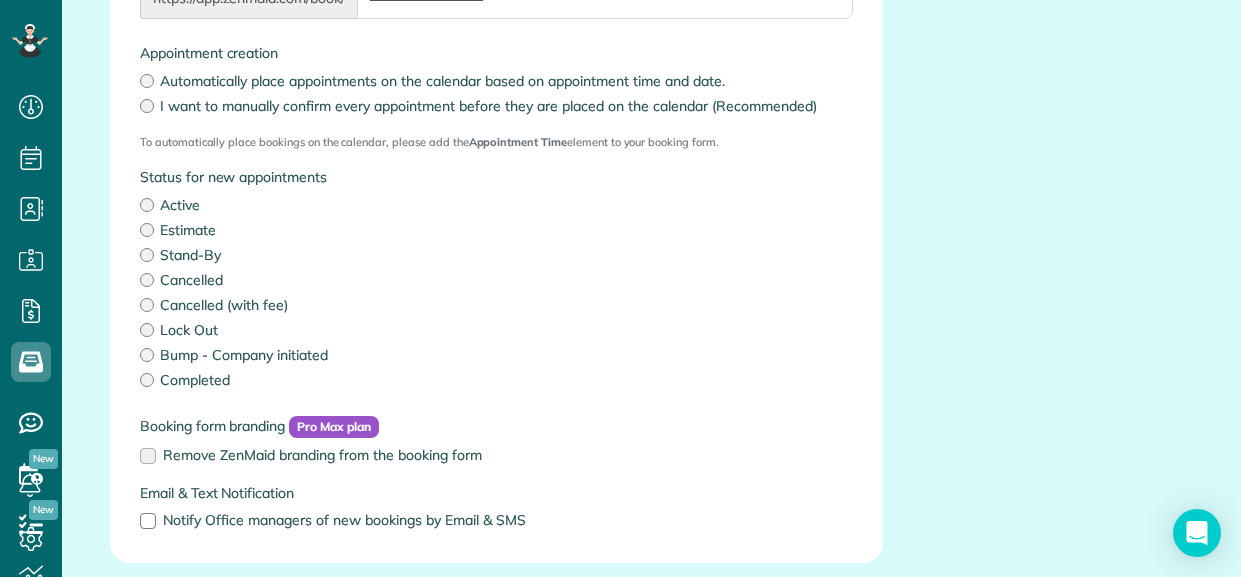 scroll, scrollTop: 602, scrollLeft: 0, axis: vertical 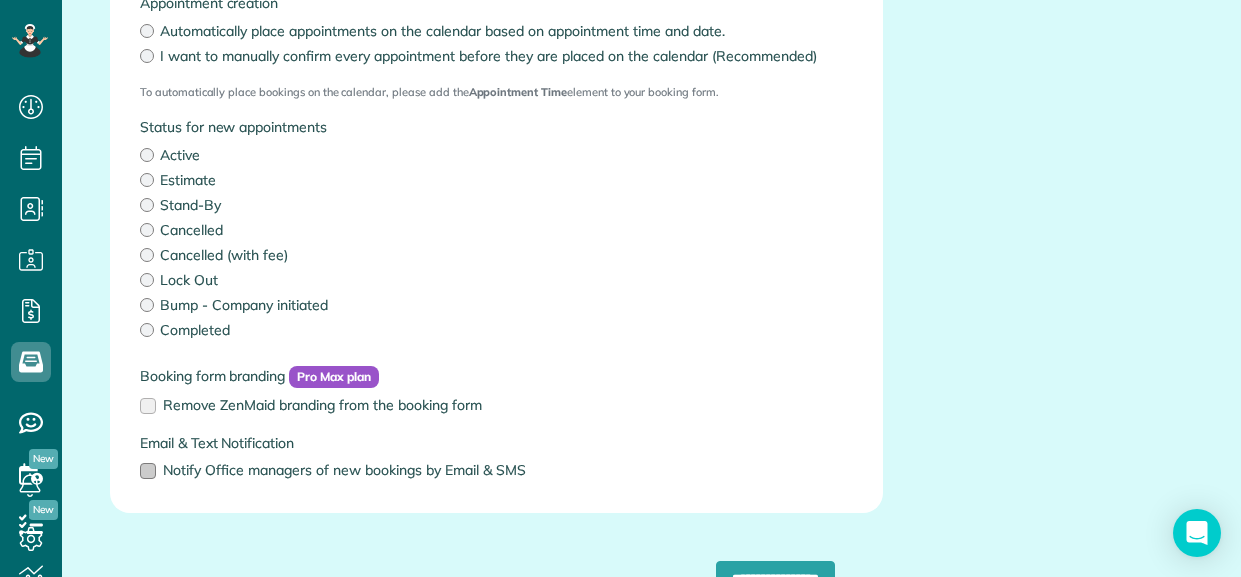 click on "Notify Office managers of new bookings by Email & SMS" at bounding box center (496, 470) 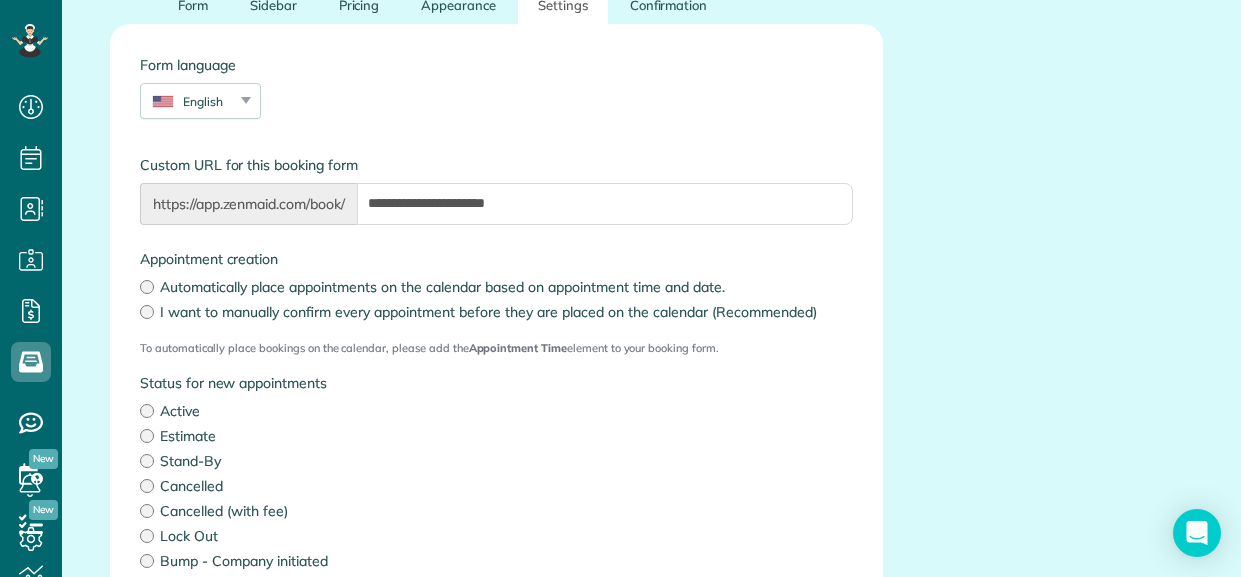 scroll, scrollTop: 338, scrollLeft: 0, axis: vertical 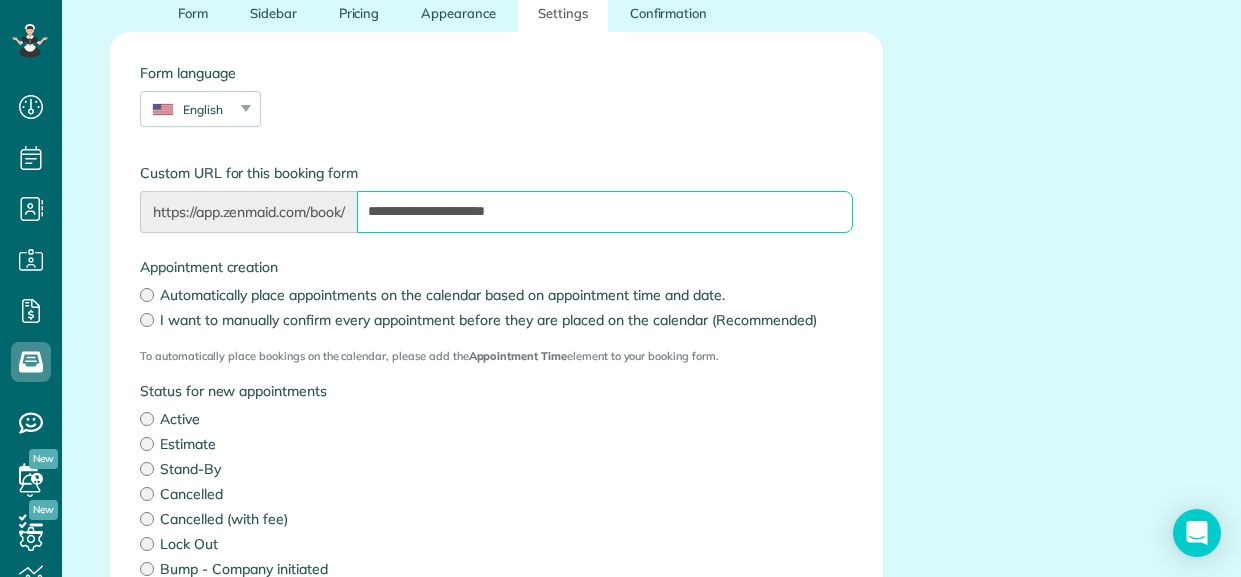drag, startPoint x: 371, startPoint y: 215, endPoint x: 595, endPoint y: 215, distance: 224 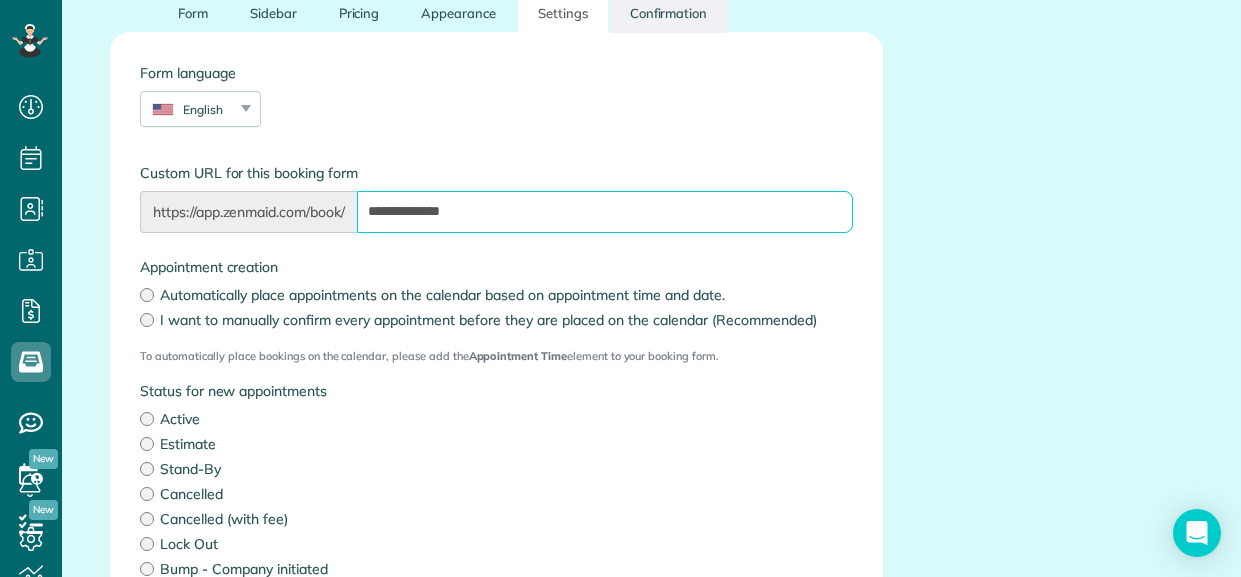 type on "**********" 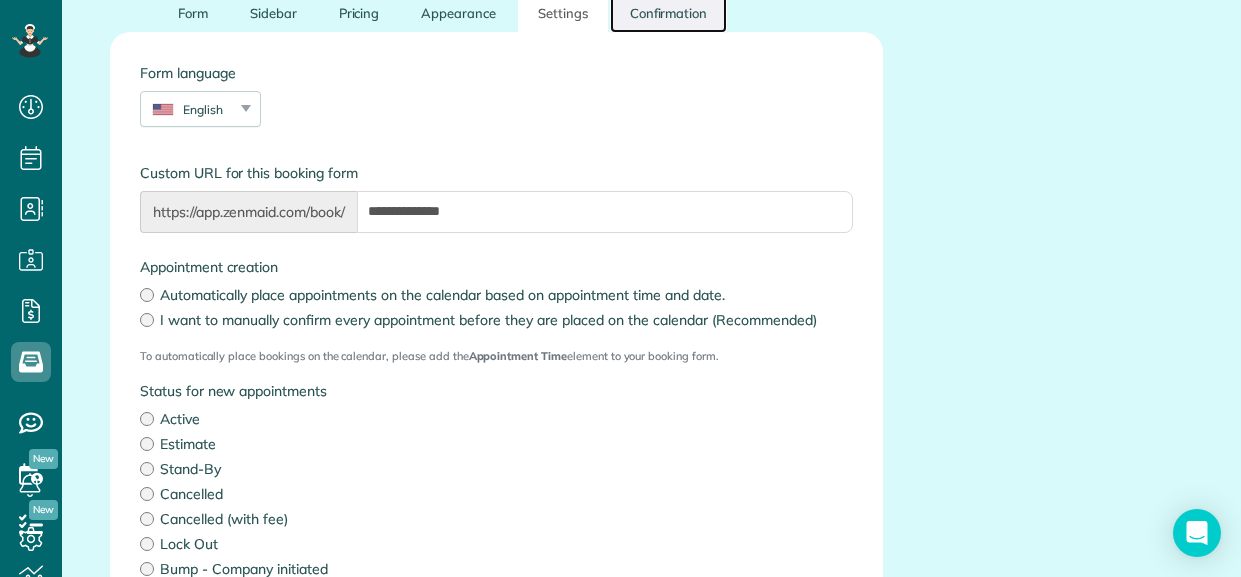 click on "Confirmation" at bounding box center (669, 13) 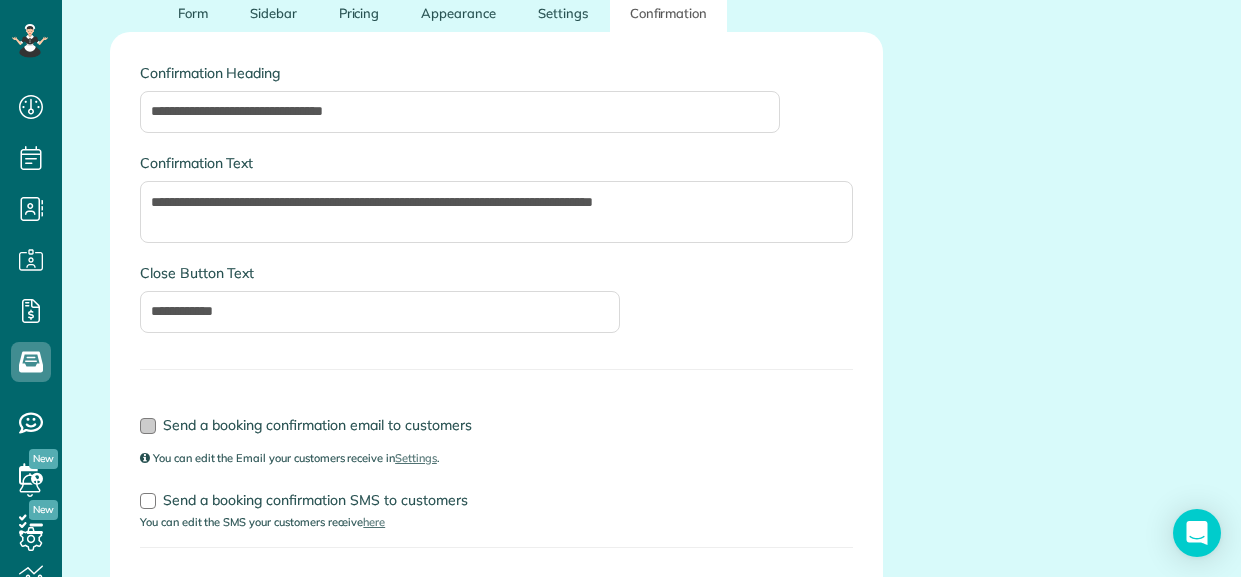 click at bounding box center [148, 426] 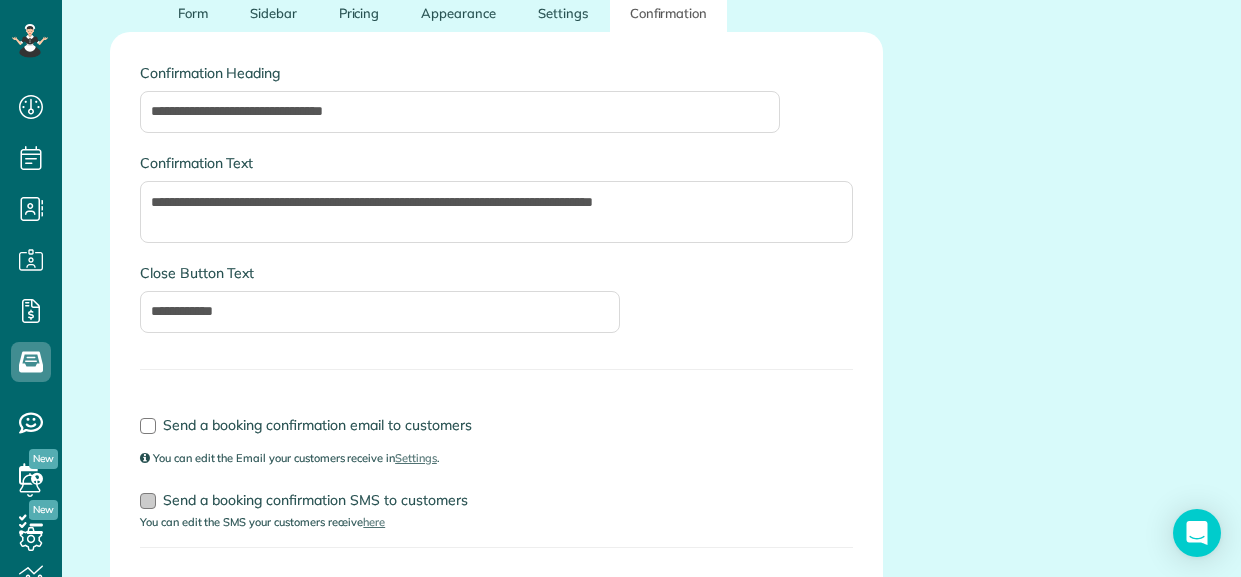 click at bounding box center (148, 501) 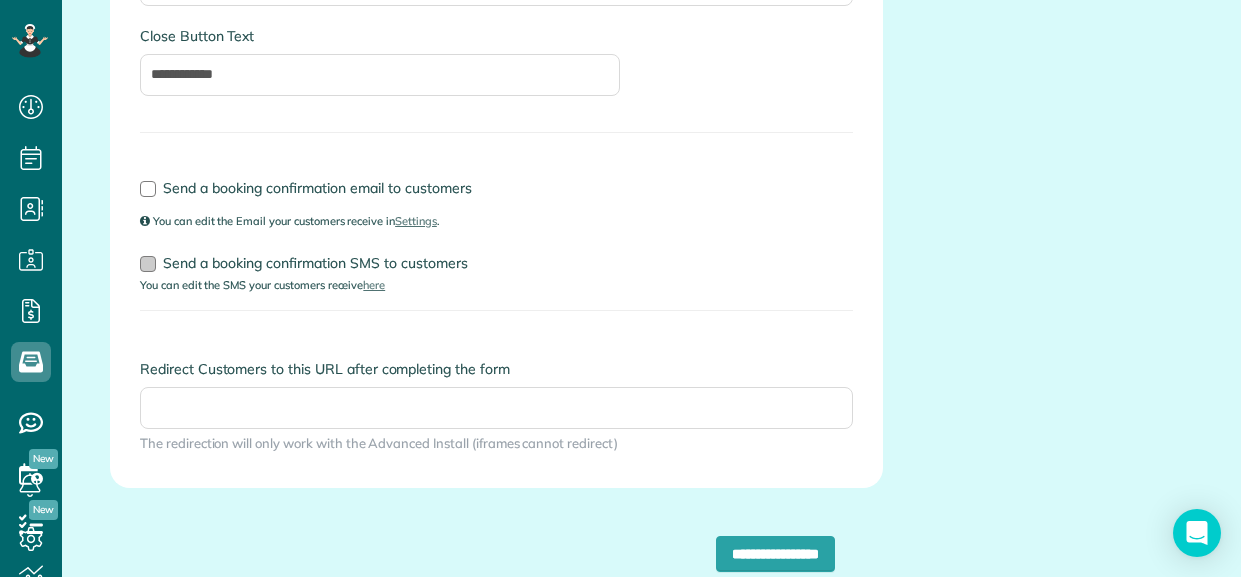 scroll, scrollTop: 579, scrollLeft: 0, axis: vertical 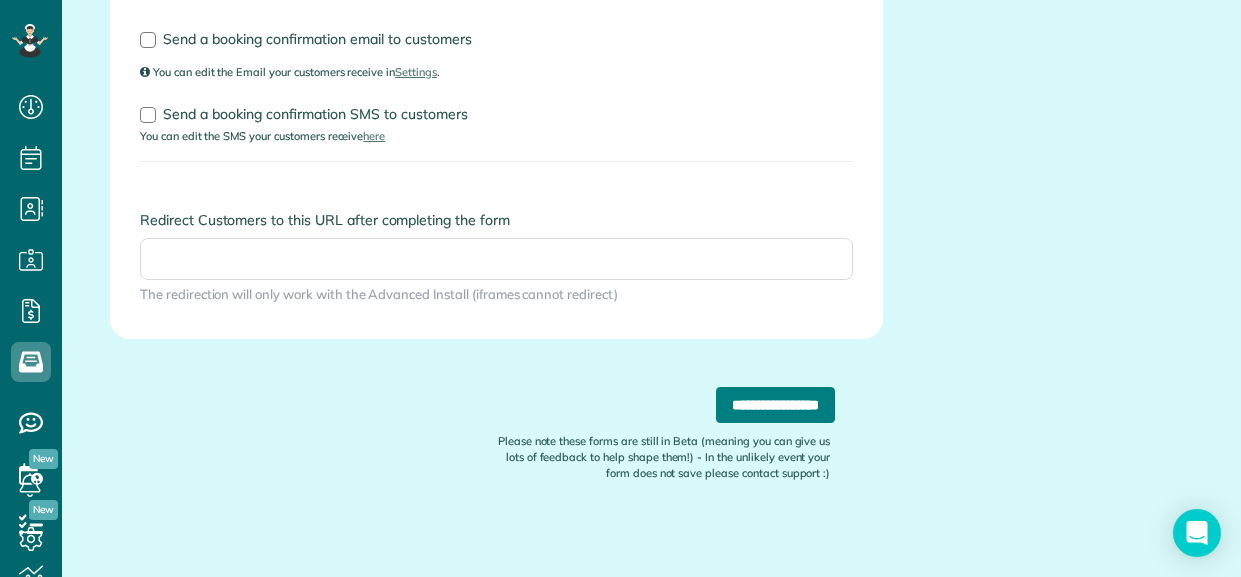 click on "**********" at bounding box center [775, 405] 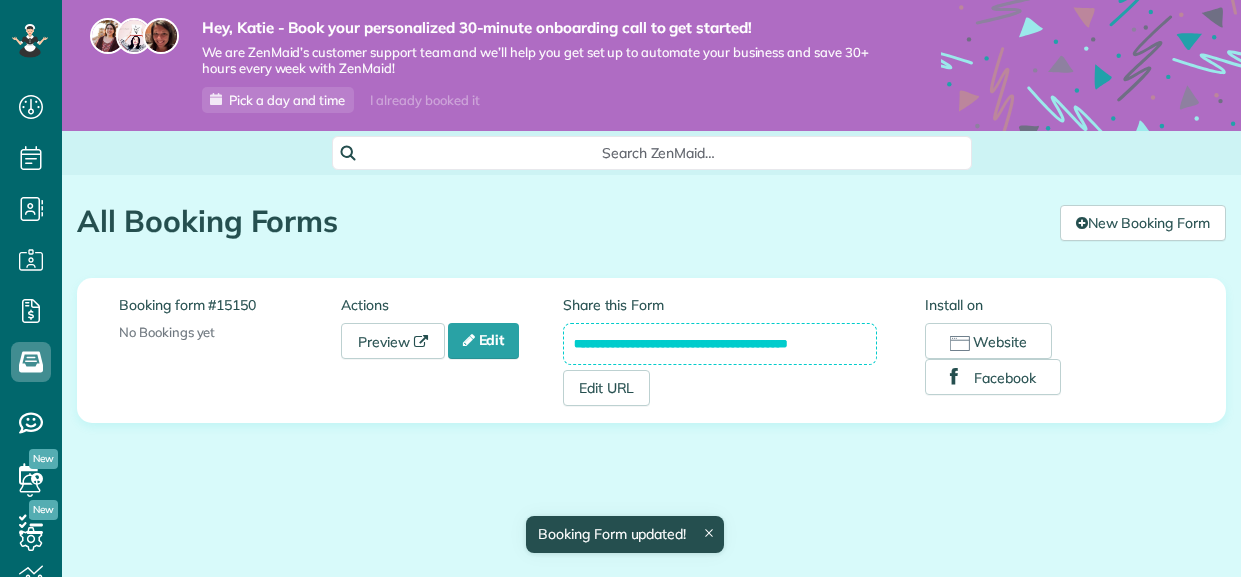 scroll, scrollTop: 0, scrollLeft: 0, axis: both 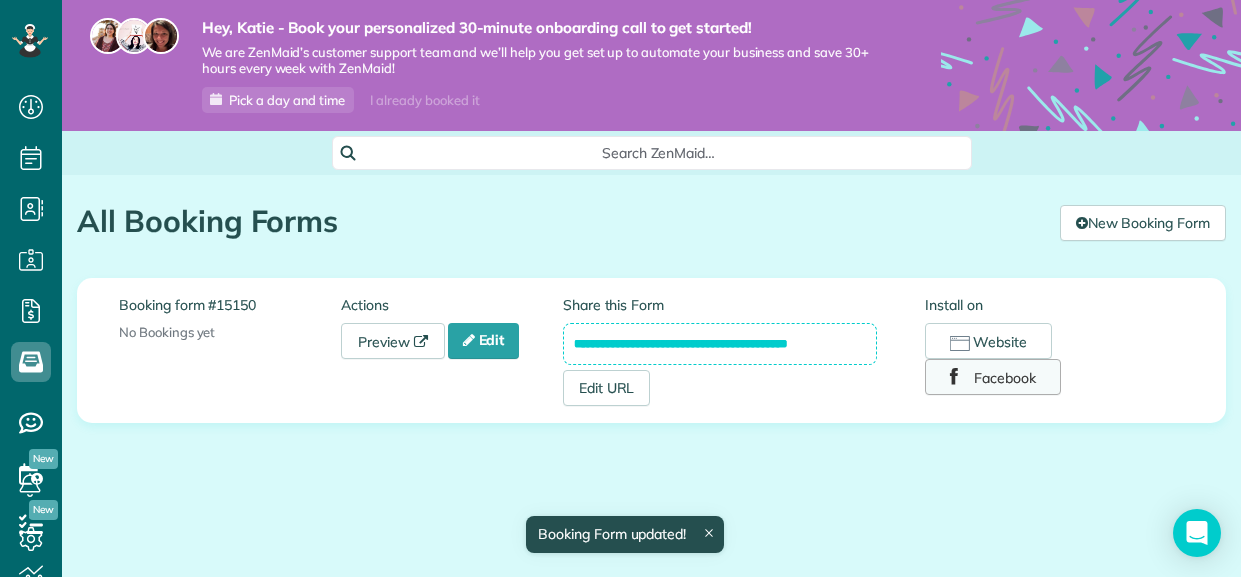 click on "Facebook" at bounding box center (993, 377) 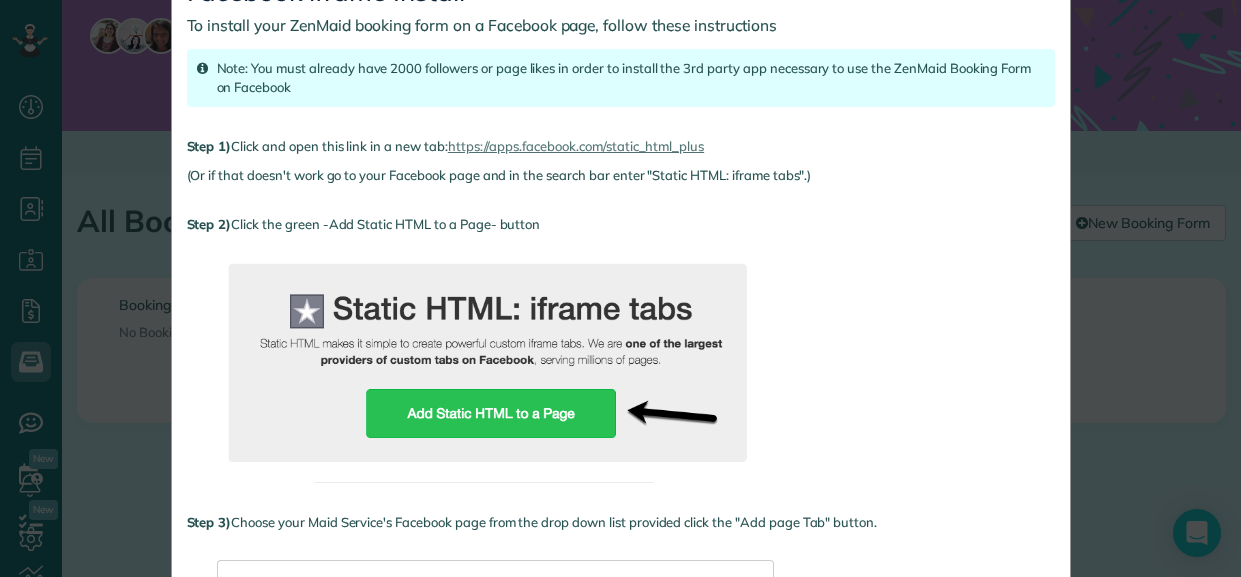 scroll, scrollTop: 129, scrollLeft: 0, axis: vertical 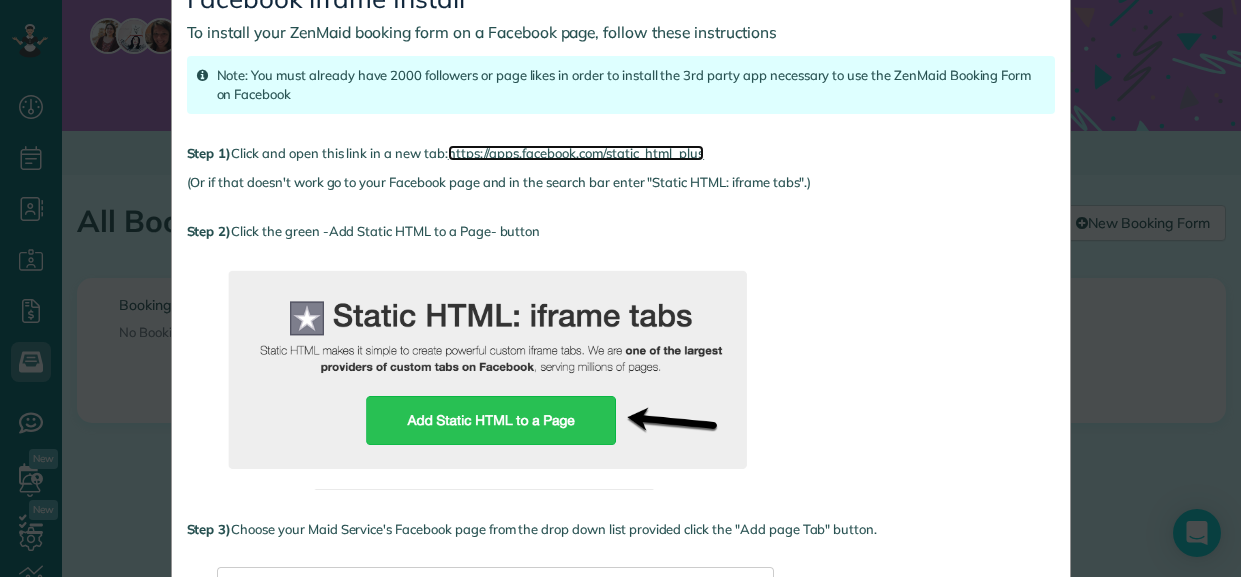 click on "https://apps.facebook.com/static_html_plus" at bounding box center (576, 153) 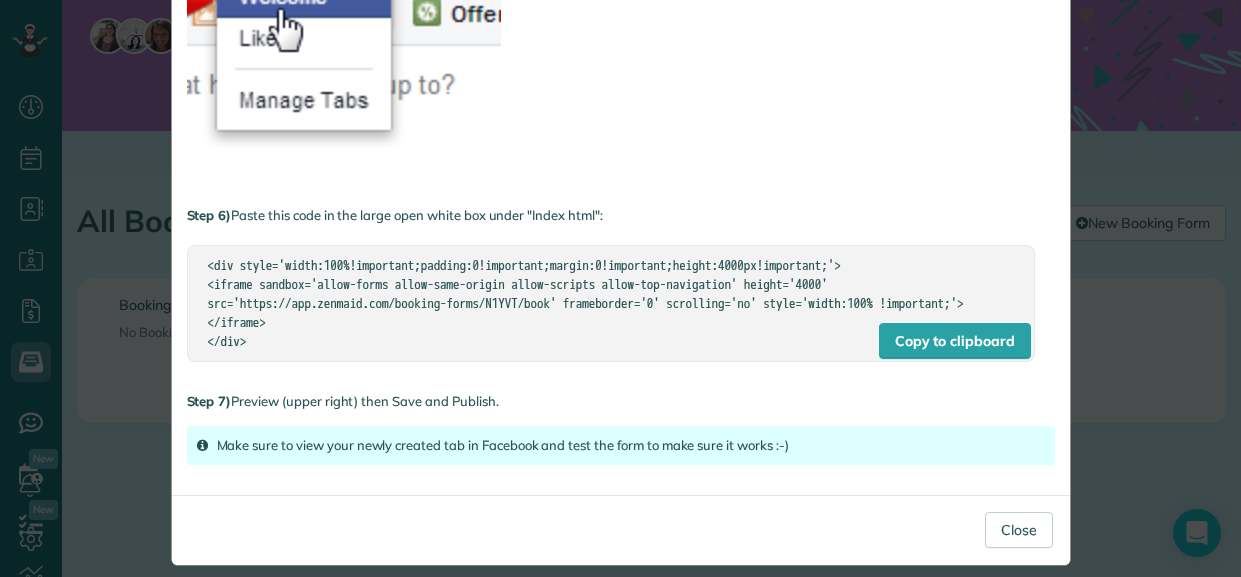 scroll, scrollTop: 1272, scrollLeft: 0, axis: vertical 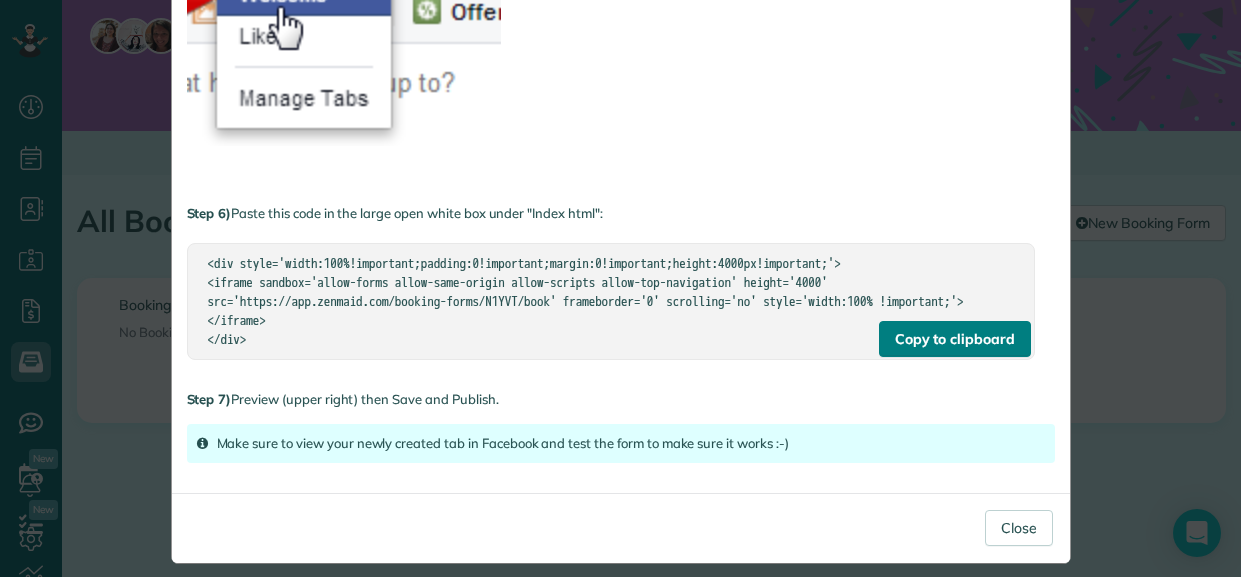 click on "Copy to clipboard" at bounding box center [955, 339] 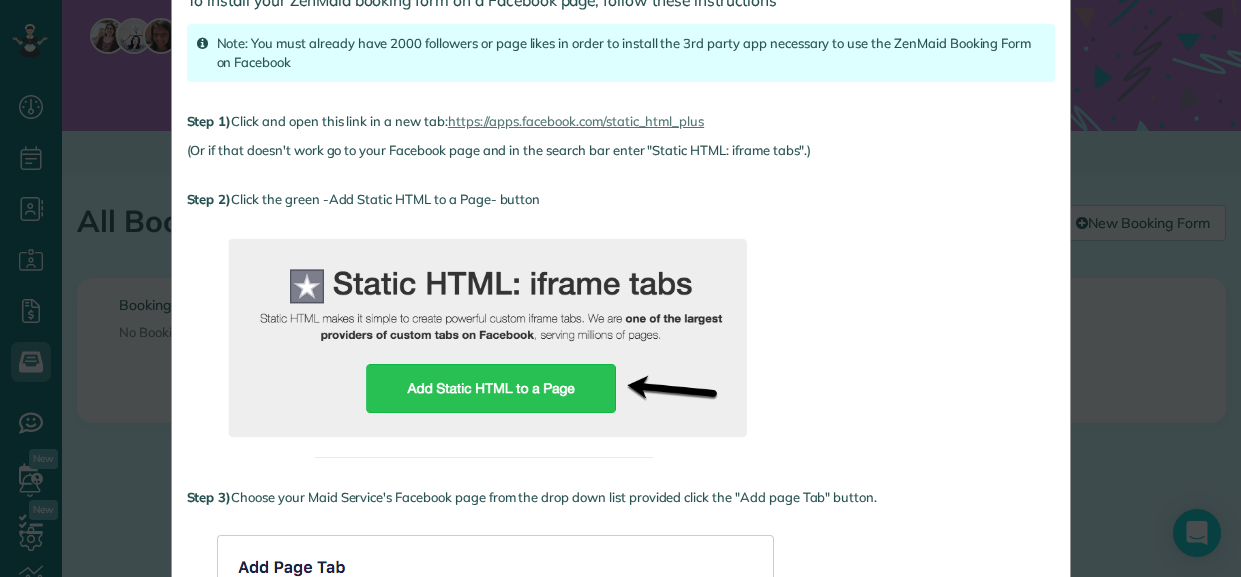scroll, scrollTop: 144, scrollLeft: 0, axis: vertical 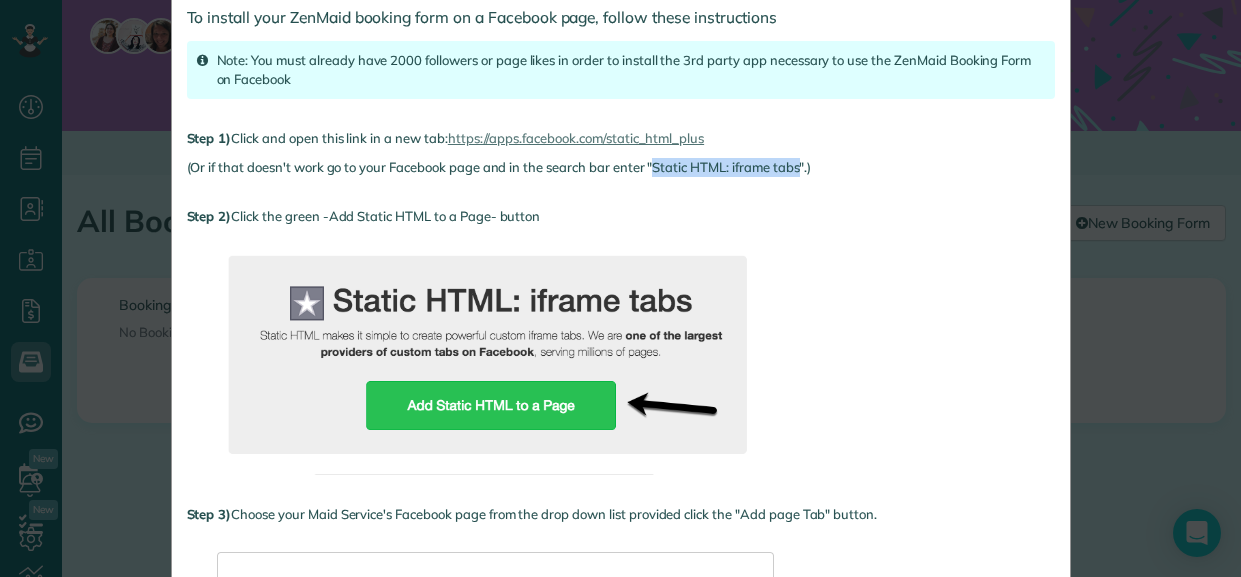 drag, startPoint x: 652, startPoint y: 161, endPoint x: 800, endPoint y: 168, distance: 148.16545 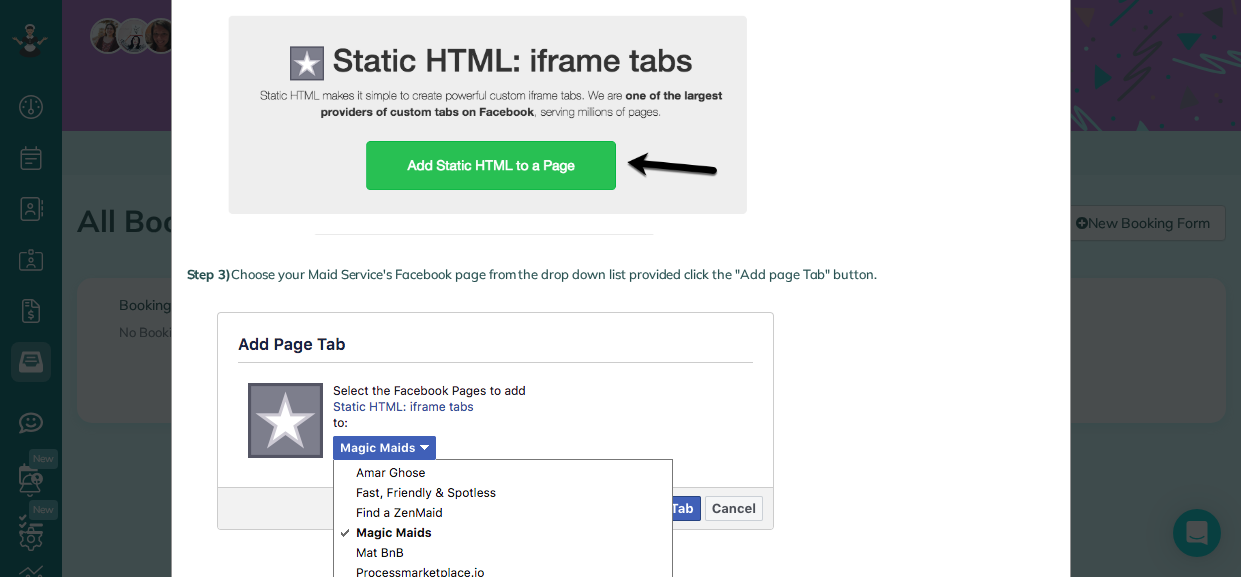 scroll, scrollTop: 385, scrollLeft: 0, axis: vertical 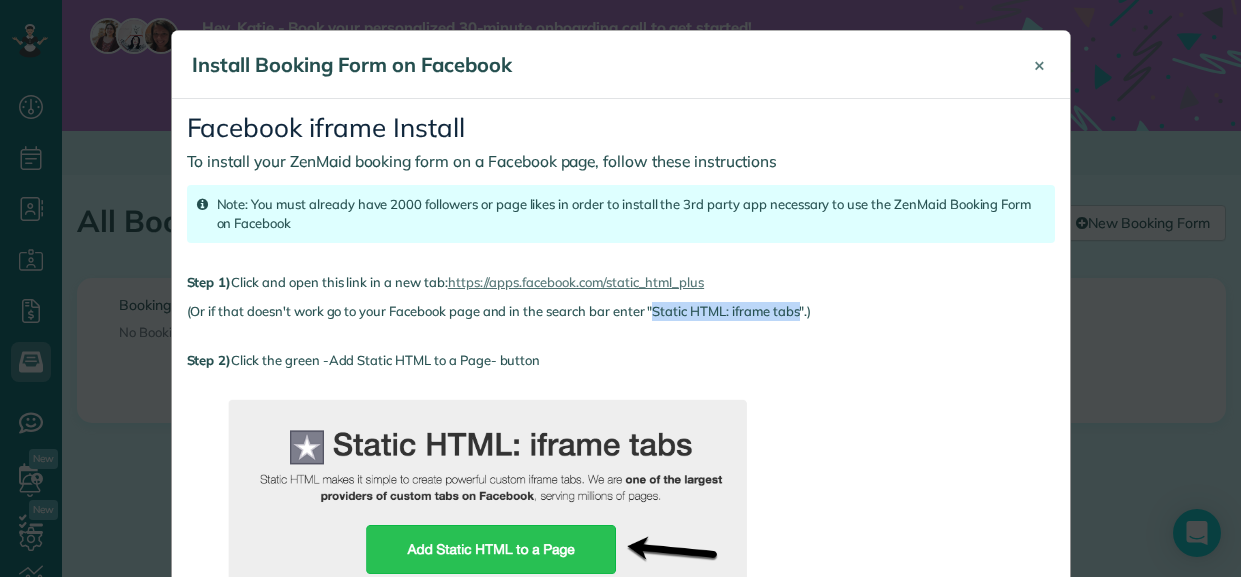 click on "×" at bounding box center (1039, 64) 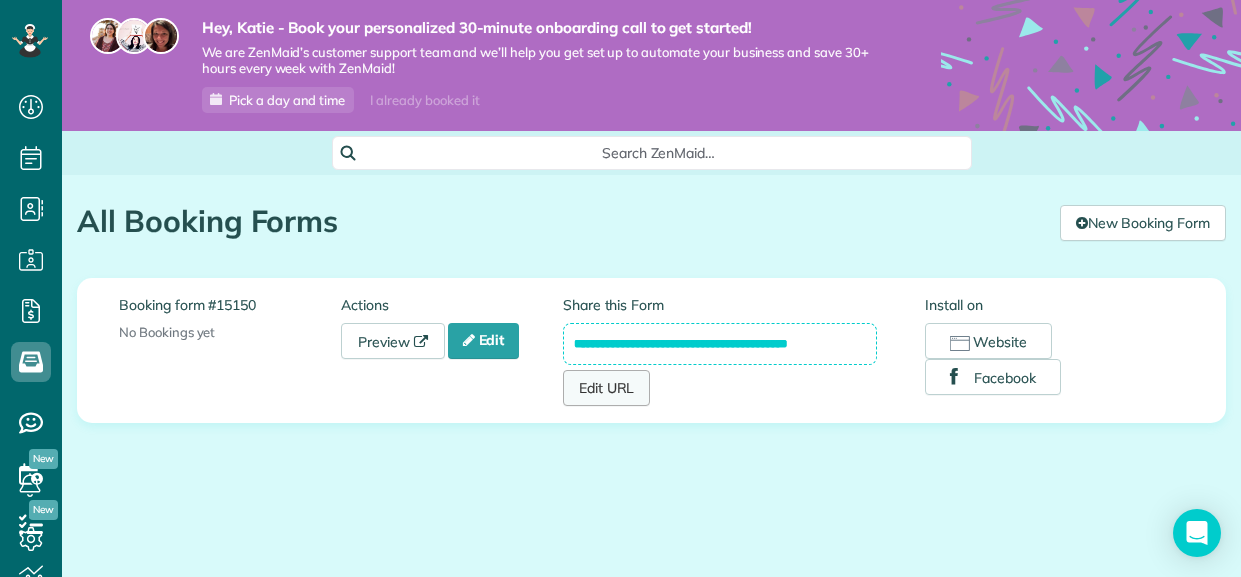 click on "Edit URL" at bounding box center (607, 388) 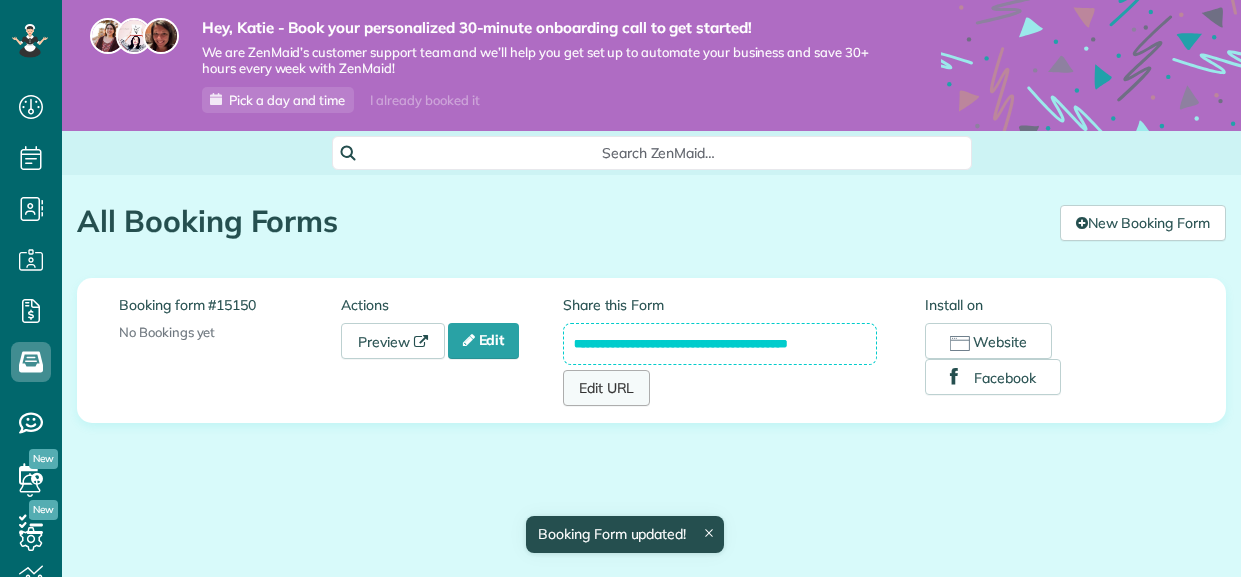 scroll, scrollTop: 0, scrollLeft: 0, axis: both 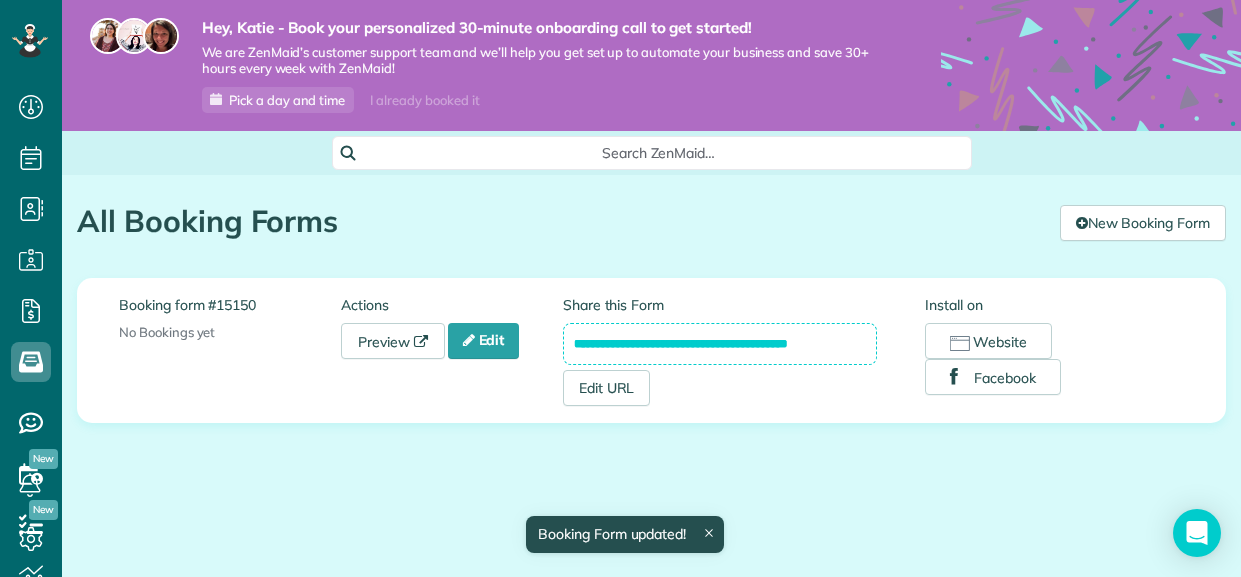click on "**********" at bounding box center (720, 344) 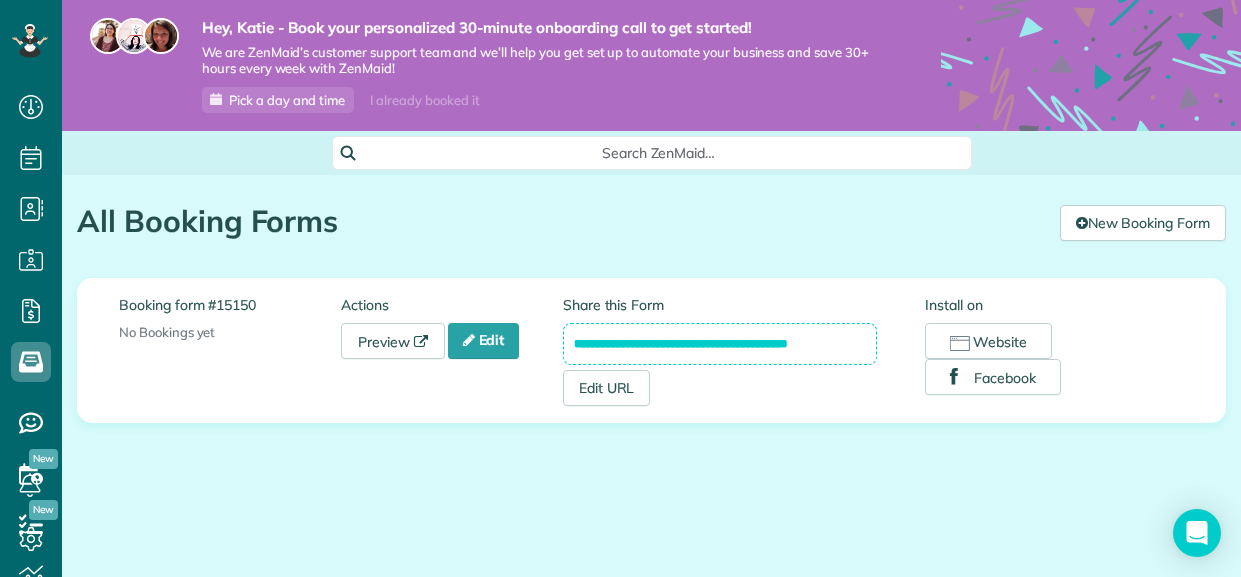 drag, startPoint x: 851, startPoint y: 347, endPoint x: 557, endPoint y: 359, distance: 294.24478 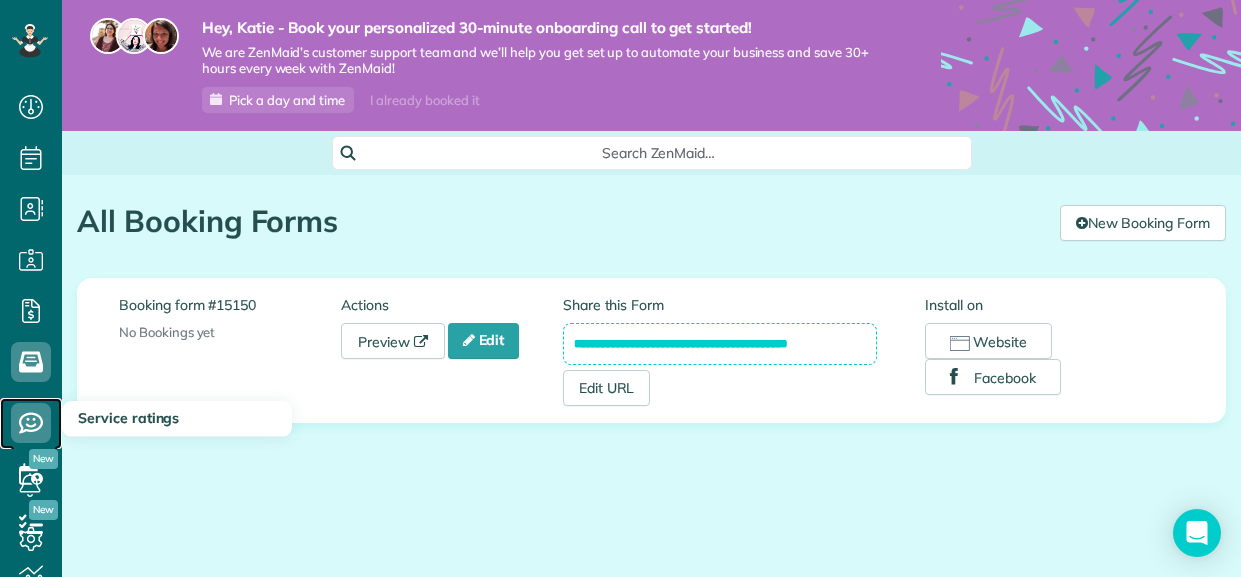 click 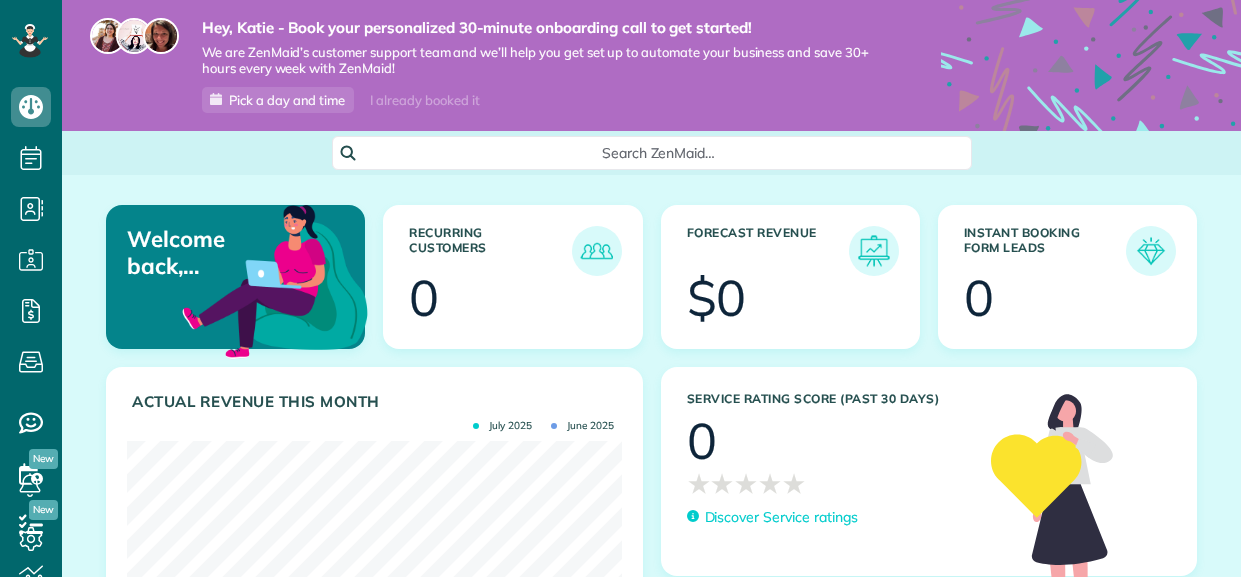 scroll, scrollTop: 0, scrollLeft: 0, axis: both 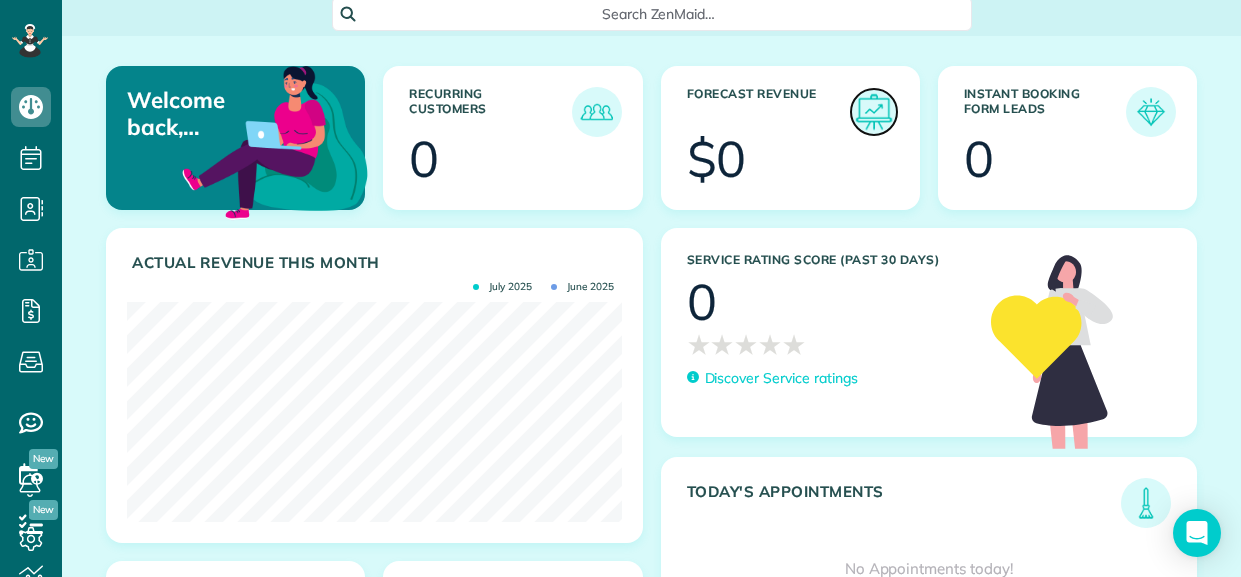 click at bounding box center [874, 112] 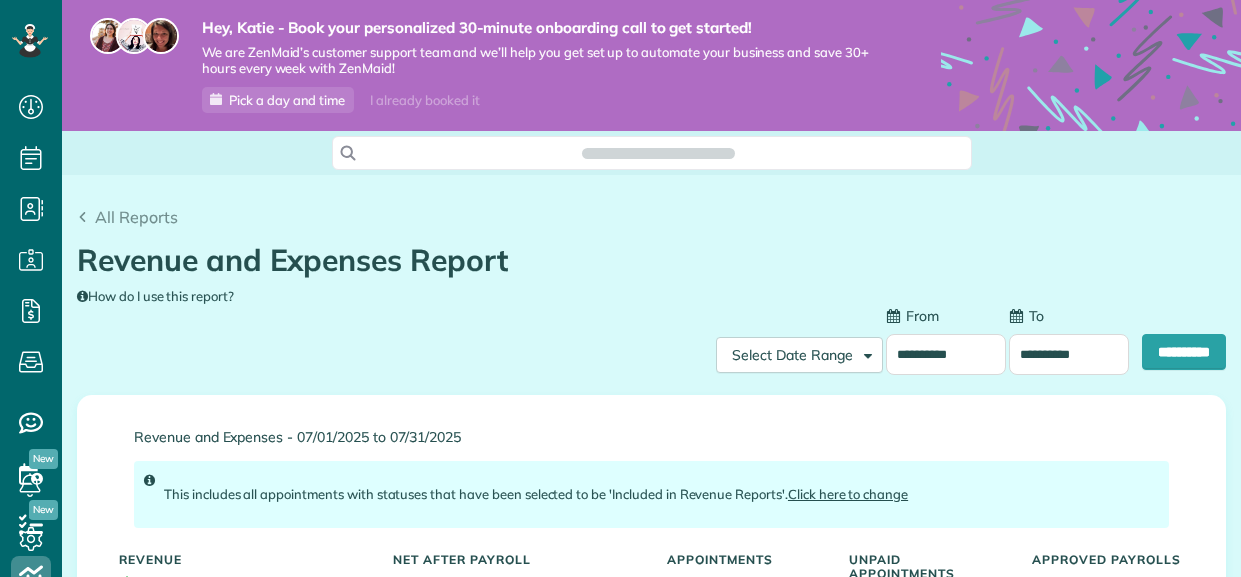 type on "**********" 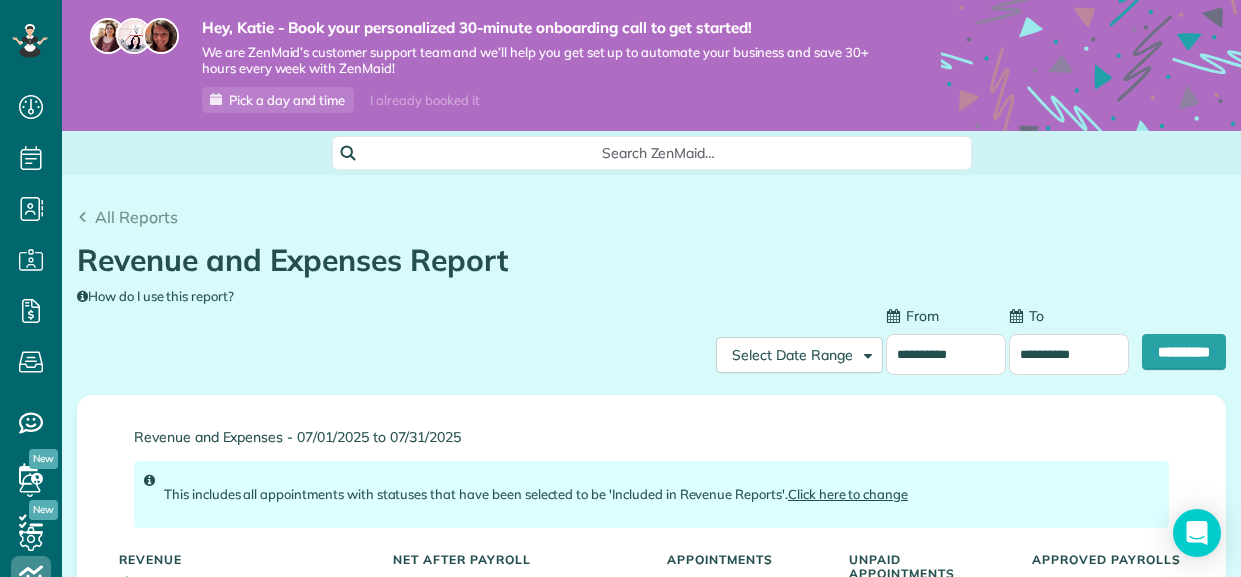 scroll, scrollTop: 109, scrollLeft: 0, axis: vertical 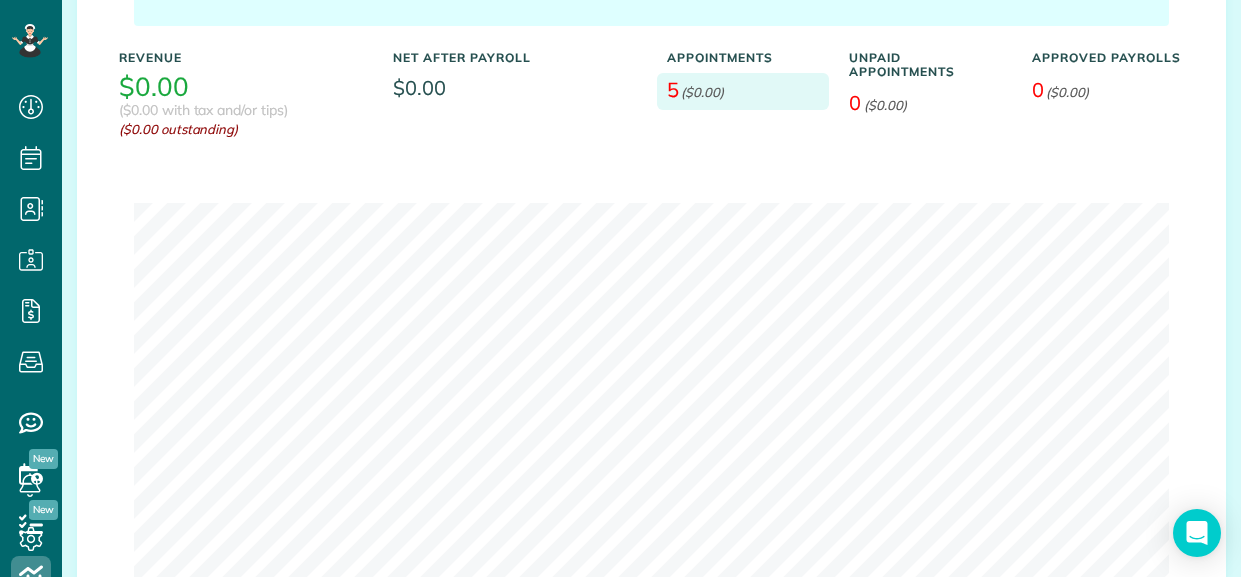 click on "5
($0.00)" at bounding box center (743, 91) 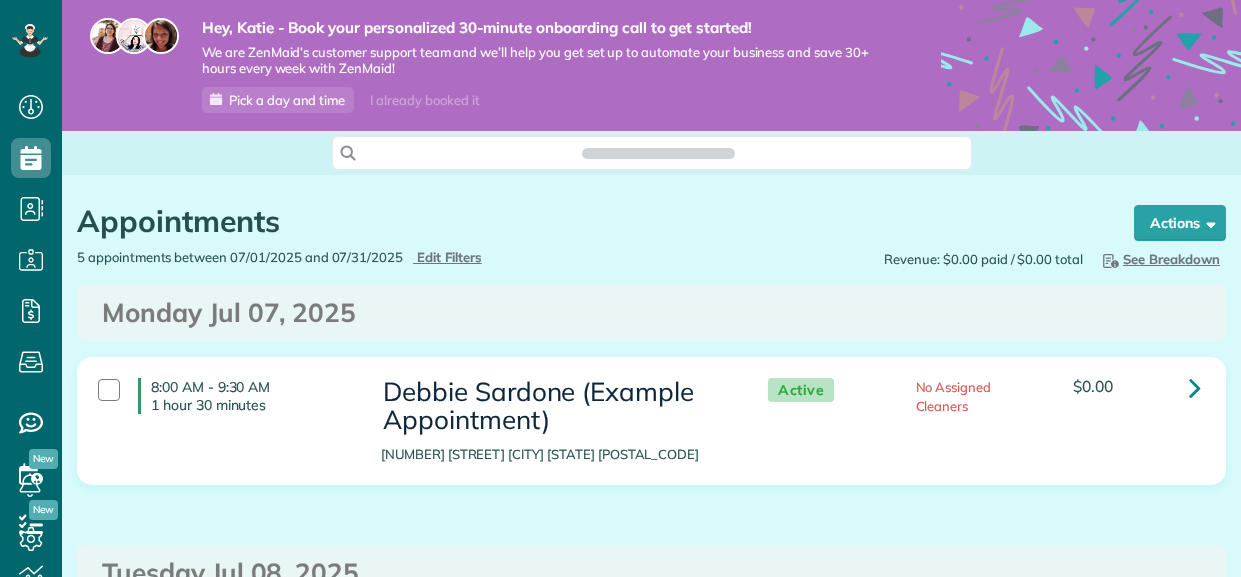 scroll, scrollTop: 0, scrollLeft: 0, axis: both 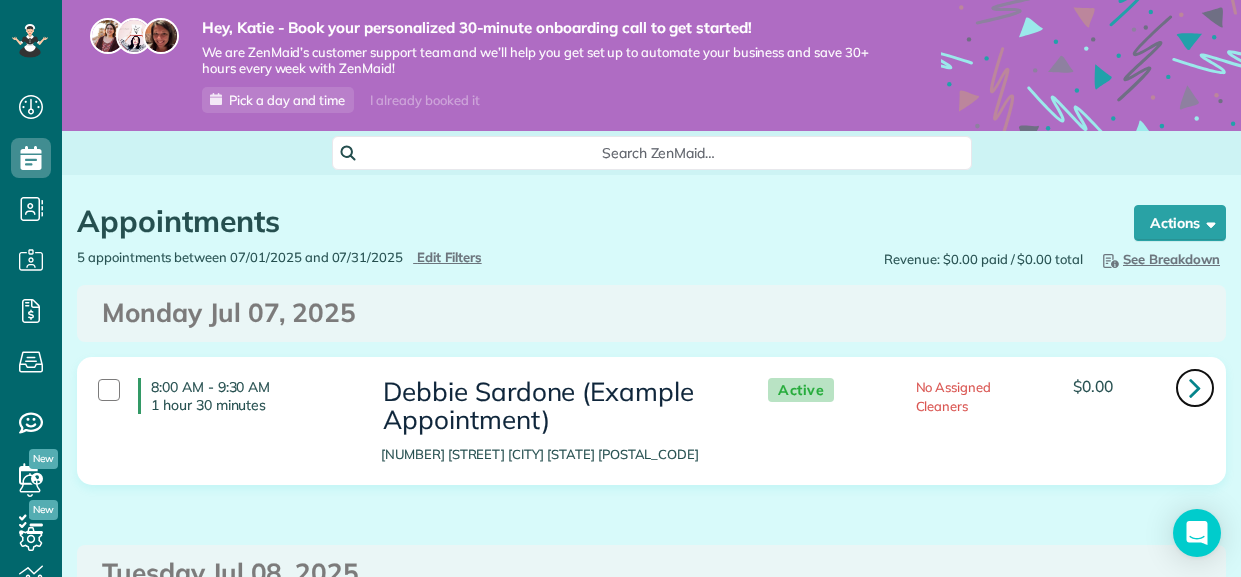 click at bounding box center [1195, 387] 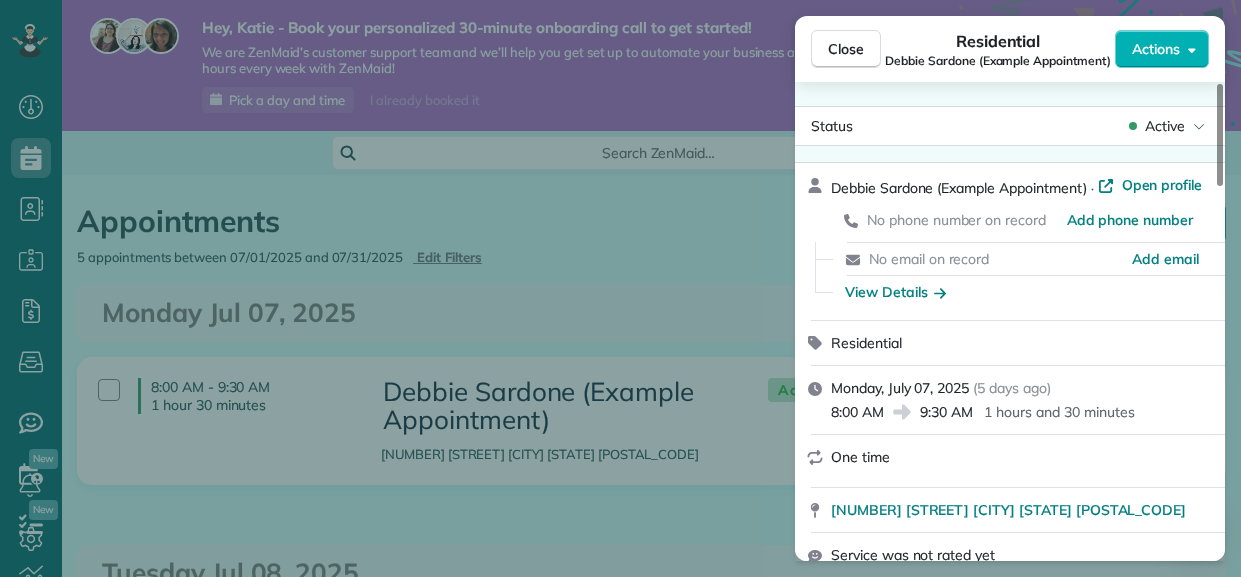 click on "Close Residential [LAST] ([APPOINTMENT]) Actions Status Active [LAST] ([APPOINTMENT]) · Open profile No phone number on record Add phone number No email on record Add email View Details Residential [DAY], [MONTH] [DAY], [YEAR] ( [TIME] ago ) [TIME] [TIME] [DURATION] One time [NUMBER] [STREET] [CITY] [STATE] [POSTAL_CODE] Service was not rated yet Cleaners Time in and out Assign Invite Cleaners No cleaners assigned yet Checklist Try Now Keep this appointment up to your standards. Stay on top of every detail, keep your cleaners organised, and your client happy. Assign a checklist Watch a 5 min demo Billing Billing actions Price [PRICE] Overcharge [PRICE] Discount [PRICE] Coupon discount - Primary tax - Secondary tax - Total appointment price [PRICE] Tips collected New feature! [PRICE] Mark as paid Total including tip [PRICE] Get paid online in no-time! Send an invoice and reward your cleaners with tips Charge customer credit card Appointment custom fields No custom fields to display Notes" at bounding box center (620, 288) 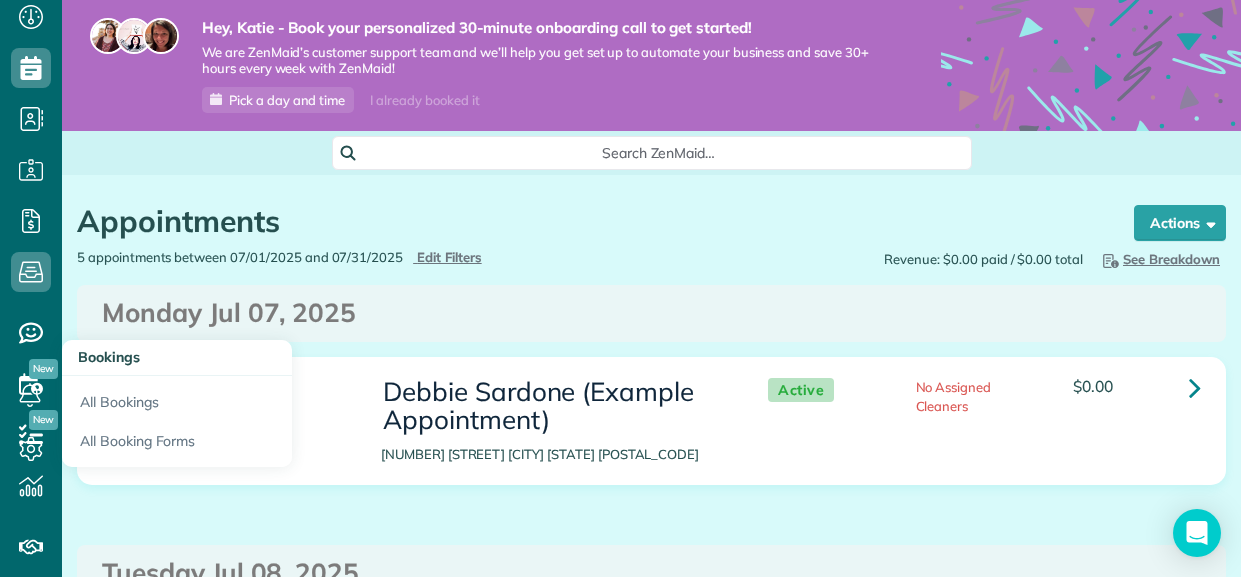 scroll, scrollTop: 99, scrollLeft: 0, axis: vertical 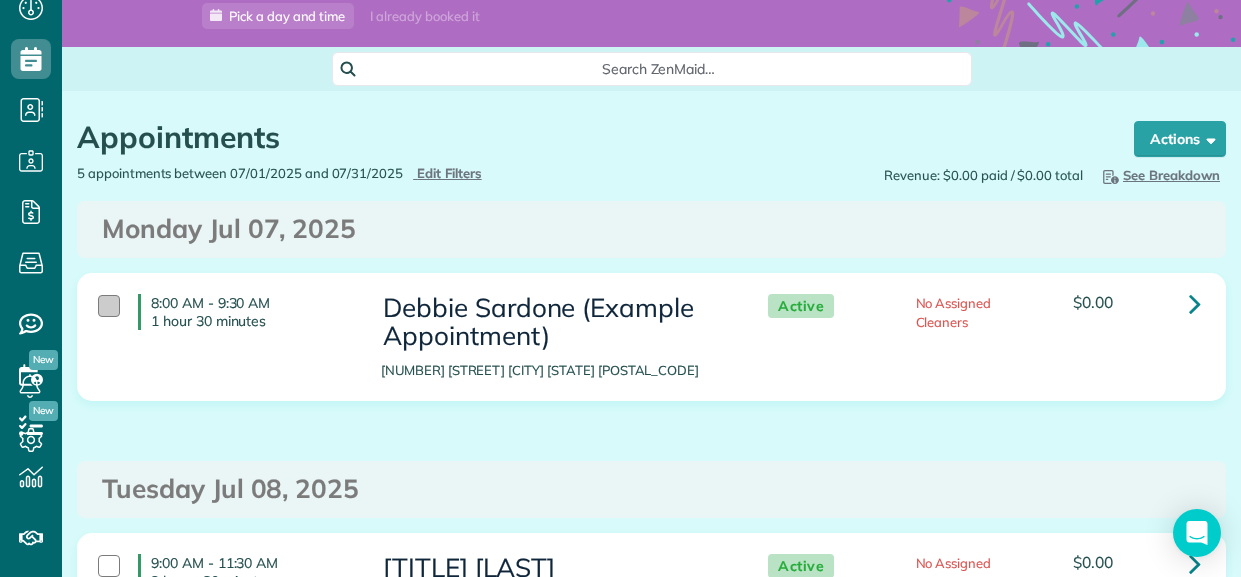 click at bounding box center [109, 306] 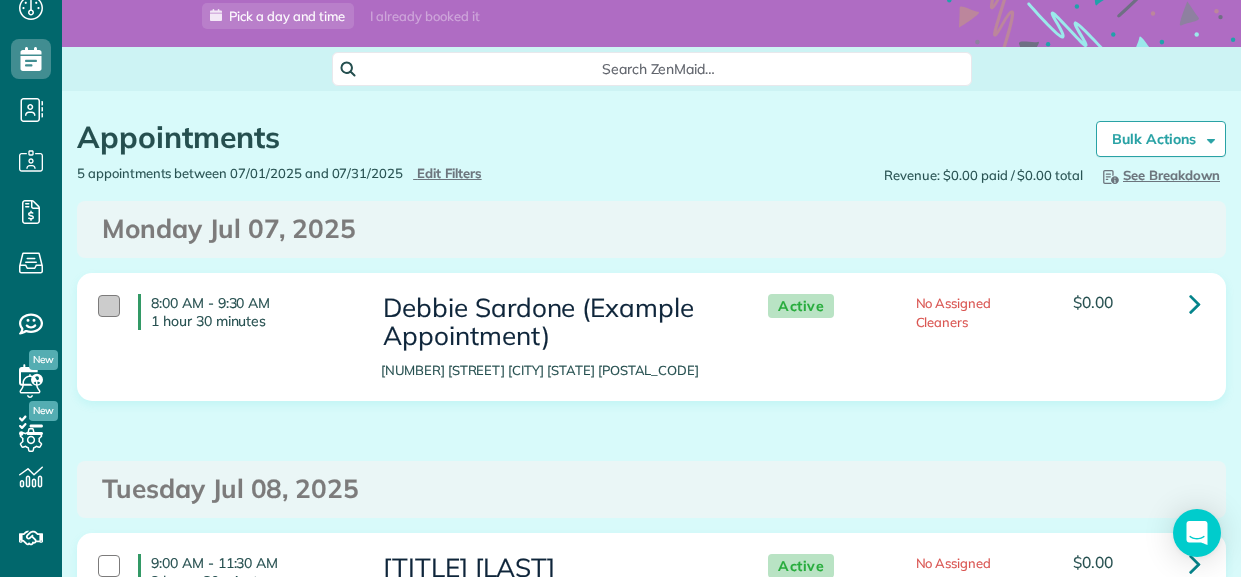 click at bounding box center (109, 306) 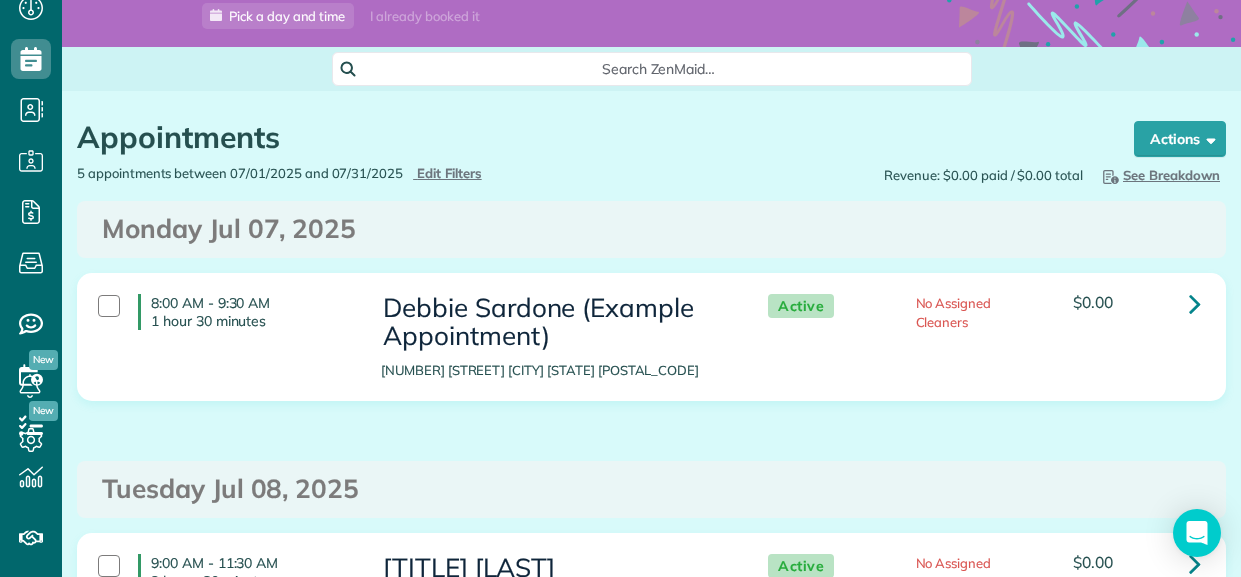 click on "[TIME] - [TIME]
[DURATION]
[LAST] ([APPOINTMENT])
[NUMBER] [STREET] [CITY] [STATE] [POSTAL_CODE]
Active
No Assigned Cleaners
[PRICE]" at bounding box center (649, 337) 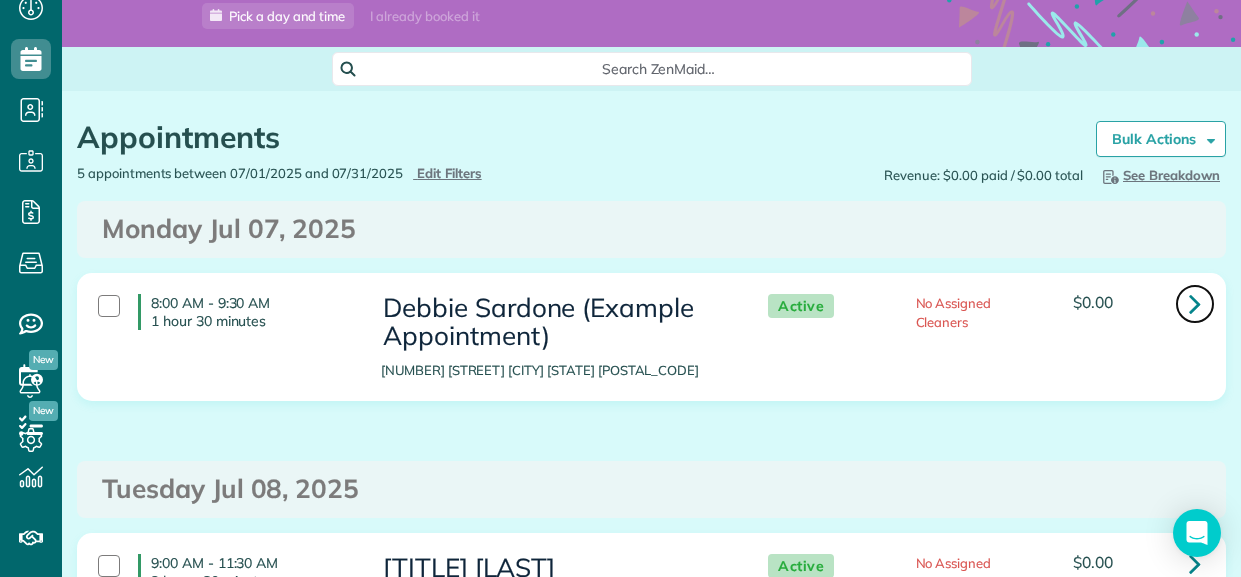 click at bounding box center (1195, 304) 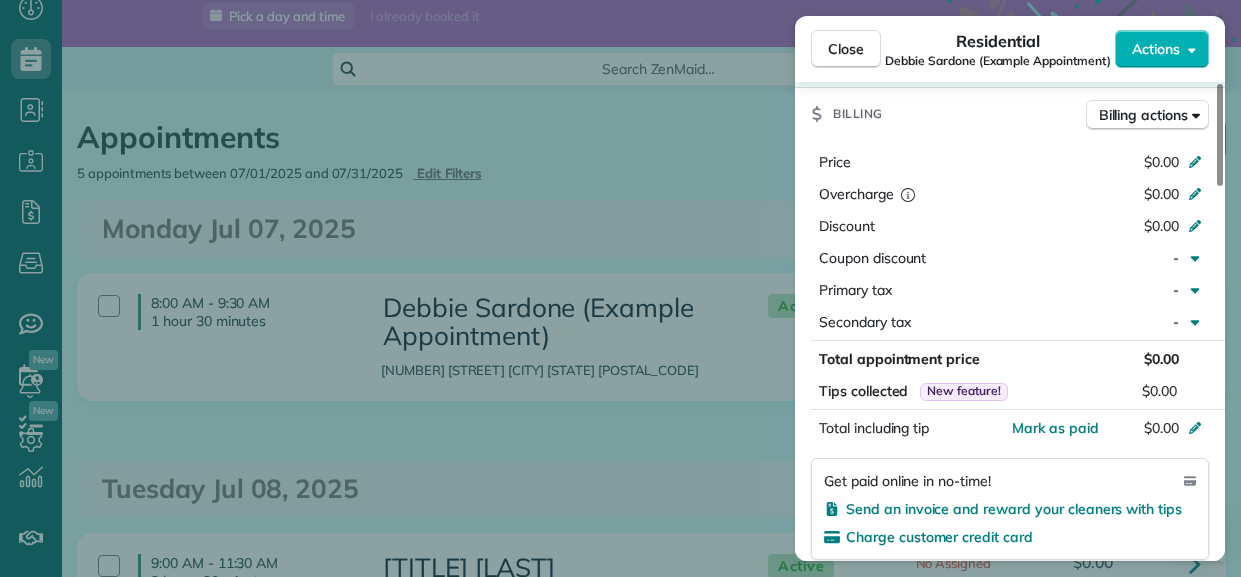 scroll, scrollTop: 863, scrollLeft: 0, axis: vertical 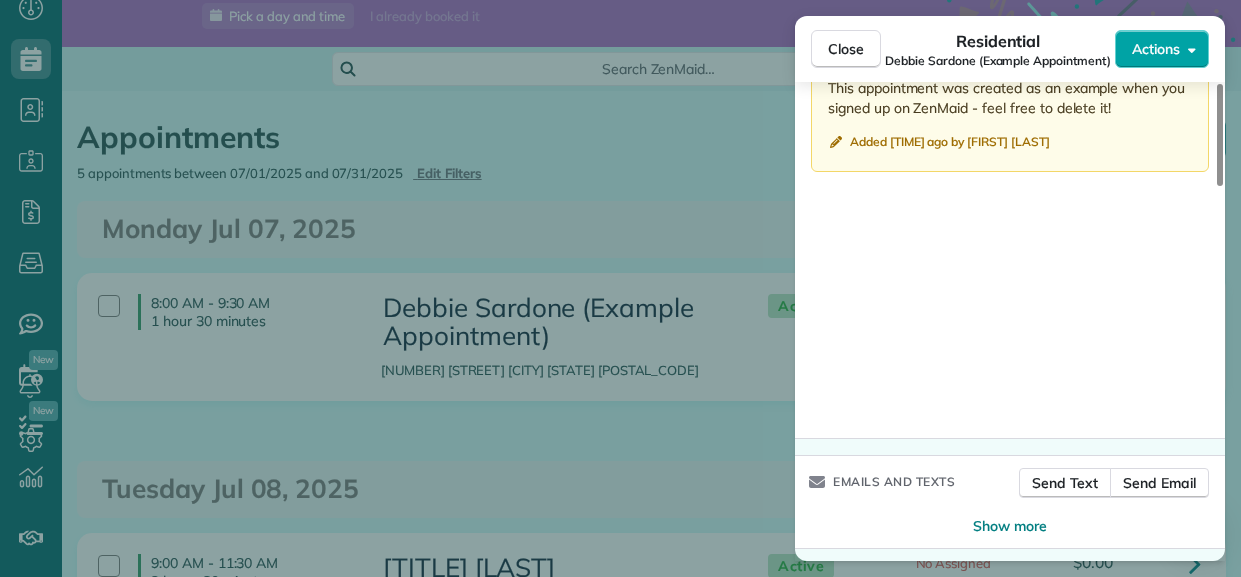 click on "Actions" at bounding box center [1162, 49] 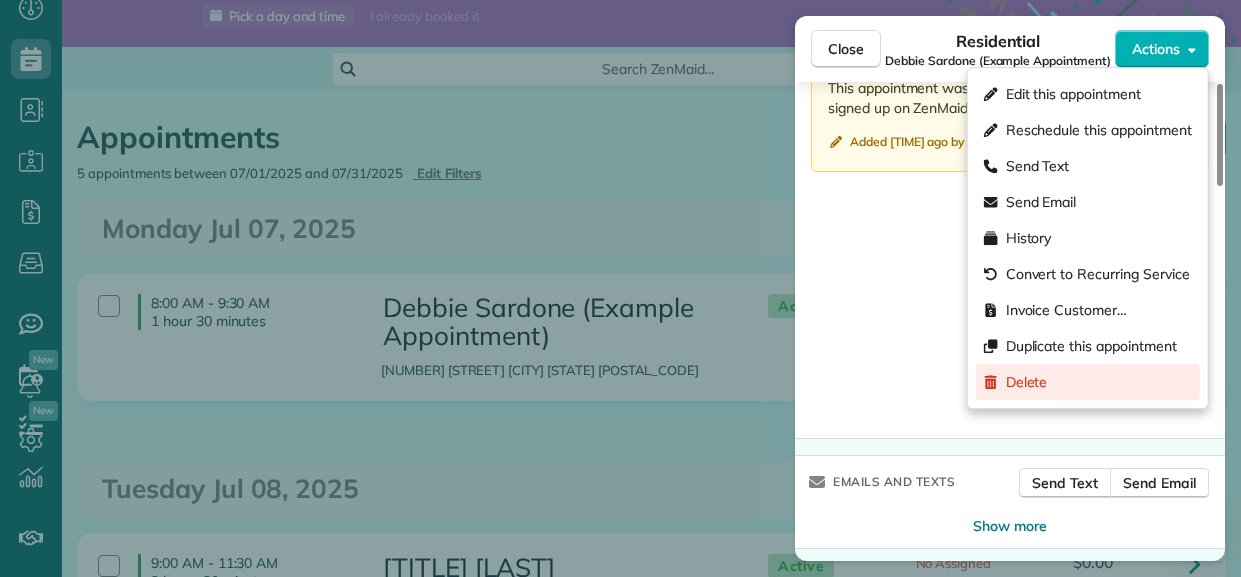 click on "Delete" at bounding box center (1088, 382) 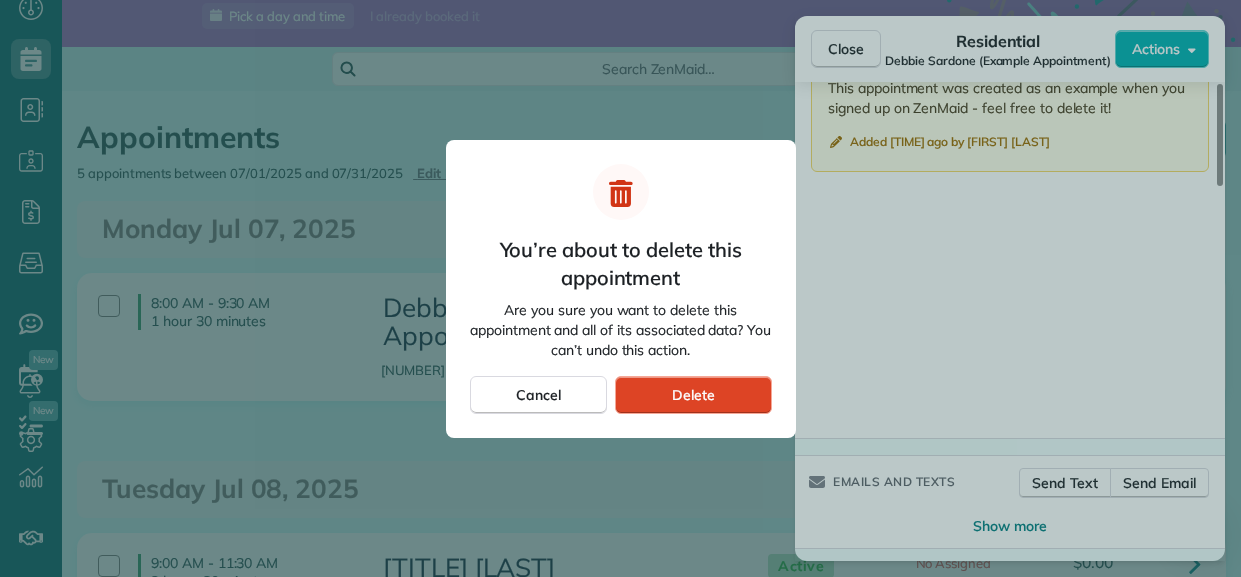 click on "Delete" at bounding box center [693, 395] 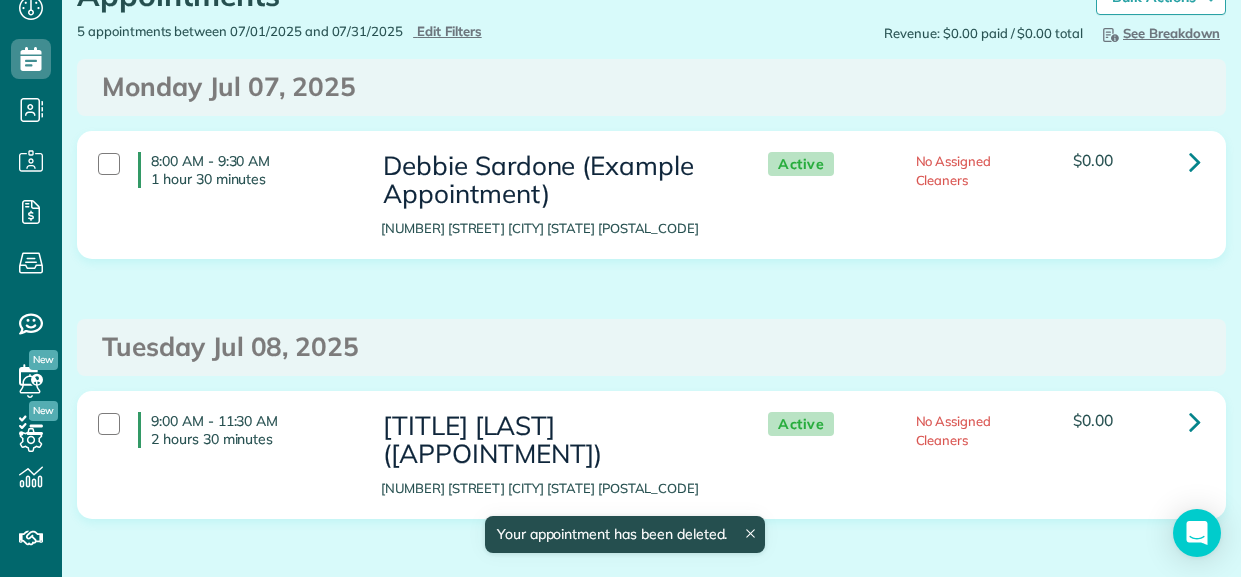 scroll, scrollTop: 232, scrollLeft: 0, axis: vertical 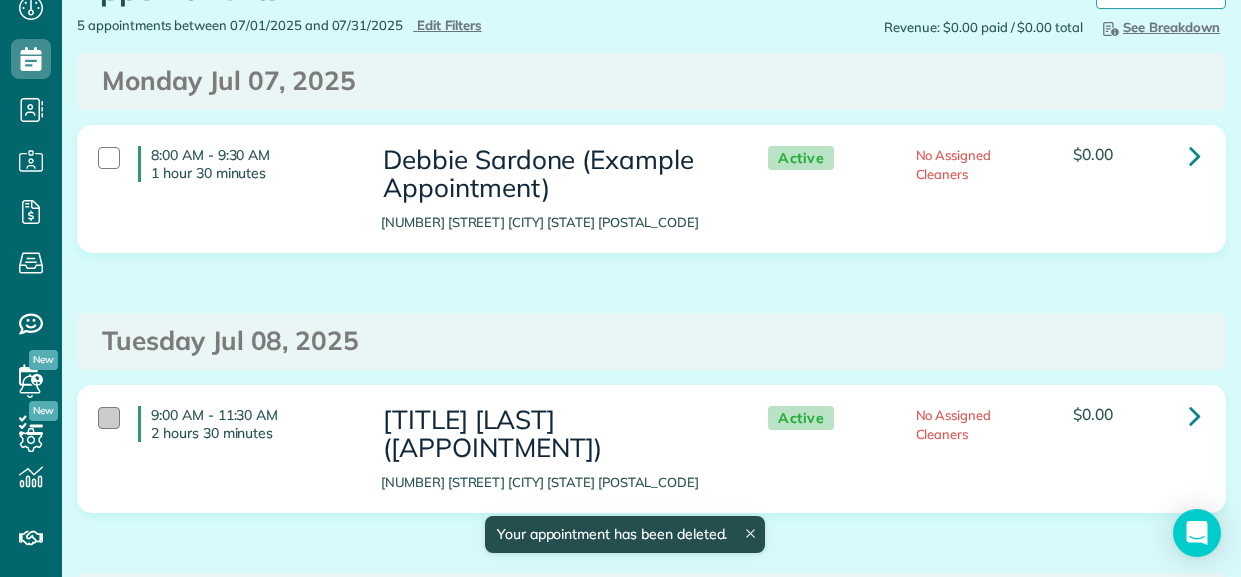 click at bounding box center (109, 418) 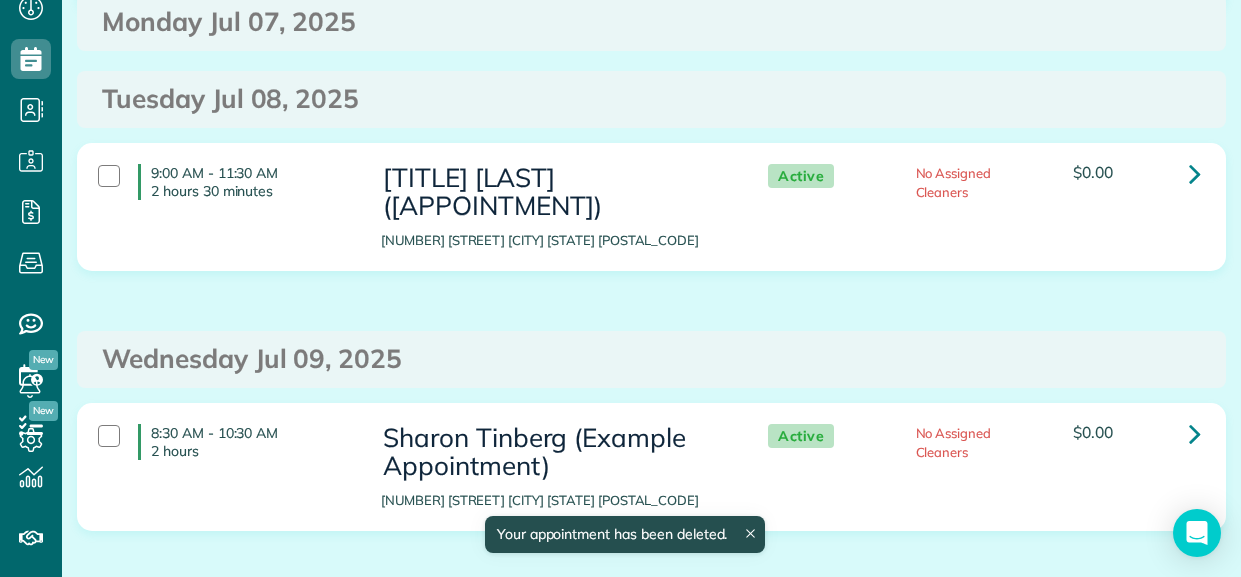 scroll, scrollTop: 647, scrollLeft: 0, axis: vertical 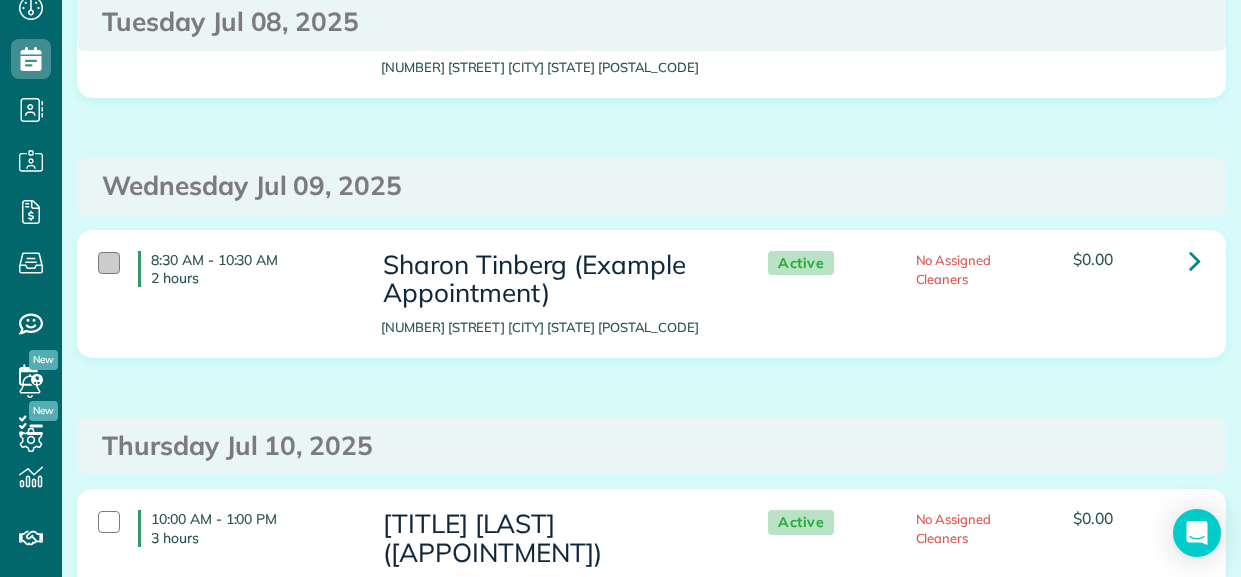click at bounding box center (109, 263) 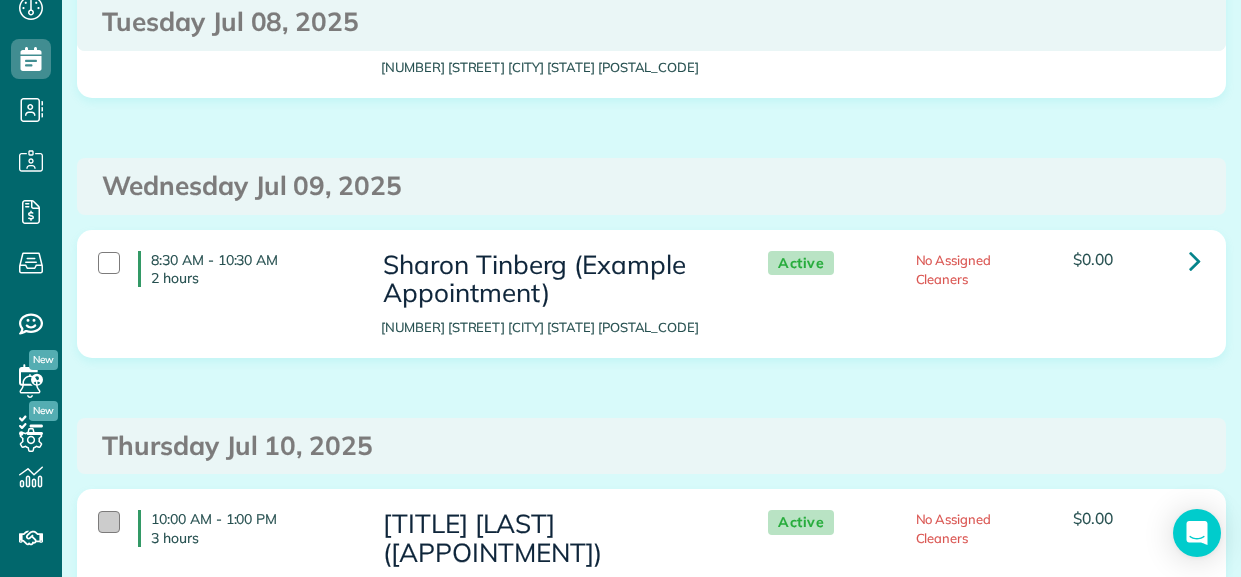 click at bounding box center (109, 522) 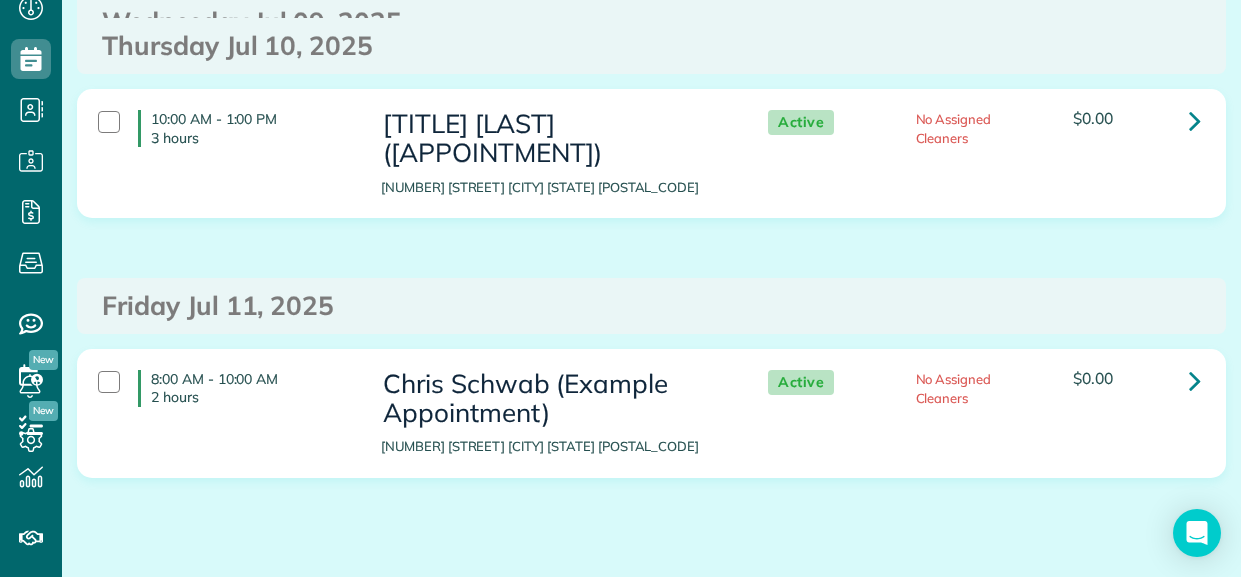 scroll, scrollTop: 1096, scrollLeft: 0, axis: vertical 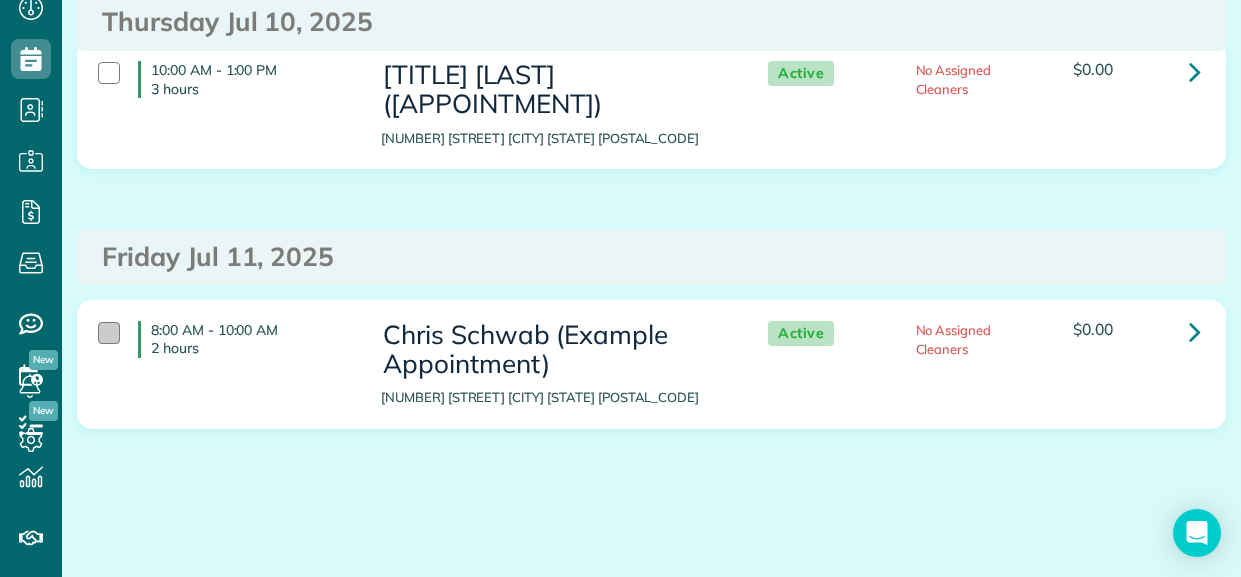 click at bounding box center [109, 333] 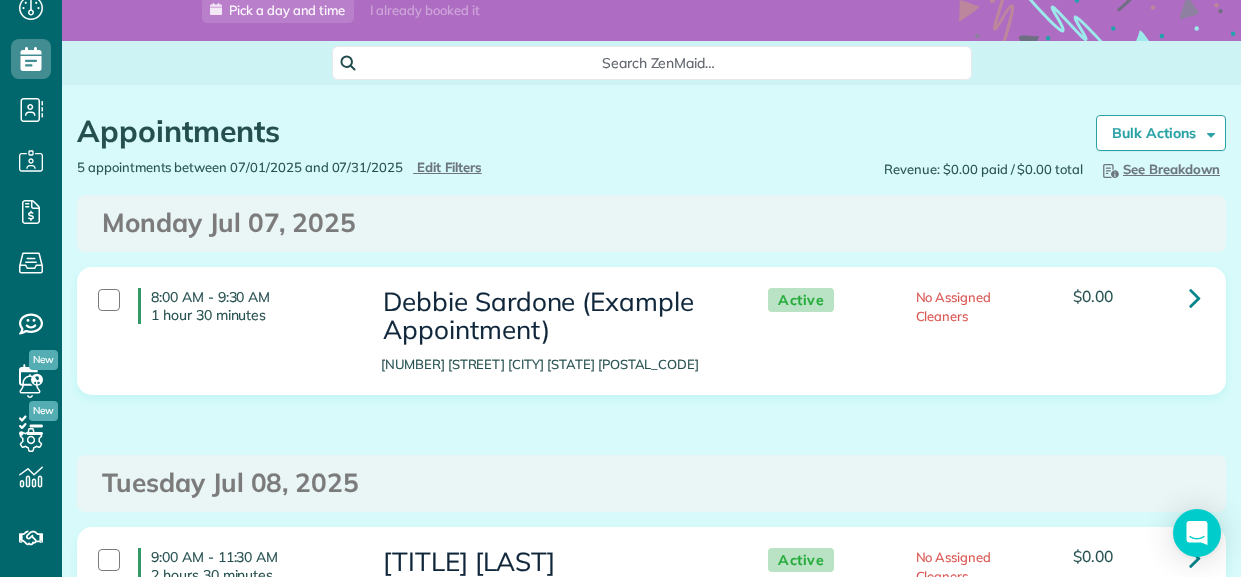 scroll, scrollTop: 0, scrollLeft: 0, axis: both 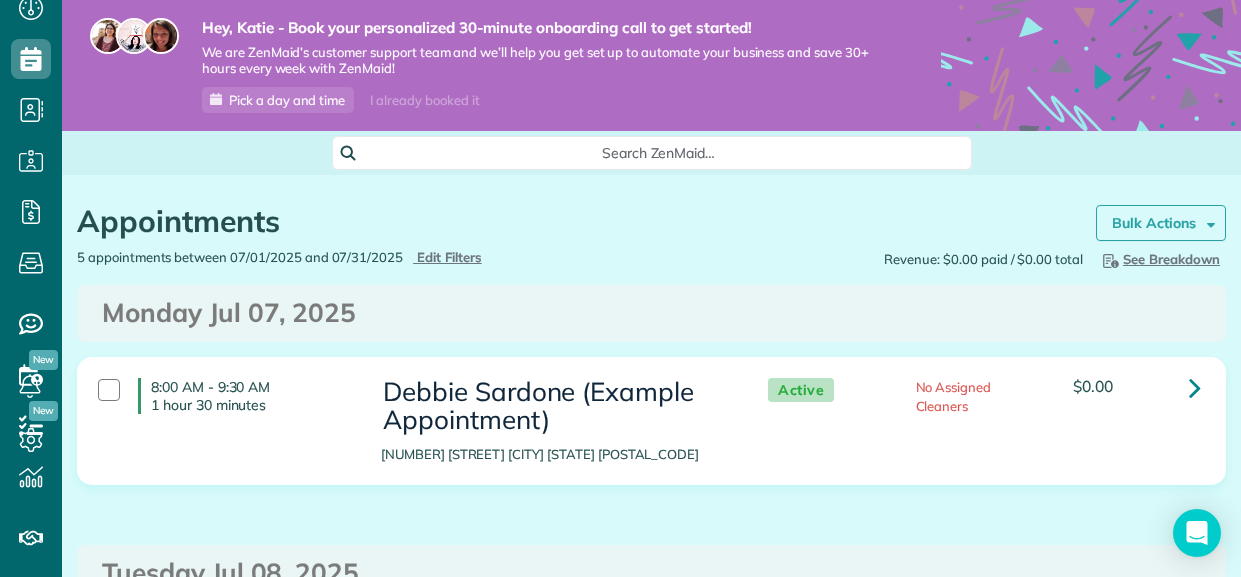 click on "Bulk Actions" at bounding box center (1161, 223) 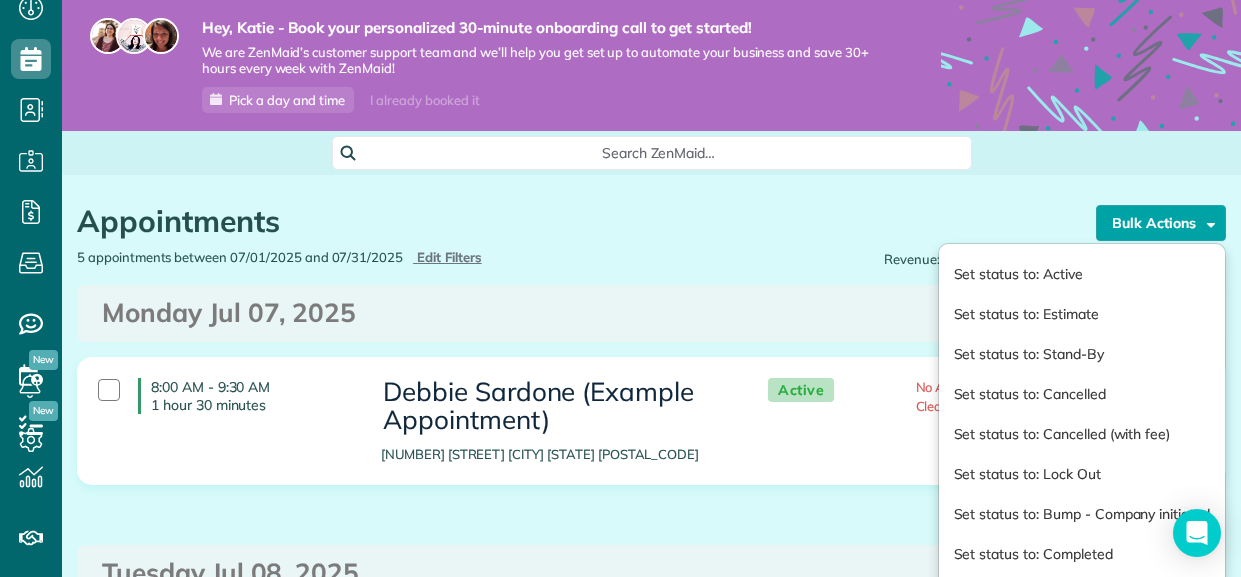 click on "Monday Jul 07, 2025" at bounding box center [651, 313] 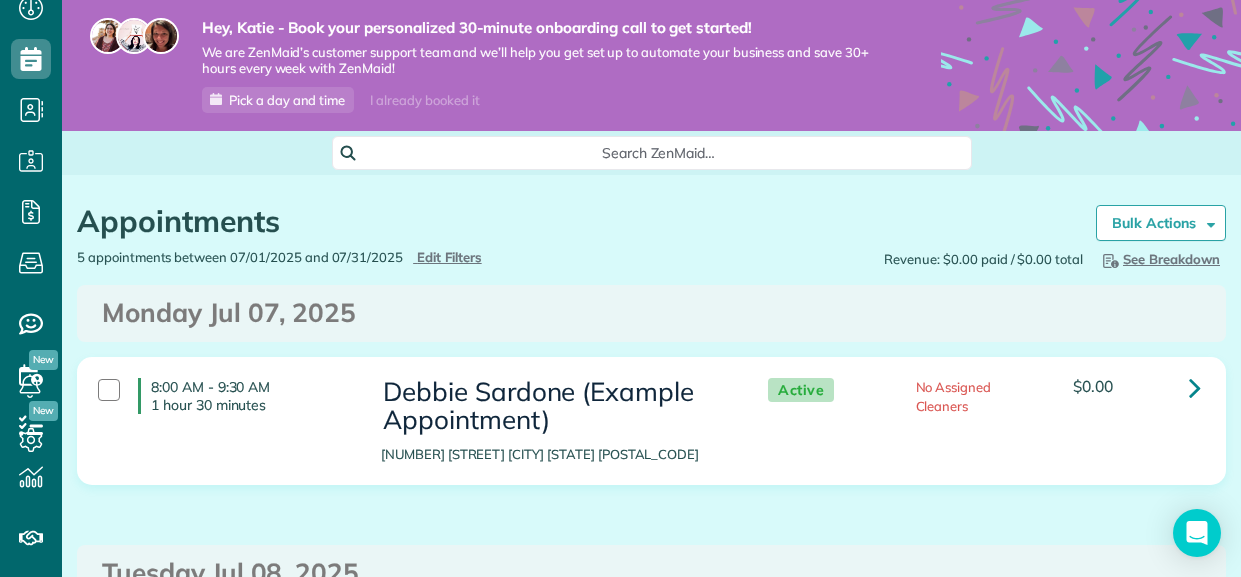 click on "$0.00" at bounding box center [1136, 386] 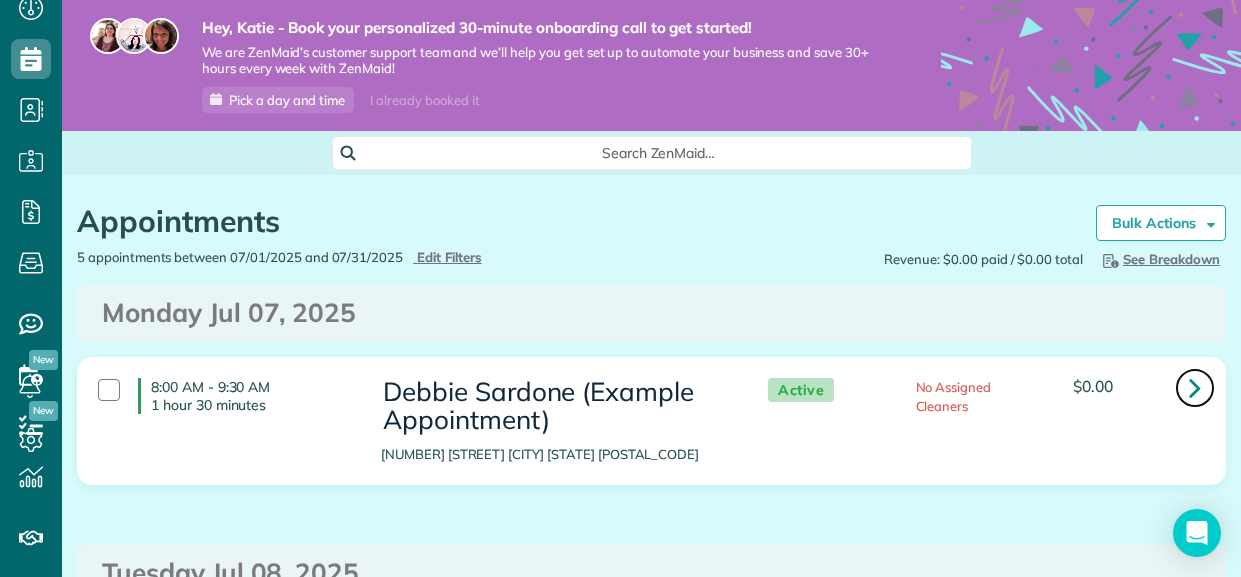 click at bounding box center (1195, 388) 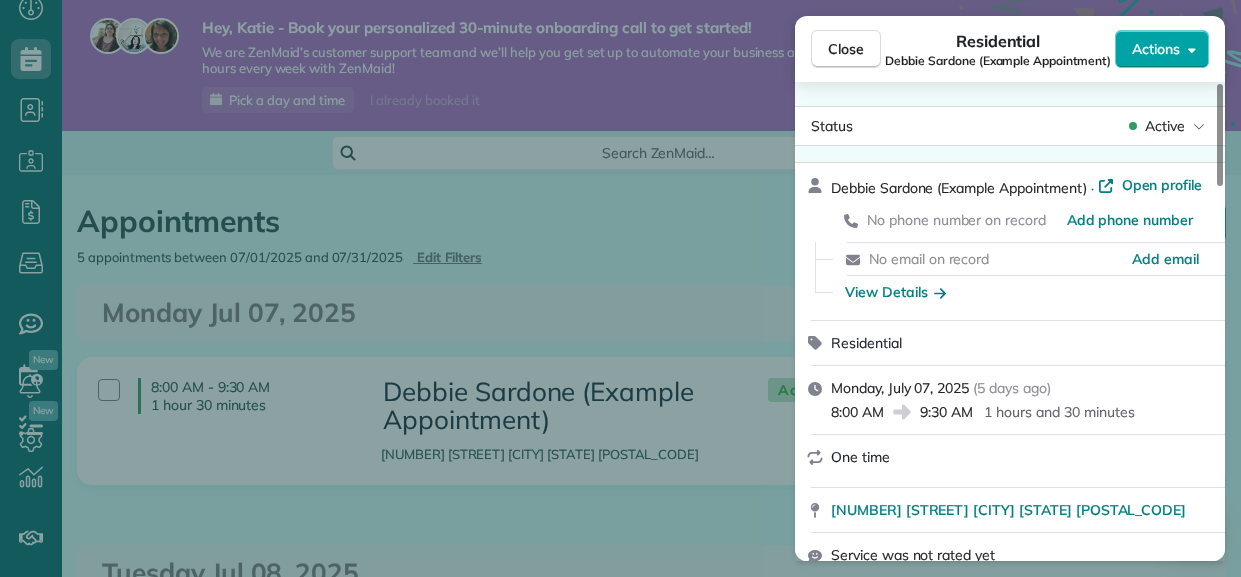 click on "Actions" at bounding box center (1156, 49) 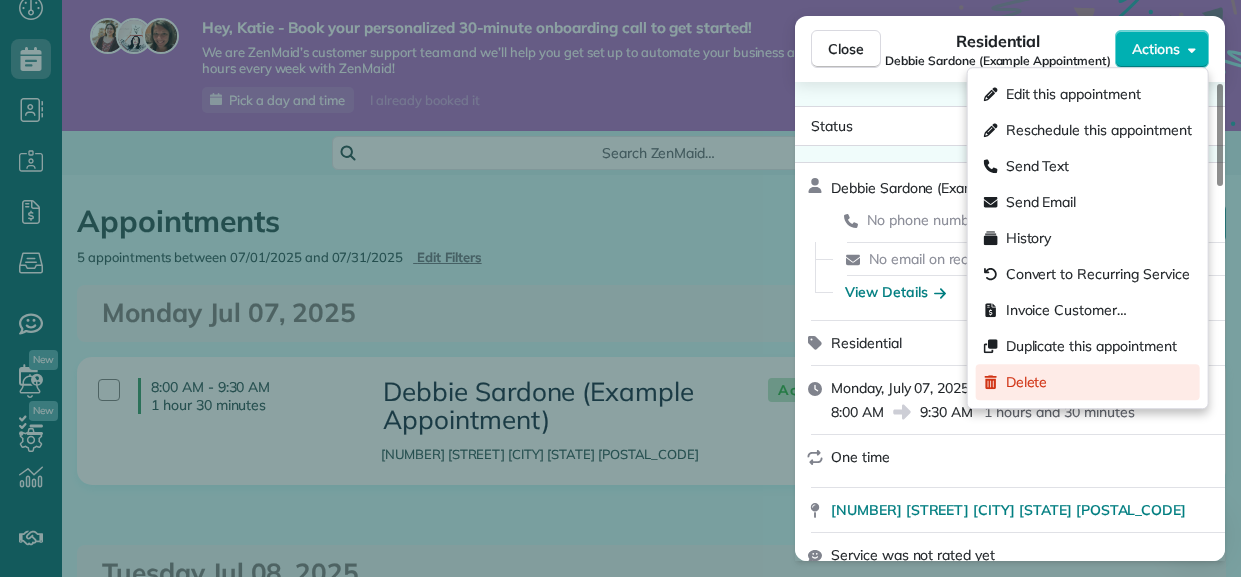 click on "Delete" at bounding box center [1027, 382] 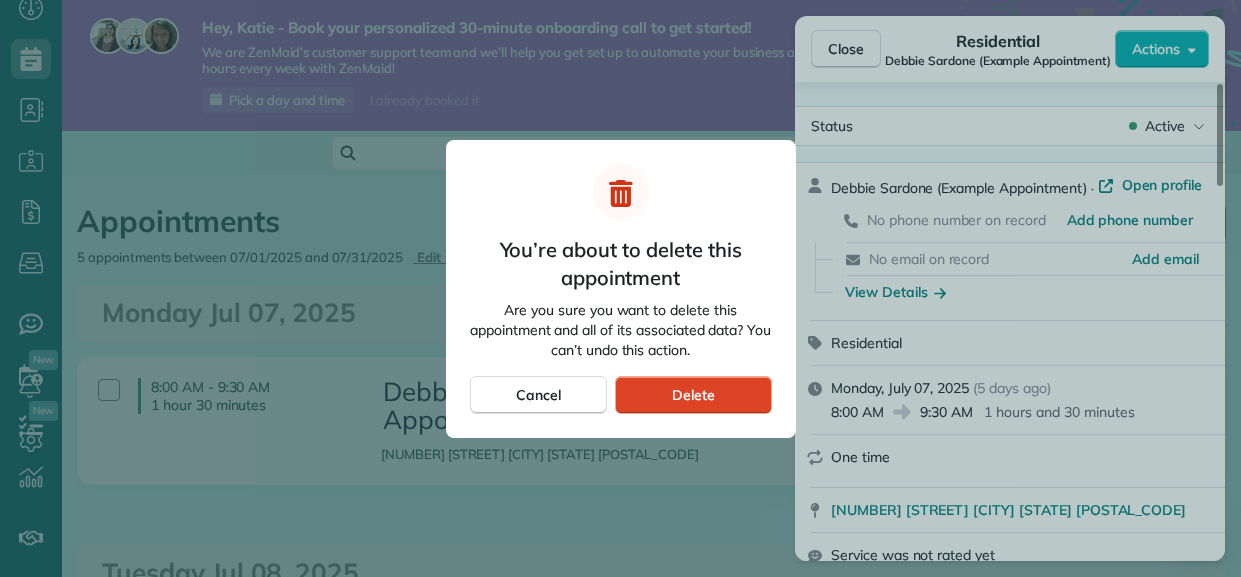 click on "Delete" at bounding box center [693, 395] 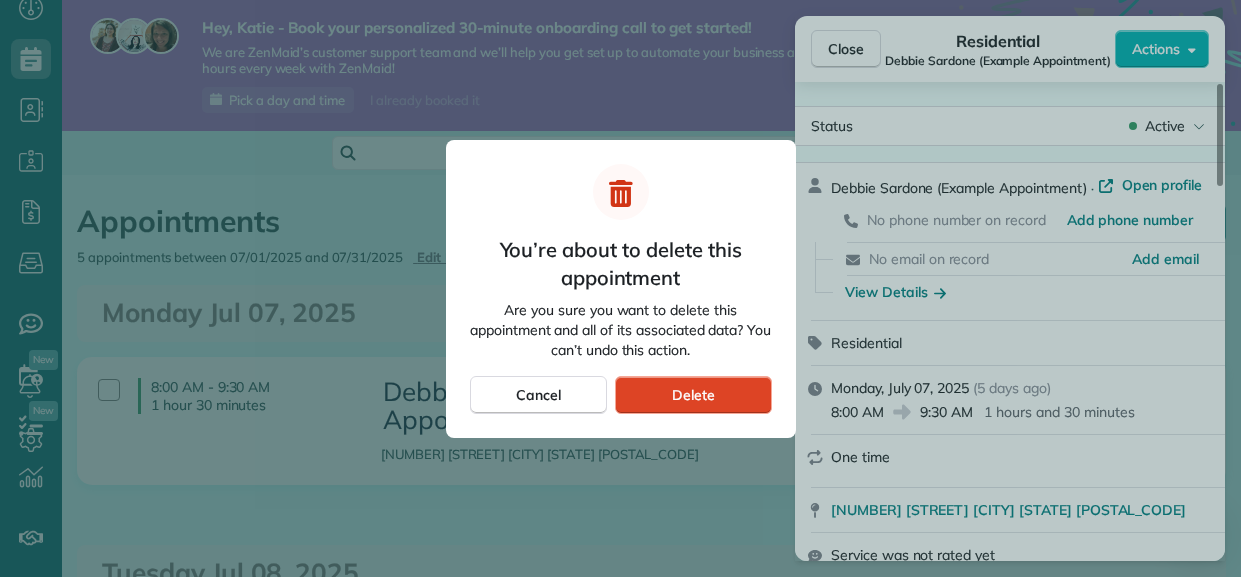 click on "Delete" at bounding box center [693, 395] 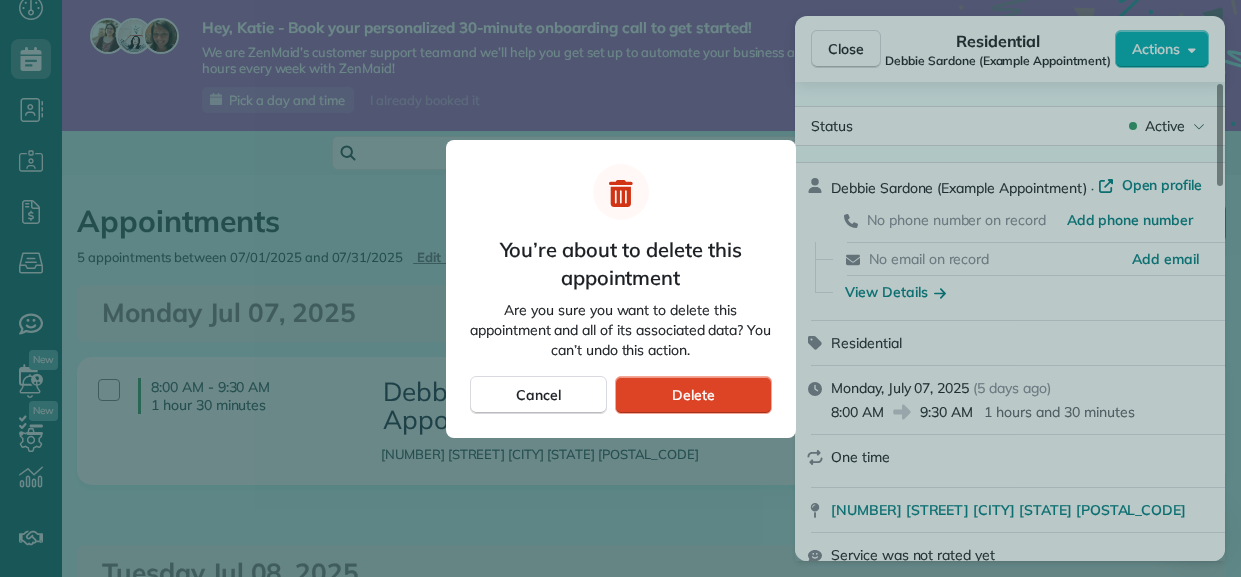 click on "Delete" at bounding box center (693, 395) 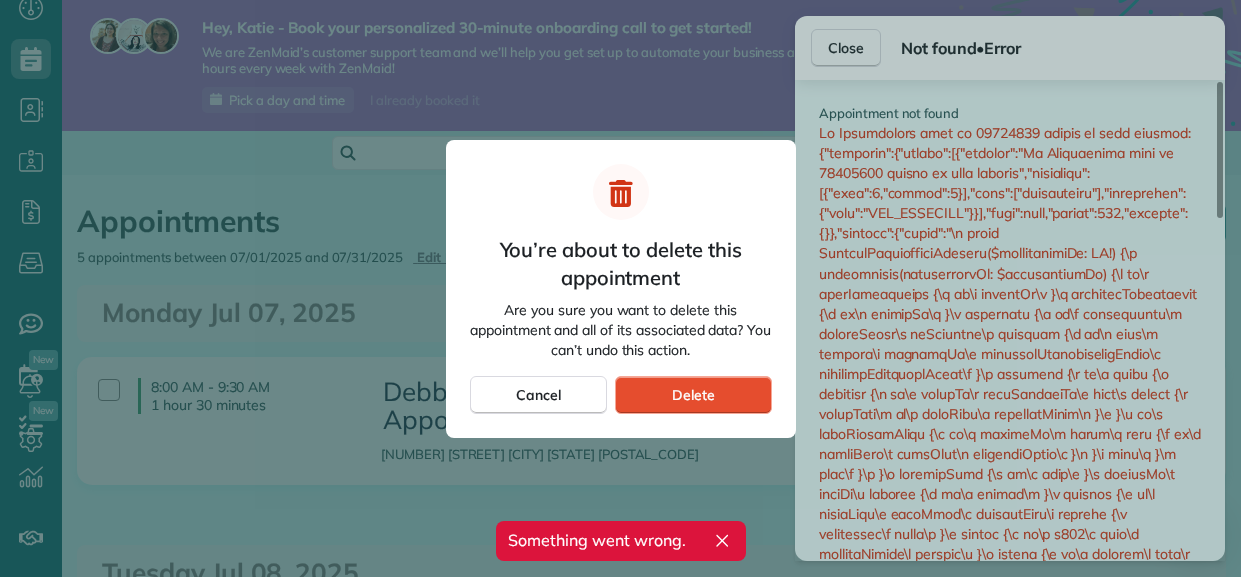 click 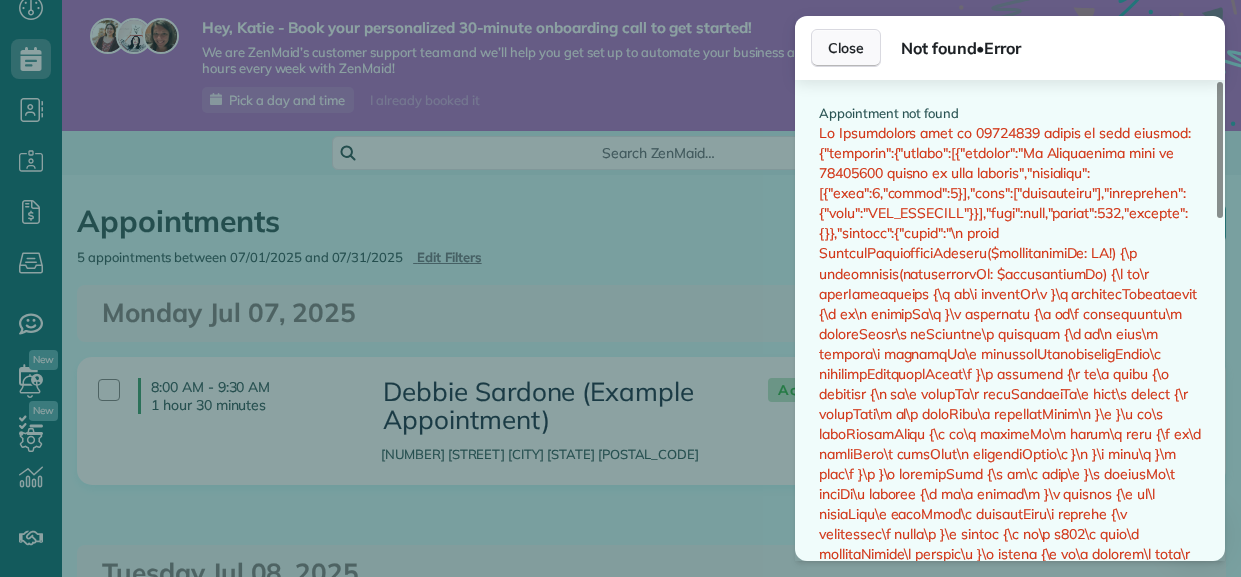 click on "Close" at bounding box center (846, 48) 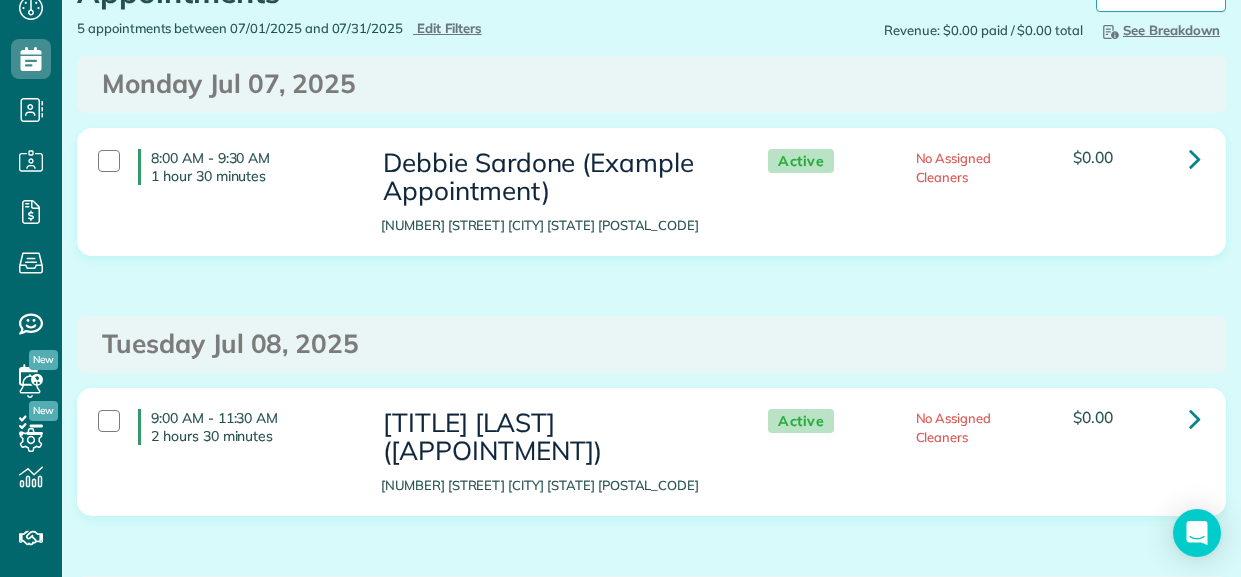 scroll, scrollTop: 0, scrollLeft: 0, axis: both 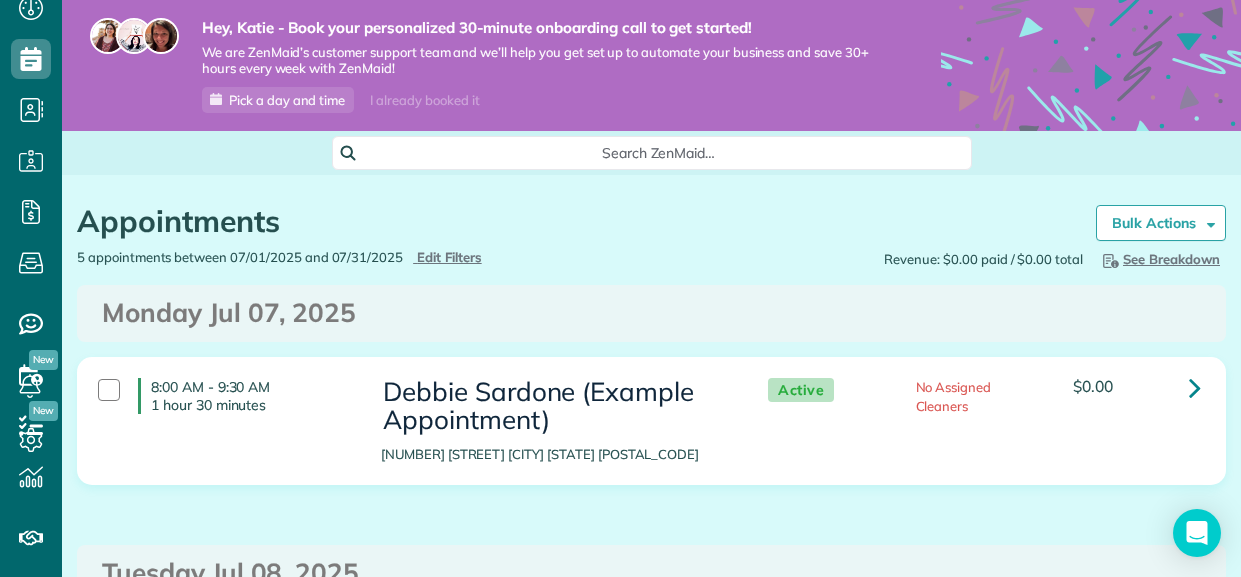 click on "Appointments" at bounding box center (571, 221) 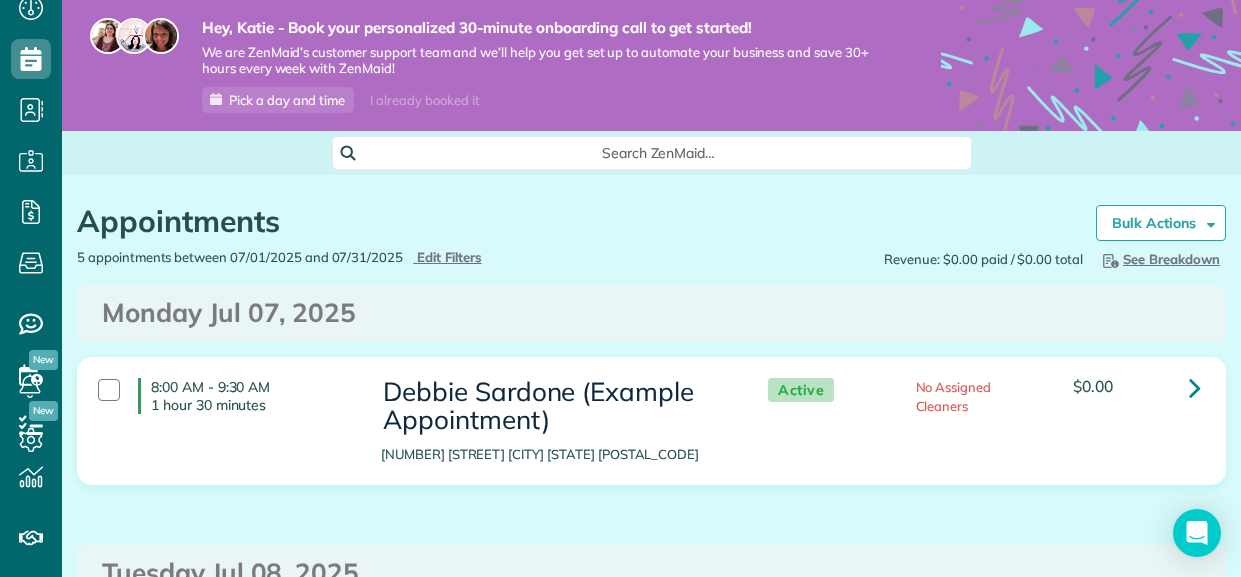 click on "Appointments" at bounding box center [571, 221] 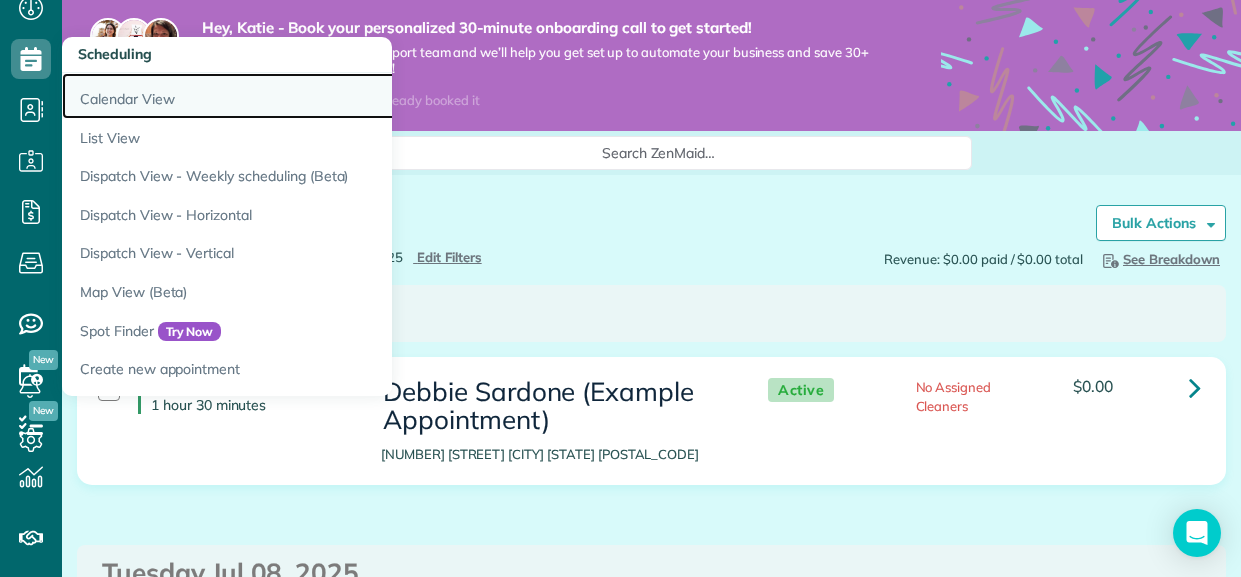 click on "Calendar View" at bounding box center [312, 96] 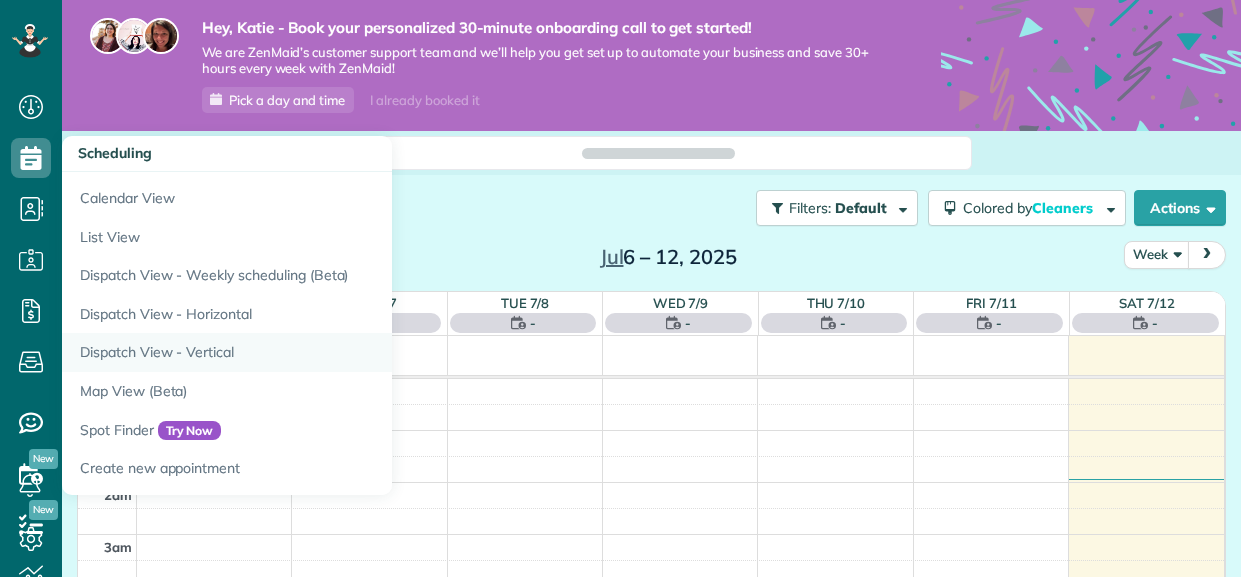 scroll, scrollTop: 0, scrollLeft: 0, axis: both 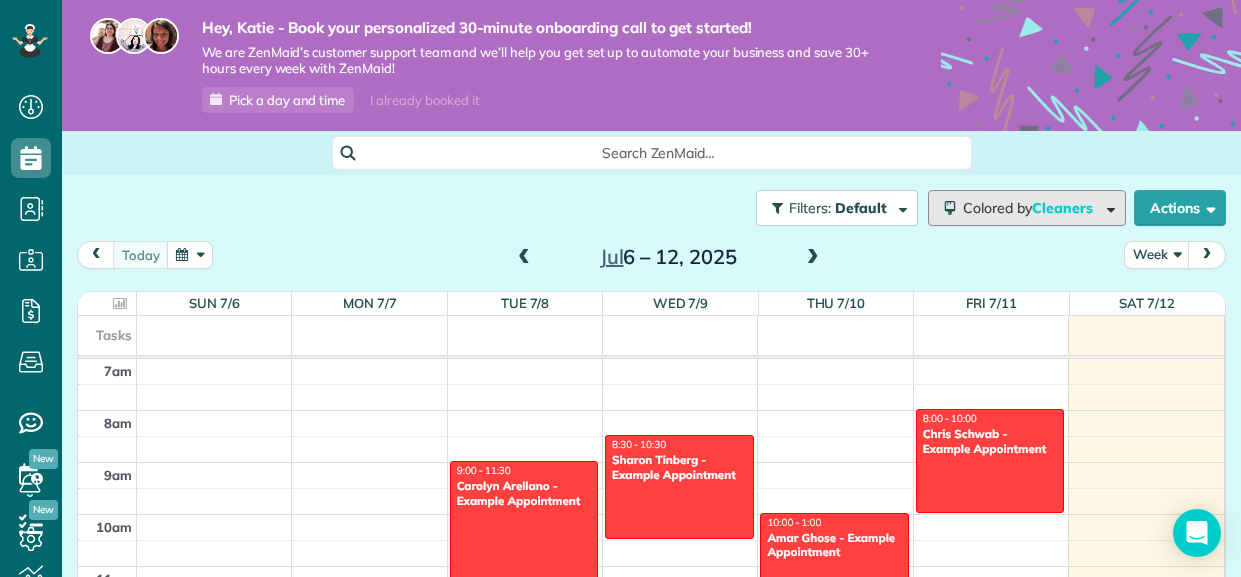 drag, startPoint x: 1099, startPoint y: 218, endPoint x: 1153, endPoint y: 228, distance: 54.91812 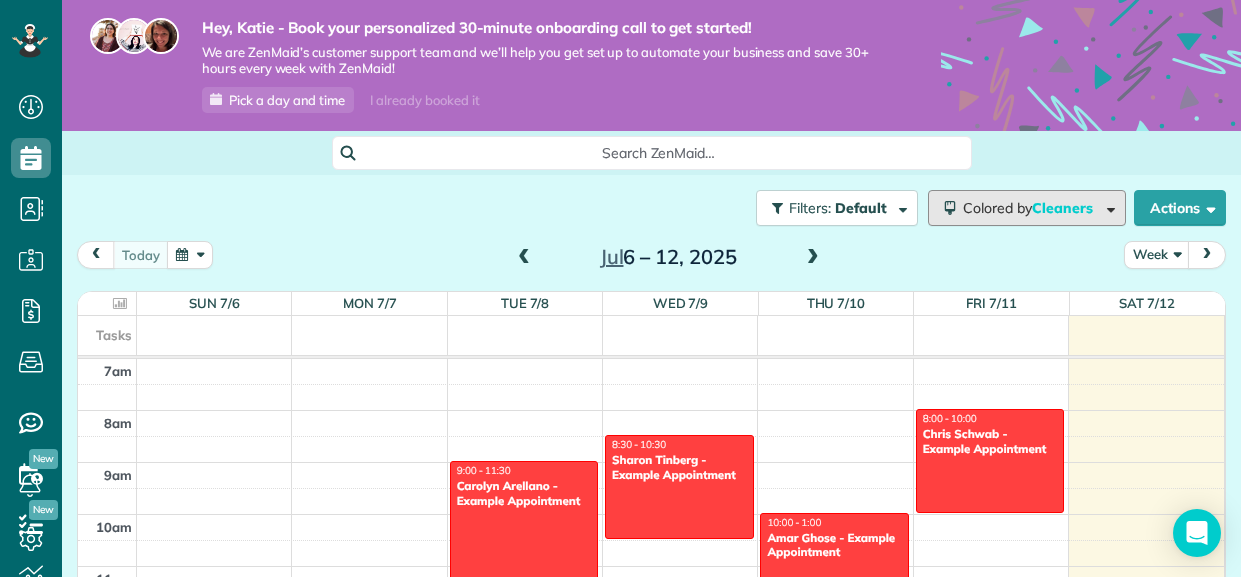 click on "Filters:   Default
Colored by  Cleaners
Color by Cleaner
Color by Team
Color by Status
Color by Recurrence
Color by Paid/Unpaid
Filters  Default
Schedule Changes
Actions
Create Appointment
Create Task
Clock In/Out
Send Work Orders
Print Route Sheets
Today's Emails/Texts
View Metrics" at bounding box center [651, 208] 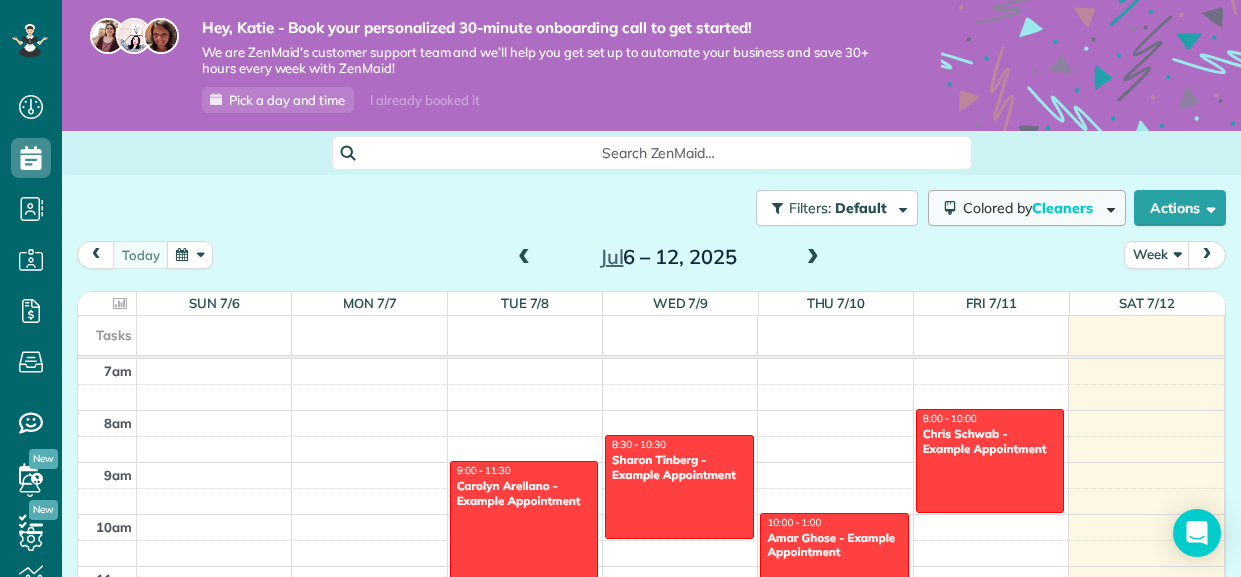 click at bounding box center [1107, 207] 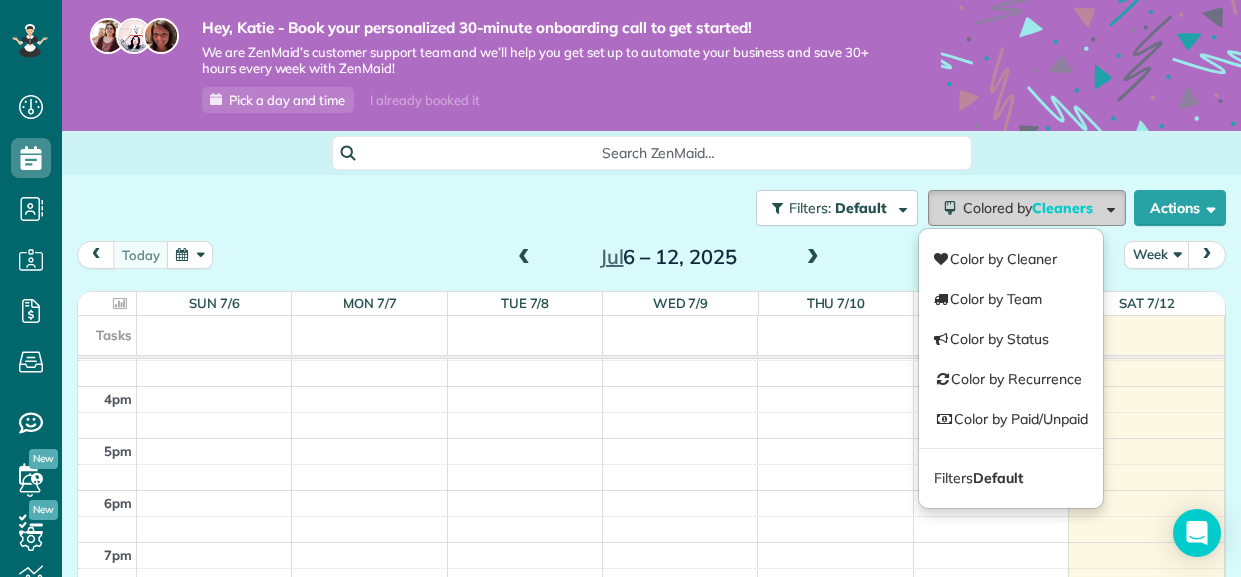 scroll, scrollTop: 887, scrollLeft: 0, axis: vertical 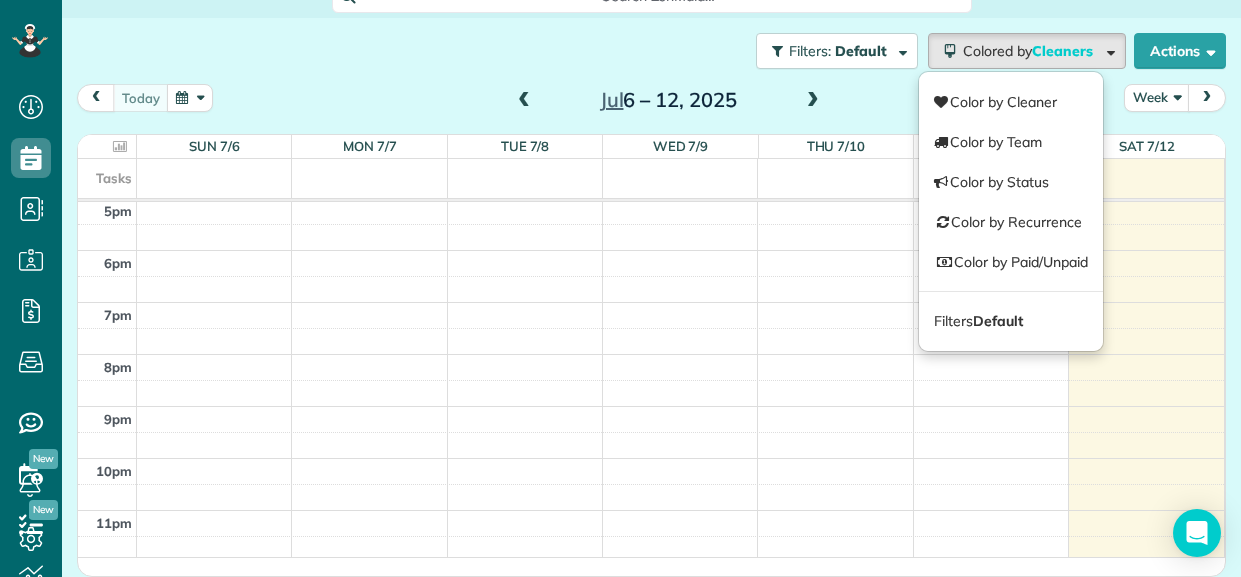 click on "Filters:   Default
Colored by  Cleaners
Color by Cleaner
Color by Team
Color by Status
Color by Recurrence
Color by Paid/Unpaid
Filters  Default
Schedule Changes
Actions
Create Appointment
Create Task
Clock In/Out
Send Work Orders
Print Route Sheets
Today's Emails/Texts
View Metrics" at bounding box center [651, 51] 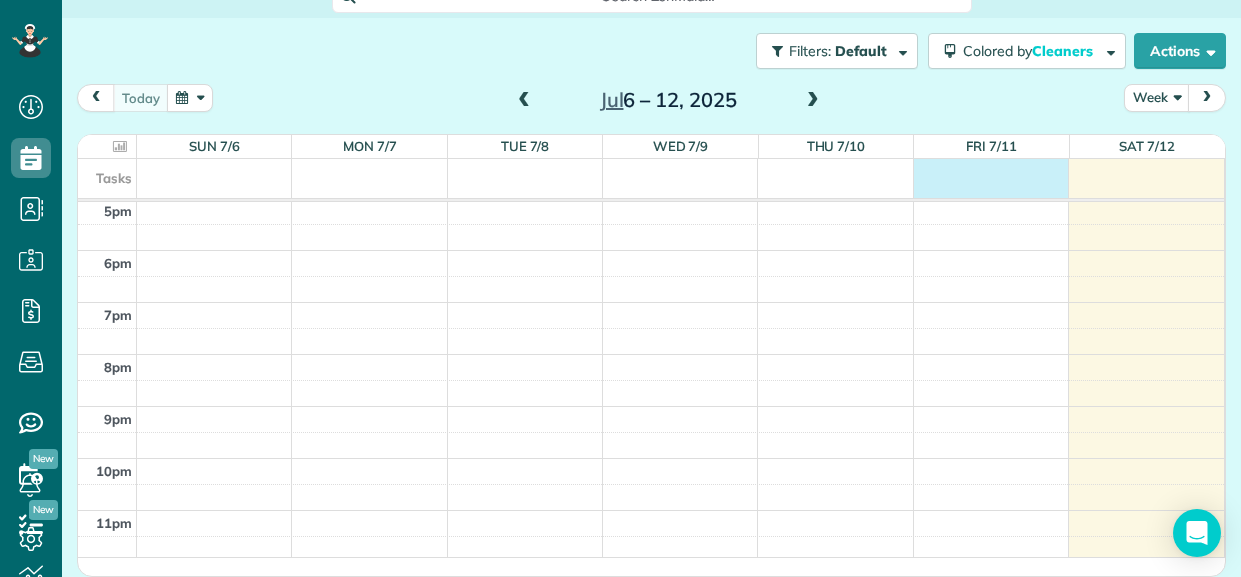 click on "Tasks" at bounding box center [651, 178] 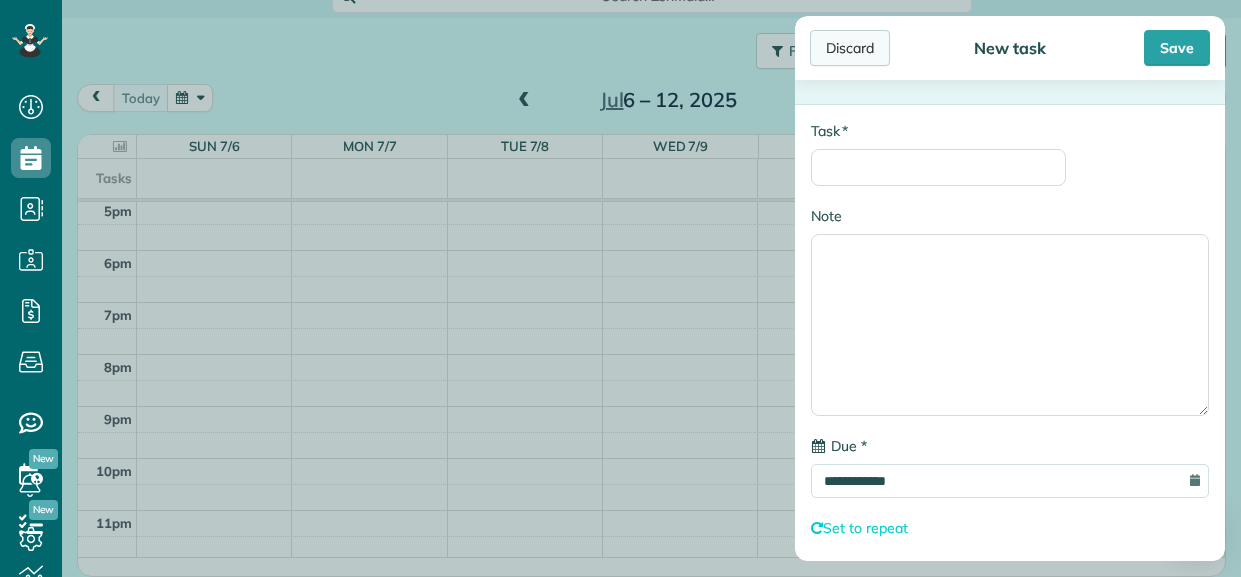 click on "Discard" at bounding box center (850, 48) 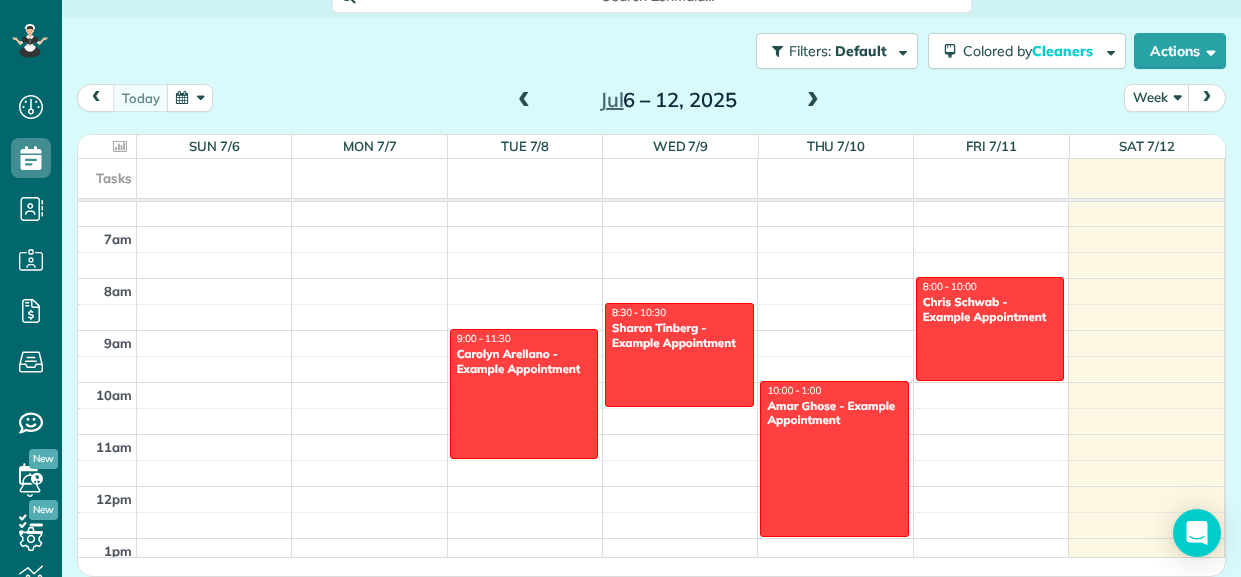 scroll, scrollTop: 322, scrollLeft: 0, axis: vertical 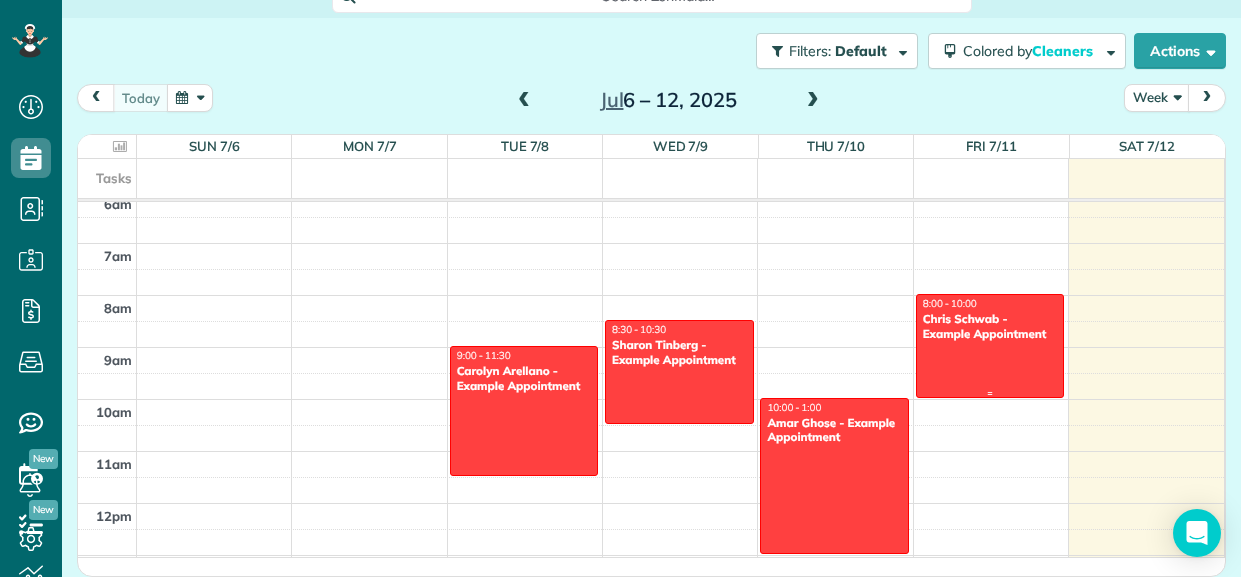 click at bounding box center [990, 346] 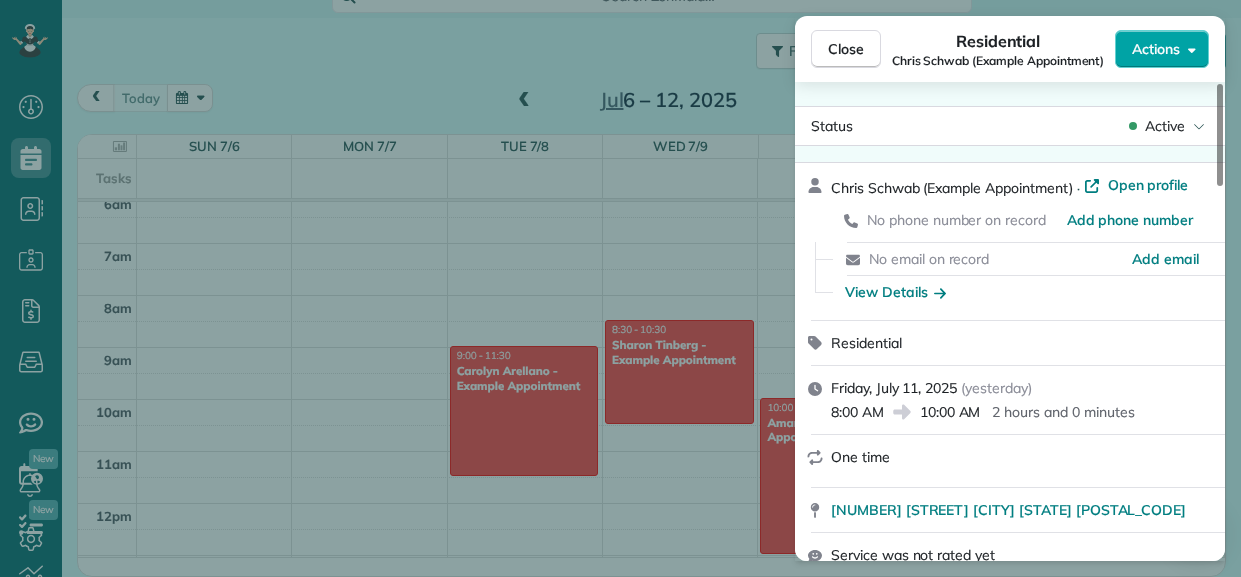 click 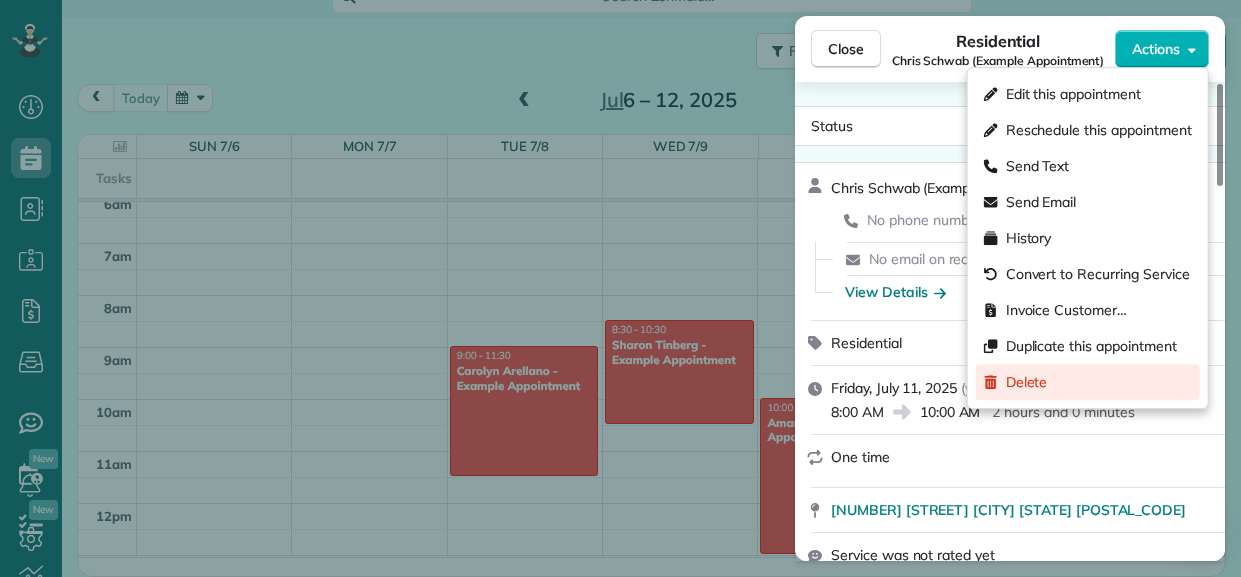 click on "Delete" at bounding box center (1027, 382) 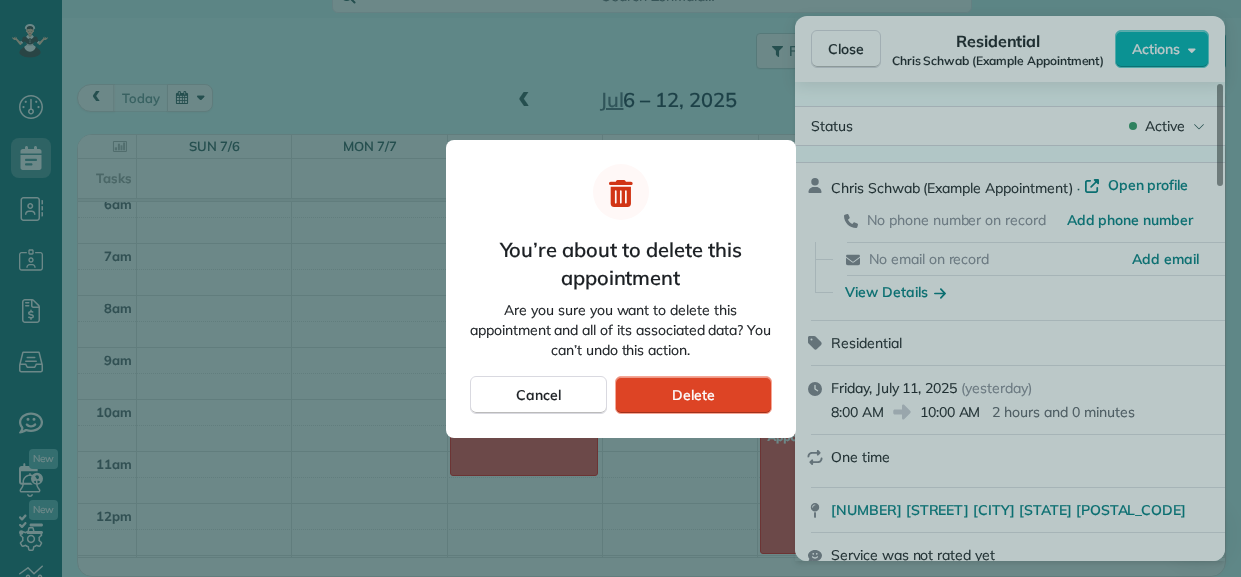 click on "Delete" at bounding box center (693, 395) 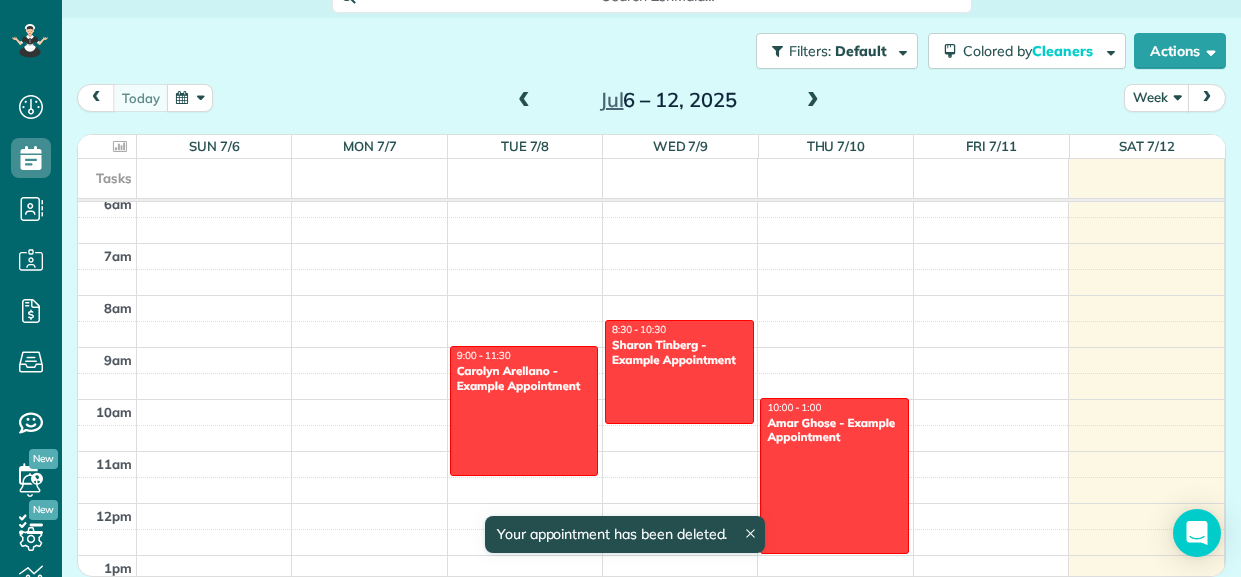 scroll, scrollTop: 156, scrollLeft: 0, axis: vertical 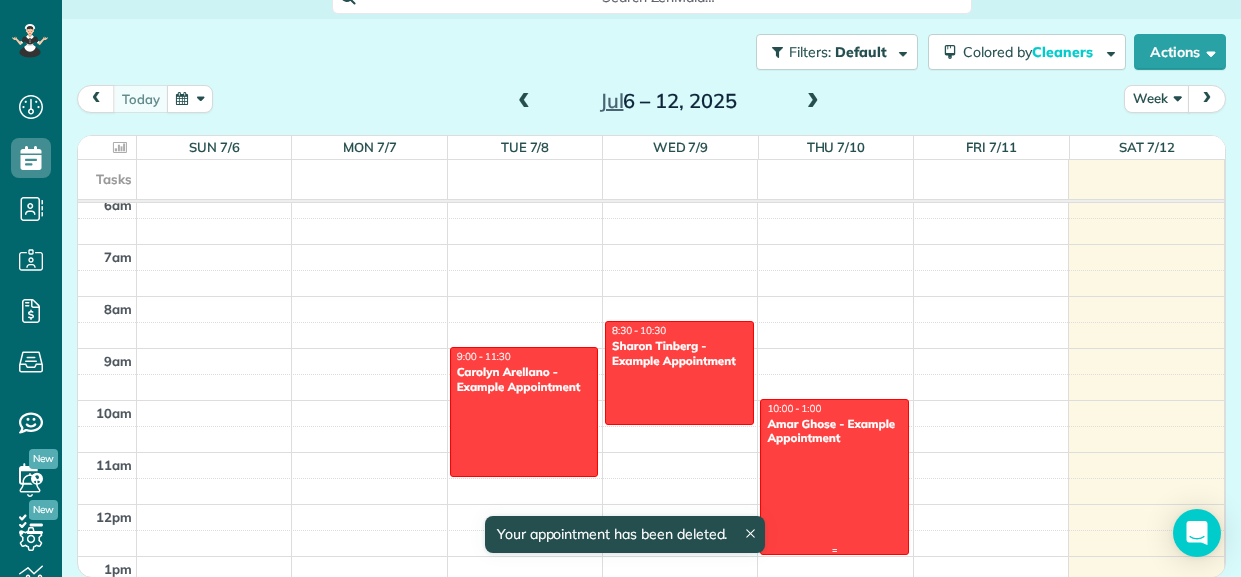 click on "Amar Ghose - Example Appointment" at bounding box center [834, 431] 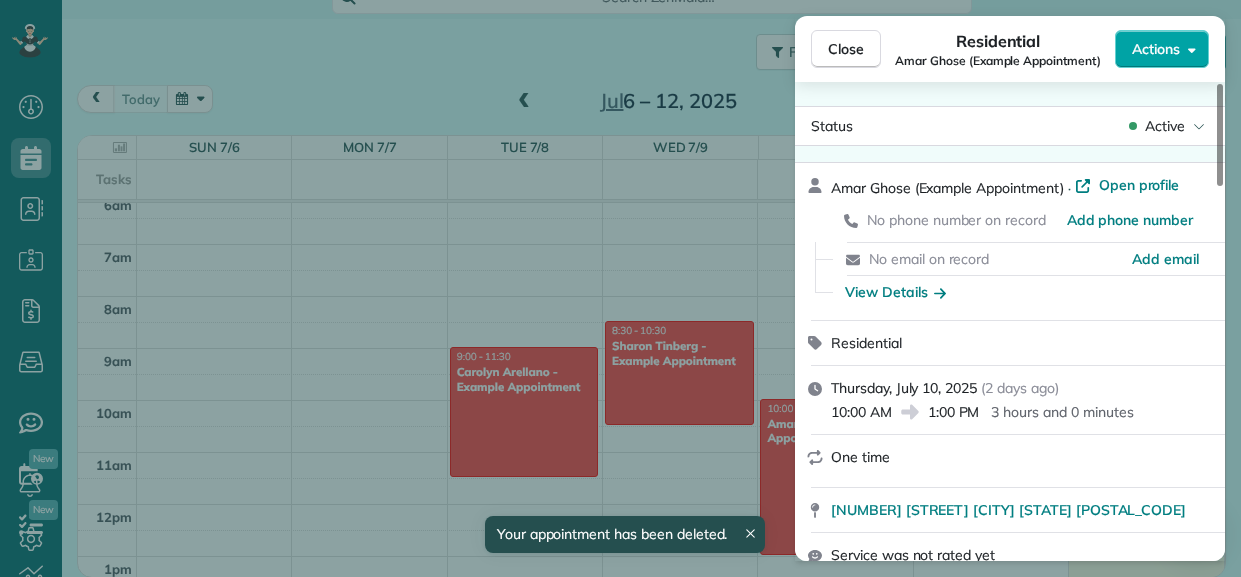 click 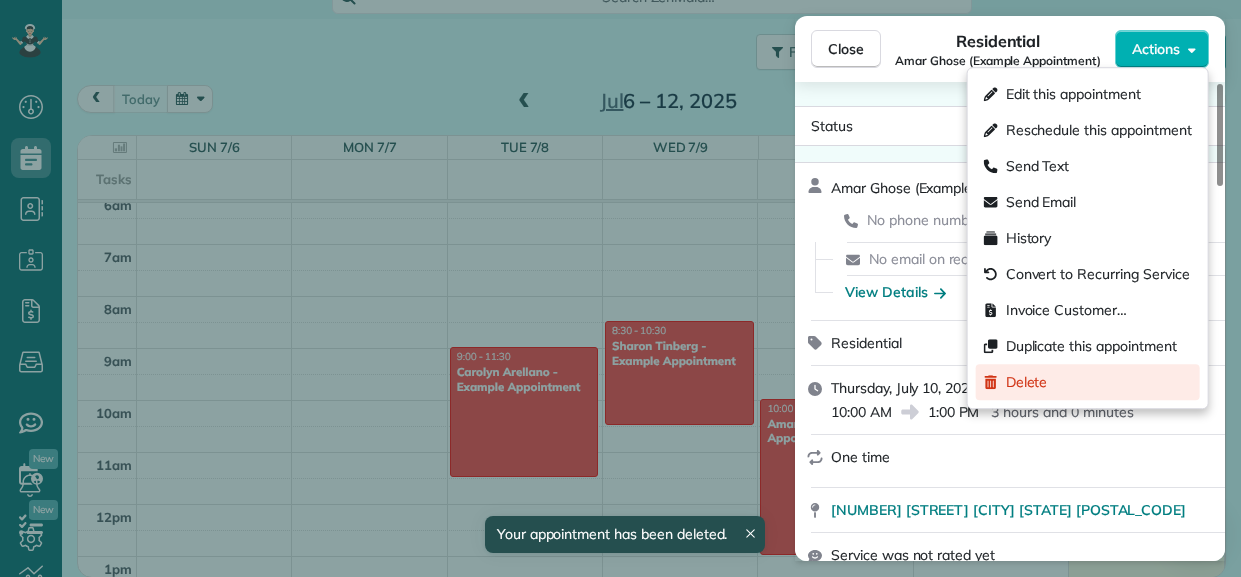 click on "Delete" at bounding box center [1027, 382] 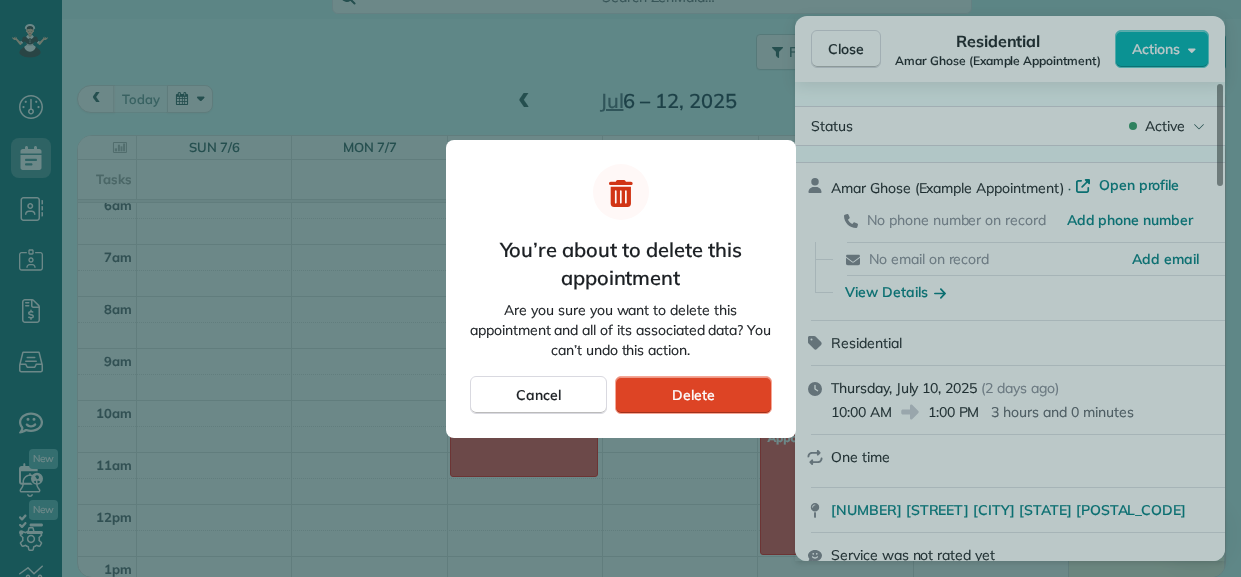 click on "Delete" at bounding box center (693, 395) 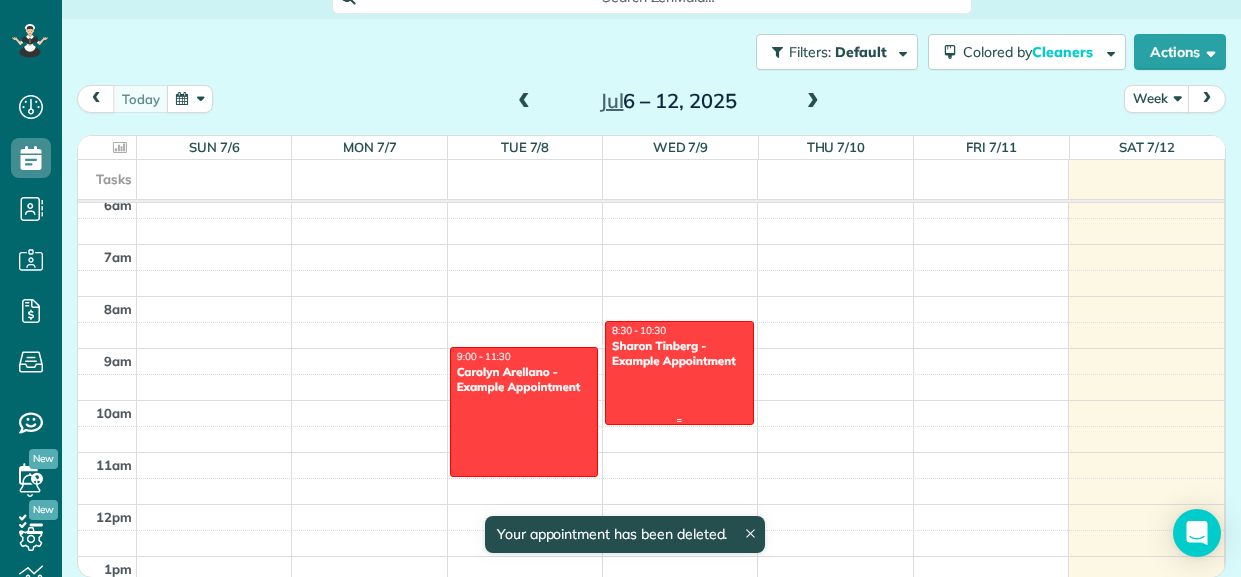 click at bounding box center (679, 373) 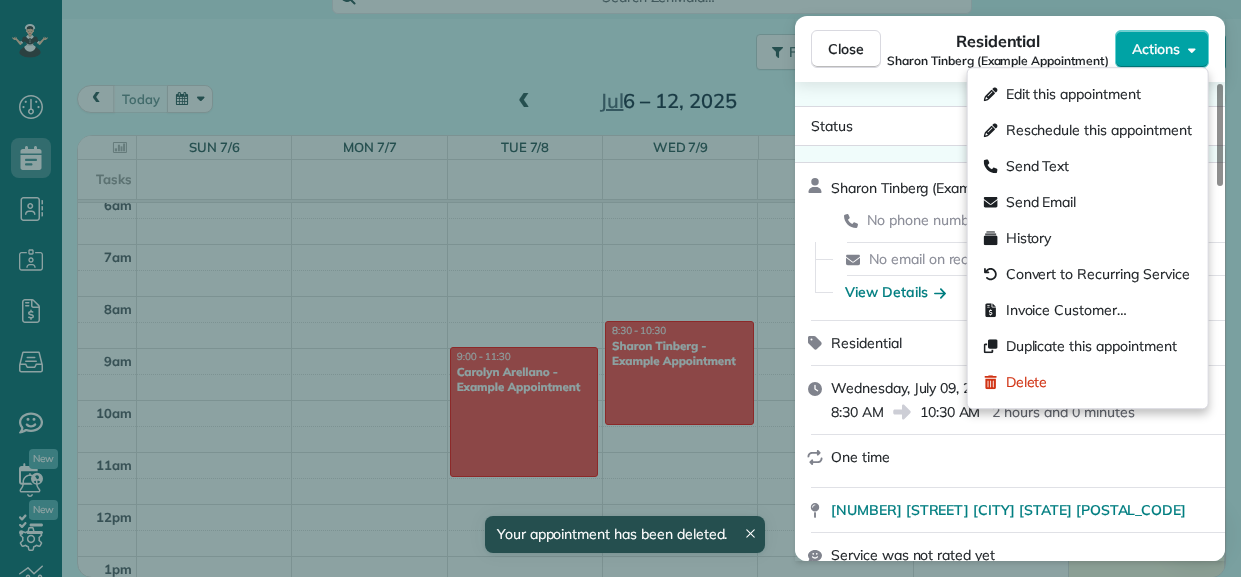 click 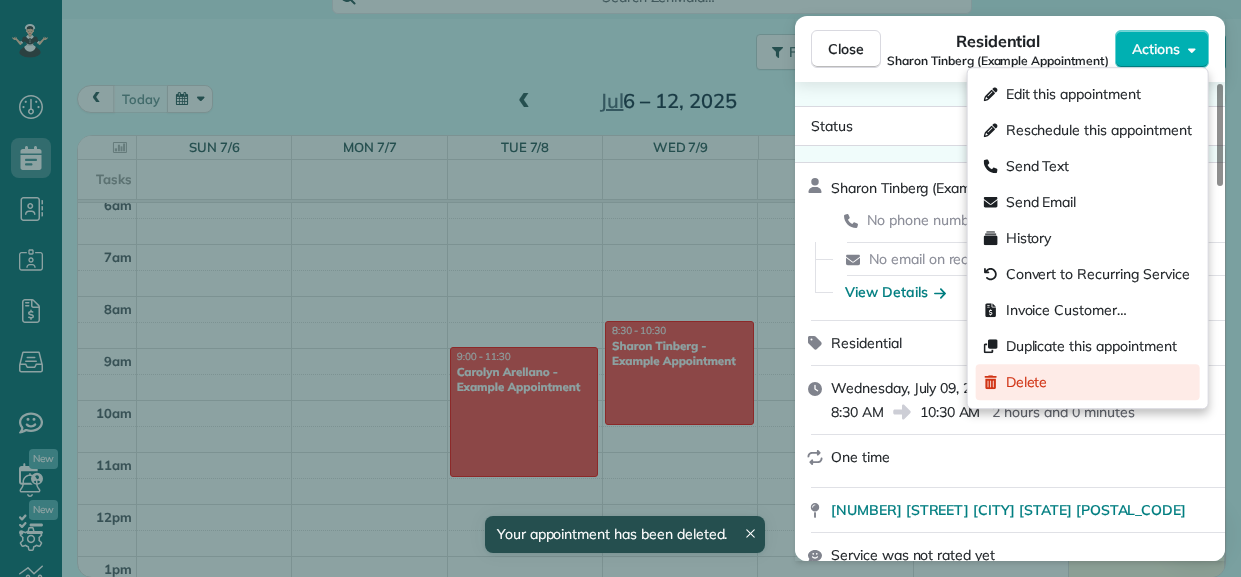 click on "Delete" at bounding box center (1027, 382) 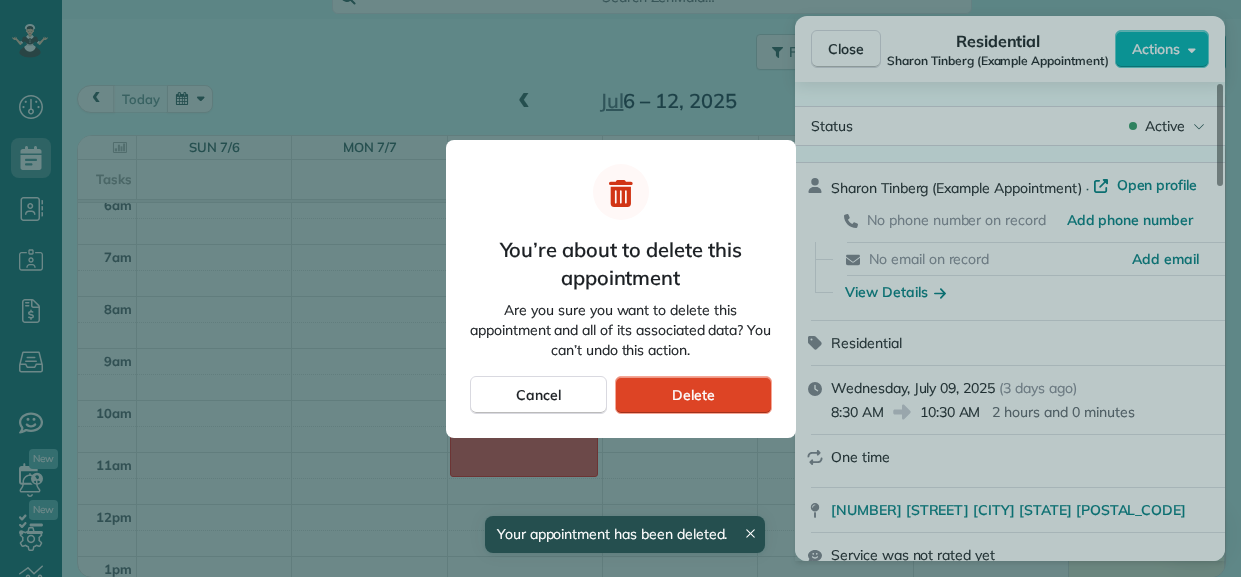 click on "Delete" at bounding box center (693, 395) 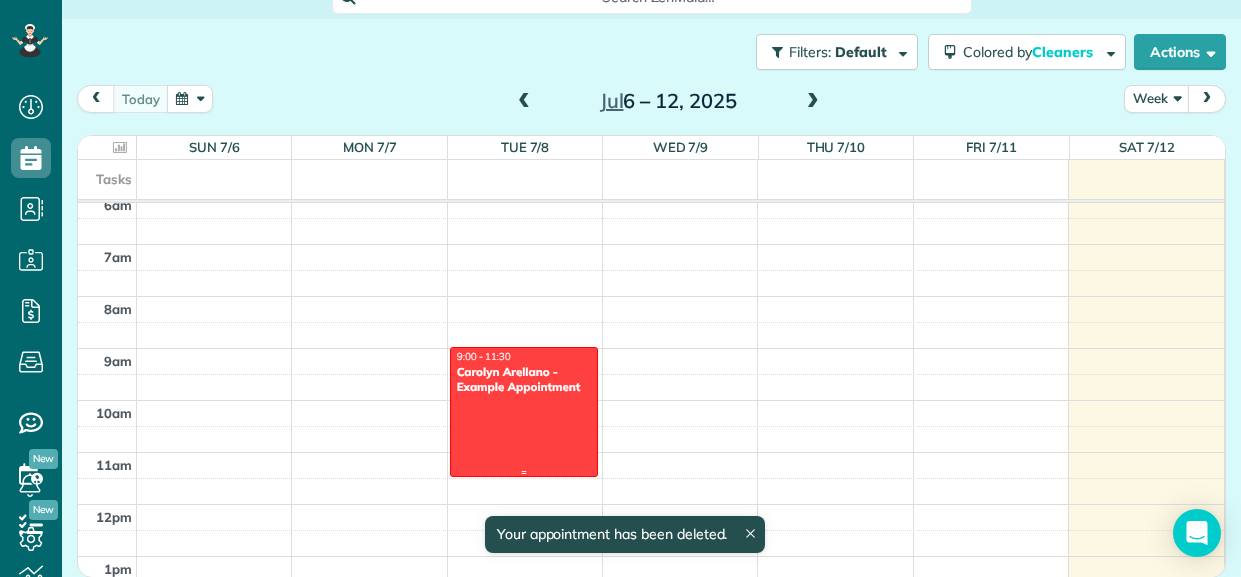 click on "Carolyn Arellano - Example Appointment" at bounding box center [524, 379] 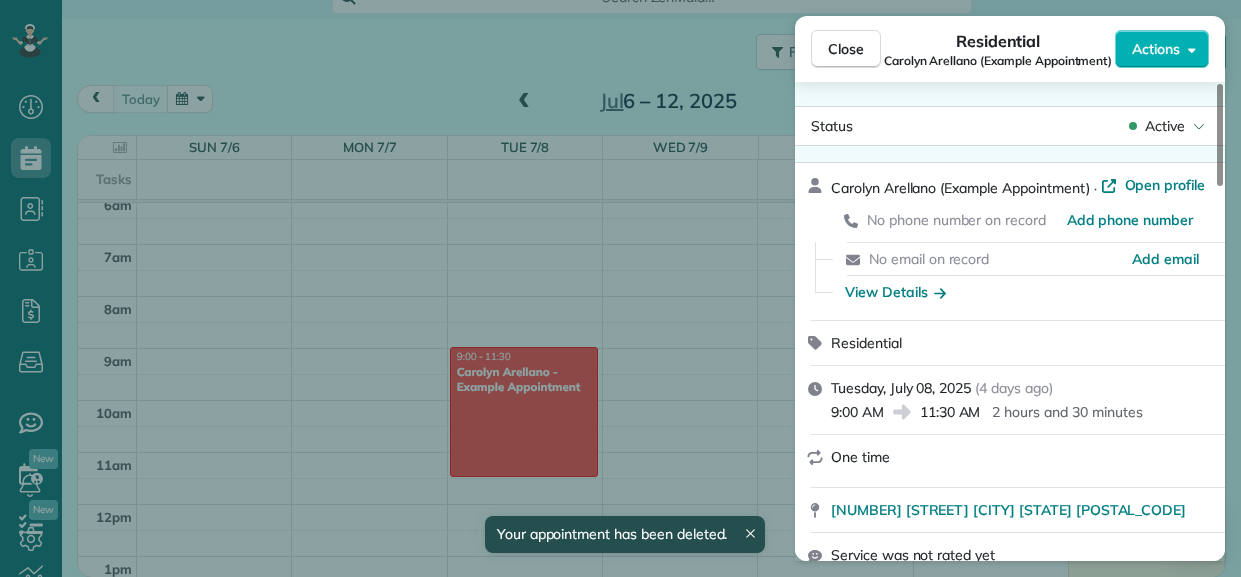 click on "Close Residential Carolyn Arellano (Example Appointment) Actions" at bounding box center [1010, 49] 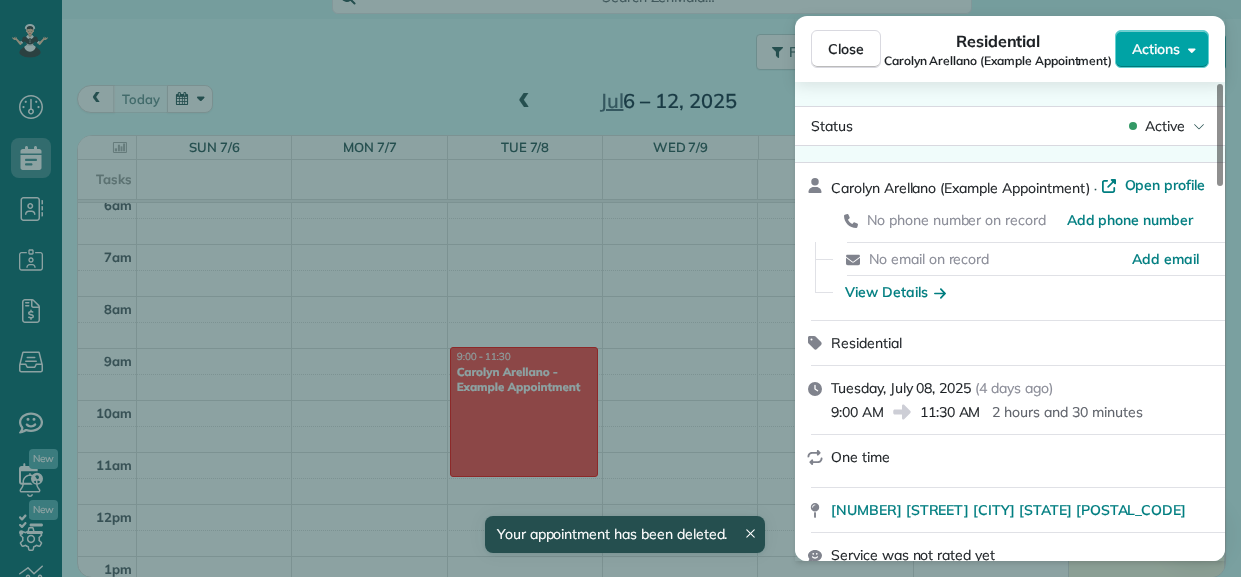 click on "Actions" at bounding box center (1162, 49) 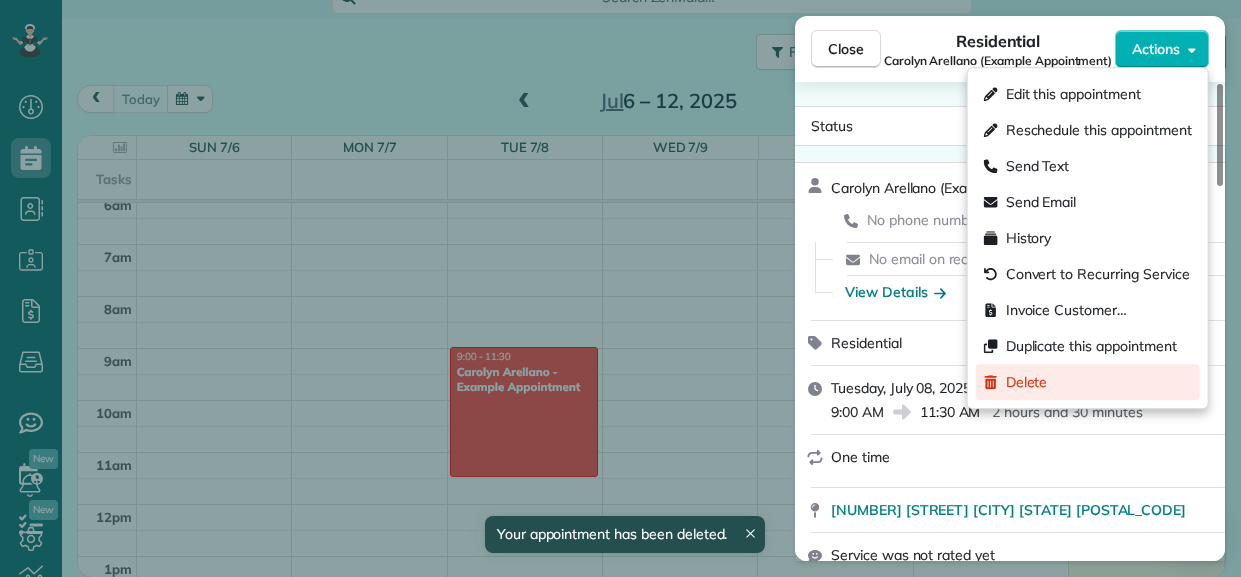 click on "Delete" at bounding box center [1088, 382] 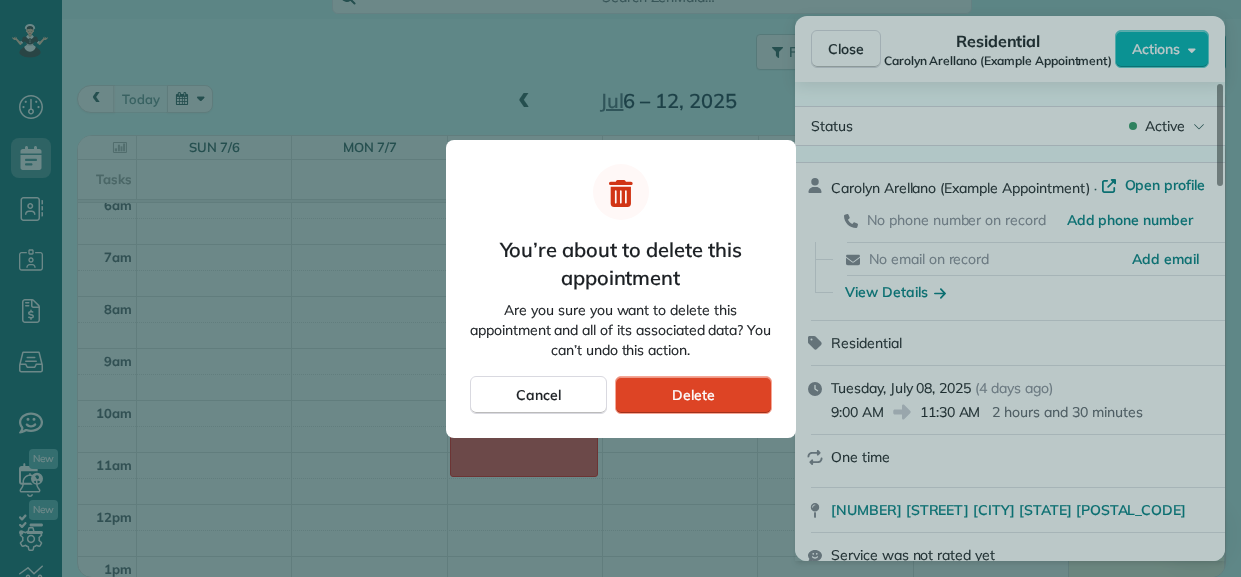 click on "Delete" at bounding box center (693, 395) 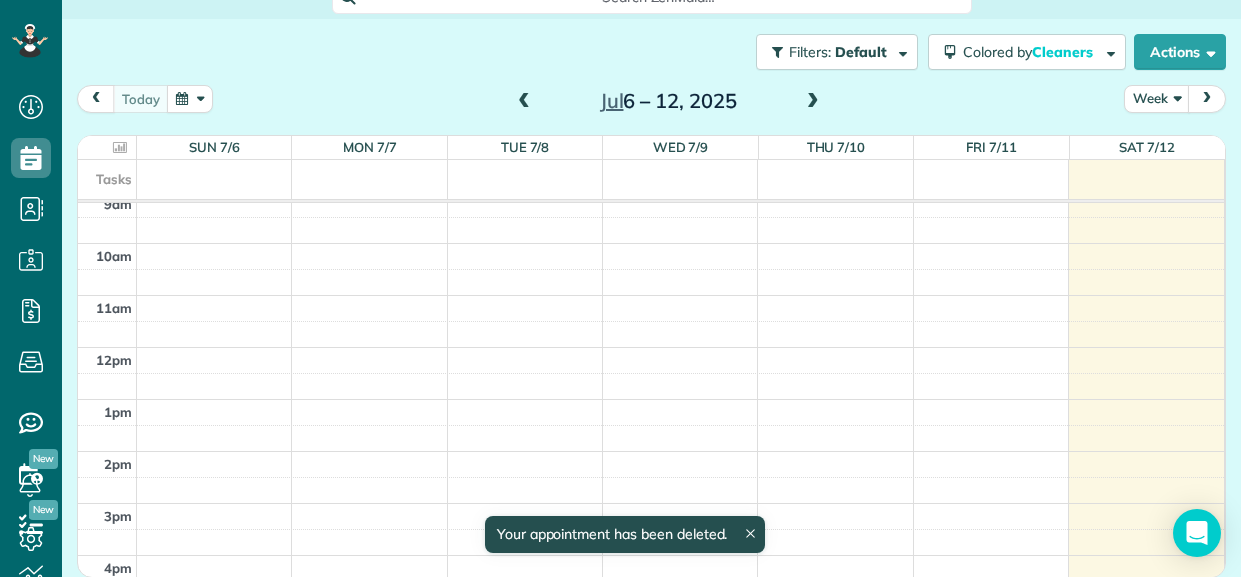 scroll, scrollTop: 489, scrollLeft: 0, axis: vertical 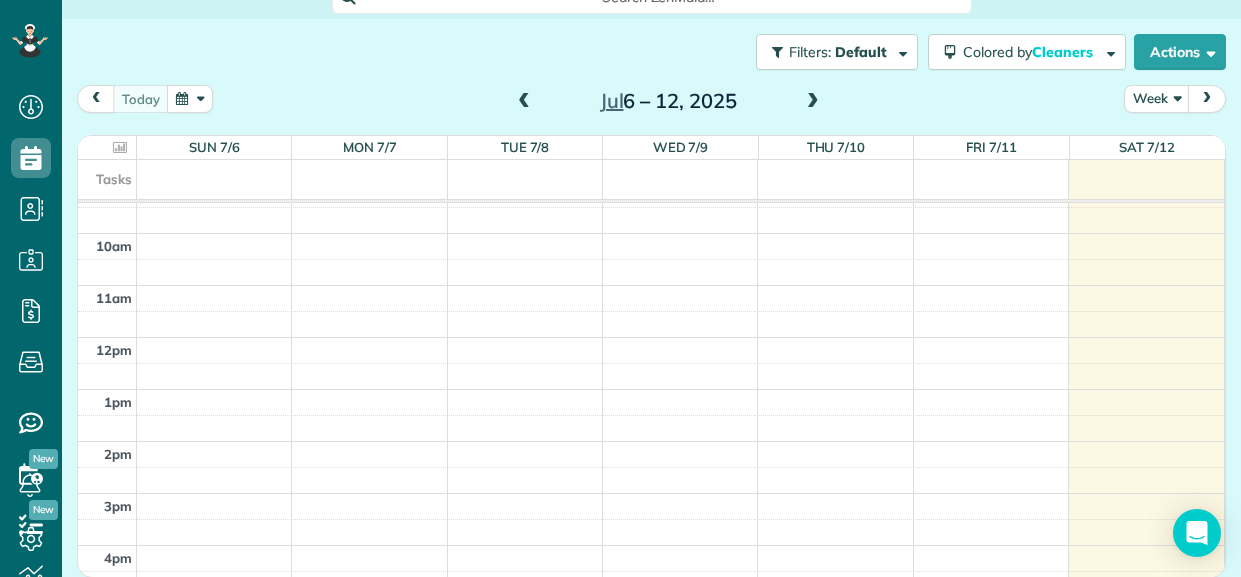 click on "12am 1am 2am 3am 4am 5am 6am 7am 8am 9am 10am 11am 12pm 1pm 2pm 3pm 4pm 5pm 6pm 7pm 8pm 9pm 10pm 11pm" at bounding box center (651, 337) 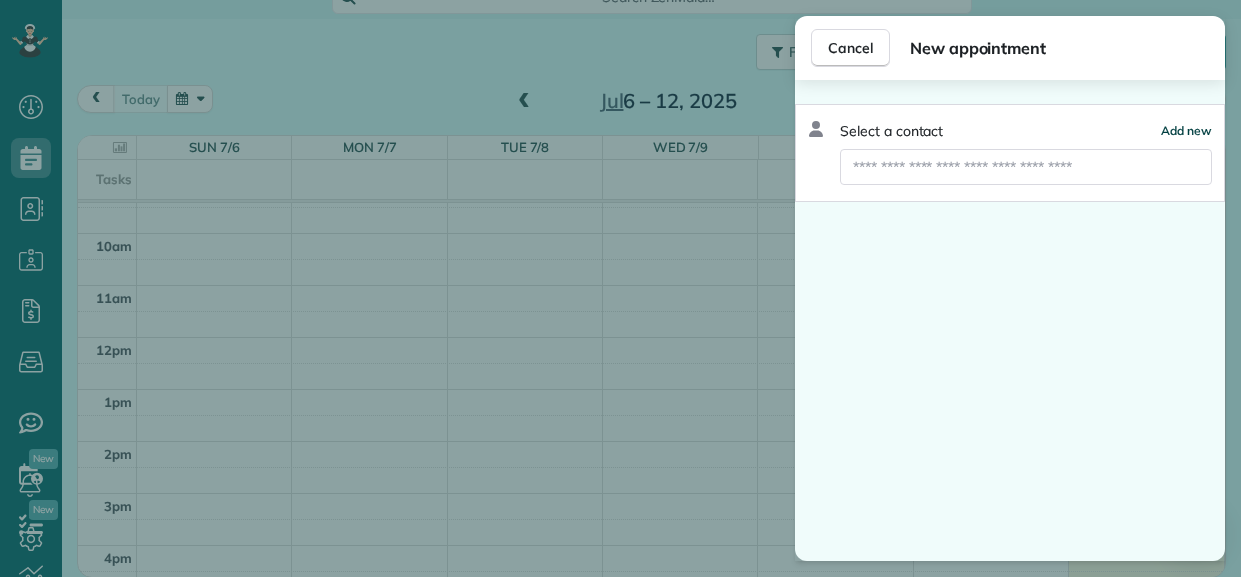 click on "Add new" at bounding box center [1186, 130] 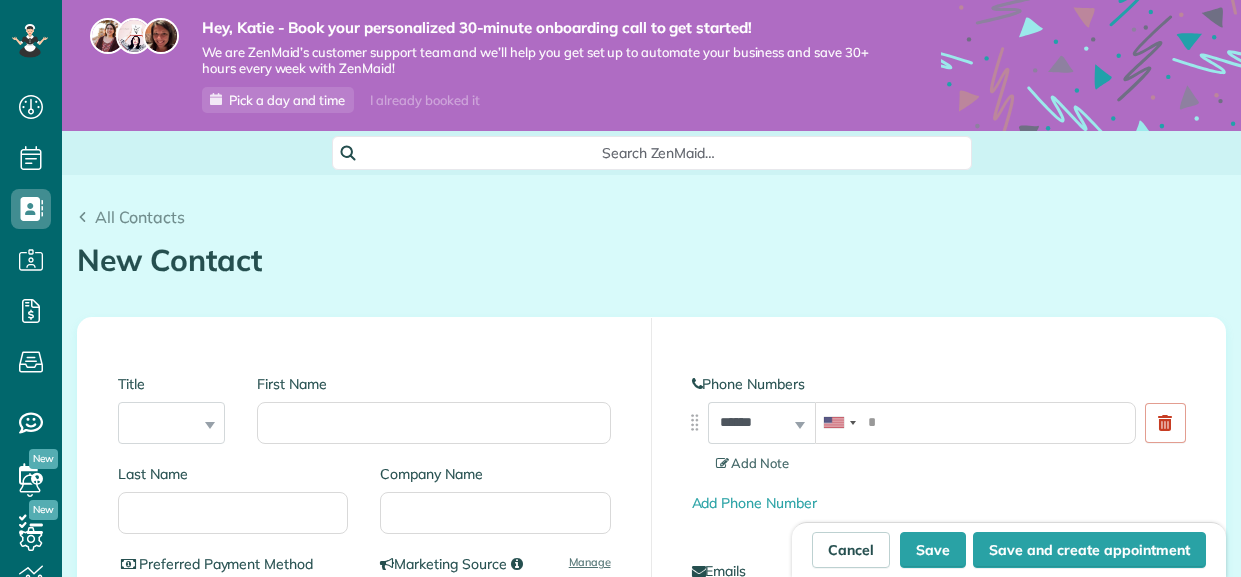 scroll, scrollTop: 0, scrollLeft: 0, axis: both 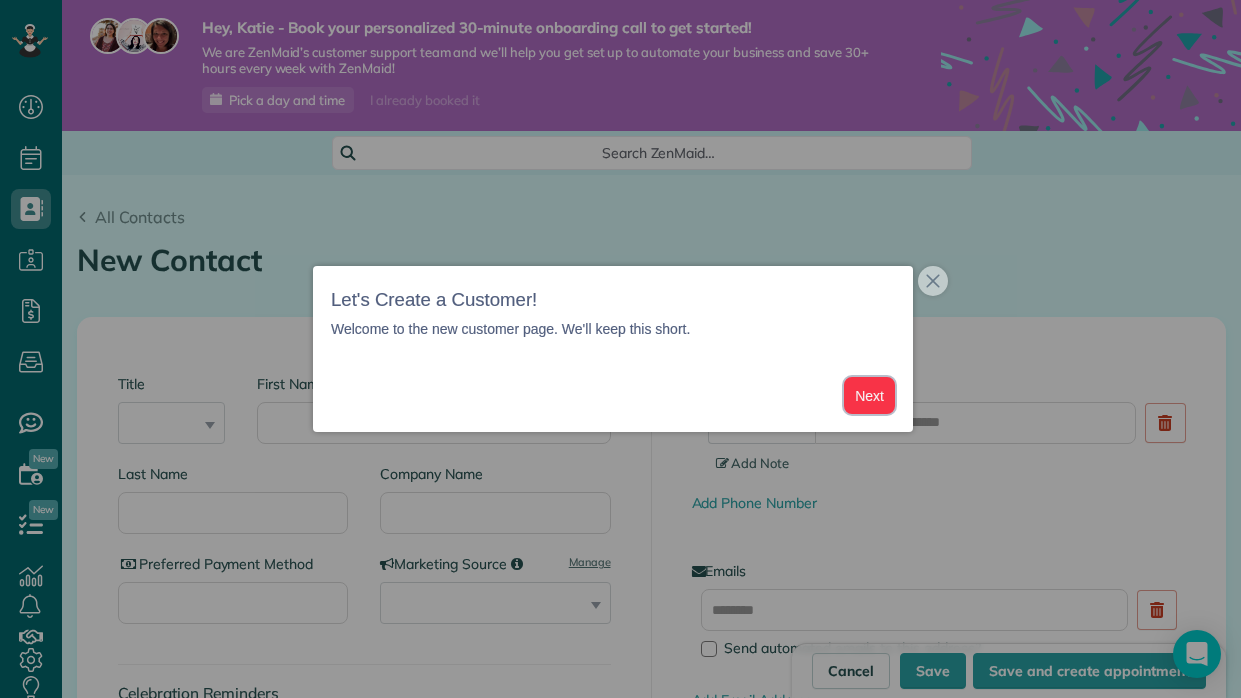 click on "Next" at bounding box center [869, 395] 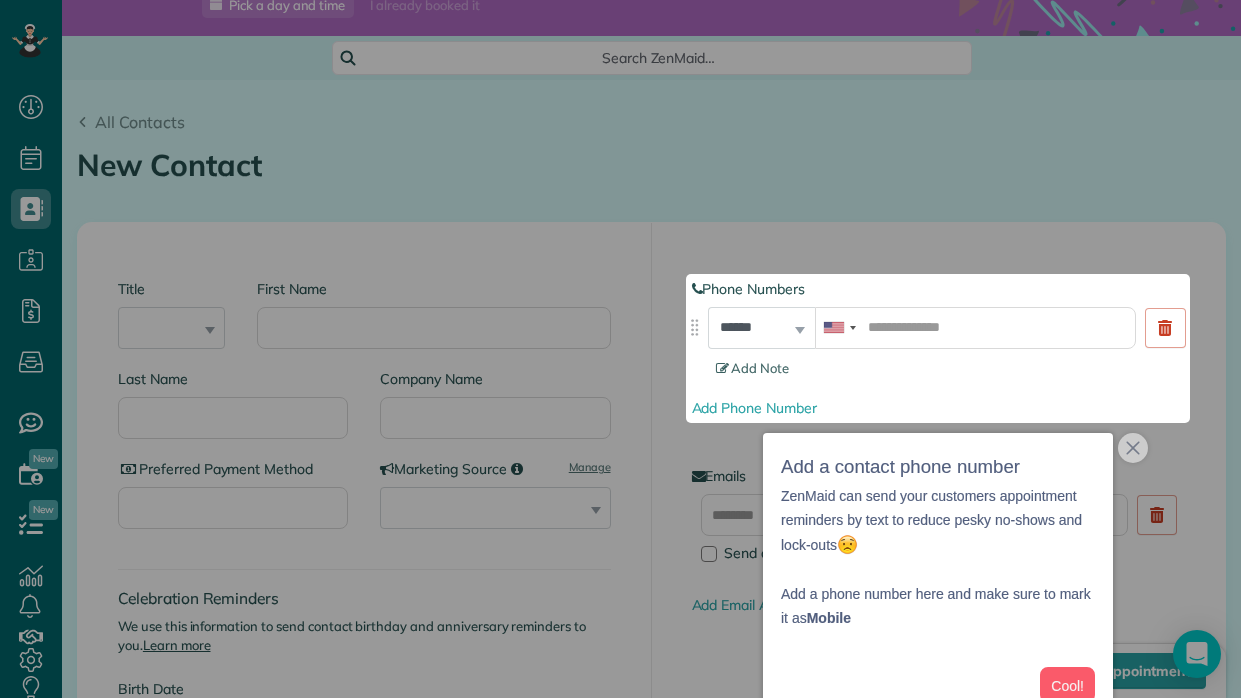 scroll, scrollTop: 95, scrollLeft: 0, axis: vertical 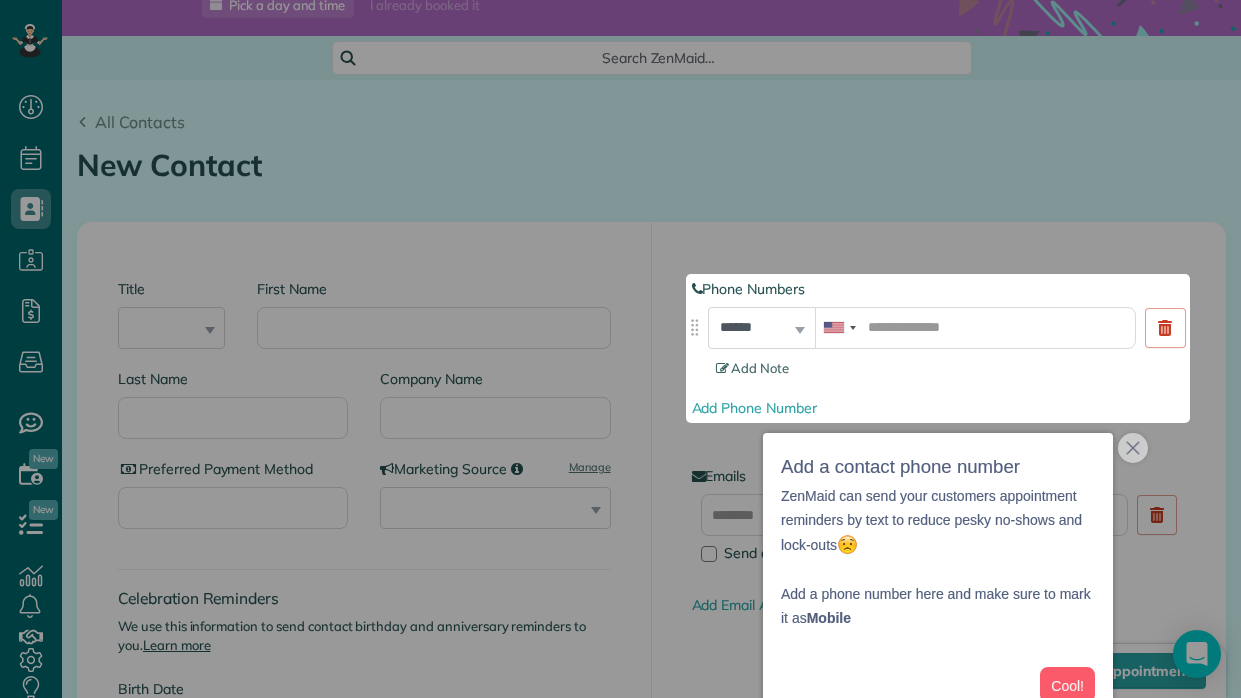 click at bounding box center [620, 560] 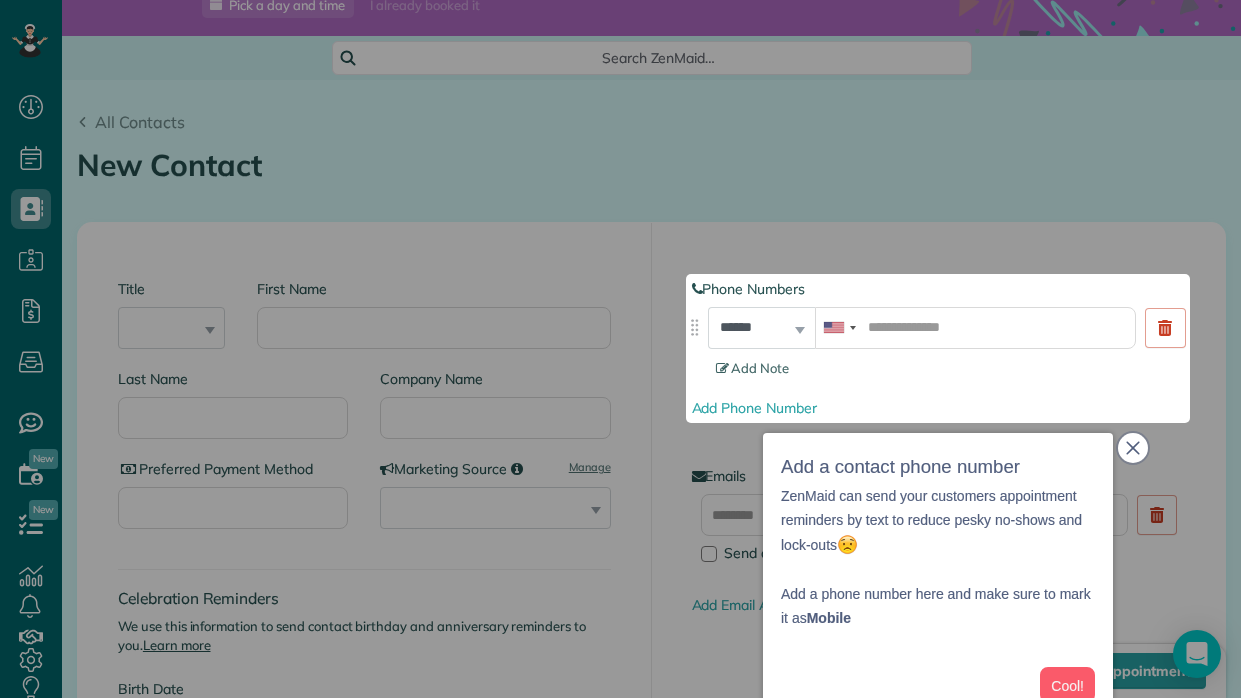 click 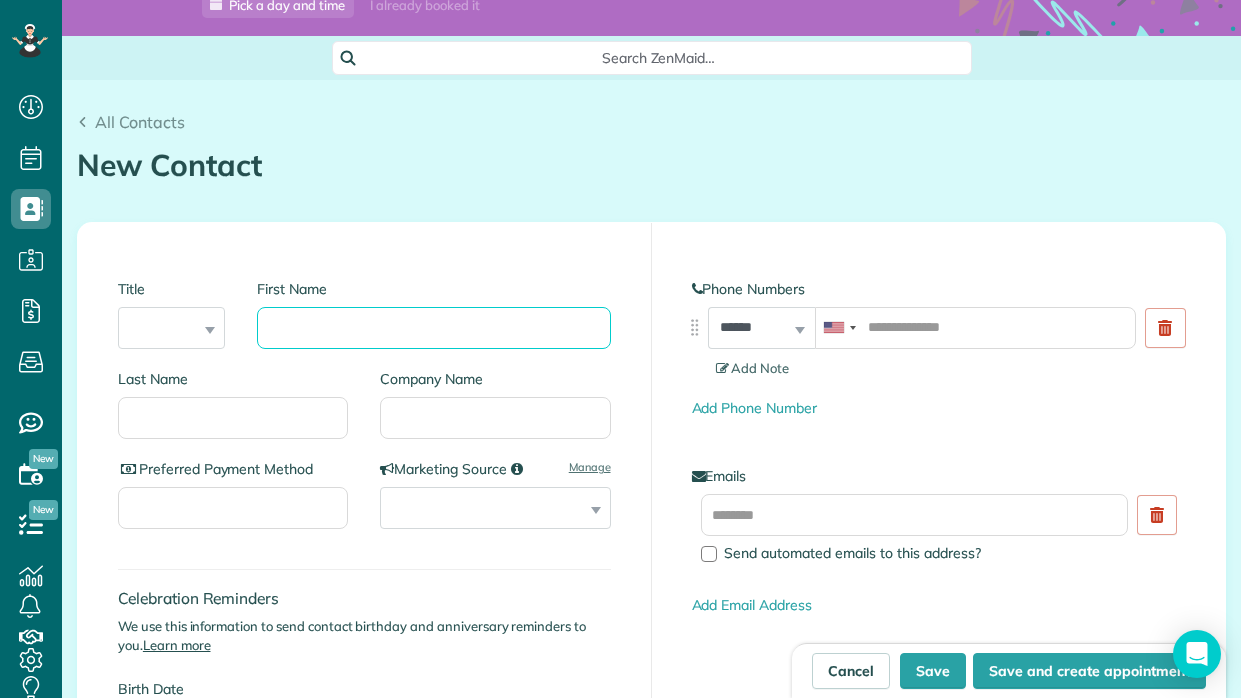 click on "First Name" at bounding box center [433, 328] 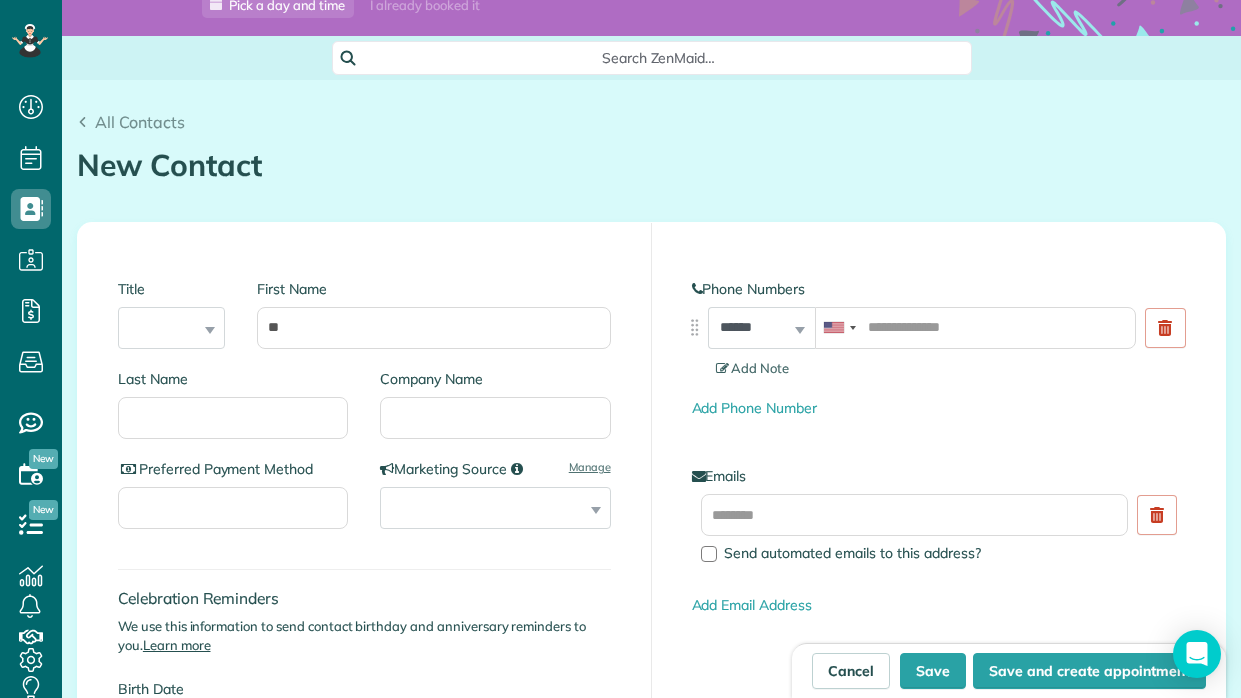 click on "All Contacts" at bounding box center [651, 122] 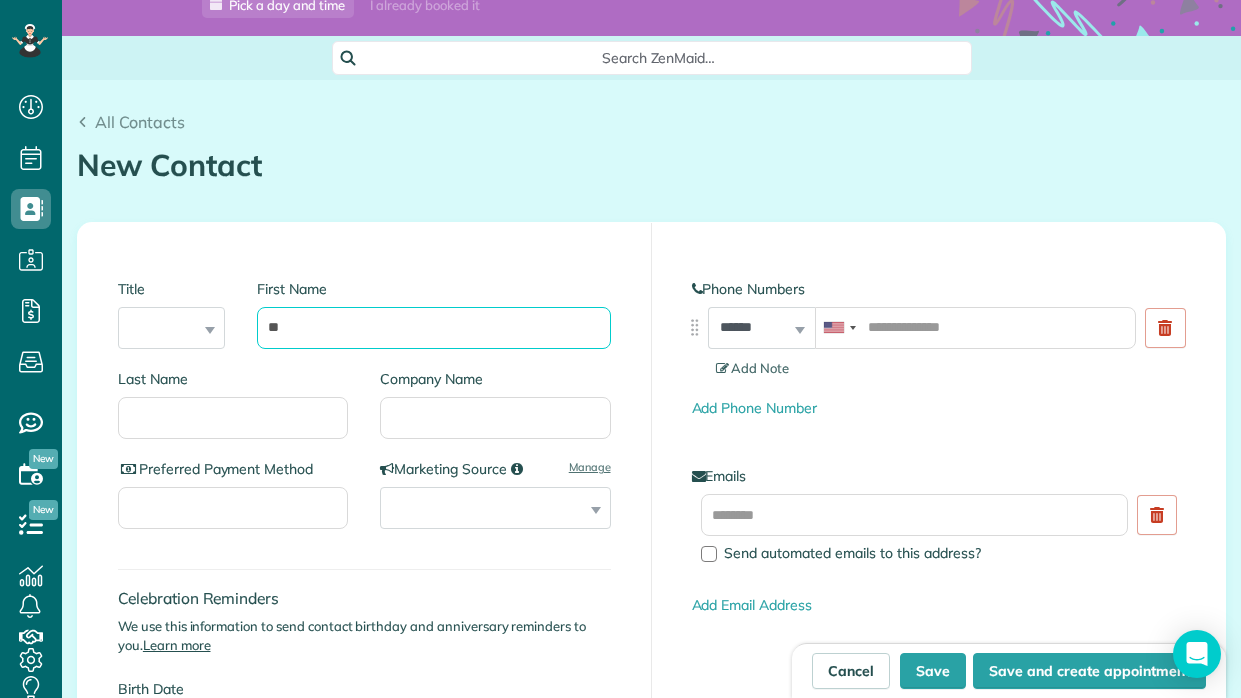click on "**" at bounding box center (433, 328) 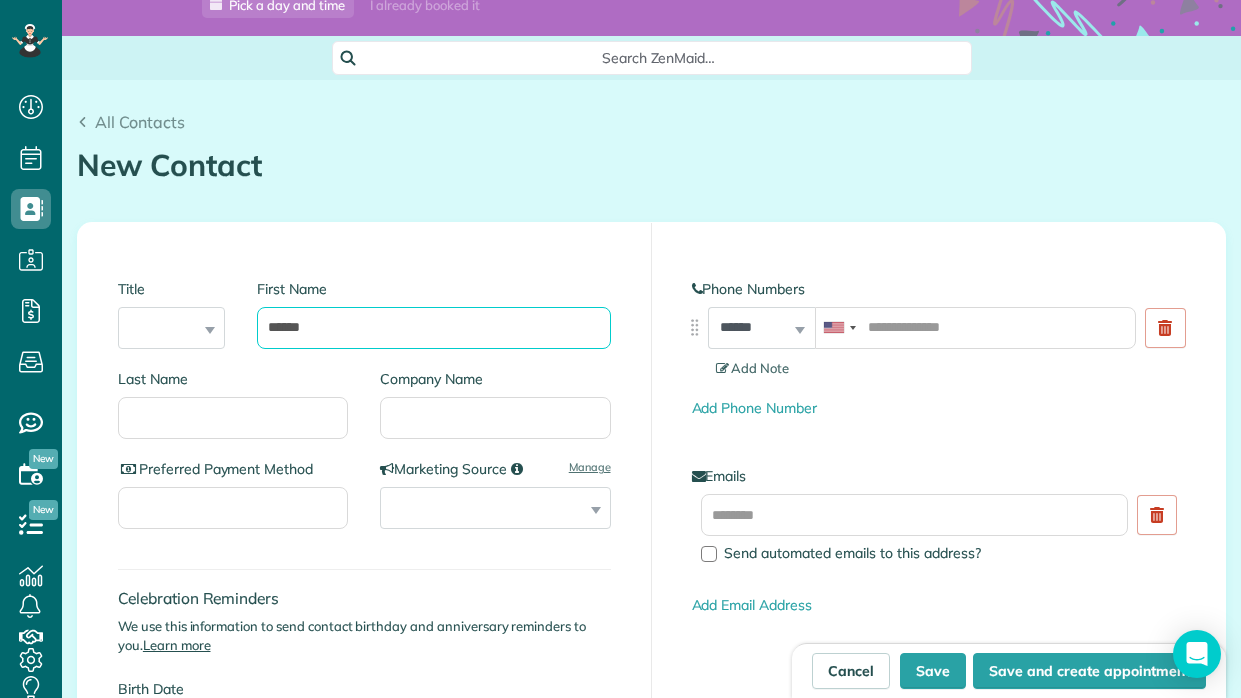 type on "******" 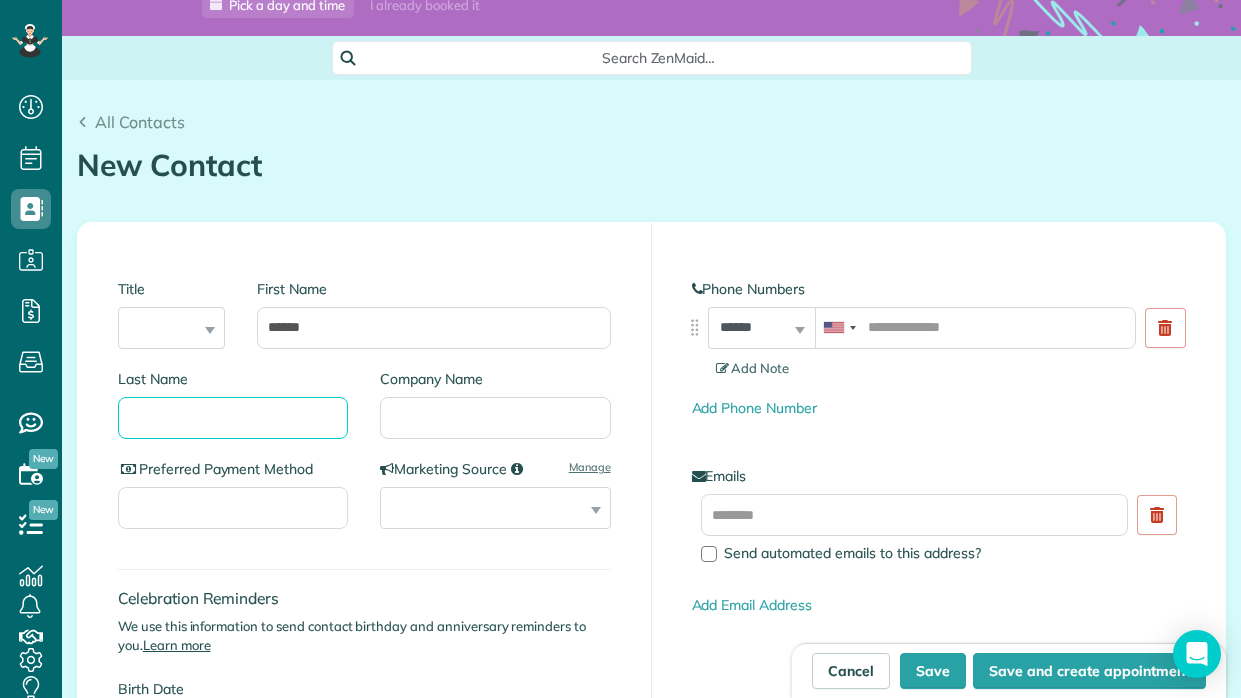 click on "Last Name" at bounding box center [233, 418] 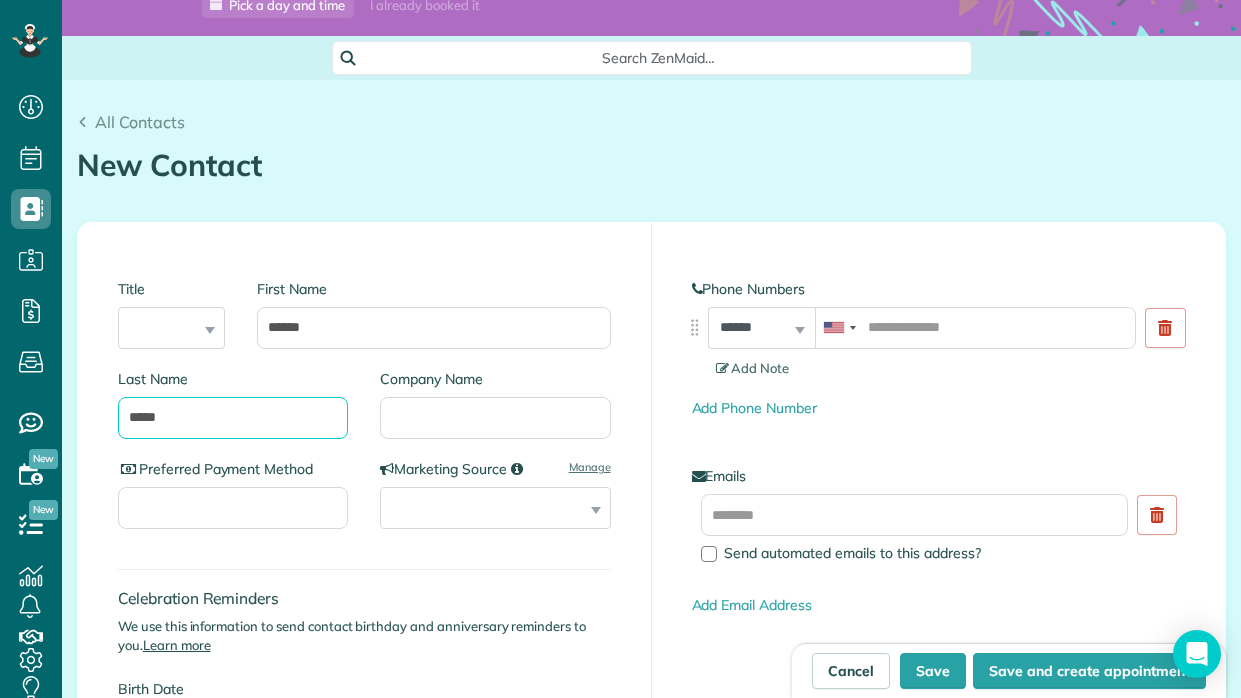 type on "*****" 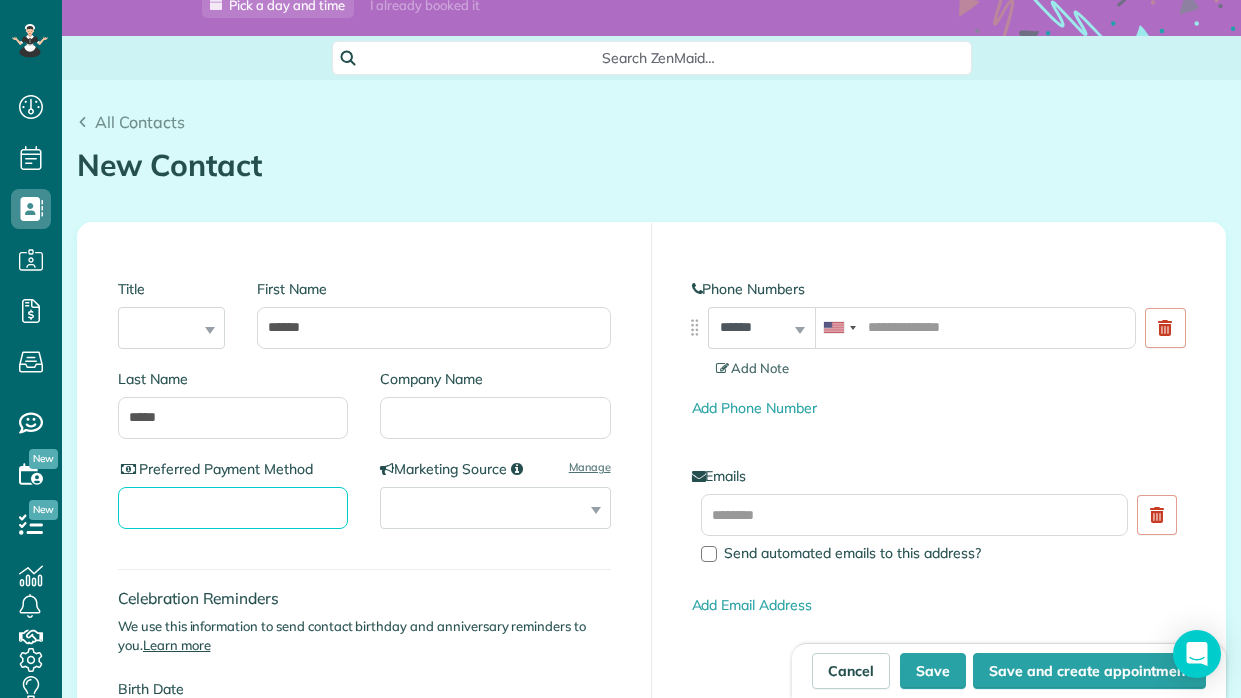 click on "Preferred Payment Method" at bounding box center [233, 508] 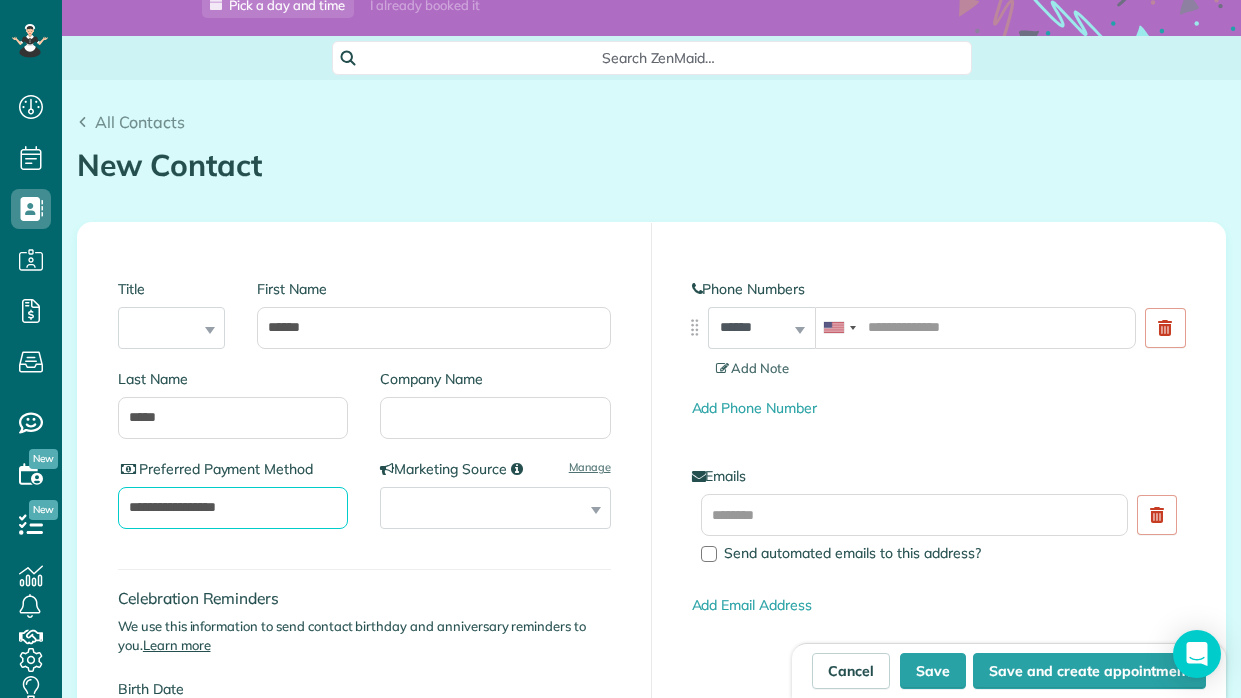 click on "**********" at bounding box center (233, 508) 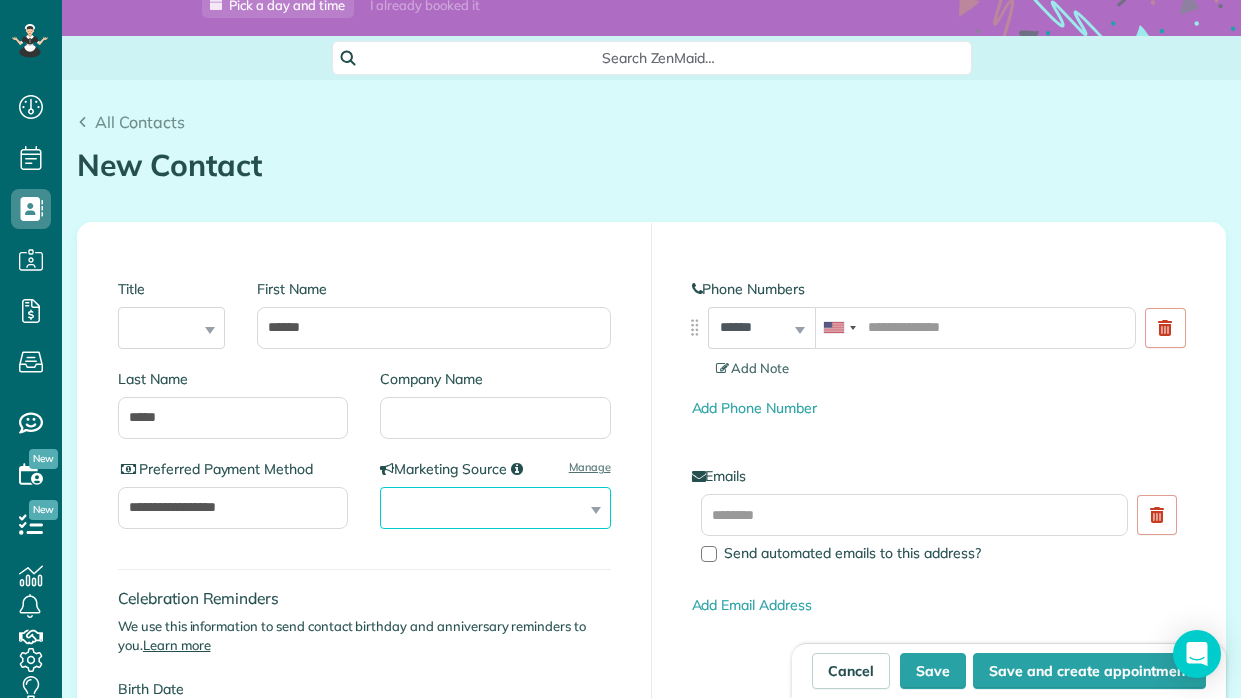 click on "**********" at bounding box center (495, 508) 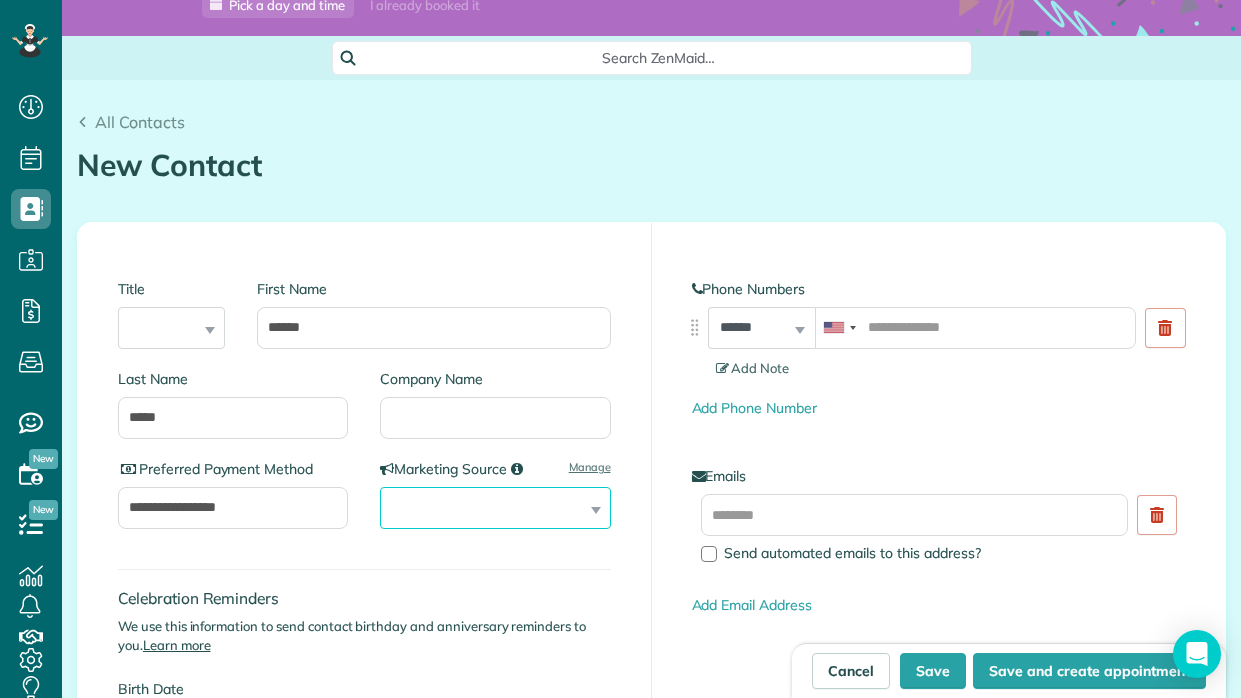 select on "**********" 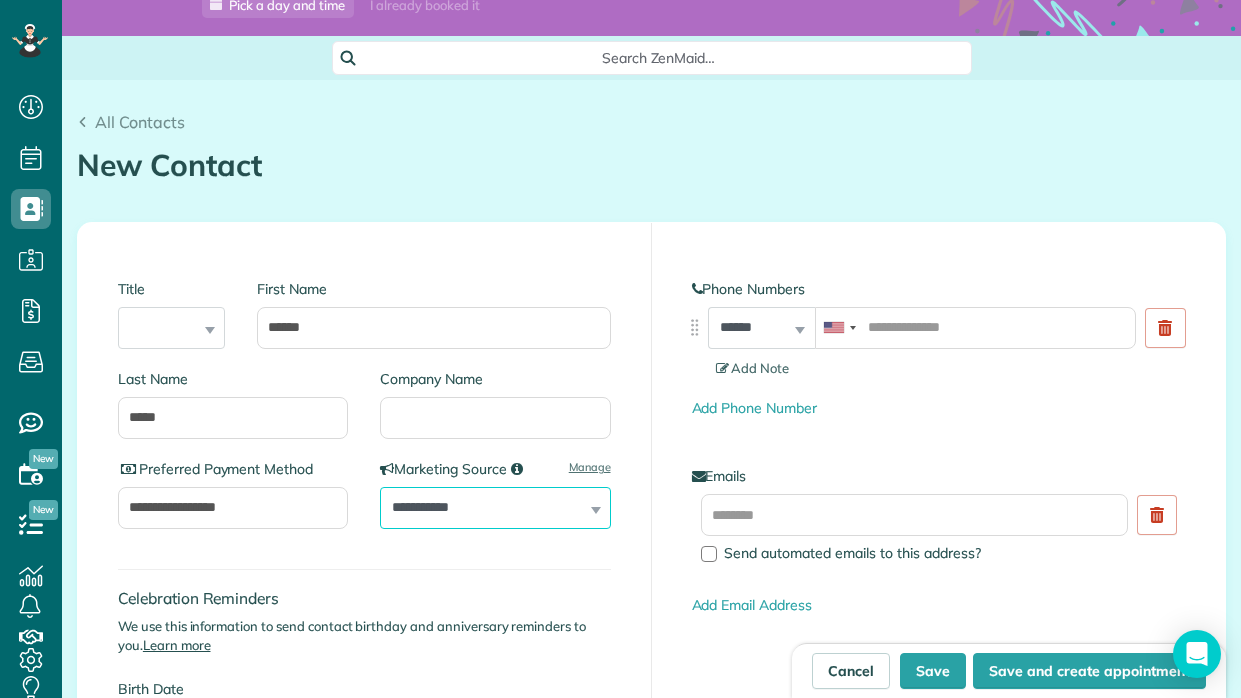 click on "**********" at bounding box center (495, 508) 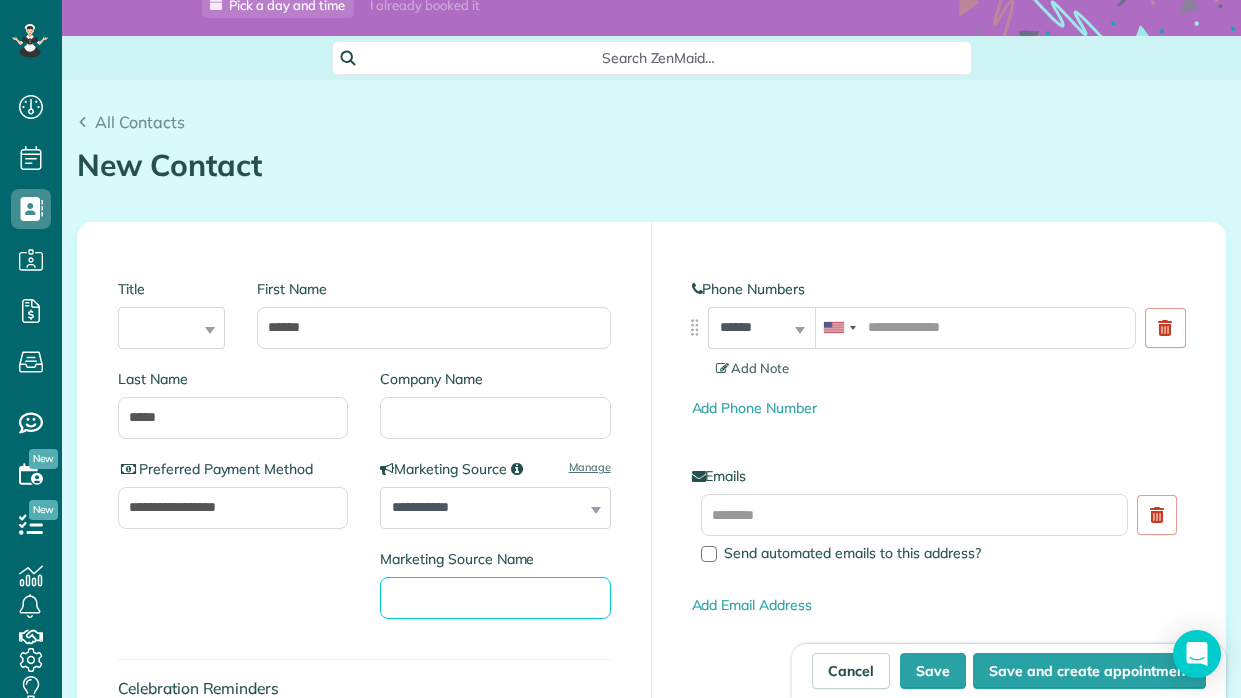 click on "Marketing Source Name" at bounding box center (495, 598) 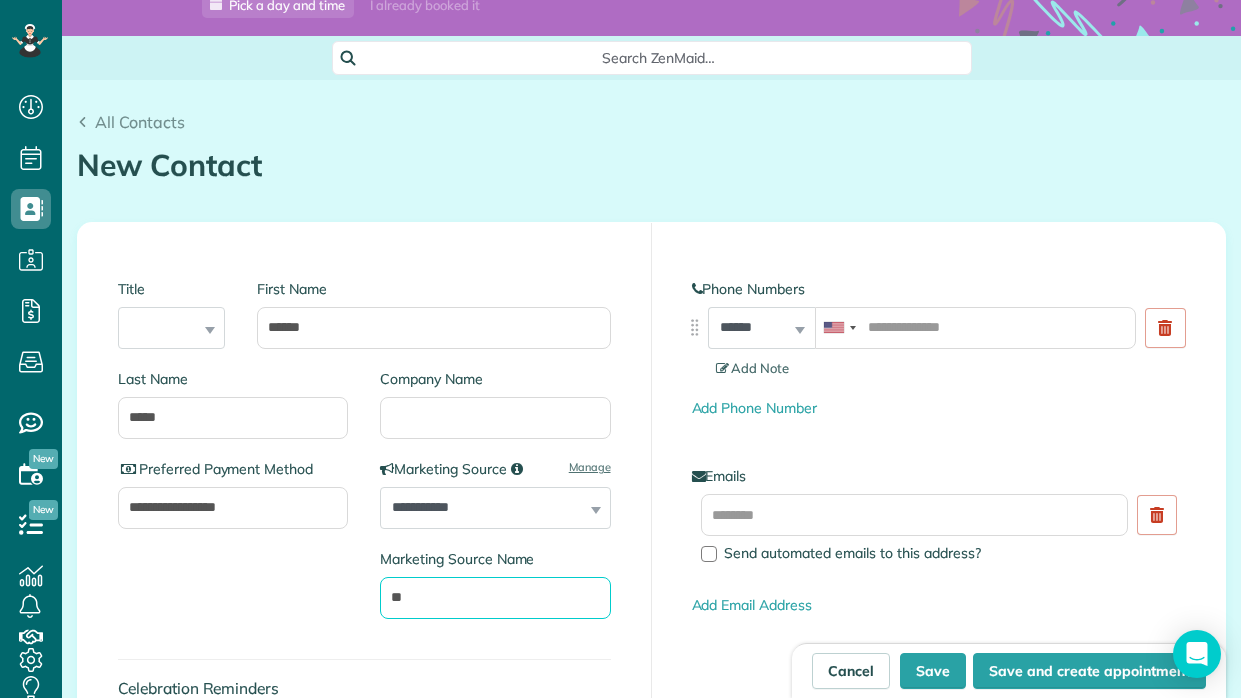 type on "*" 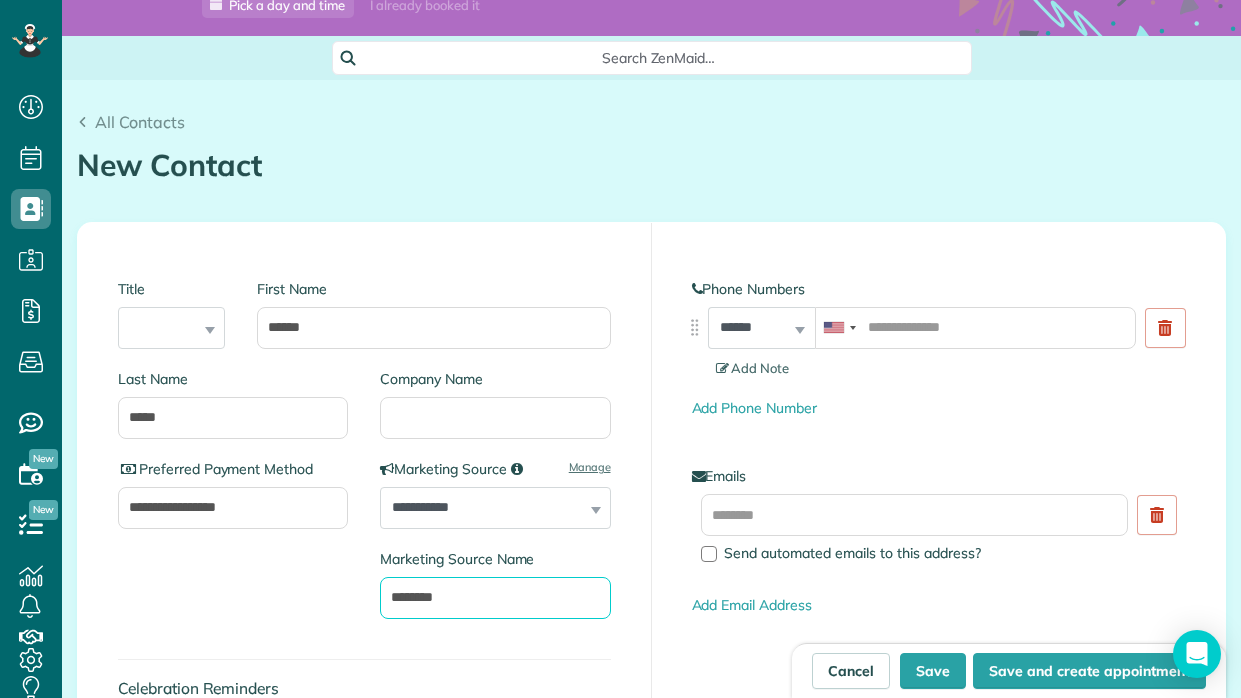 type on "********" 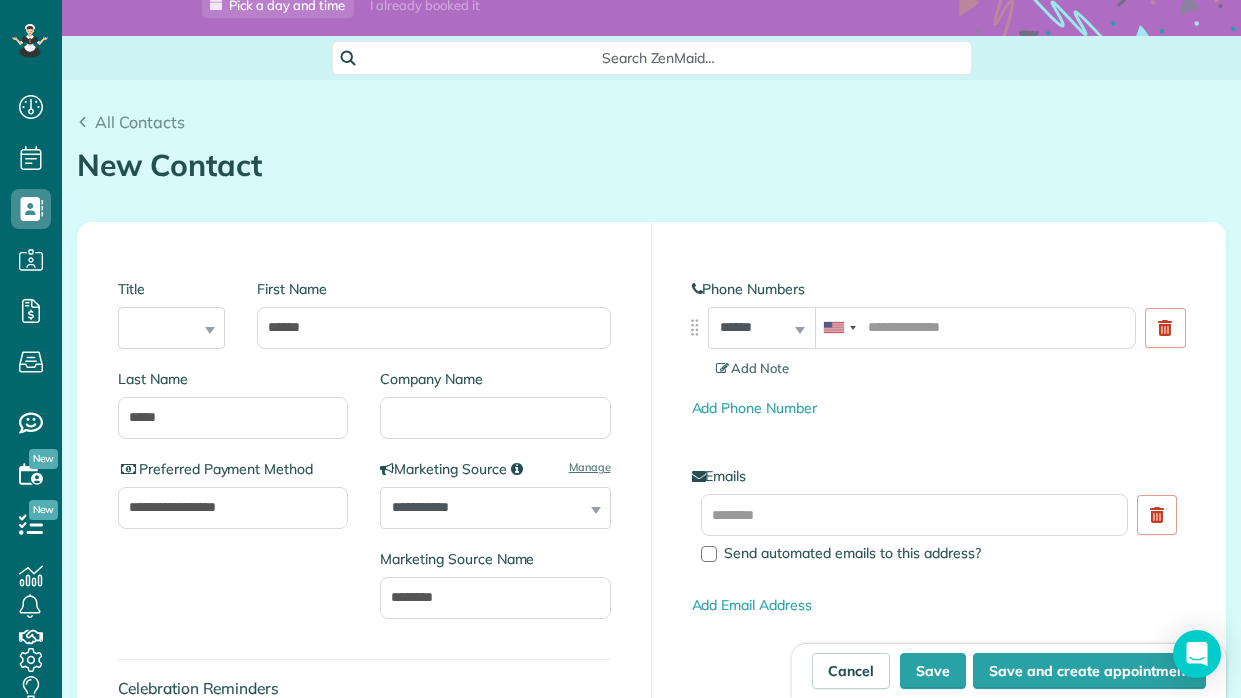 click on "**********" at bounding box center [364, 549] 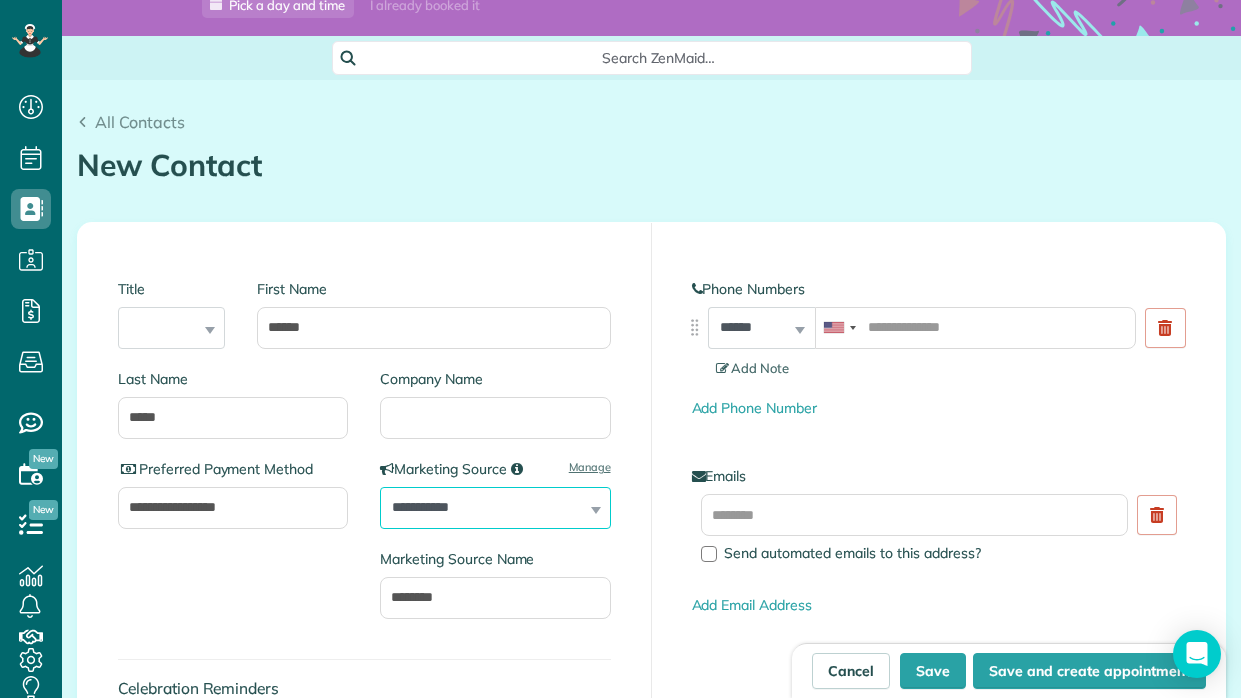 click on "**********" at bounding box center [495, 508] 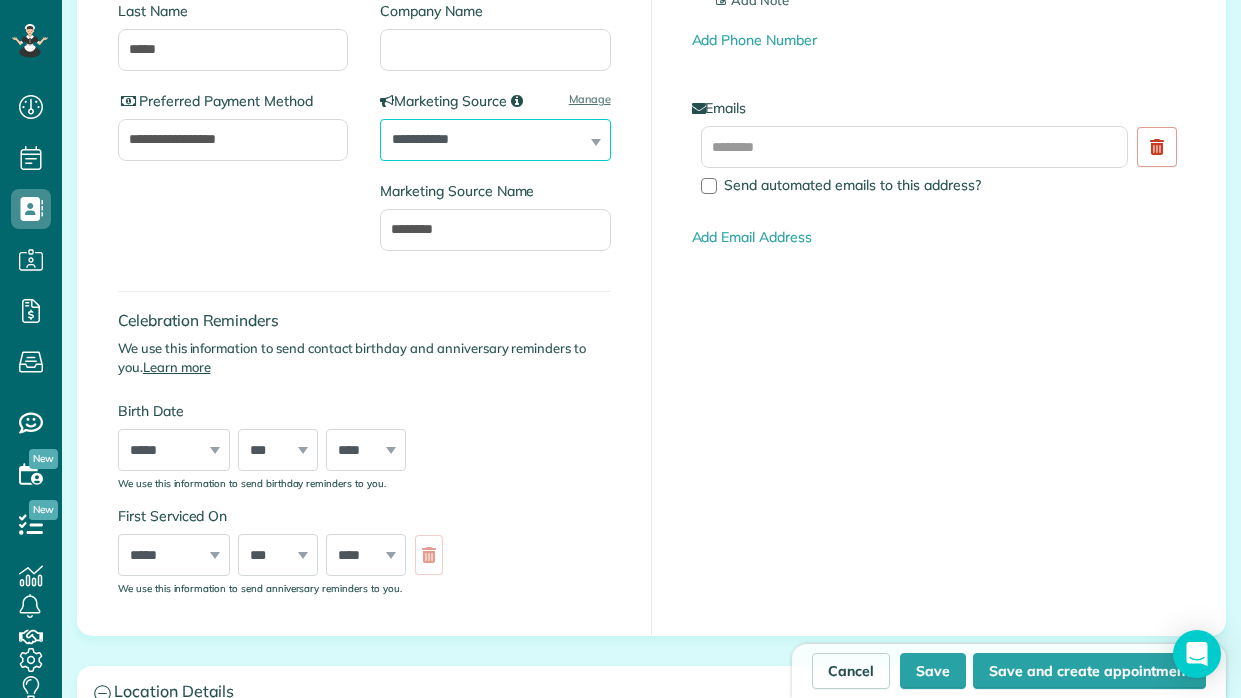 scroll, scrollTop: 474, scrollLeft: 0, axis: vertical 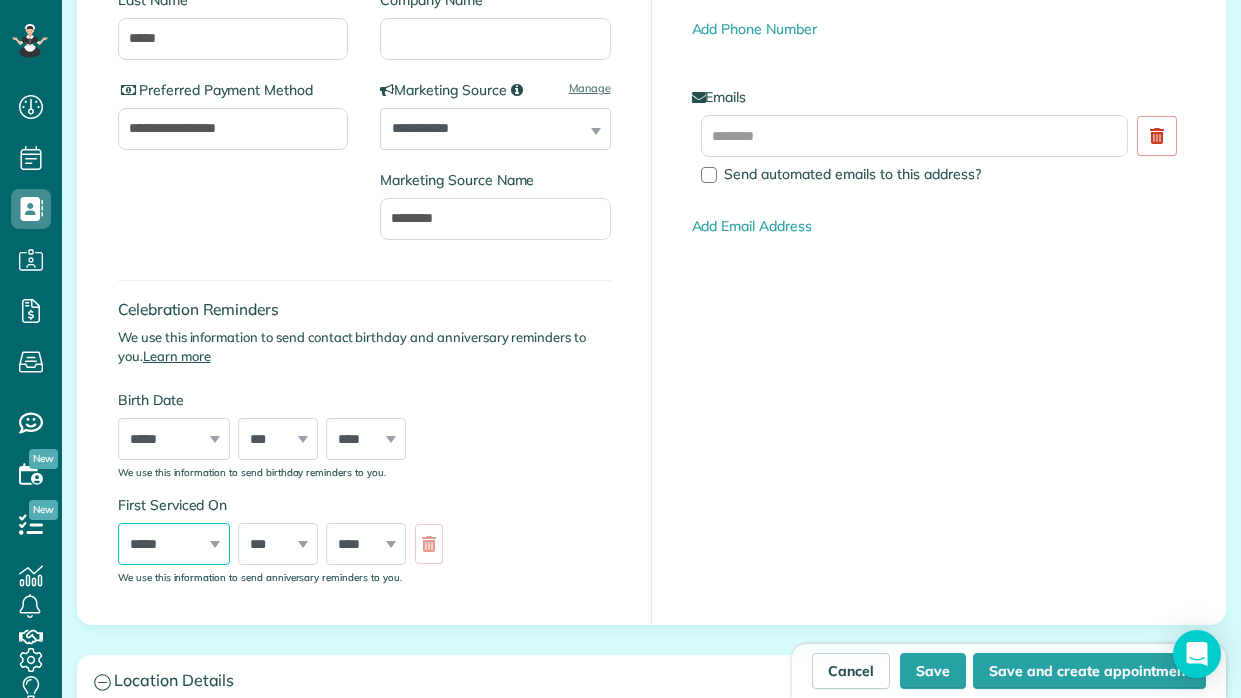 click on "*****
*******
********
*****
*****
***
****
****
******
*********
*******
********
********" at bounding box center [174, 544] 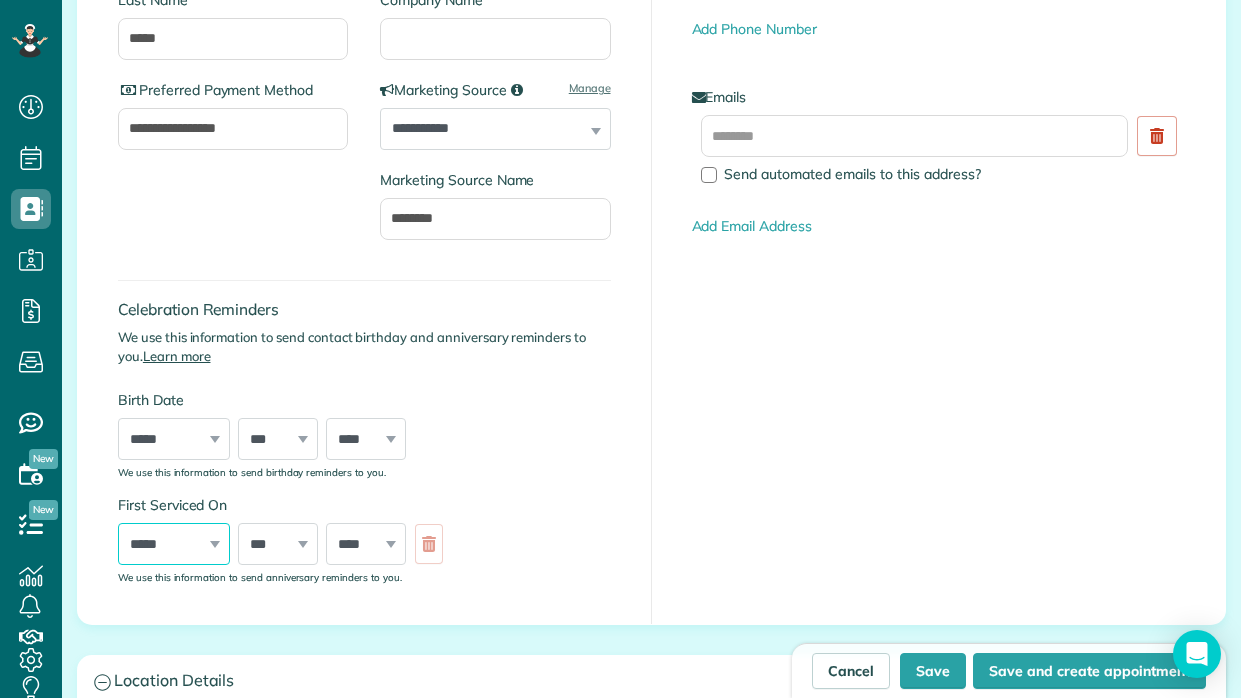 select on "*" 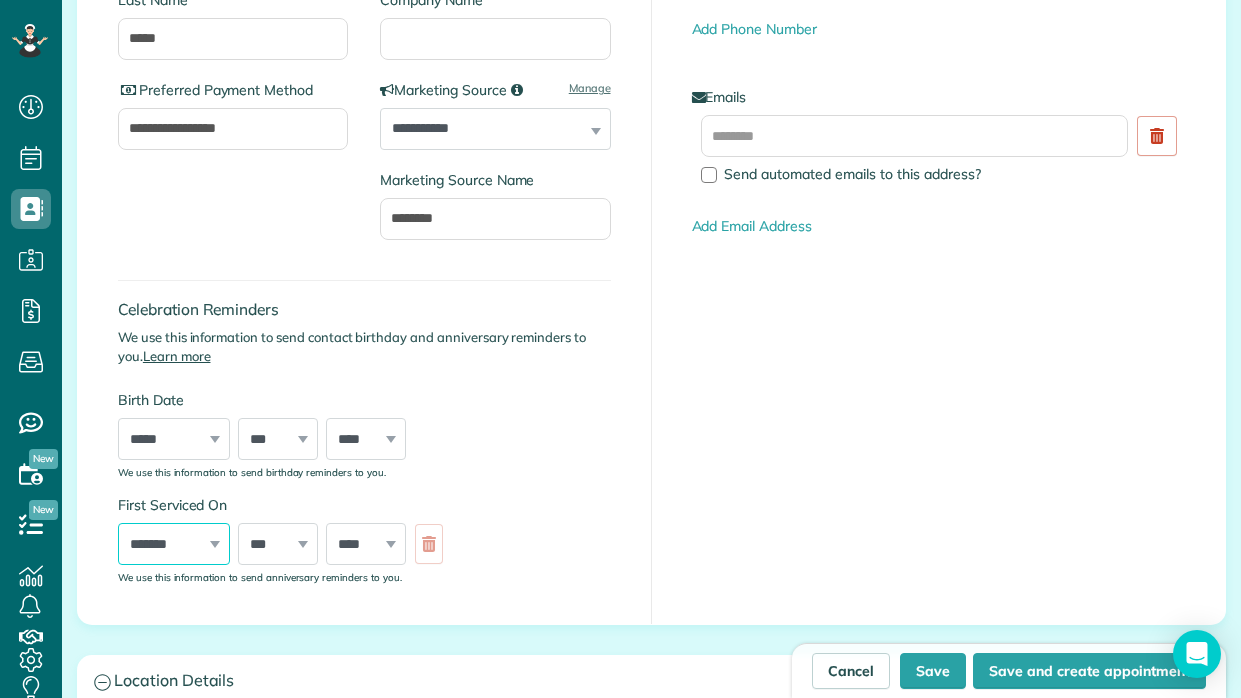 click on "*****
*******
********
*****
*****
***
****
****
******
*********
*******
********
********" at bounding box center (174, 544) 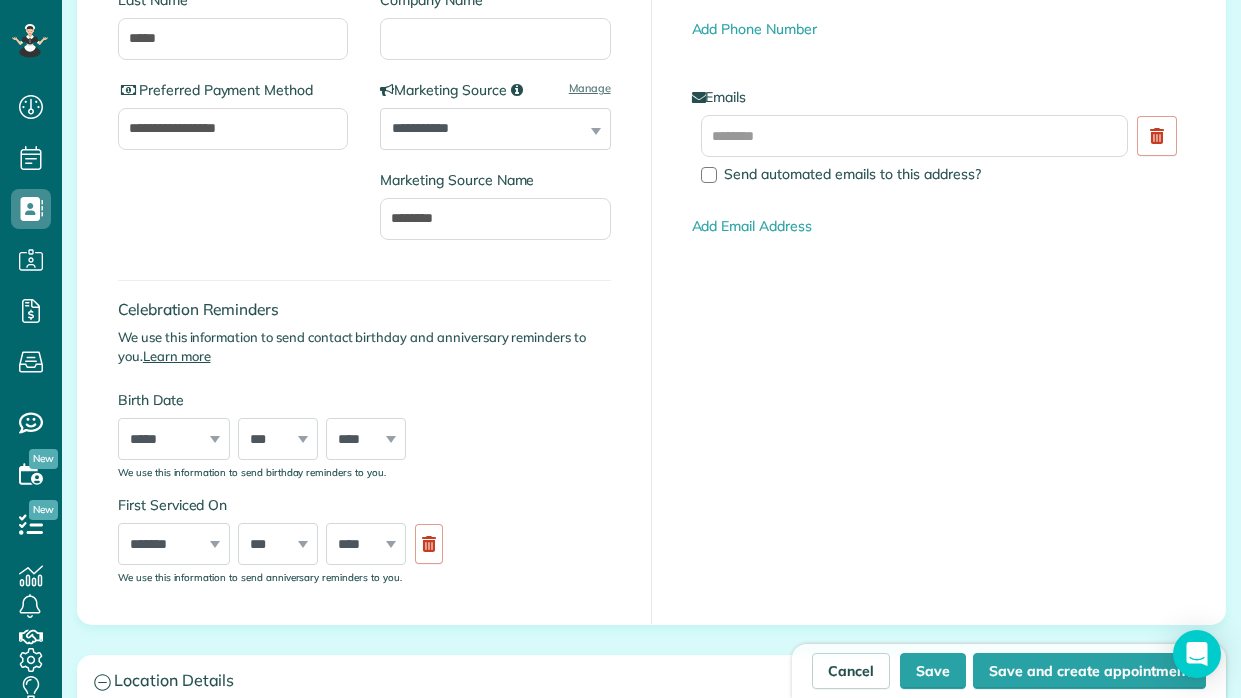 click on "***
*
*
*
*
*
*
*
*
*
**
**
**
**
**
**
**
**
**
**
**
**
**
**
**
**
**
**
**
**
**
**" at bounding box center [278, 544] 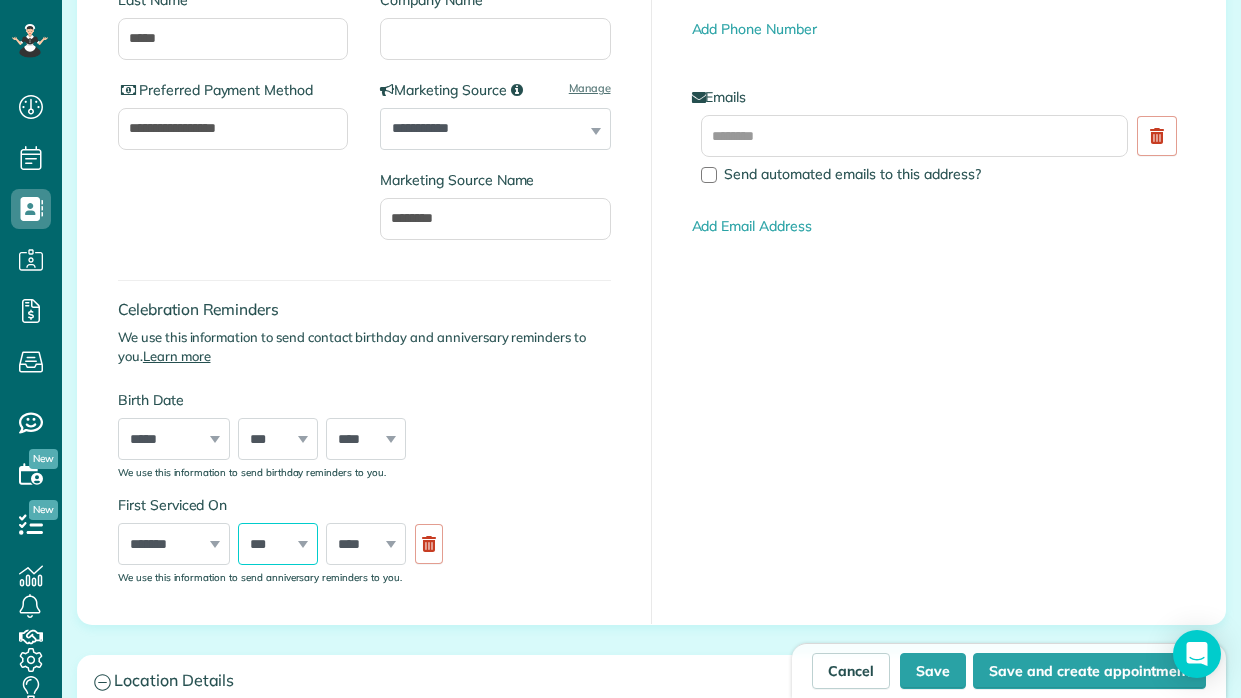 click on "***
*
*
*
*
*
*
*
*
*
**
**
**
**
**
**
**
**
**
**
**
**
**
**
**
**
**
**
**
**
**
**" at bounding box center [278, 544] 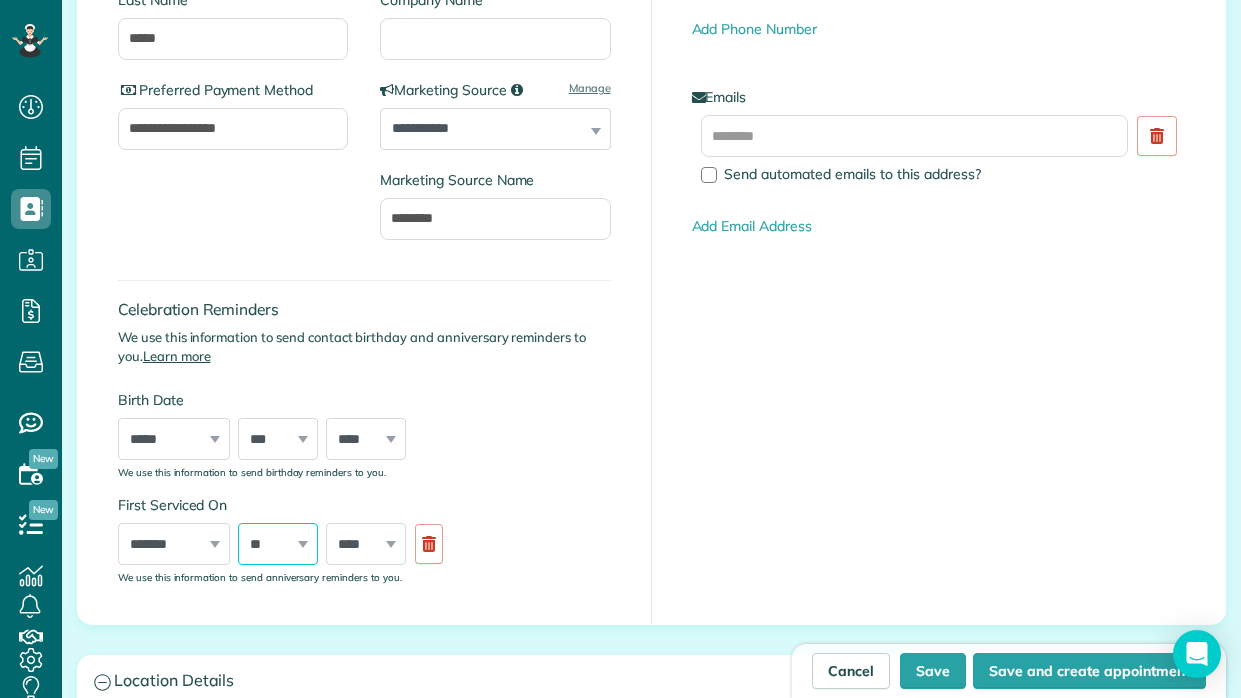 click on "***
*
*
*
*
*
*
*
*
*
**
**
**
**
**
**
**
**
**
**
**
**
**
**
**
**
**
**
**
**
**
**" at bounding box center (278, 544) 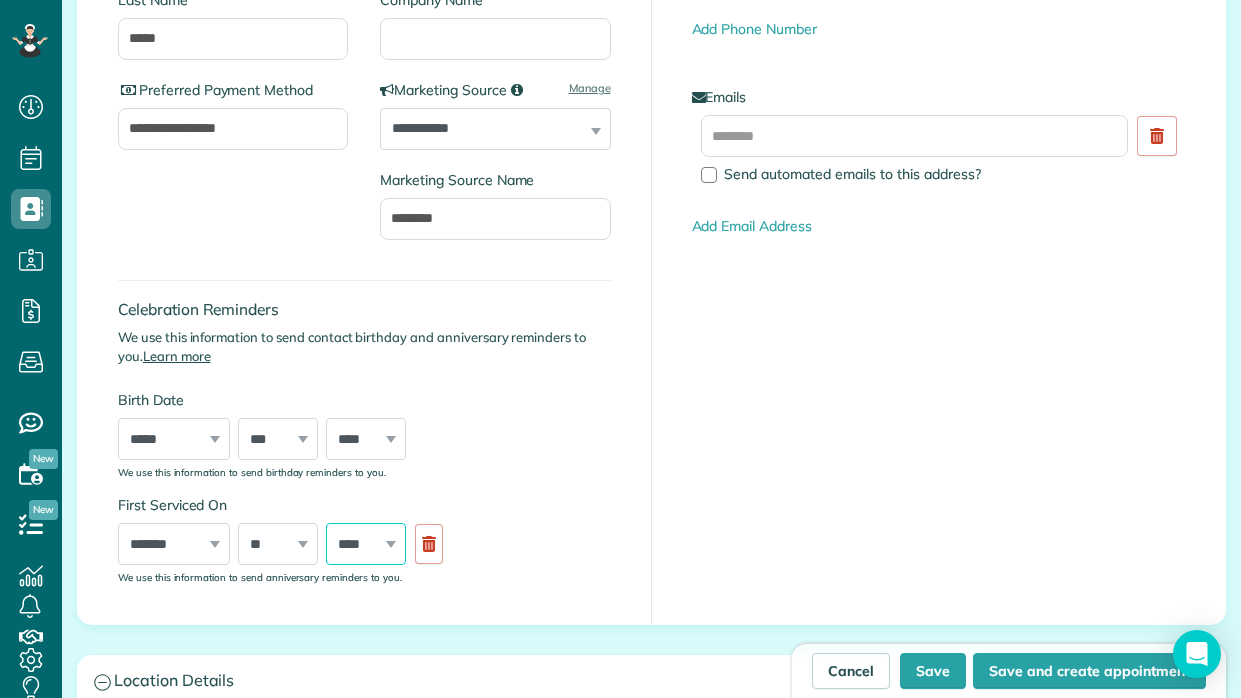click on "****
****
****
****
****
****
****
****
****
****
****
****
****
****
****
****
****
****
****
****
****
****
****
****
****
****
****
****
****
****
****
****
****
****
****
****
****
****
****
****
****
****
****
****
****
****
****
****
****
****
****
****" at bounding box center [366, 544] 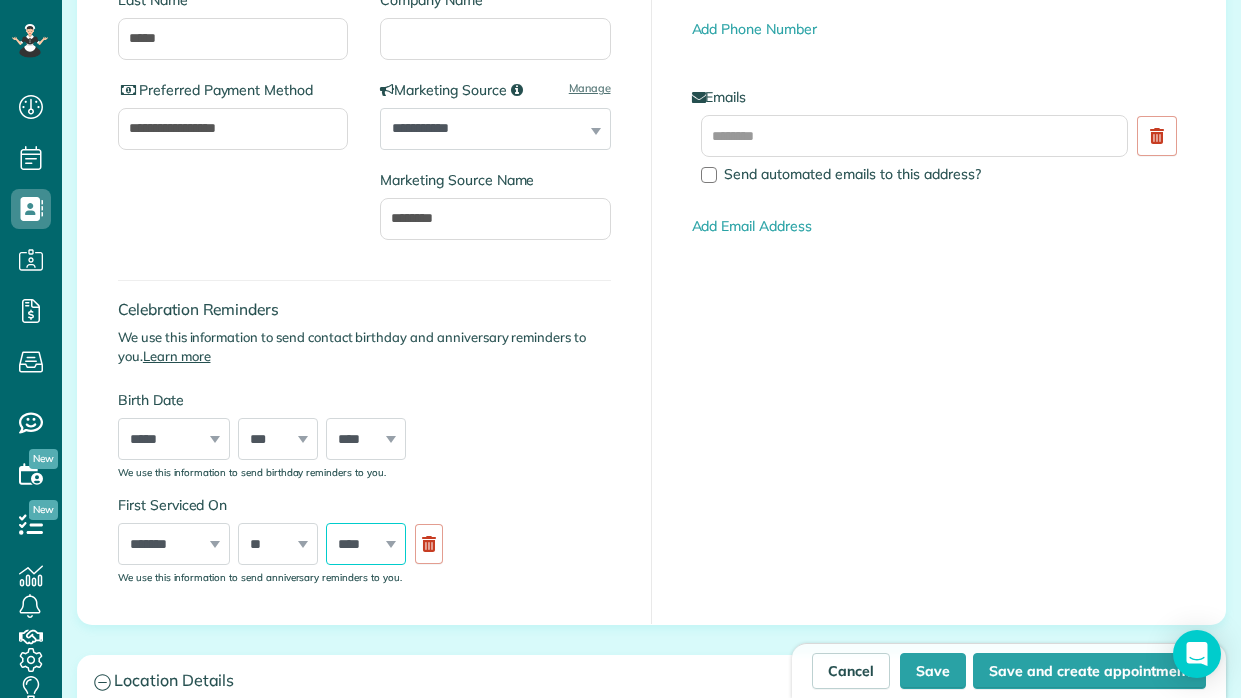 select on "****" 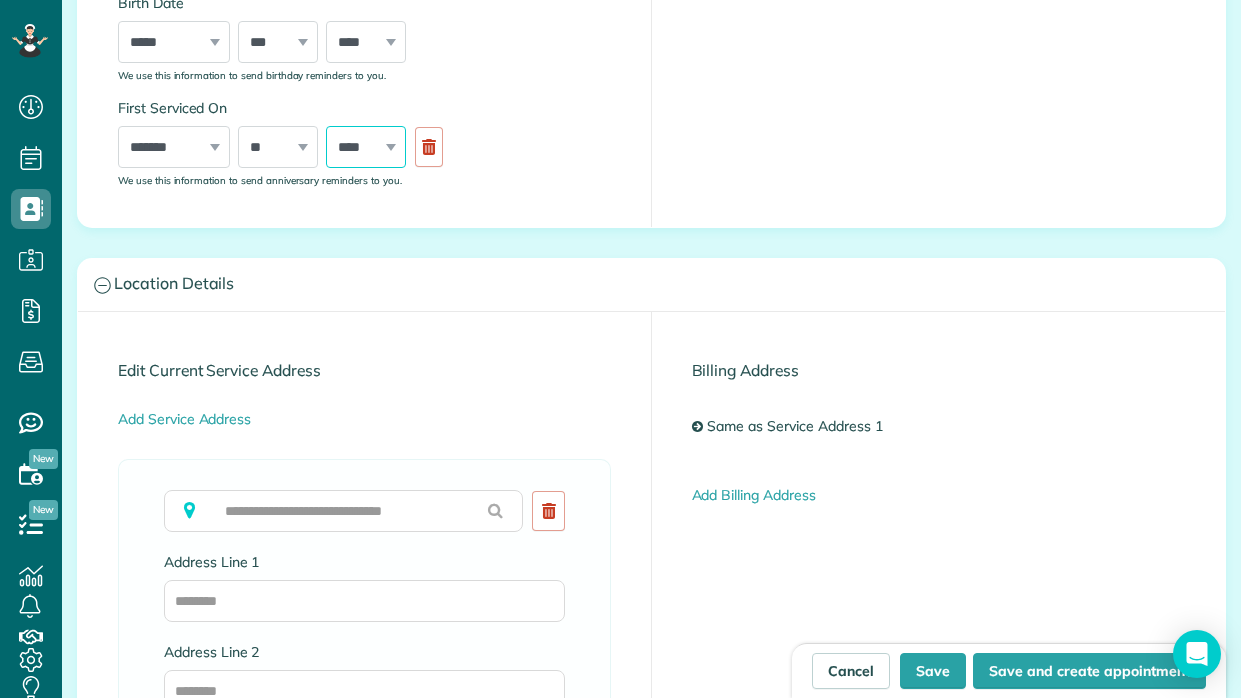 scroll, scrollTop: 873, scrollLeft: 0, axis: vertical 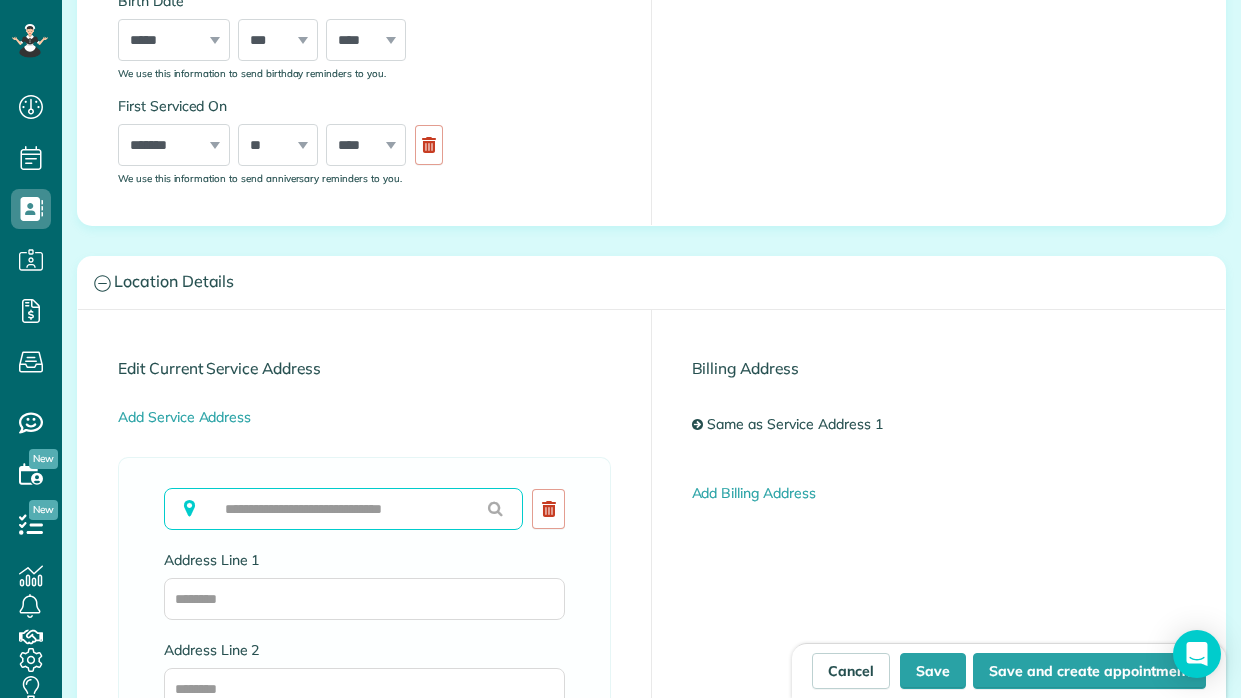 click at bounding box center [343, 509] 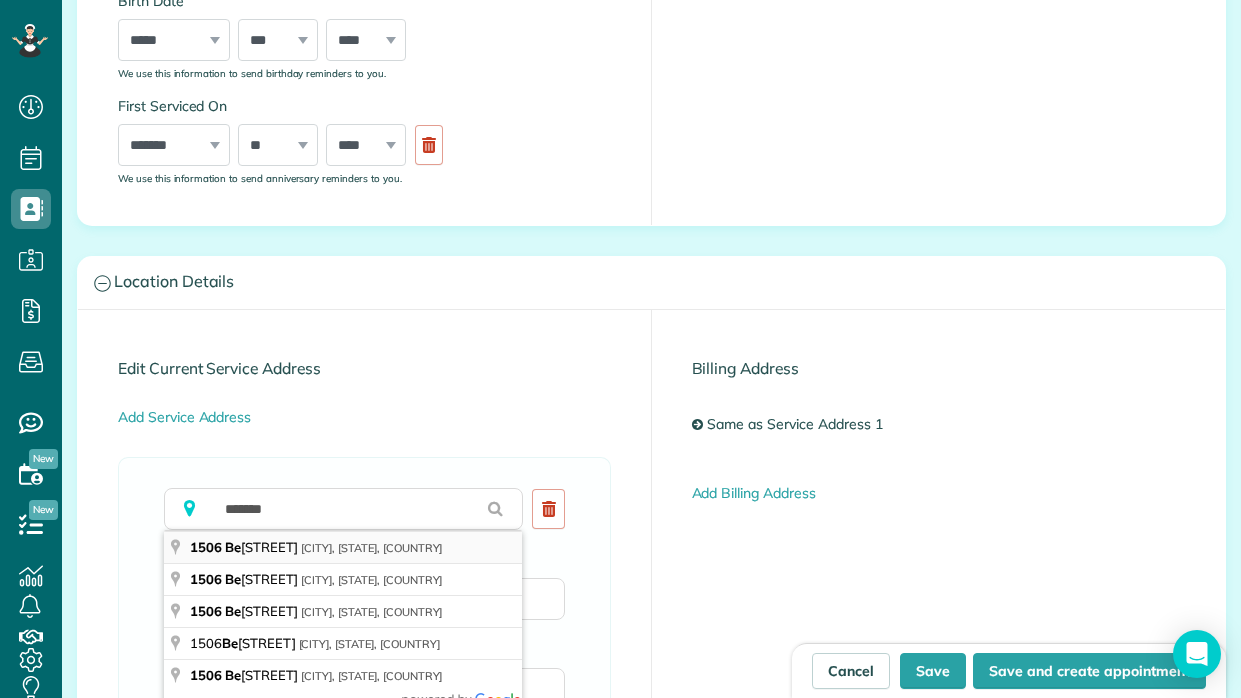 type on "**********" 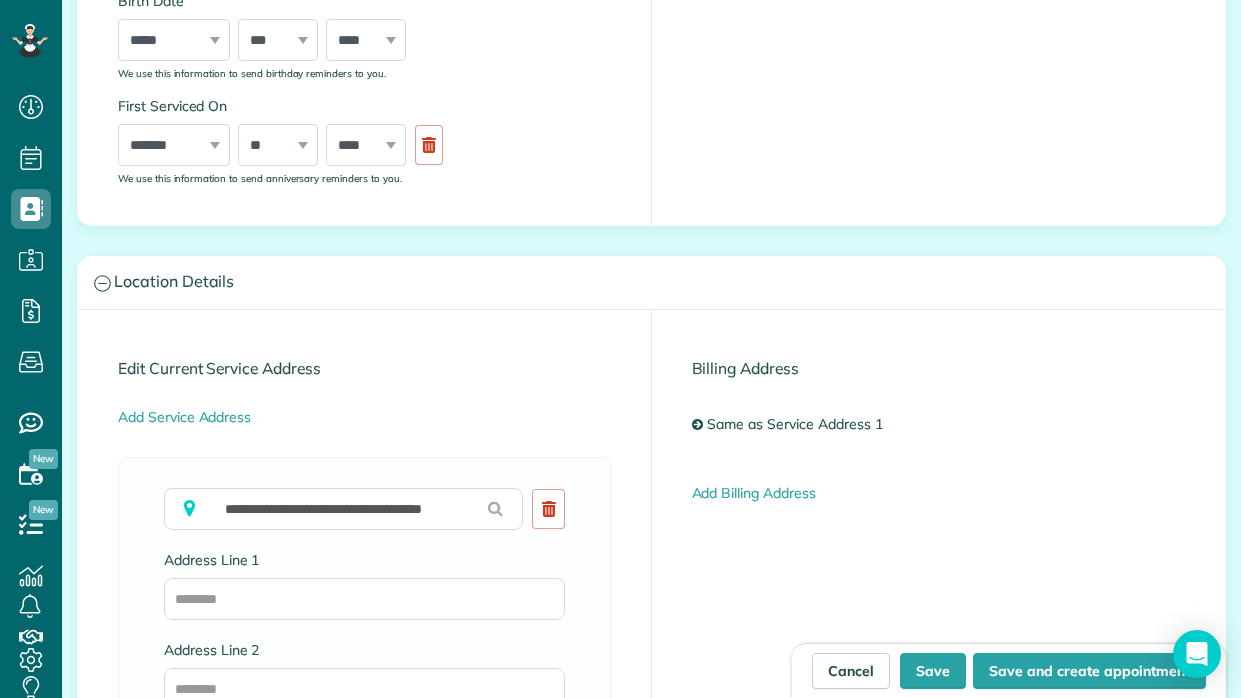 type on "**********" 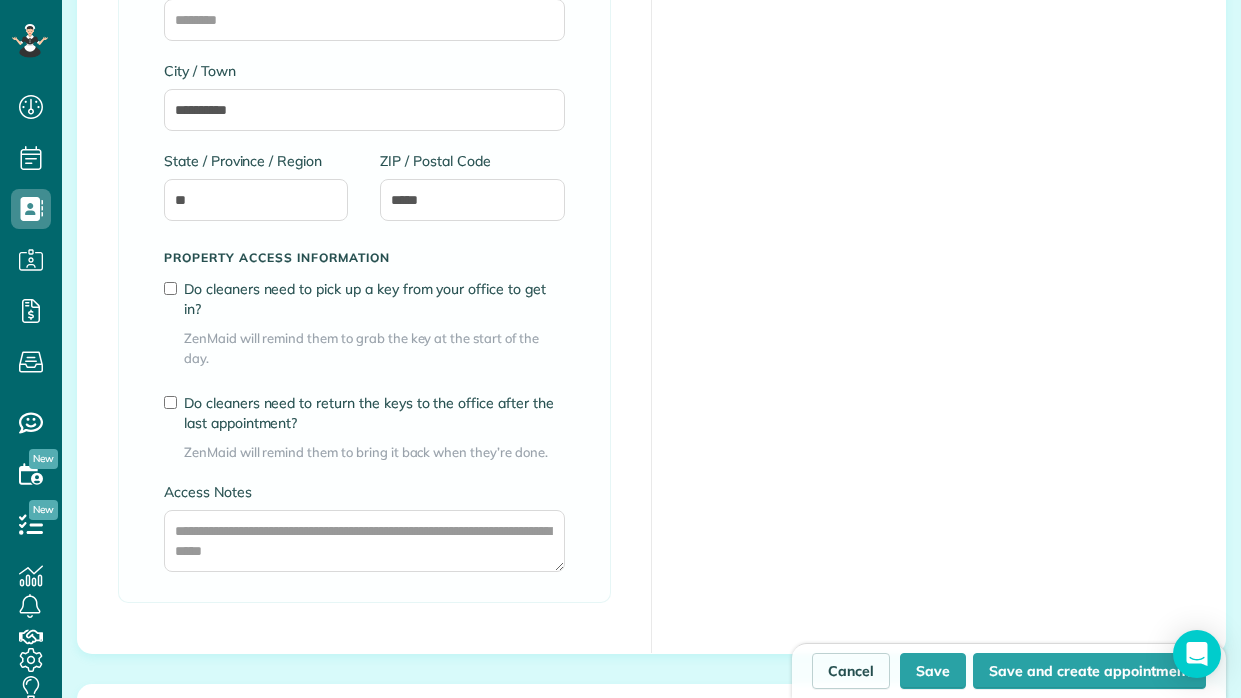 scroll, scrollTop: 1546, scrollLeft: 0, axis: vertical 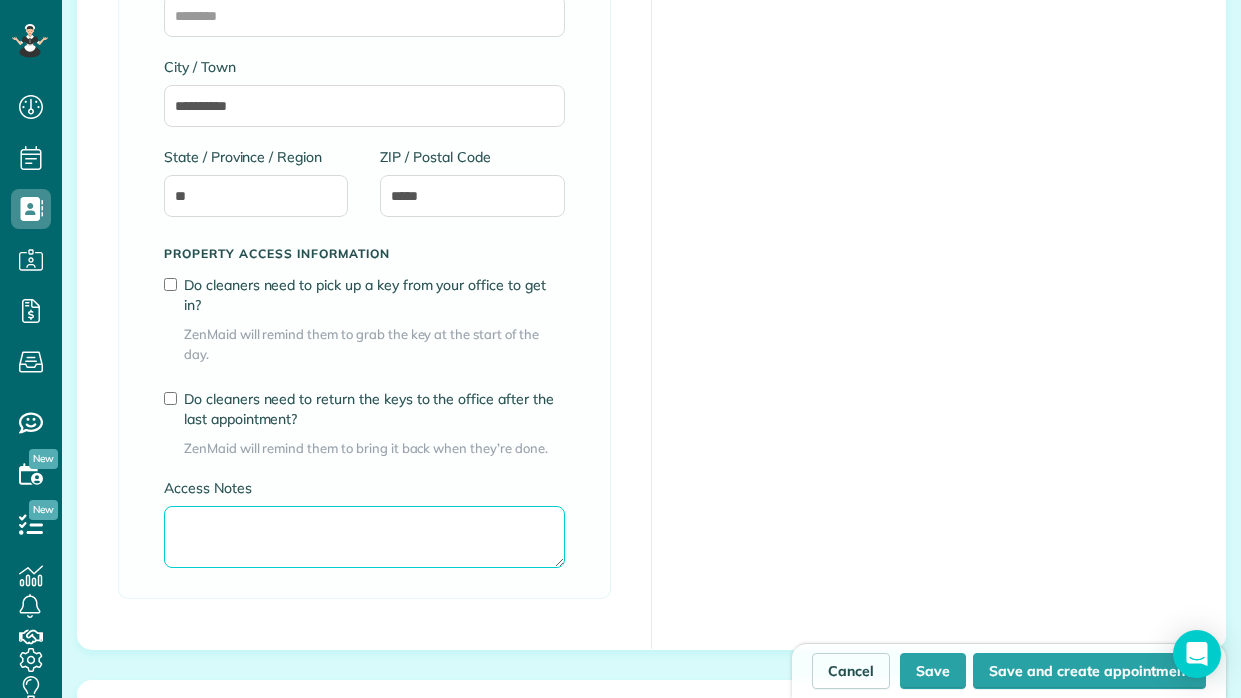 click on "Access Notes" at bounding box center (364, 537) 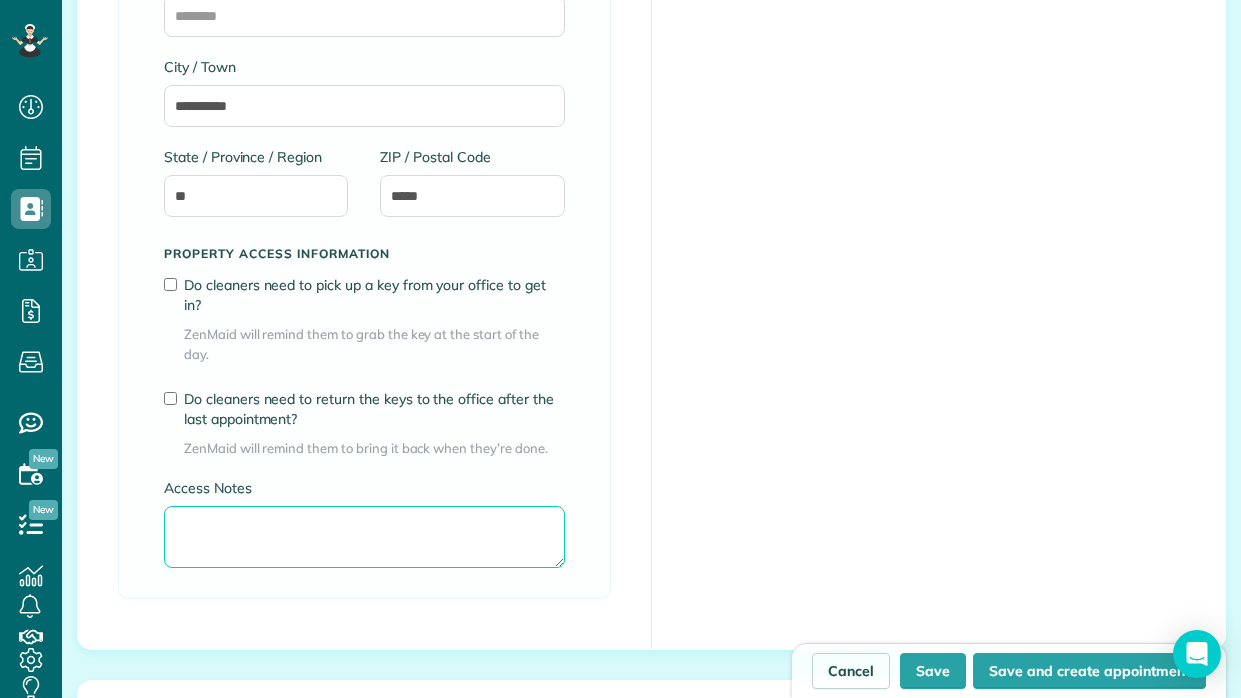 type on "*" 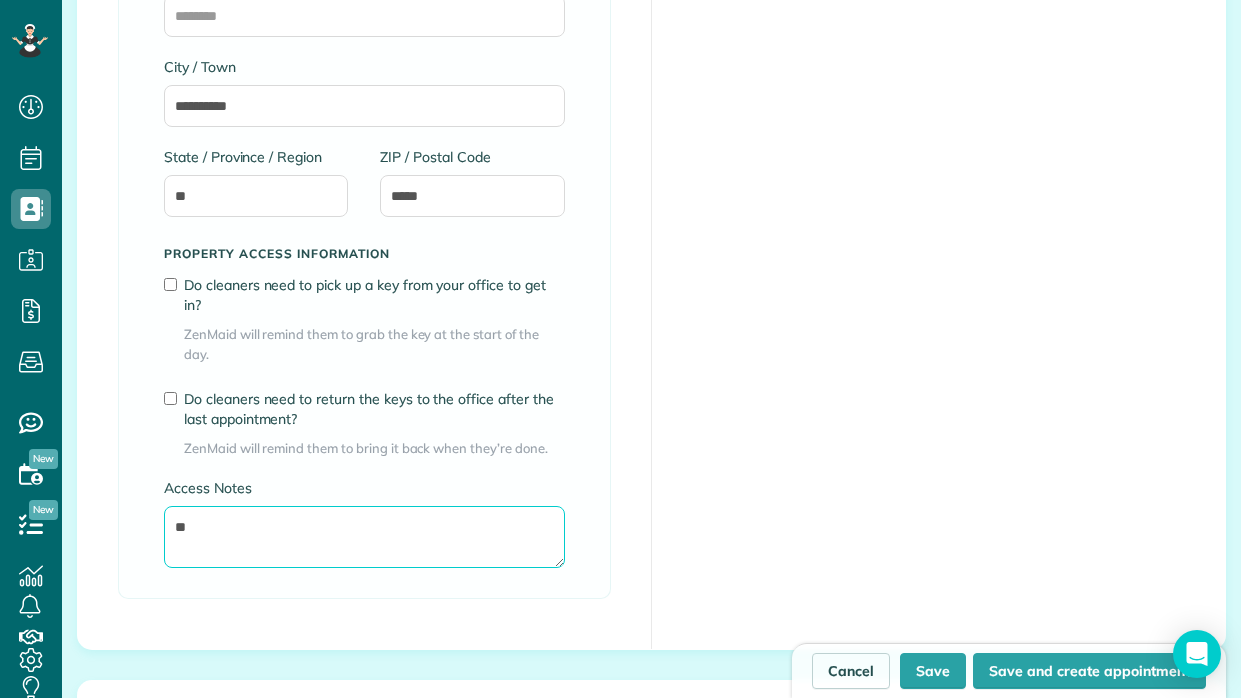 type on "*" 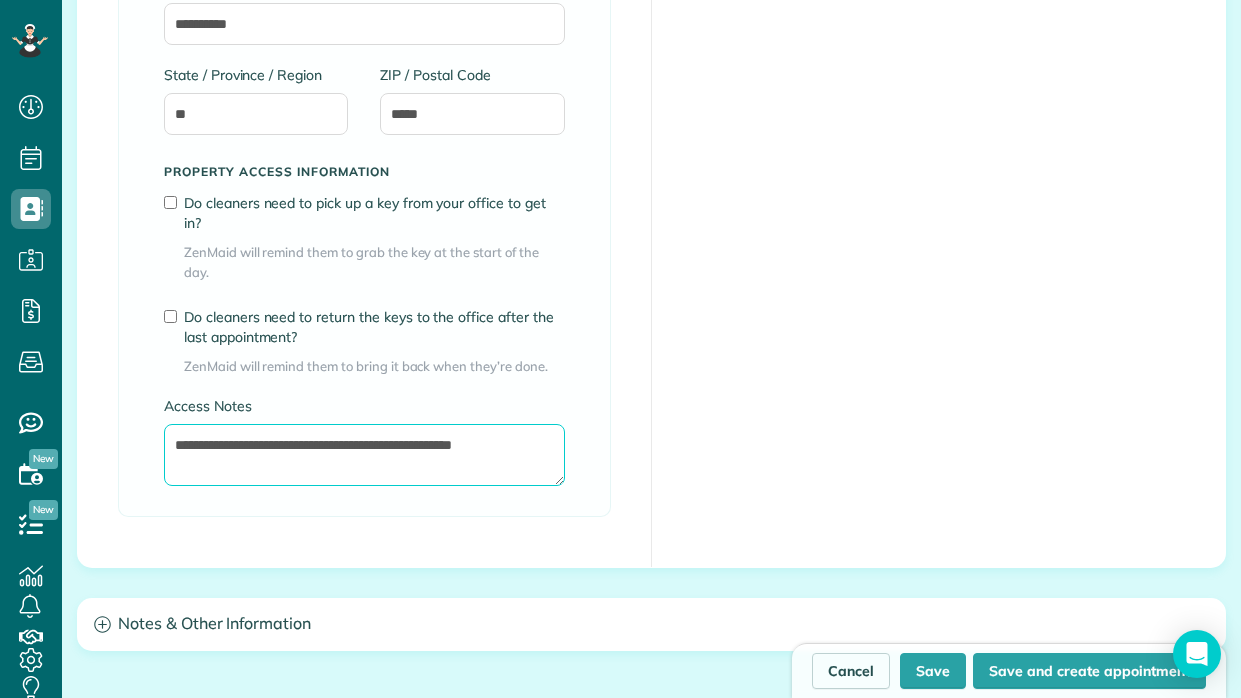 scroll, scrollTop: 1637, scrollLeft: 0, axis: vertical 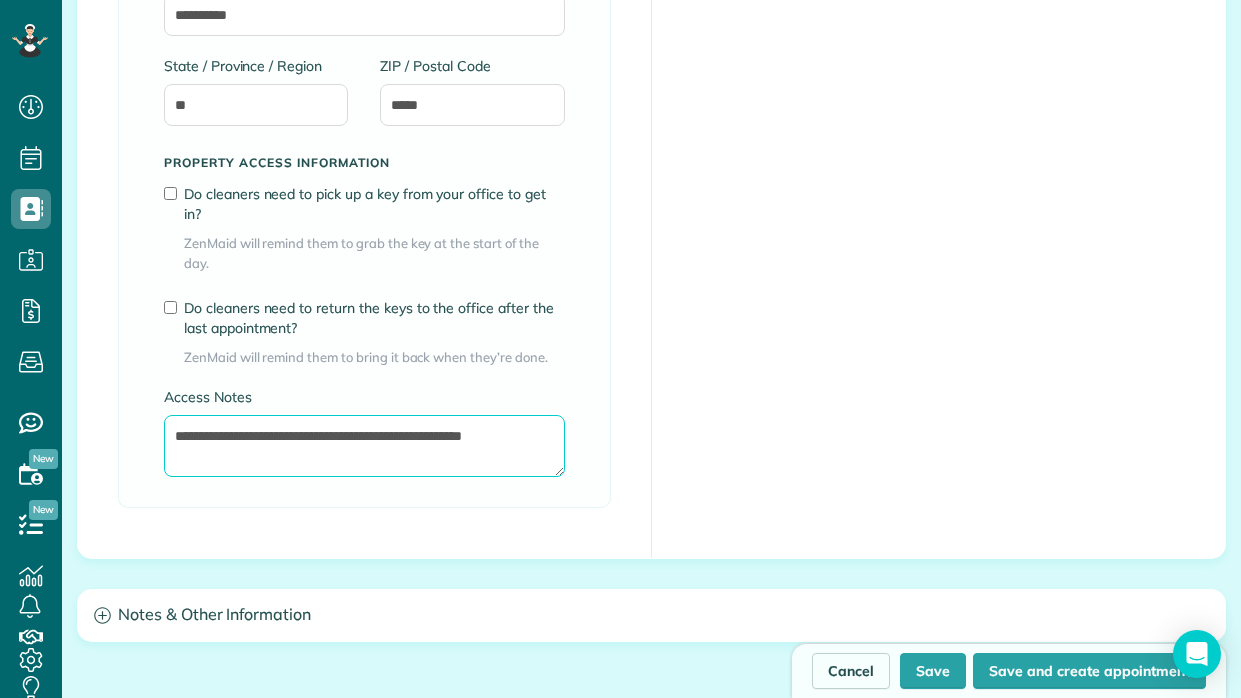 click on "**********" at bounding box center (364, 446) 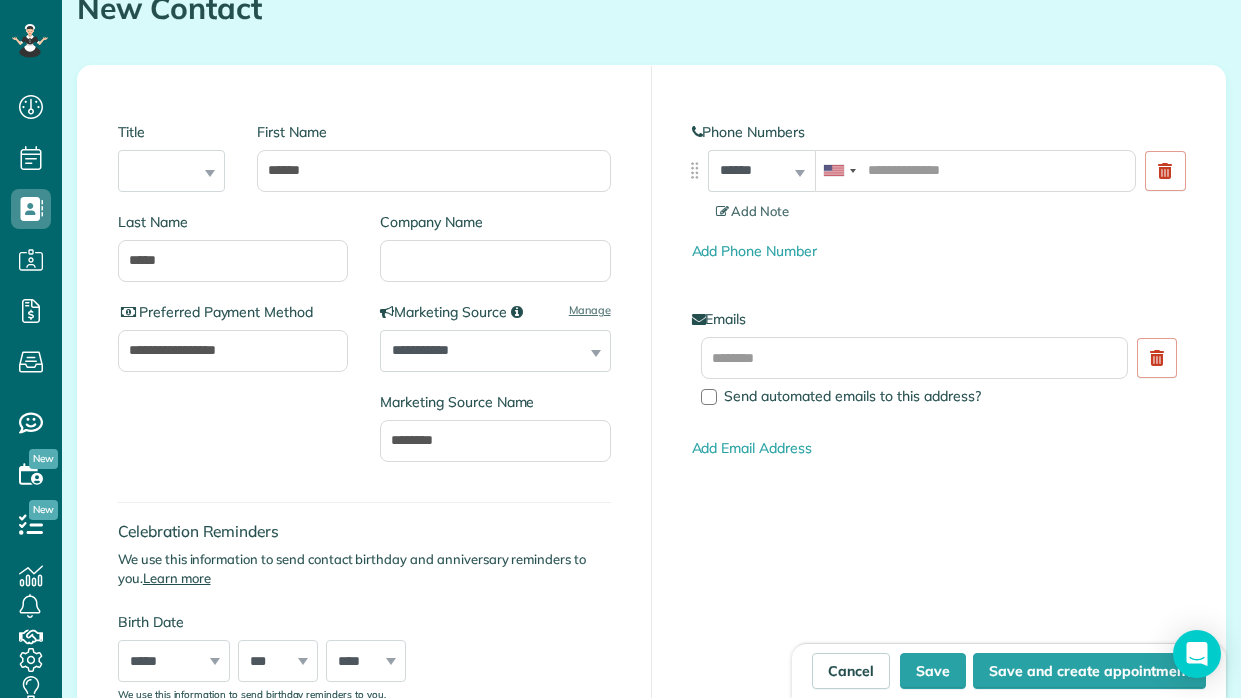 scroll, scrollTop: 251, scrollLeft: 0, axis: vertical 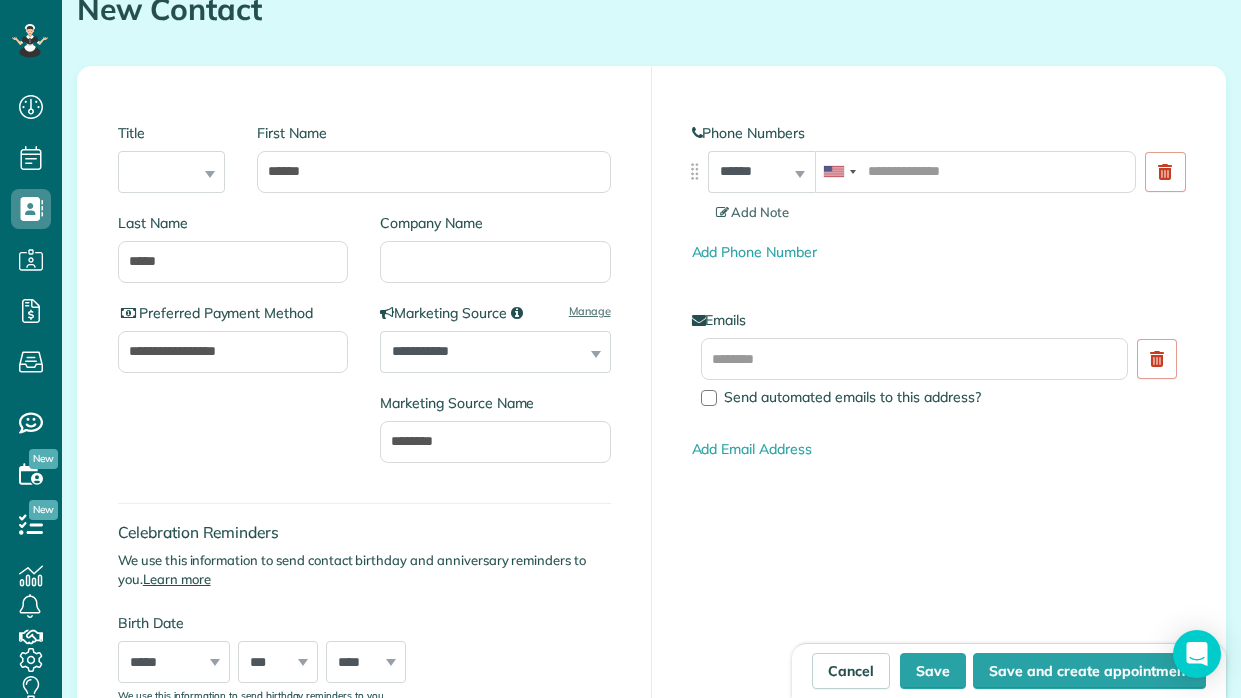 type on "**********" 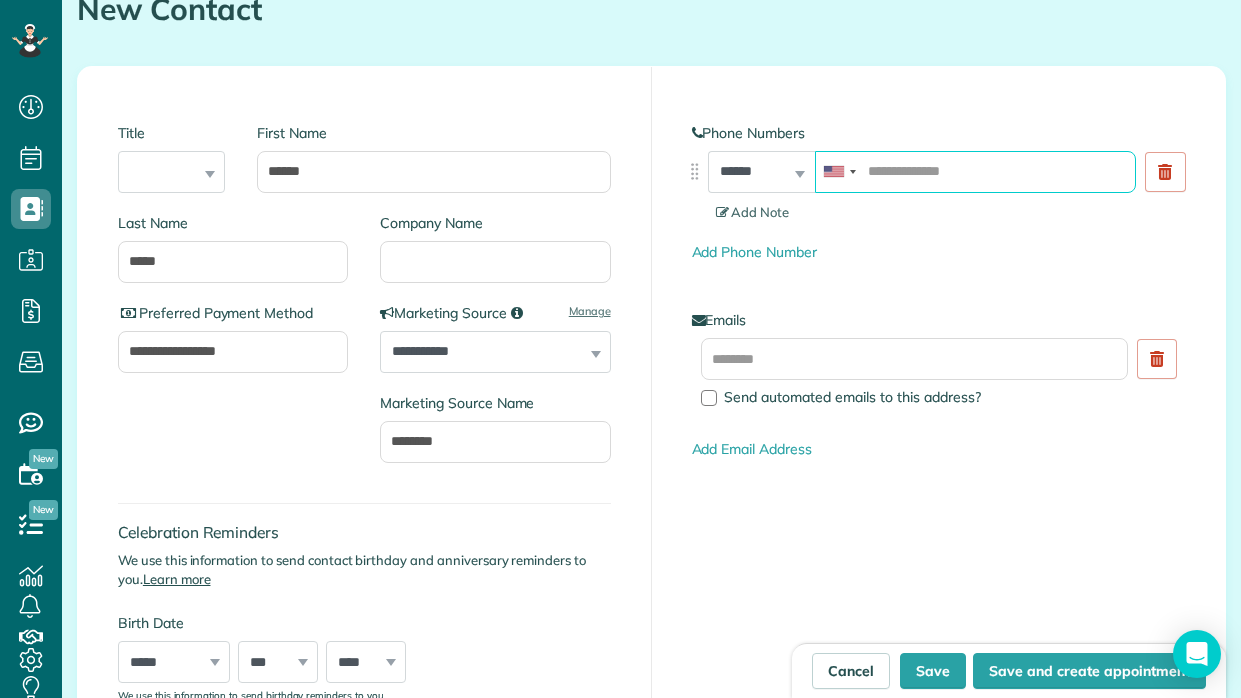 click at bounding box center (975, 172) 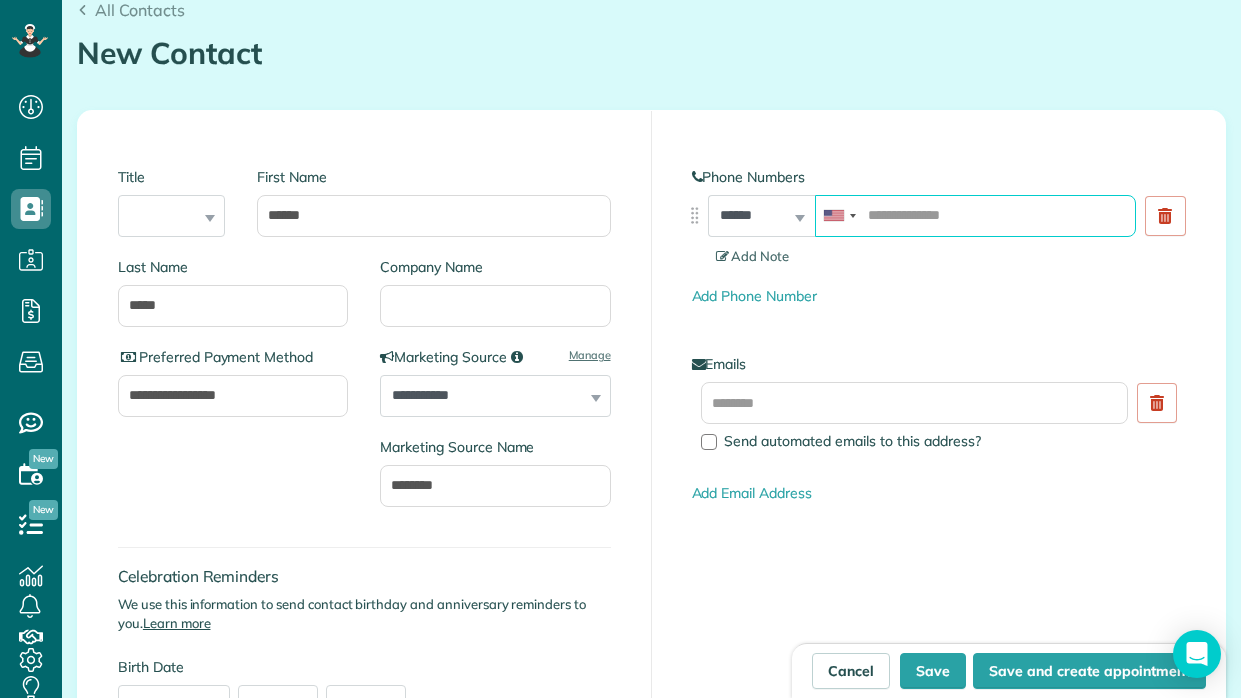 scroll, scrollTop: 209, scrollLeft: 0, axis: vertical 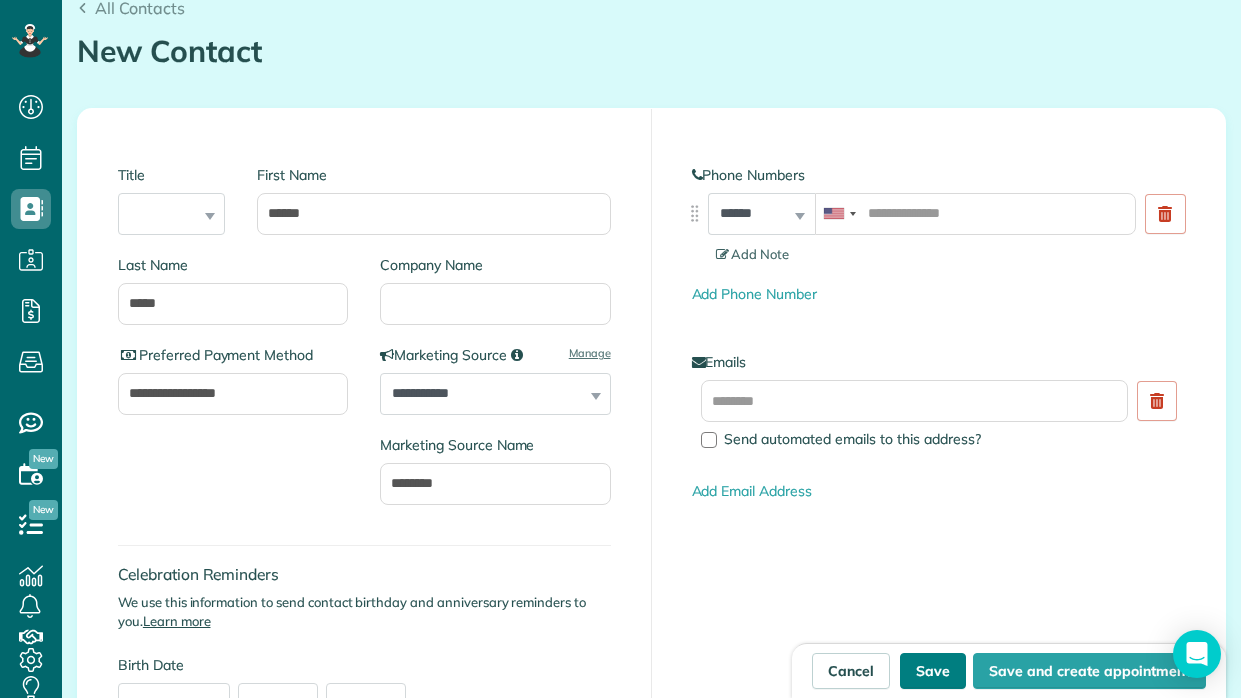 click on "Save" at bounding box center [933, 671] 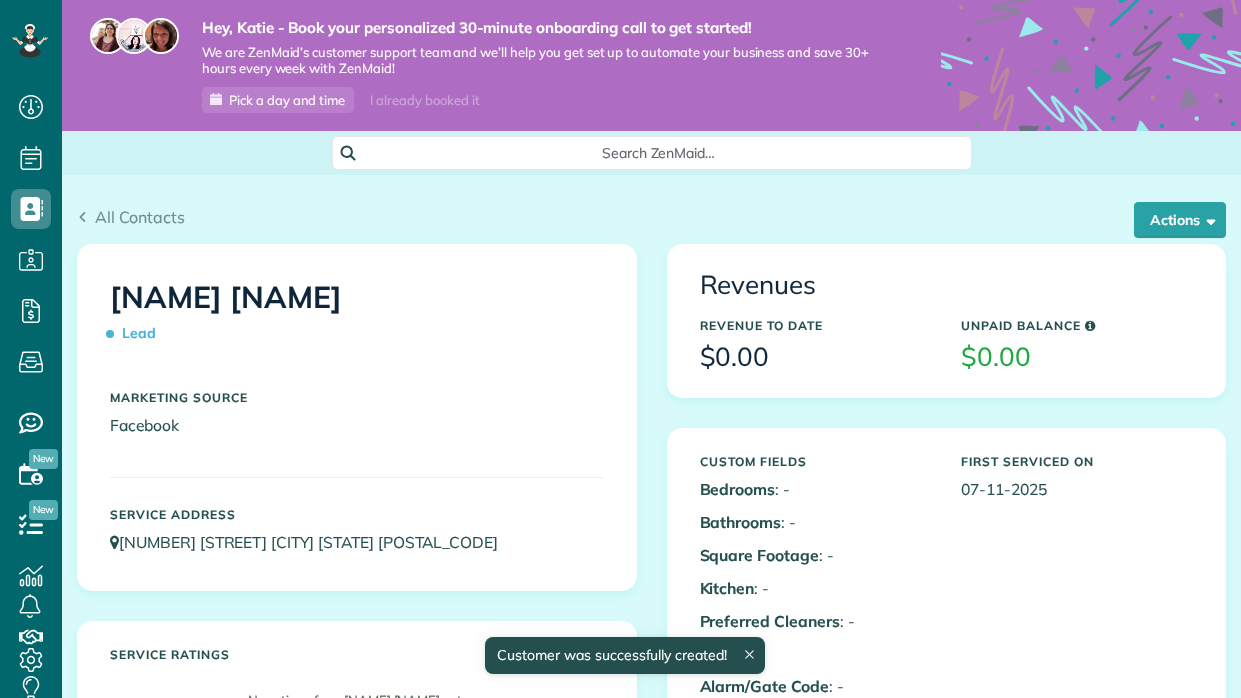 scroll, scrollTop: 0, scrollLeft: 0, axis: both 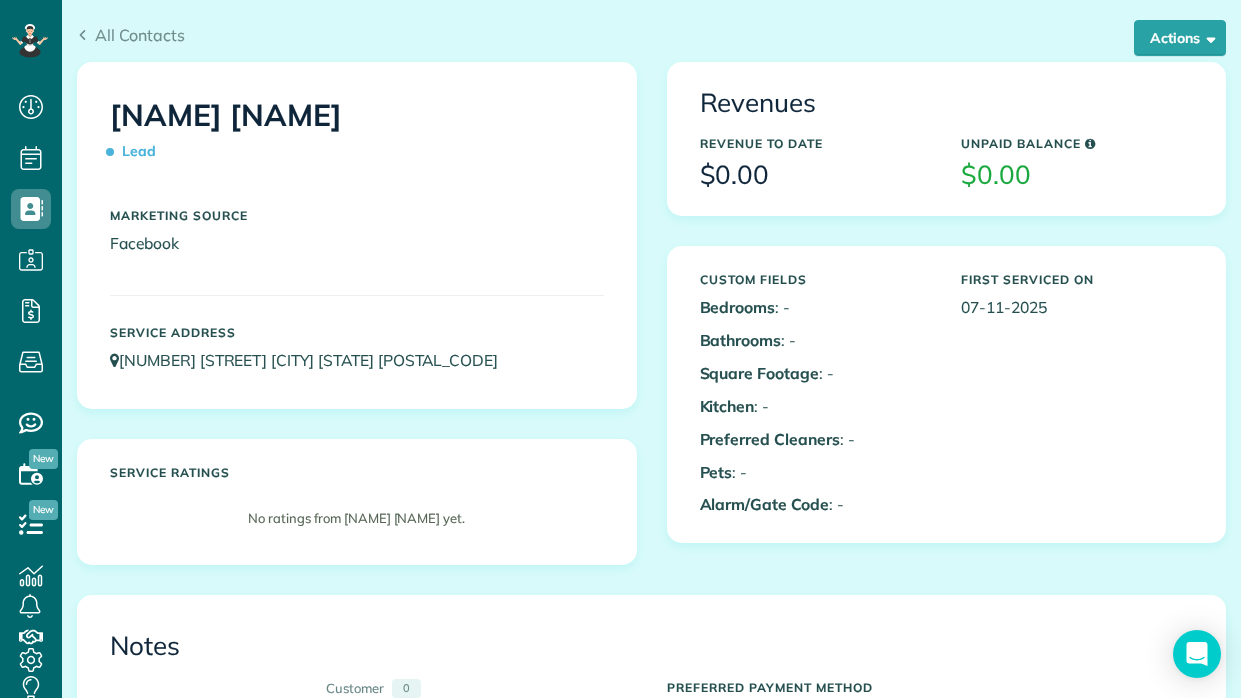 click on "Bathrooms :
-" at bounding box center (816, 340) 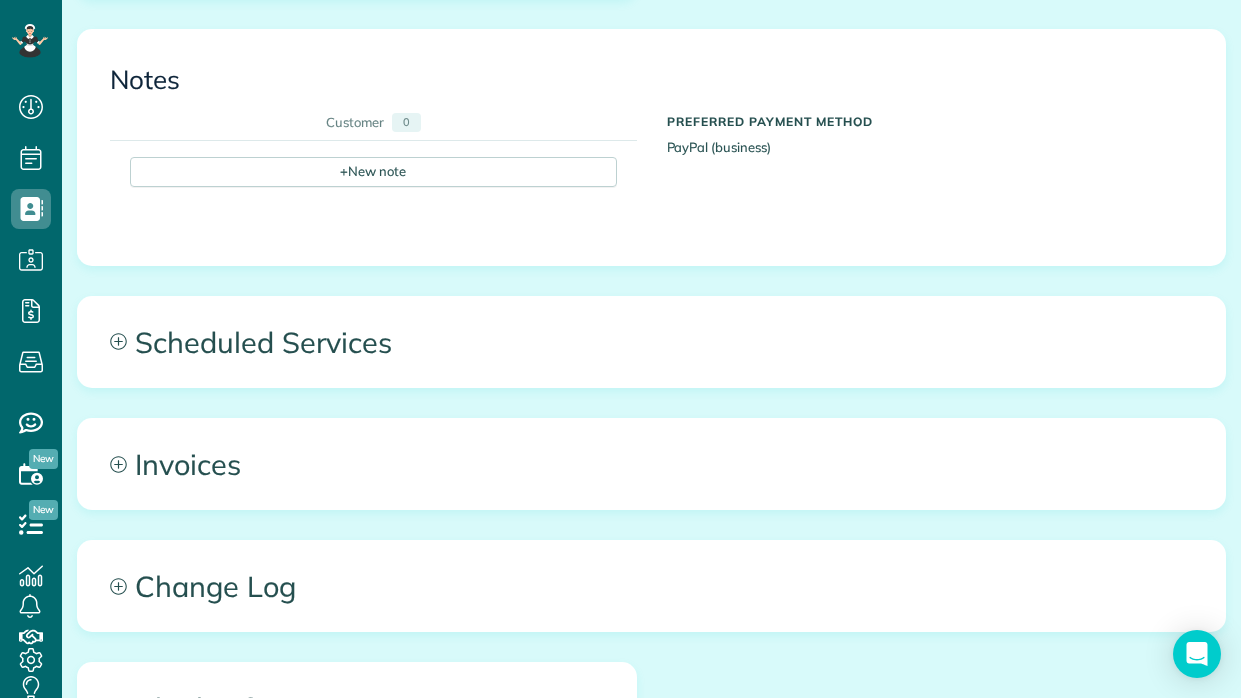 scroll, scrollTop: 1011, scrollLeft: 0, axis: vertical 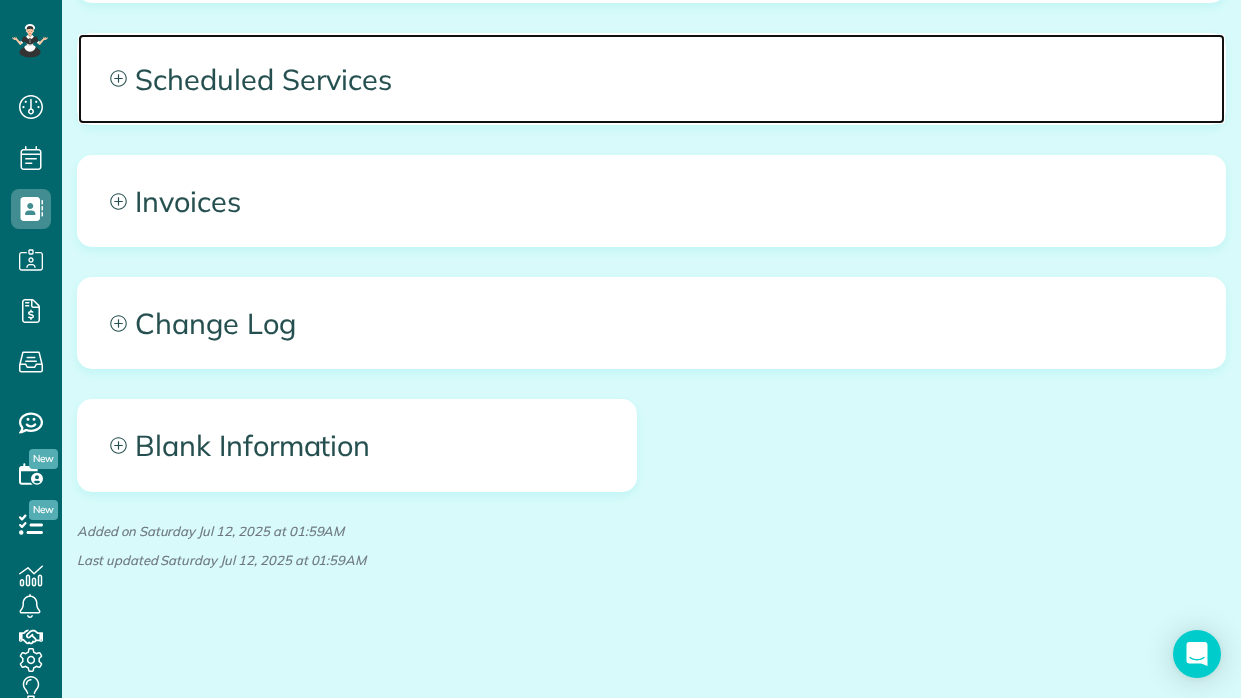 click on "Scheduled Services" at bounding box center (651, 79) 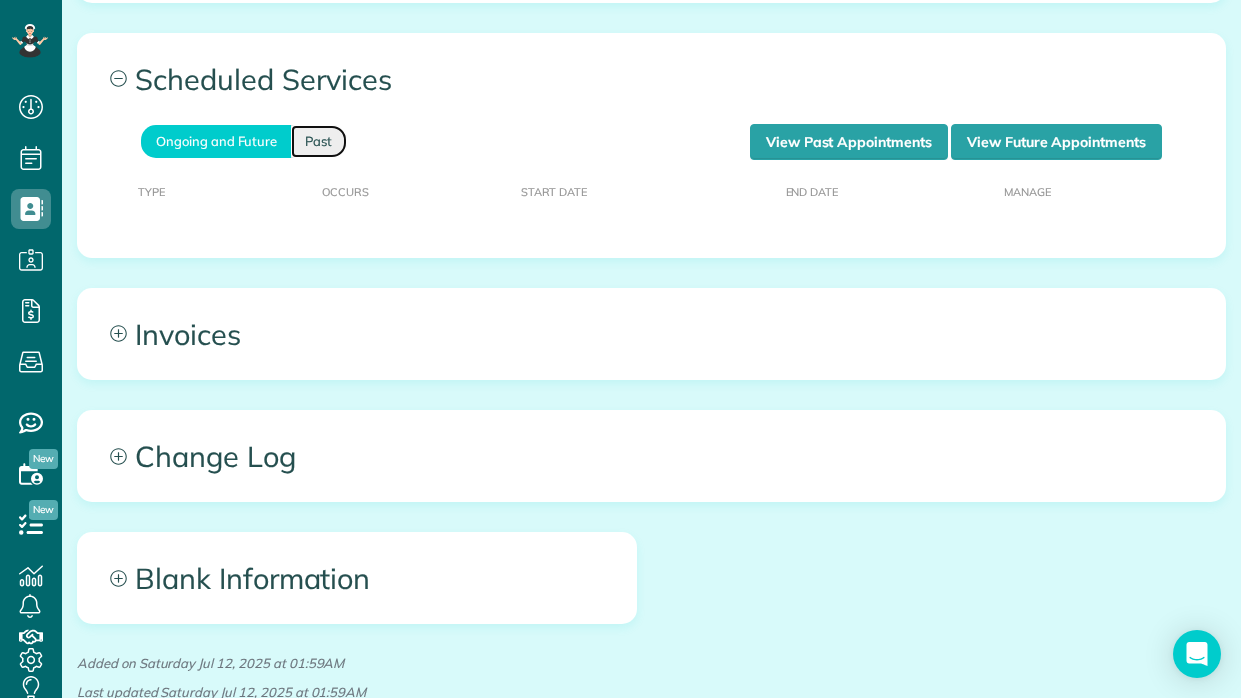 click on "Past" at bounding box center (319, 141) 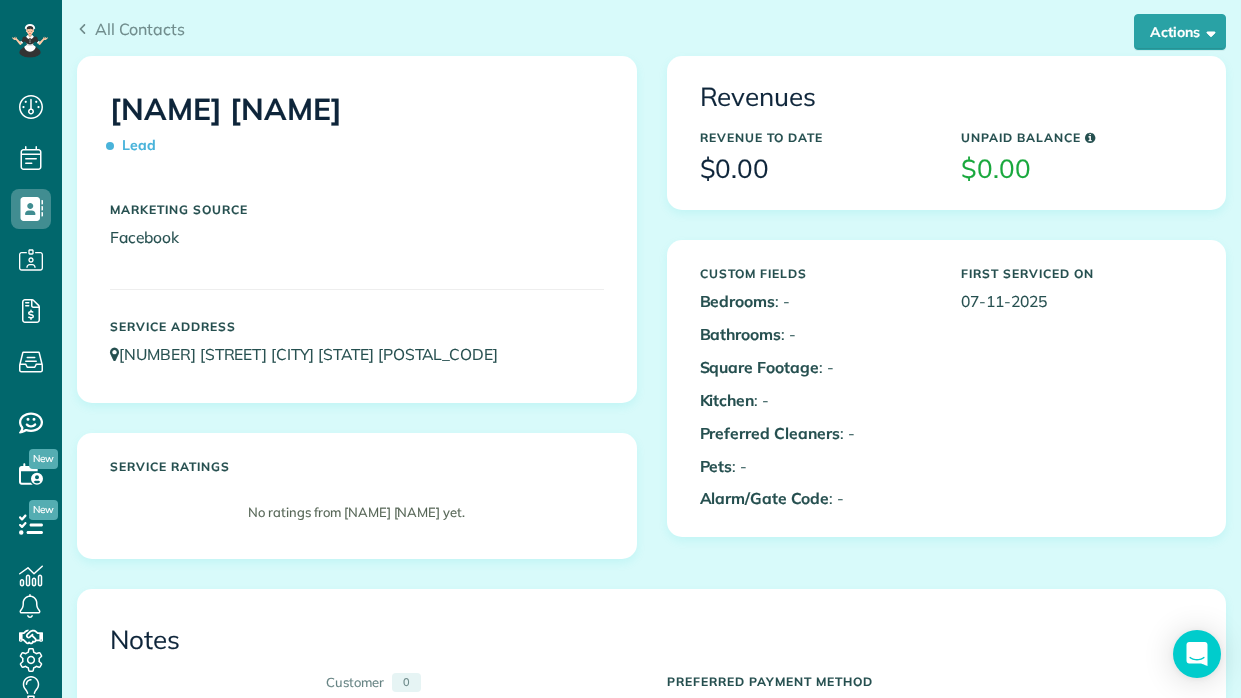 scroll, scrollTop: 178, scrollLeft: 0, axis: vertical 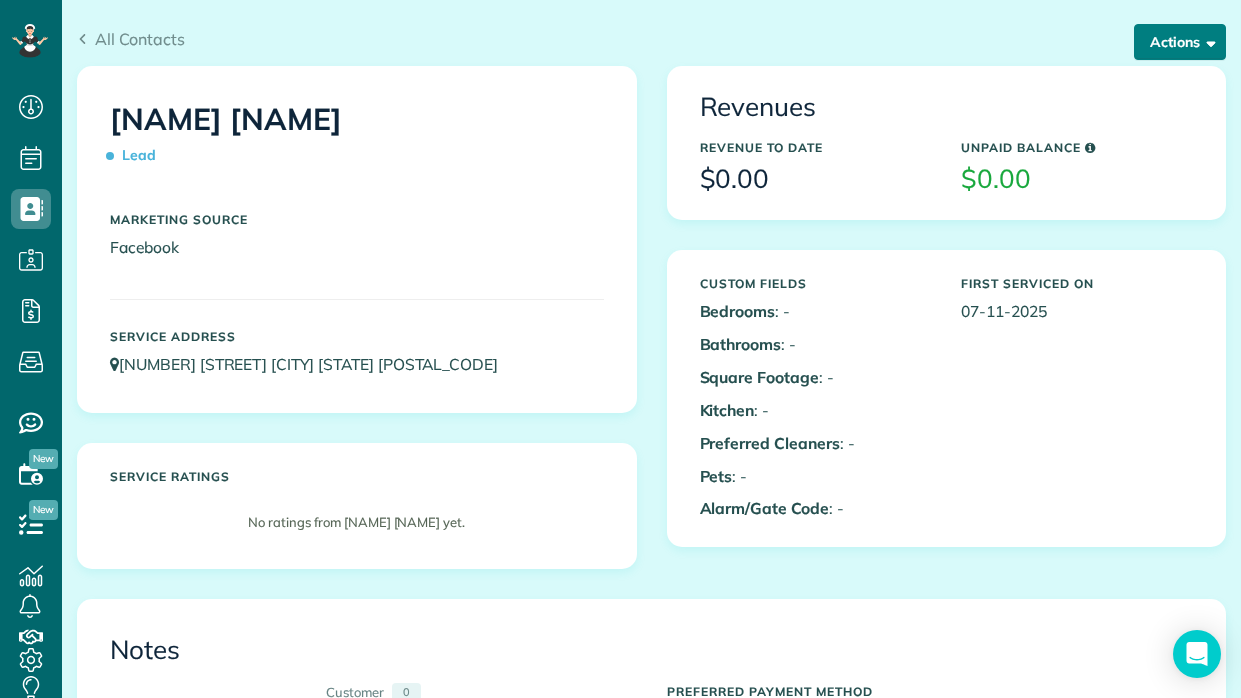 click on "Actions" at bounding box center [1180, 42] 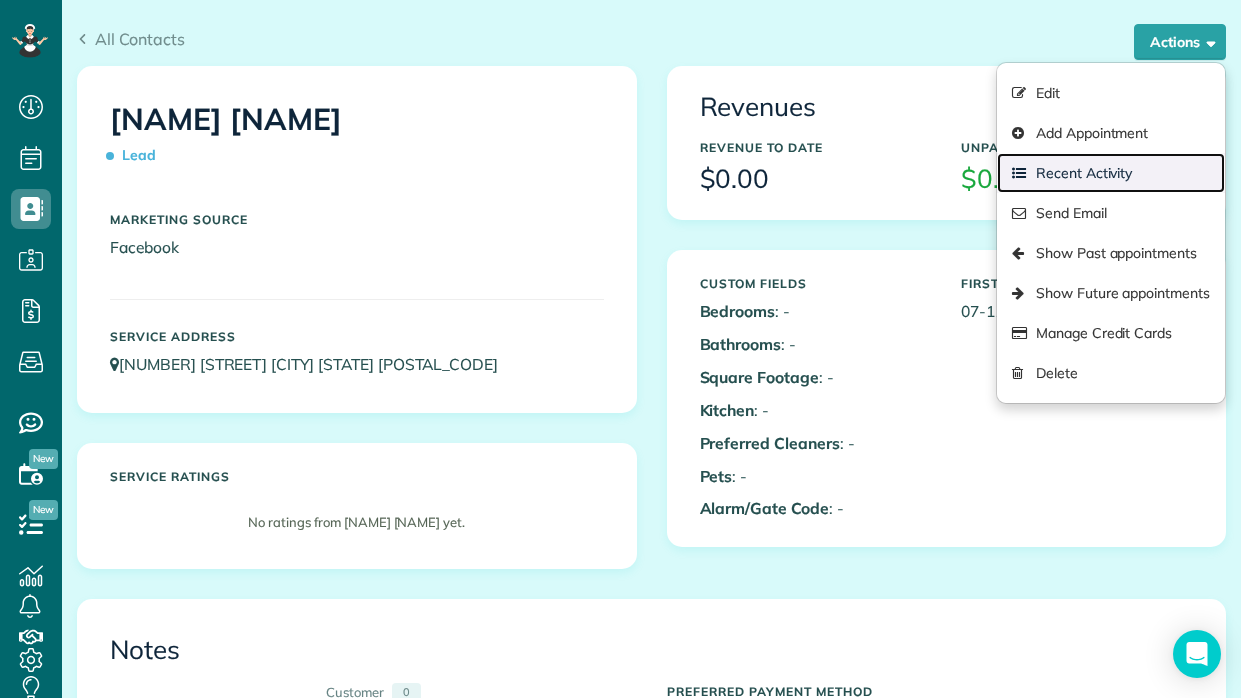 click on "Recent Activity" at bounding box center (1111, 173) 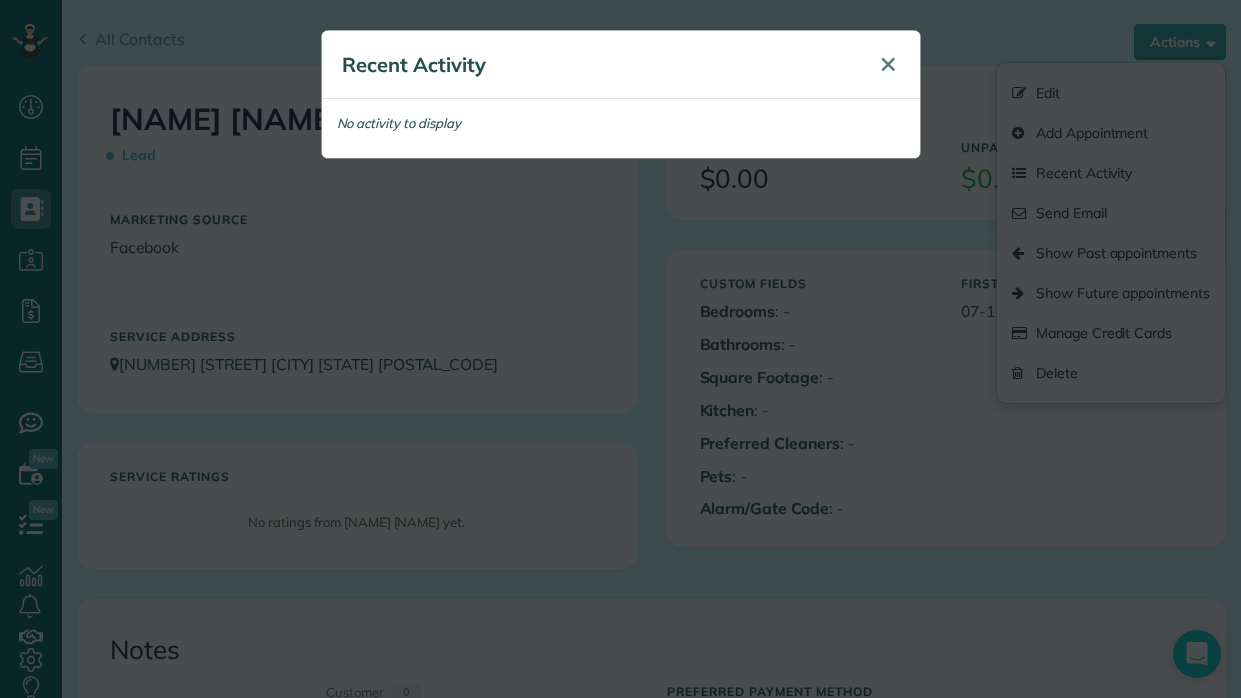 click on "✕" at bounding box center (888, 64) 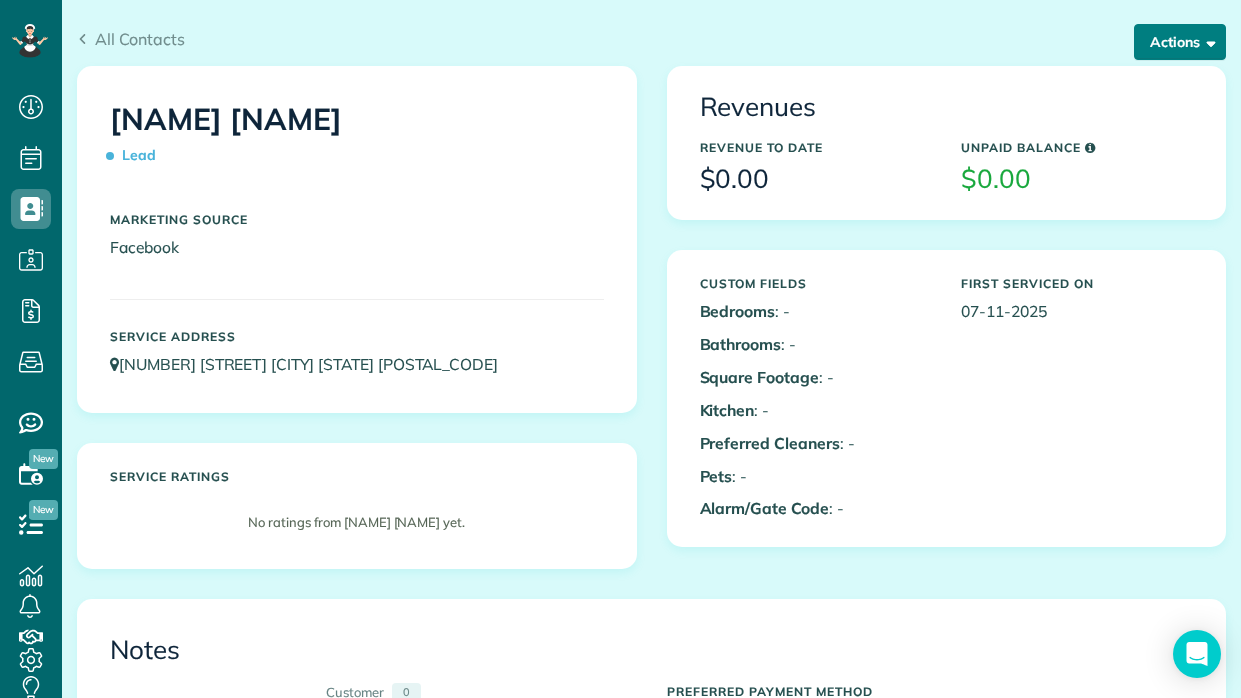 click on "Actions" at bounding box center (1180, 42) 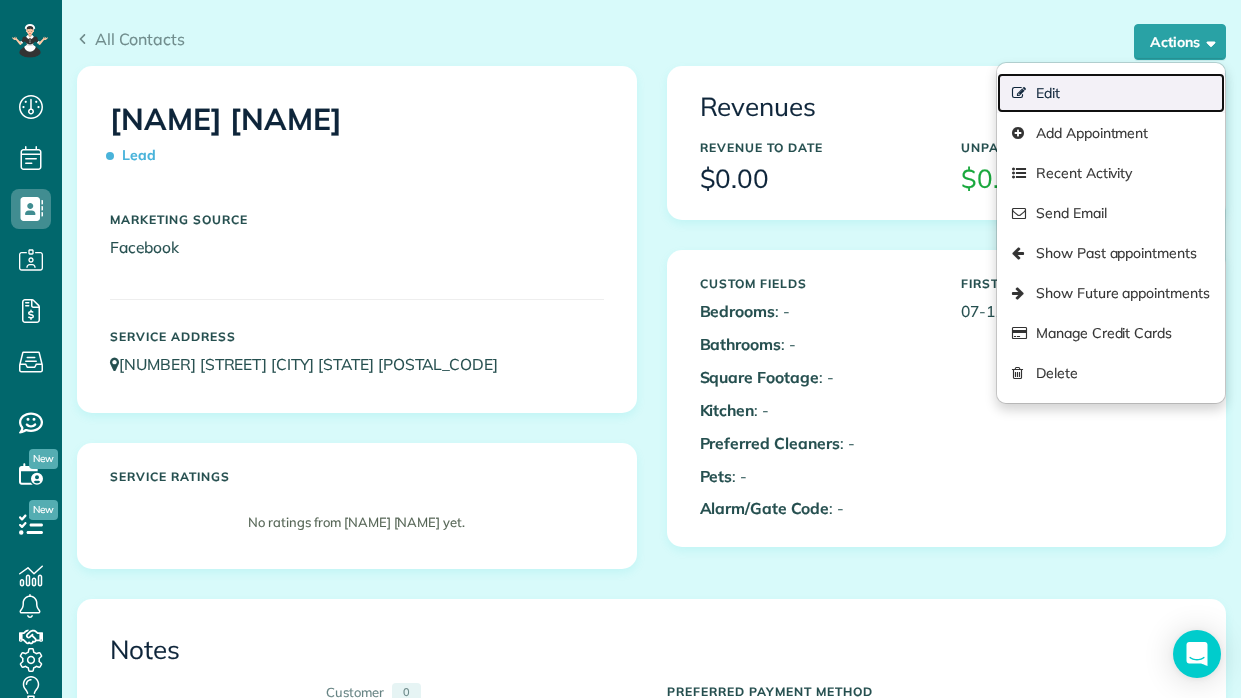 click on "Edit" at bounding box center [1111, 93] 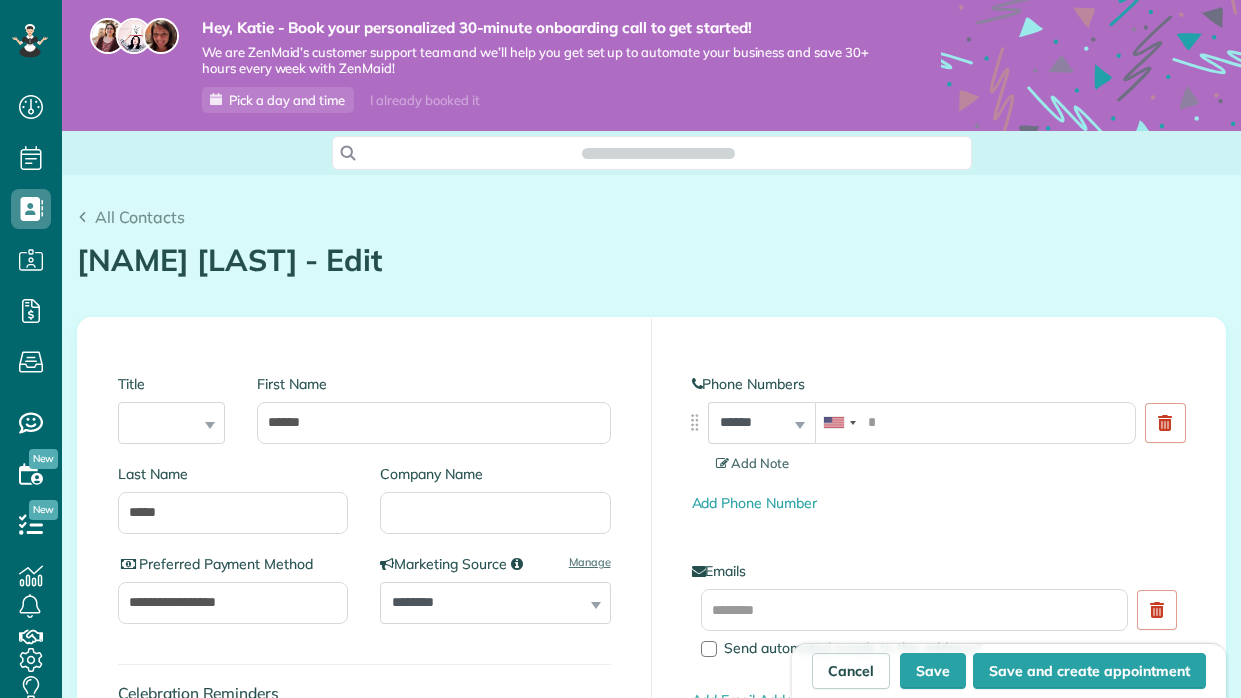 scroll, scrollTop: 0, scrollLeft: 0, axis: both 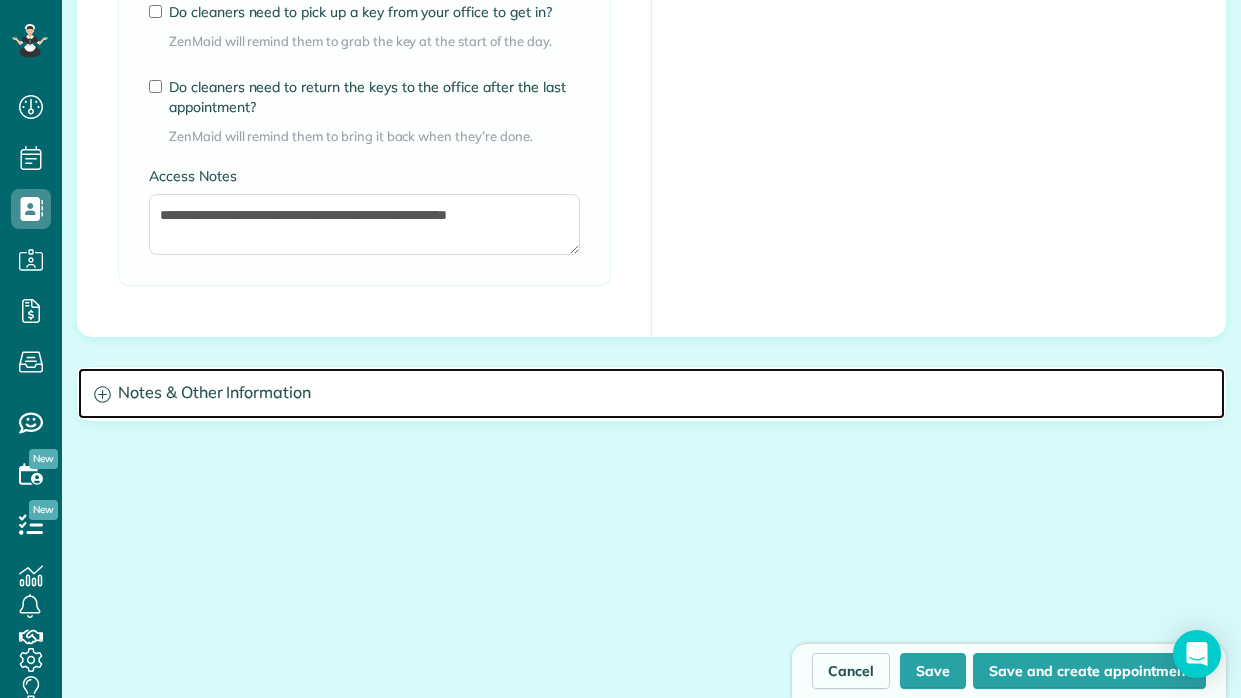 click 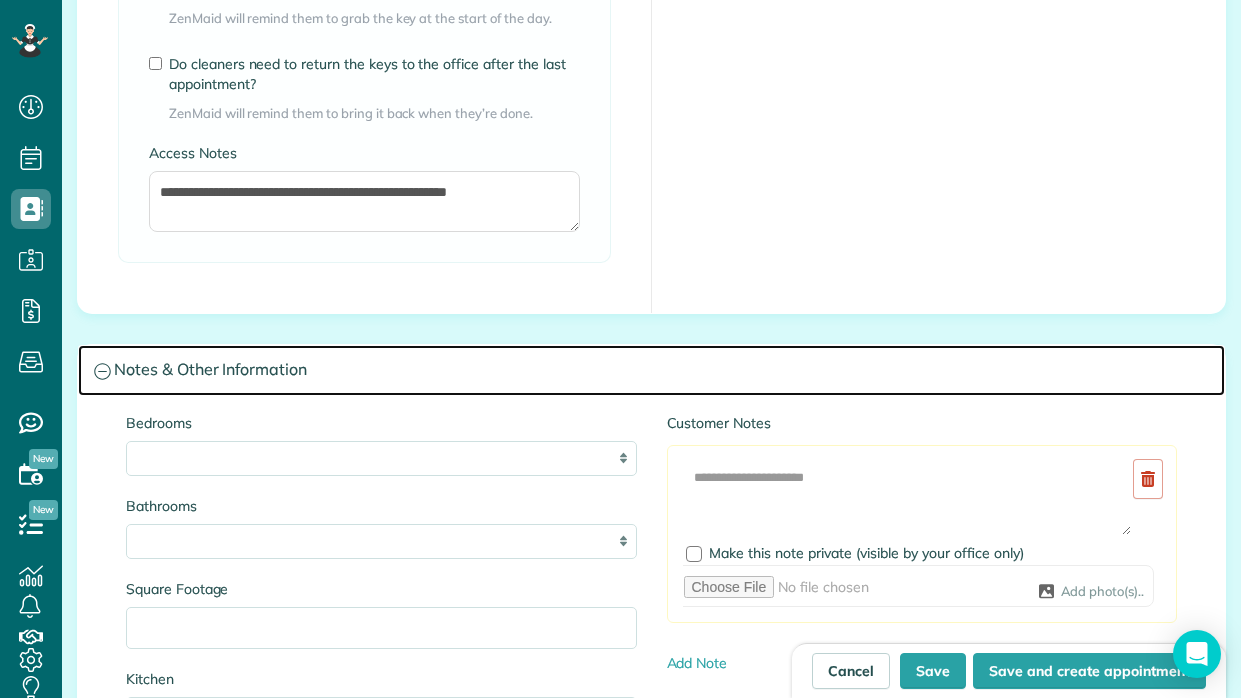 scroll, scrollTop: 1751, scrollLeft: 0, axis: vertical 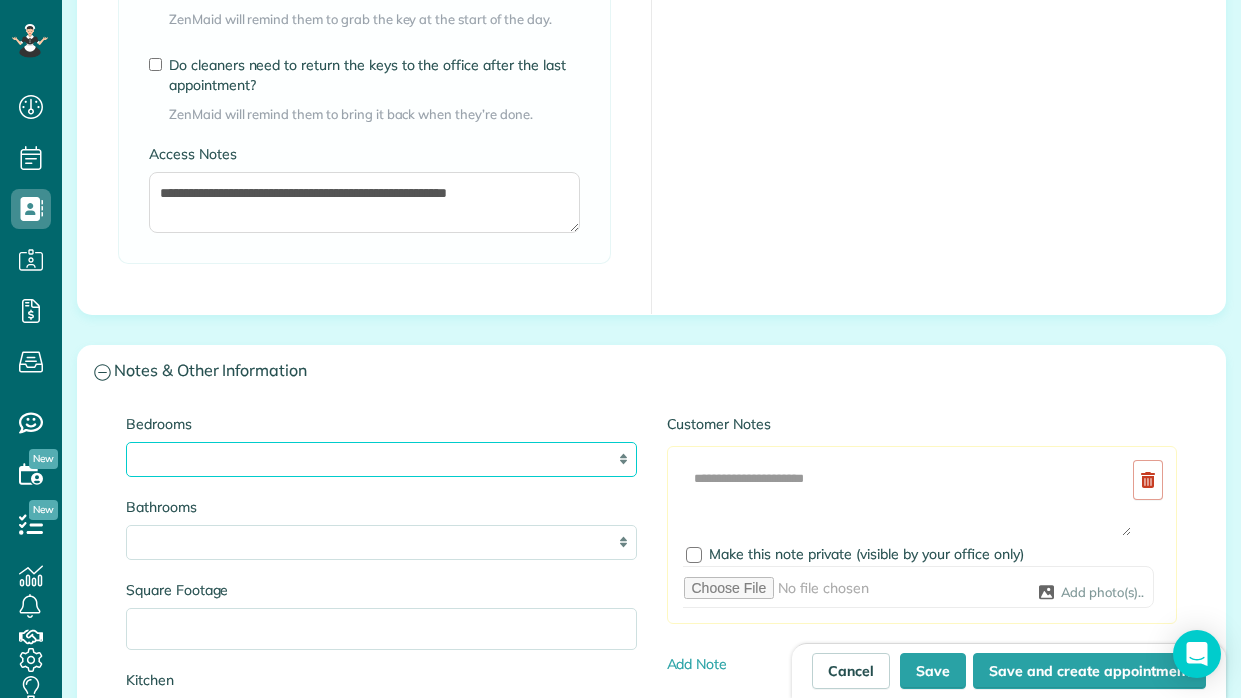 click on "*
*
*
*
**" at bounding box center (381, 459) 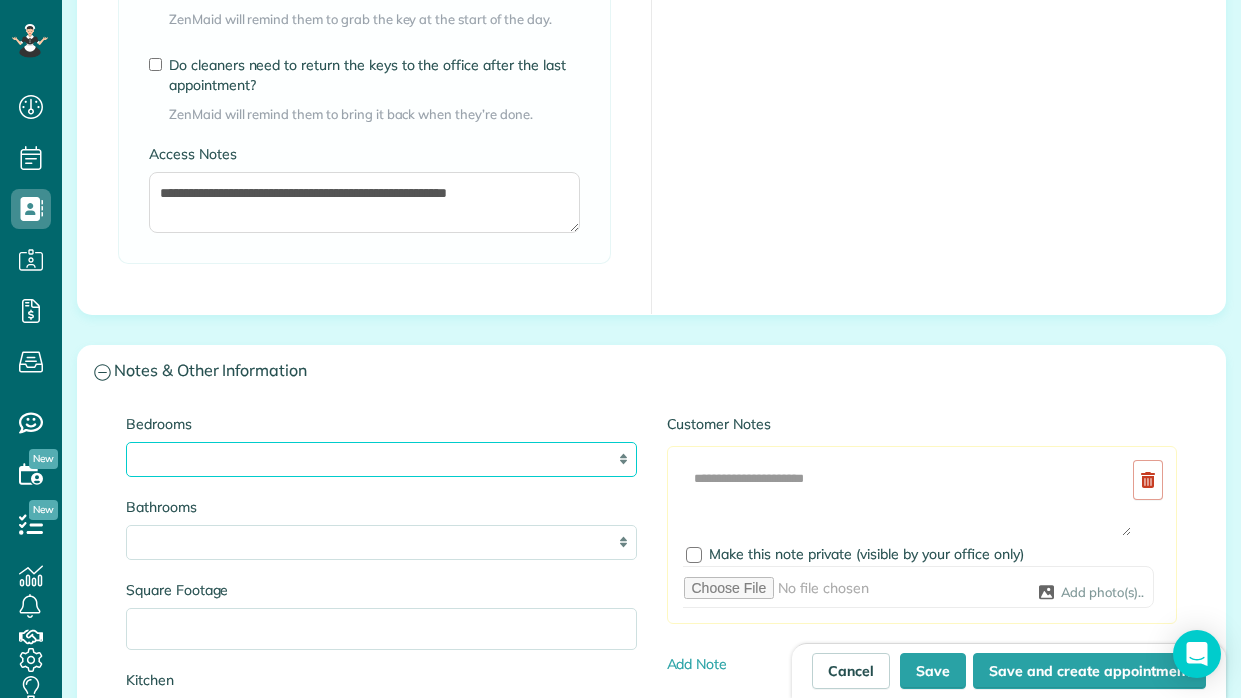 select on "*" 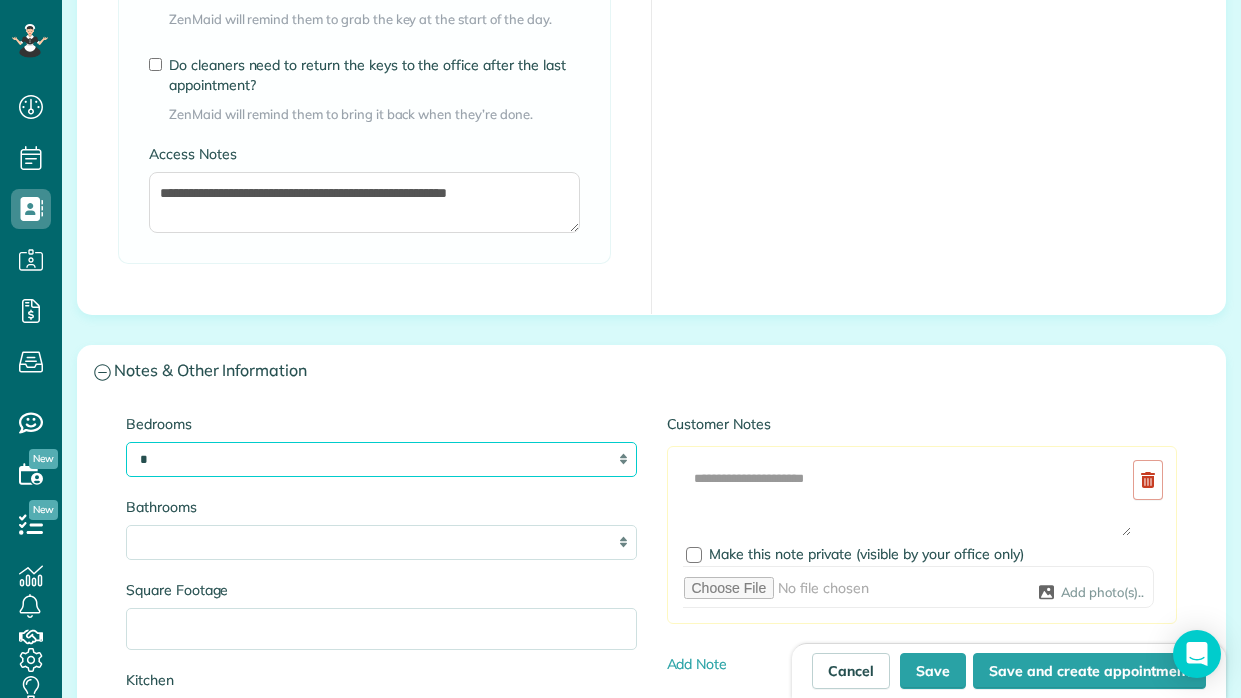 click on "*
*
*
*
**" at bounding box center (381, 459) 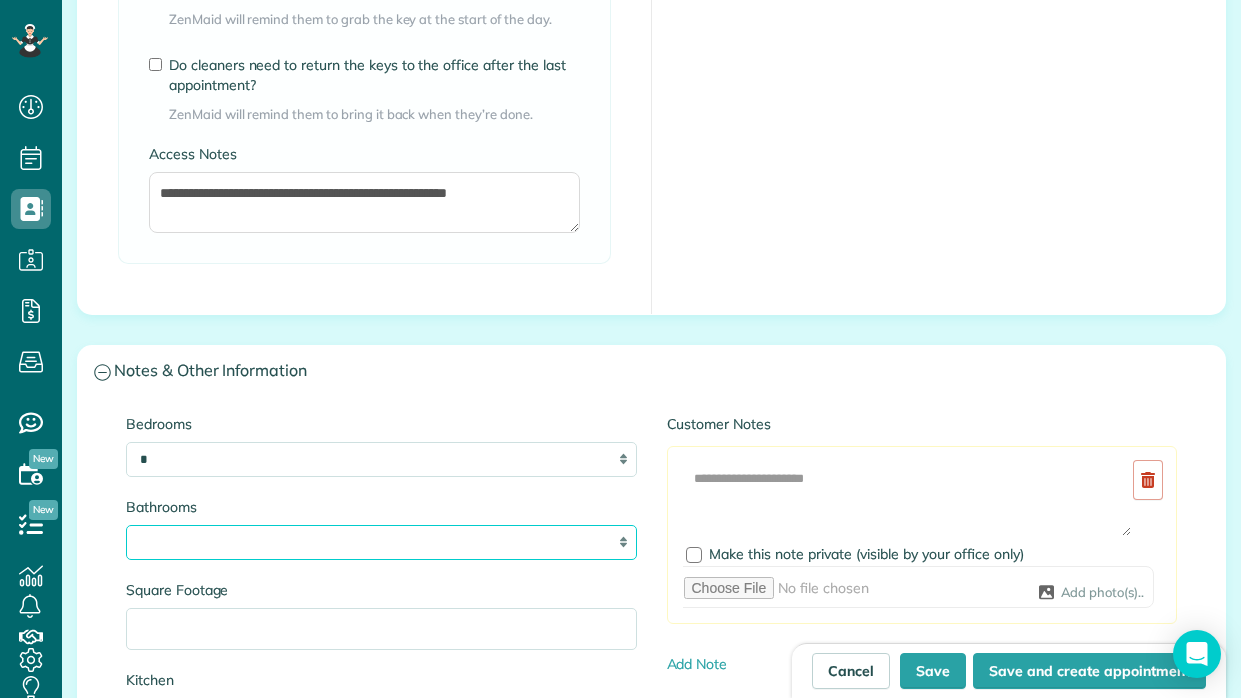 click on "*
***
*
***
*
***
*
***
**" at bounding box center (381, 542) 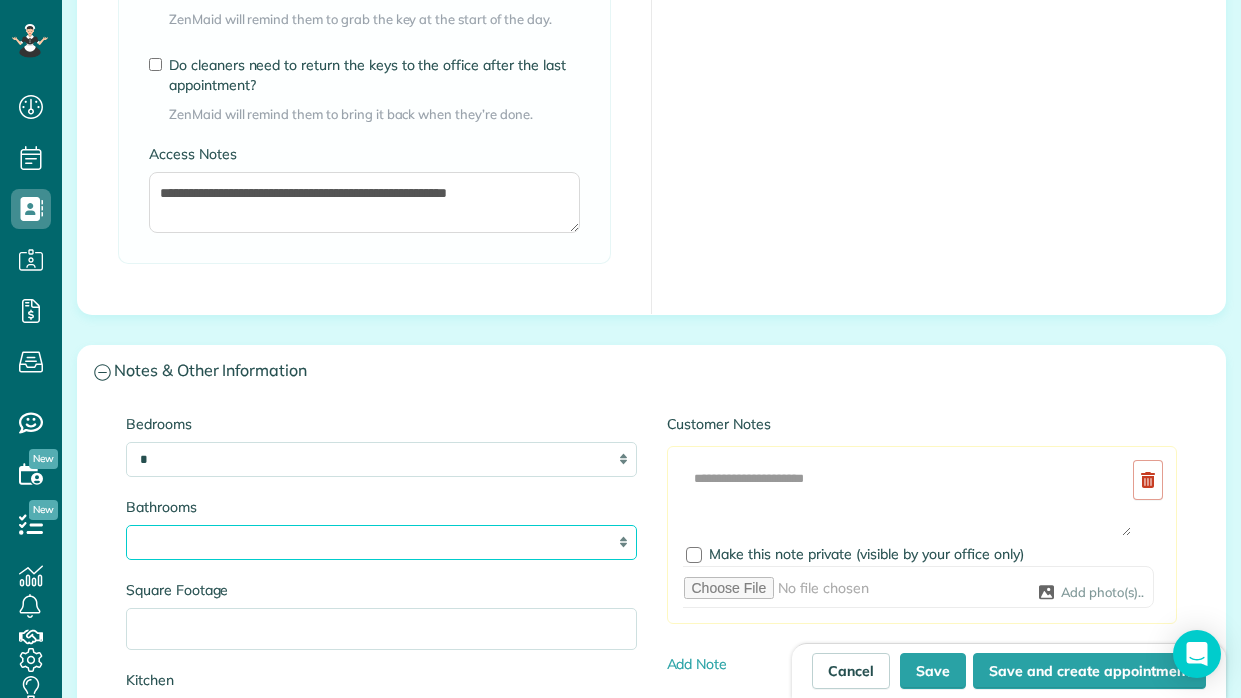 select on "*" 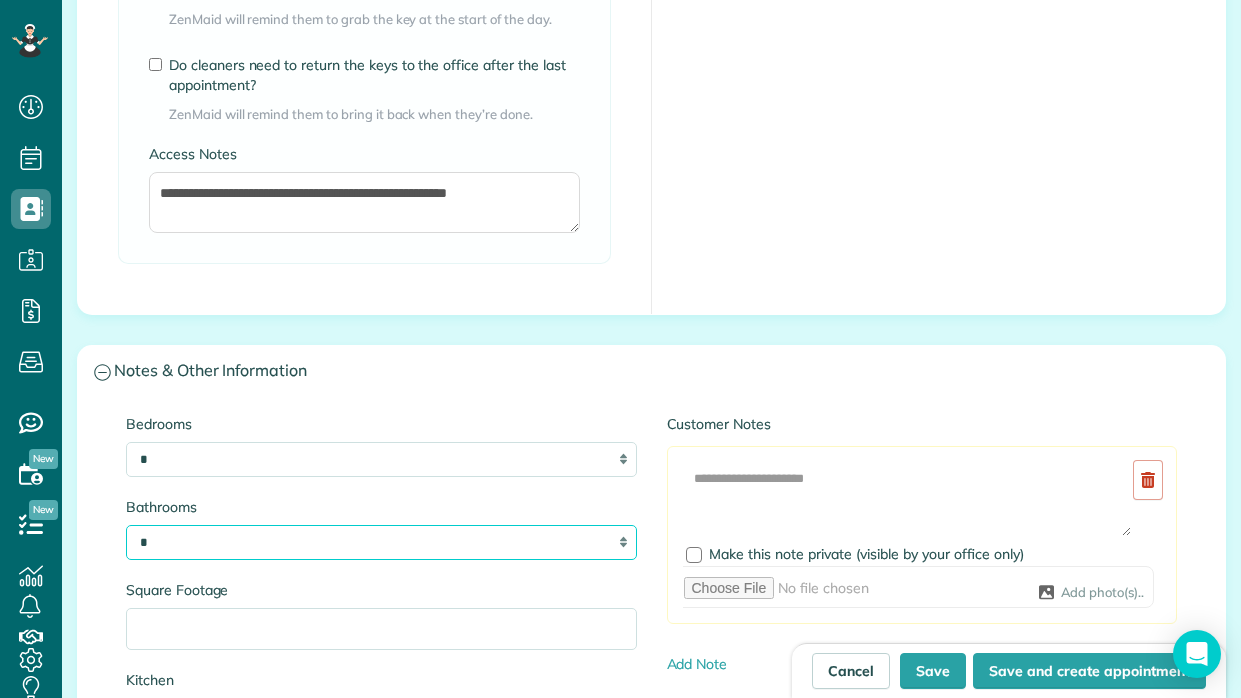 click on "*
***
*
***
*
***
*
***
**" at bounding box center (381, 542) 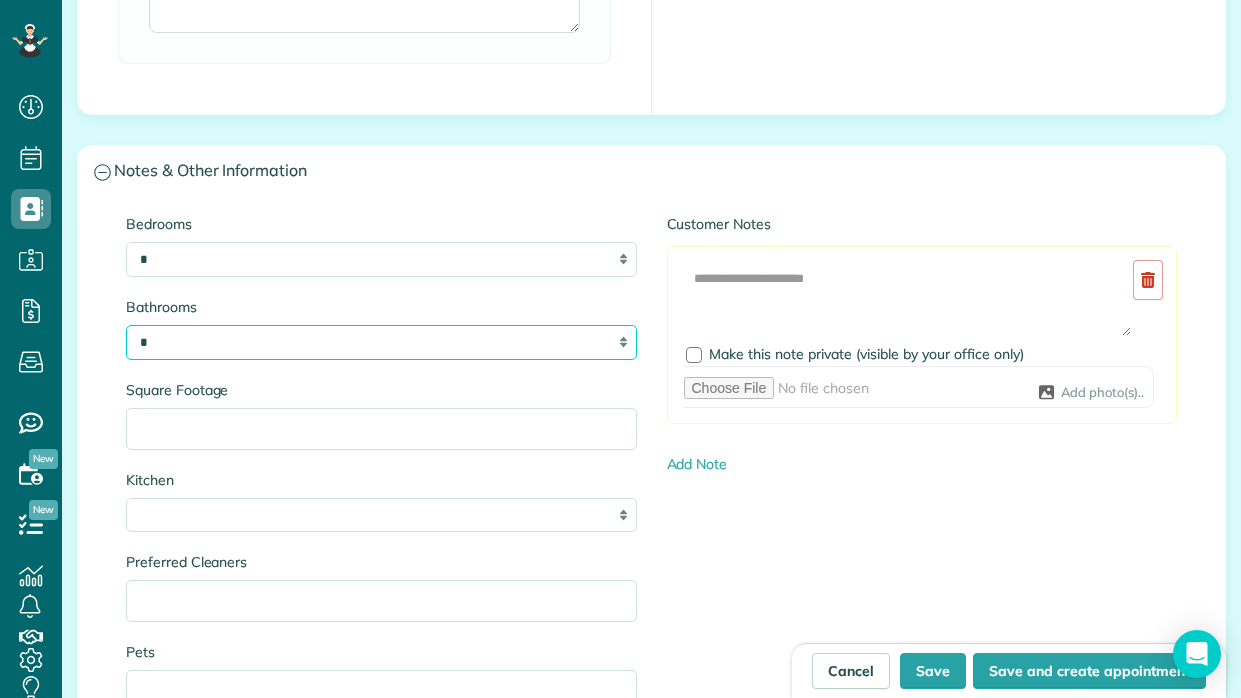 scroll, scrollTop: 1953, scrollLeft: 0, axis: vertical 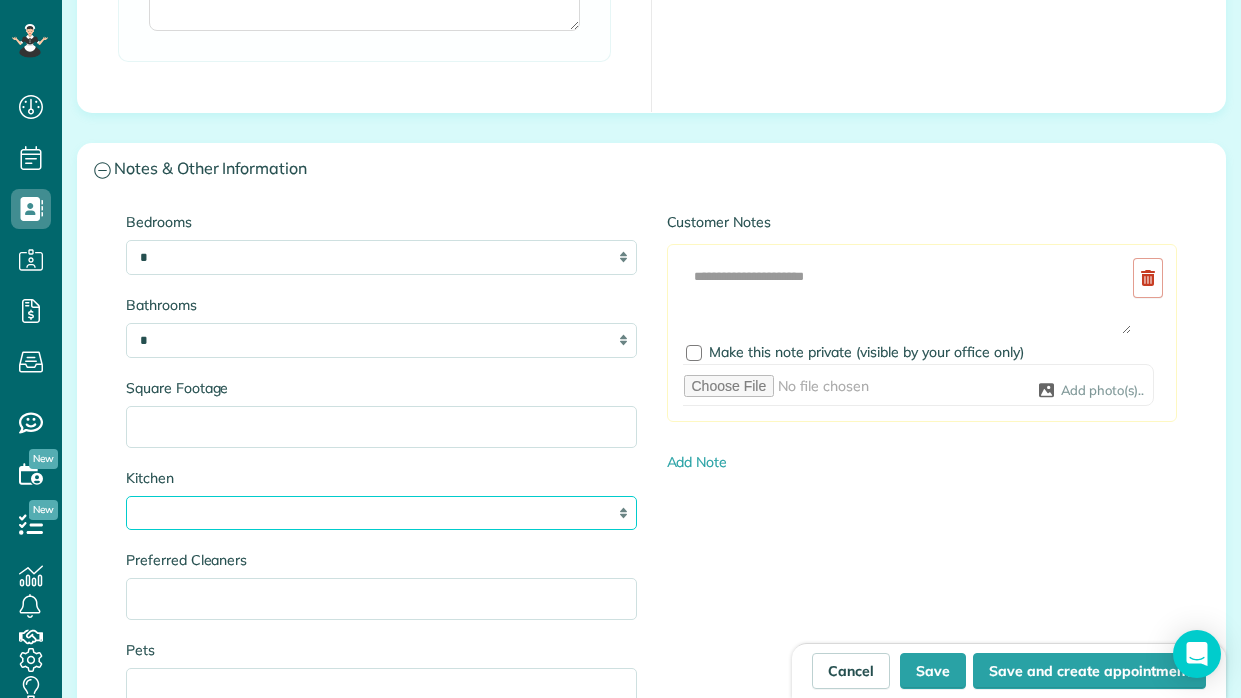 click on "*
*
*
*" at bounding box center (381, 513) 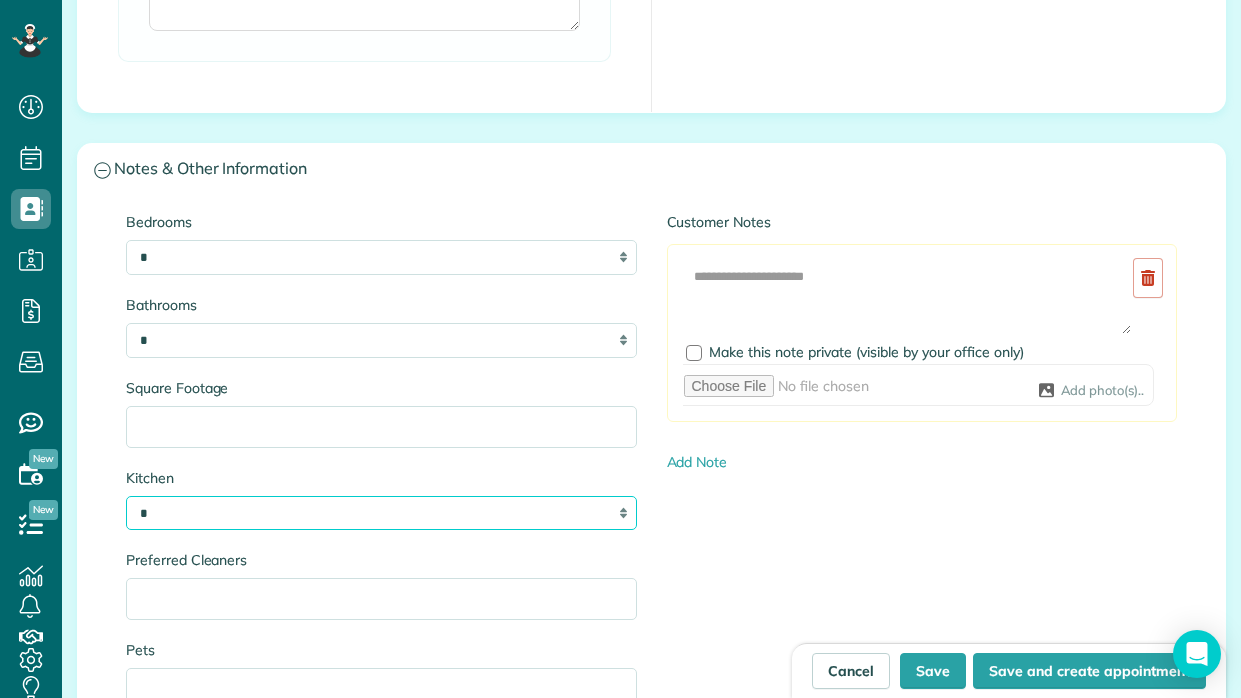 click on "*
*
*
*" at bounding box center [381, 513] 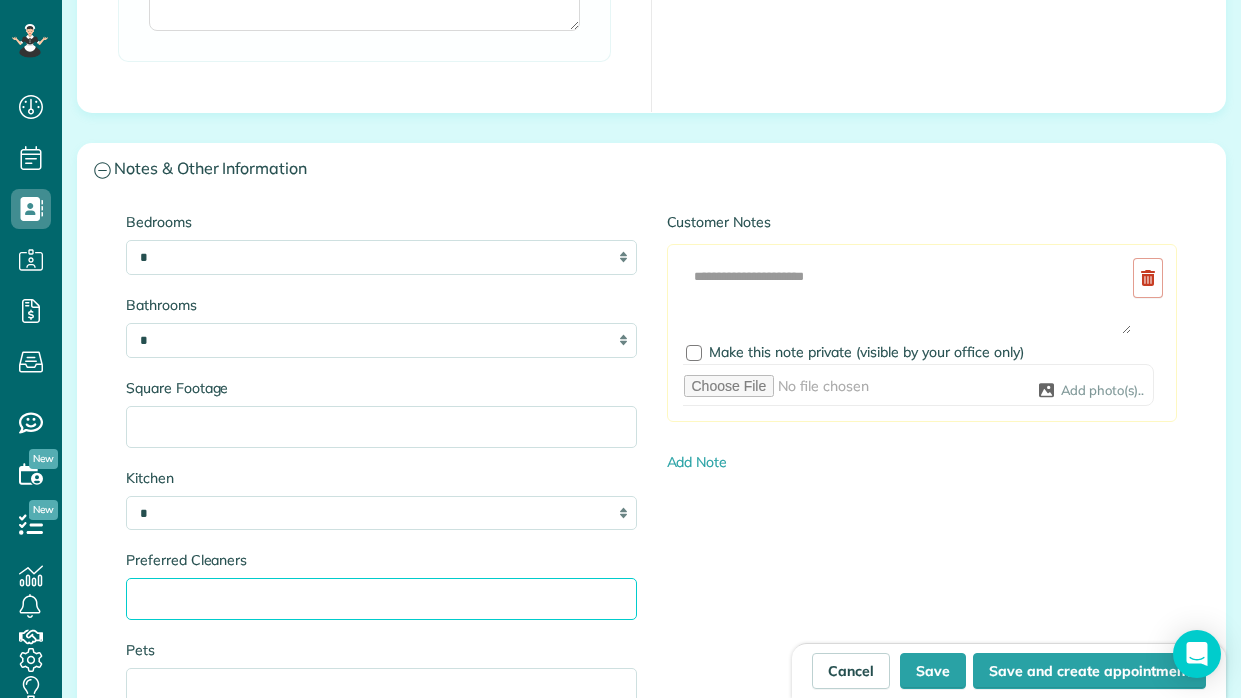 click on "Preferred Cleaners" at bounding box center [381, 599] 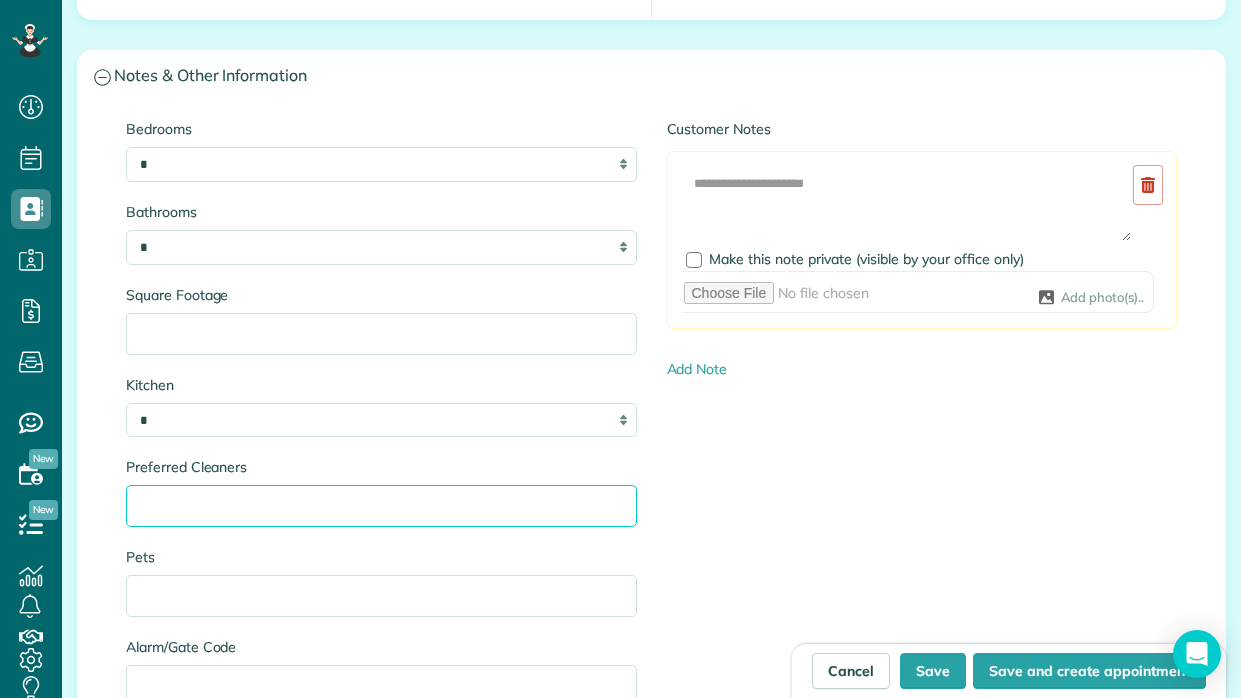 scroll, scrollTop: 2057, scrollLeft: 0, axis: vertical 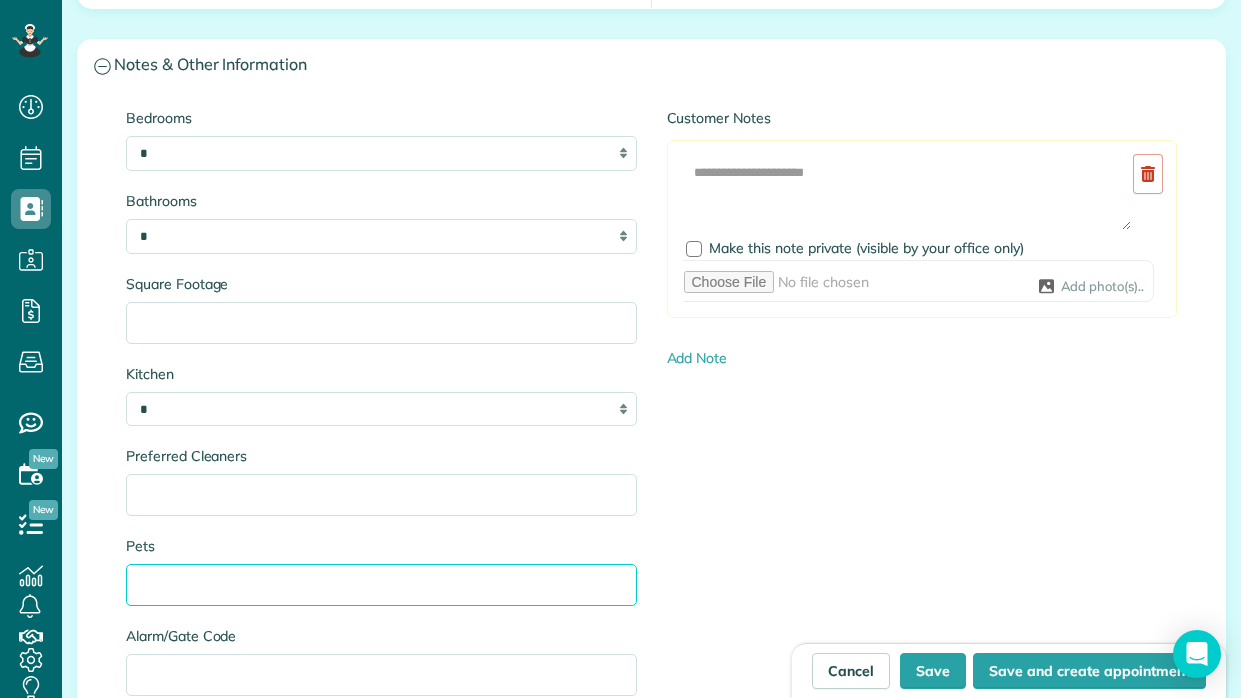 click on "Pets" at bounding box center (381, 585) 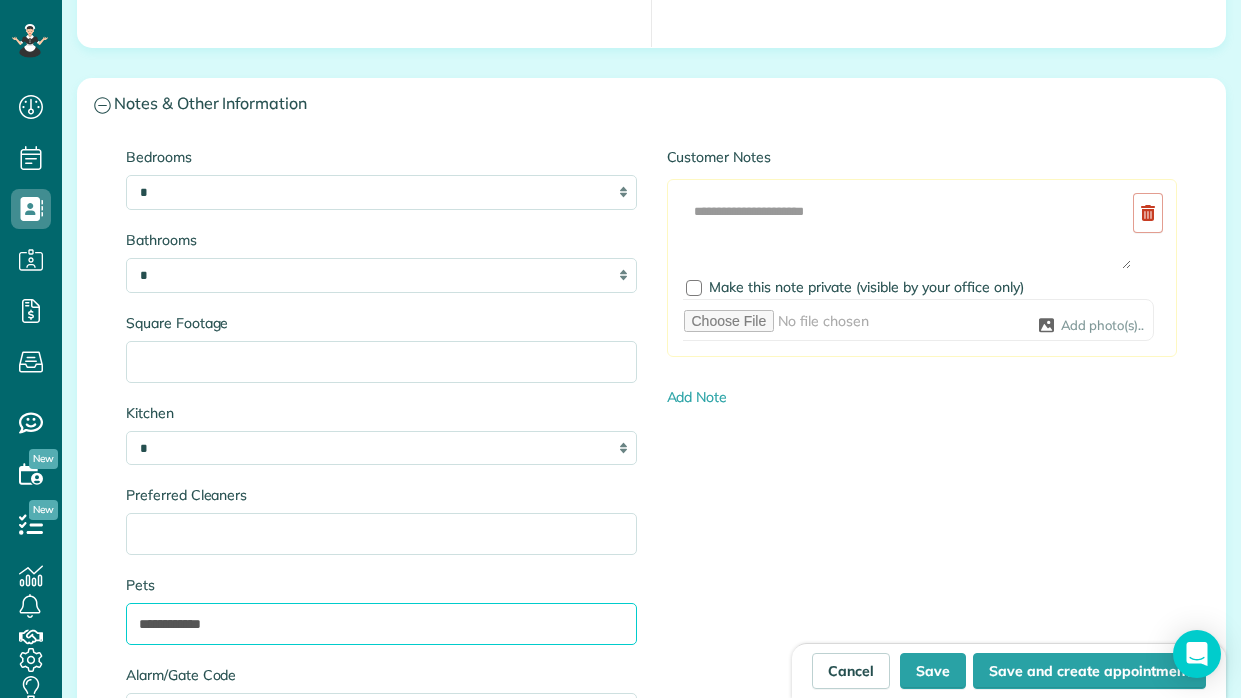 scroll, scrollTop: 2012, scrollLeft: 0, axis: vertical 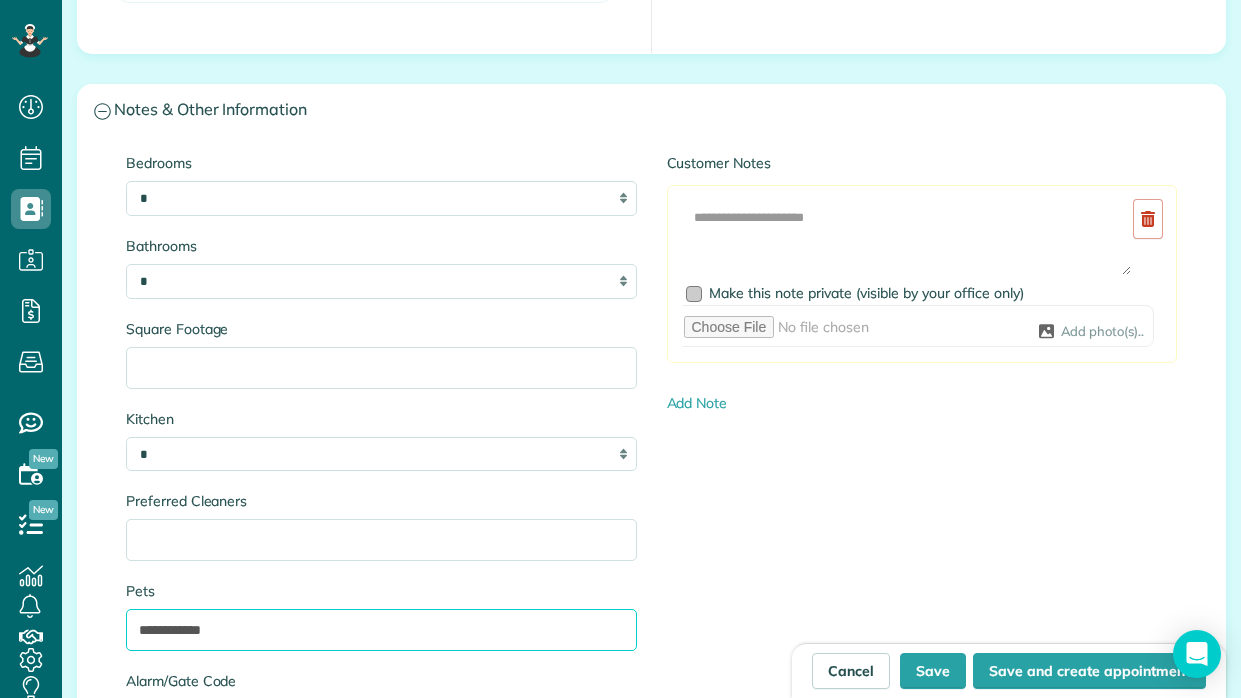 type on "**********" 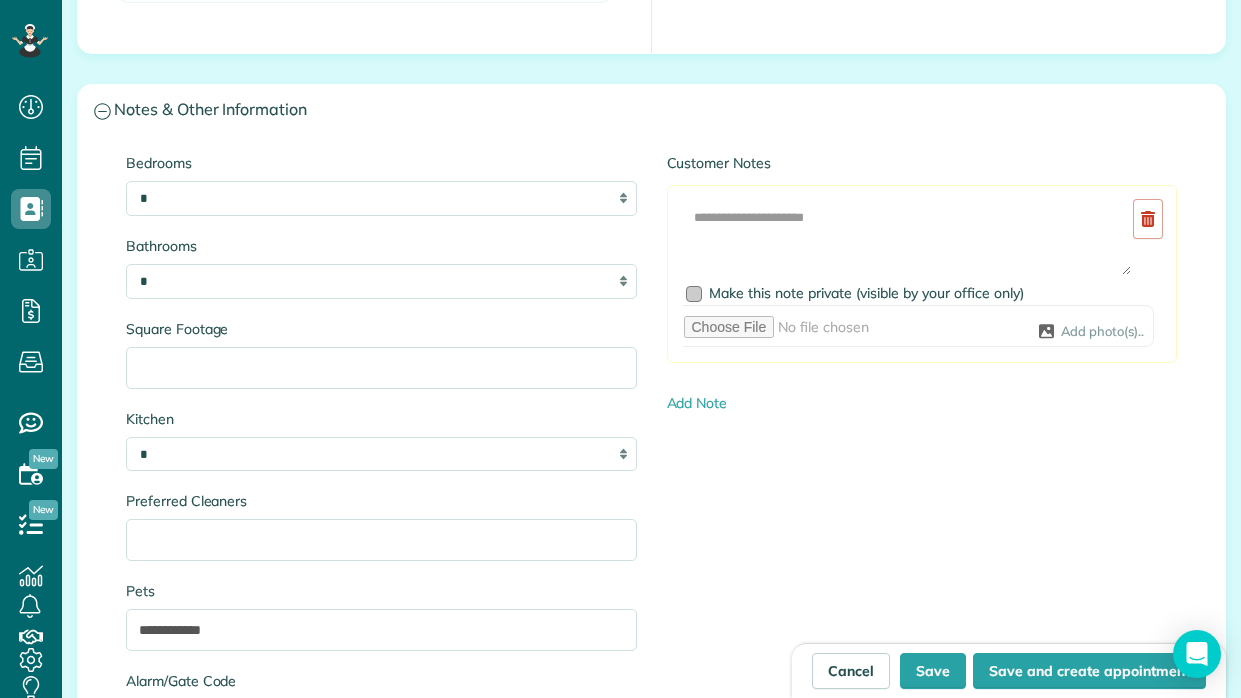 click at bounding box center [694, 294] 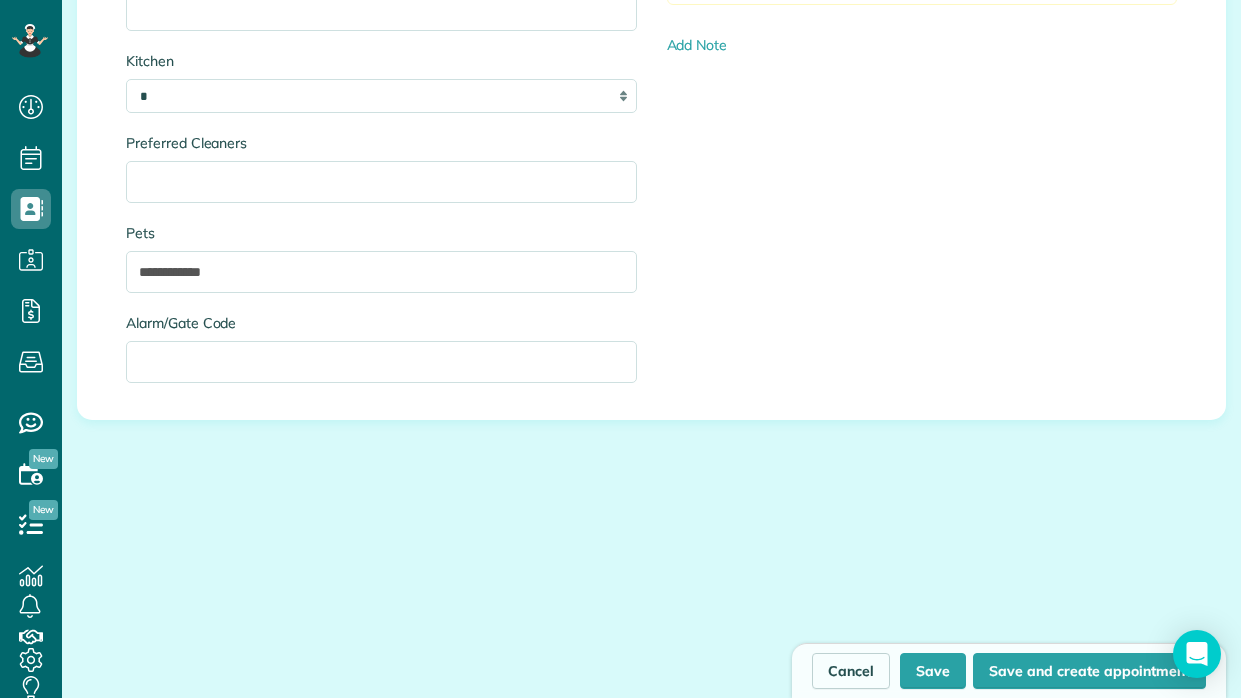 scroll, scrollTop: 2394, scrollLeft: 0, axis: vertical 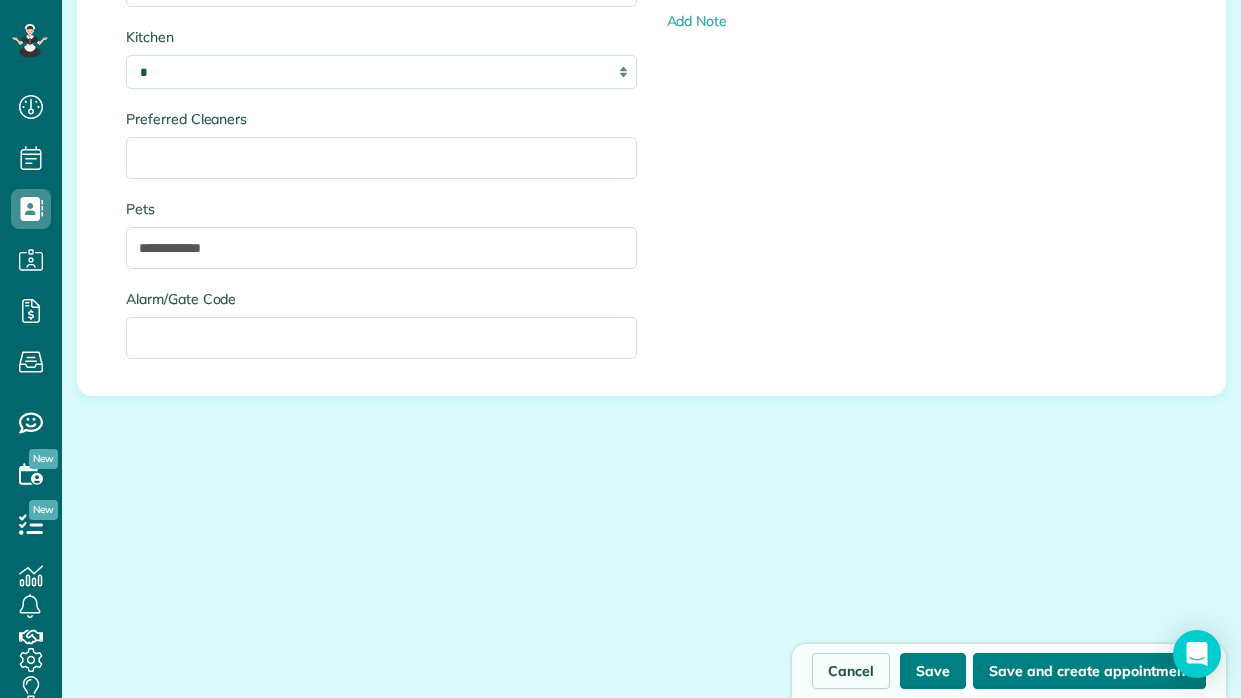 drag, startPoint x: 1041, startPoint y: 671, endPoint x: 941, endPoint y: 686, distance: 101.118744 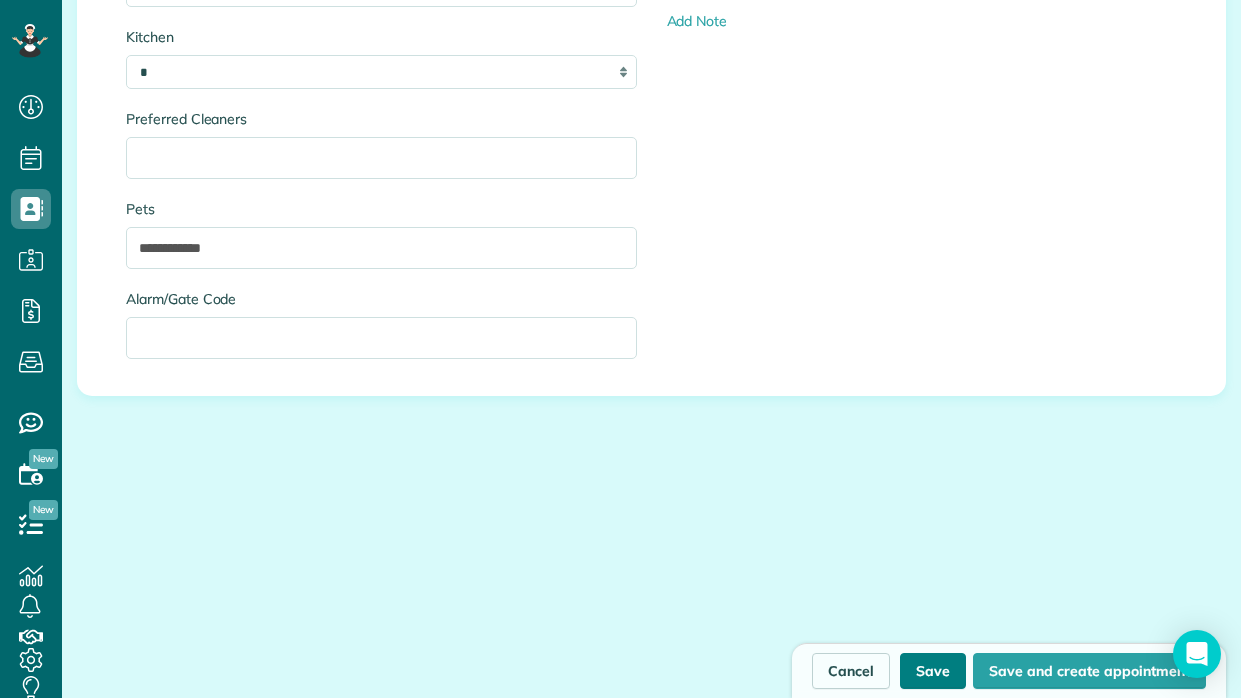 click on "Save" at bounding box center (933, 671) 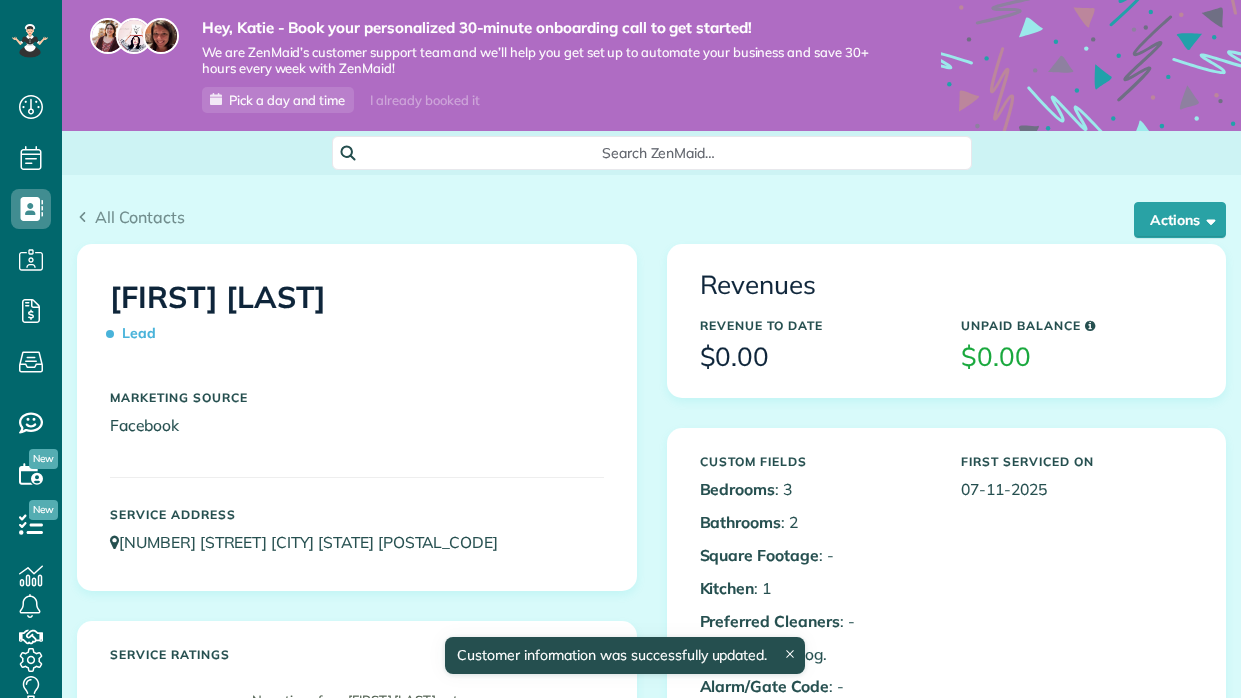 scroll, scrollTop: 0, scrollLeft: 0, axis: both 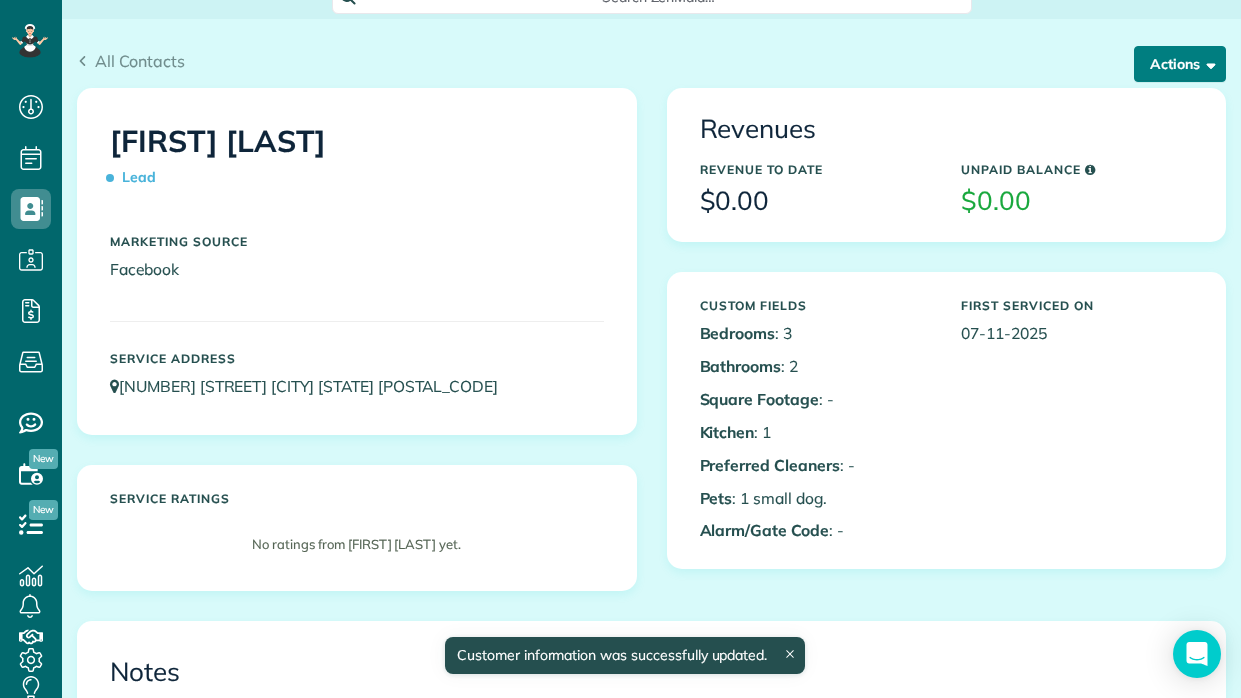 click on "Actions" at bounding box center [1180, 64] 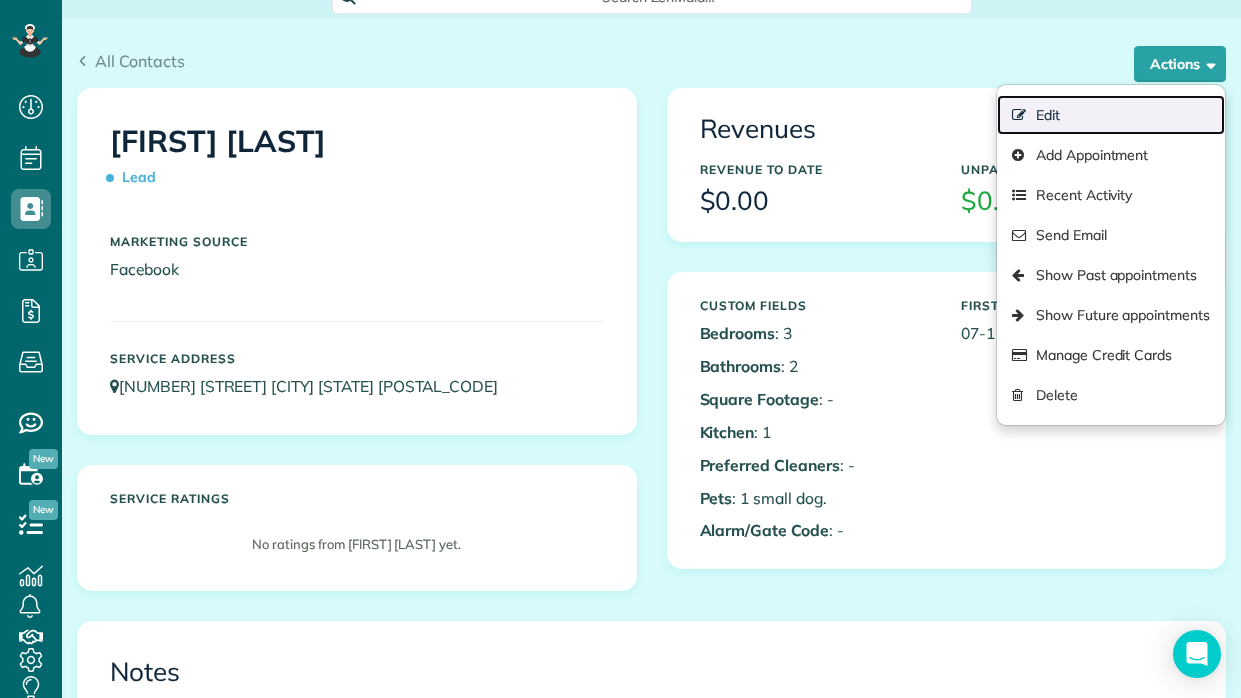 click on "Edit" at bounding box center [1111, 115] 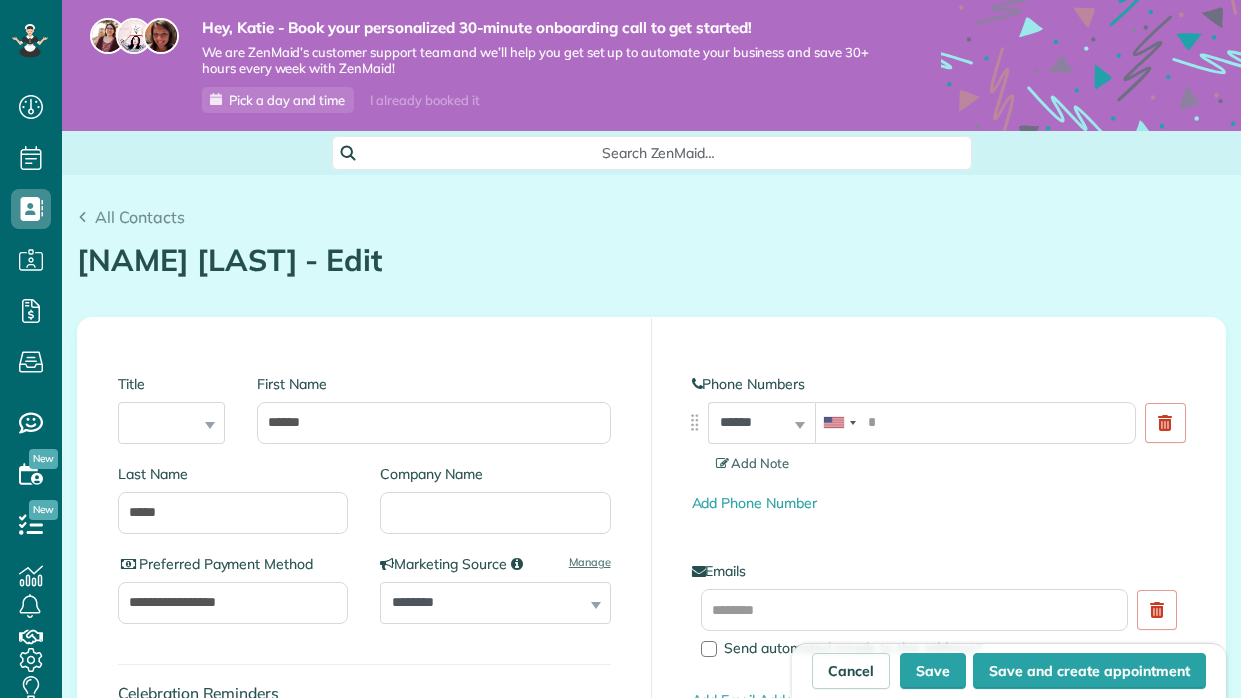 scroll, scrollTop: 0, scrollLeft: 0, axis: both 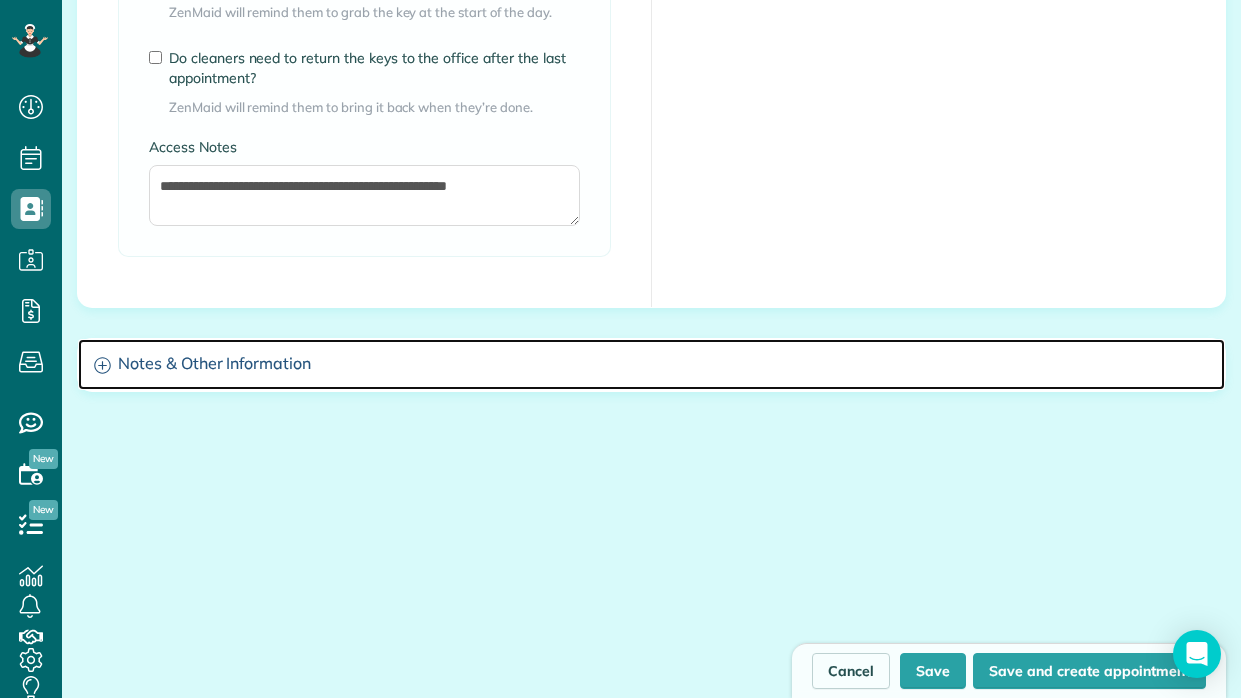 click on "Notes & Other Information" at bounding box center (651, 364) 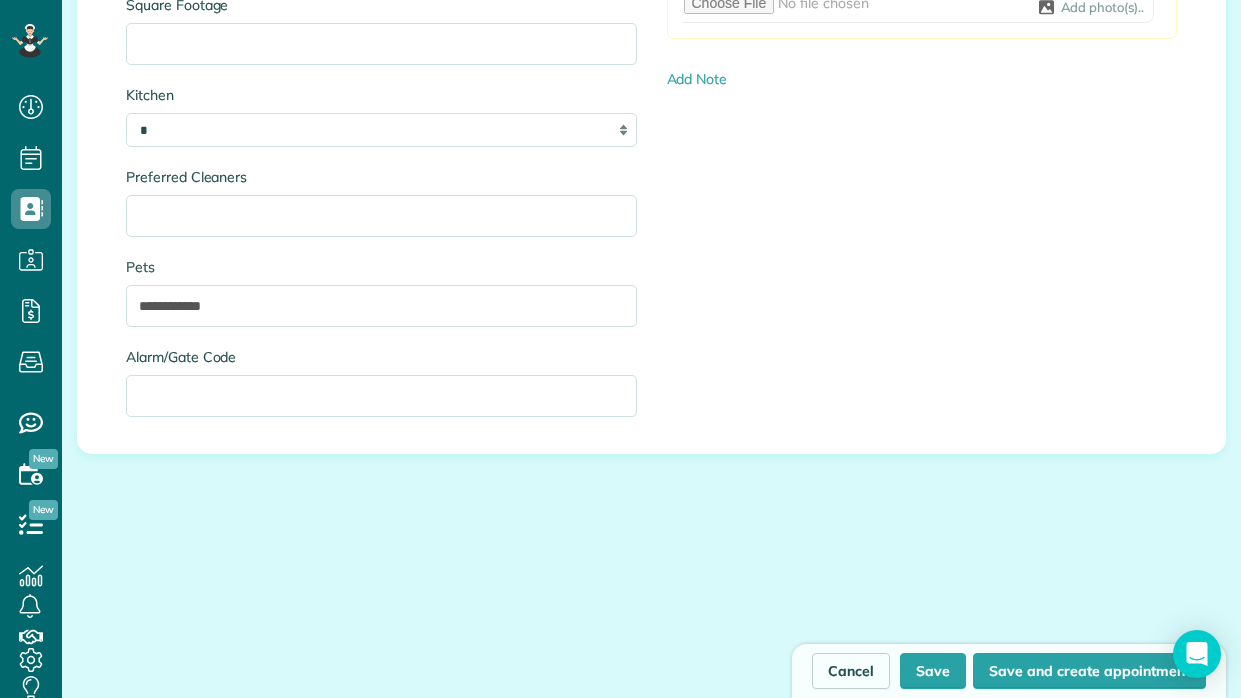 scroll, scrollTop: 2343, scrollLeft: 0, axis: vertical 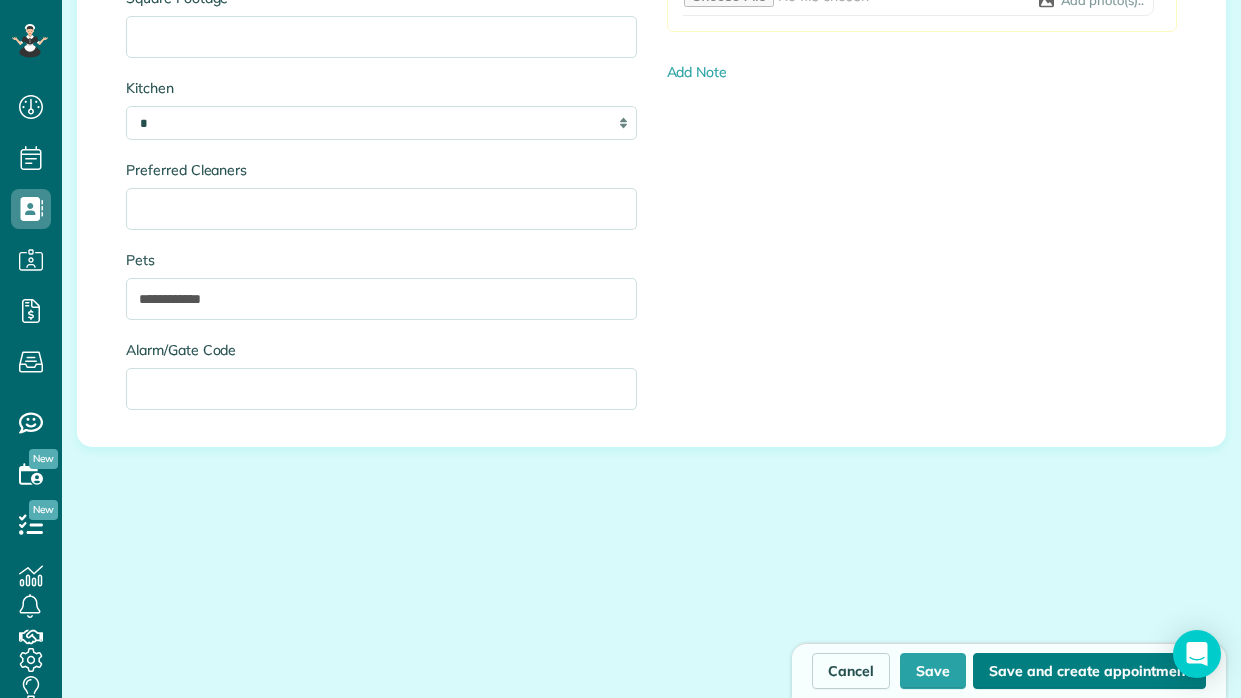 click on "Save and create appointment" at bounding box center (1089, 671) 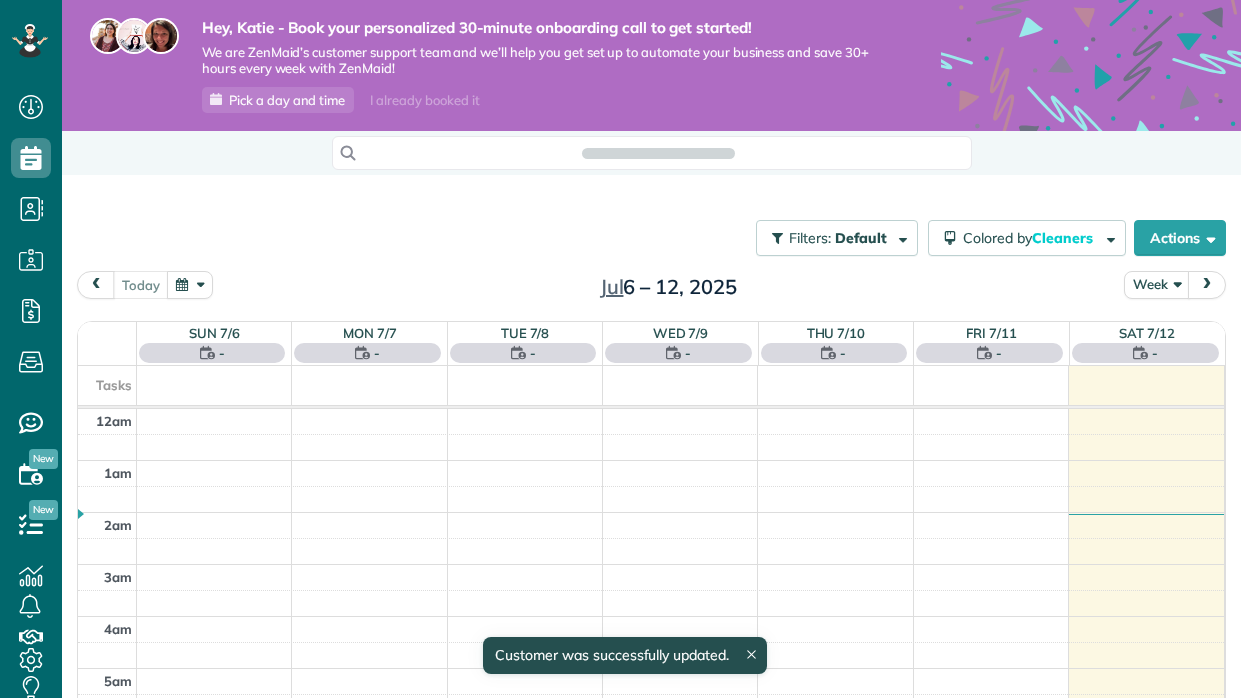 scroll, scrollTop: 0, scrollLeft: 0, axis: both 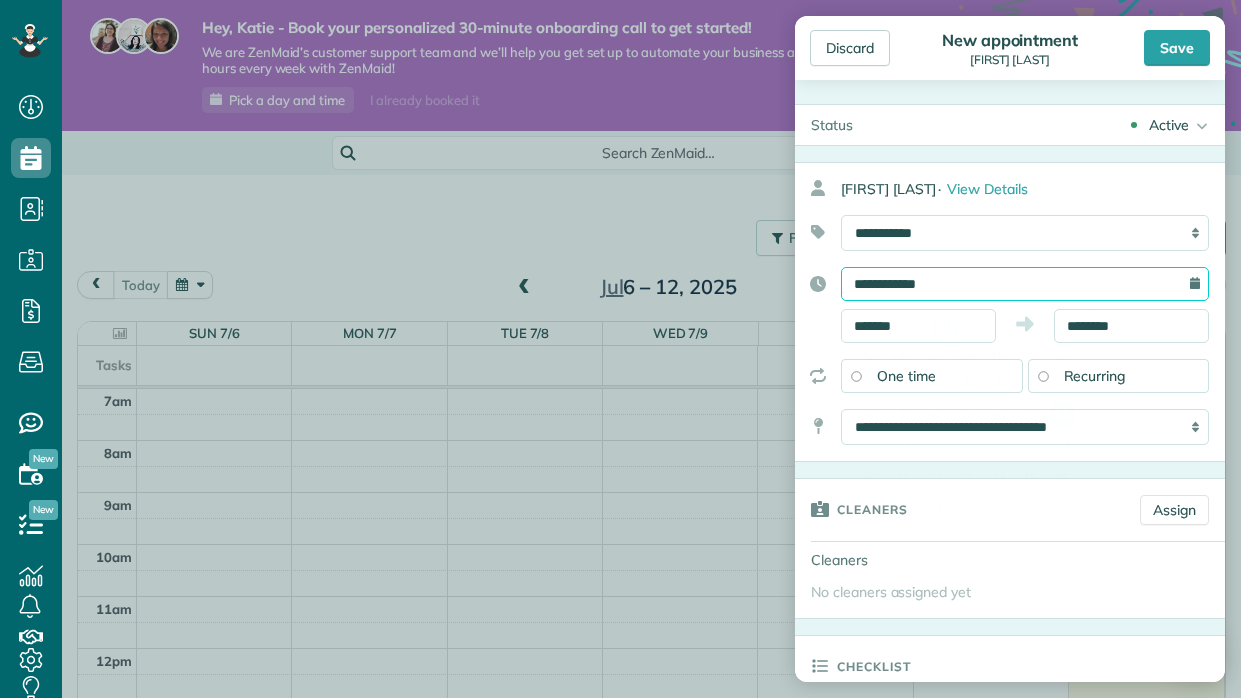 click on "**********" at bounding box center [1025, 284] 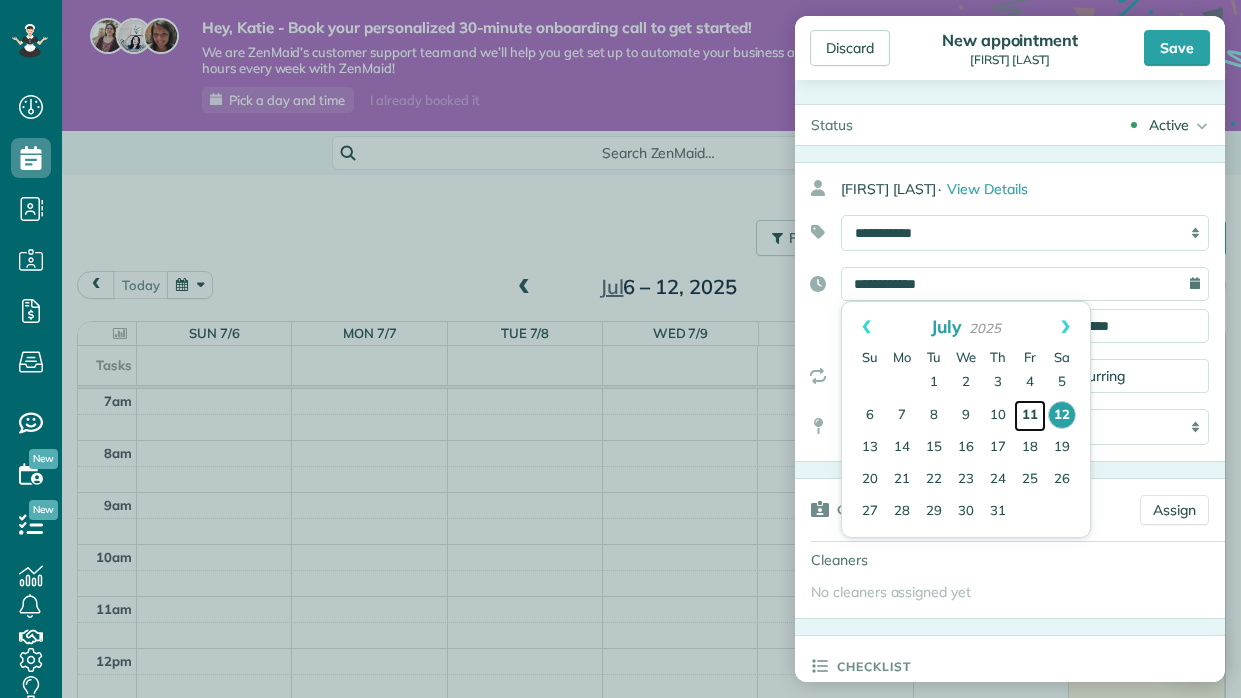 click on "11" at bounding box center [1030, 416] 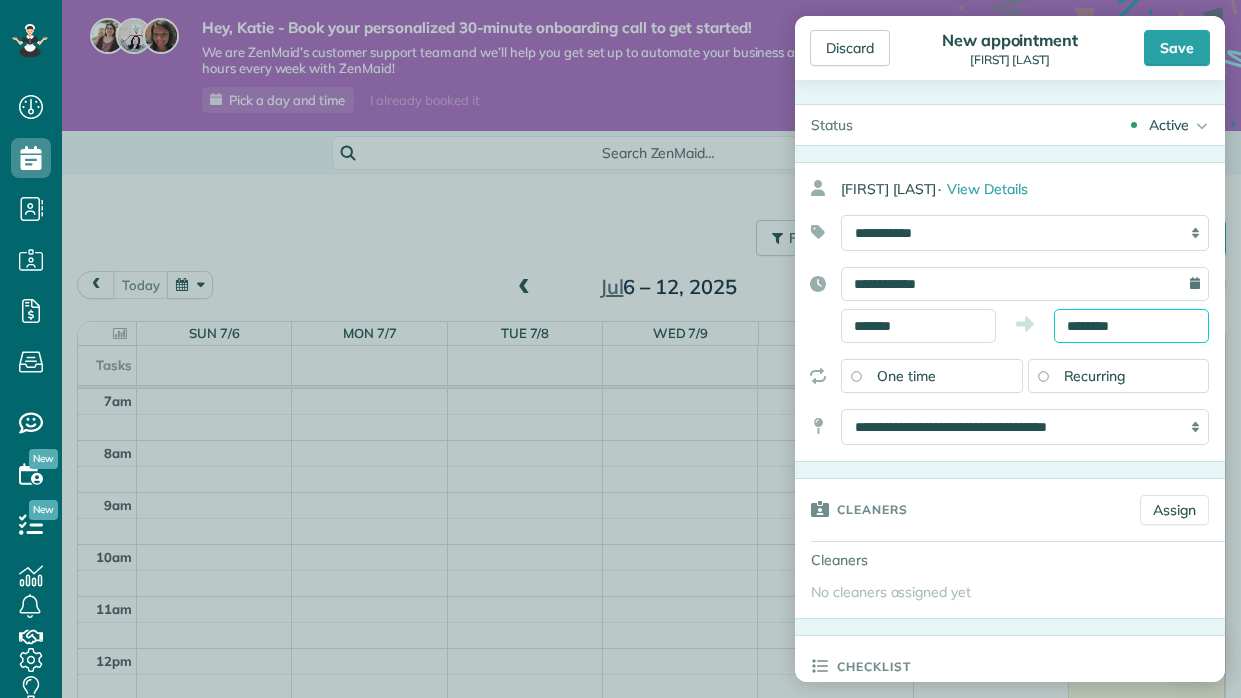 click on "********" at bounding box center (1131, 326) 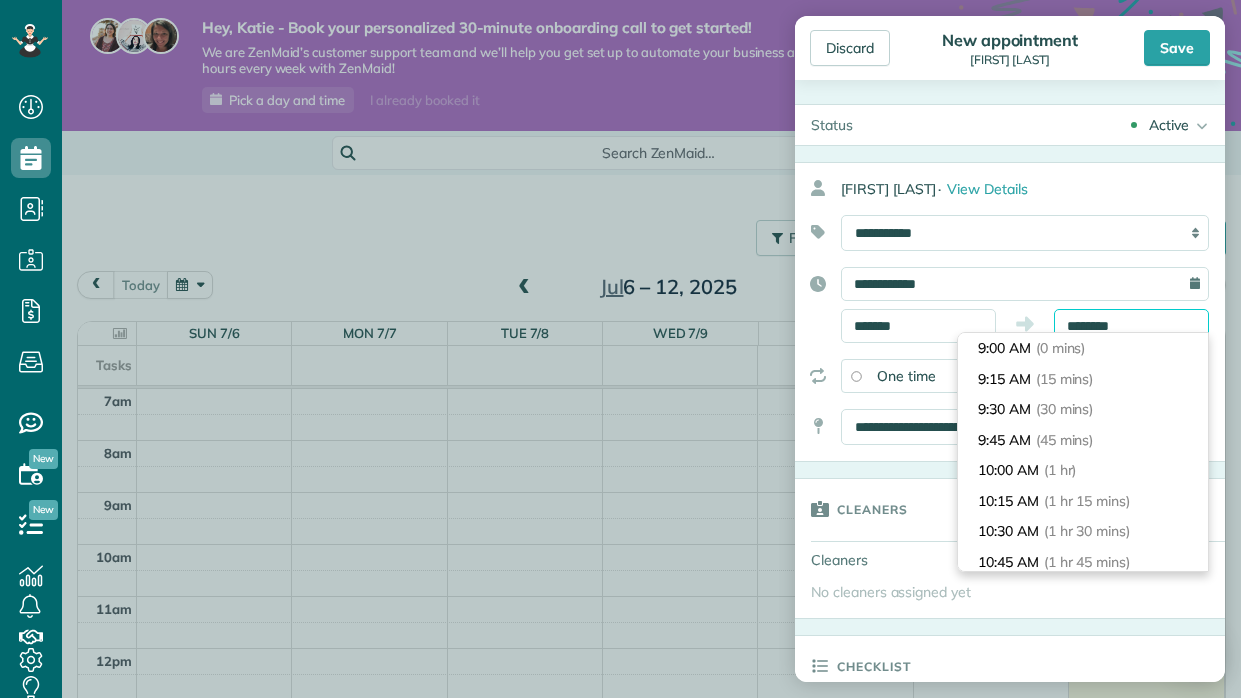 scroll, scrollTop: 213, scrollLeft: 0, axis: vertical 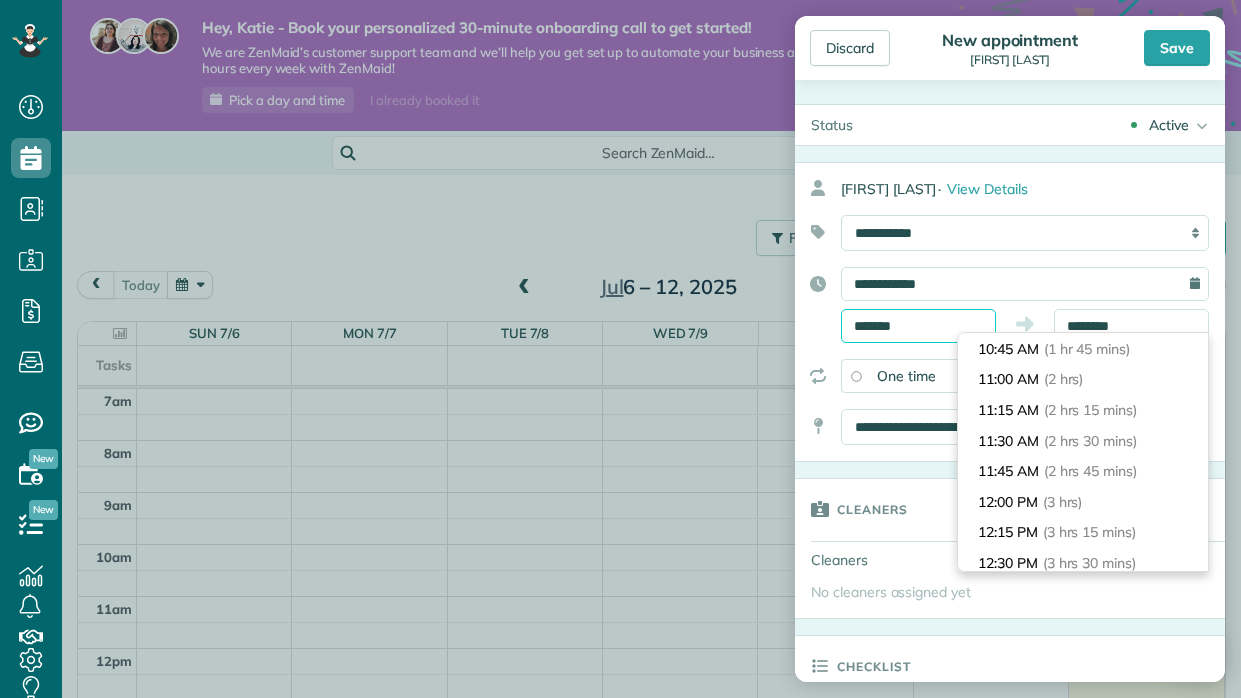 click on "*******" at bounding box center (918, 326) 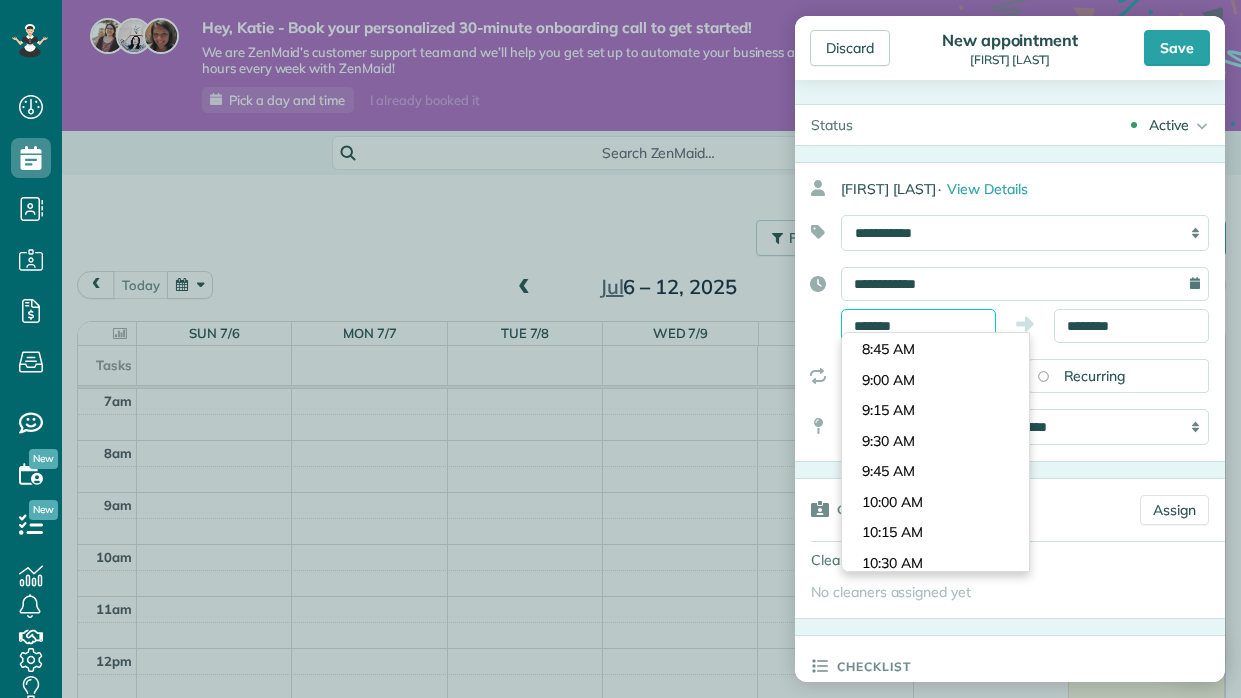 scroll, scrollTop: 1068, scrollLeft: 0, axis: vertical 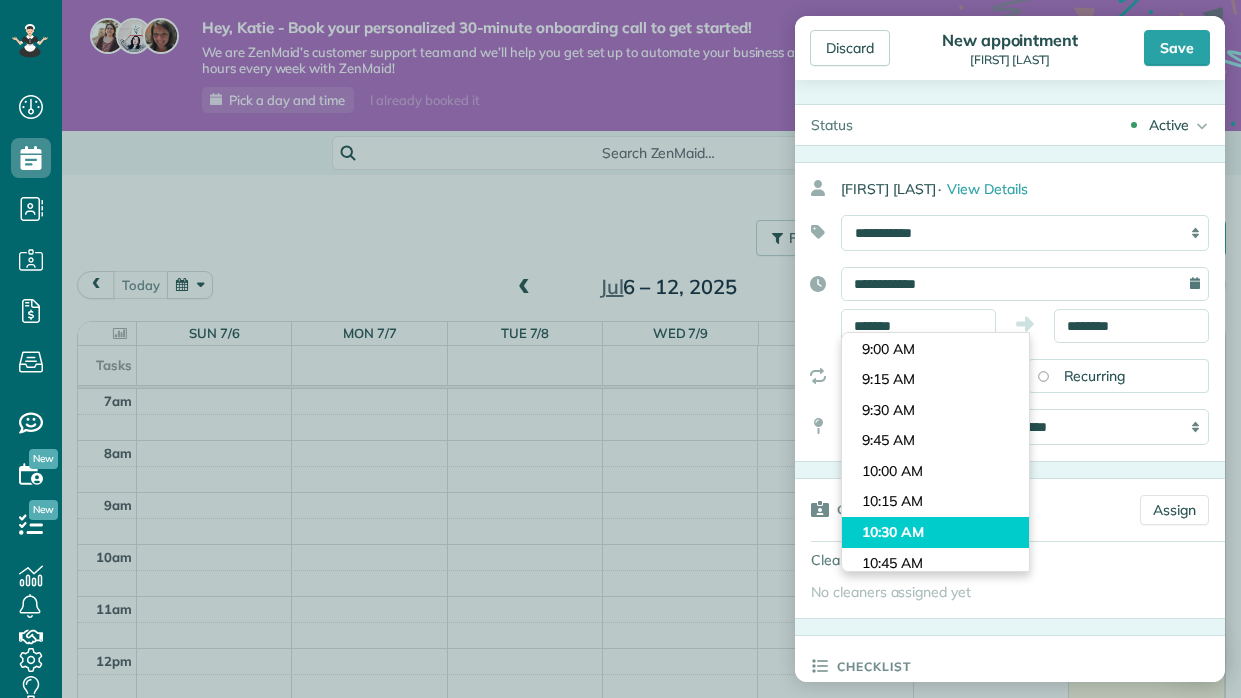 click on "Dashboard
Scheduling
Calendar View
List View
Dispatch View - Weekly scheduling (Beta)" at bounding box center [620, 349] 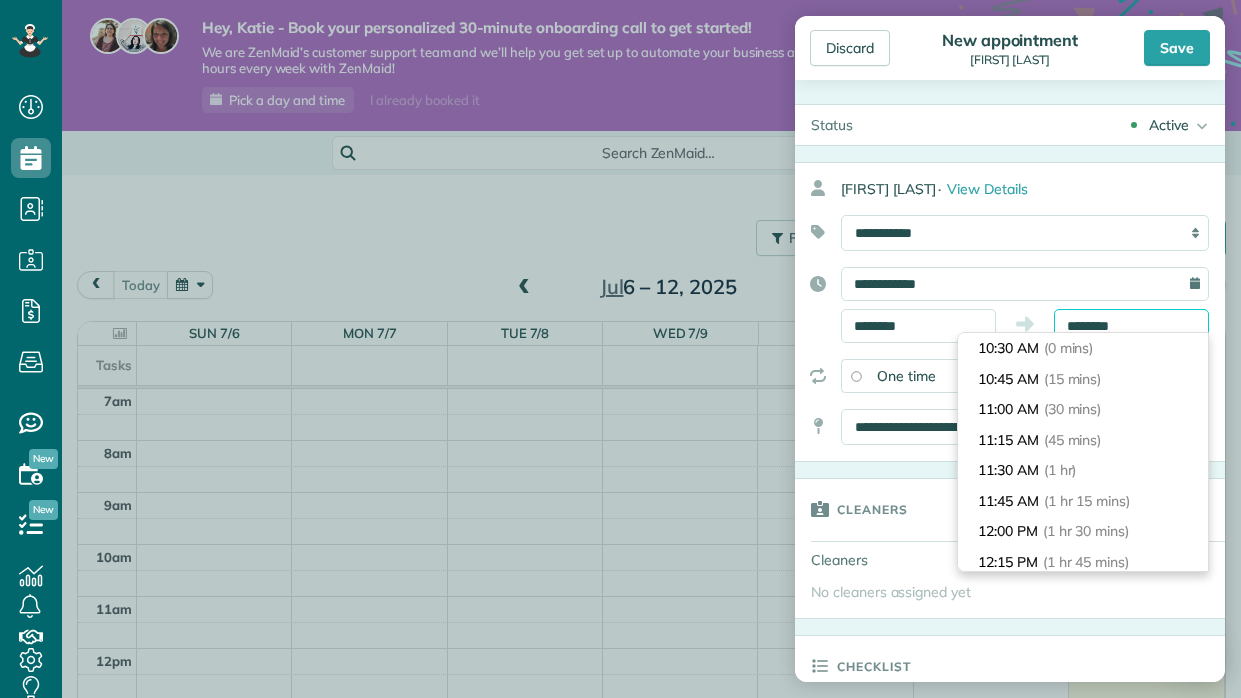 click on "********" at bounding box center [1131, 326] 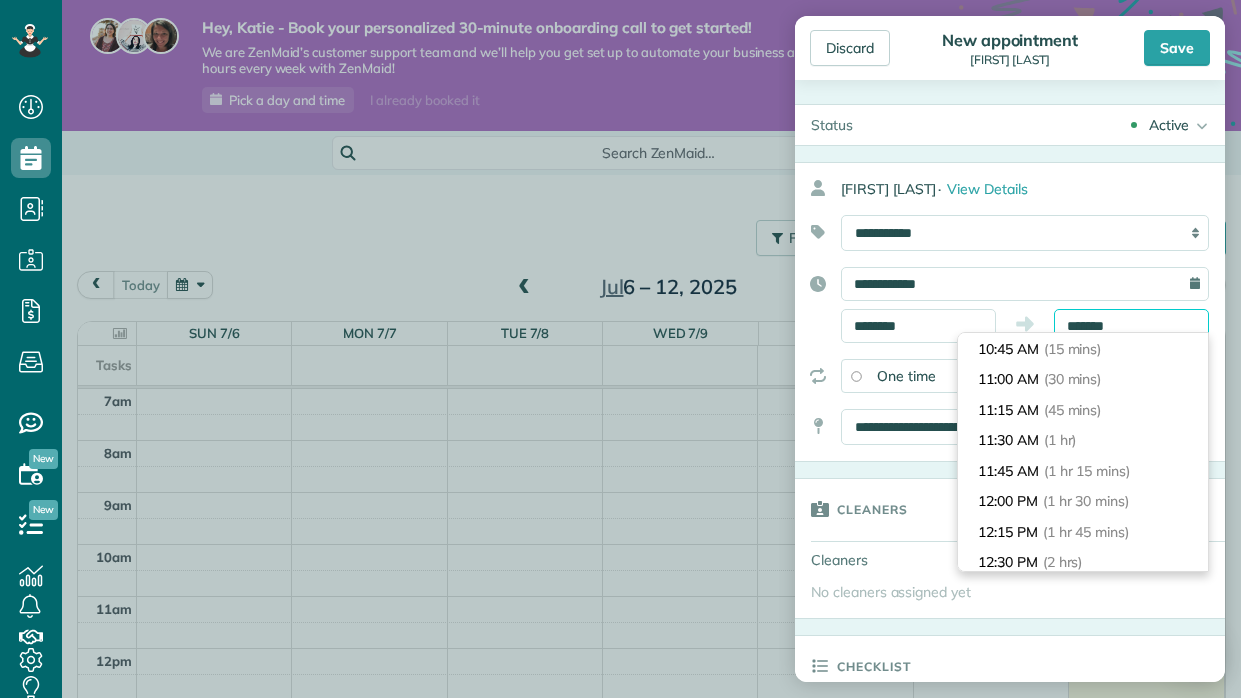 scroll, scrollTop: 274, scrollLeft: 0, axis: vertical 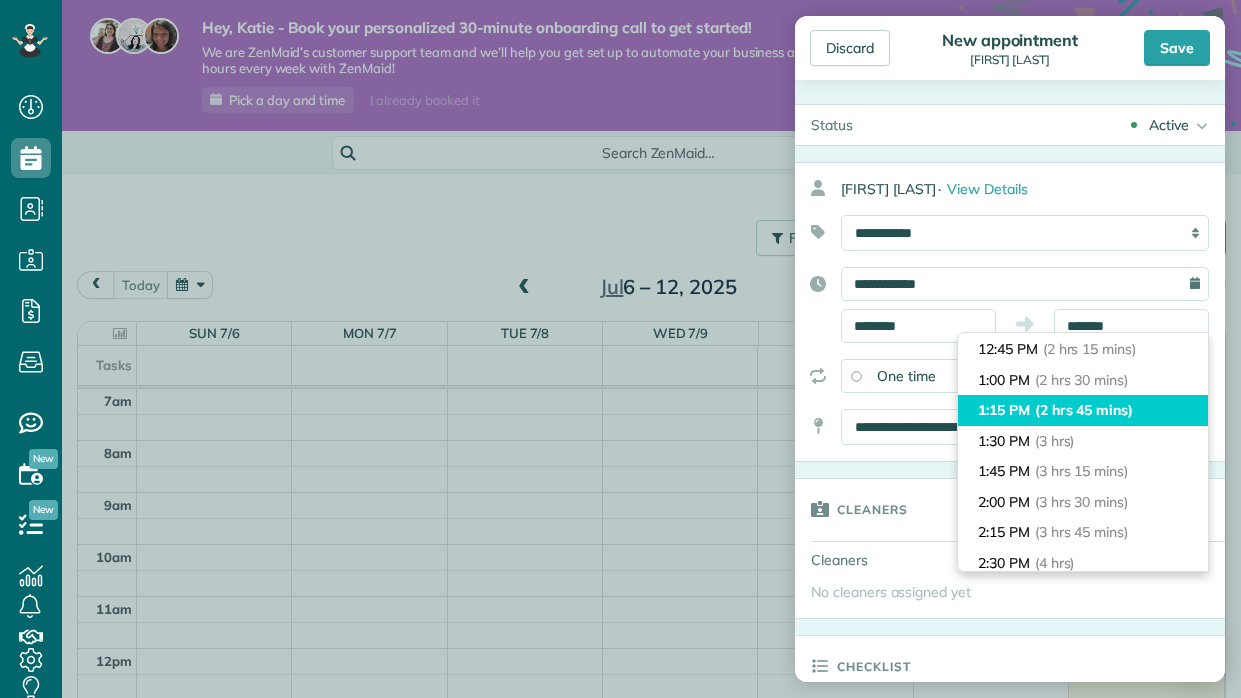 click on "1:15 PM  (2 hrs 45 mins)" at bounding box center (1083, 410) 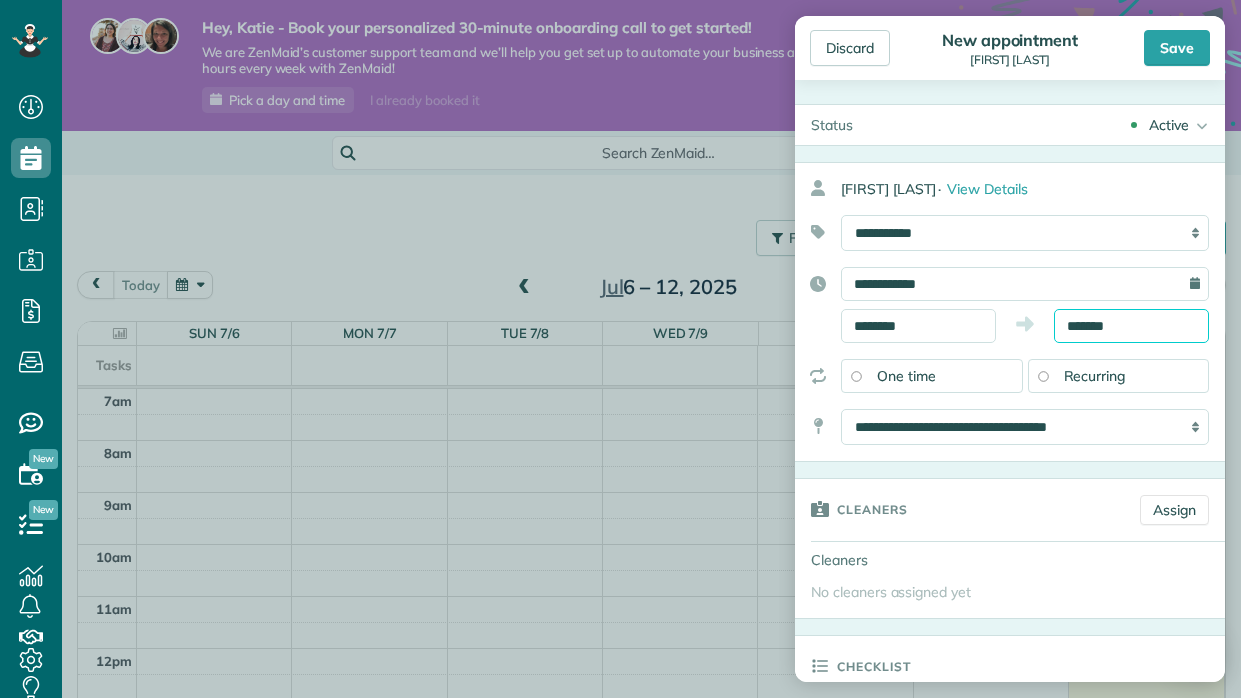 click on "*******" at bounding box center [1131, 326] 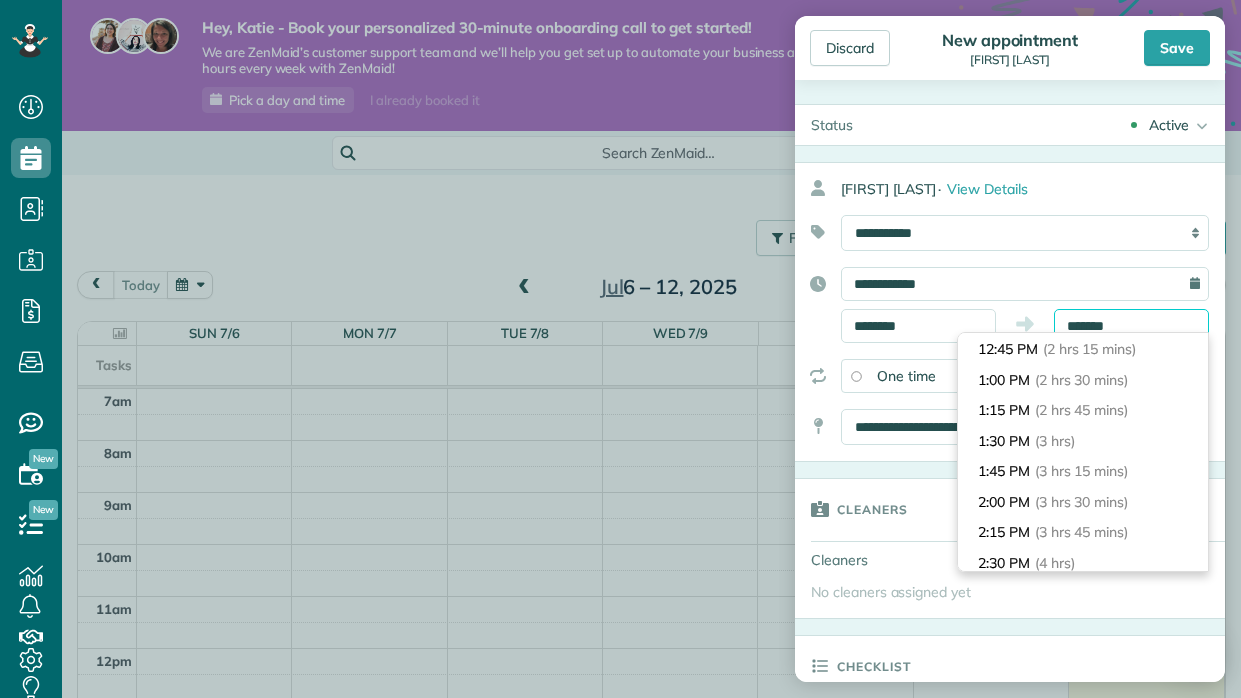 scroll, scrollTop: 305, scrollLeft: 0, axis: vertical 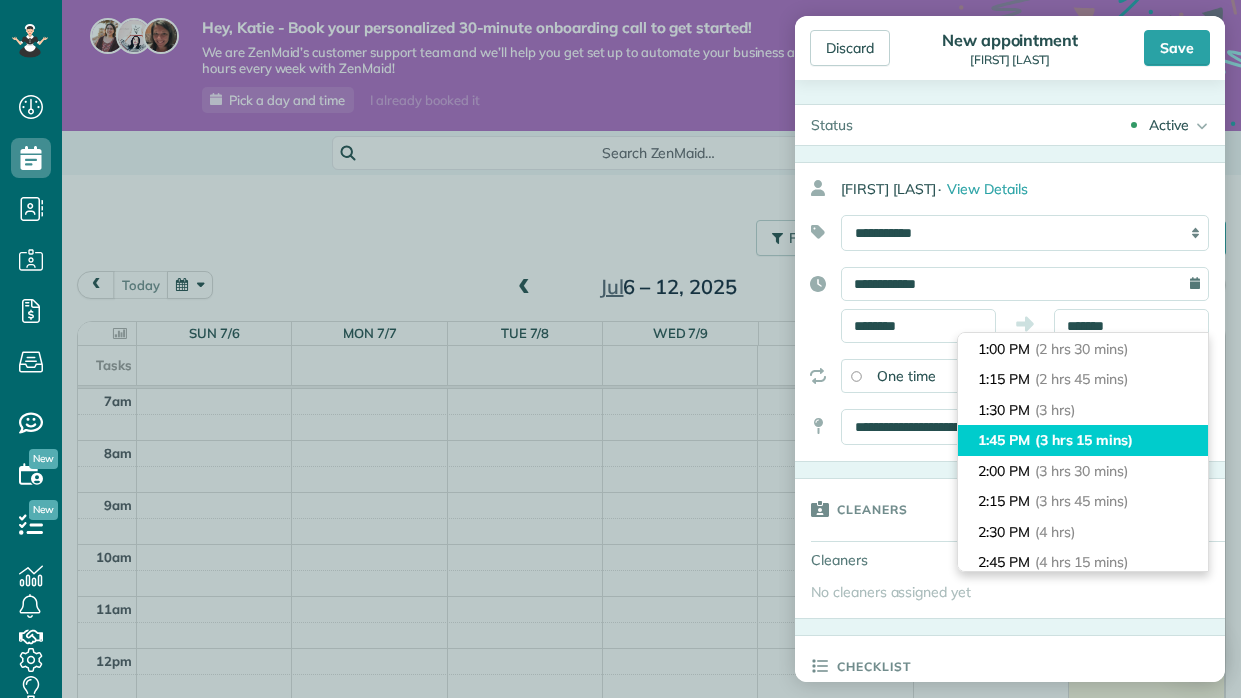 click on "1:45 PM  (3 hrs 15 mins)" at bounding box center [1083, 440] 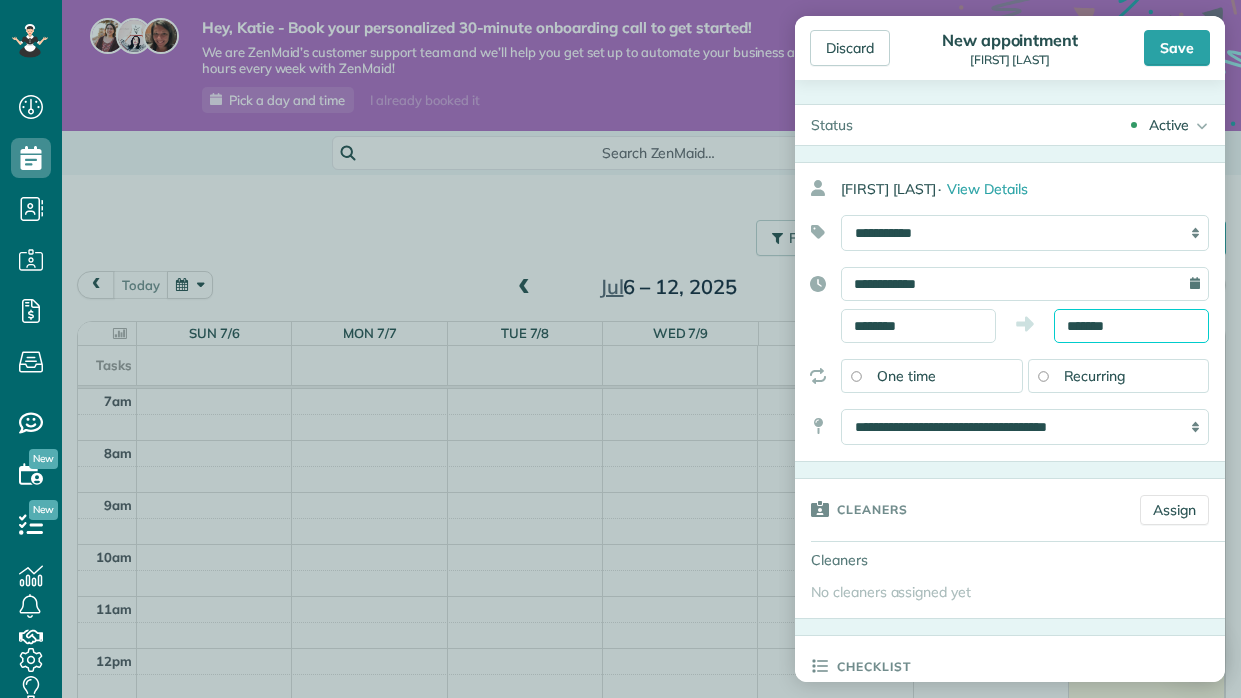 type on "*******" 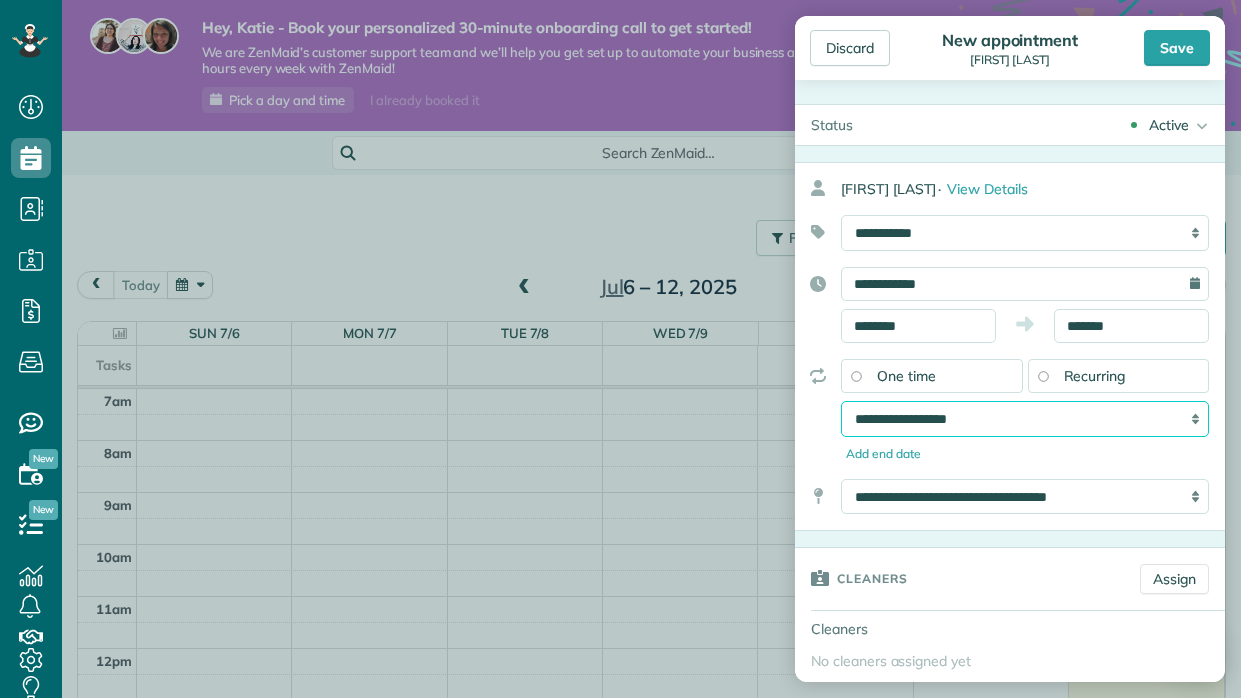 click on "**********" at bounding box center [1025, 419] 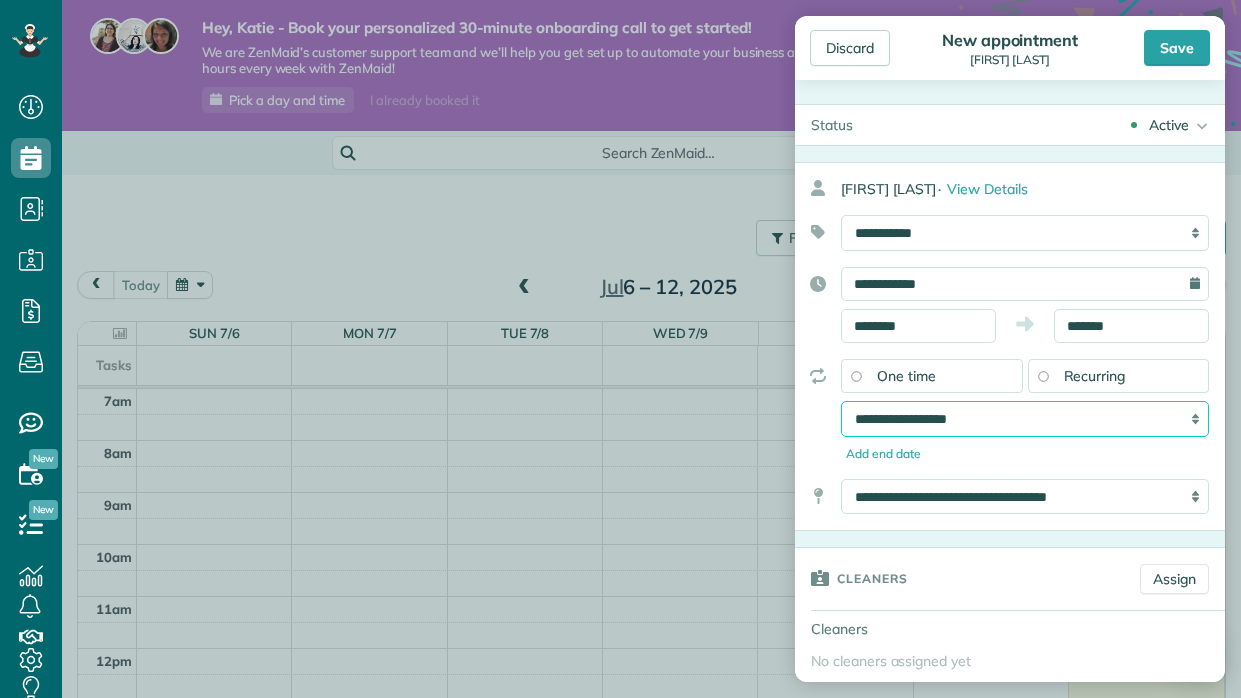 select on "**********" 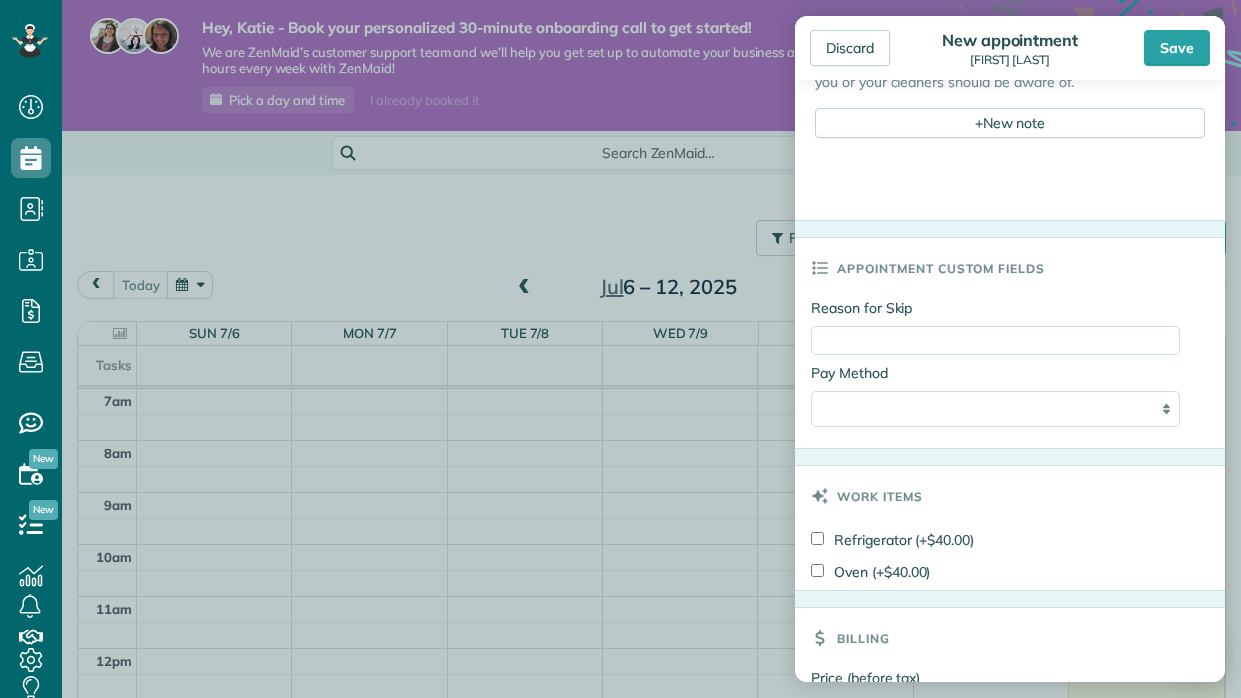 scroll, scrollTop: 920, scrollLeft: 0, axis: vertical 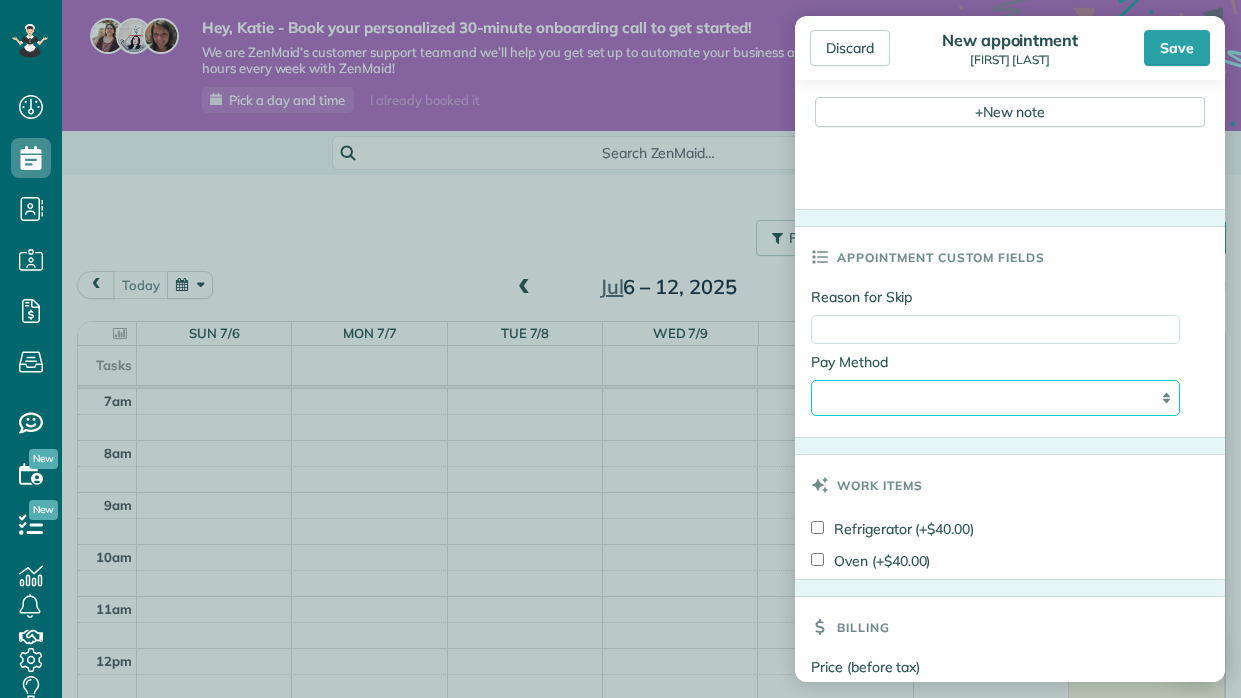 click on "**********" at bounding box center (995, 398) 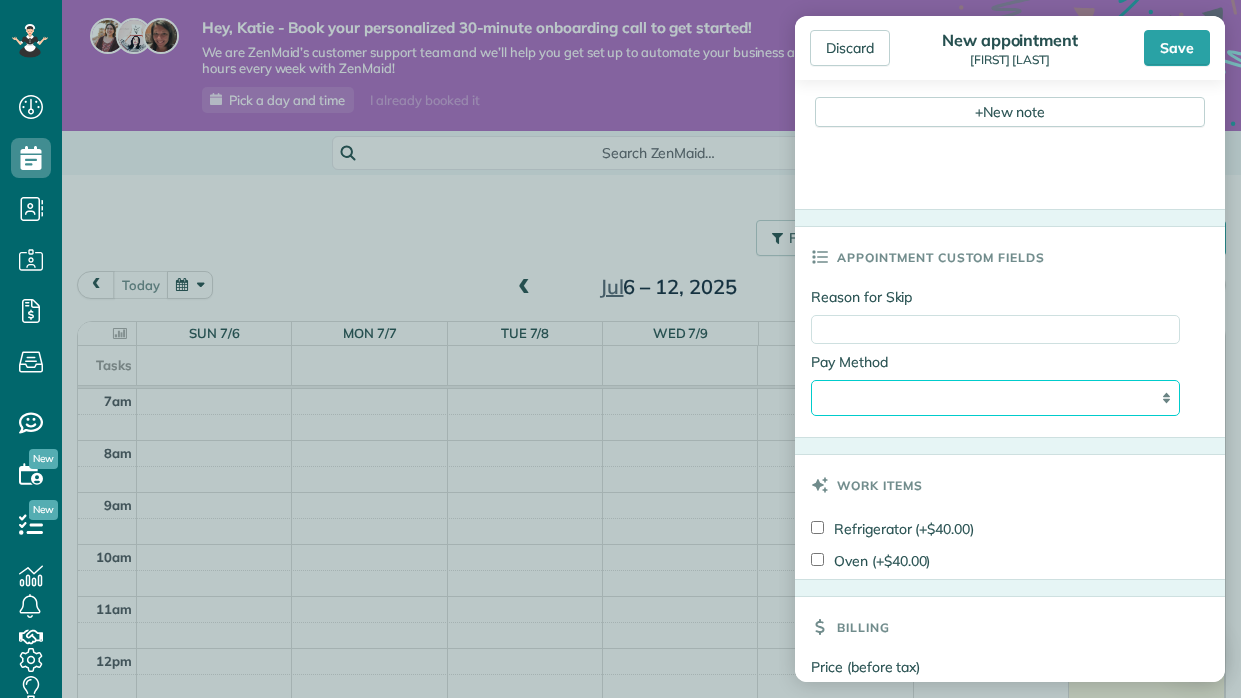 select on "******" 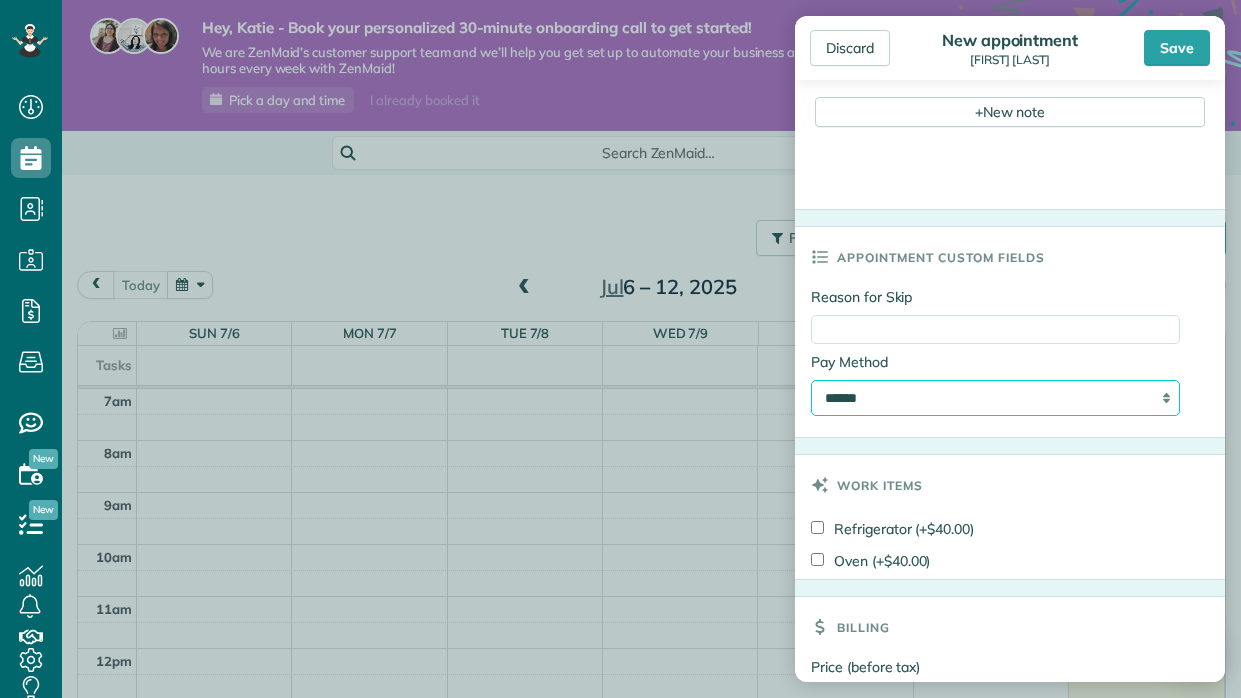 click on "**********" at bounding box center (995, 398) 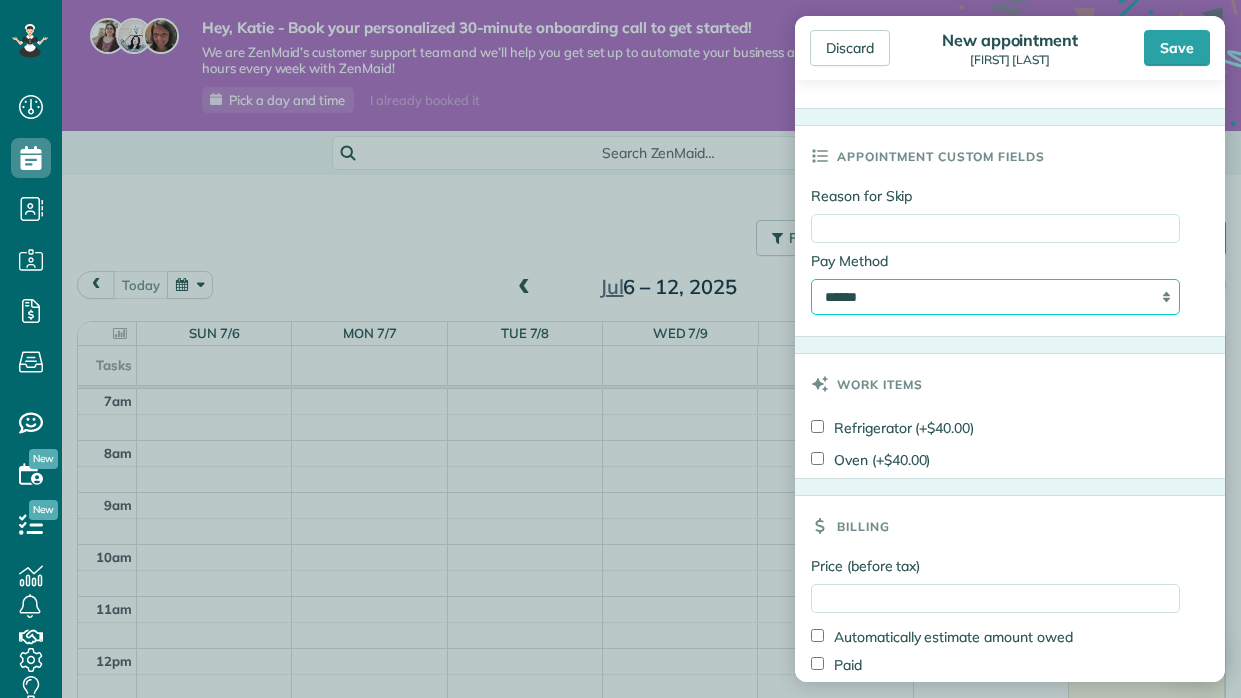scroll, scrollTop: 1105, scrollLeft: 0, axis: vertical 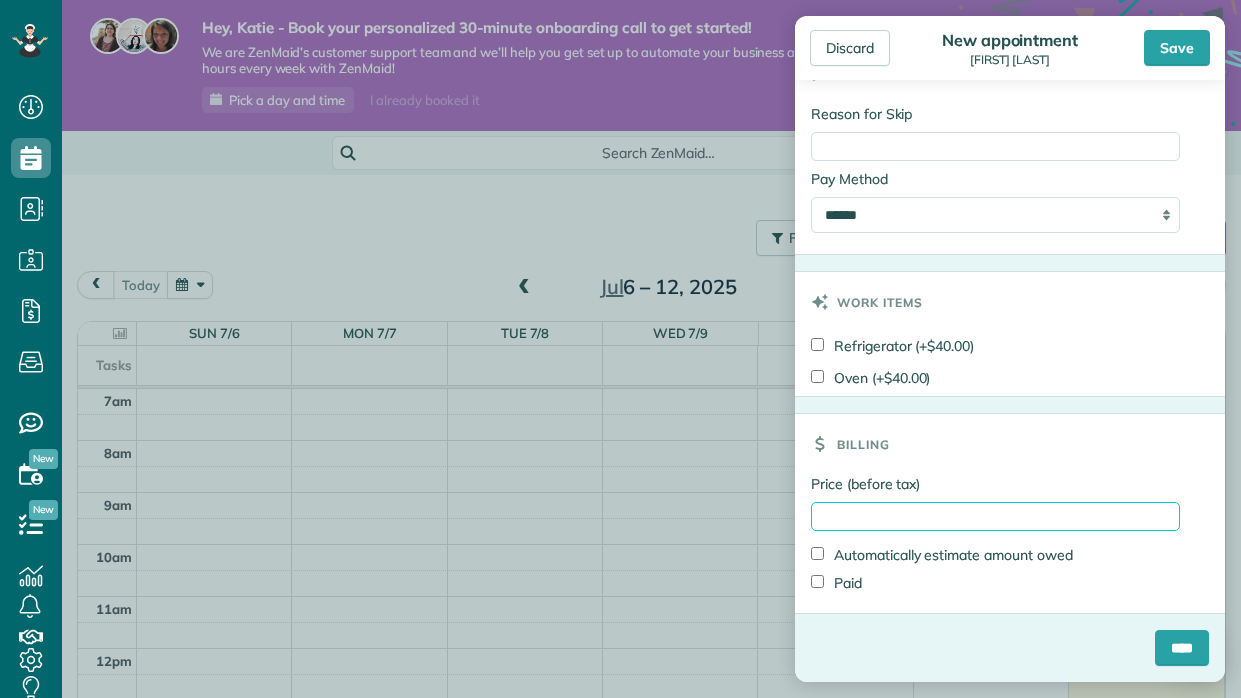 click on "Price (before tax)" at bounding box center [995, 516] 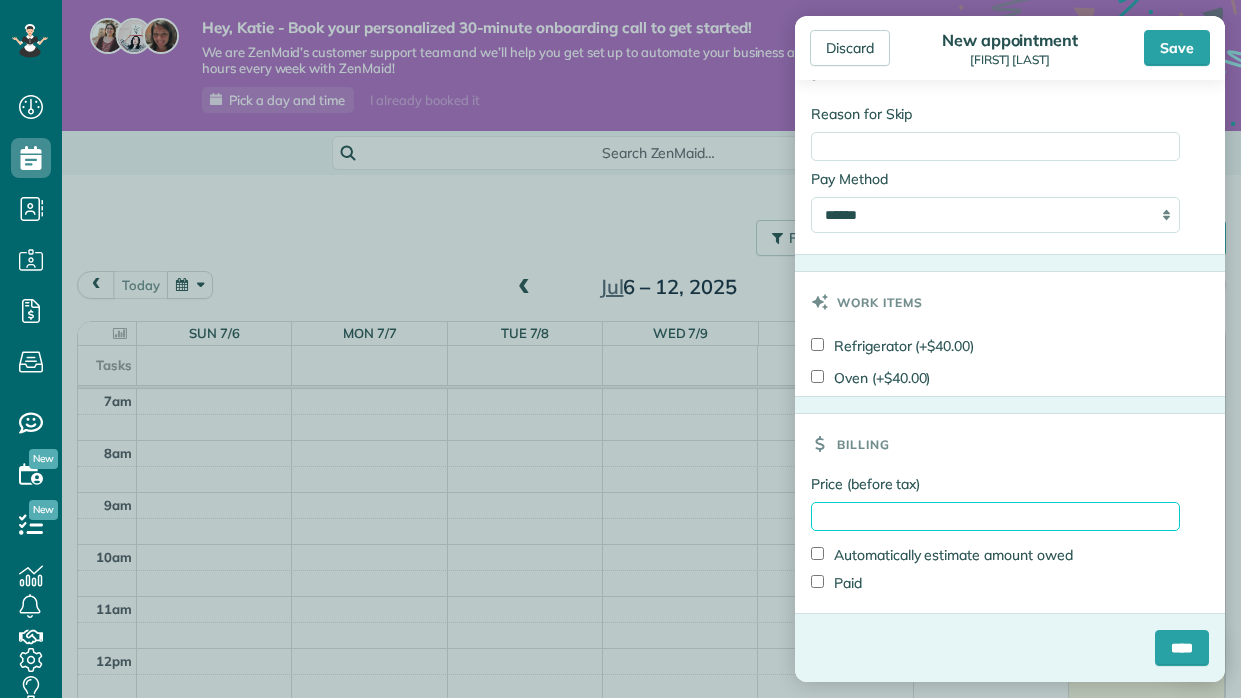 type on "*" 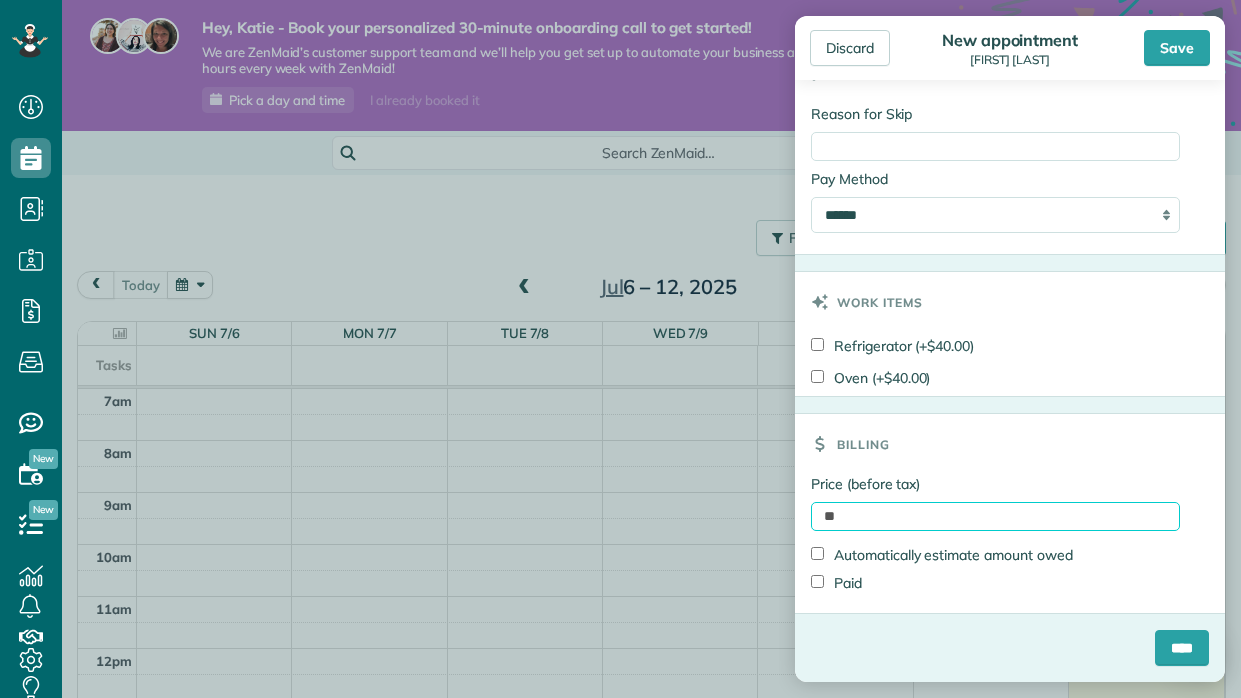 type on "*" 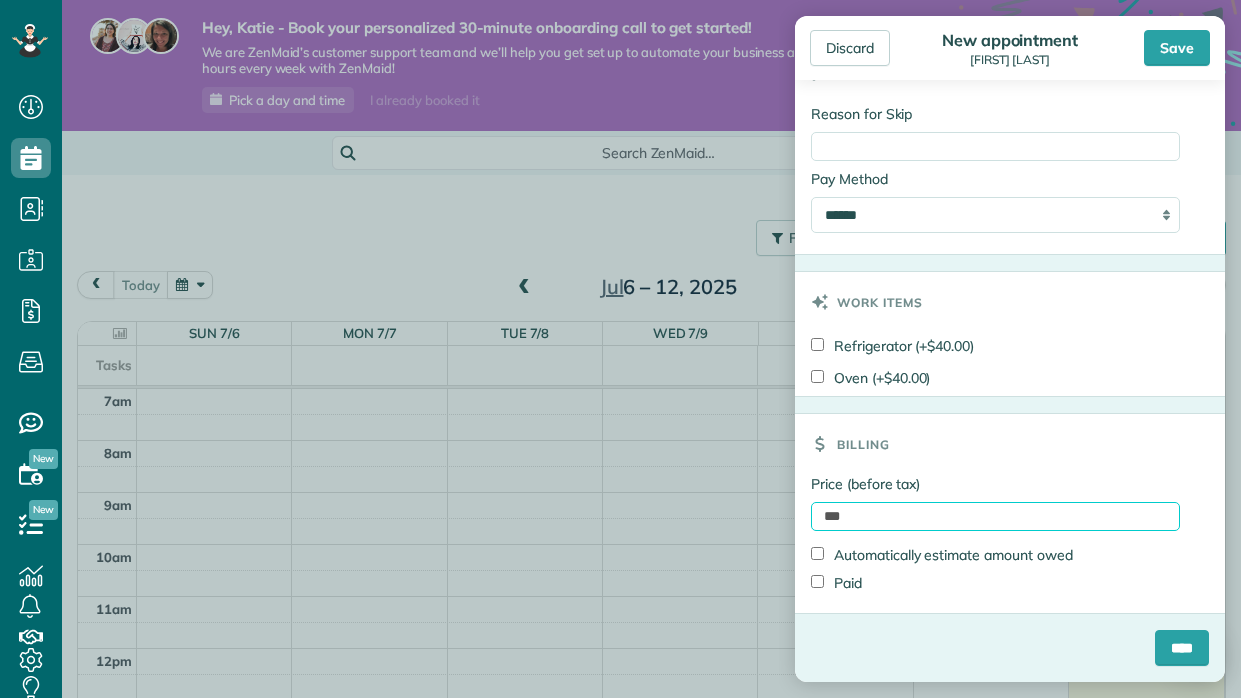 type on "***" 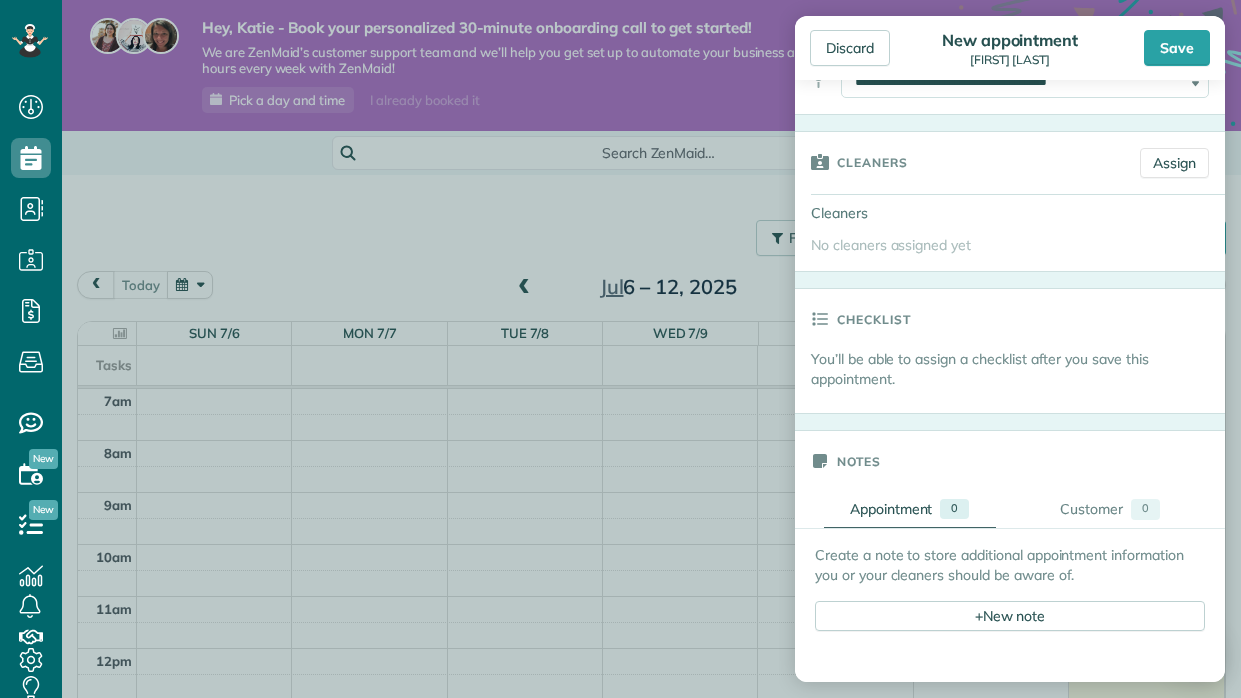 scroll, scrollTop: 411, scrollLeft: 0, axis: vertical 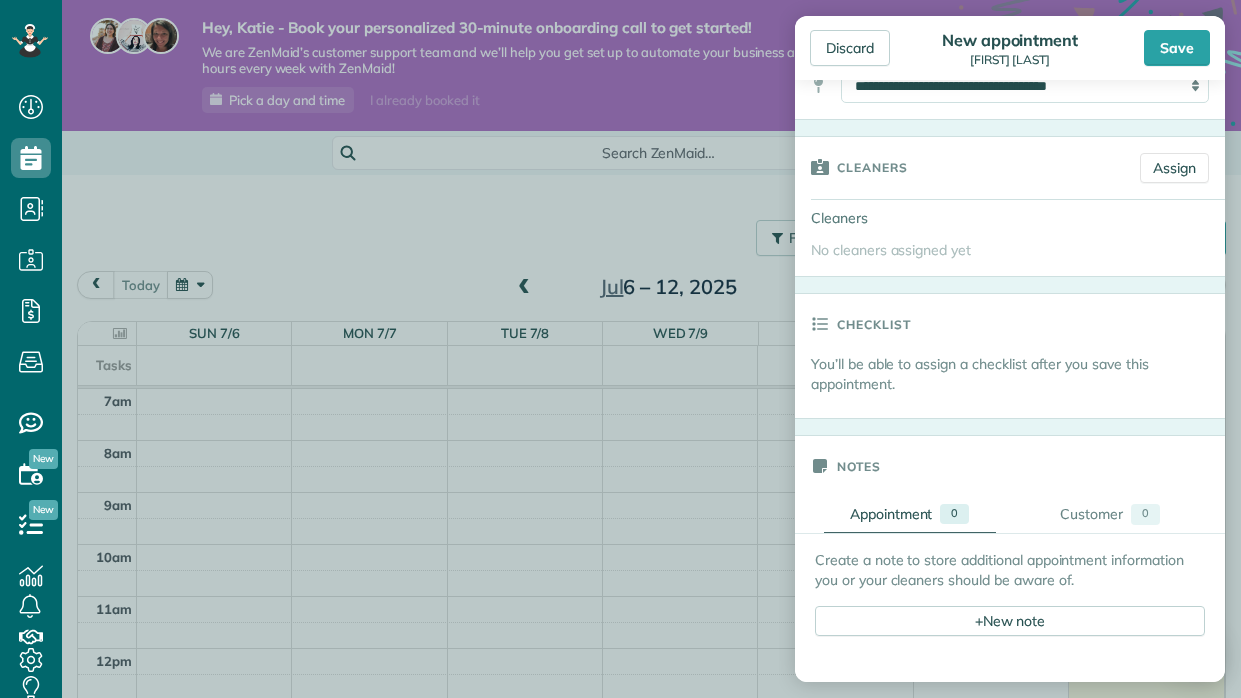 click 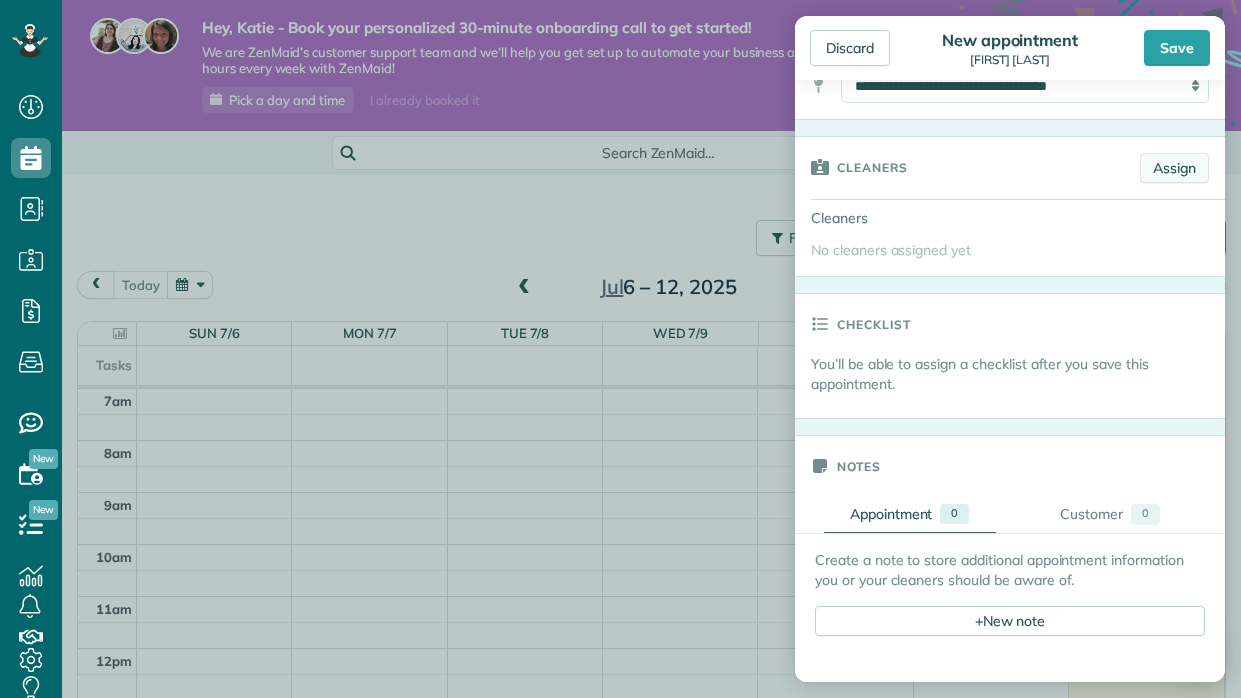 click on "Assign" at bounding box center [1174, 168] 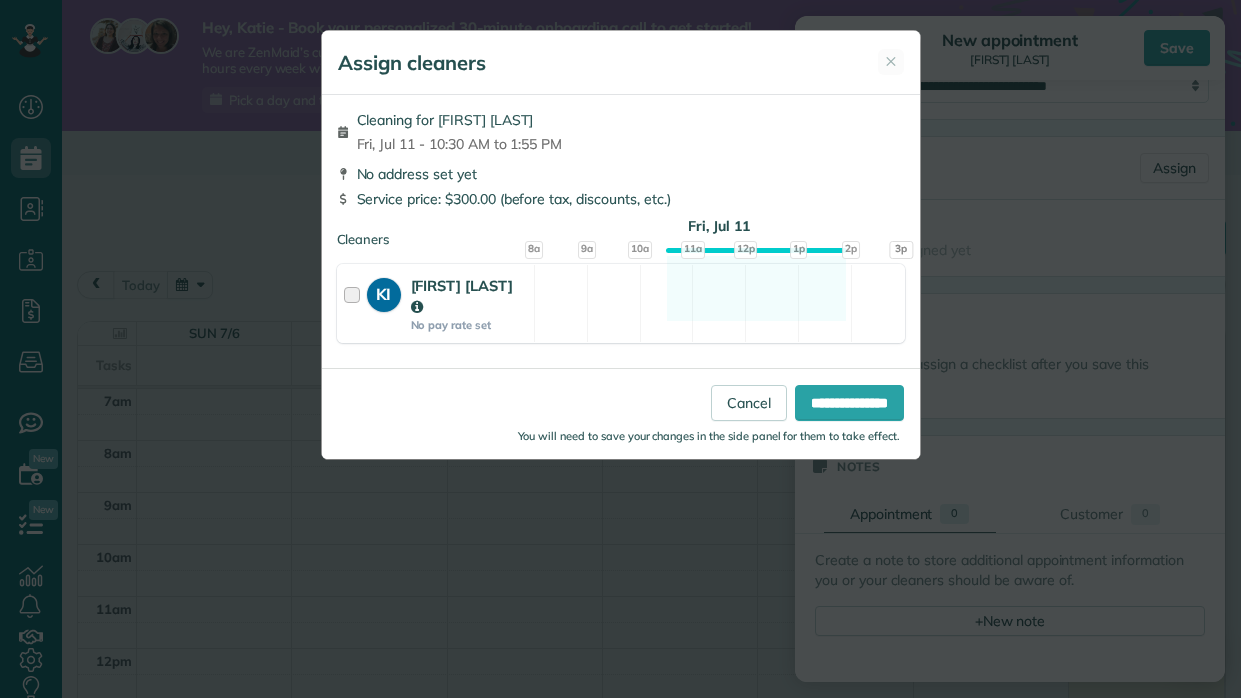 click at bounding box center [355, 303] 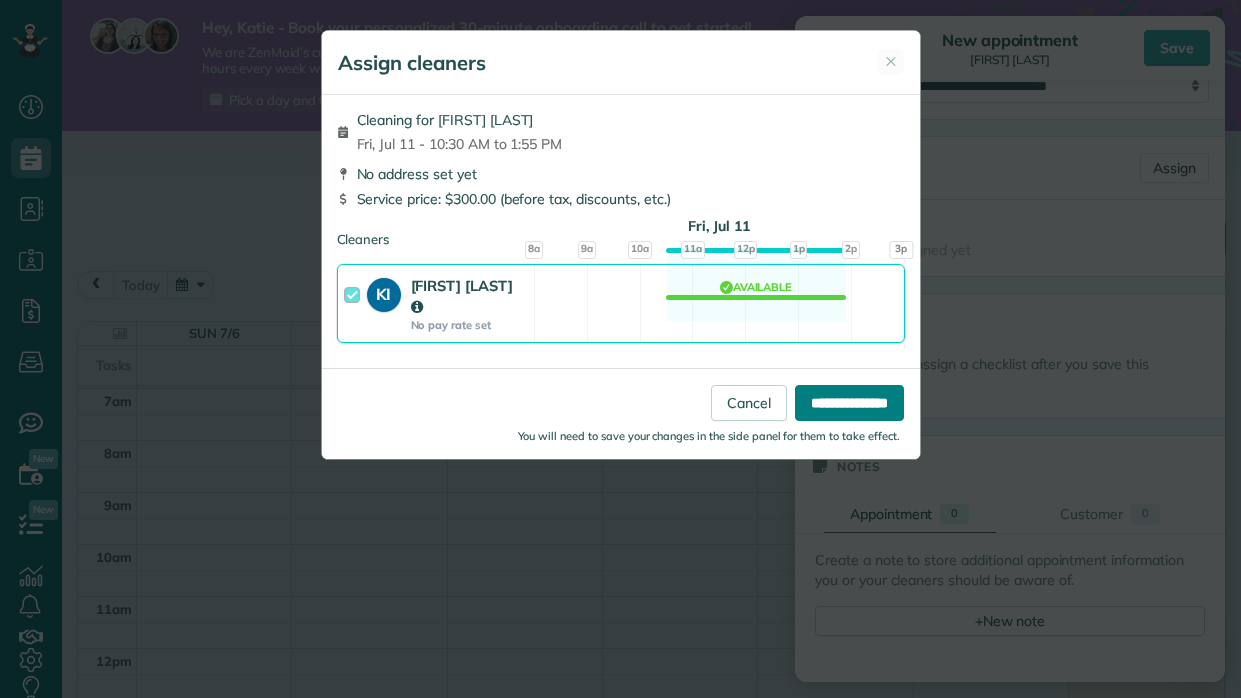 click on "**********" at bounding box center [849, 403] 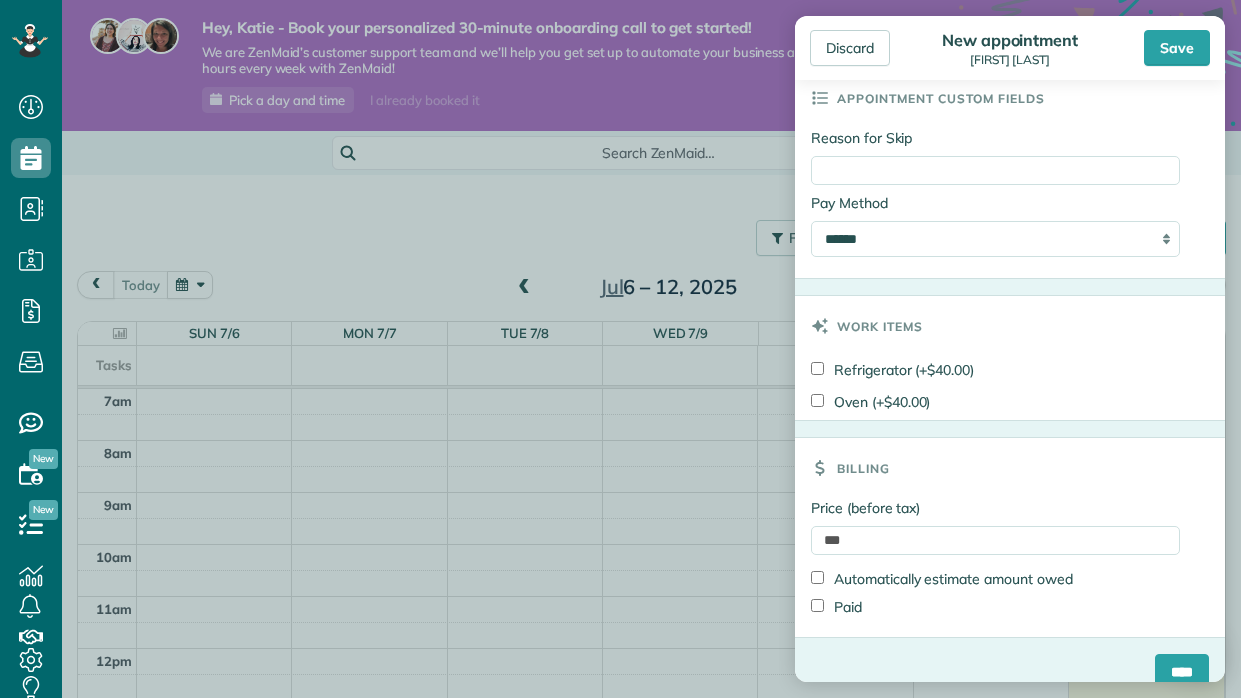 scroll, scrollTop: 1138, scrollLeft: 0, axis: vertical 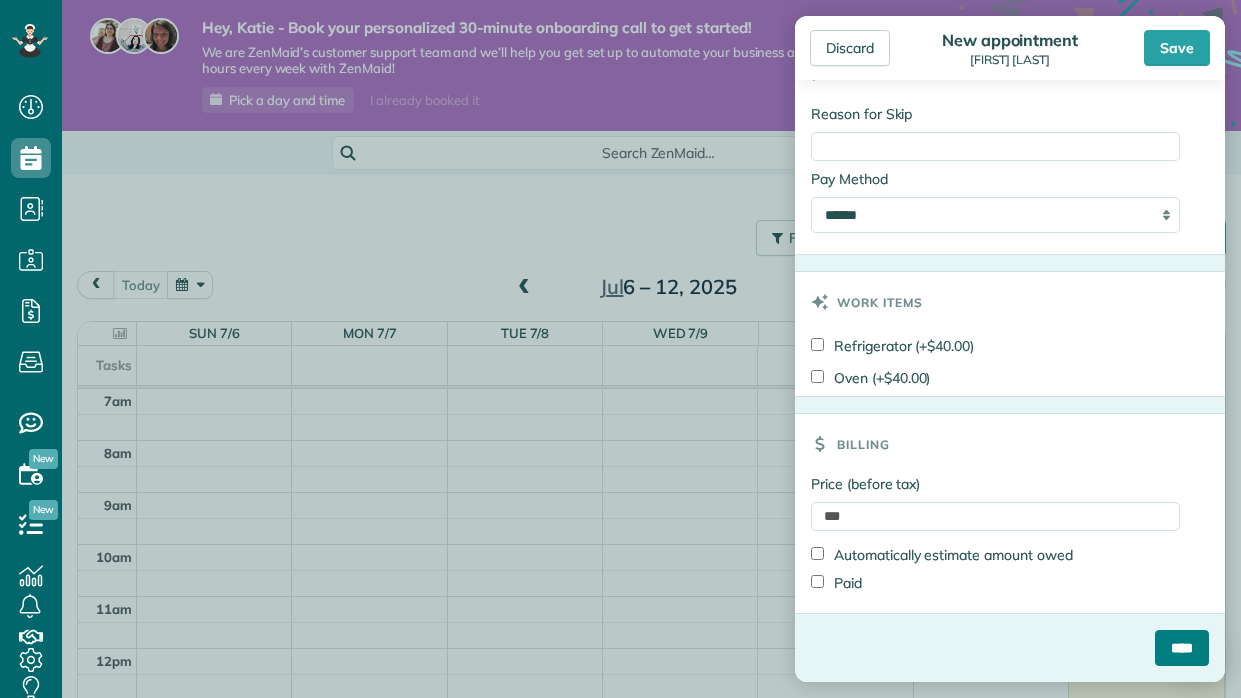 click on "****" at bounding box center (1182, 648) 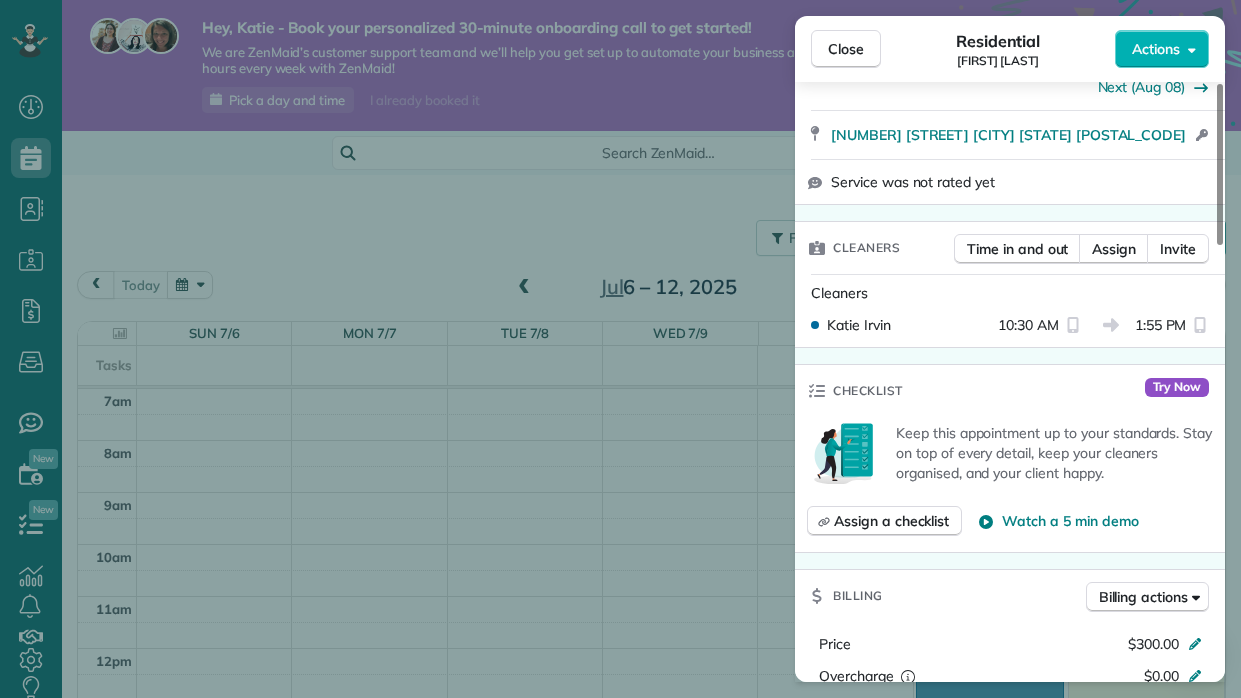 scroll, scrollTop: 407, scrollLeft: 0, axis: vertical 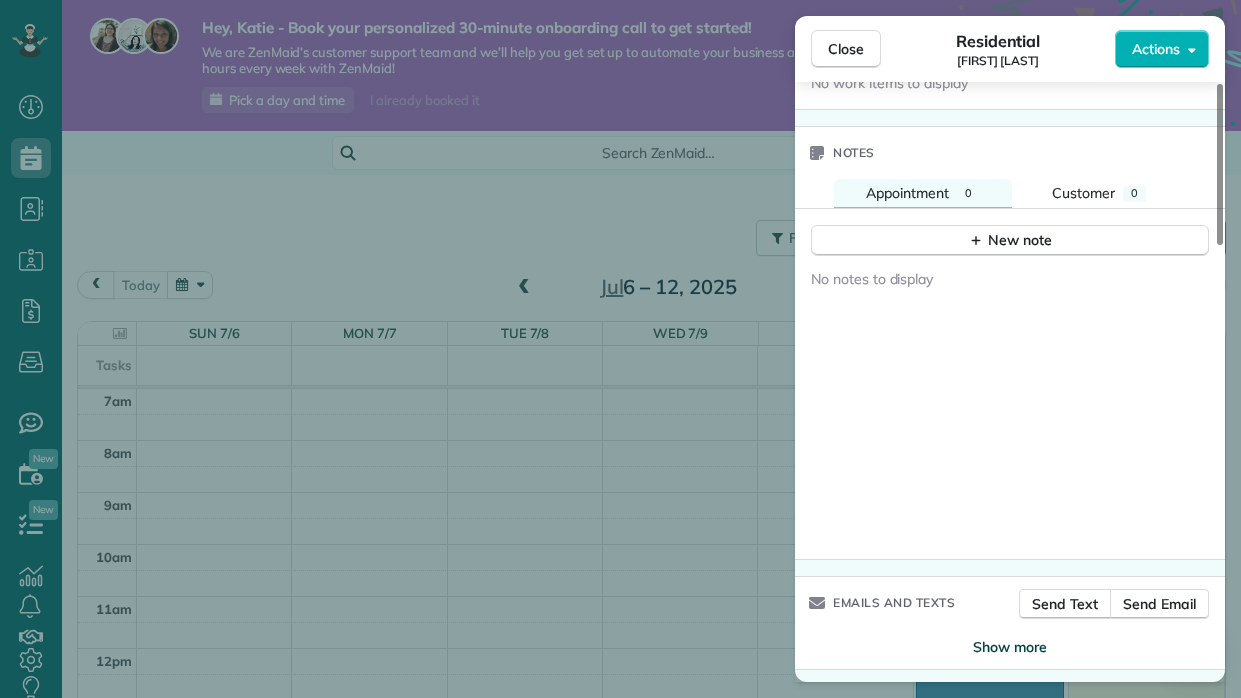 click on "Show more" at bounding box center [1010, 647] 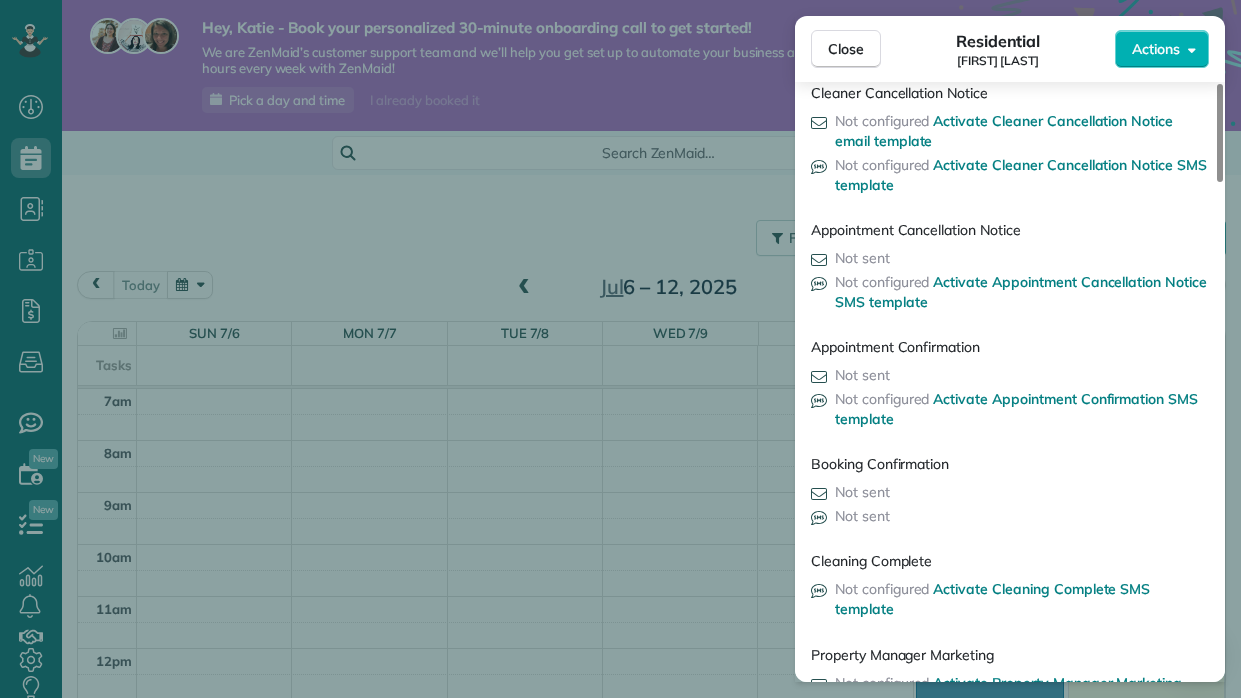 scroll, scrollTop: 2746, scrollLeft: 0, axis: vertical 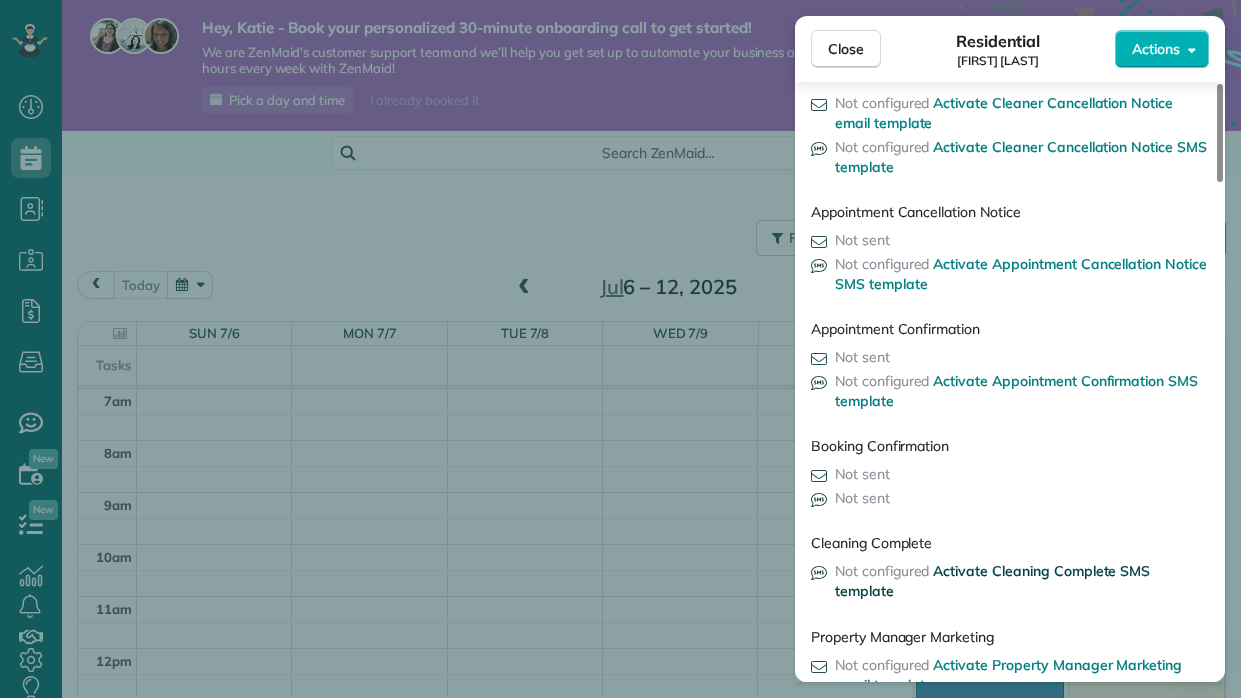 click on "Activate Cleaning Complete SMS template" at bounding box center (992, 581) 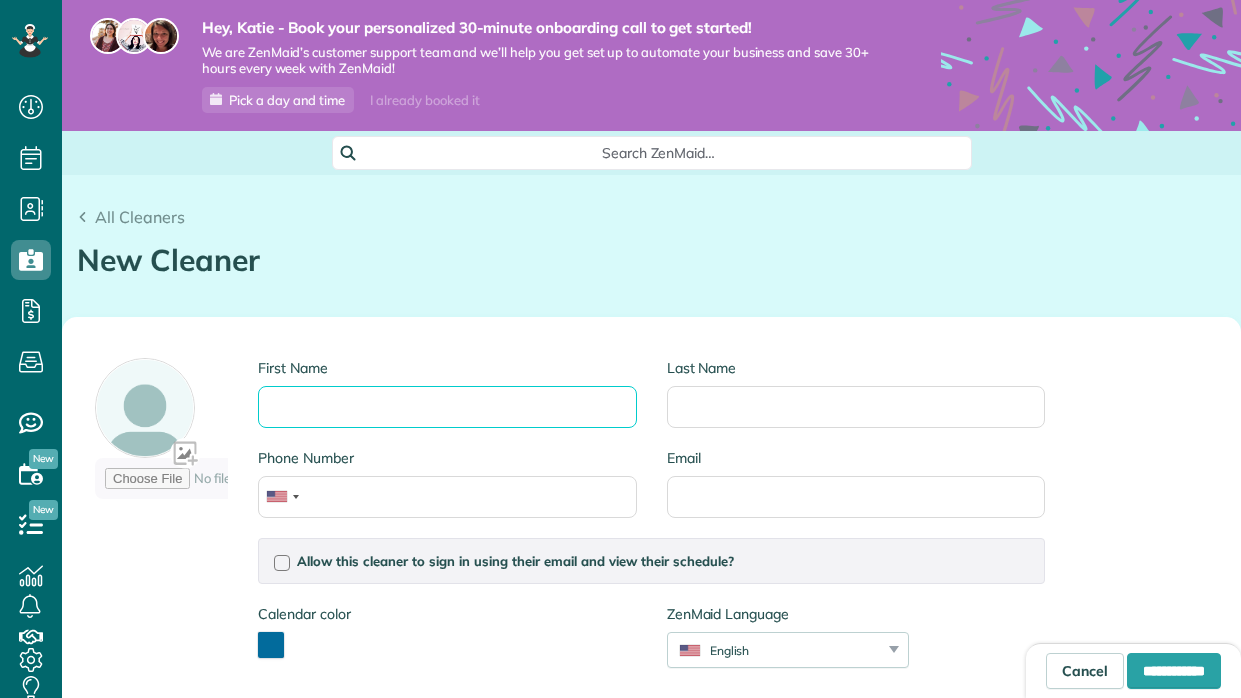 click on "First Name" at bounding box center [447, 407] 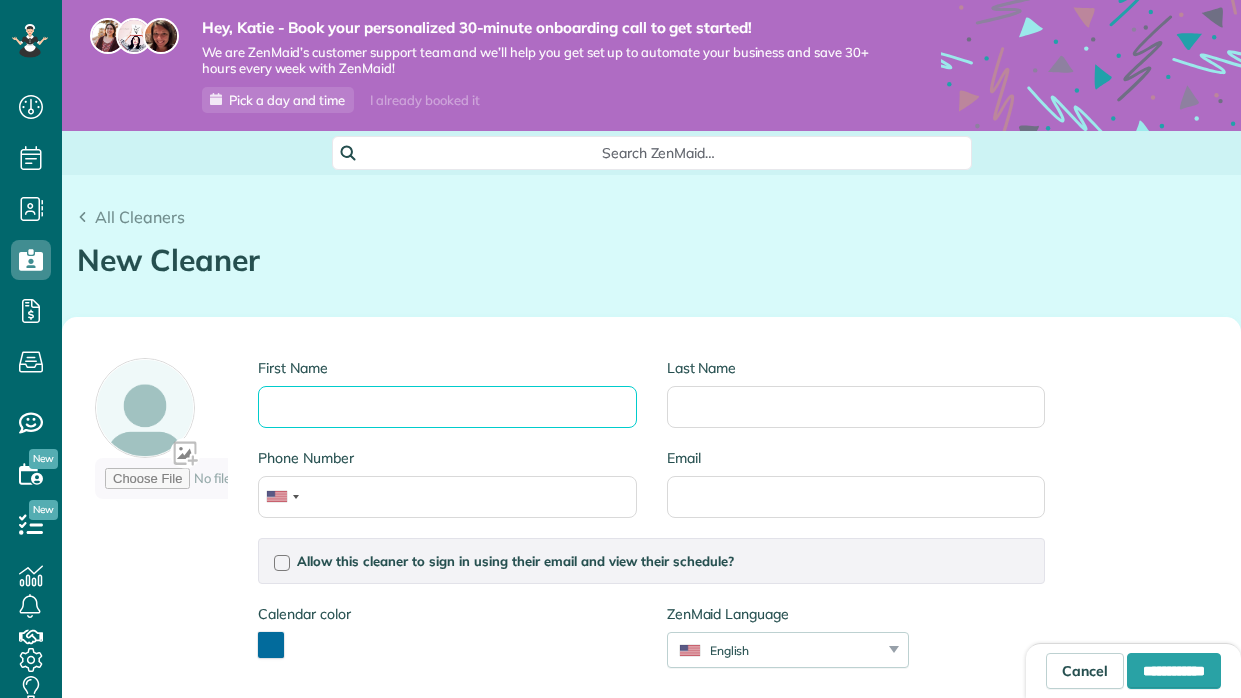 scroll, scrollTop: 0, scrollLeft: 0, axis: both 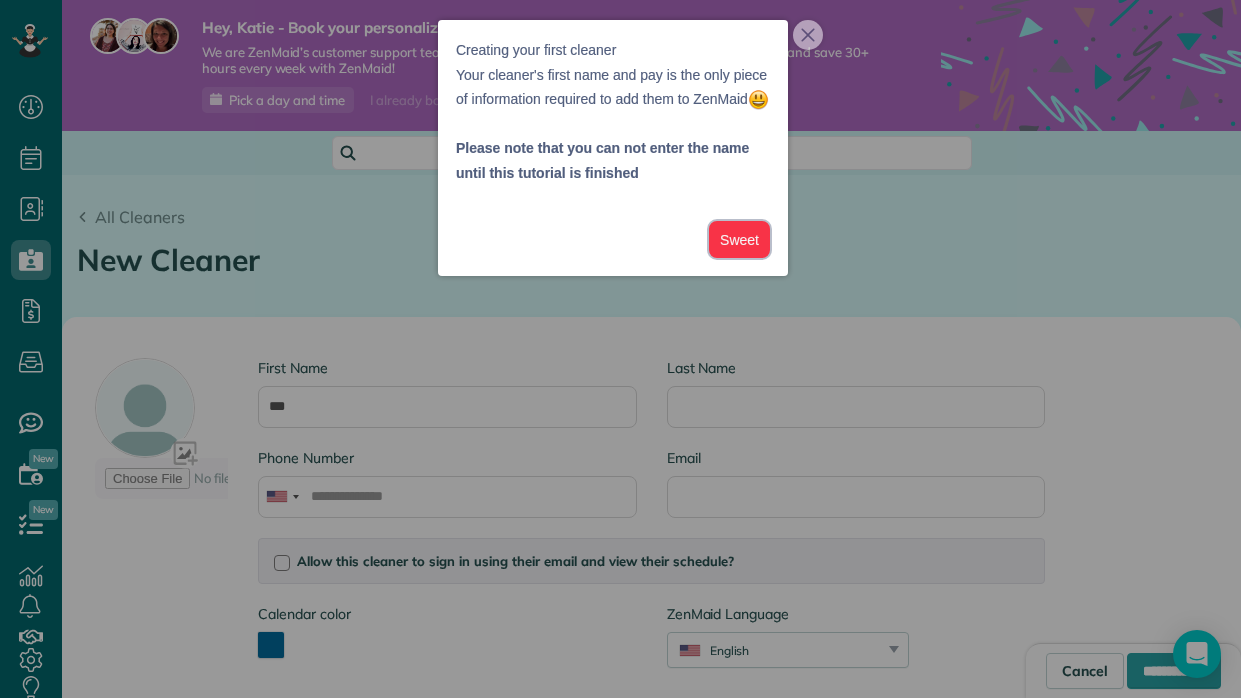 click on "Sweet" at bounding box center [739, 239] 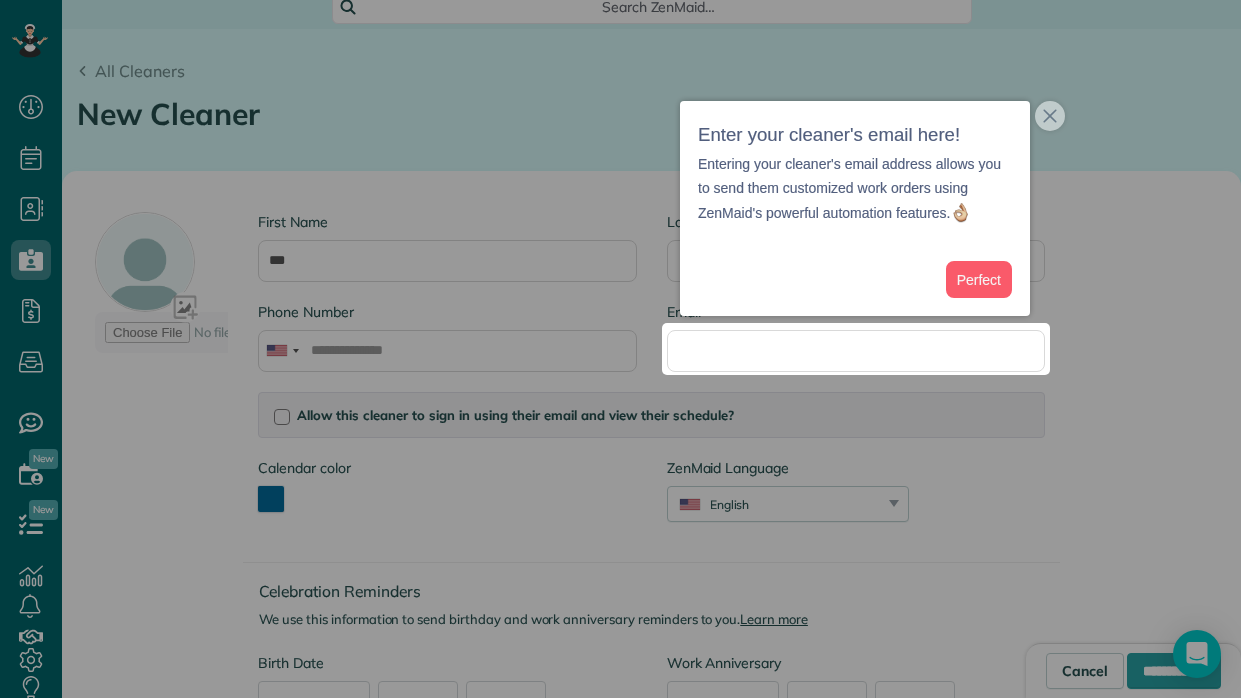 scroll, scrollTop: 148, scrollLeft: 0, axis: vertical 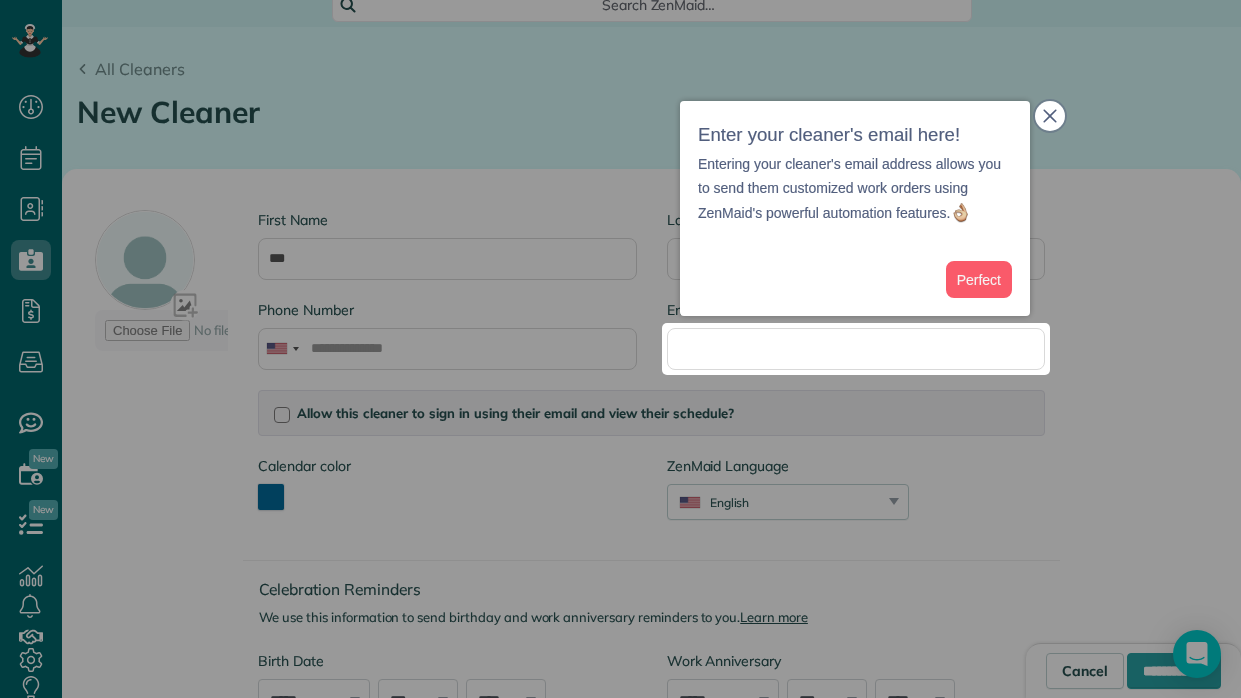 click 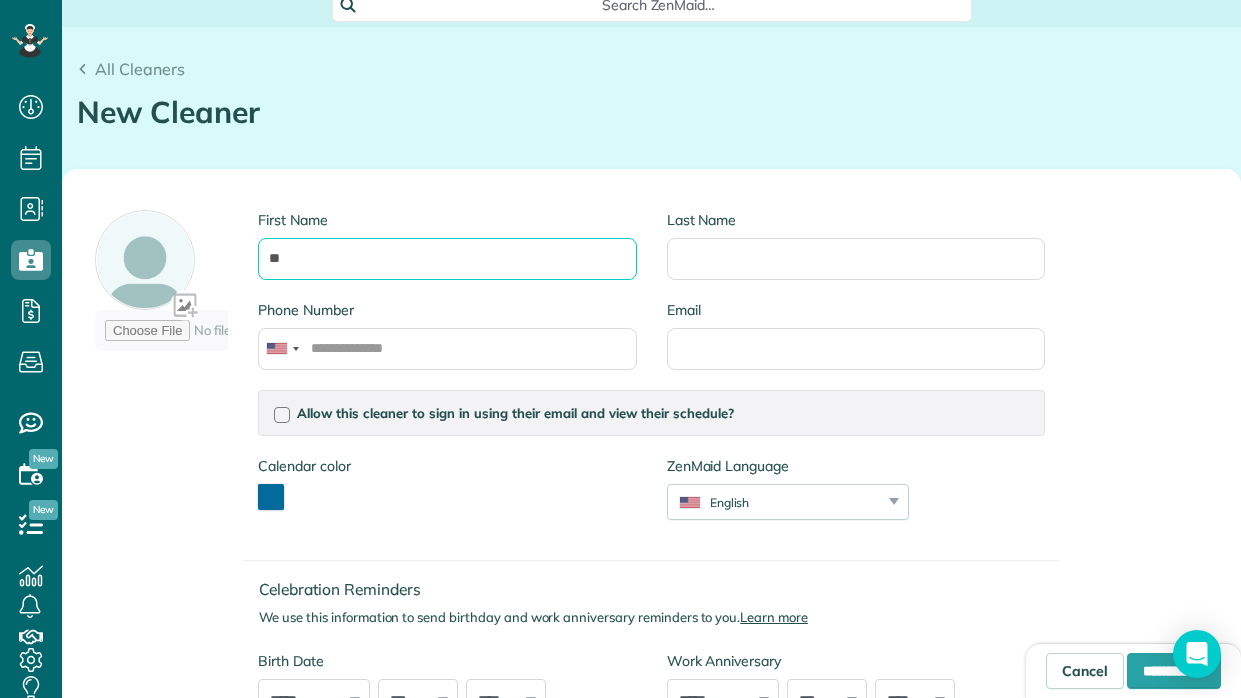 type on "*" 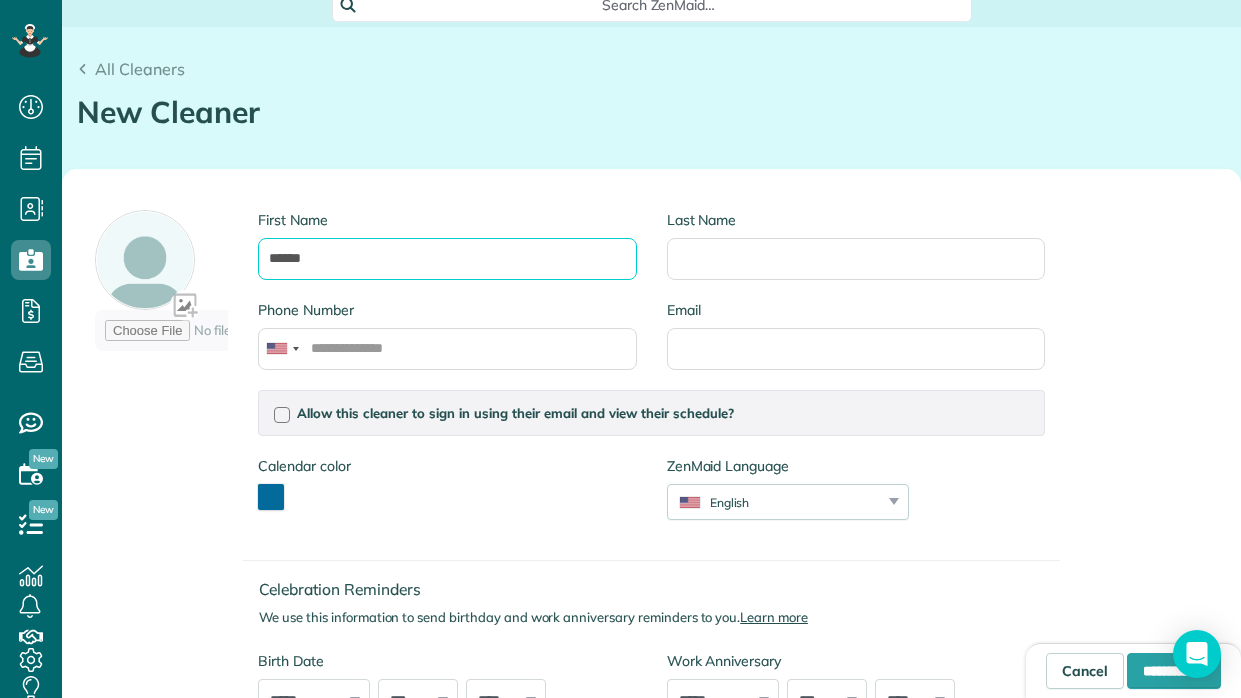 type on "******" 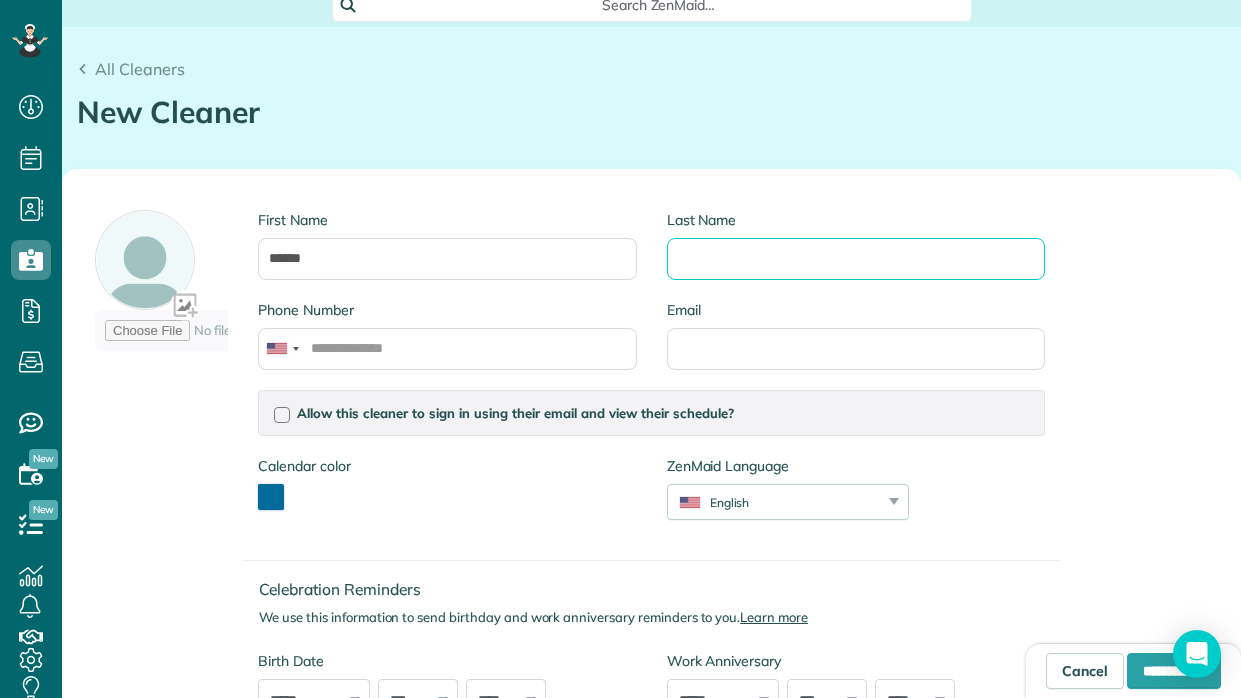 click on "Last Name" at bounding box center [856, 259] 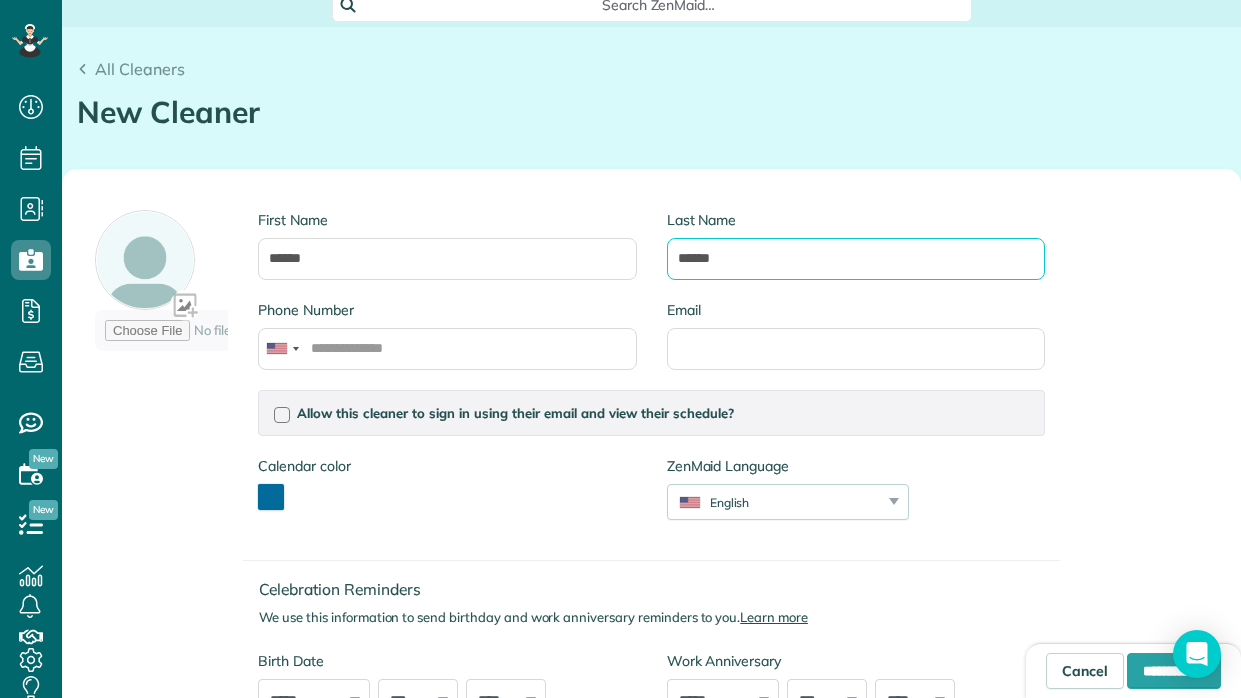 type on "******" 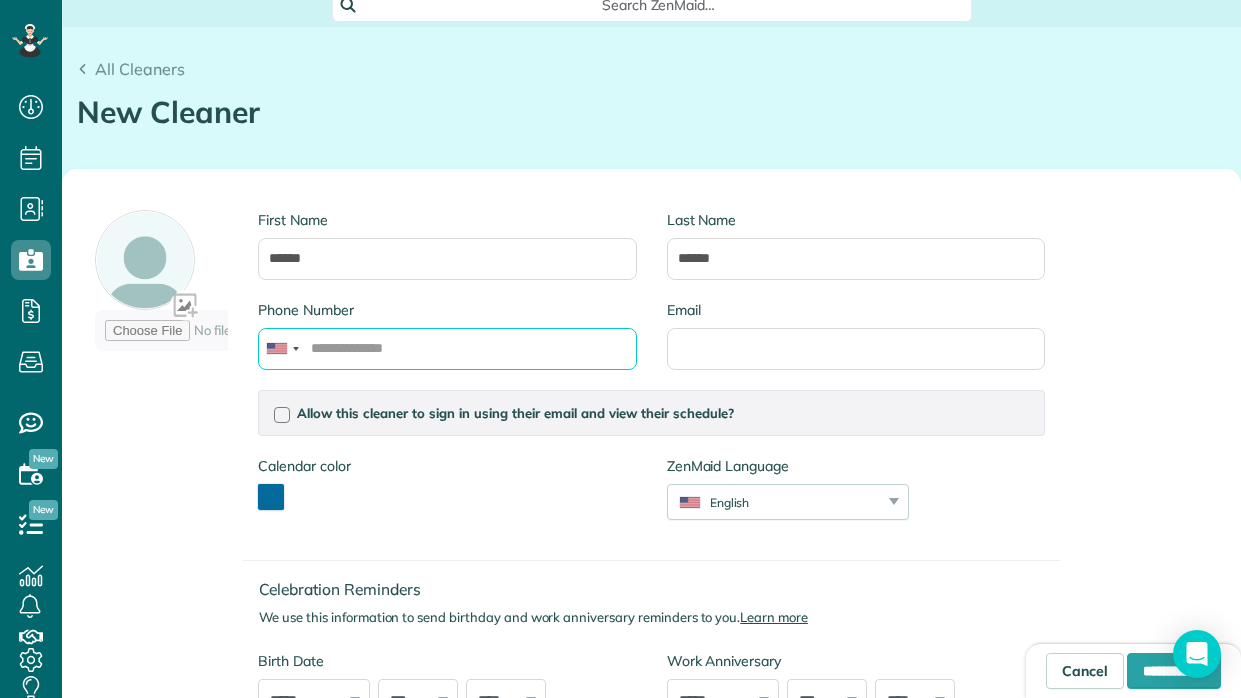 click on "Phone Number" at bounding box center (447, 349) 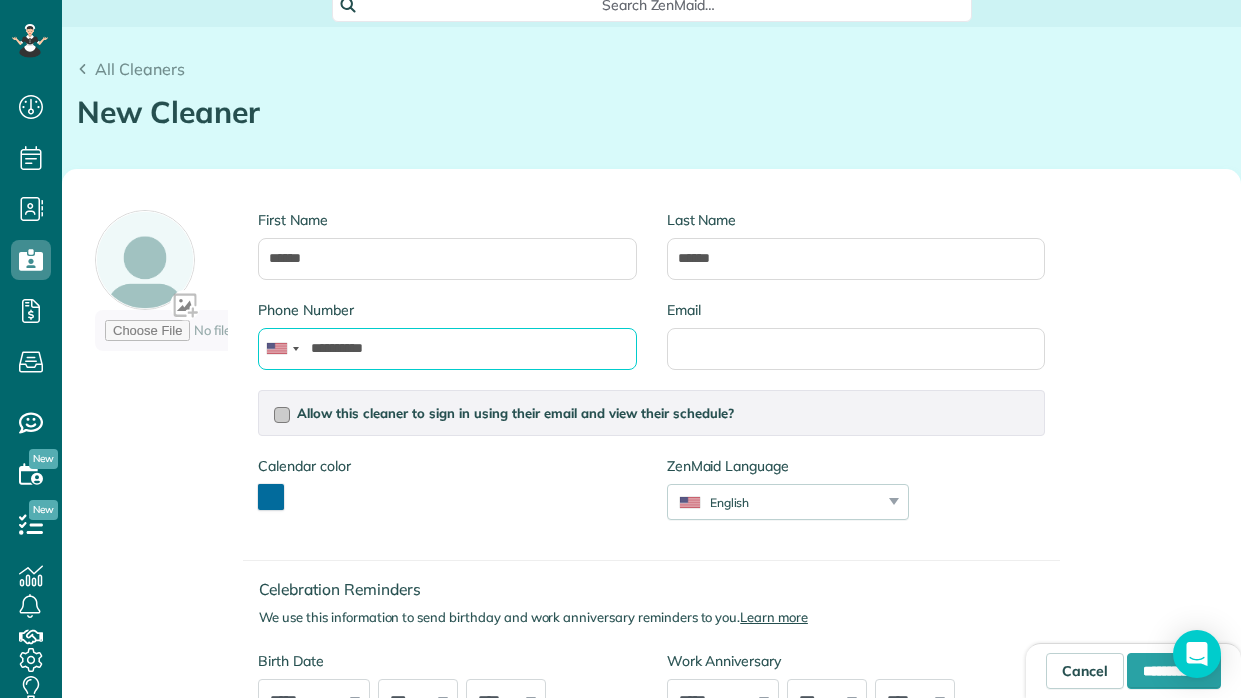type on "**********" 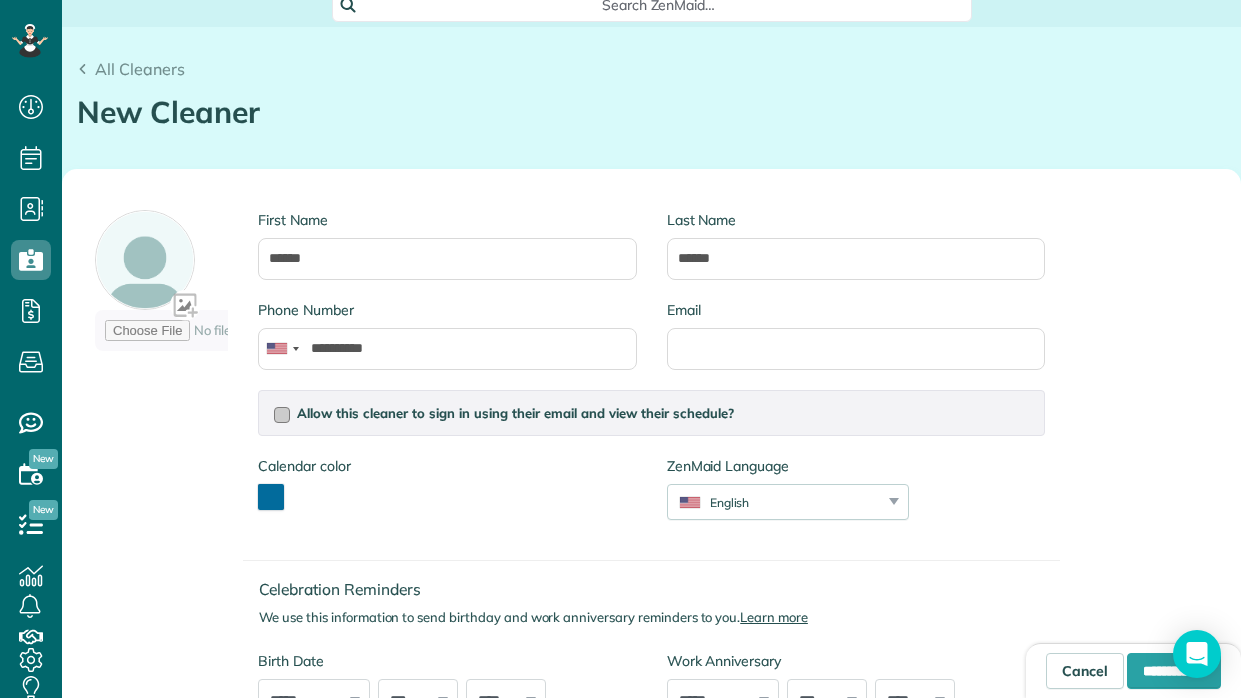 click at bounding box center [282, 415] 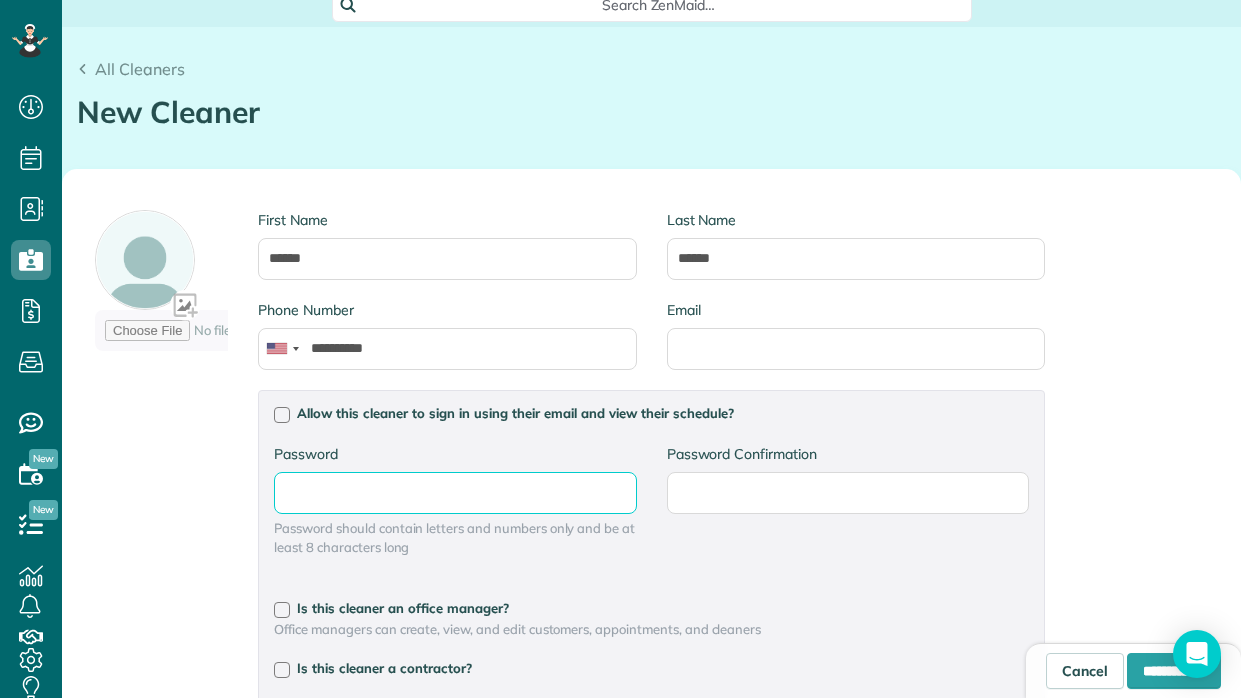 click on "Password" at bounding box center (0, 0) 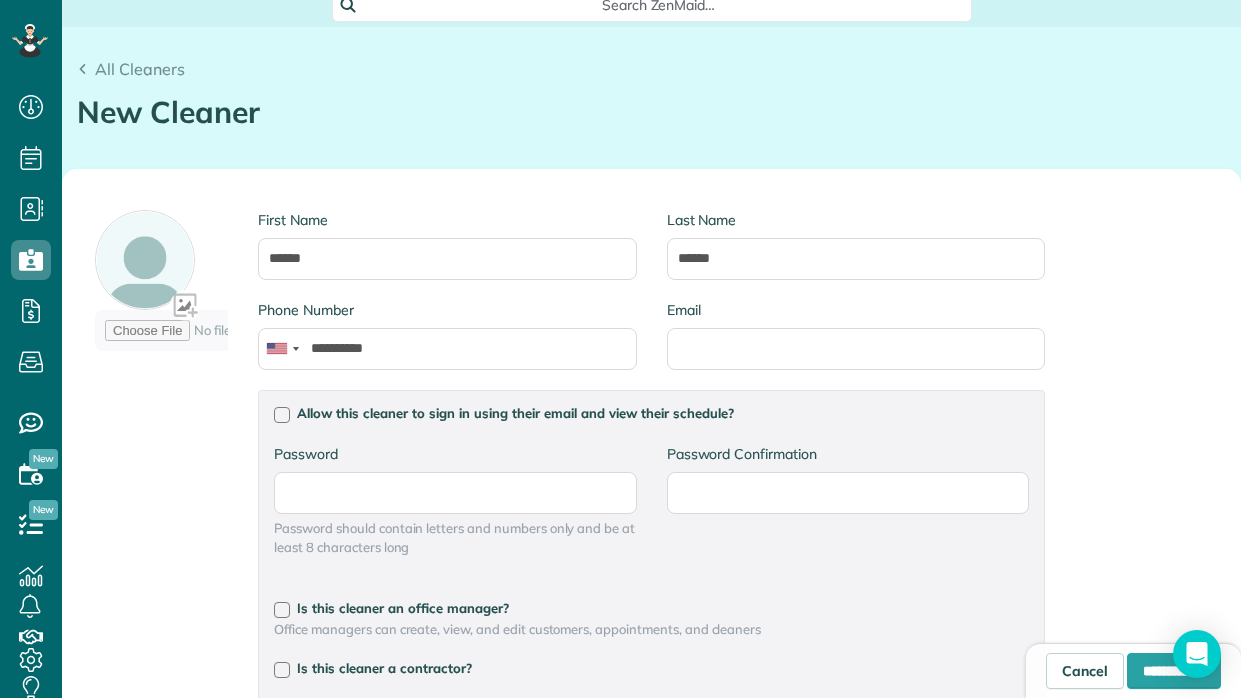 click on "**********" at bounding box center [570, 635] 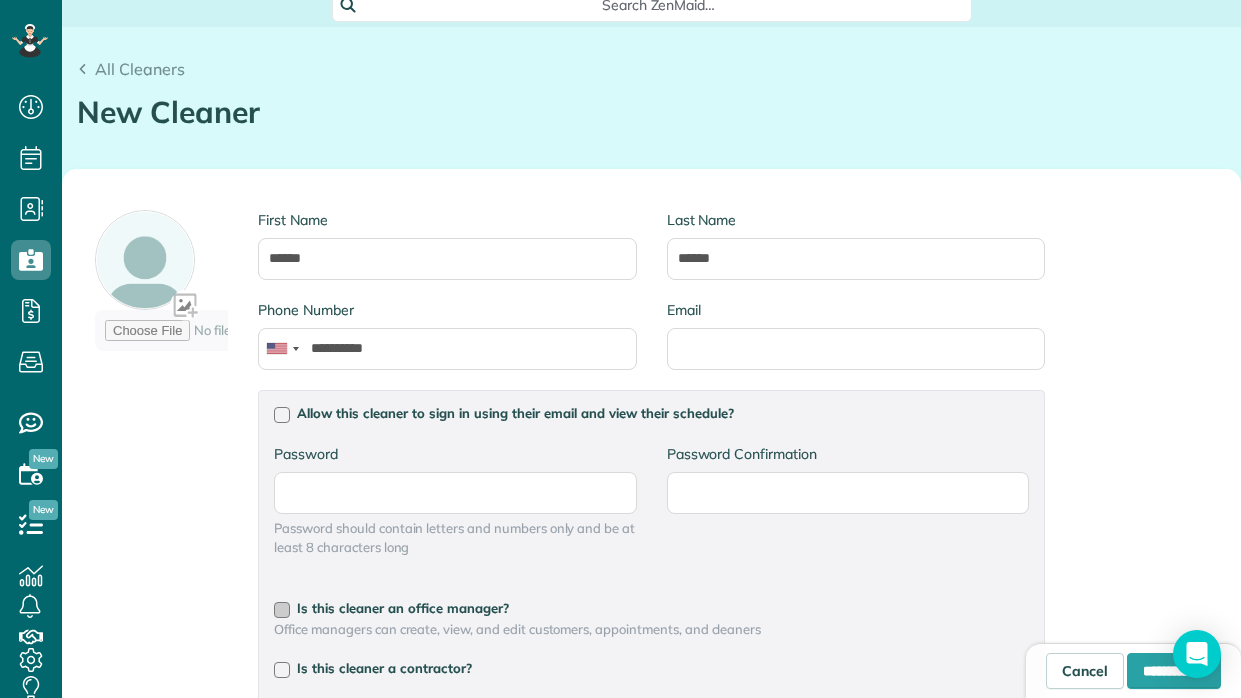 click at bounding box center (282, 610) 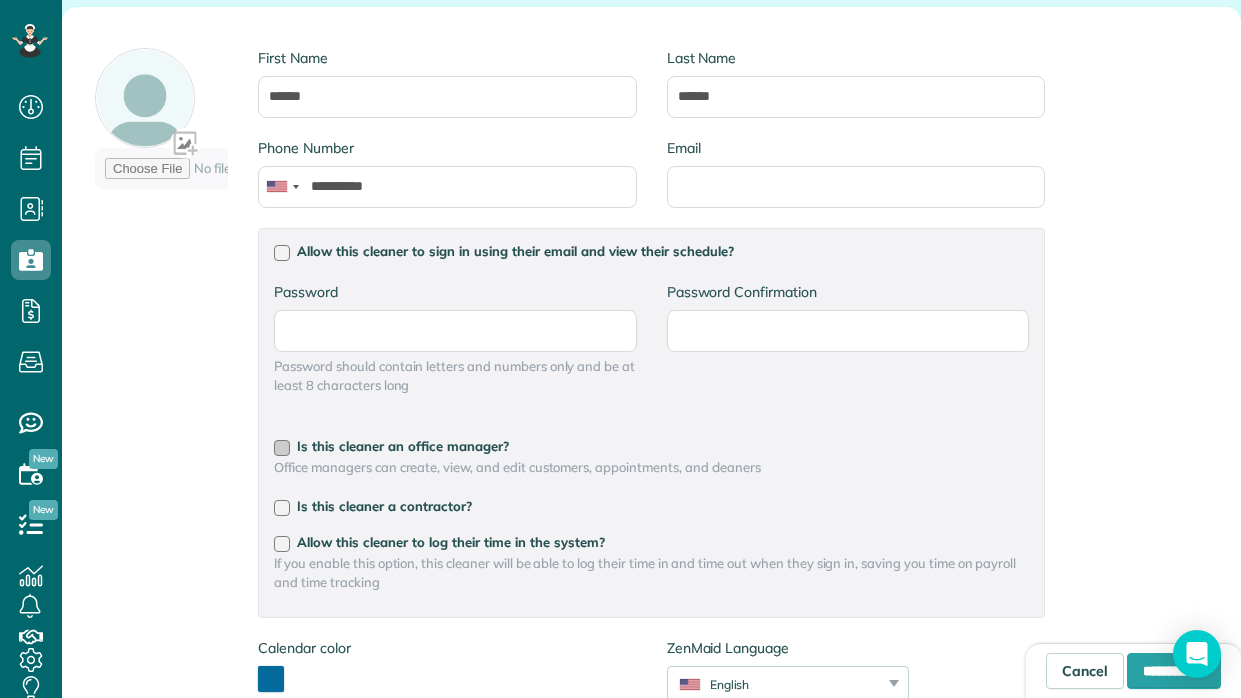 scroll, scrollTop: 326, scrollLeft: 0, axis: vertical 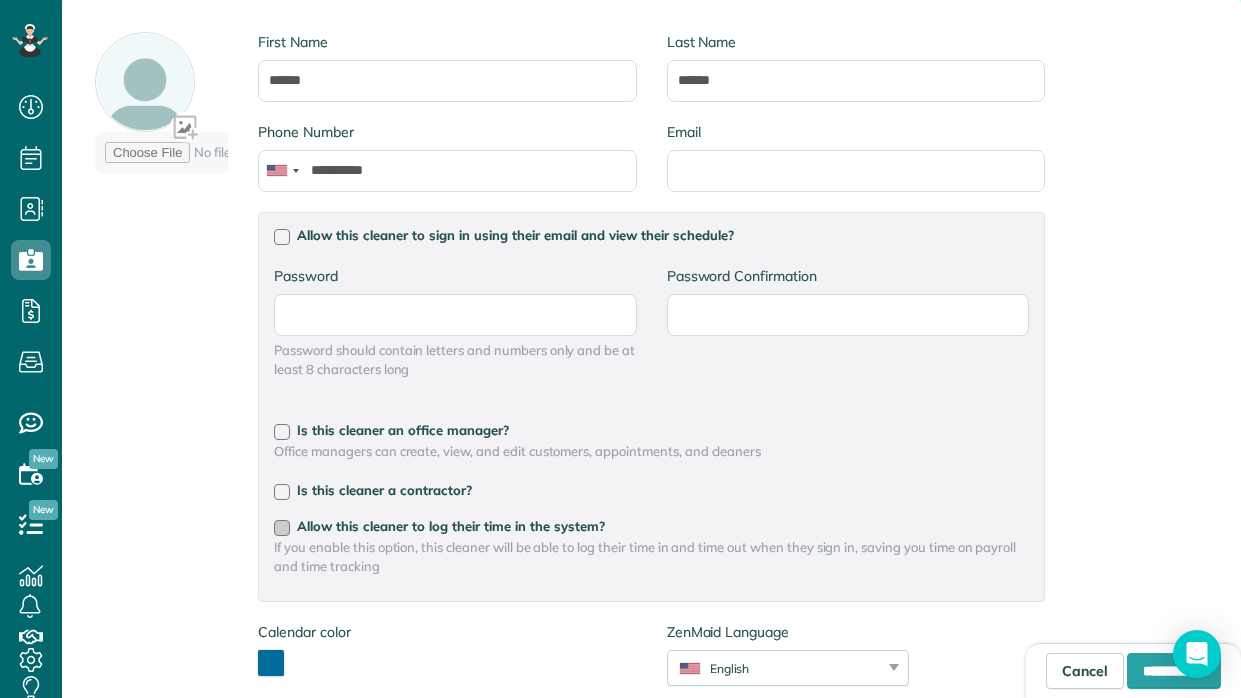 click at bounding box center (282, 528) 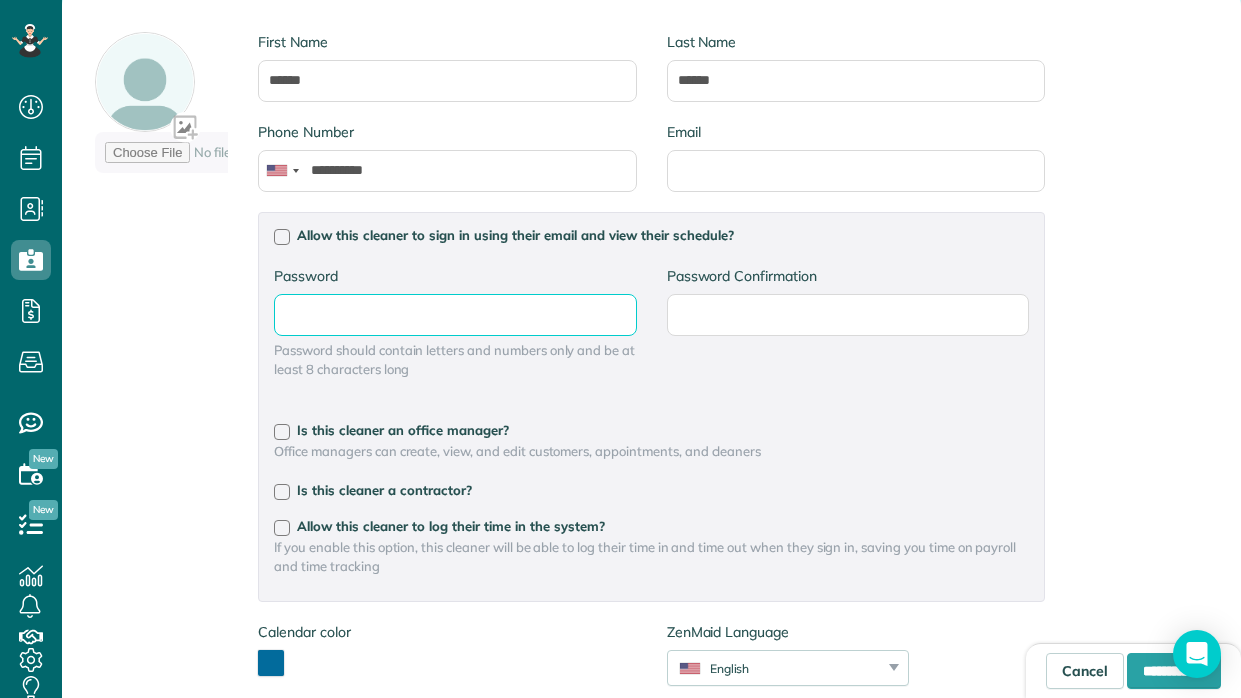 click on "Password" at bounding box center (0, 0) 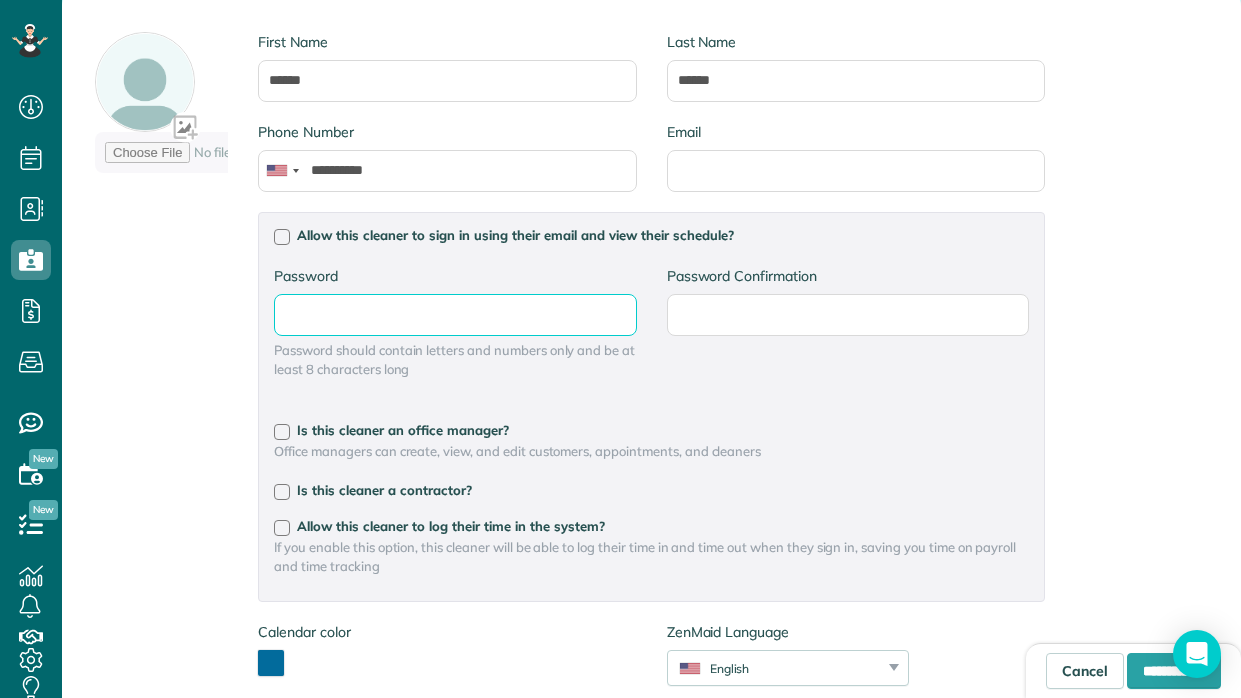 click on "Password" at bounding box center (0, 0) 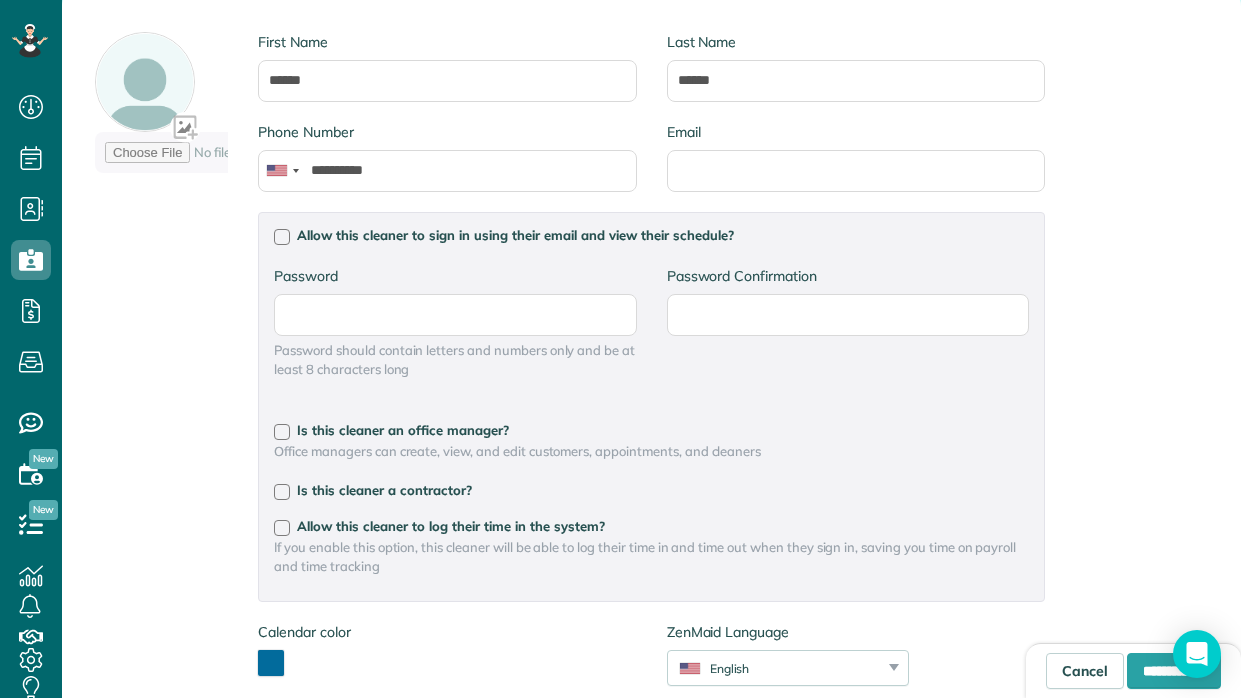click on "Password Password should contain letters and numbers only and be at least 8 characters long" at bounding box center (455, 332) 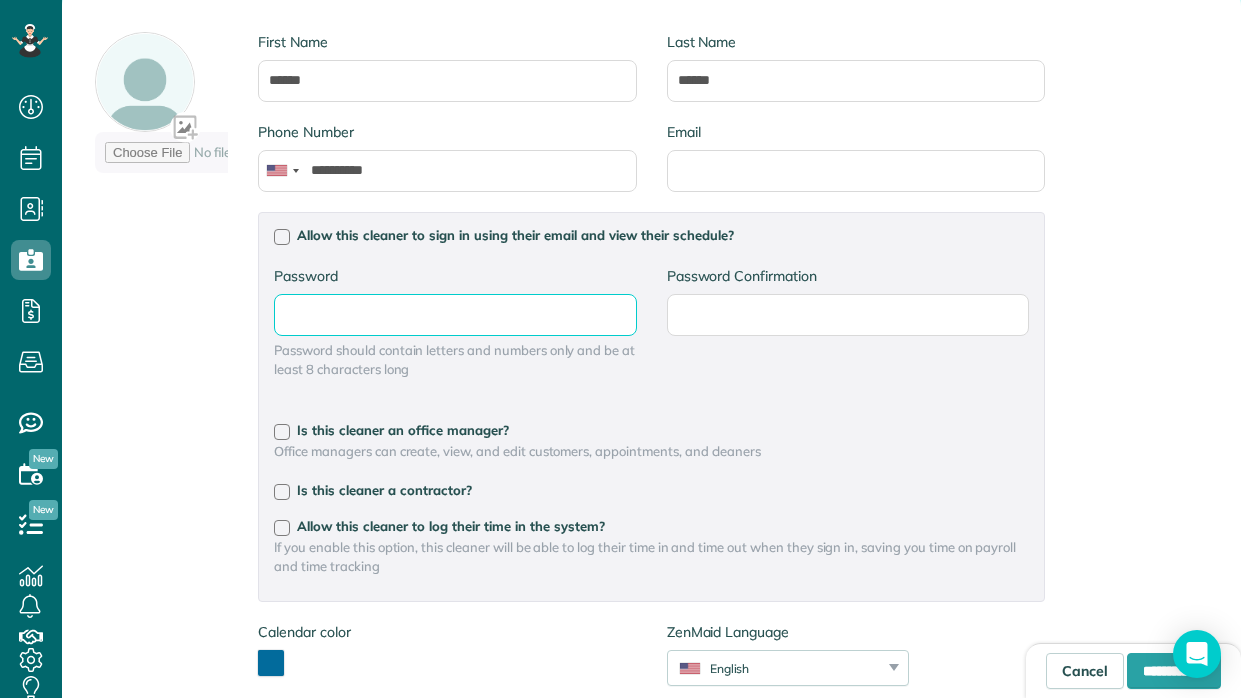 click on "Password" at bounding box center [0, 0] 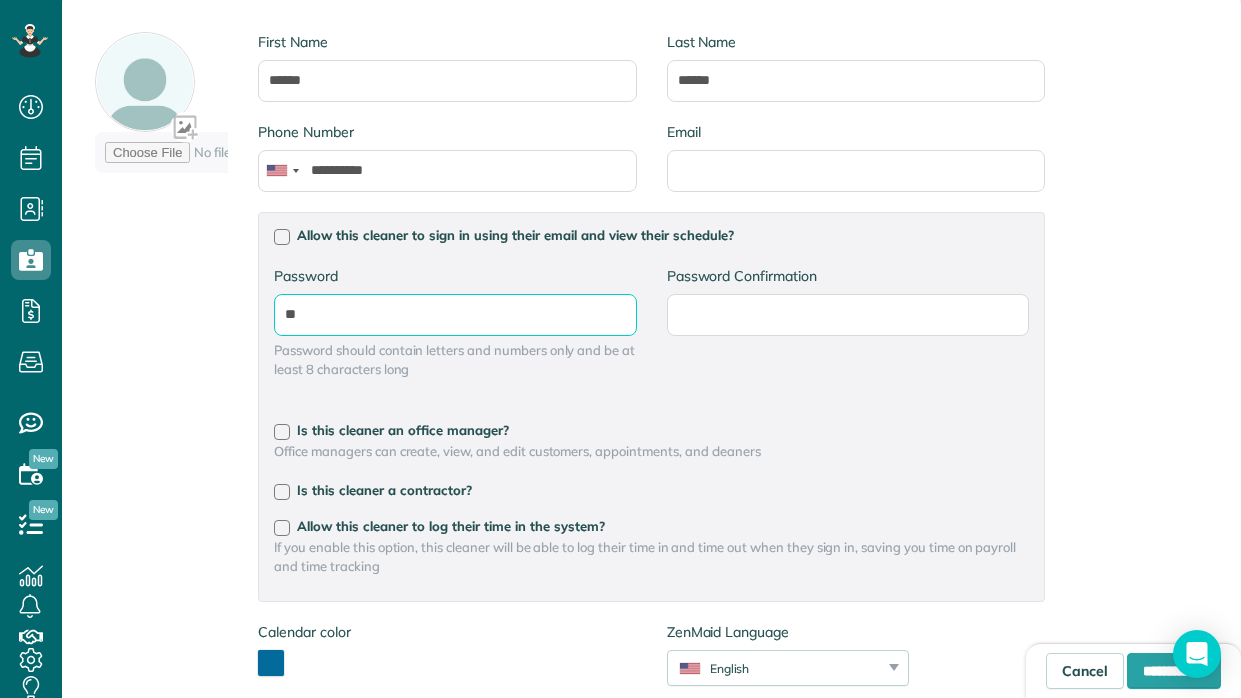 type on "*" 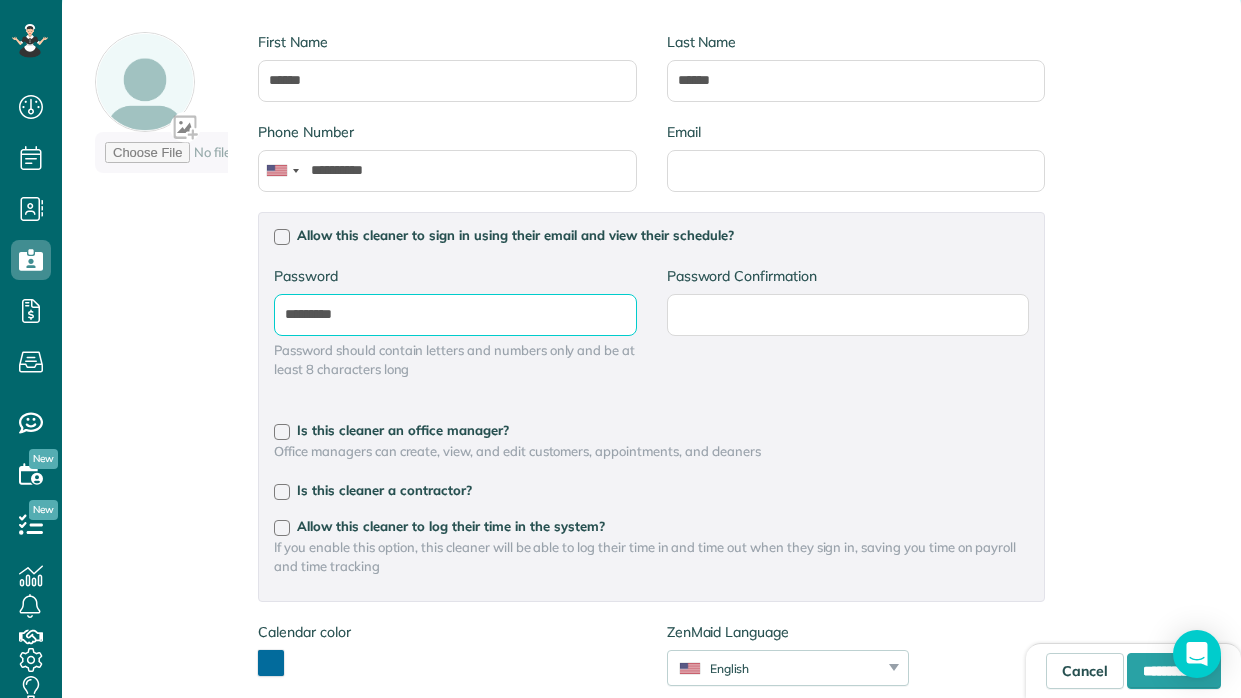 type on "*********" 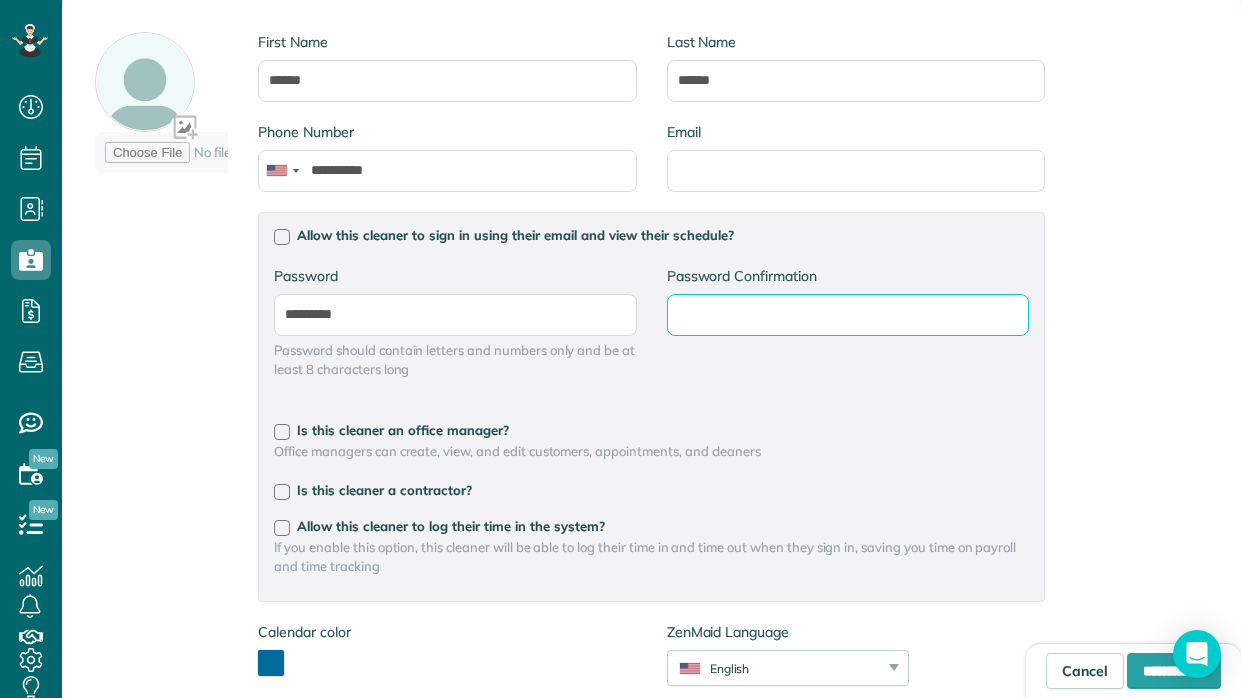 click on "Password Confirmation" at bounding box center (0, 0) 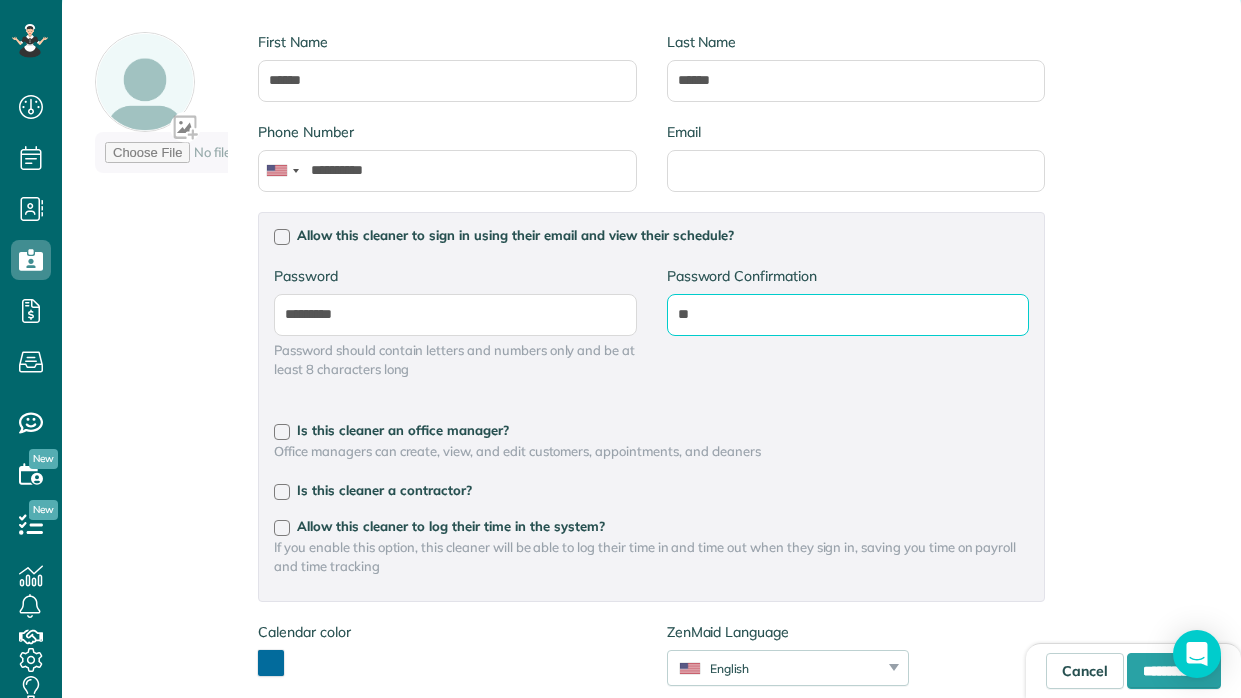 type on "*" 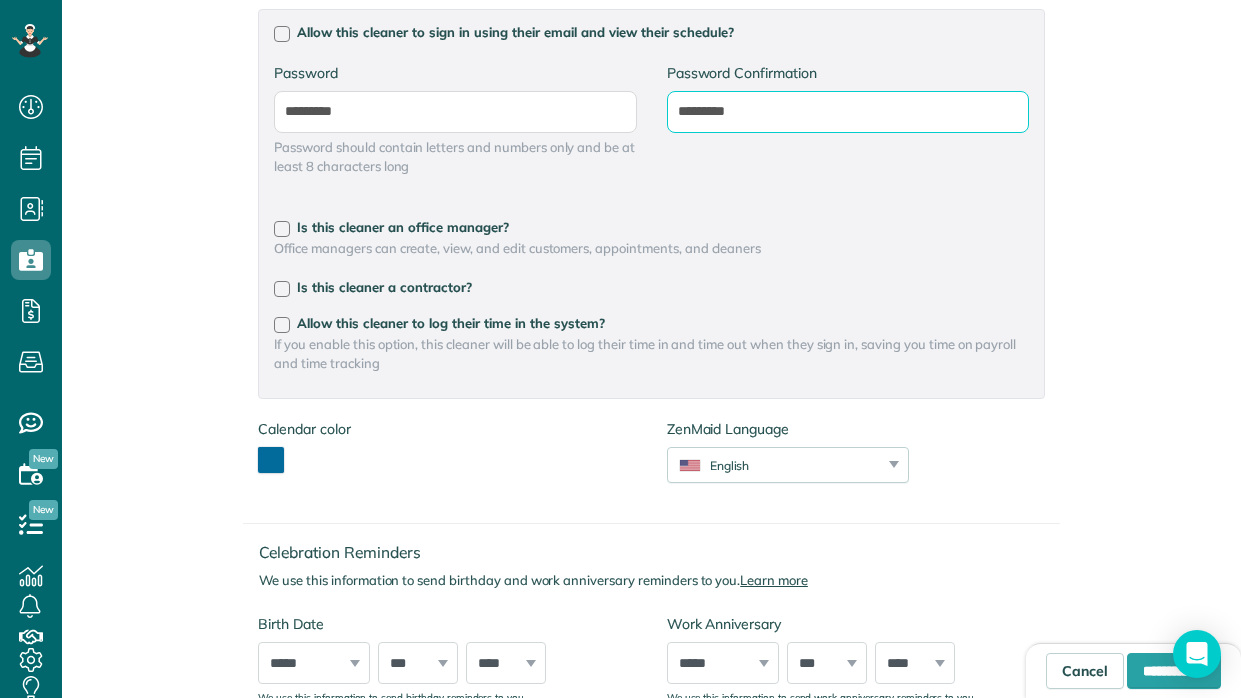 scroll, scrollTop: 525, scrollLeft: 0, axis: vertical 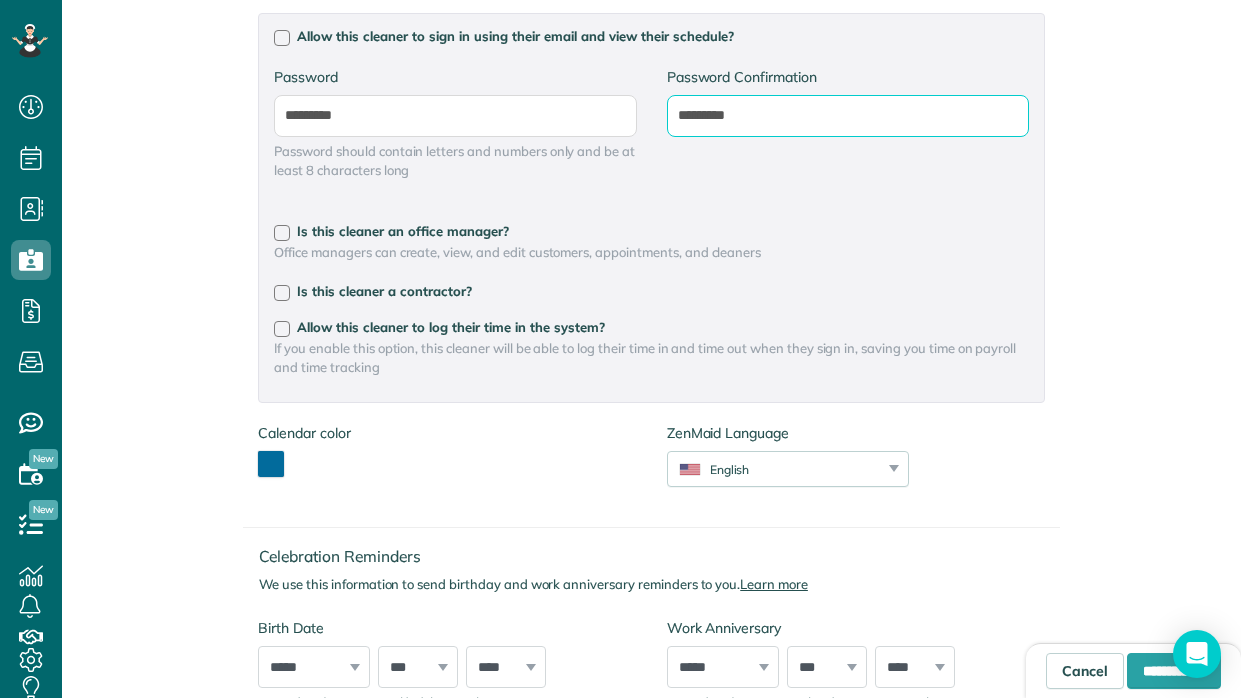 type on "*********" 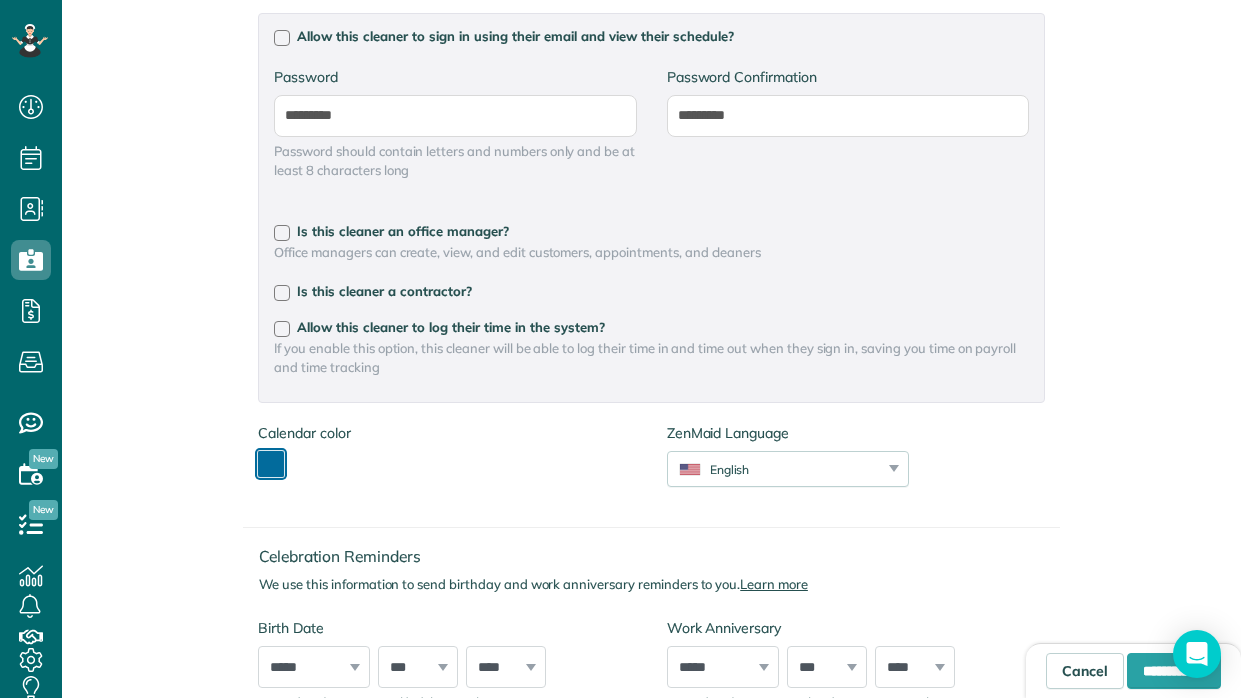 click at bounding box center [271, 464] 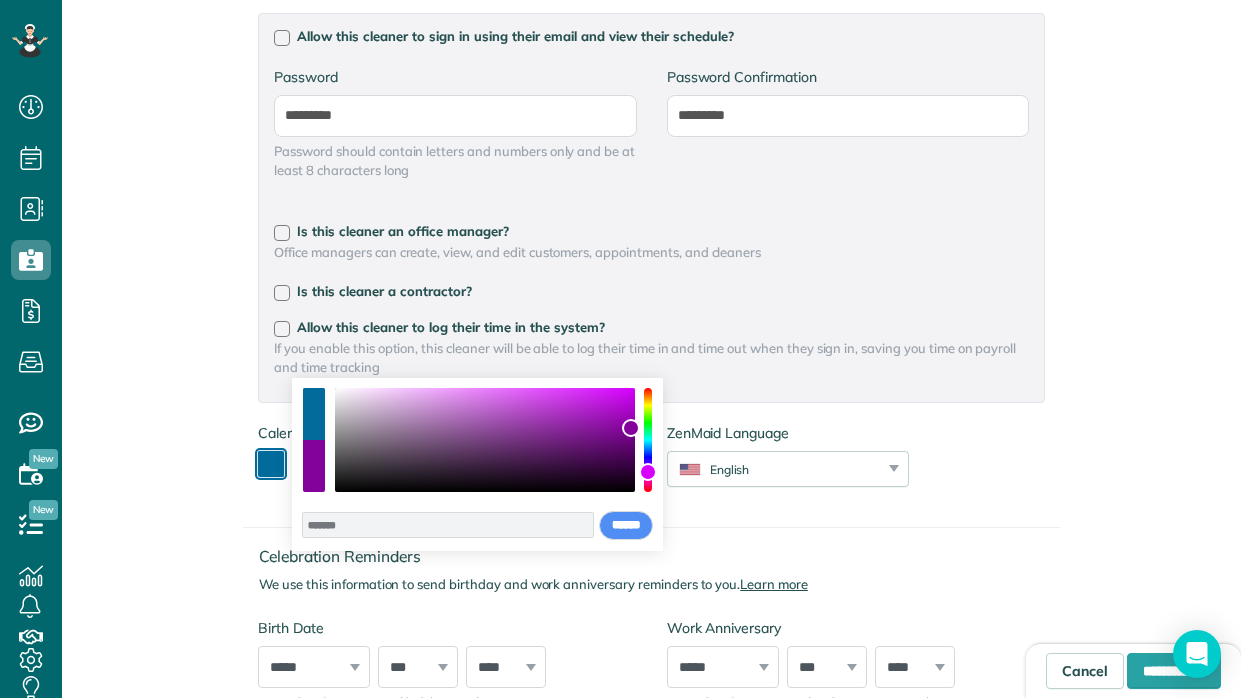 click at bounding box center (648, 440) 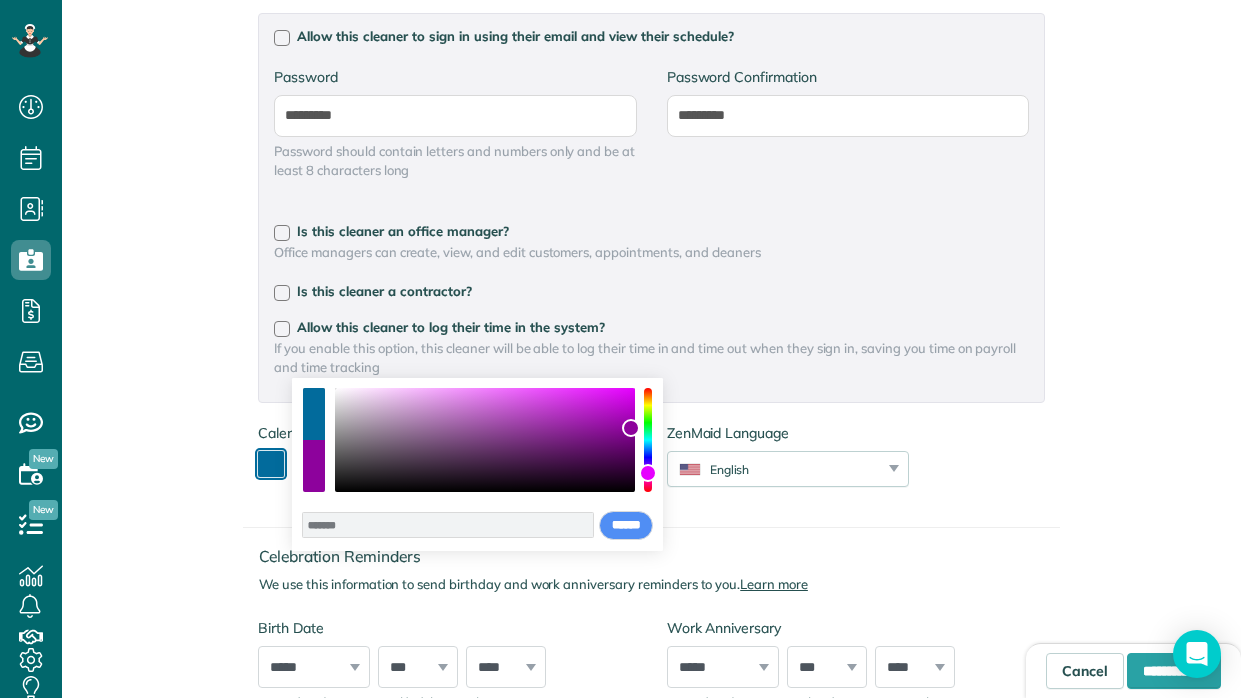 click at bounding box center [648, 473] 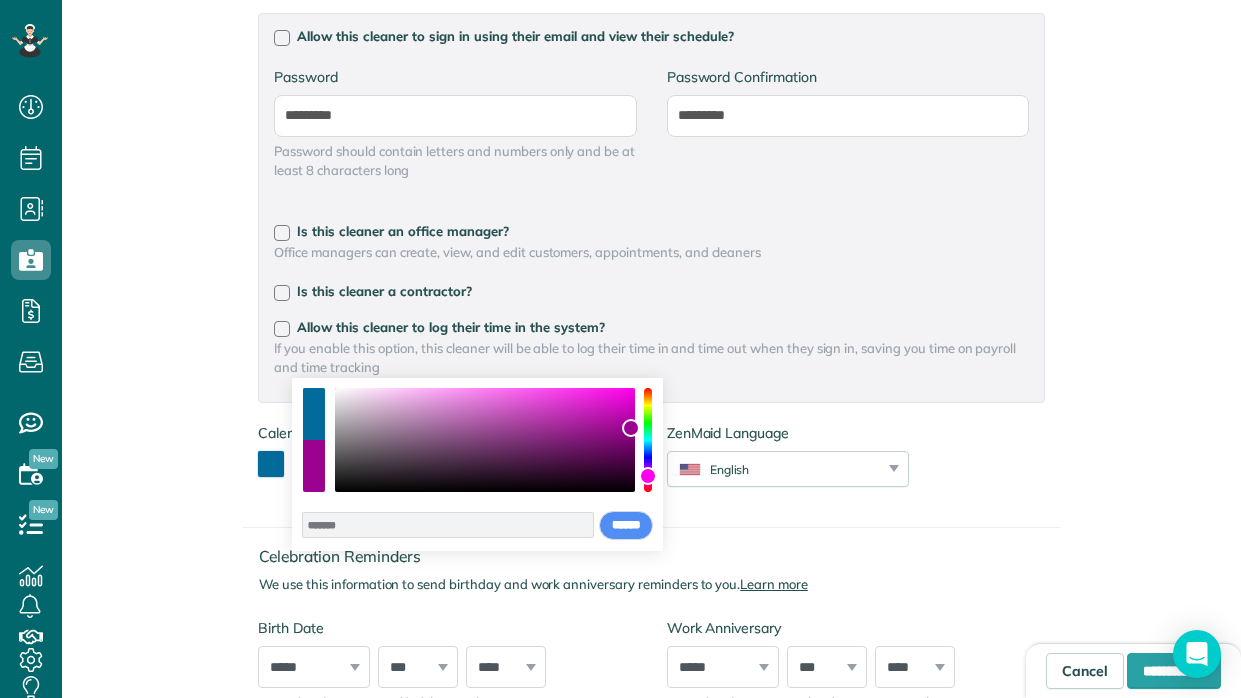 click on "*******
****
****
****
****
****
******
******
*****" at bounding box center [477, 464] 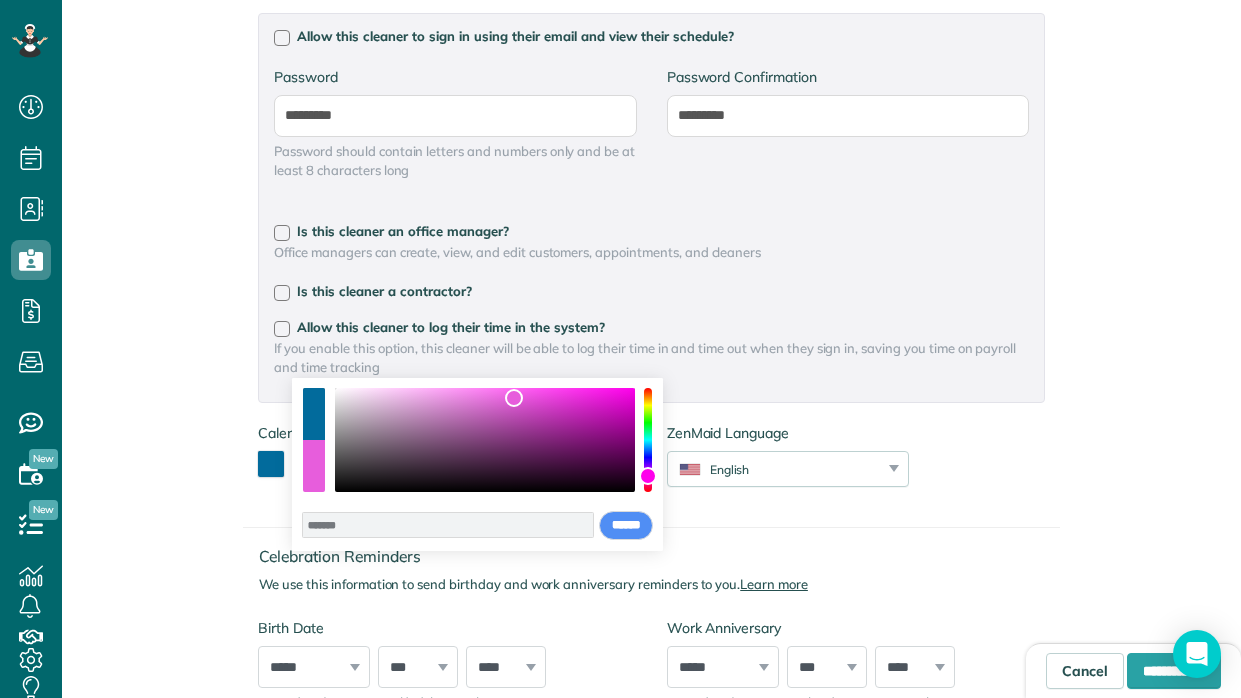 drag, startPoint x: 504, startPoint y: 413, endPoint x: 515, endPoint y: 398, distance: 18.601076 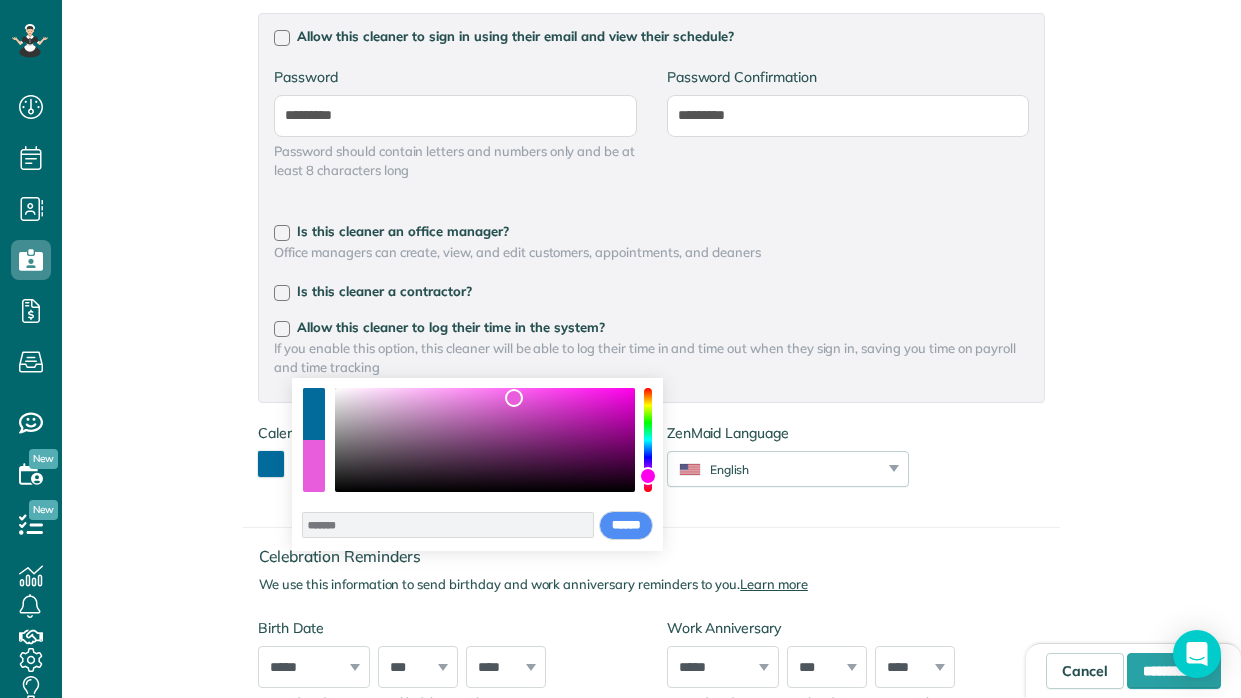 click at bounding box center (514, 398) 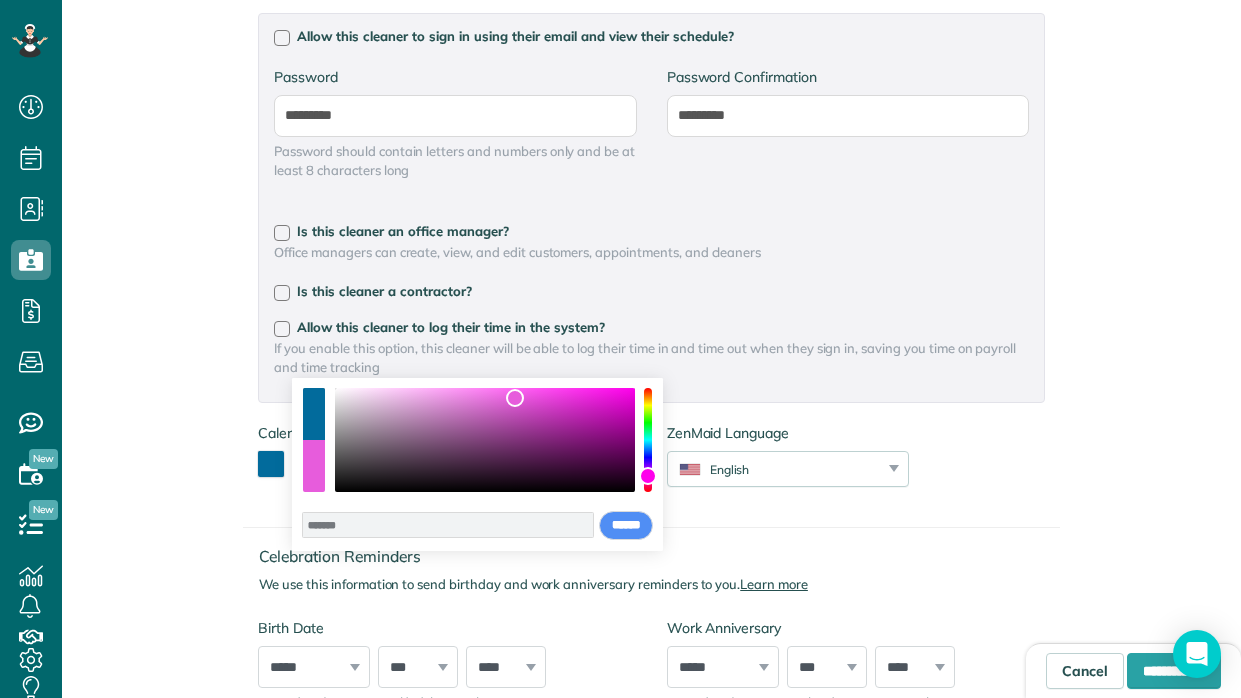 click at bounding box center [485, 440] 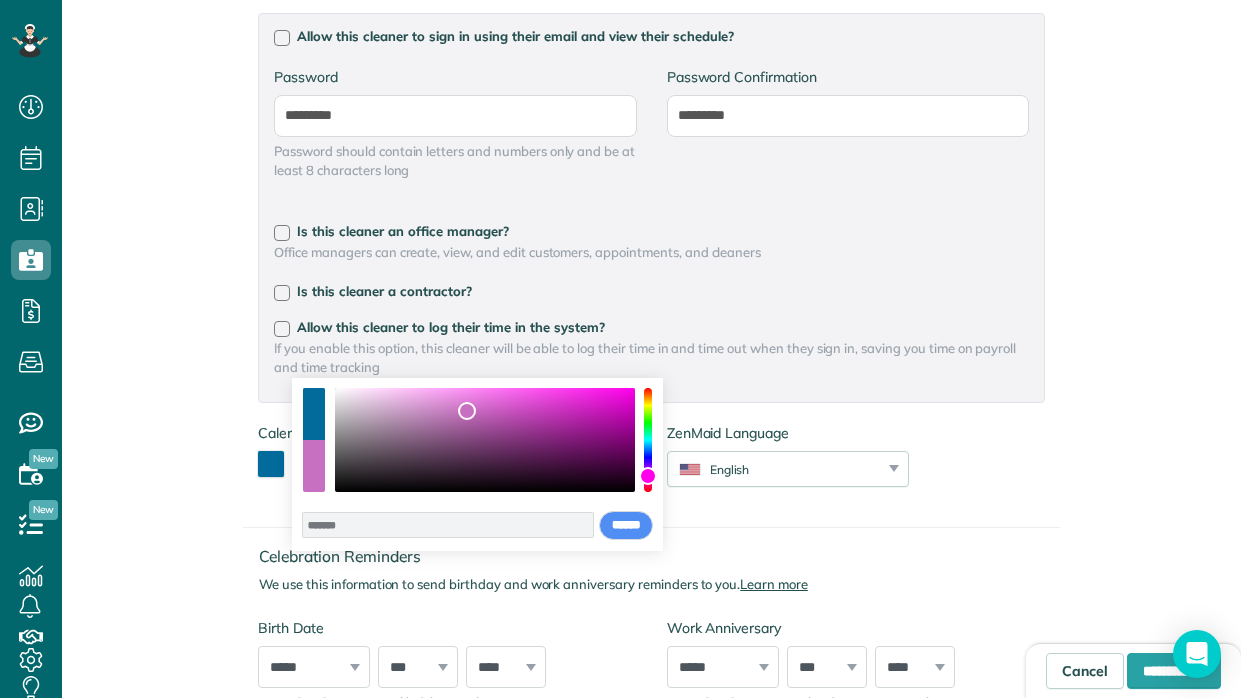 type on "*******" 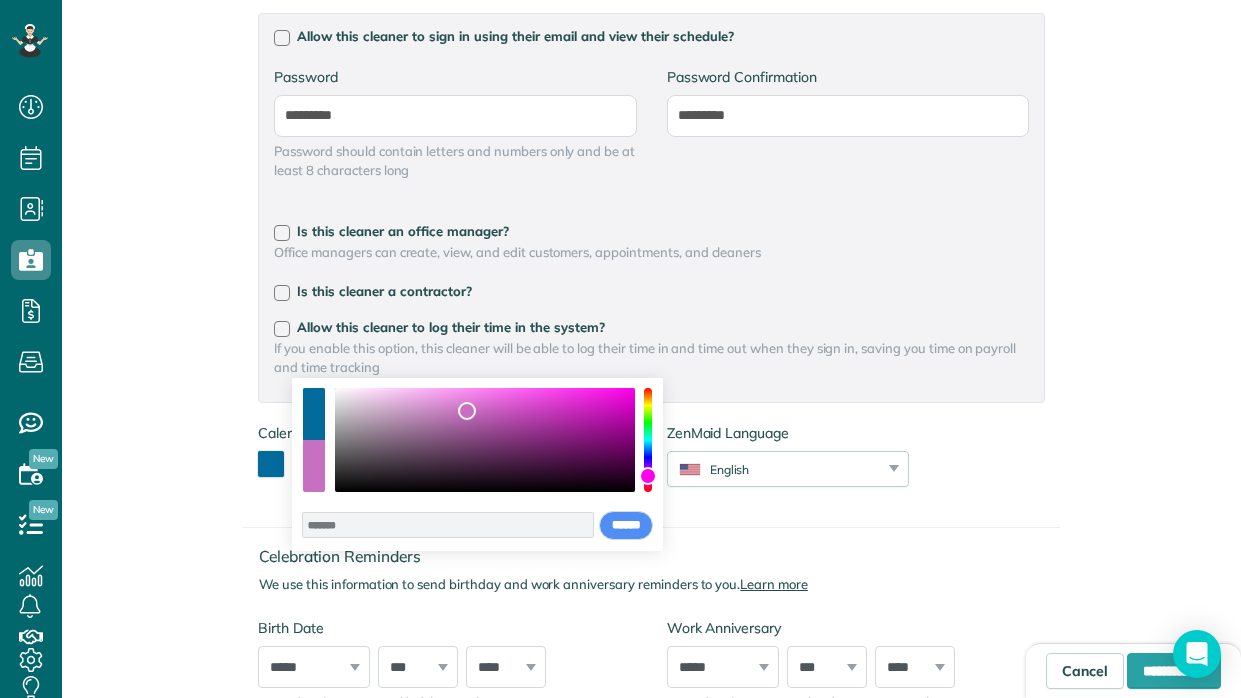 drag, startPoint x: 499, startPoint y: 440, endPoint x: 467, endPoint y: 409, distance: 44.553337 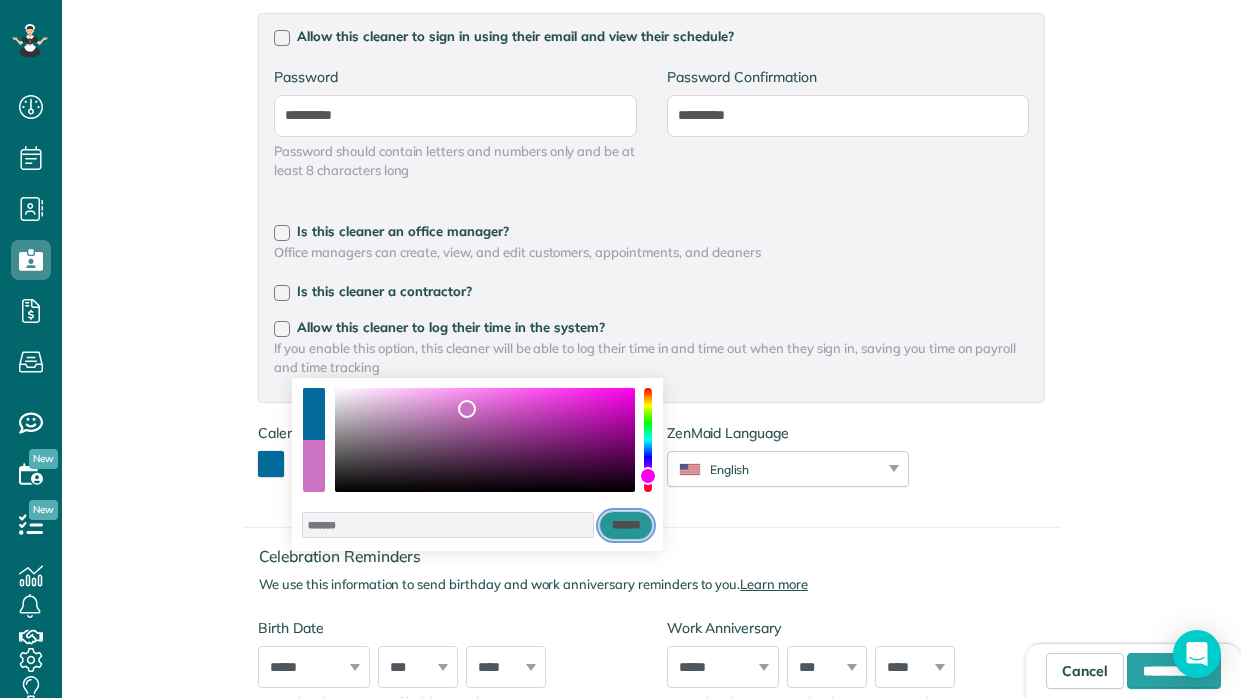 click on "******" at bounding box center [626, 526] 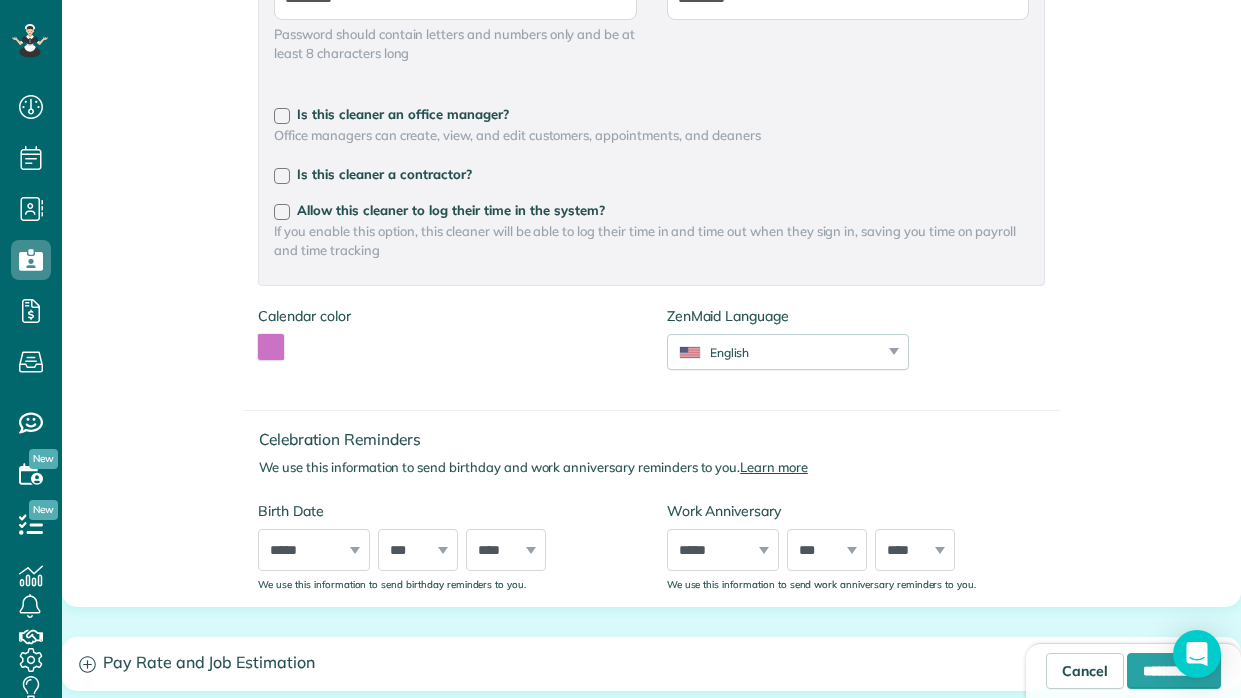 scroll, scrollTop: 737, scrollLeft: 0, axis: vertical 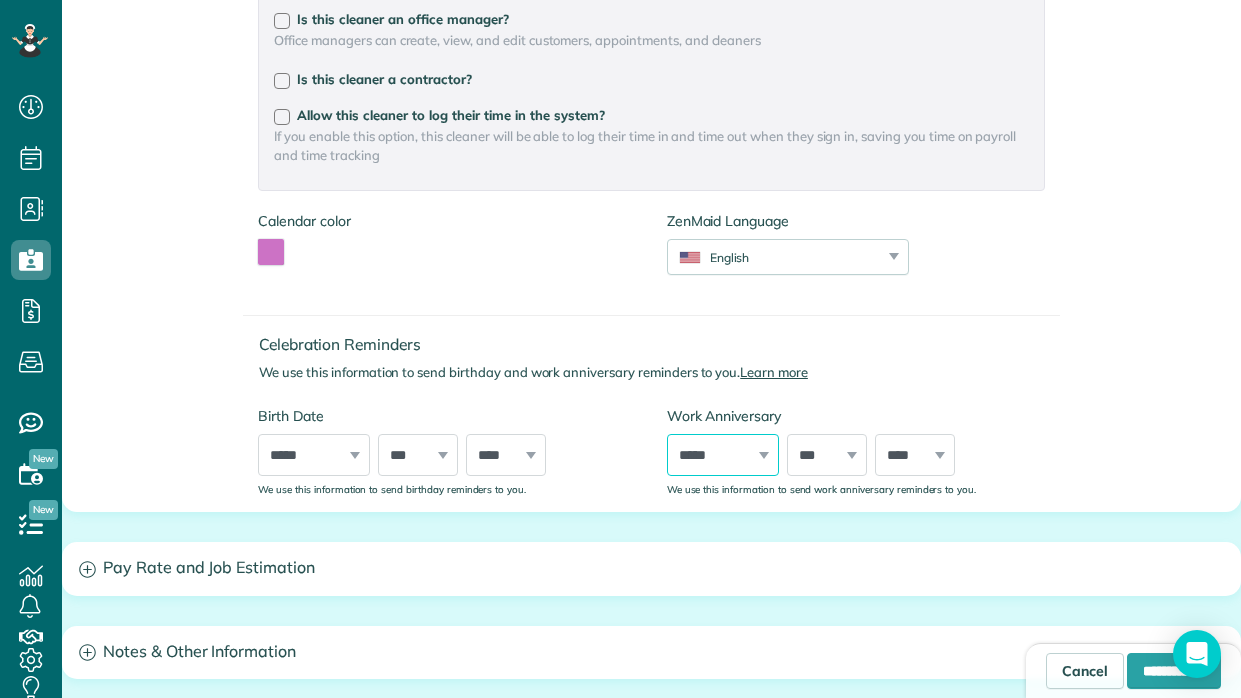 click on "*****
*******
********
*****
*****
***
****
****
******
*********
*******
********
********" at bounding box center [723, 455] 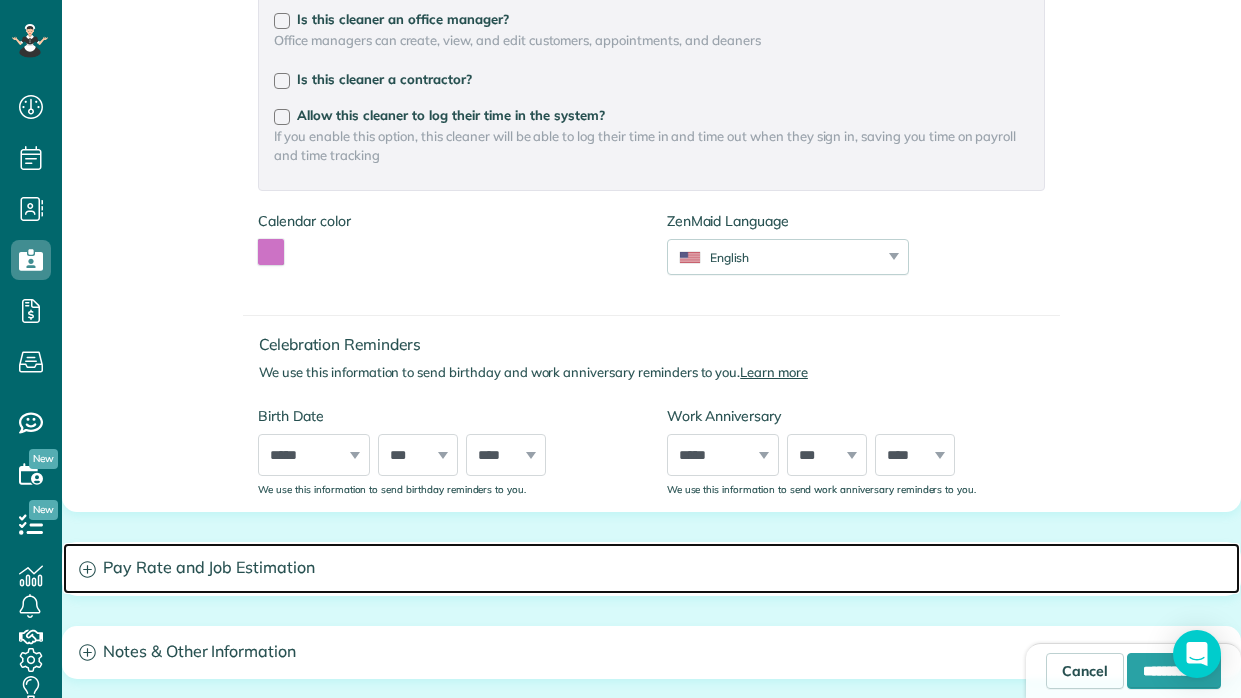 click 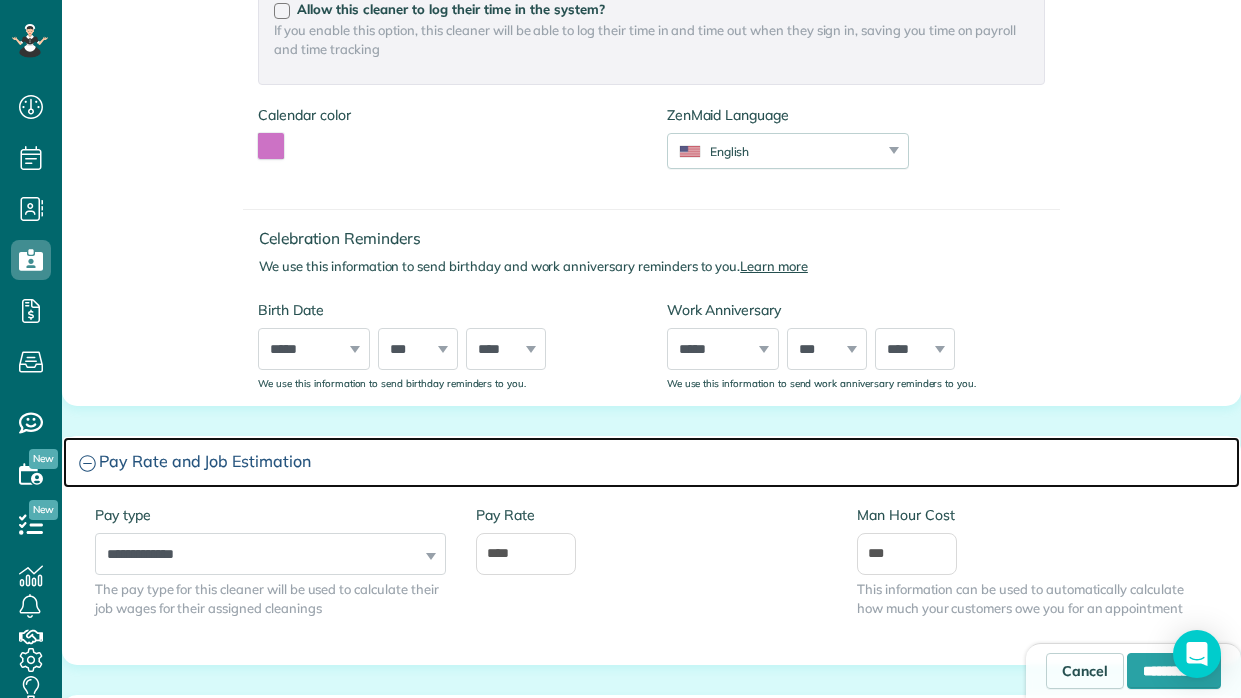 scroll, scrollTop: 870, scrollLeft: 0, axis: vertical 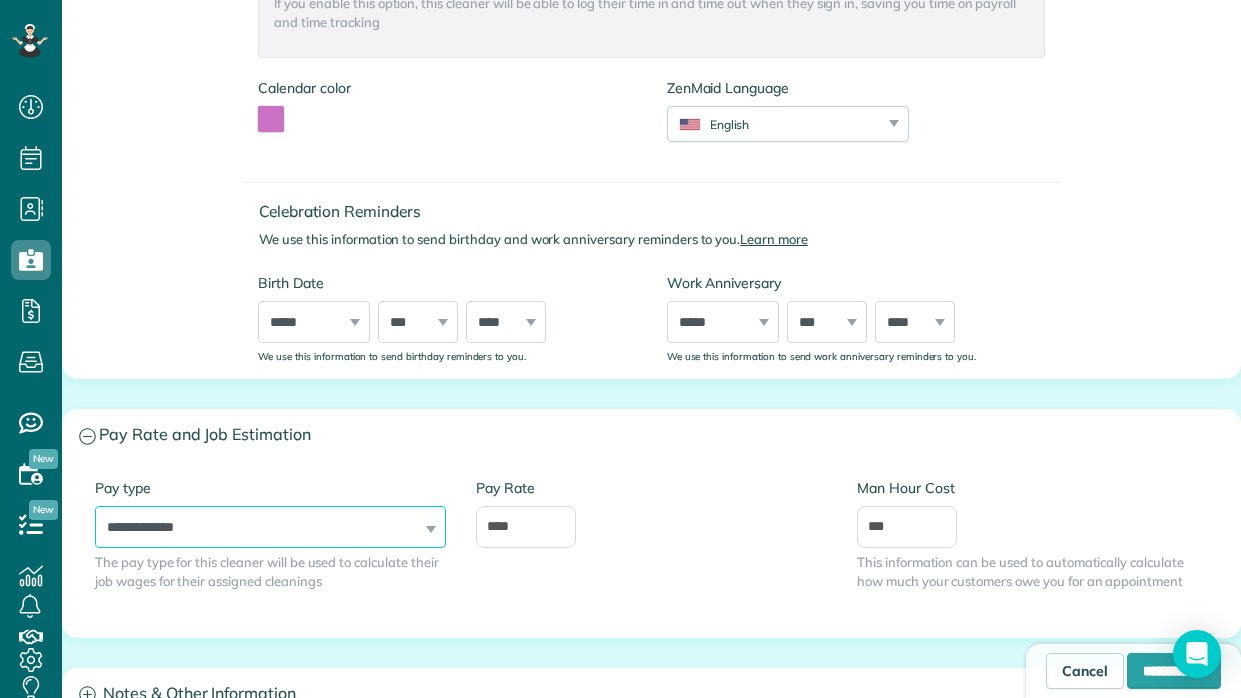 click on "**********" at bounding box center (270, 527) 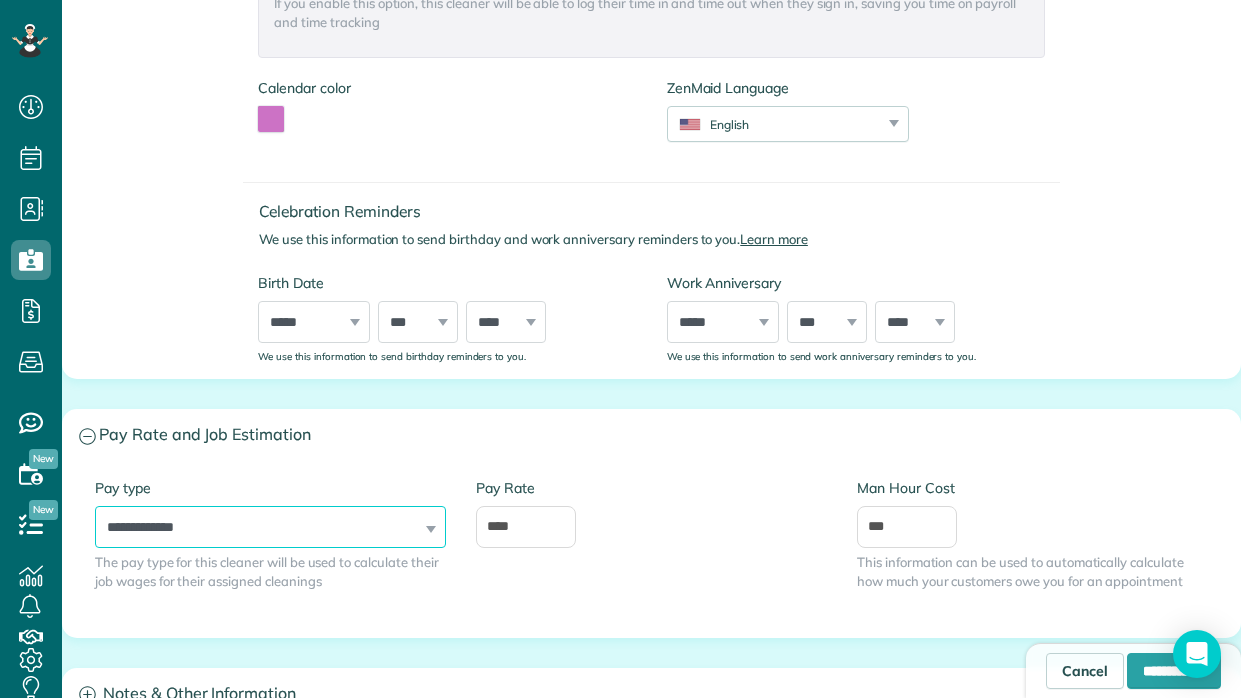 click on "**********" at bounding box center [270, 527] 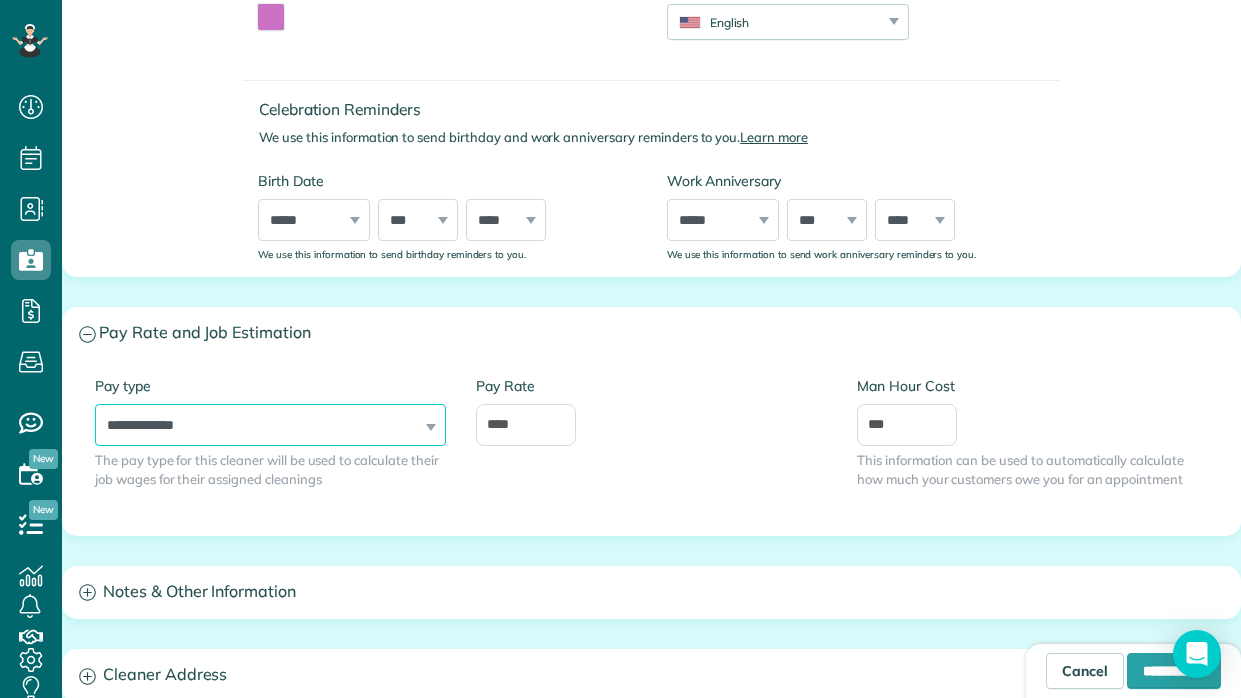 scroll, scrollTop: 974, scrollLeft: 0, axis: vertical 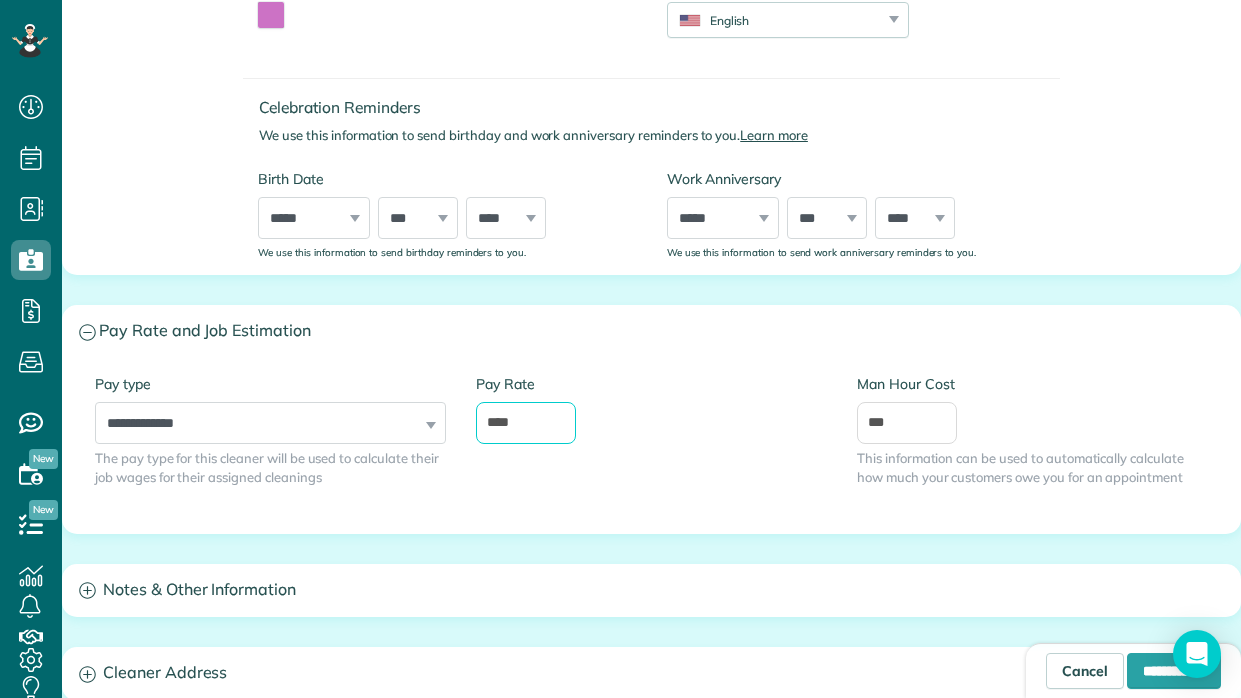 click on "****" at bounding box center [526, 423] 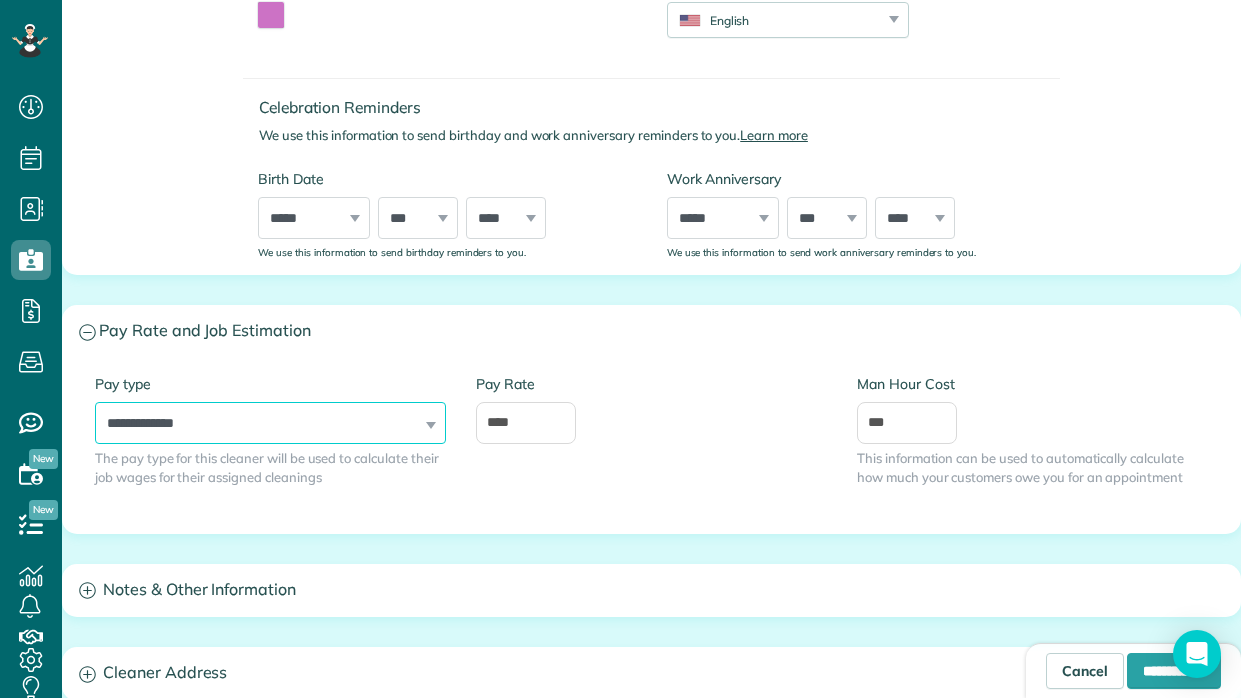 click on "**********" at bounding box center [270, 423] 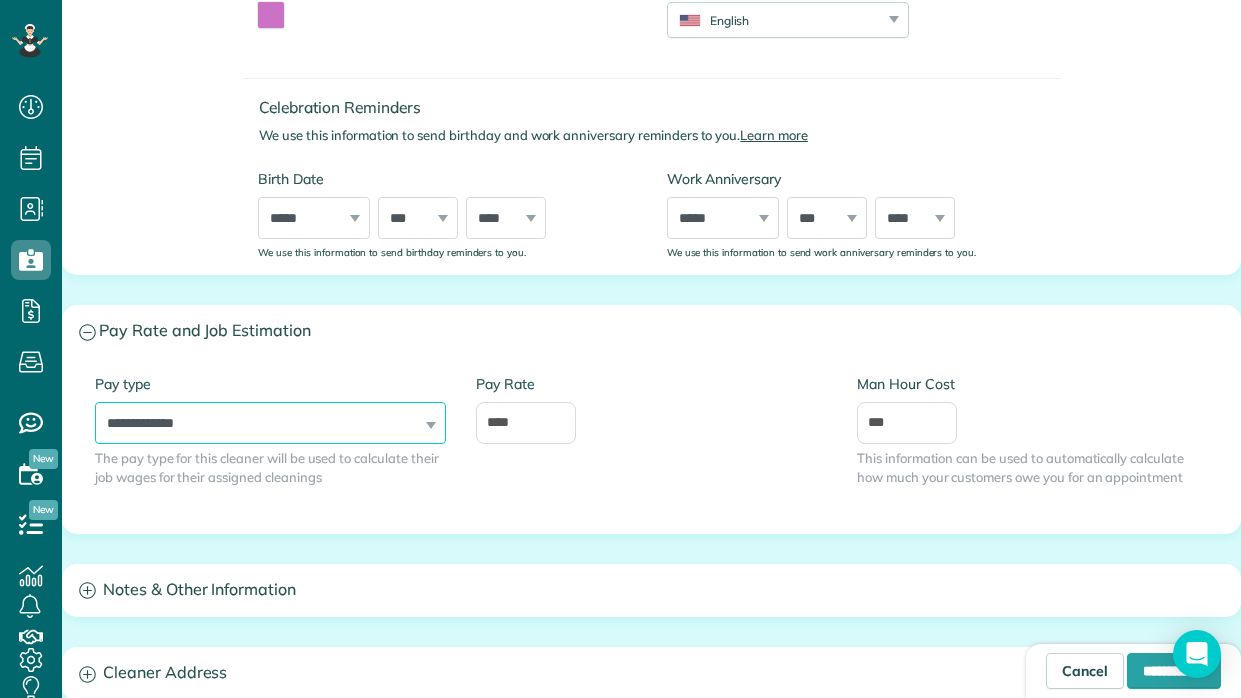 select on "******" 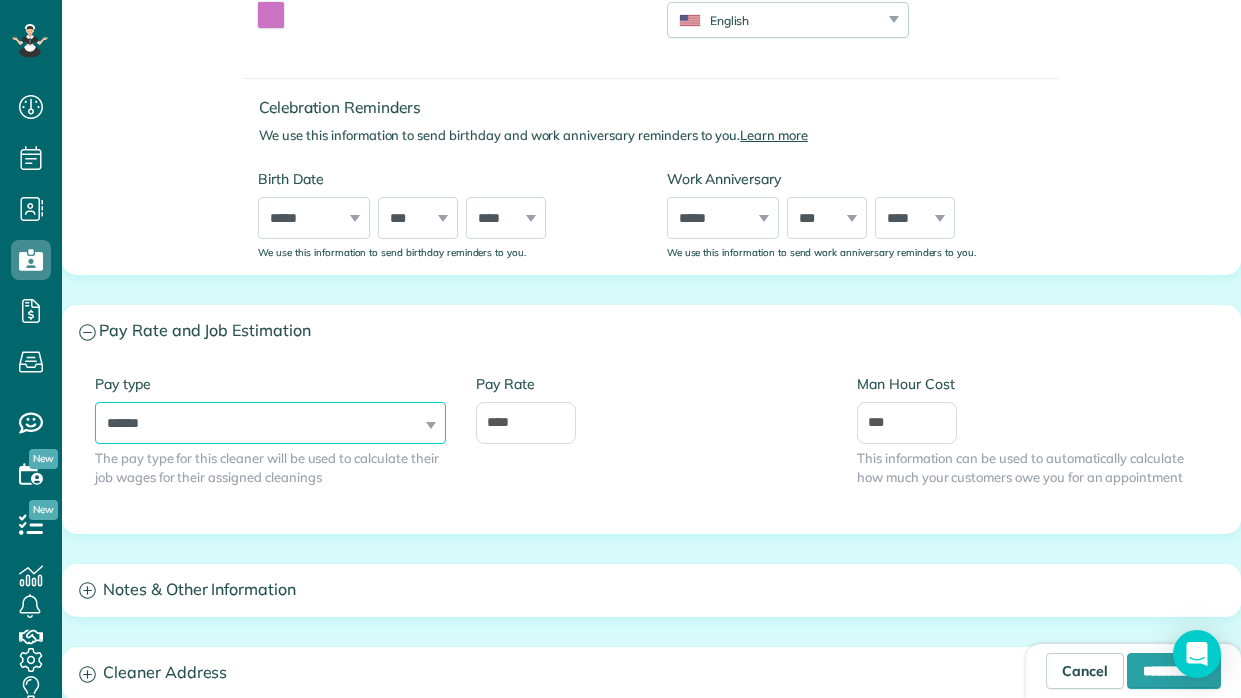 click on "**********" at bounding box center [270, 423] 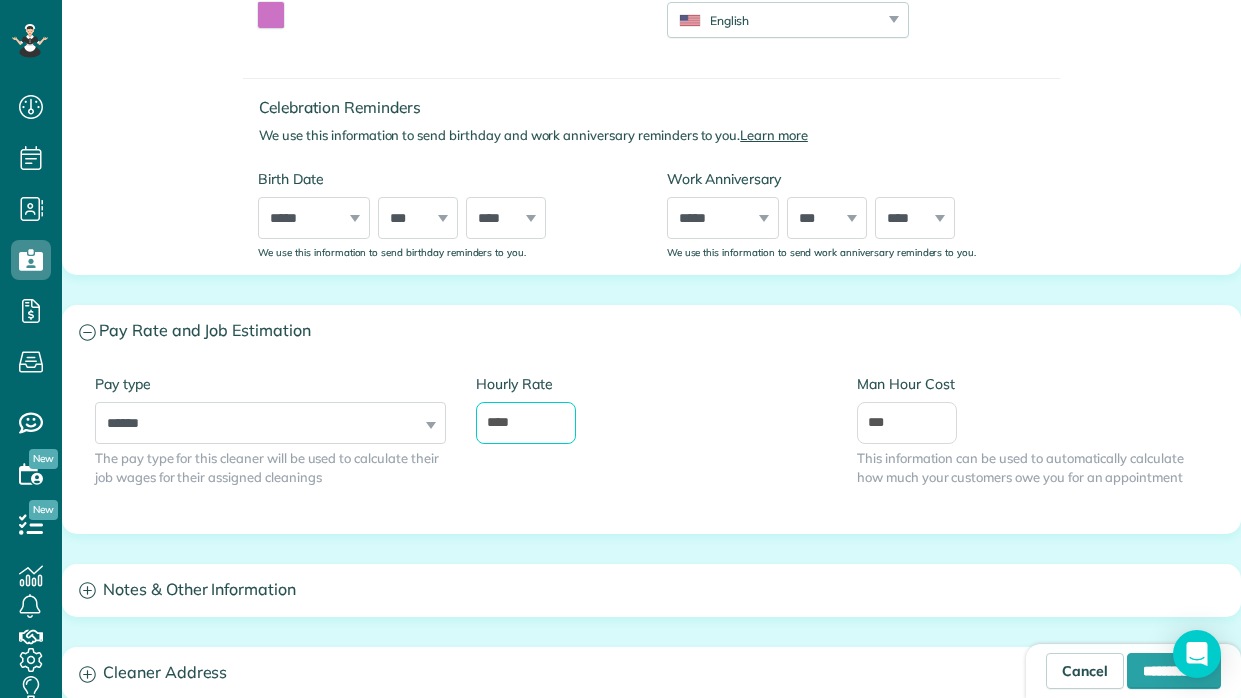 click on "****" at bounding box center [526, 423] 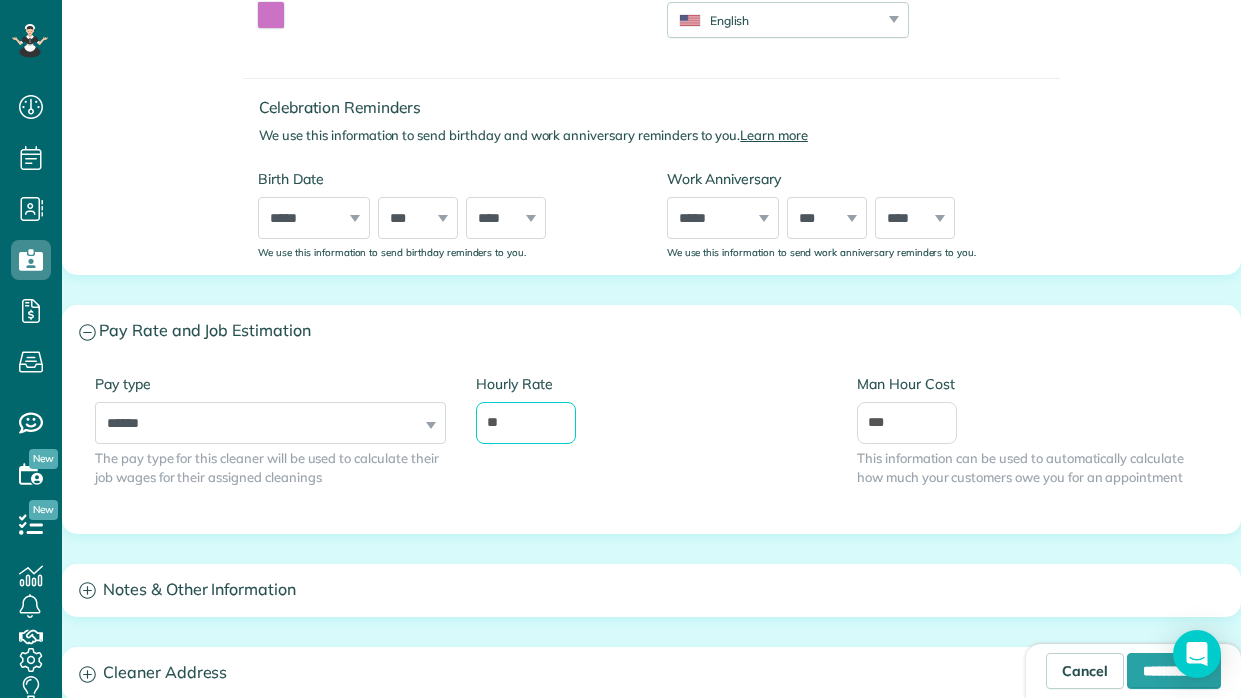 type on "*" 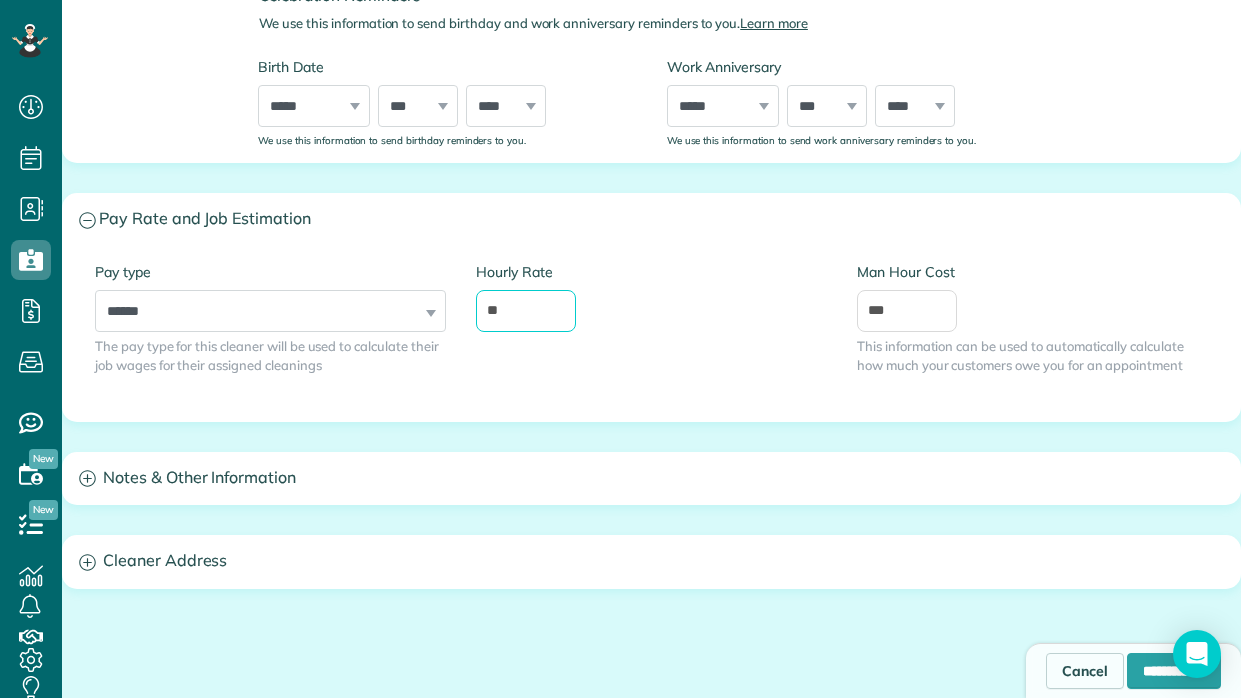 scroll, scrollTop: 1088, scrollLeft: 0, axis: vertical 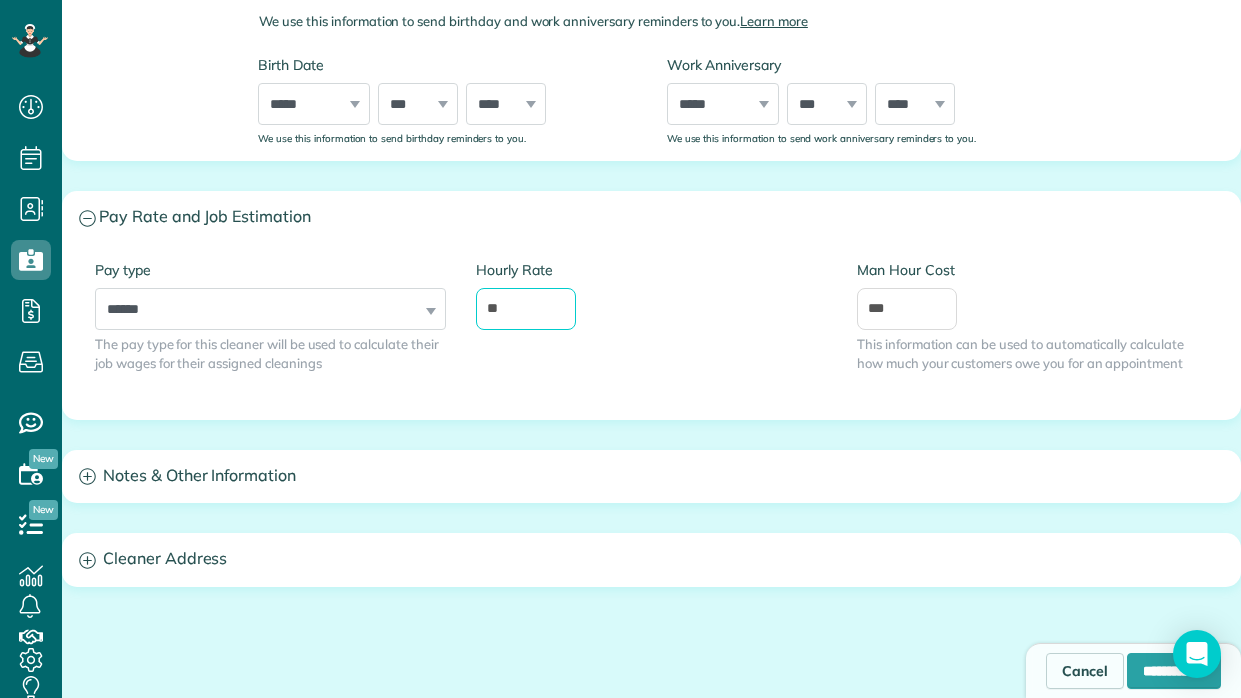 type on "*" 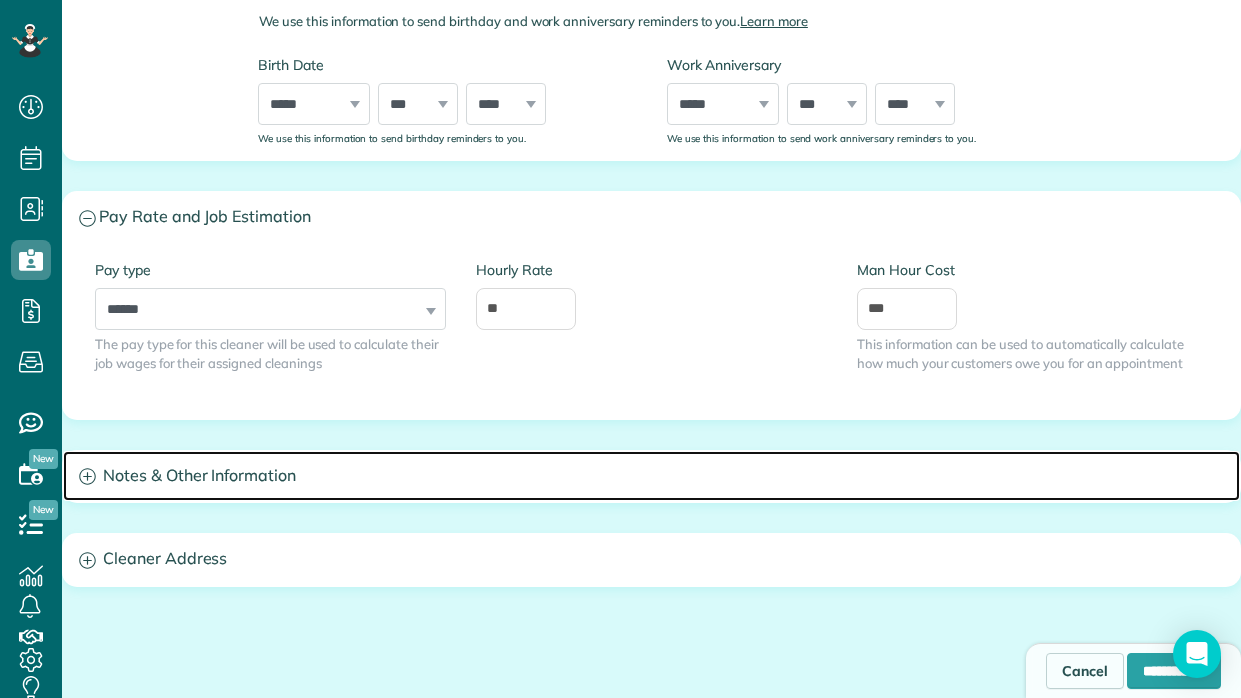 click on "Notes & Other Information" at bounding box center (651, 476) 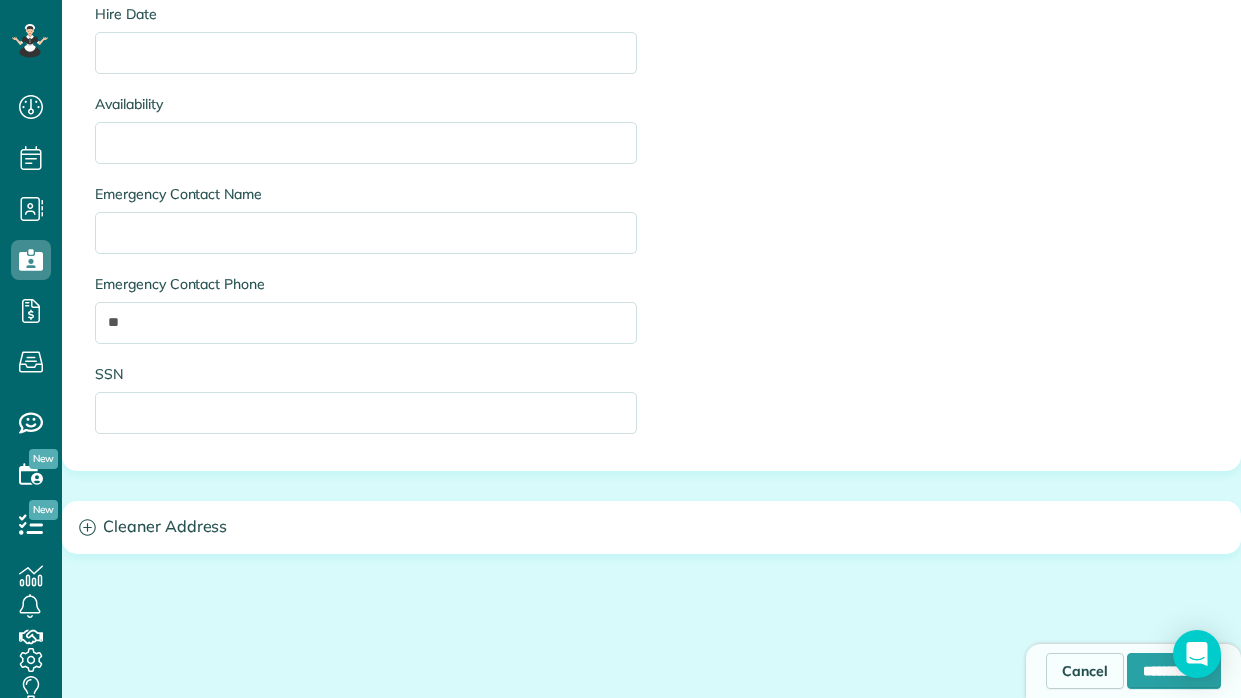 scroll, scrollTop: 1820, scrollLeft: 0, axis: vertical 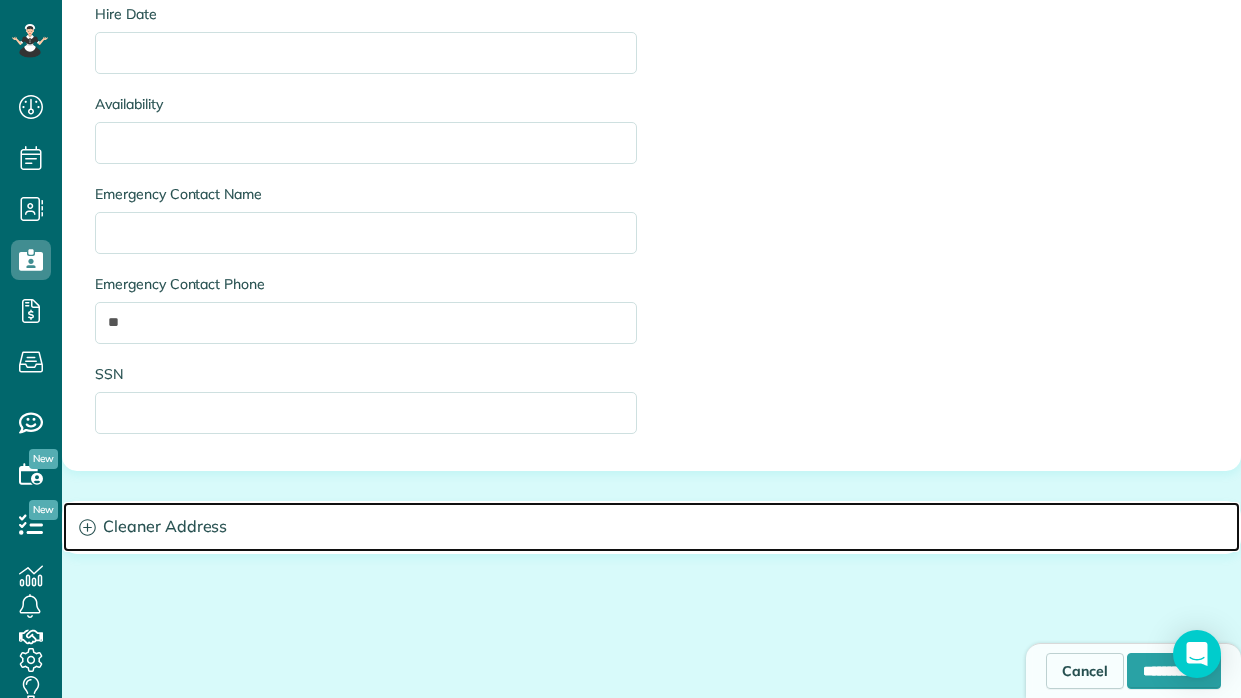 click on "Cleaner Address" at bounding box center [651, 527] 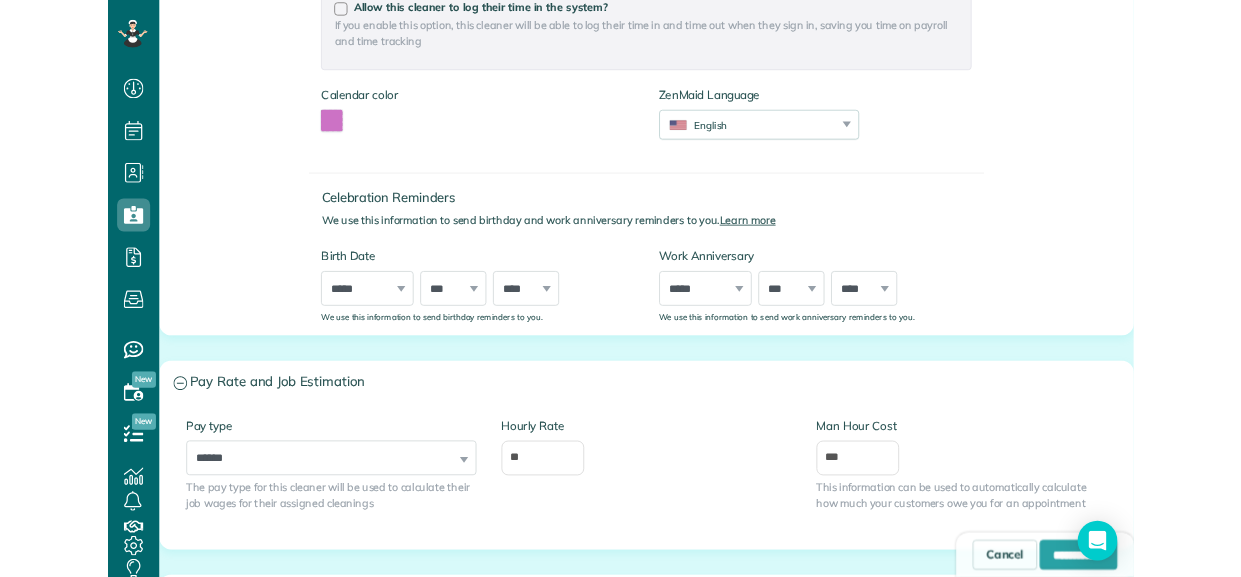 scroll, scrollTop: 844, scrollLeft: 0, axis: vertical 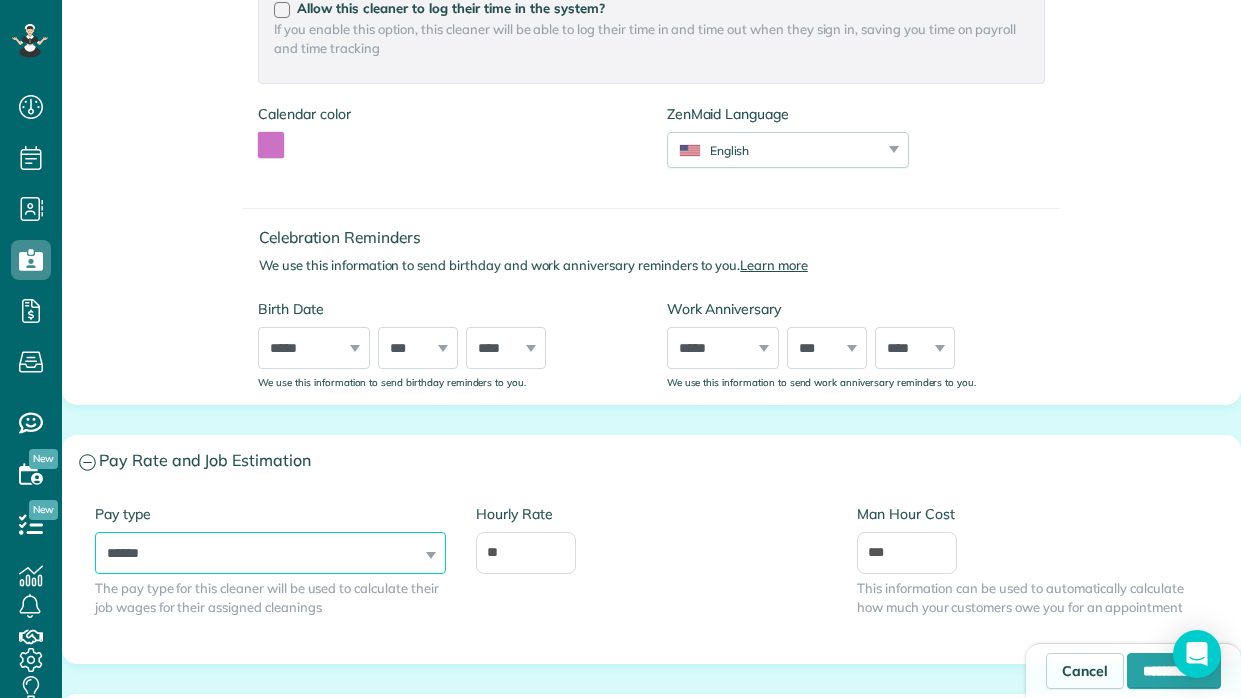 click on "**********" at bounding box center (270, 553) 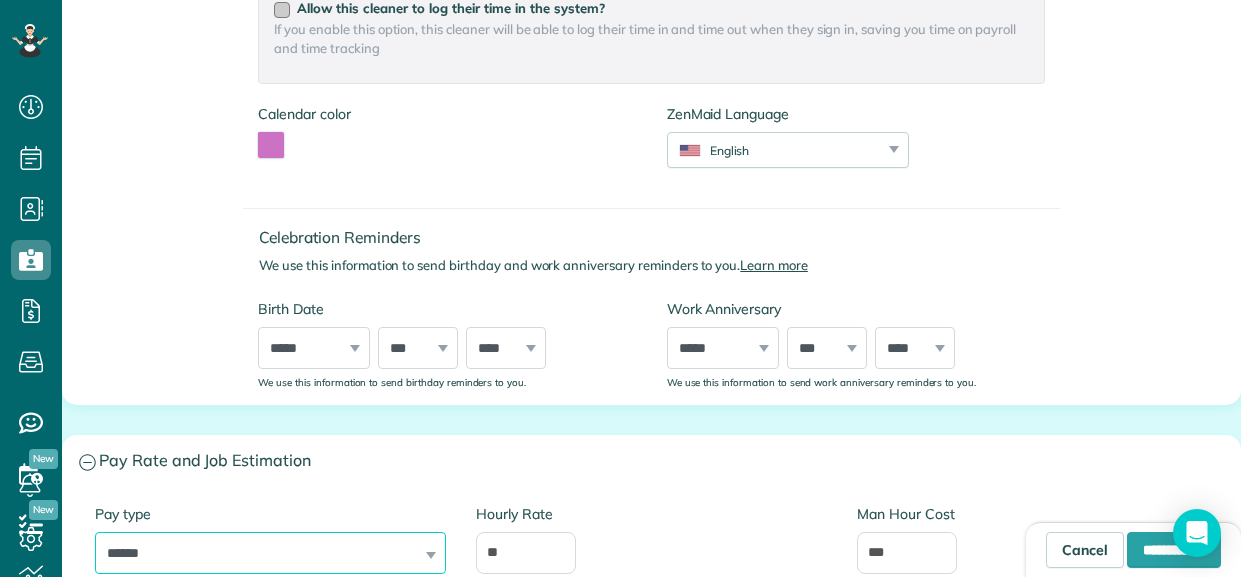 scroll, scrollTop: 576, scrollLeft: 61, axis: both 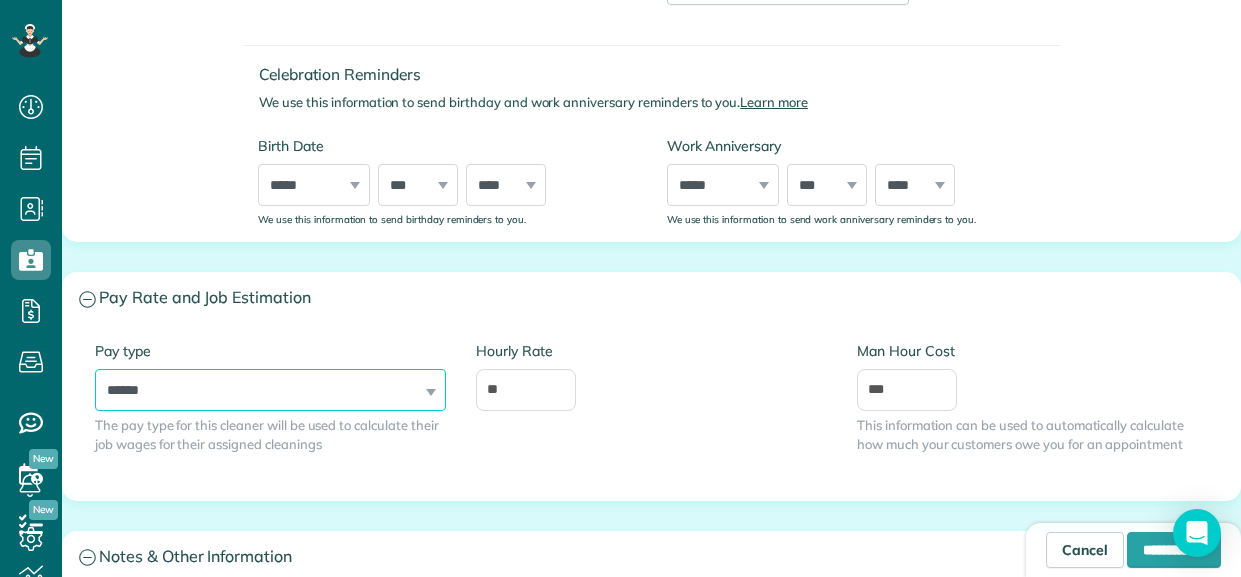 click on "**********" at bounding box center (270, 390) 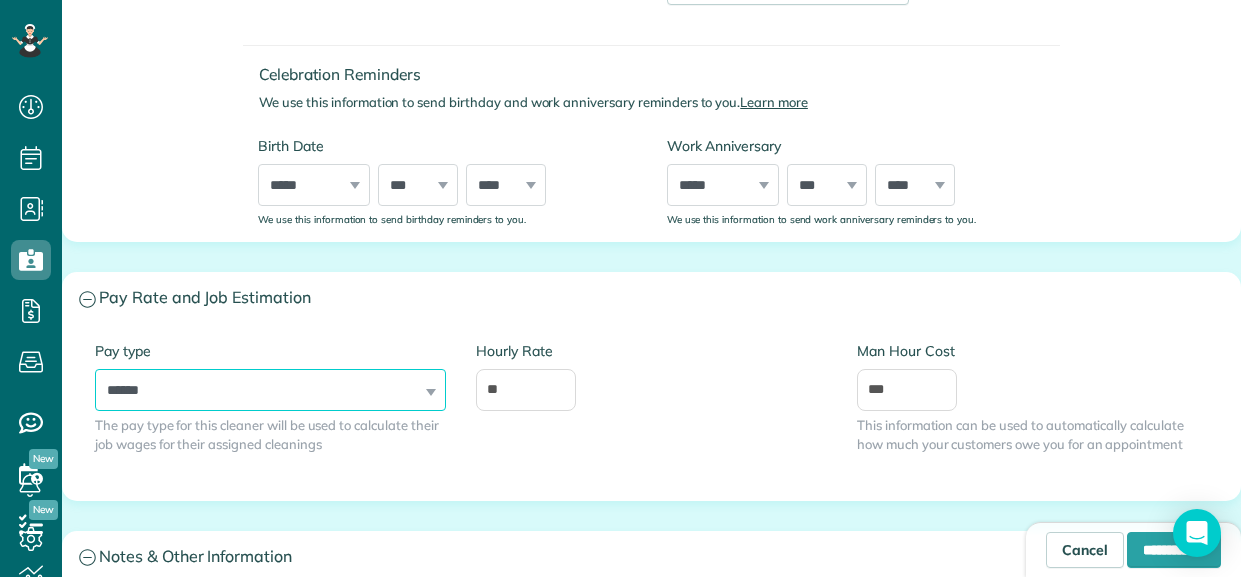 select on "**********" 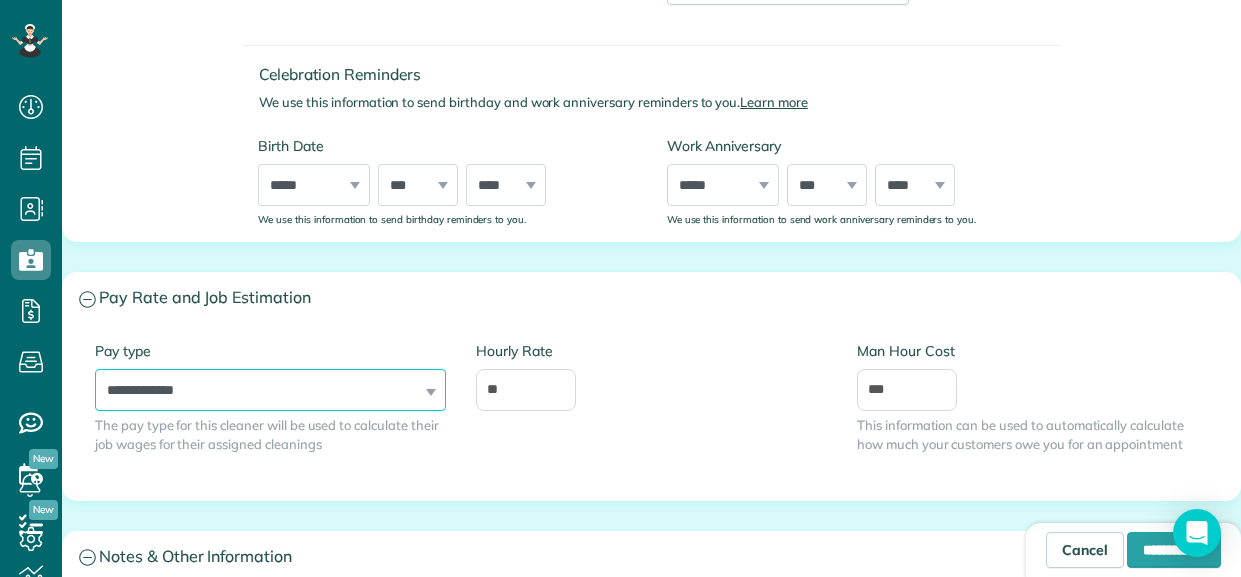 click on "**********" at bounding box center [270, 390] 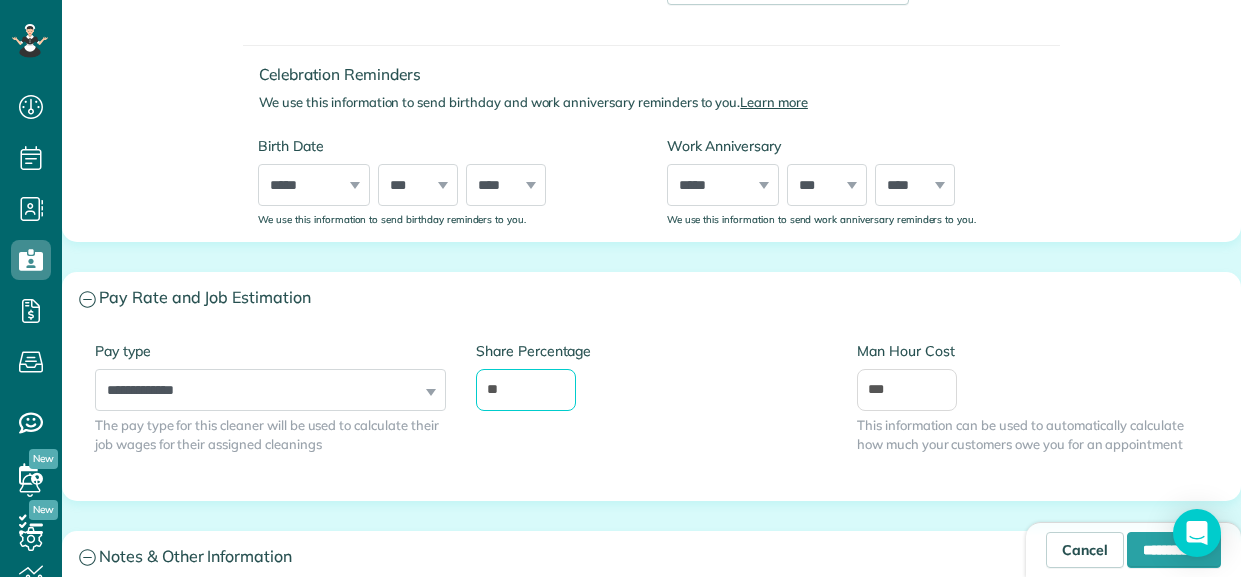click on "**" at bounding box center (526, 390) 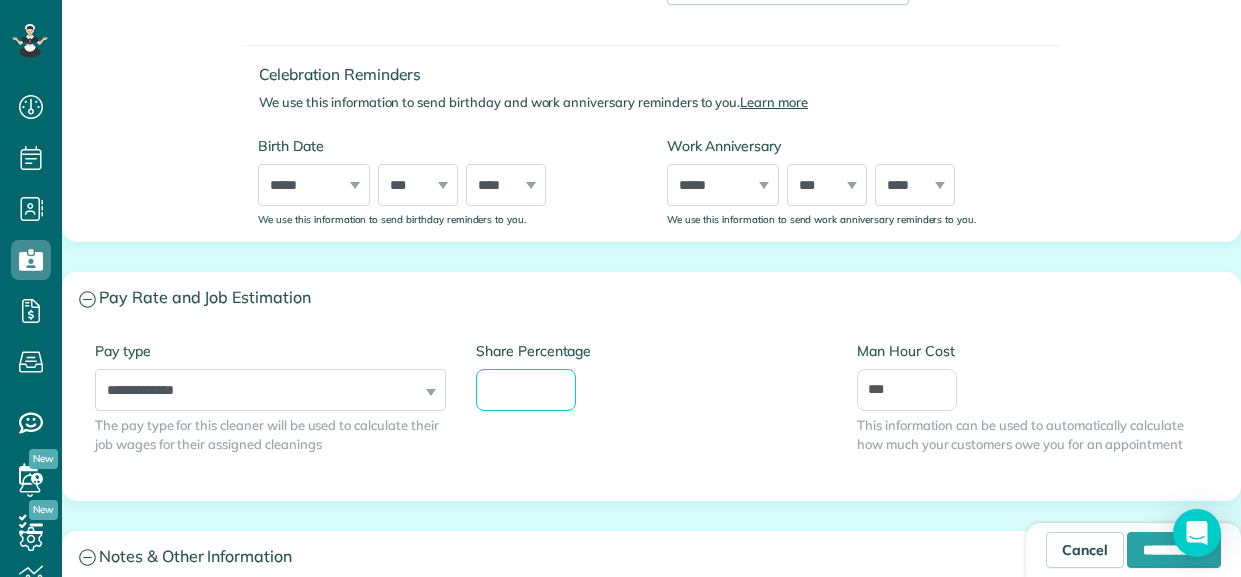 type on "*" 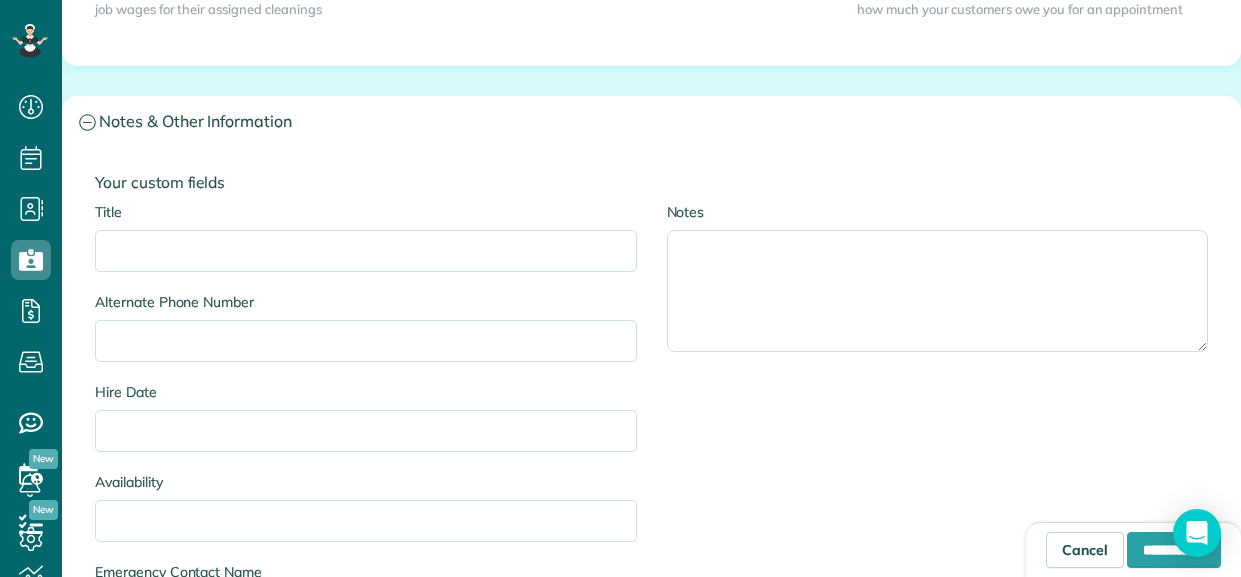 scroll, scrollTop: 1456, scrollLeft: 0, axis: vertical 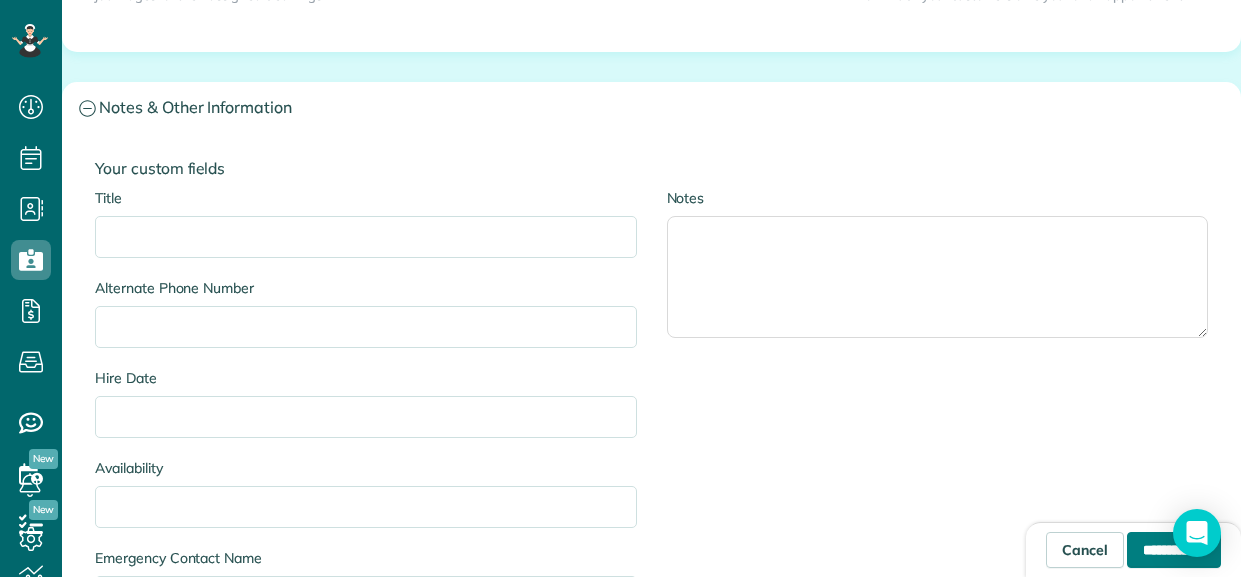 type on "**" 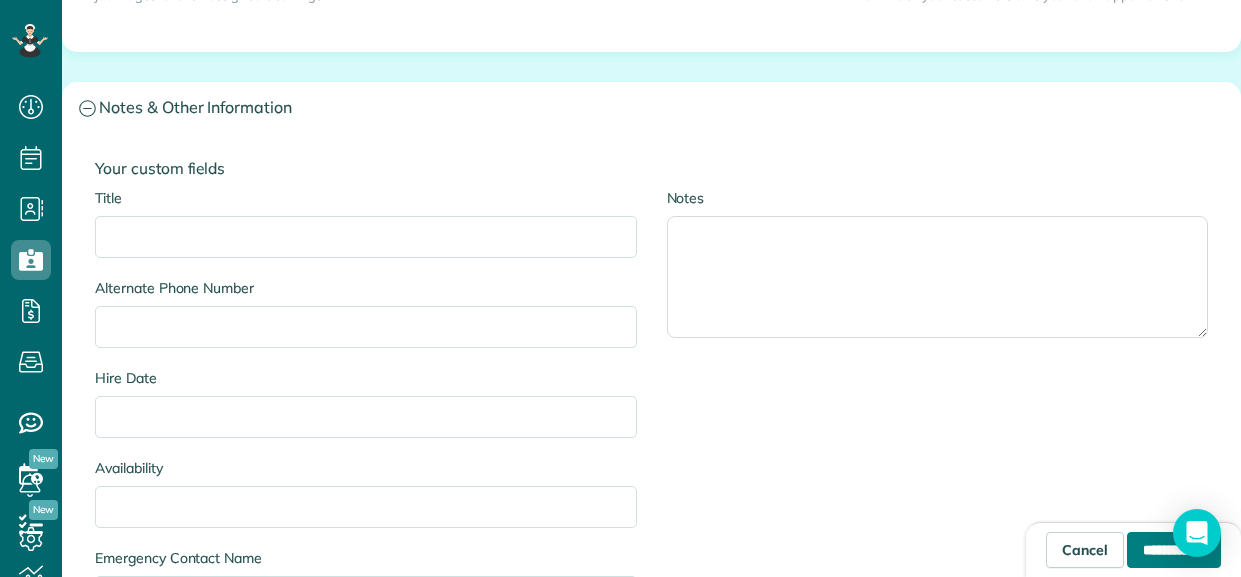 click on "**********" at bounding box center [1174, 550] 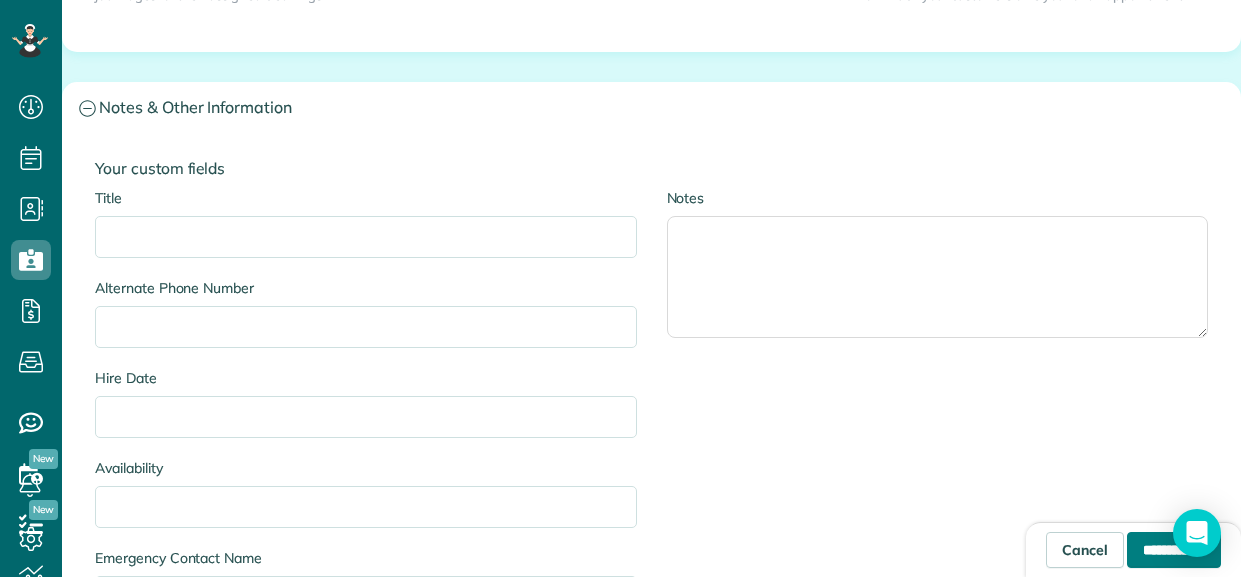 type on "**********" 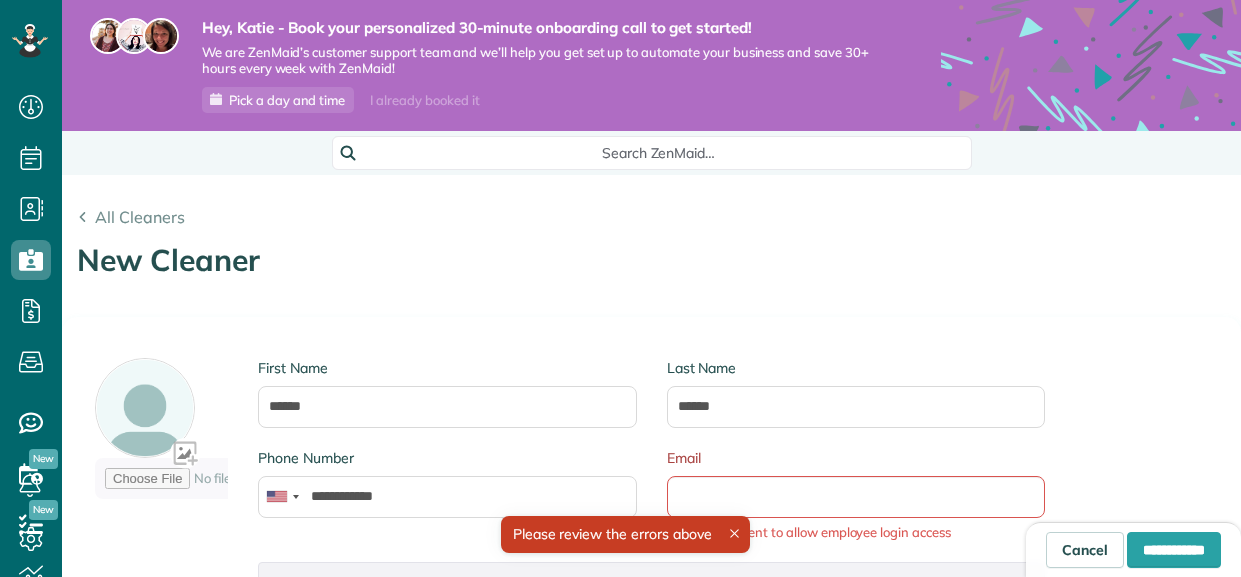 scroll, scrollTop: 0, scrollLeft: 0, axis: both 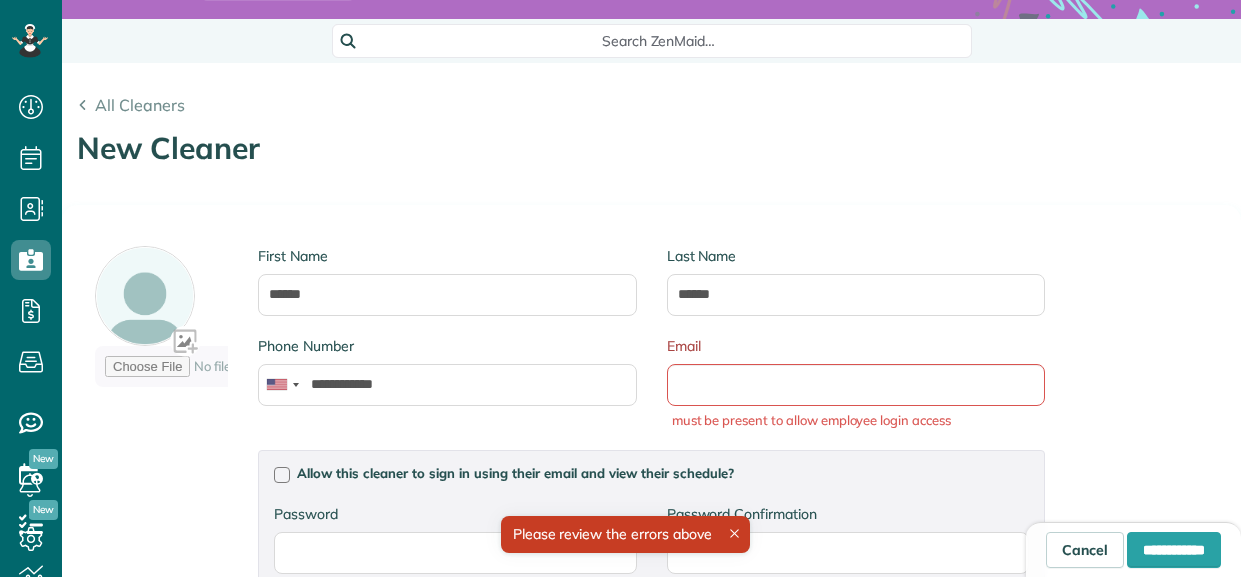 type on "**********" 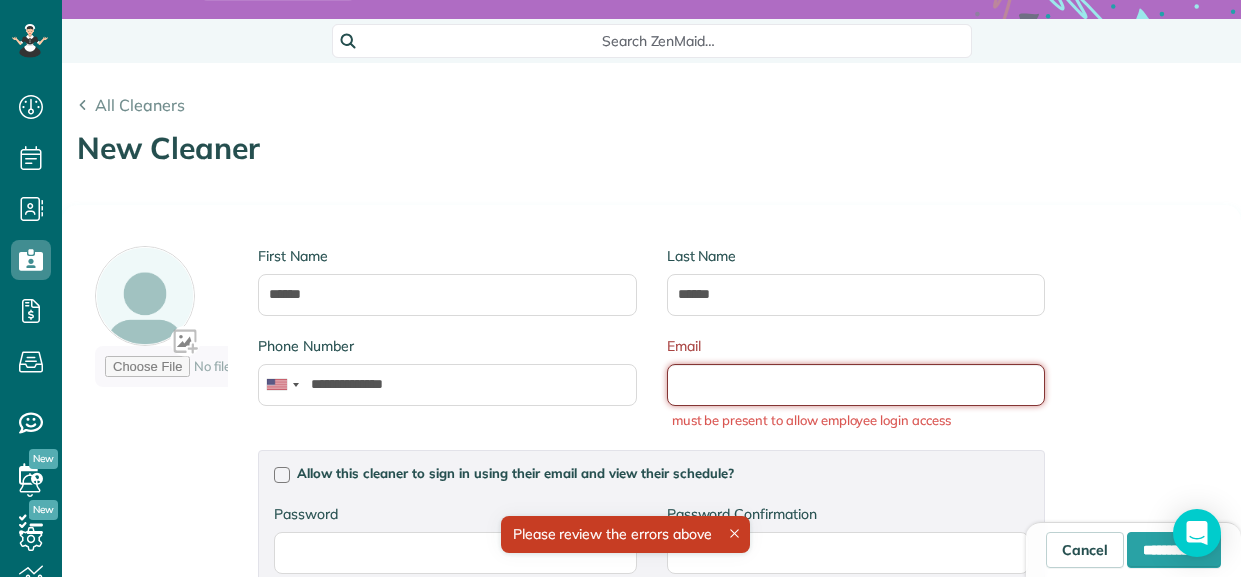 click on "Email" at bounding box center (856, 385) 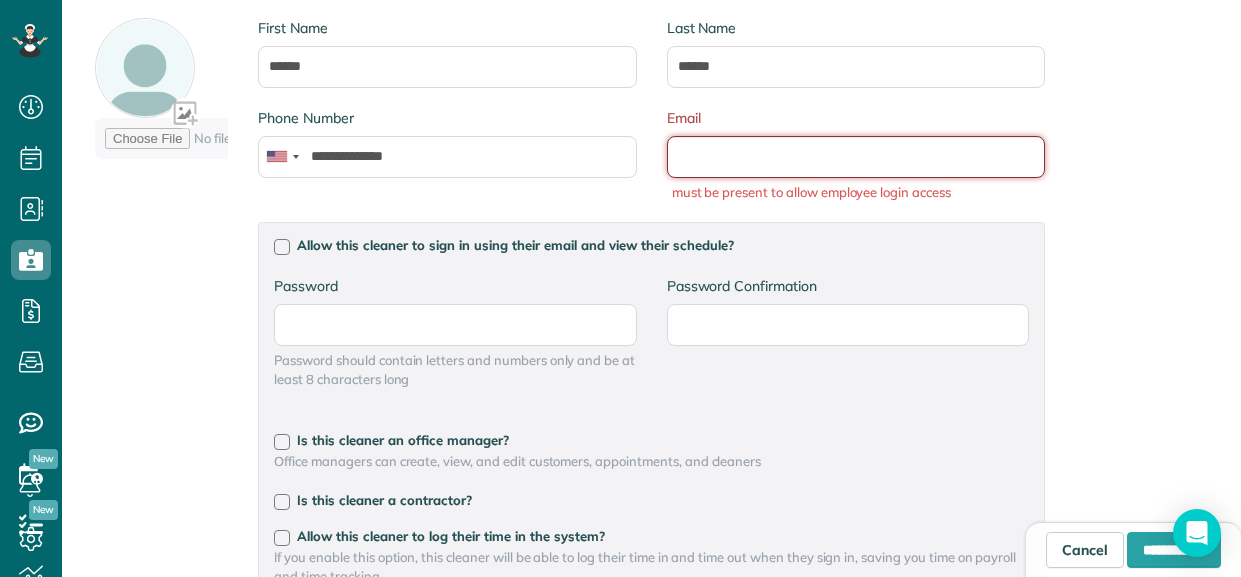 scroll, scrollTop: 333, scrollLeft: 0, axis: vertical 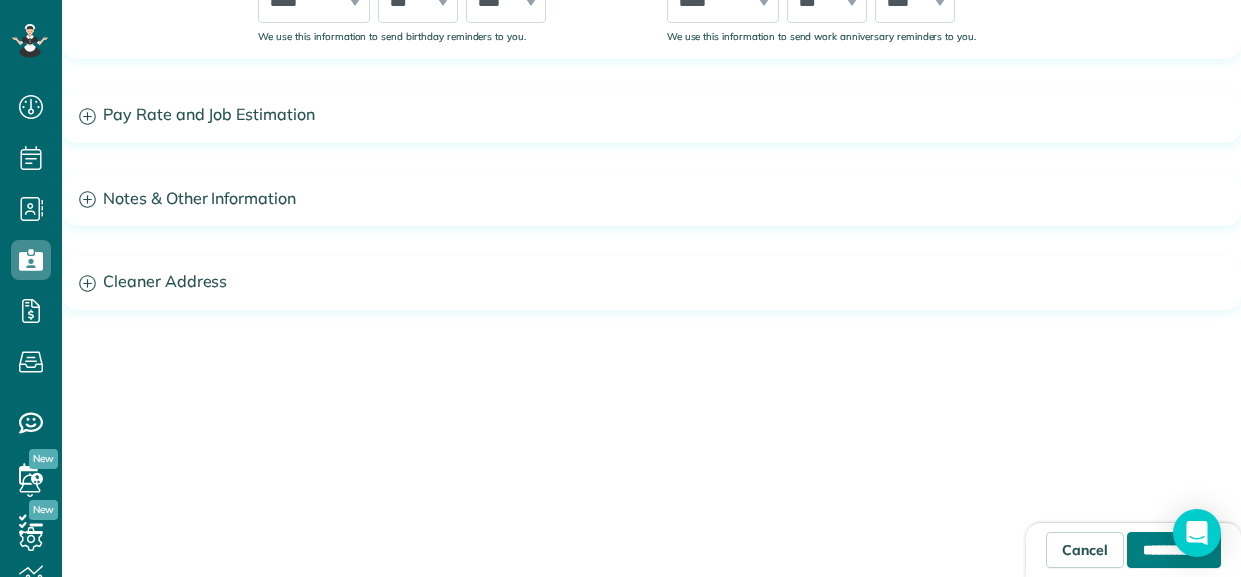 type on "**********" 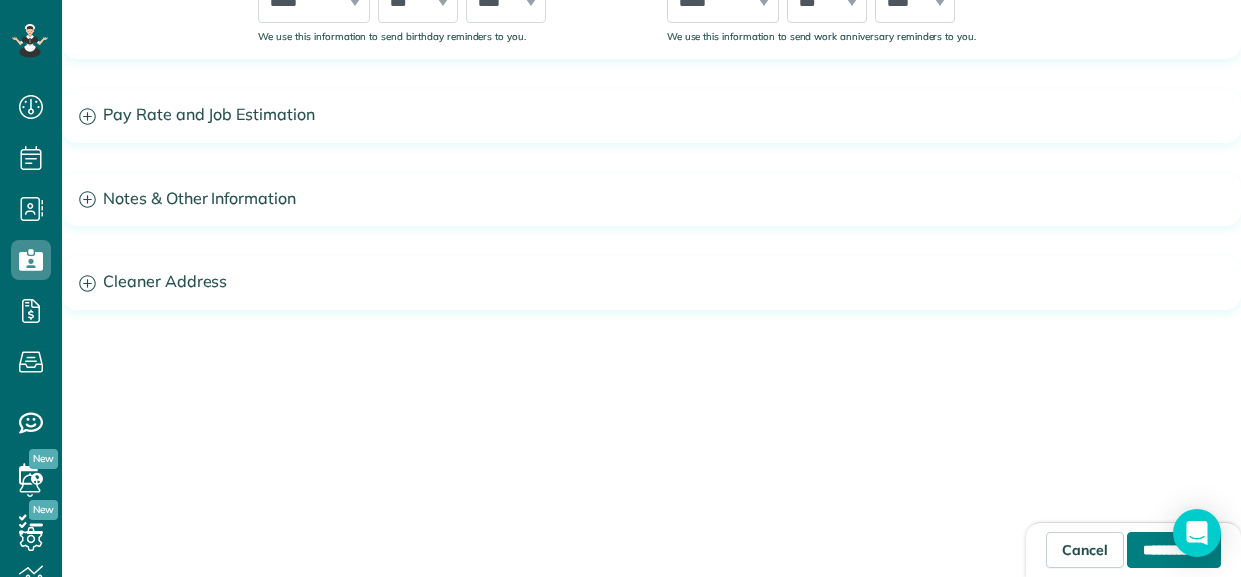 click on "**********" at bounding box center (1174, 550) 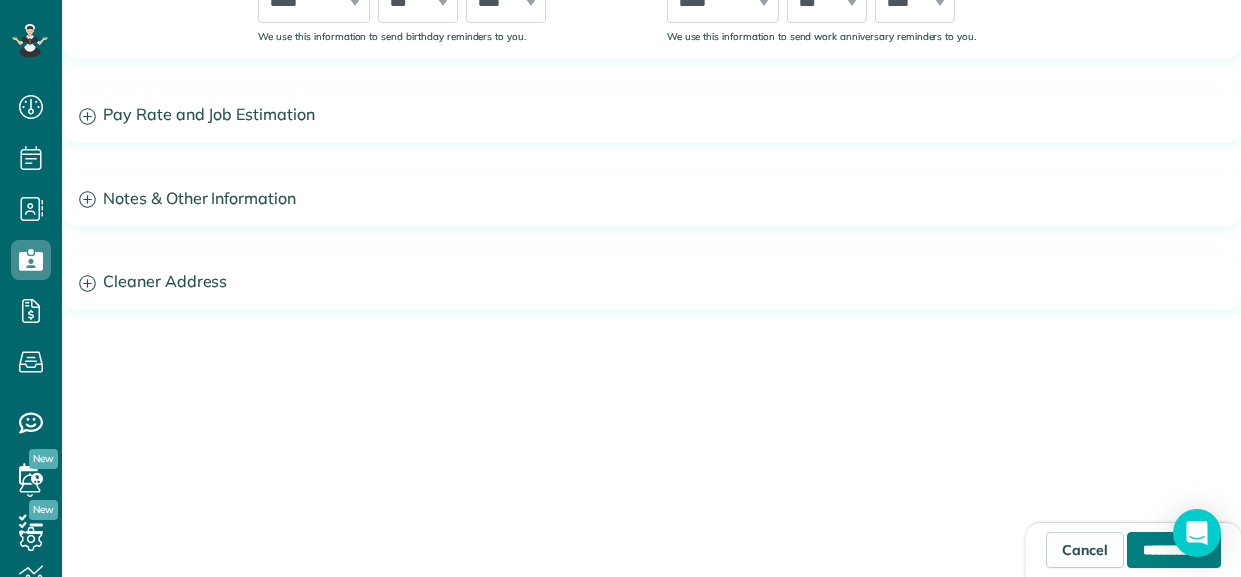 type on "**********" 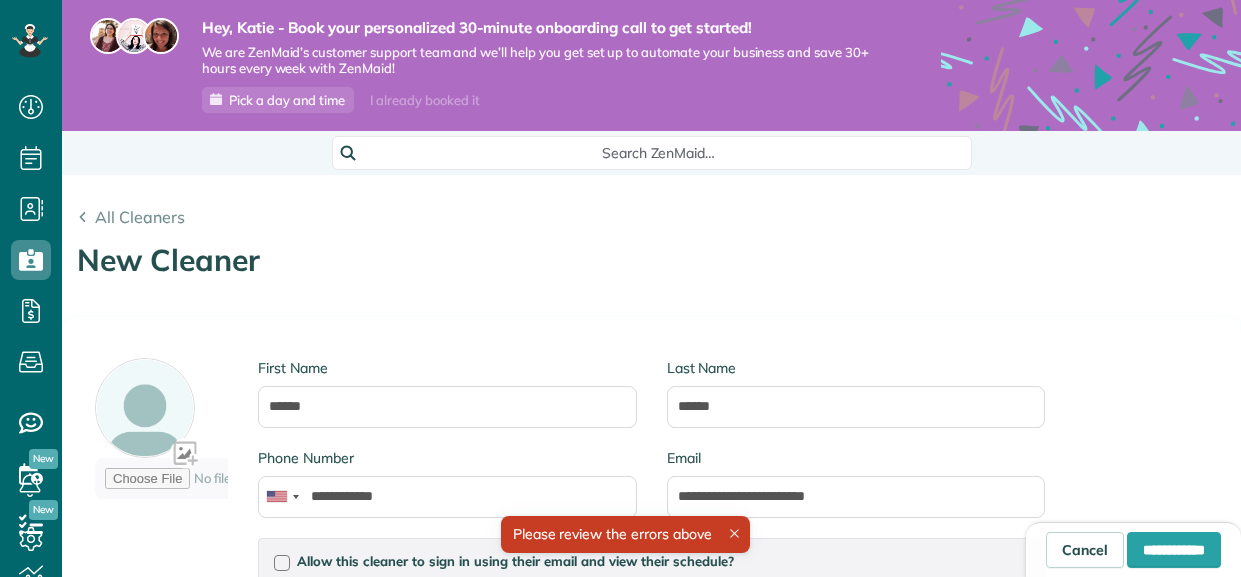 scroll, scrollTop: 0, scrollLeft: 0, axis: both 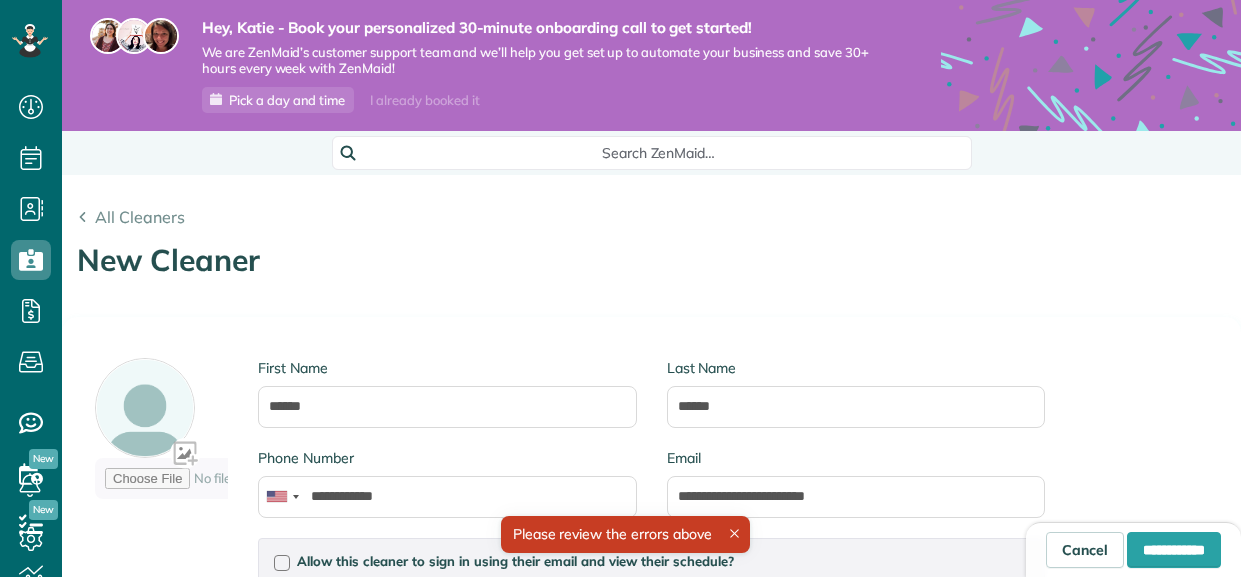 type on "**********" 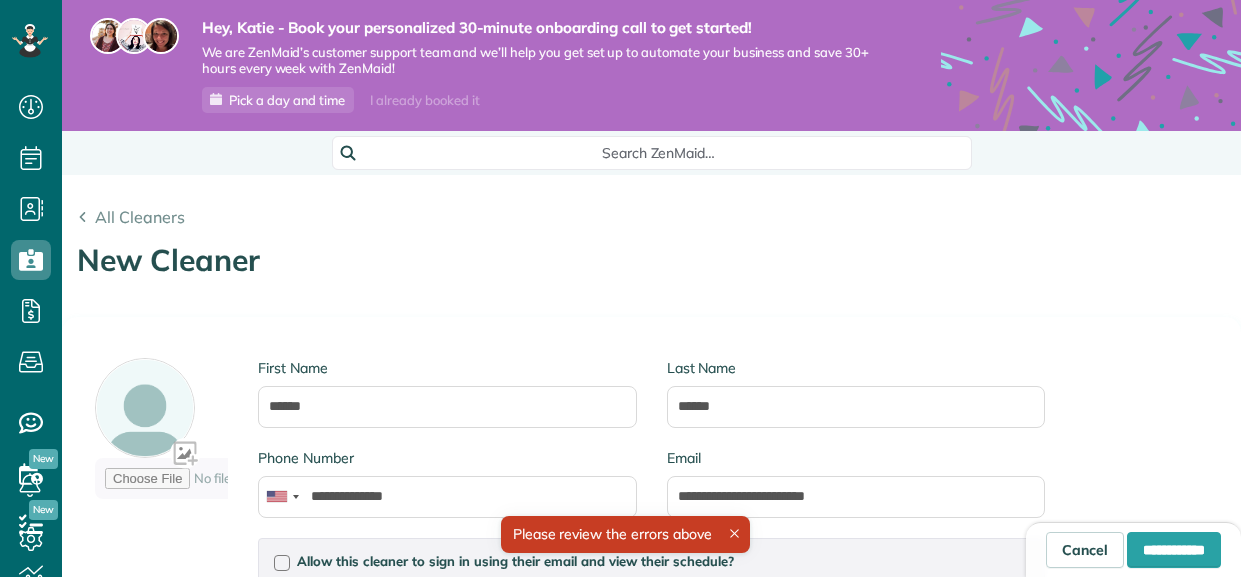 scroll, scrollTop: 576, scrollLeft: 61, axis: both 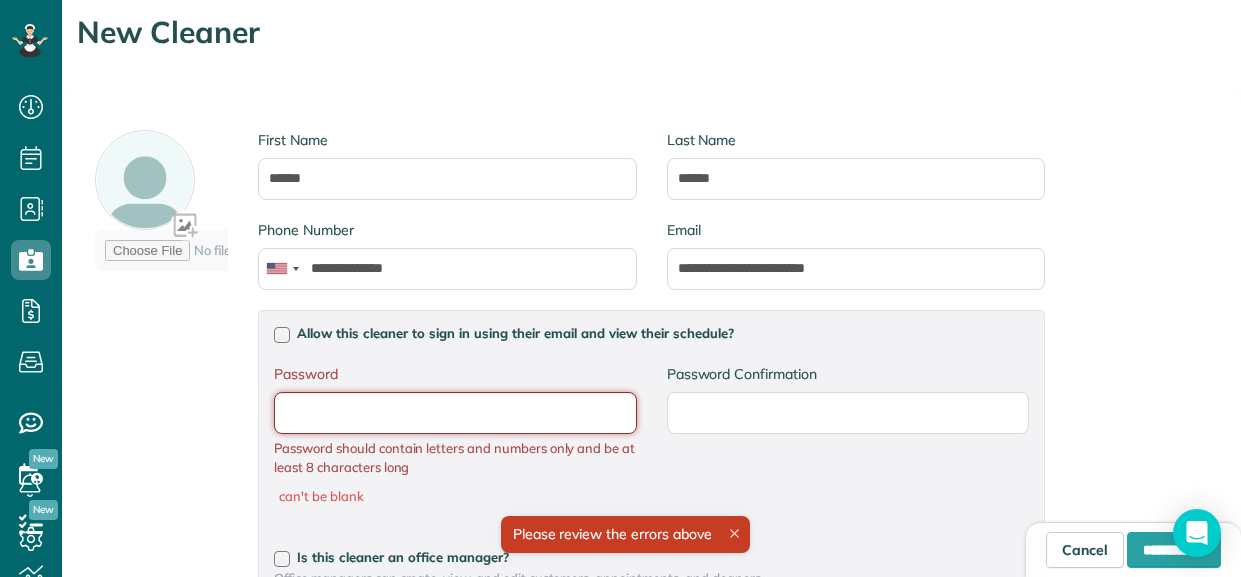 click on "Password" at bounding box center (0, 0) 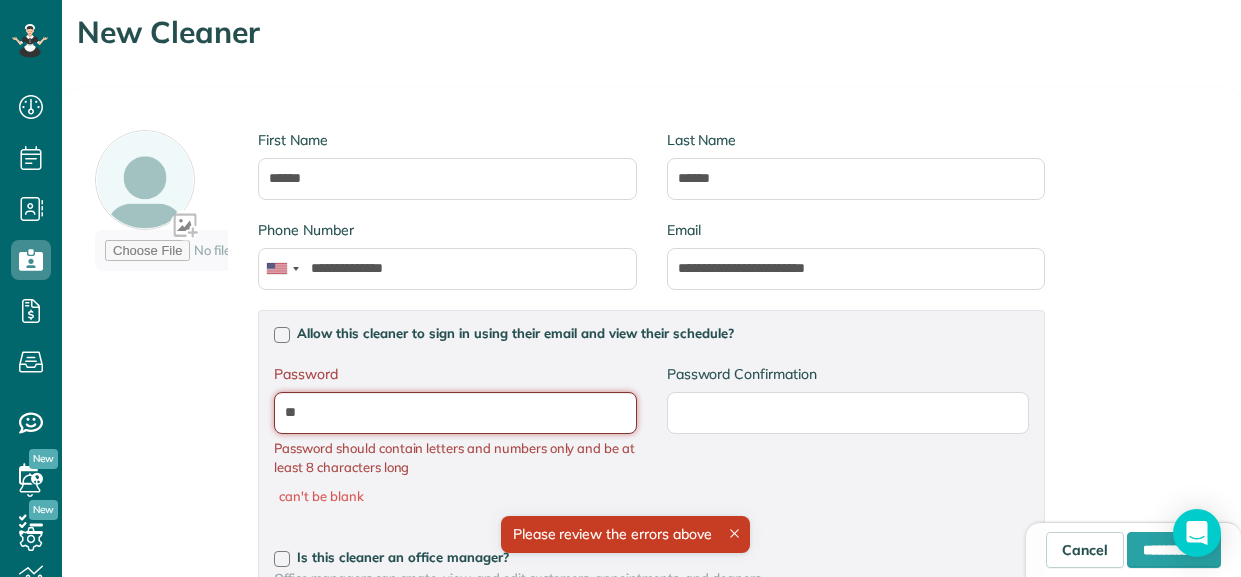type on "*" 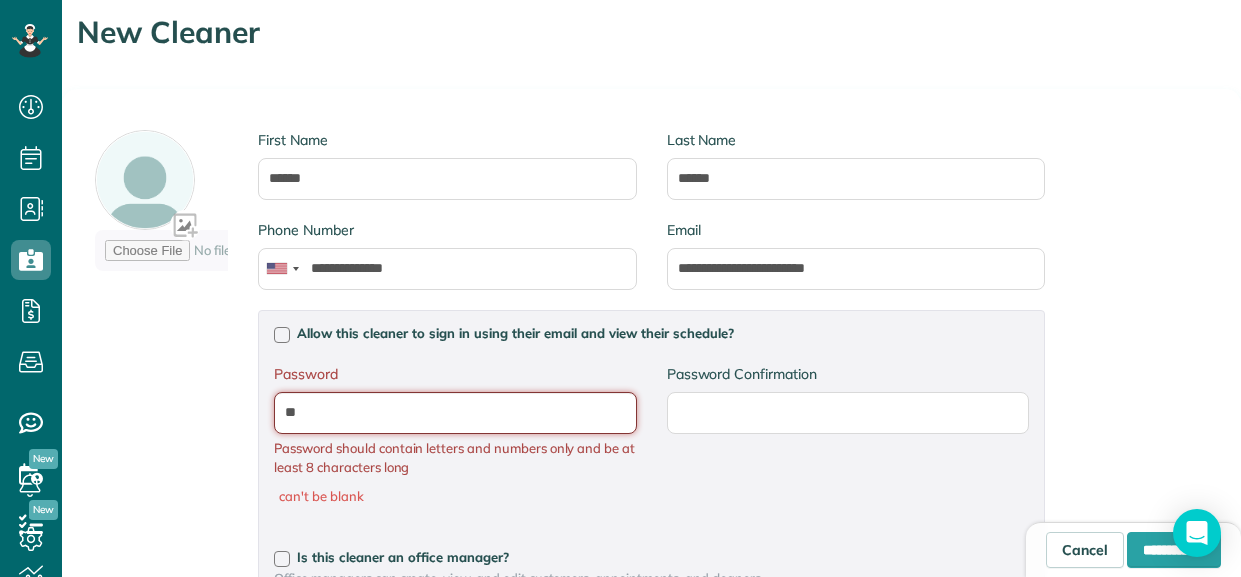 type on "*" 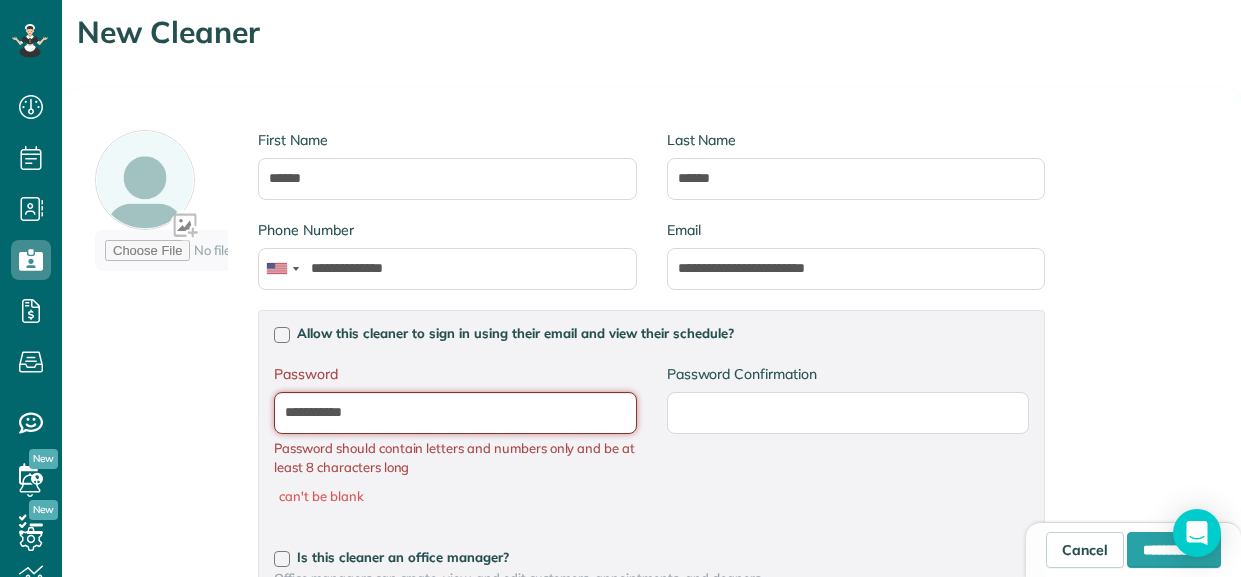 type on "**********" 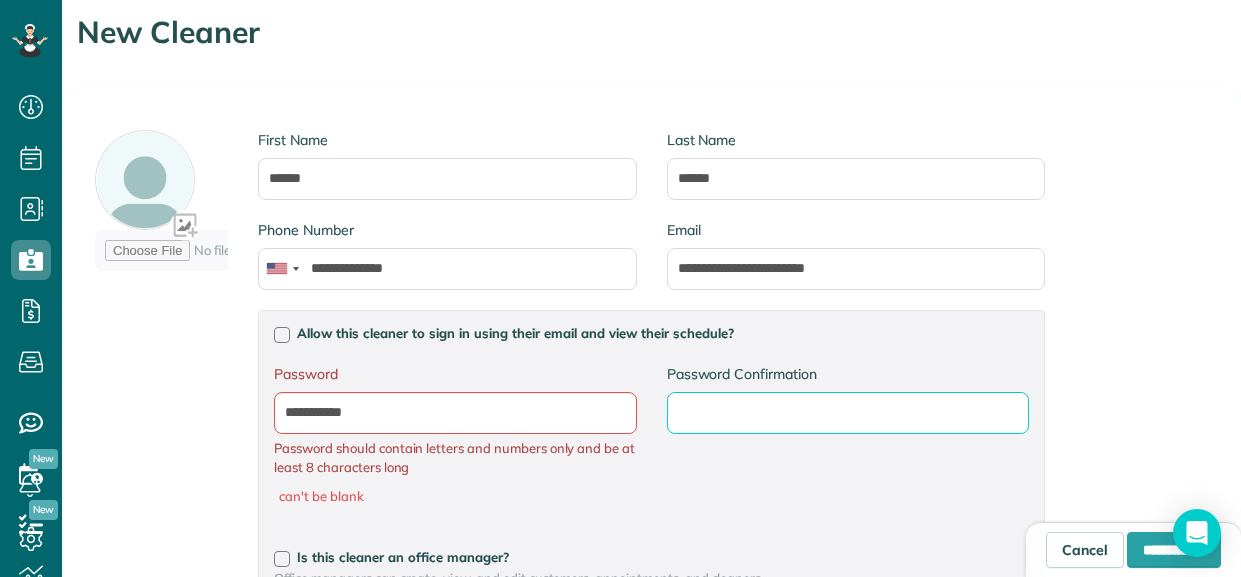 click on "Password Confirmation" at bounding box center (0, 0) 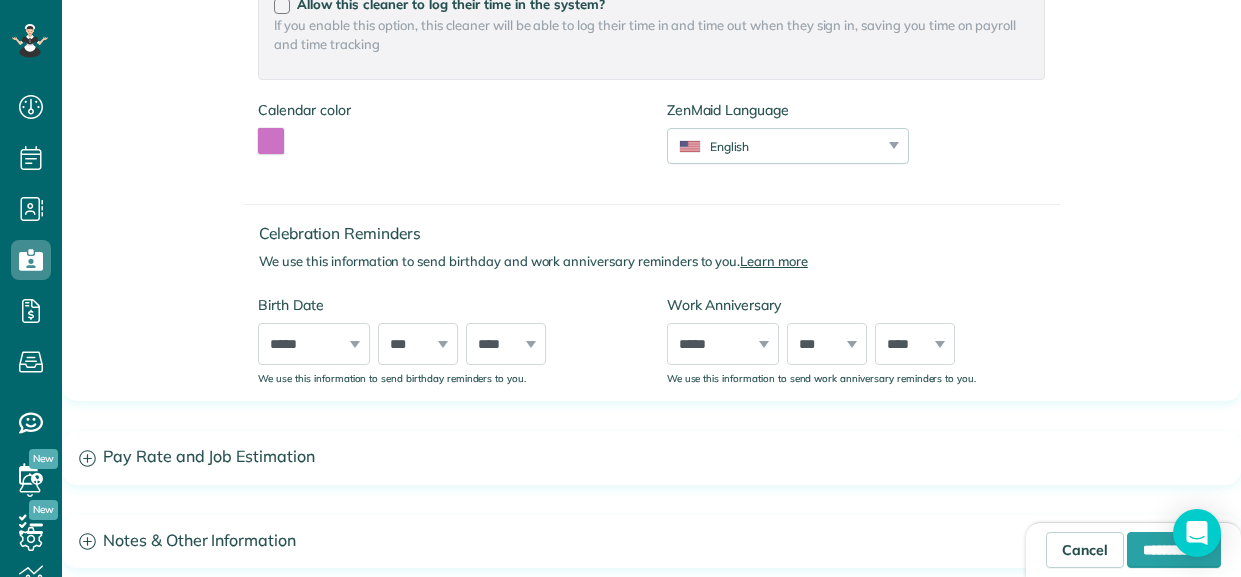 scroll, scrollTop: 887, scrollLeft: 0, axis: vertical 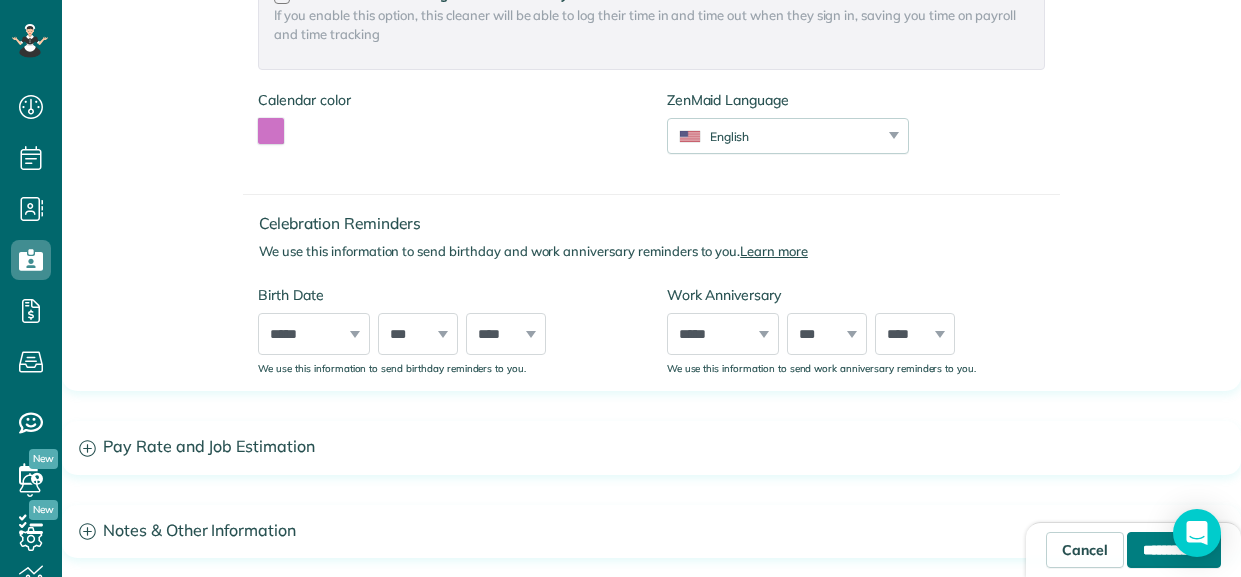 type on "**********" 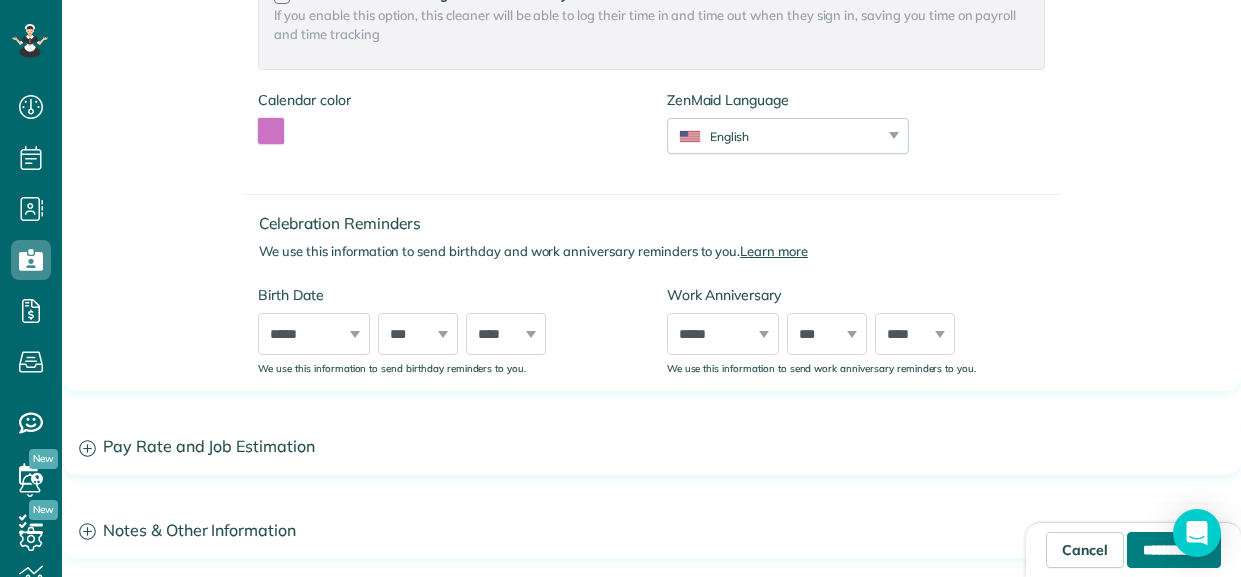 click on "**********" at bounding box center (1174, 550) 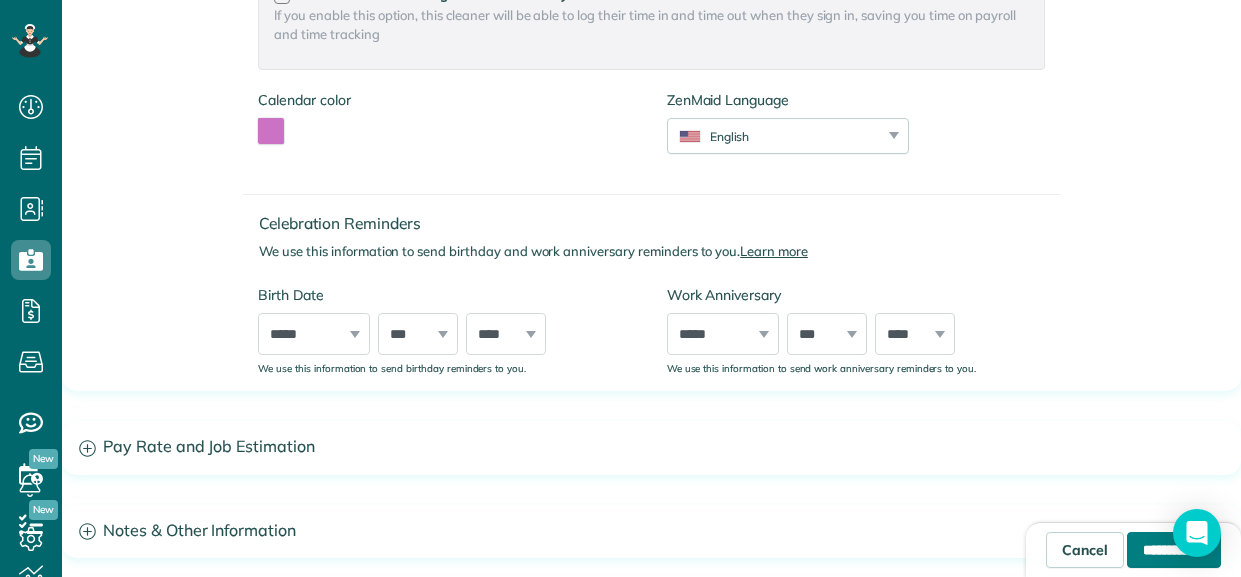 type on "**********" 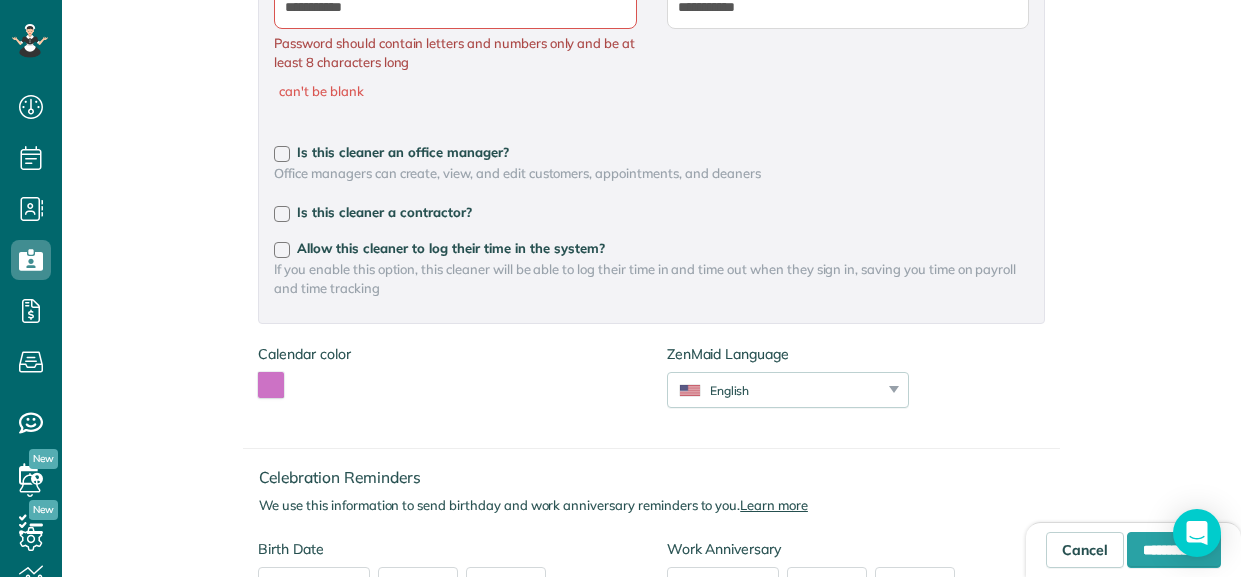 scroll, scrollTop: 612, scrollLeft: 0, axis: vertical 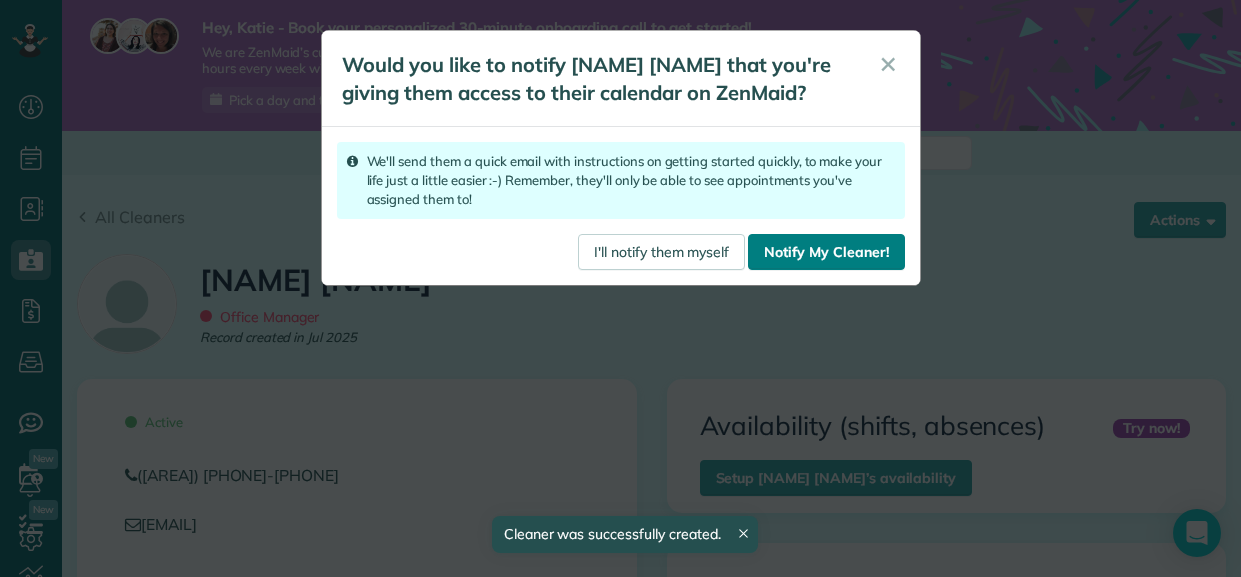 click on "Notify My Cleaner!" at bounding box center [826, 252] 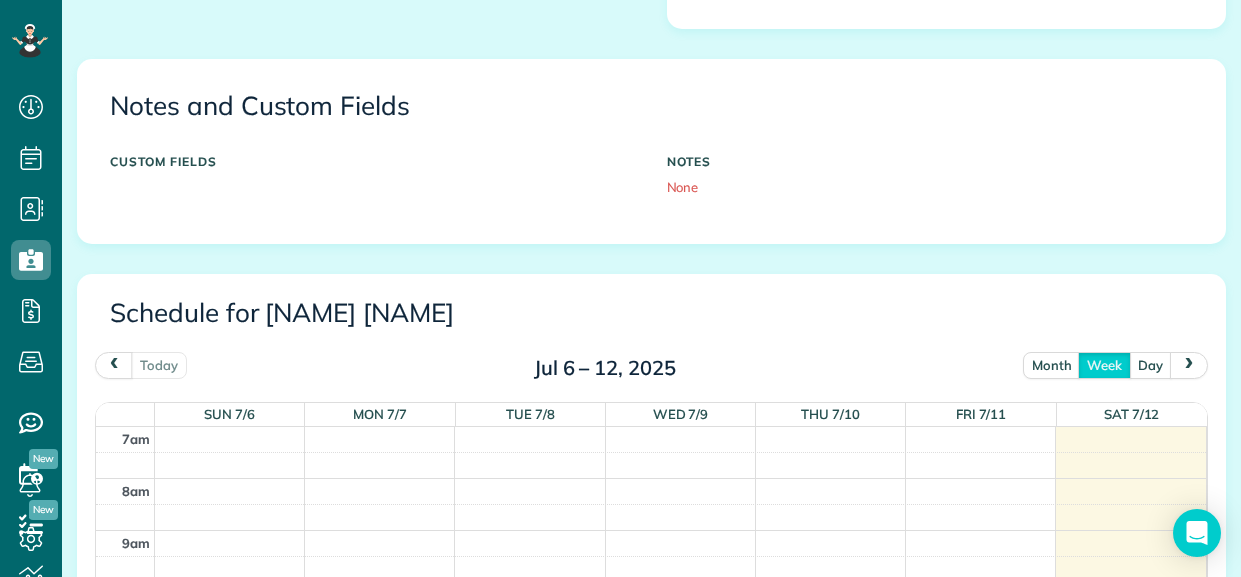 scroll, scrollTop: 784, scrollLeft: 0, axis: vertical 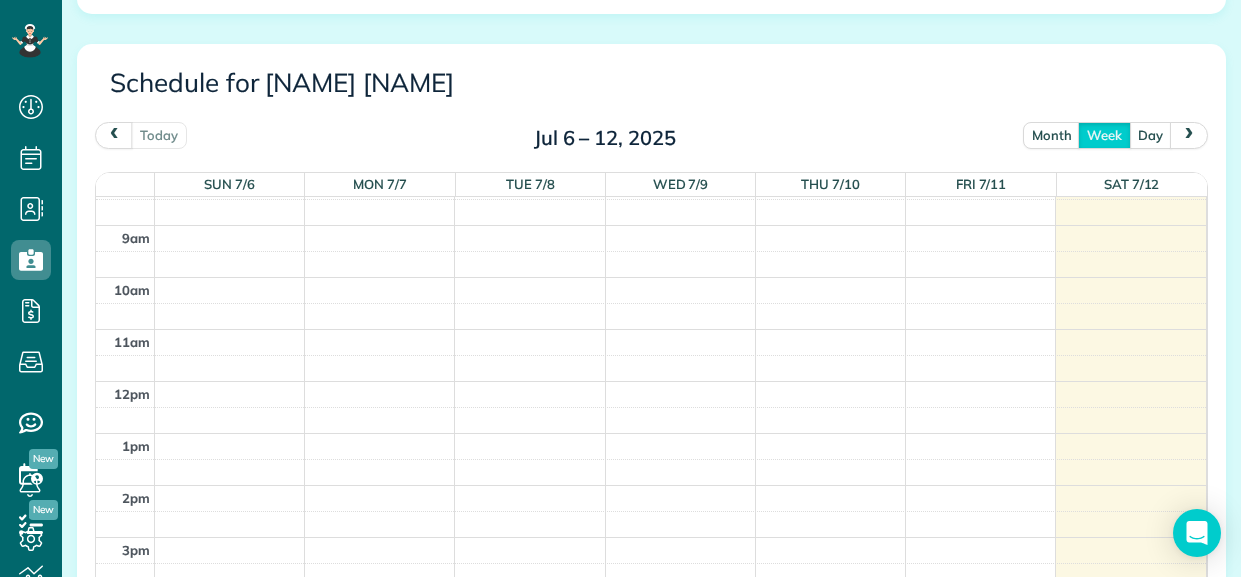 click on "12am 1am 2am 3am 4am 5am 6am 7am 8am 9am 10am 11am 12pm 1pm 2pm 3pm 4pm 5pm 6pm 7pm 8pm 9pm 10pm 11pm" at bounding box center [651, 381] 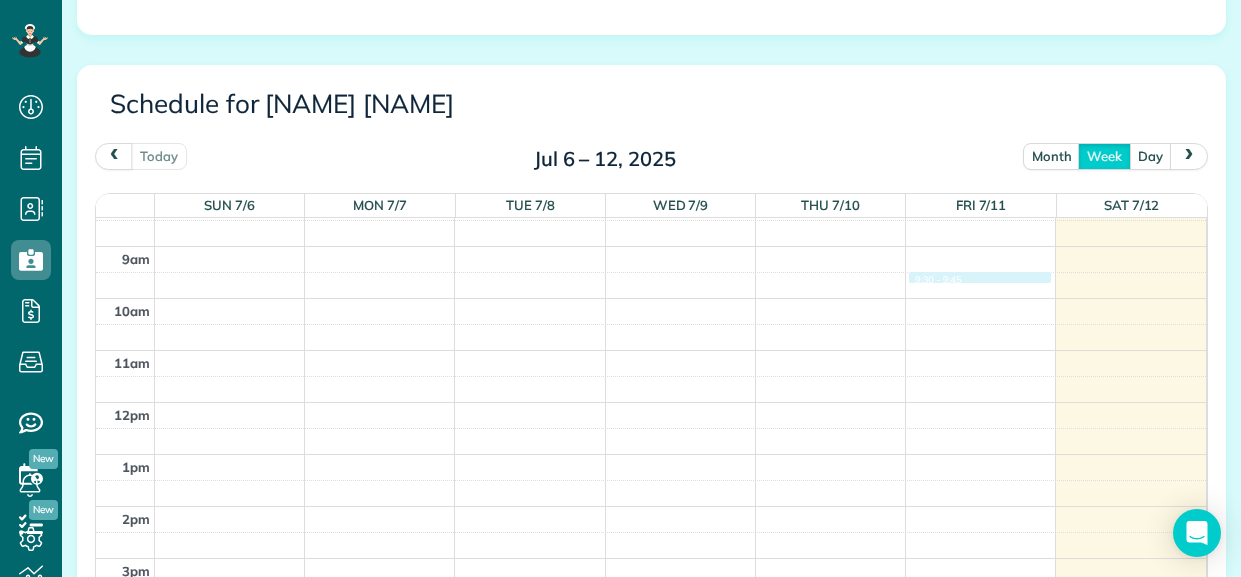 scroll, scrollTop: 1175, scrollLeft: 0, axis: vertical 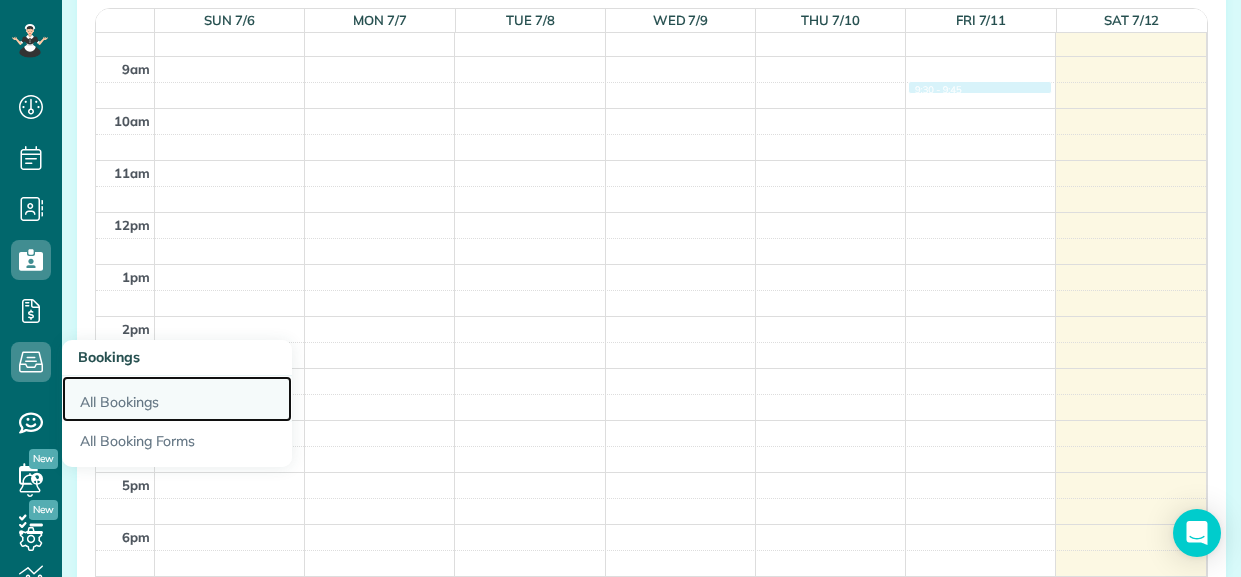 click on "All Bookings" at bounding box center (177, 399) 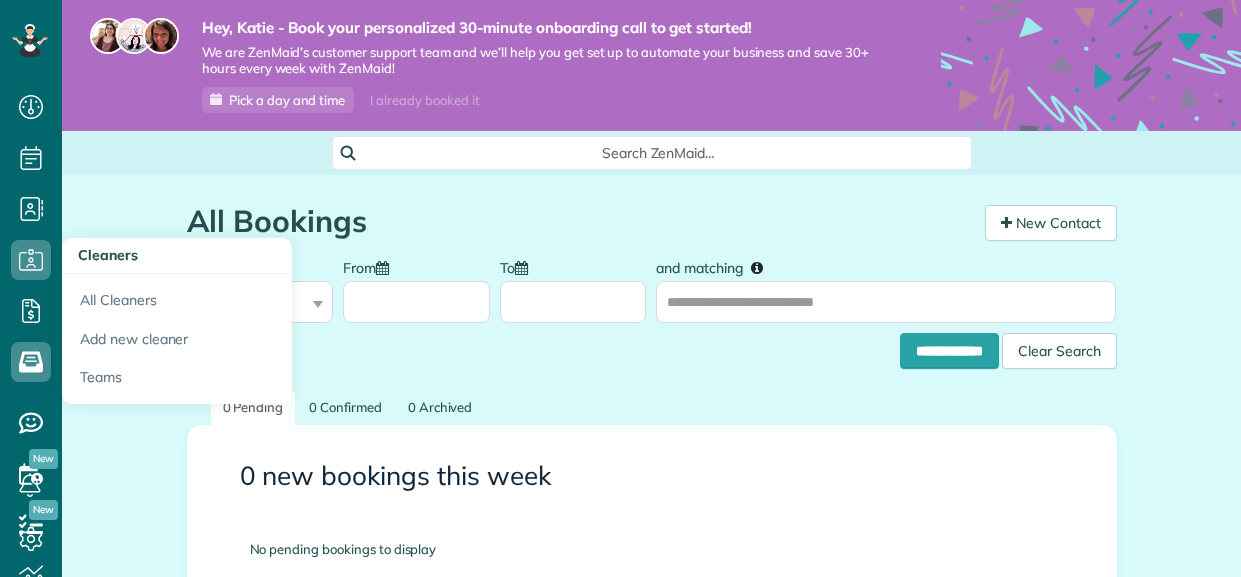 scroll, scrollTop: 0, scrollLeft: 0, axis: both 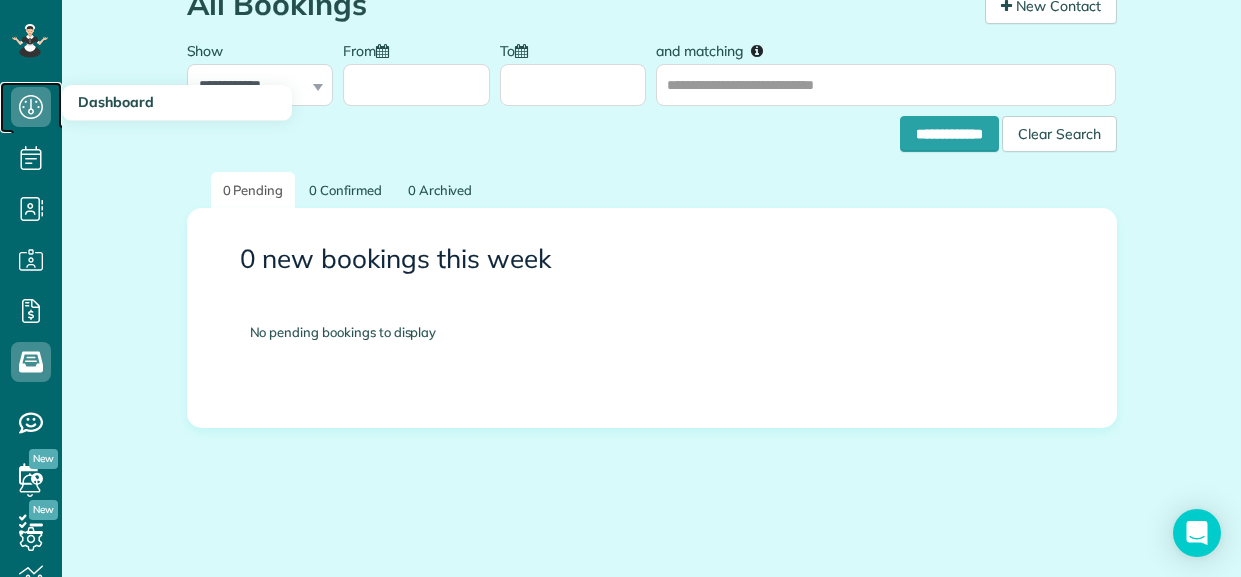 click 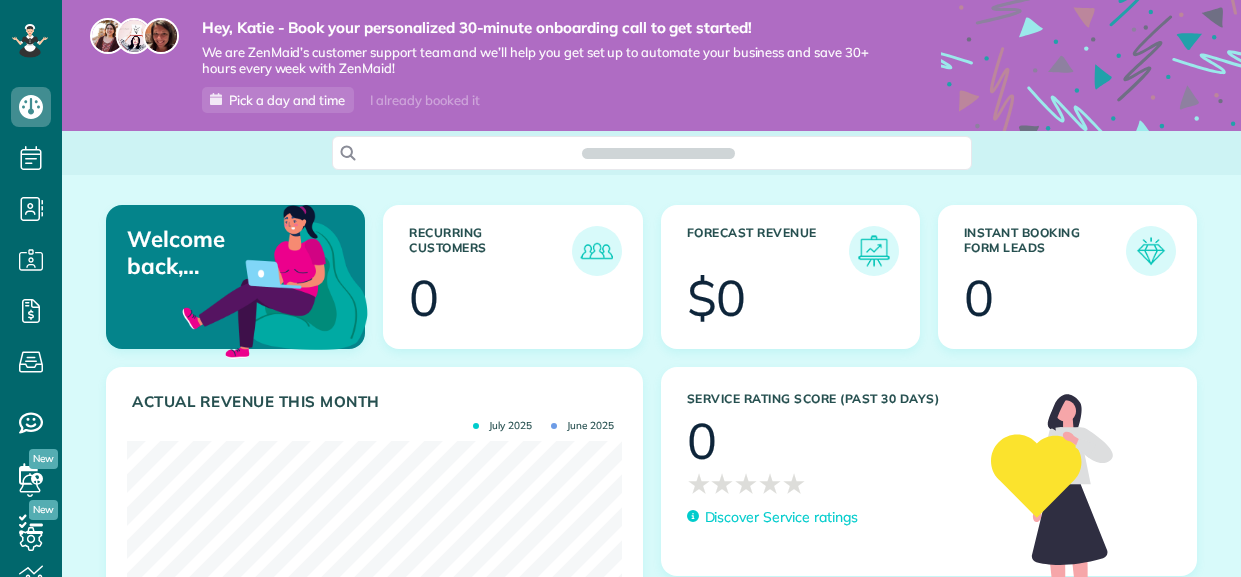 scroll, scrollTop: 0, scrollLeft: 0, axis: both 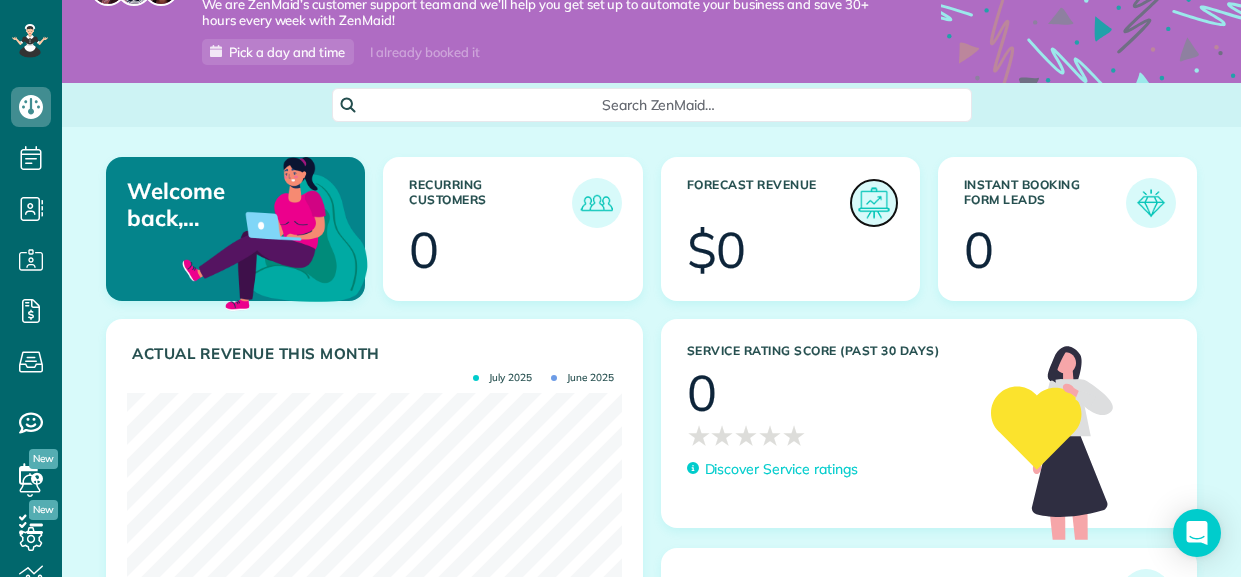 click at bounding box center (874, 203) 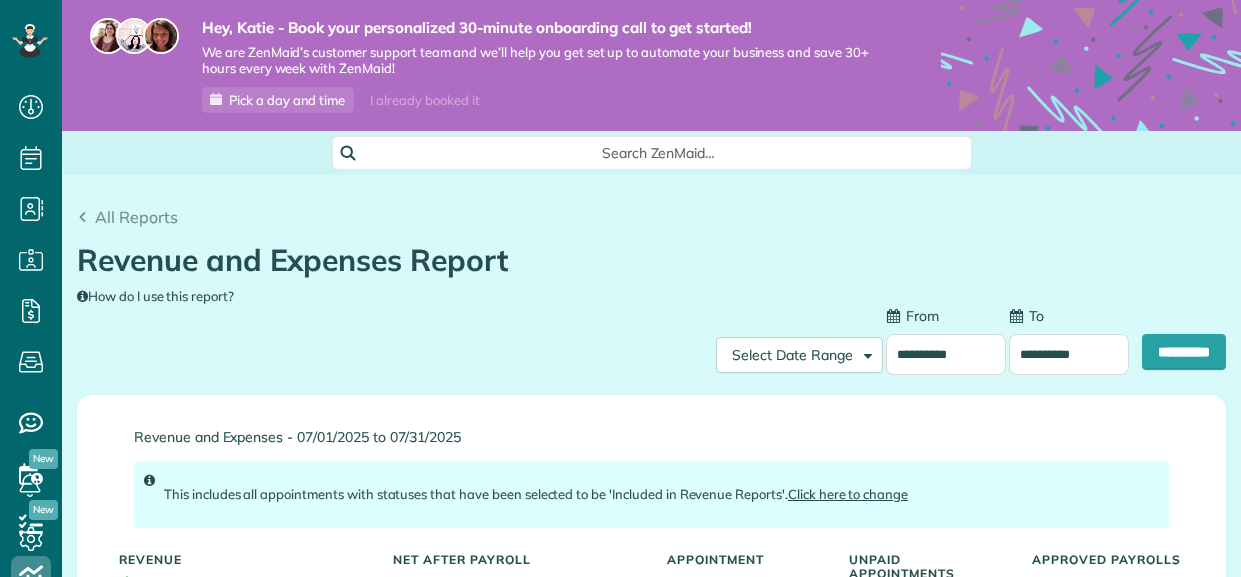 type on "**********" 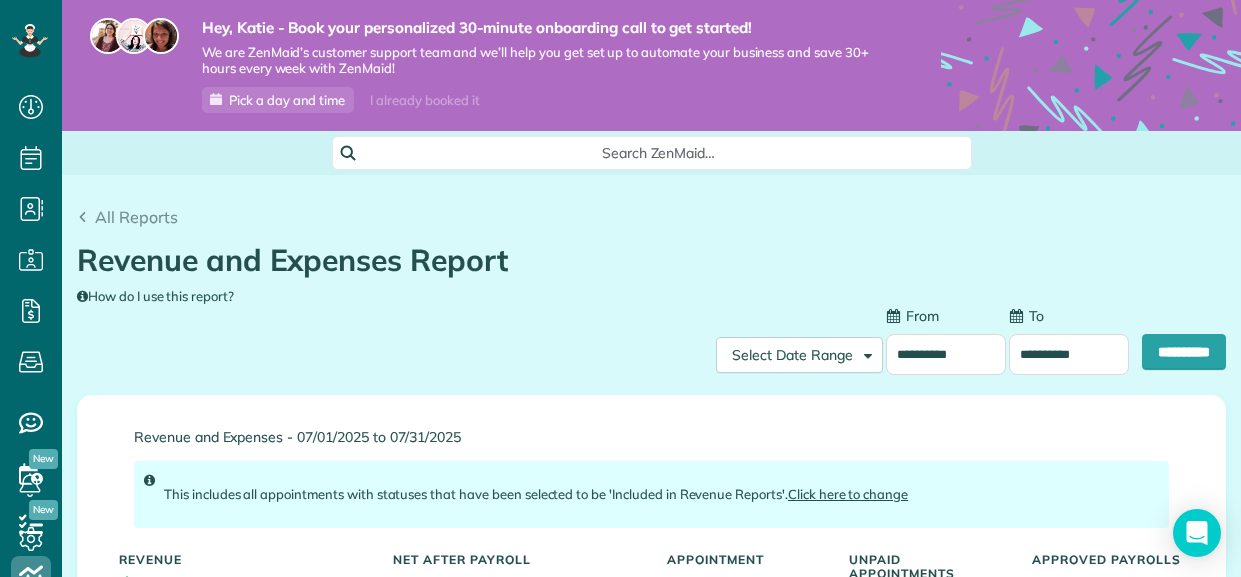 scroll, scrollTop: 0, scrollLeft: 0, axis: both 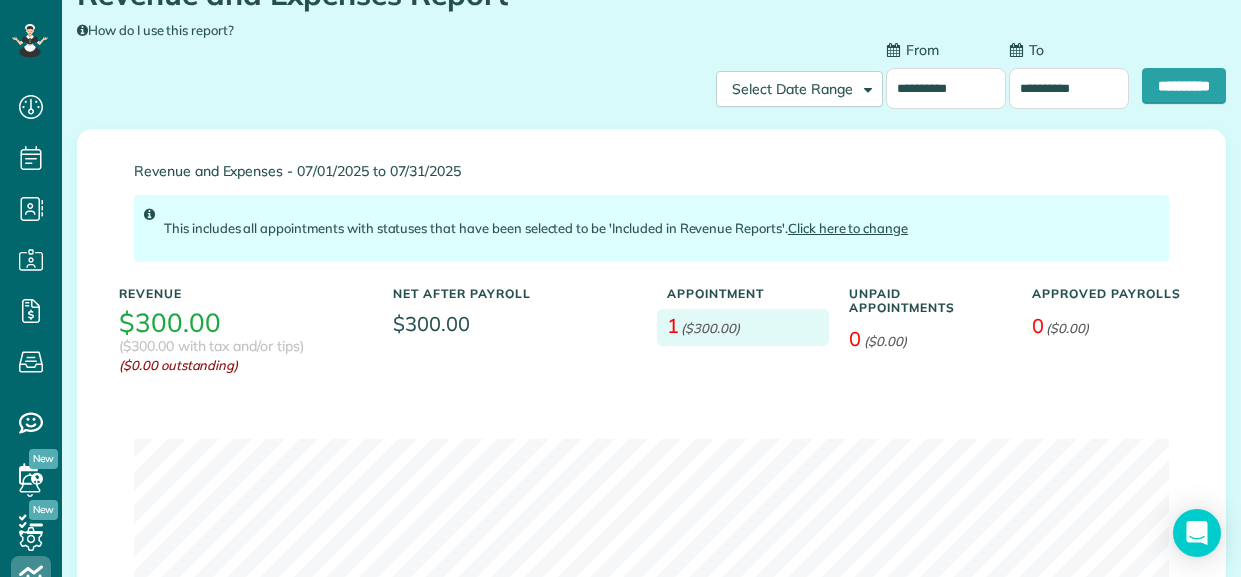 click on "($300.00)" at bounding box center [710, 328] 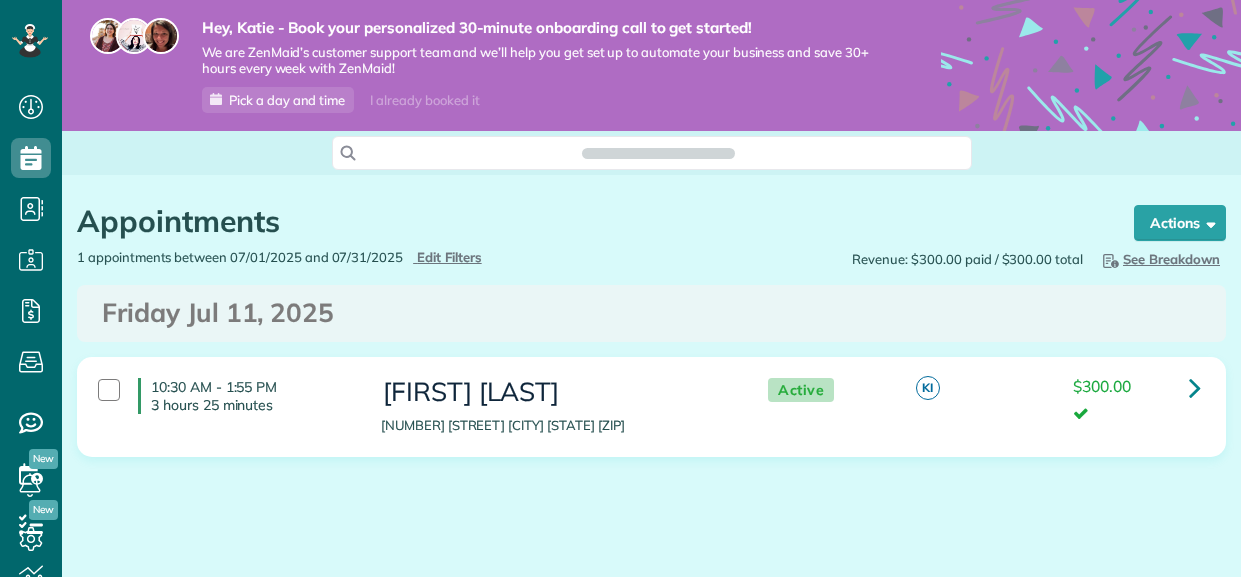 scroll, scrollTop: 0, scrollLeft: 0, axis: both 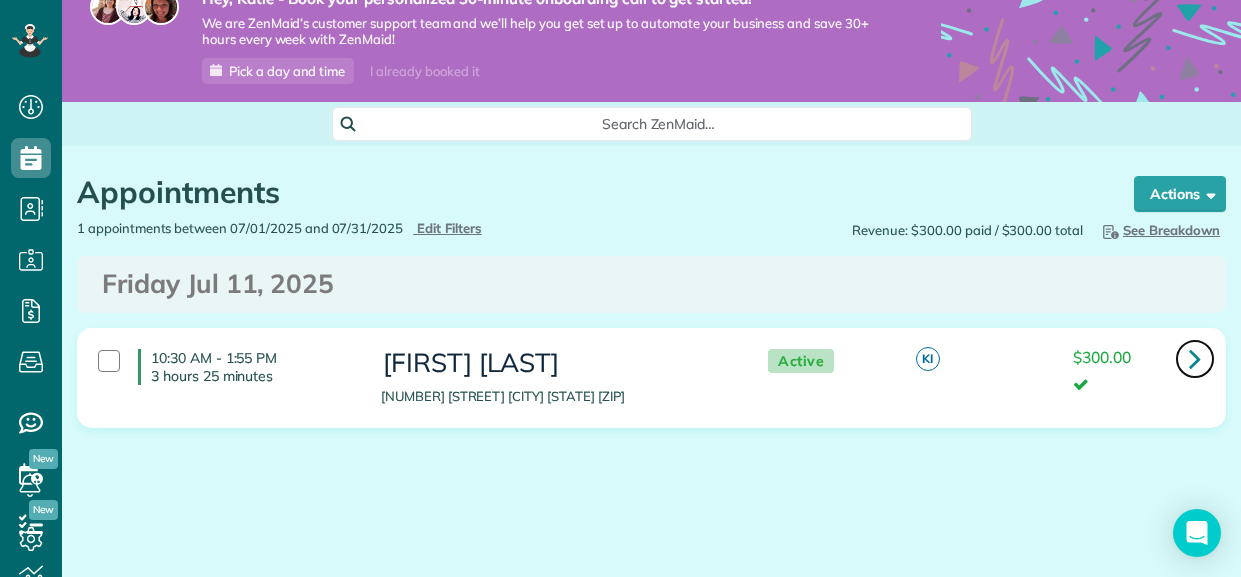 click at bounding box center (1195, 359) 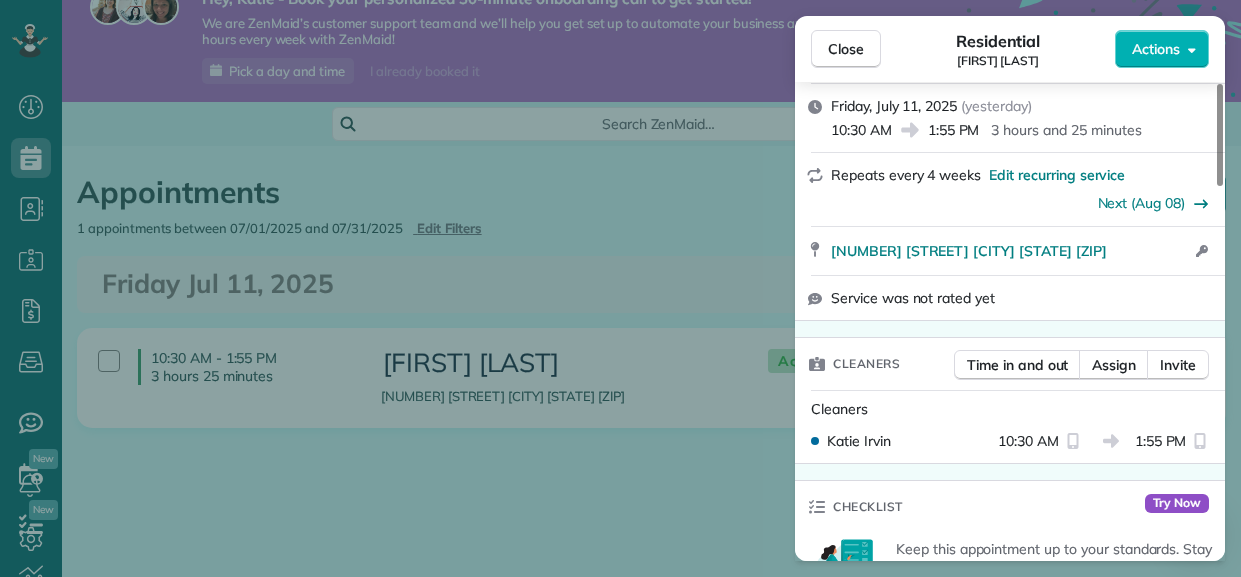 scroll, scrollTop: 277, scrollLeft: 0, axis: vertical 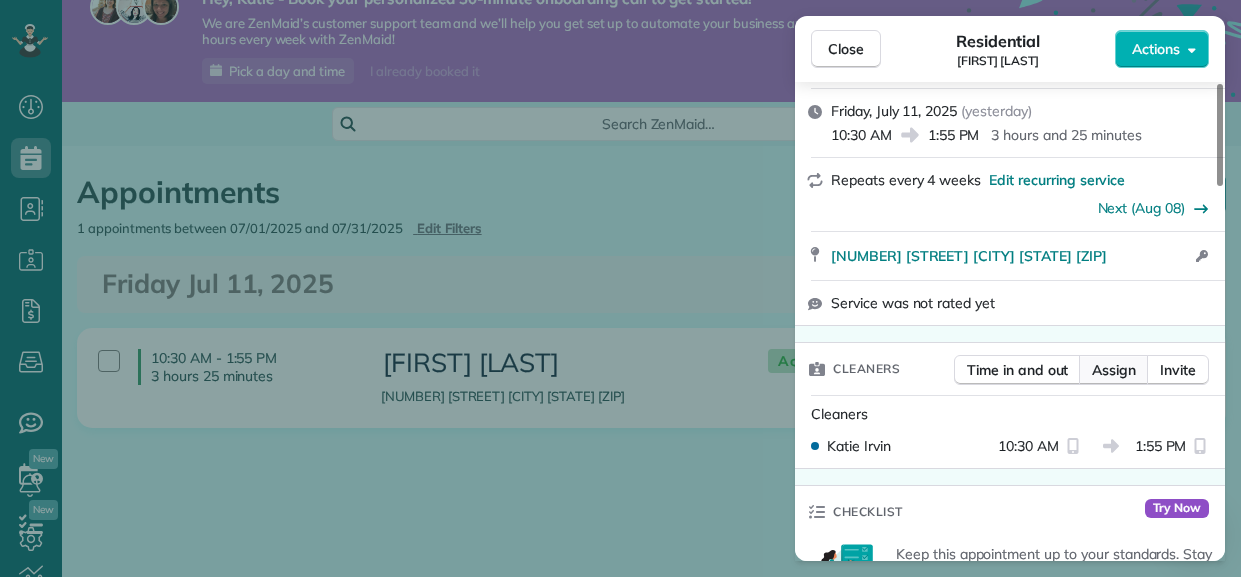 click on "Assign" at bounding box center (1114, 370) 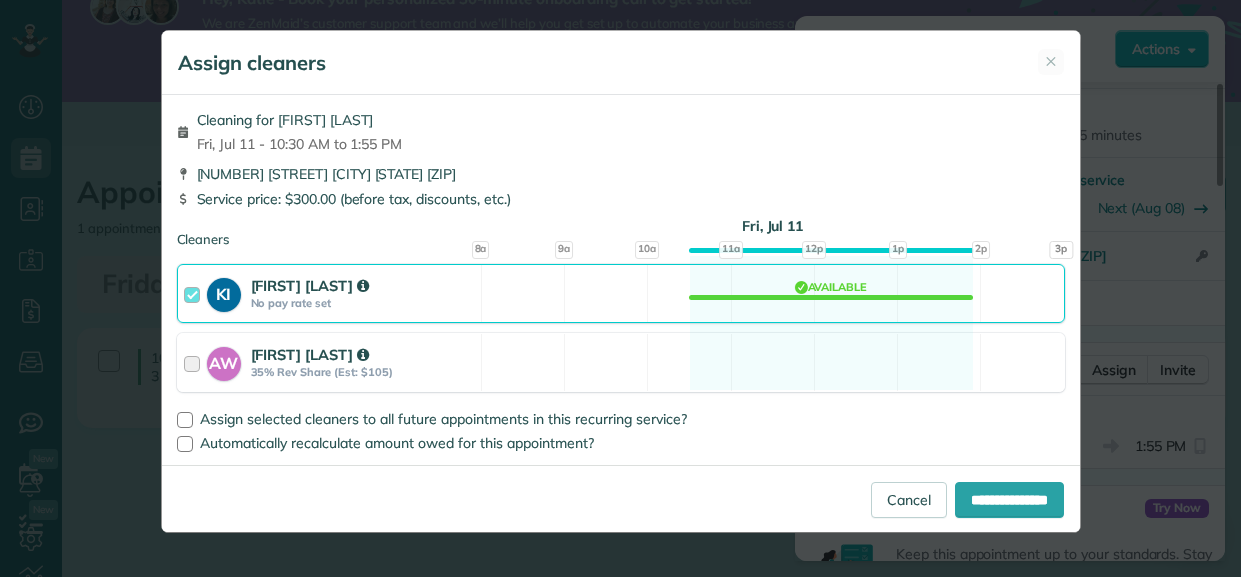 click on "35% Rev Share (Est: $105)" at bounding box center (363, 372) 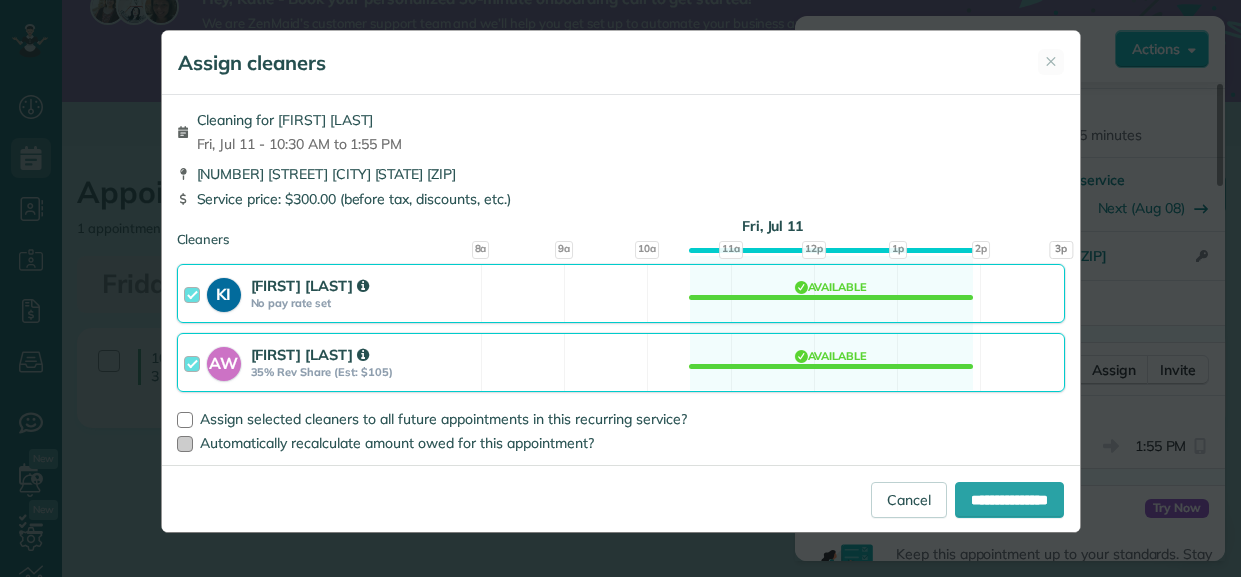 click at bounding box center (185, 444) 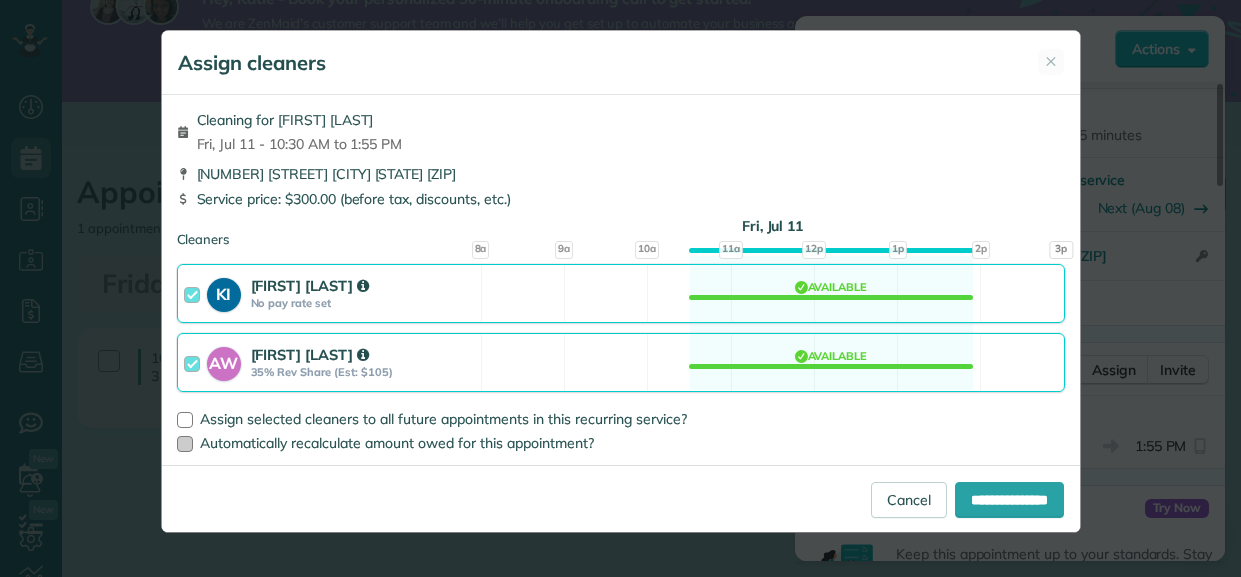click at bounding box center [185, 444] 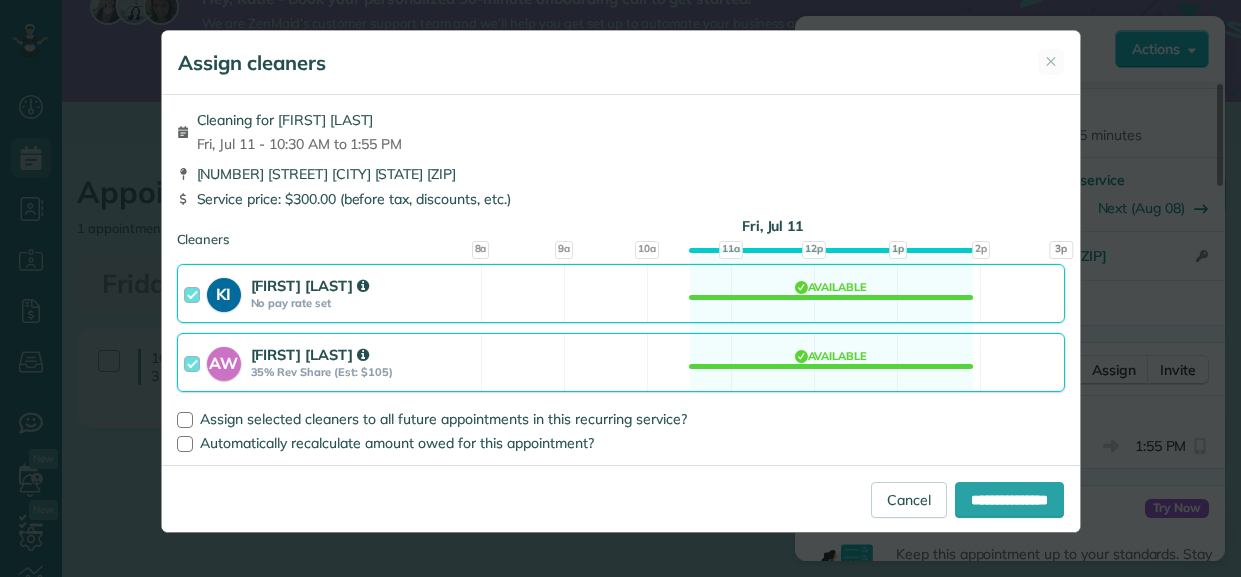 click on "Assign selected cleaners to all future appointments in this recurring service?
Automatically recalculate amount owed for this appointment?" at bounding box center (621, 426) 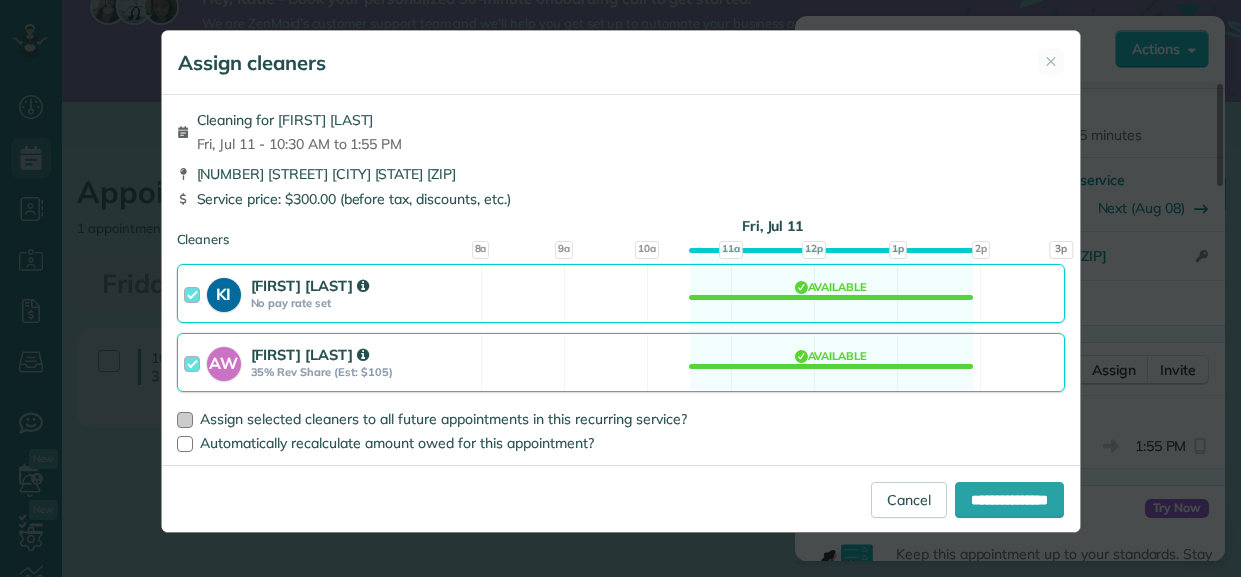 click at bounding box center [185, 420] 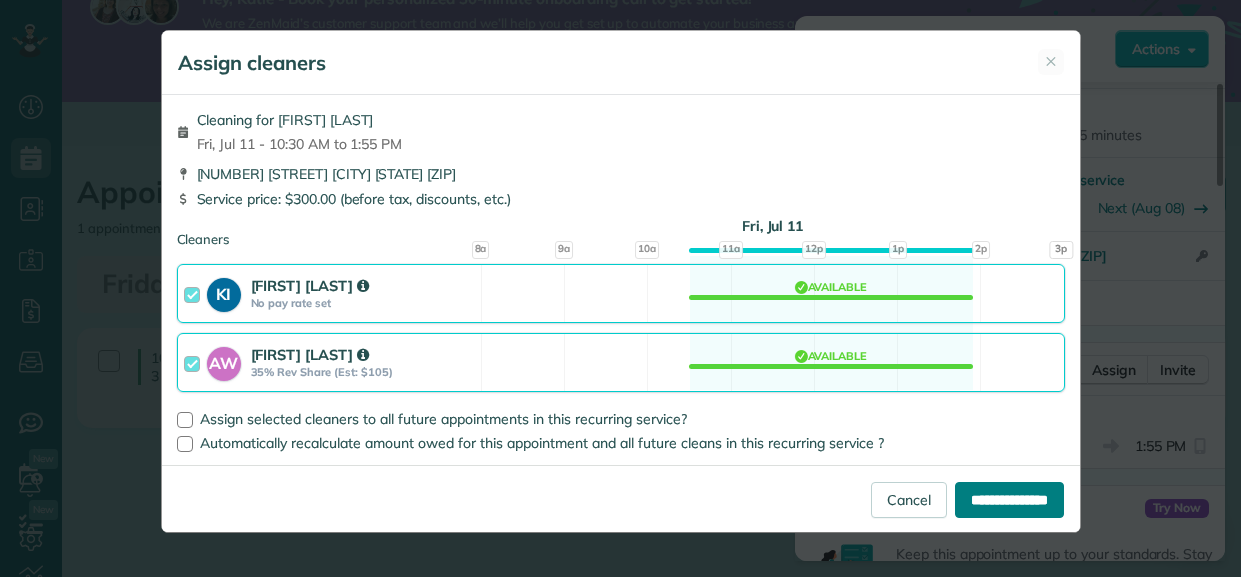 click on "**********" at bounding box center [1009, 500] 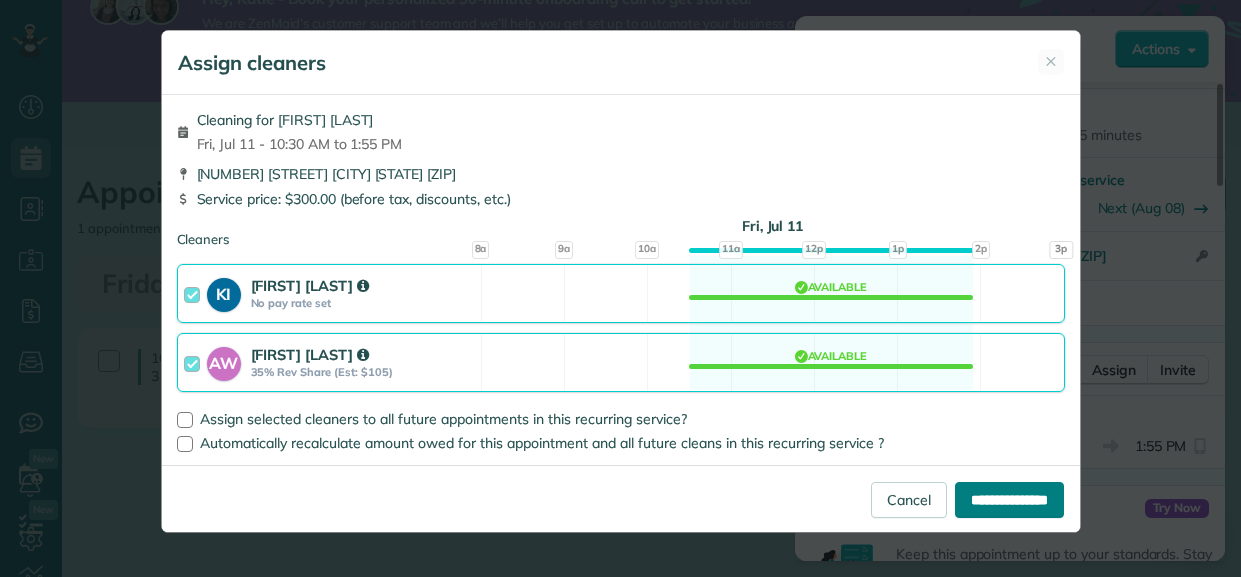 type on "**********" 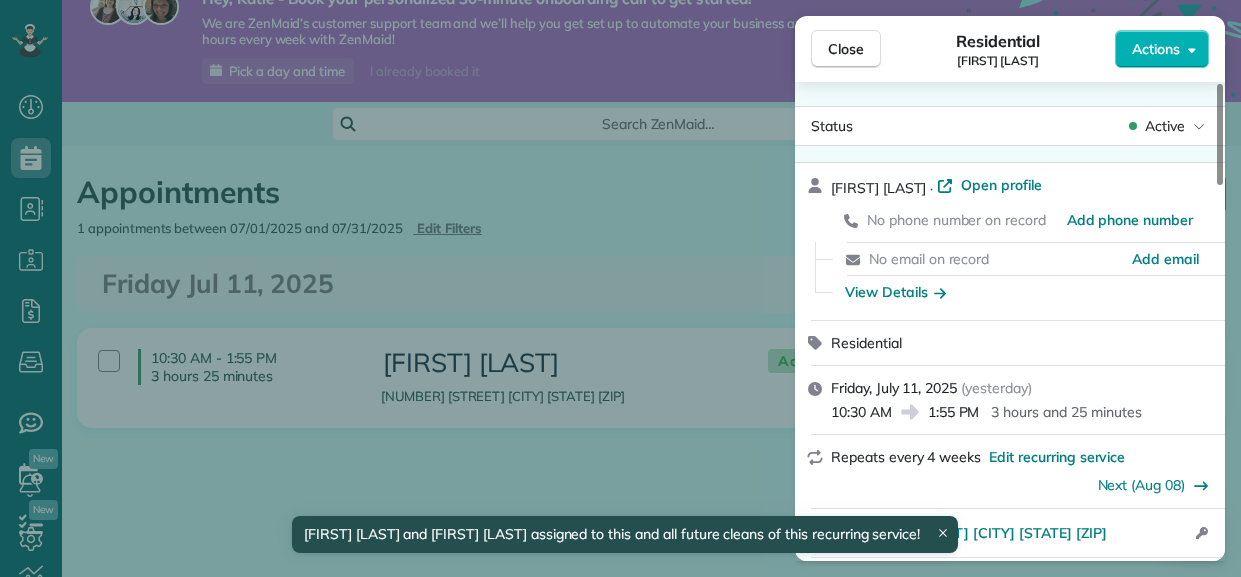 scroll, scrollTop: 154, scrollLeft: 0, axis: vertical 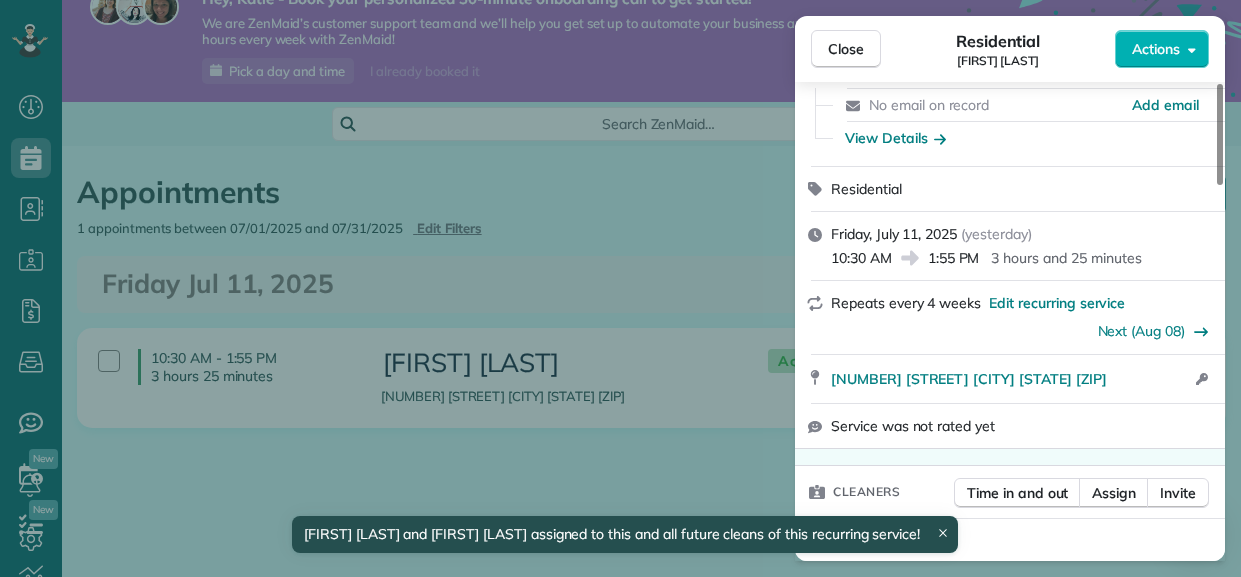 click on "Close Residential Thomas Marrs Actions Status Active Thomas Marrs · Open profile No phone number on record Add phone number No email on record Add email View Details Residential Friday, July 11, 2025 ( yesterday ) 10:30 AM 1:55 PM 3 hours and 25 minutes Repeats every 4 weeks Edit recurring service Next (Aug 08) 1506 Bessie Avenue Fultondale AL 35068 Open access information Service was not rated yet Cleaners Time in and out Assign Invite Cleaners Angela   Wilson 10:30 AM 1:55 PM Katie   Irvin 10:30 AM 1:55 PM Checklist Try Now Keep this appointment up to your standards. Stay on top of every detail, keep your cleaners organised, and your client happy. Assign a checklist Watch a 5 min demo Billing Billing actions Price $300.00 Overcharge $0.00 Discount $0.00 Coupon discount - Primary tax - Secondary tax - Total appointment price $300.00 Tips collected New feature! $0.00 Paid Total including tip $300.00 Get paid online in no-time! Send an invoice and reward your cleaners with tips Charge customer credit card - 0" at bounding box center (620, 288) 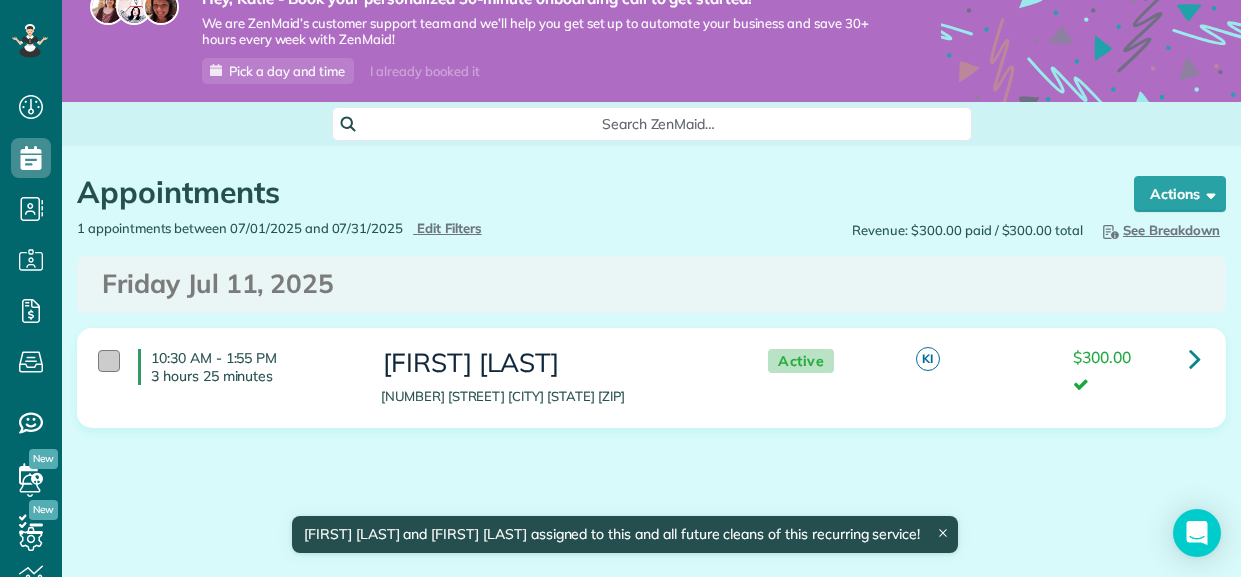 click at bounding box center [109, 361] 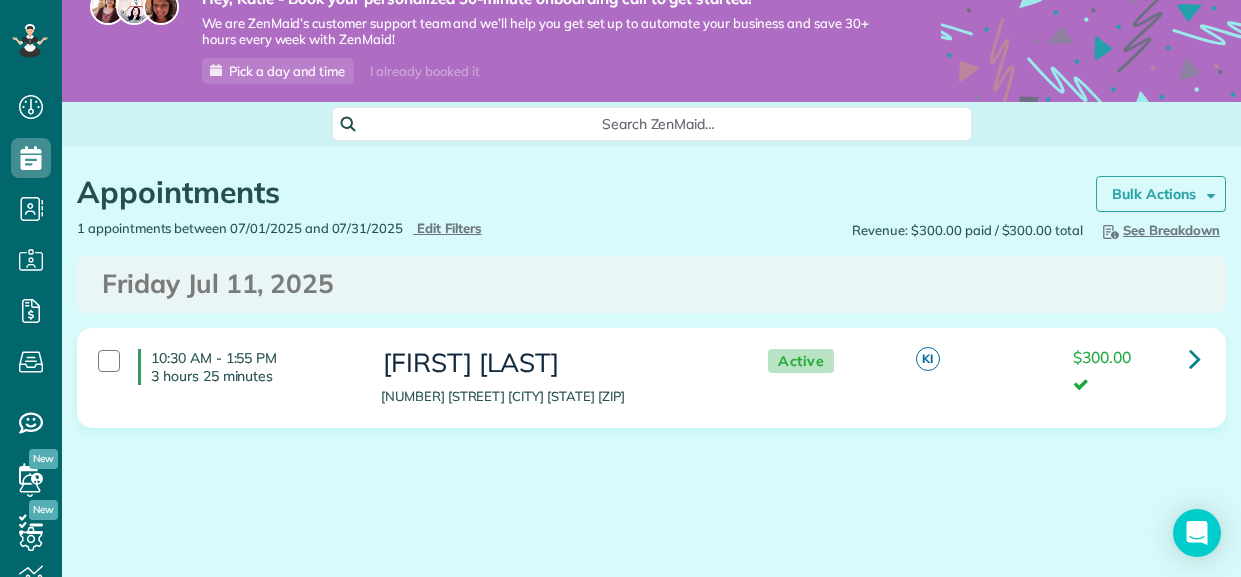 click on "Bulk Actions" at bounding box center (1161, 194) 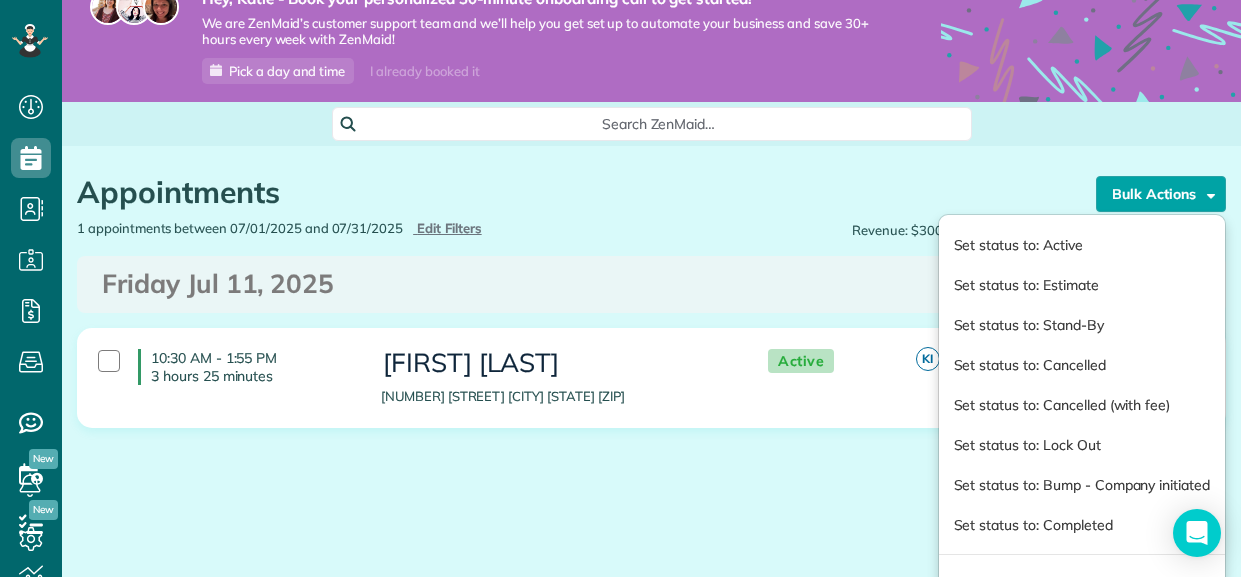 click on "Appointments
the List View [2 min]
Schedule Changes
Actions
Create Appointment
Create Task
Clock In/Out
Send Work Orders
Print Route Sheets
Today's Emails/Texts
Export data..
Bulk Actions
Set status to: Active
Set status to: Estimate
Unselect All" at bounding box center [651, 361] 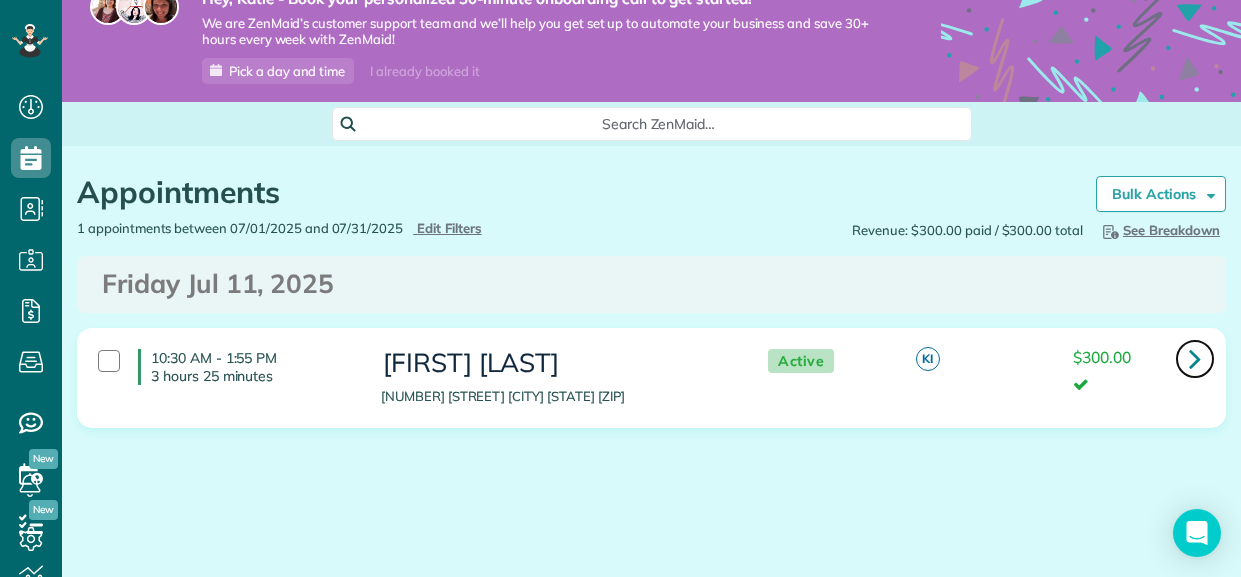 click at bounding box center (1195, 358) 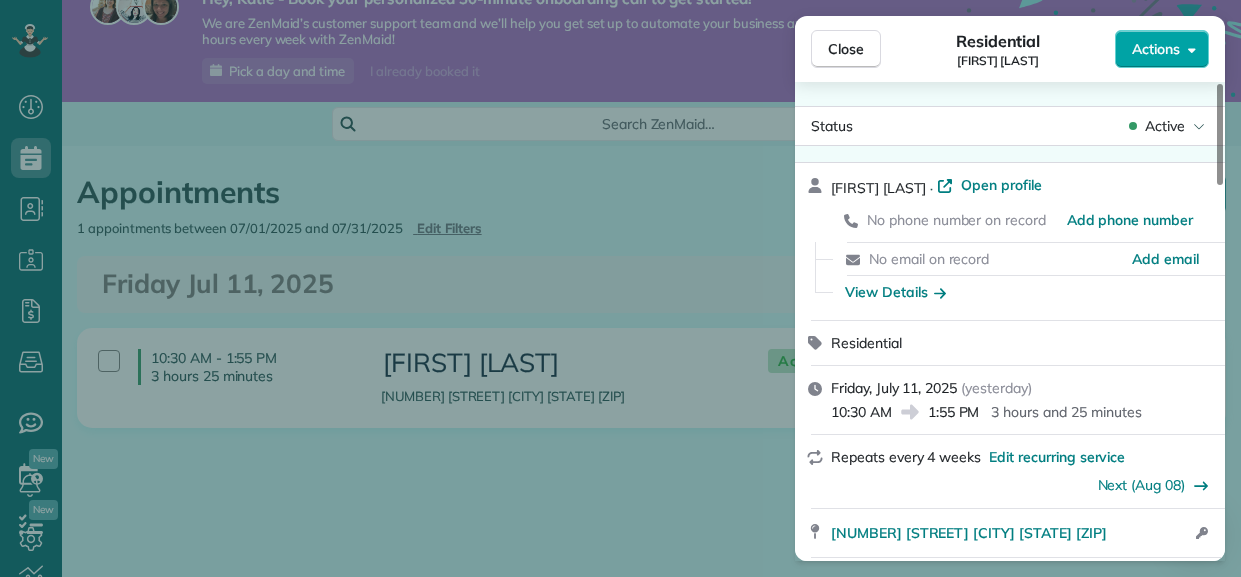 click 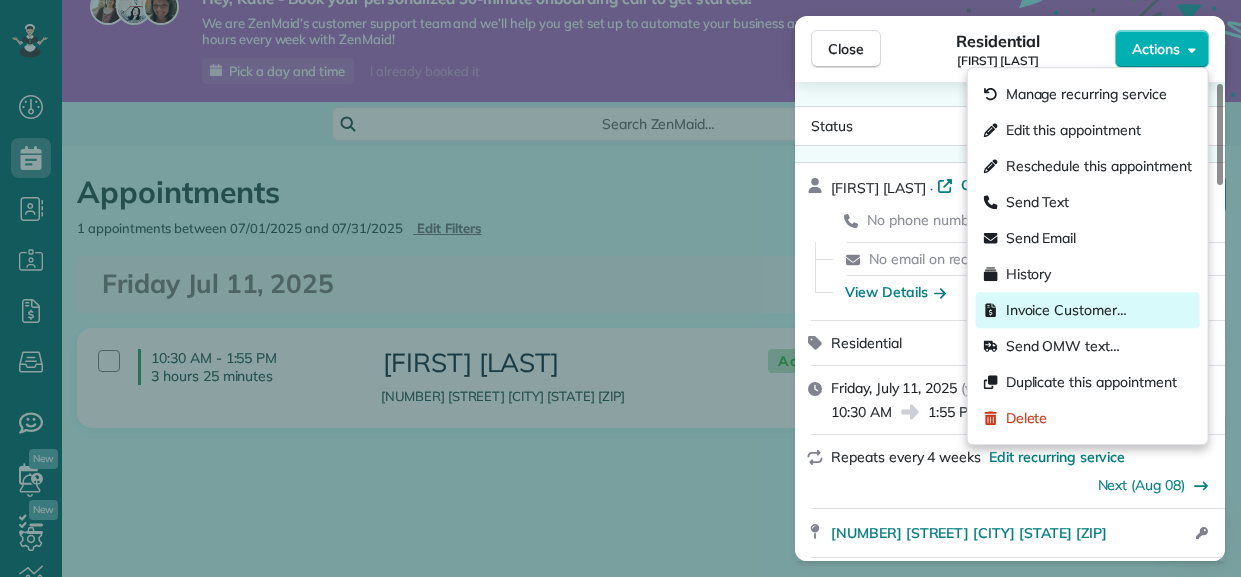 click on "Invoice Customer…" at bounding box center [1066, 310] 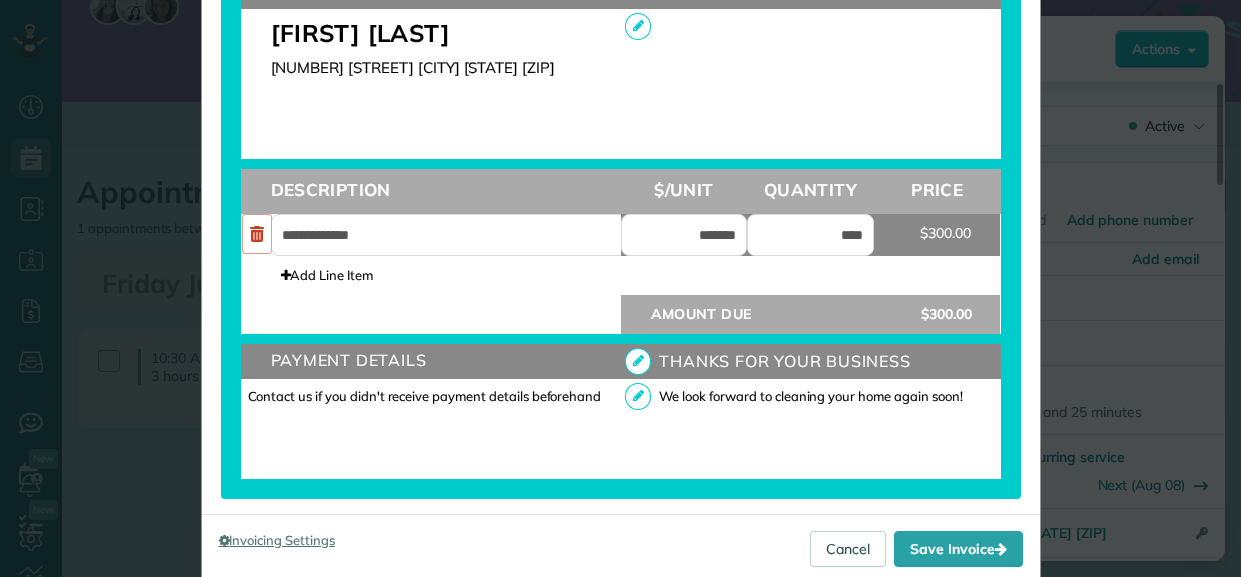 scroll, scrollTop: 734, scrollLeft: 0, axis: vertical 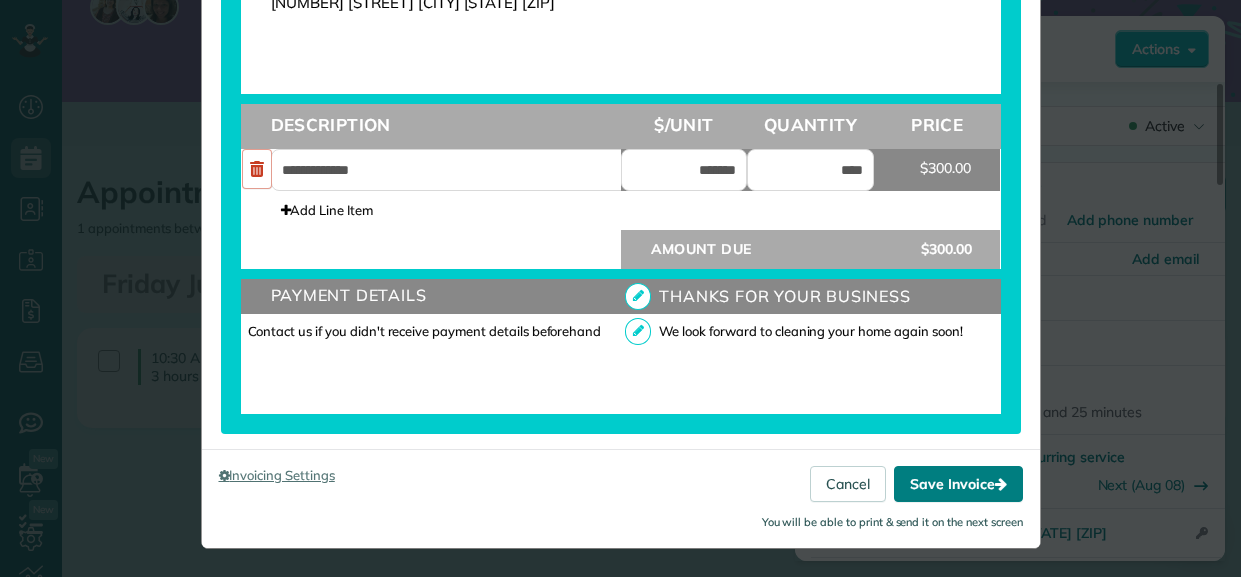 click on "Save Invoice" at bounding box center (958, 484) 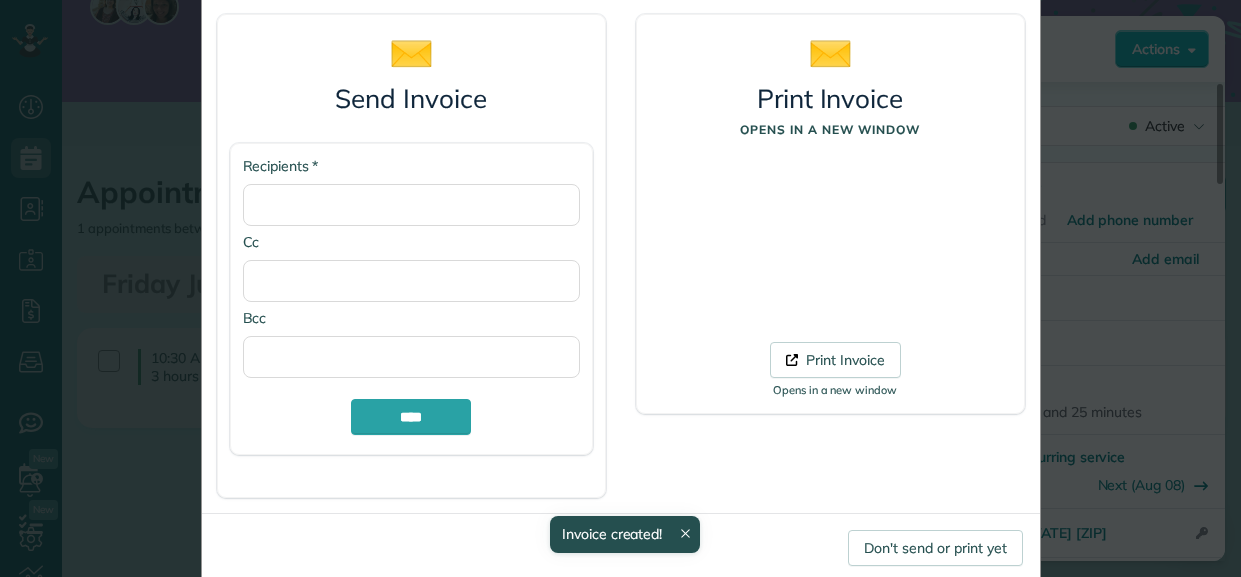 scroll, scrollTop: 167, scrollLeft: 0, axis: vertical 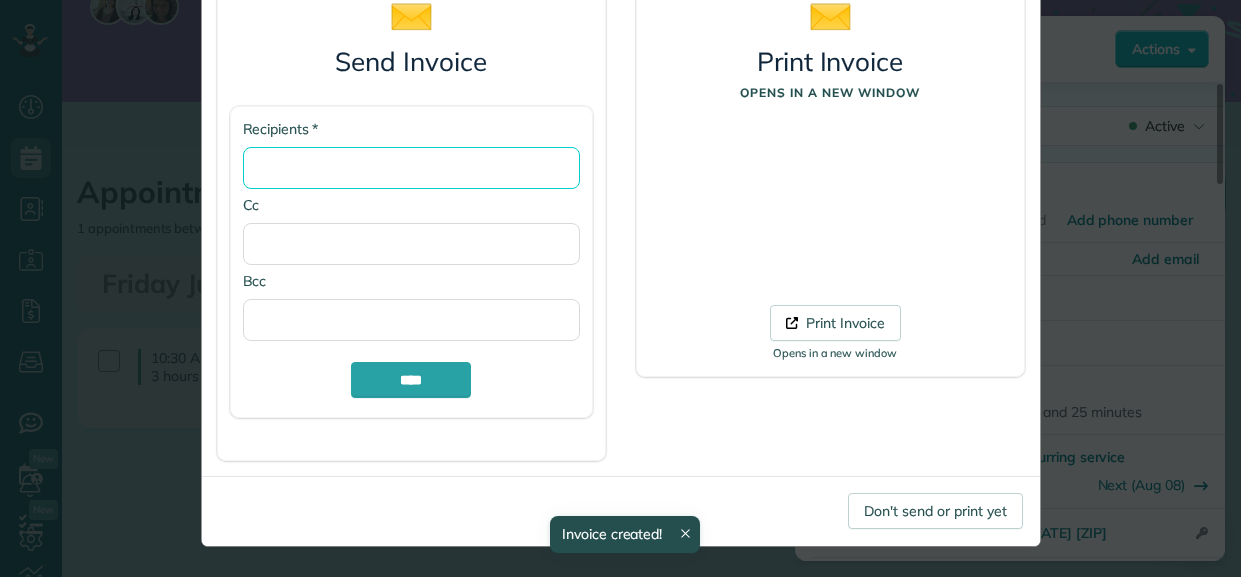 click on "*  Recipients" at bounding box center [411, 168] 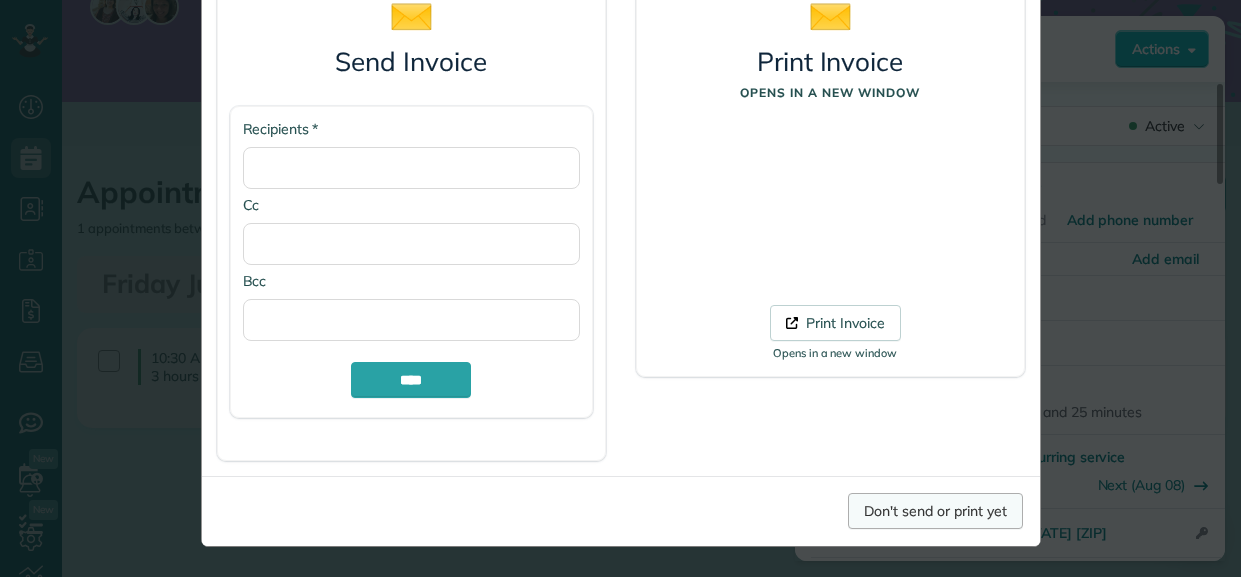 click on "Don't send or print yet" at bounding box center [935, 511] 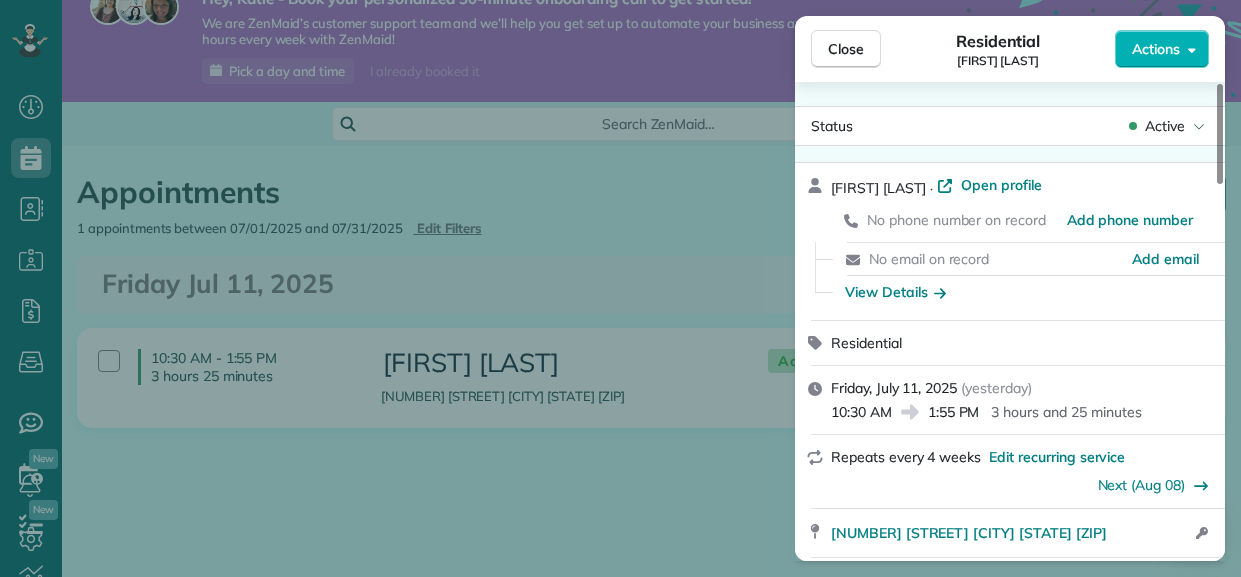 click on "Close Residential Thomas Marrs Actions Status Active Thomas Marrs · Open profile No phone number on record Add phone number No email on record Add email View Details Residential Friday, July 11, 2025 ( yesterday ) 10:30 AM 1:55 PM 3 hours and 25 minutes Repeats every 4 weeks Edit recurring service Next (Aug 08) 1506 Bessie Avenue Fultondale AL 35068 Open access information Service was not rated yet Cleaners Time in and out Assign Invite Cleaners Angela   Wilson 10:30 AM 1:55 PM Katie   Irvin 10:30 AM 1:55 PM Checklist Try Now Keep this appointment up to your standards. Stay on top of every detail, keep your cleaners organised, and your client happy. Assign a checklist Watch a 5 min demo Billing Billing actions Price $300.00 Overcharge $0.00 Discount $0.00 Coupon discount - Primary tax - Secondary tax - Total appointment price $300.00 Tips collected New feature! $0.00 Paid Total including tip $300.00 INVOICE #1 View invoice $300.00 Open Not sent Due on Jul 19 Appointment custom fields Reason for Skip - PayPal" at bounding box center (620, 288) 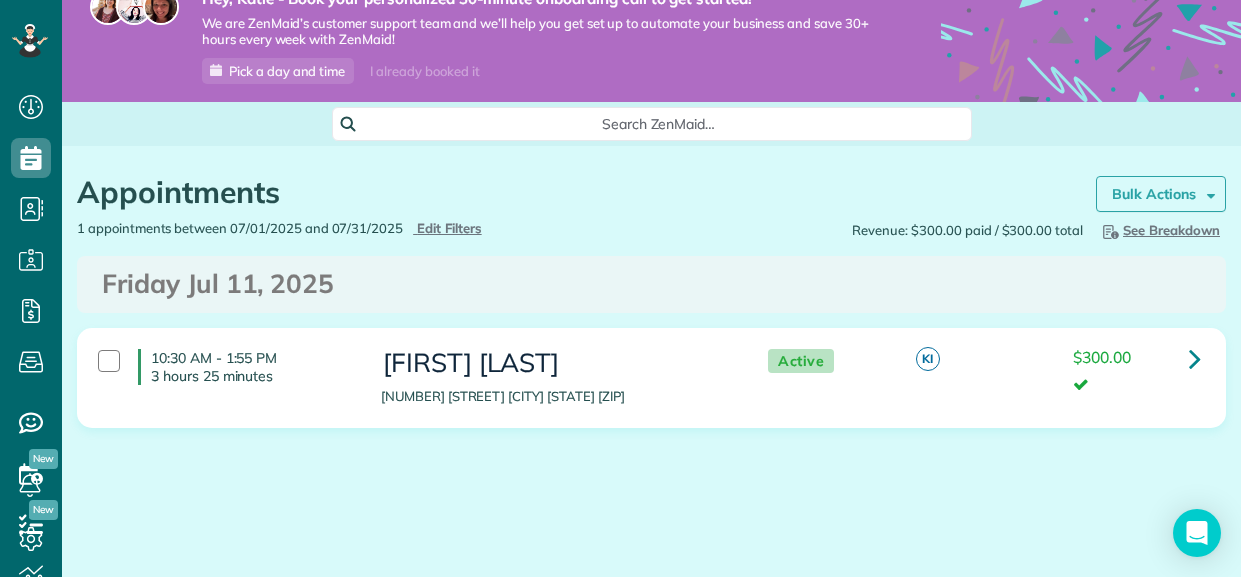 click on "Bulk Actions" at bounding box center [1161, 194] 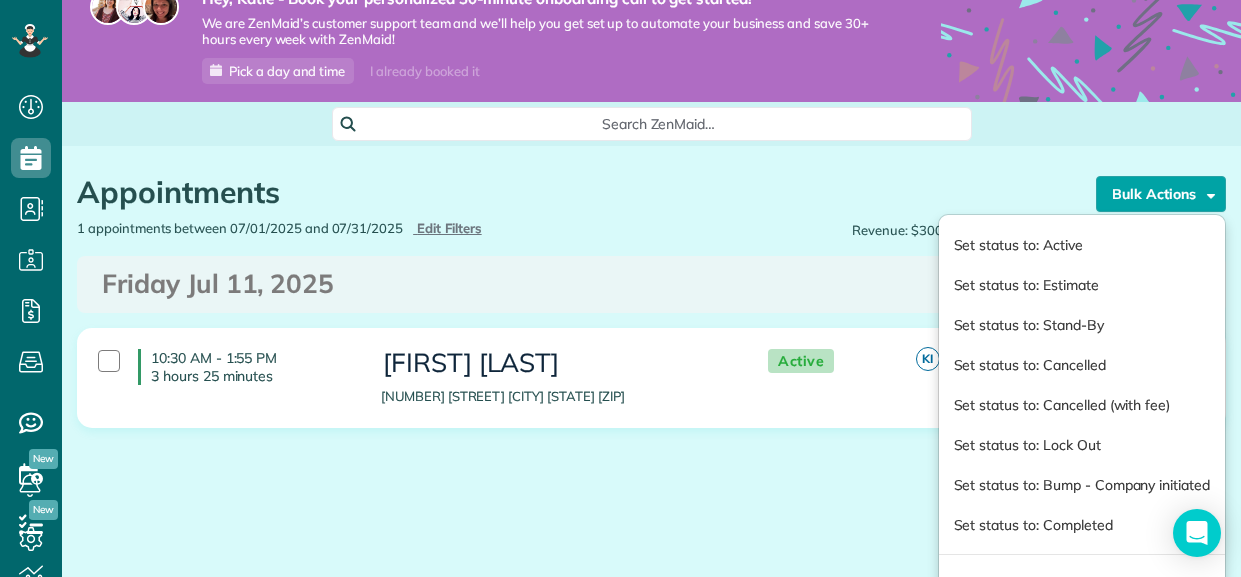 click on "Appointments" at bounding box center [571, 192] 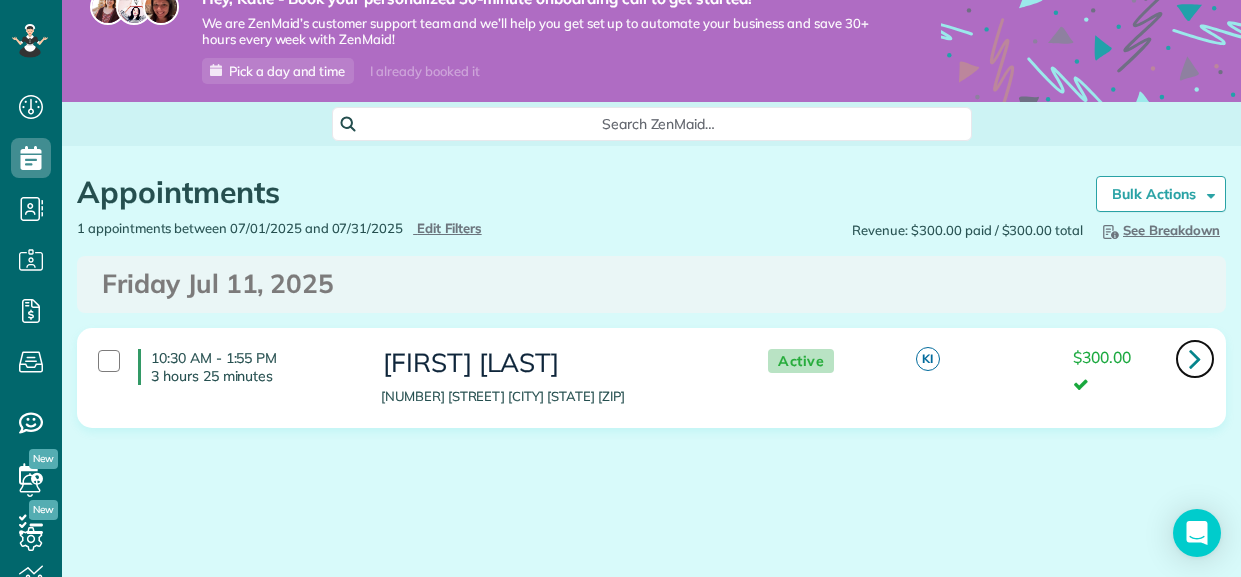 click at bounding box center (1195, 358) 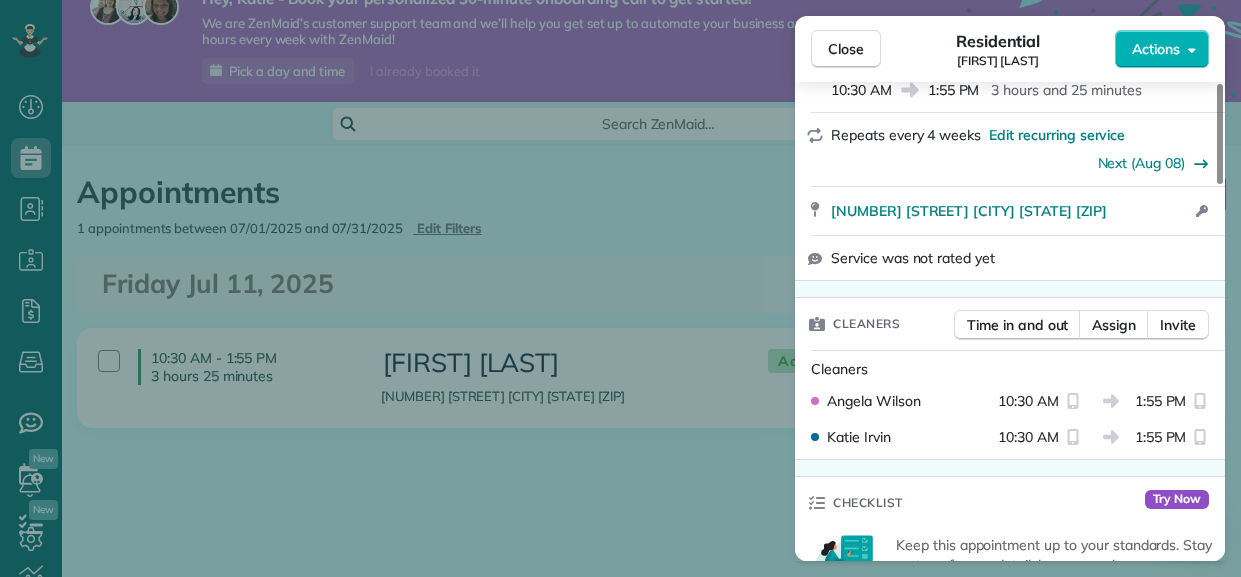 scroll, scrollTop: 0, scrollLeft: 0, axis: both 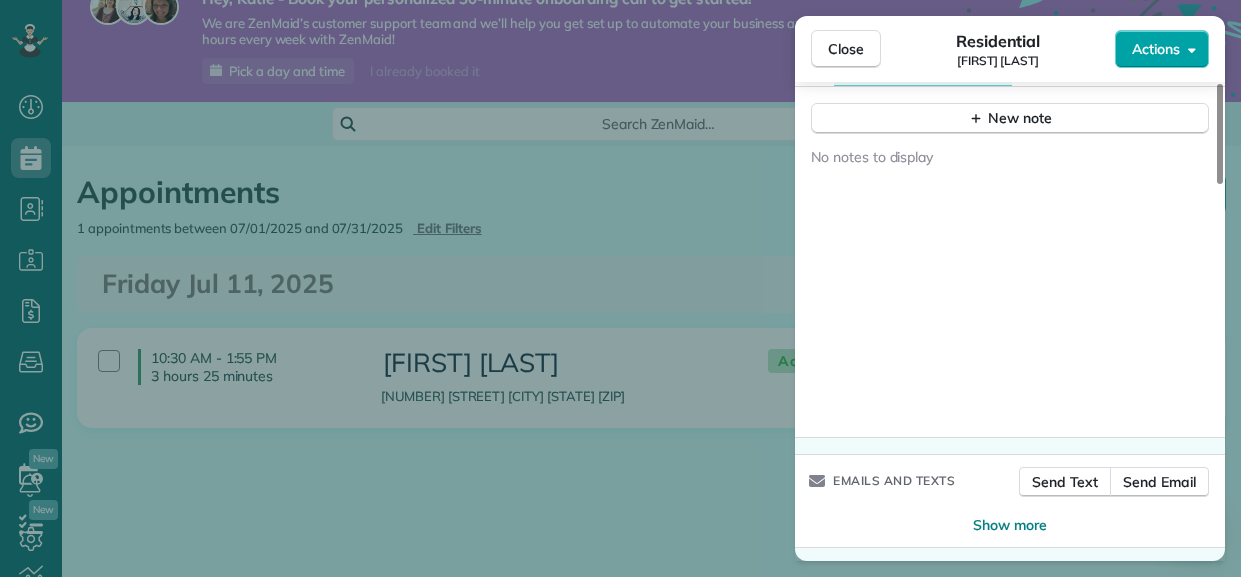 click on "Actions" at bounding box center [1162, 49] 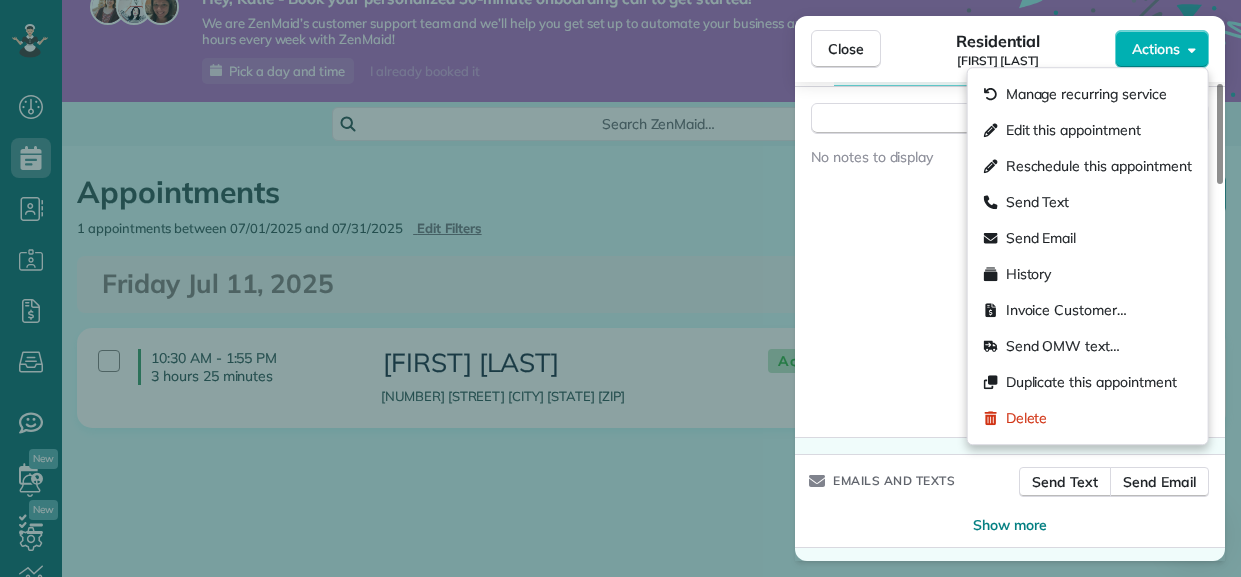 click on "Close Residential Thomas Marrs Actions" at bounding box center [1010, 49] 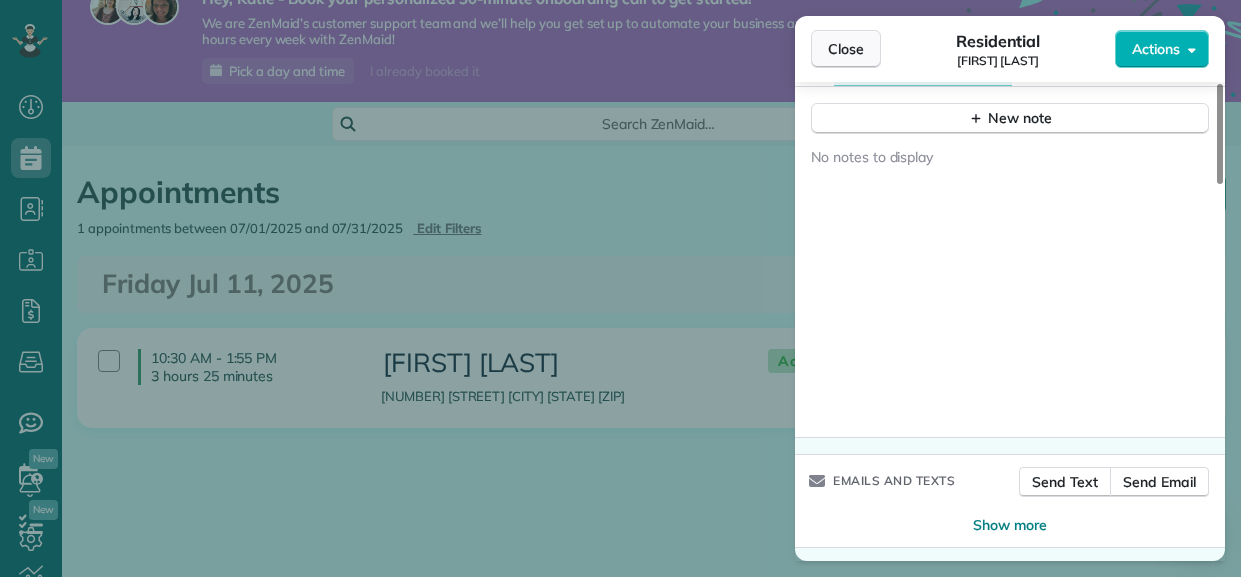 click on "Close" at bounding box center [846, 49] 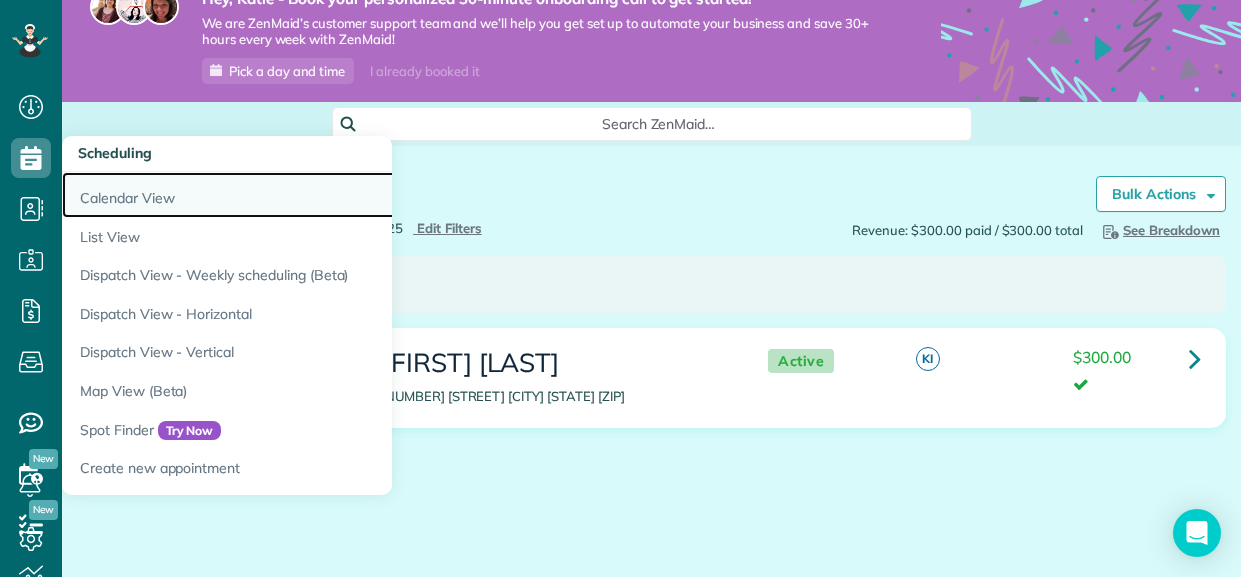 click on "Calendar View" at bounding box center [312, 195] 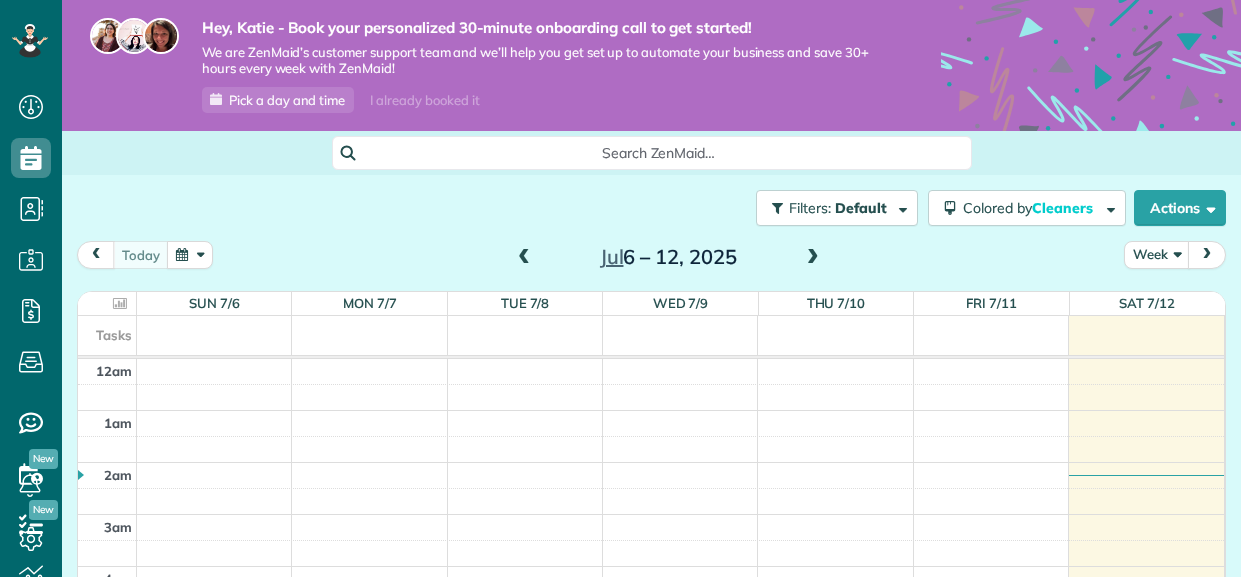 scroll, scrollTop: 0, scrollLeft: 0, axis: both 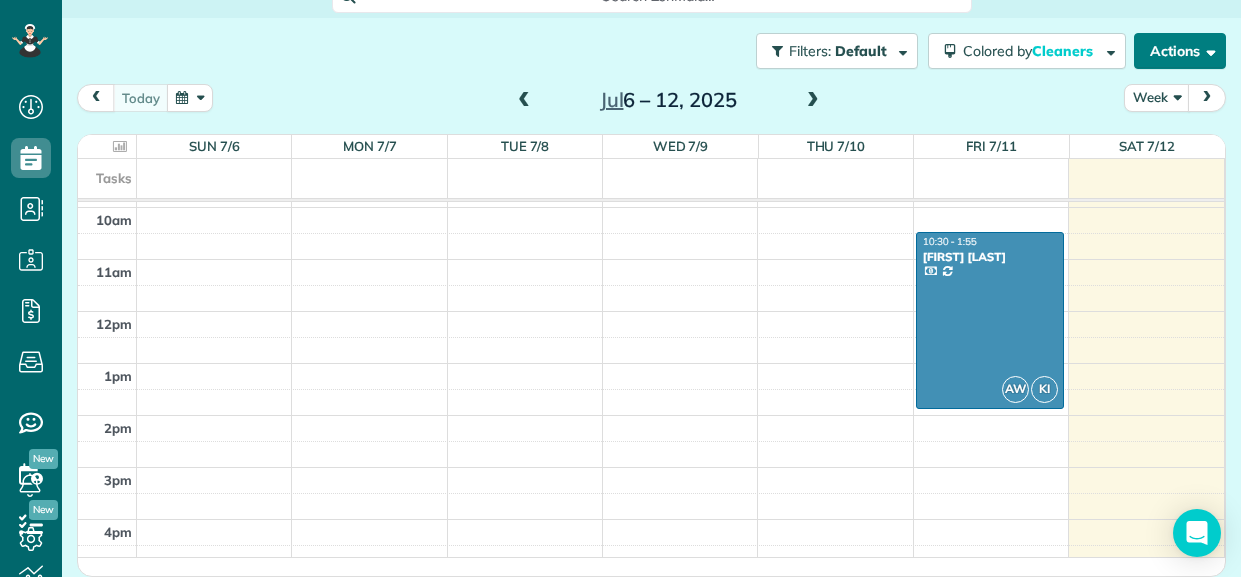 click on "Actions" at bounding box center [1180, 51] 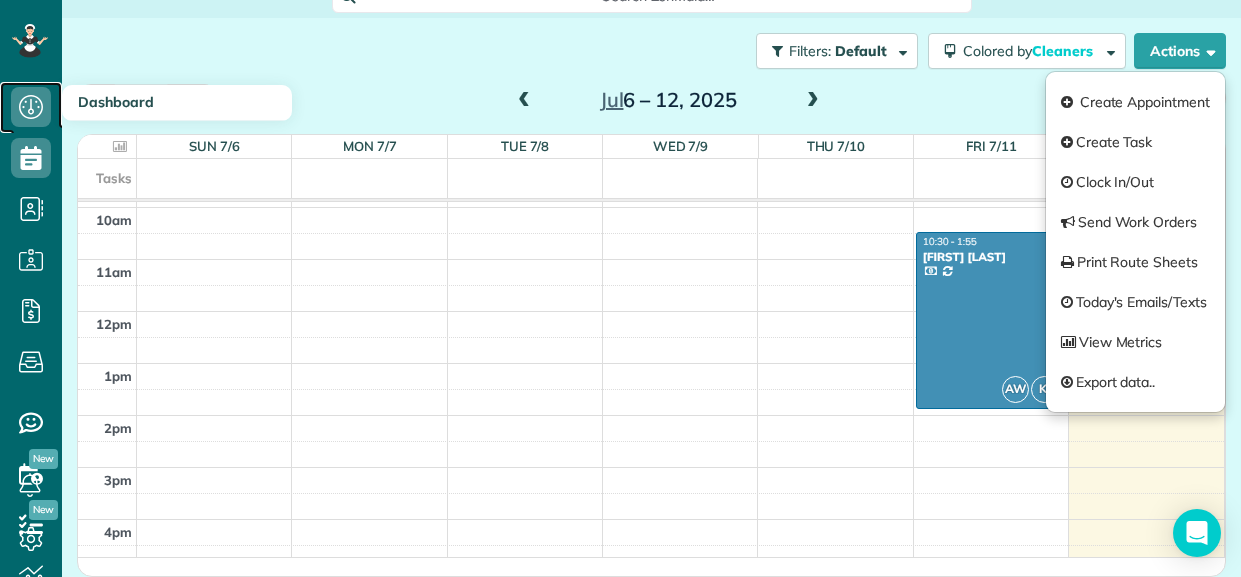 click 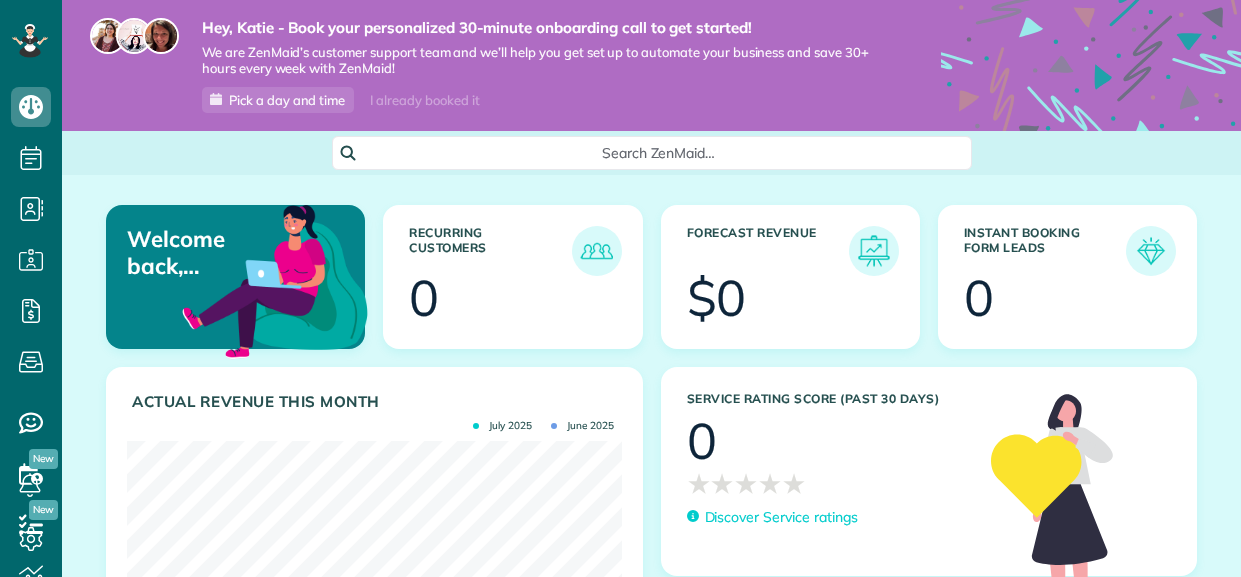 scroll, scrollTop: 0, scrollLeft: 0, axis: both 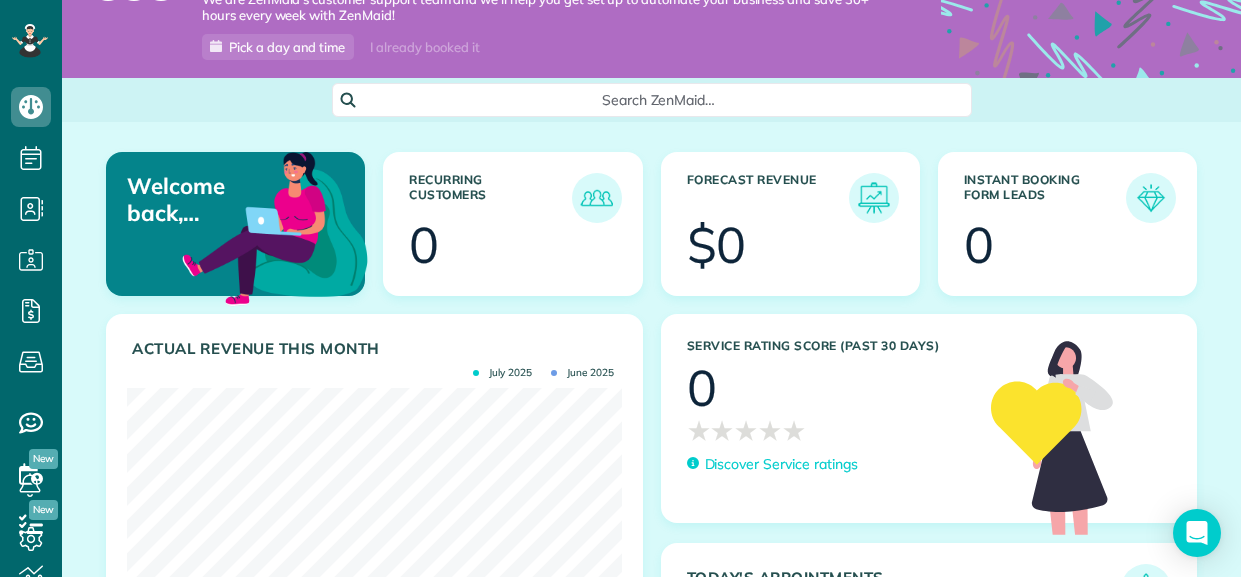 click at bounding box center [823, 248] 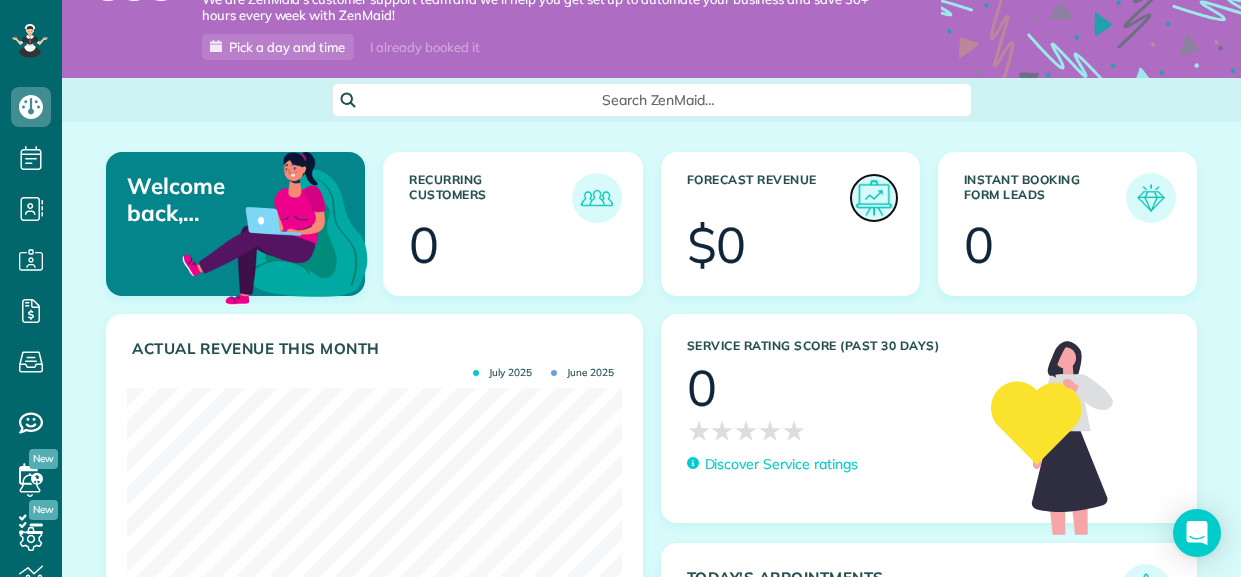 click at bounding box center [874, 198] 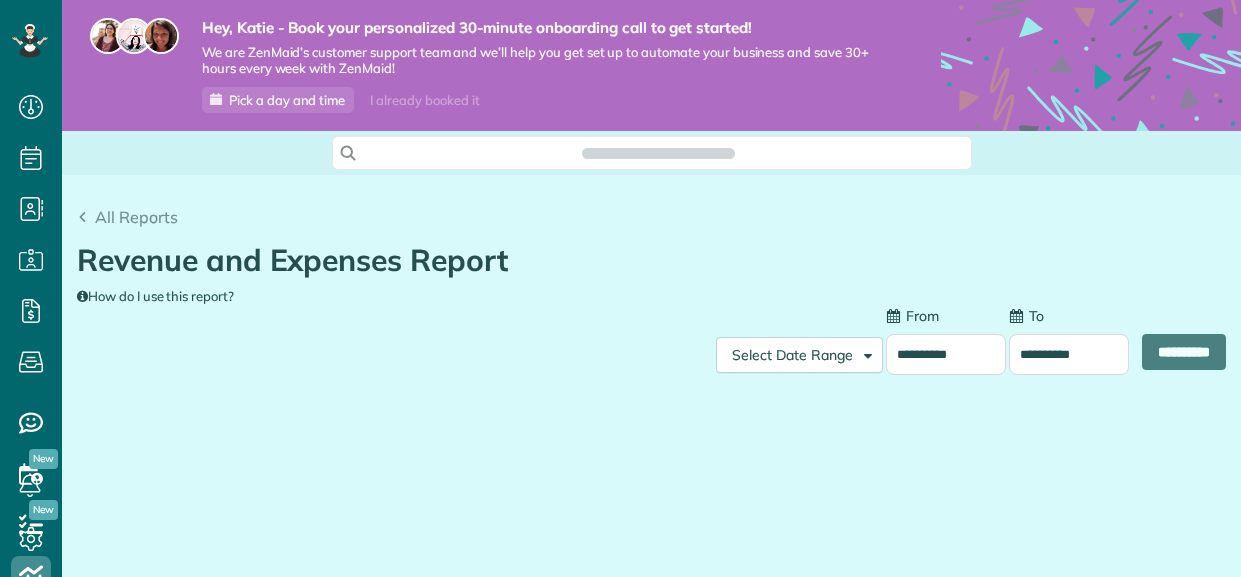 scroll, scrollTop: 0, scrollLeft: 0, axis: both 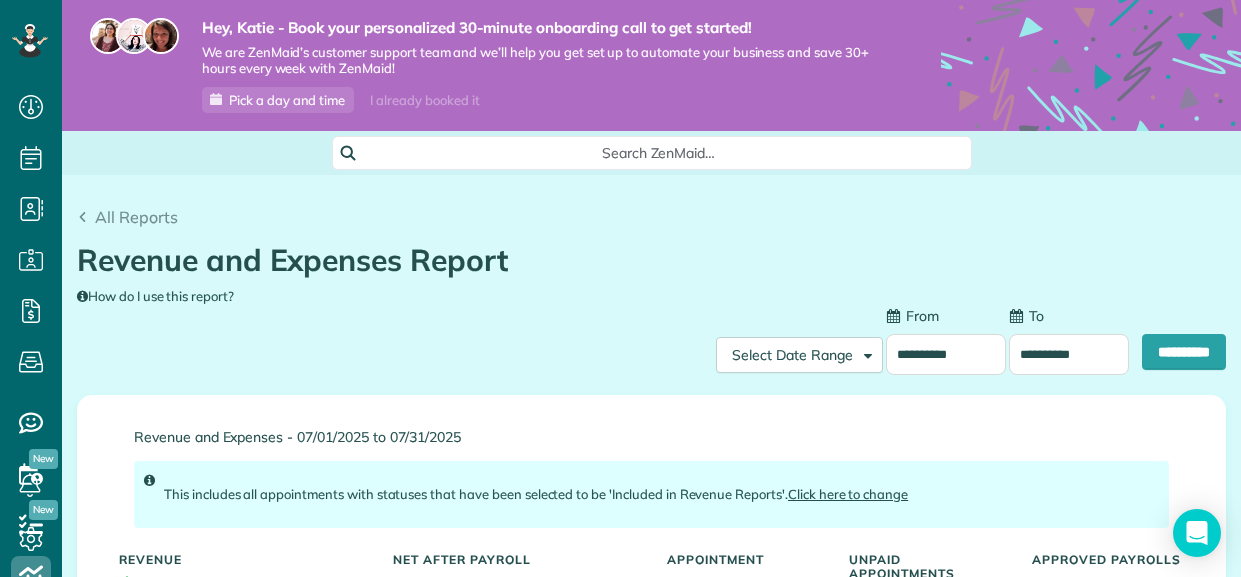 type on "**********" 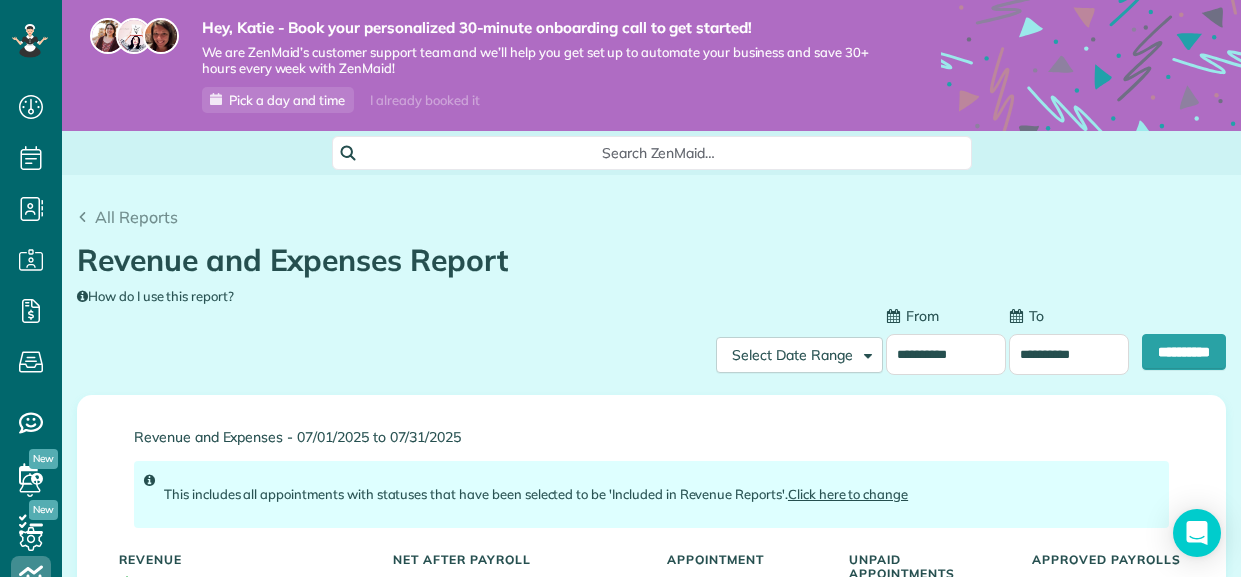 type on "**********" 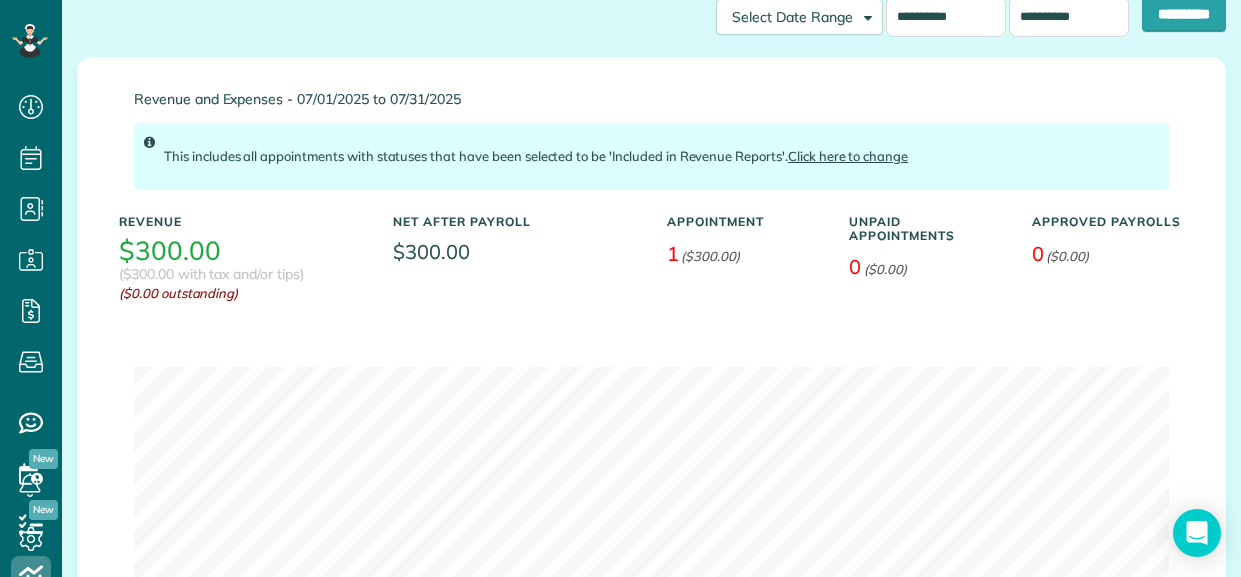 scroll, scrollTop: 341, scrollLeft: 0, axis: vertical 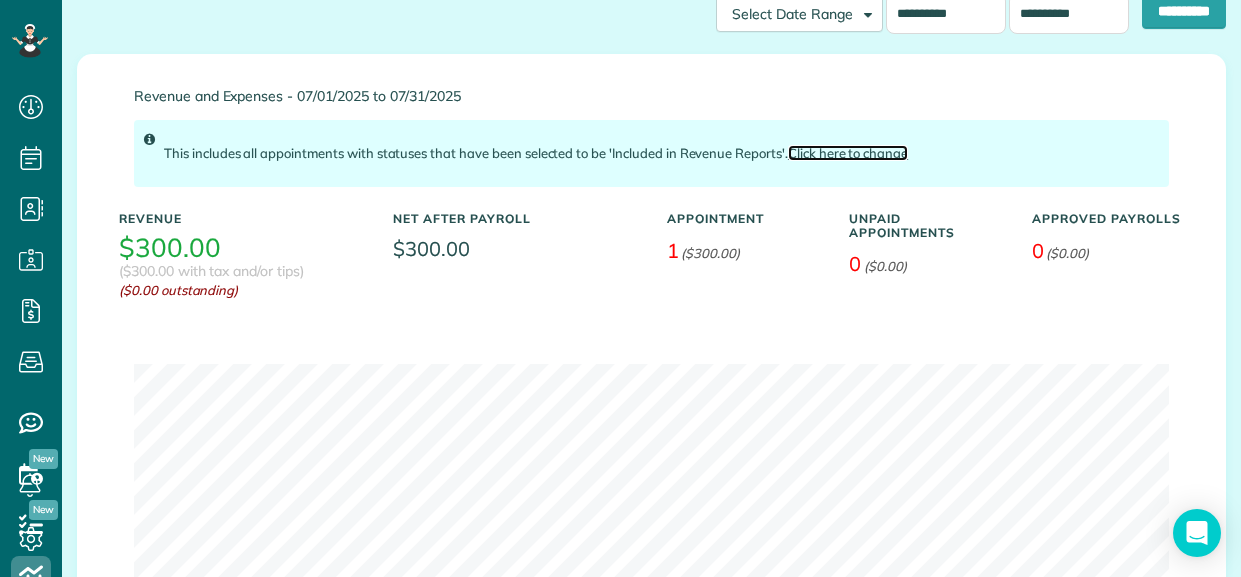 click on "Click here to change" at bounding box center [848, 153] 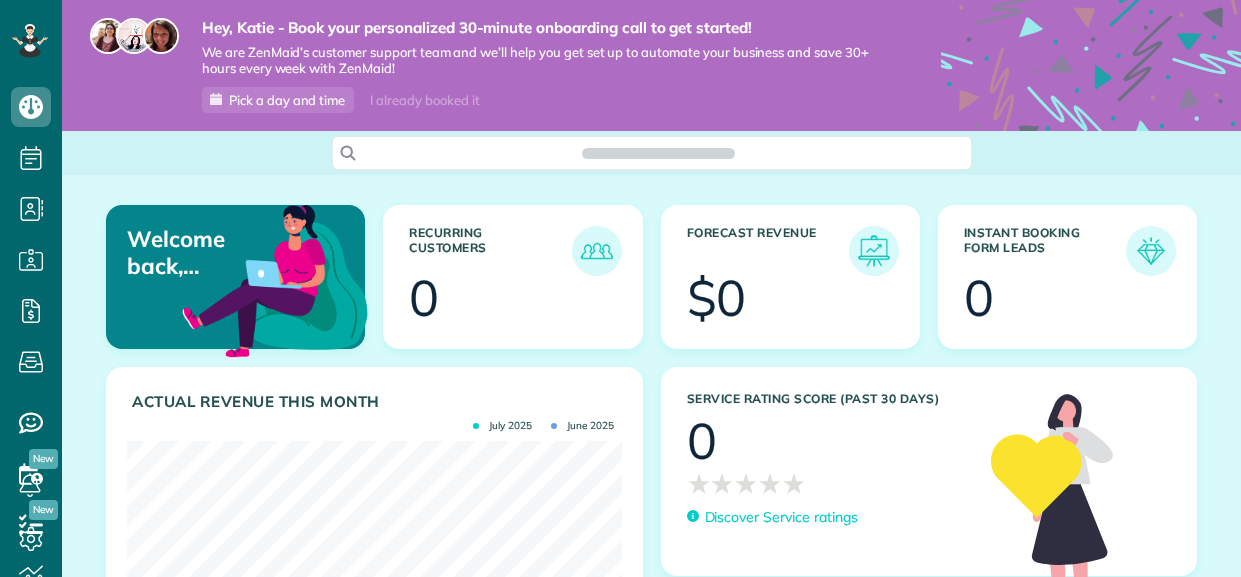 scroll, scrollTop: 0, scrollLeft: 0, axis: both 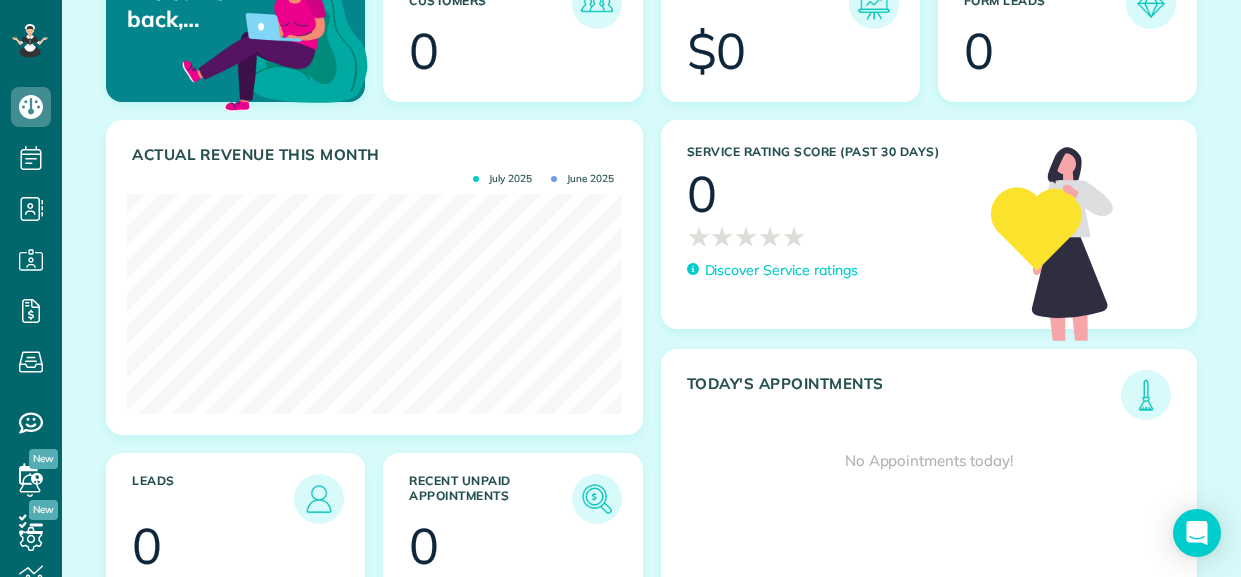 click on "Actual Revenue this month" at bounding box center [377, 155] 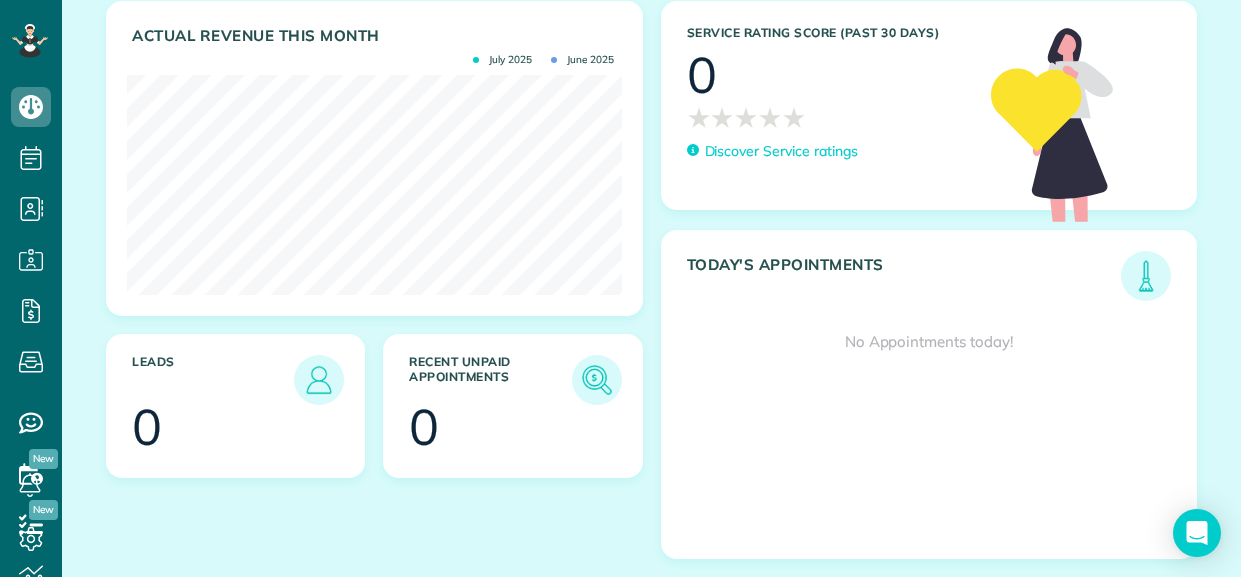 scroll, scrollTop: 363, scrollLeft: 0, axis: vertical 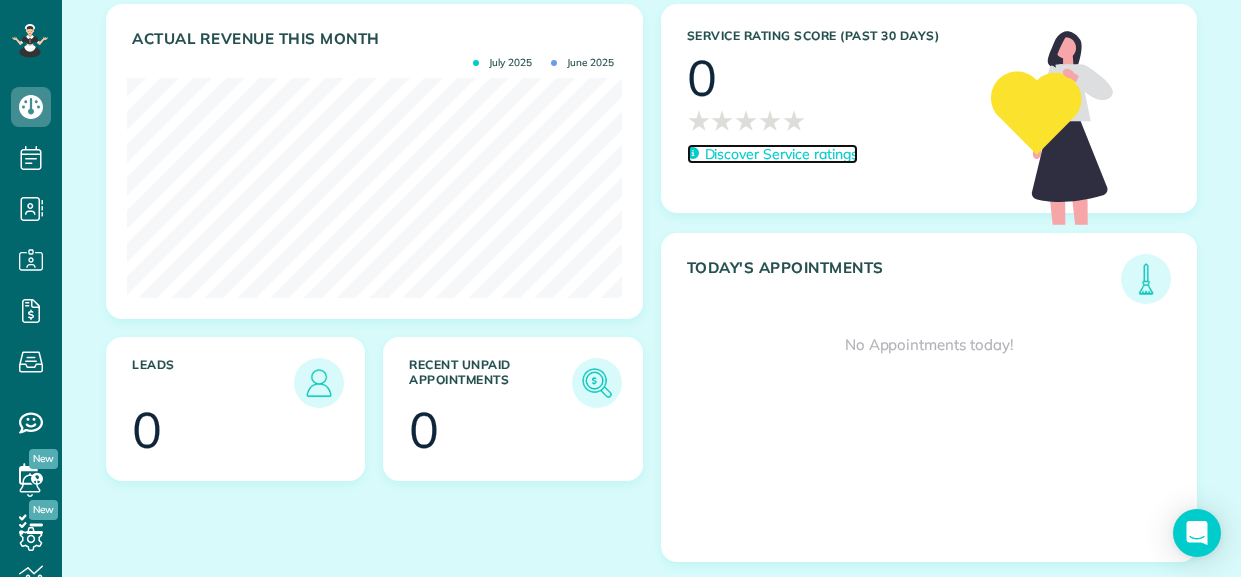 click on "Discover Service ratings" at bounding box center (781, 154) 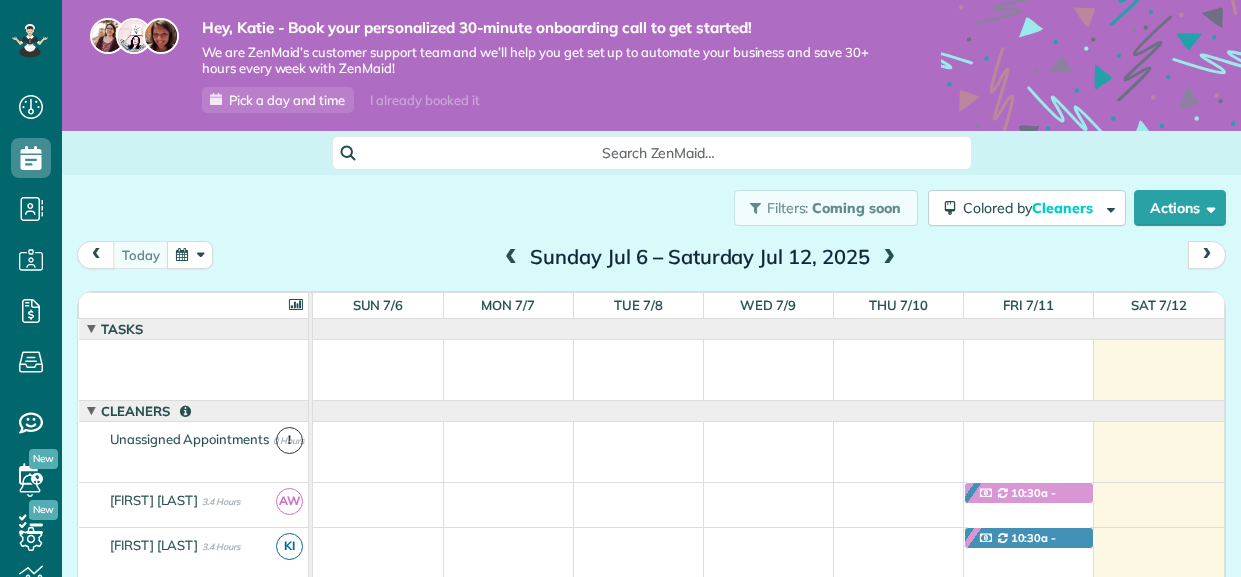 scroll, scrollTop: 0, scrollLeft: 0, axis: both 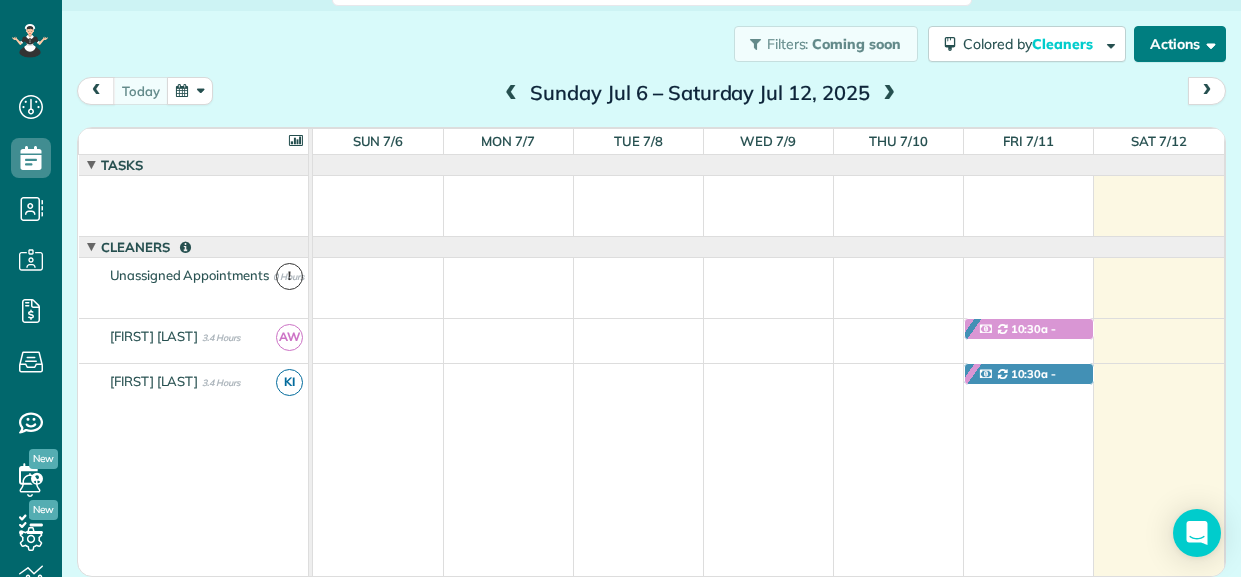click on "Actions" at bounding box center [1180, 44] 